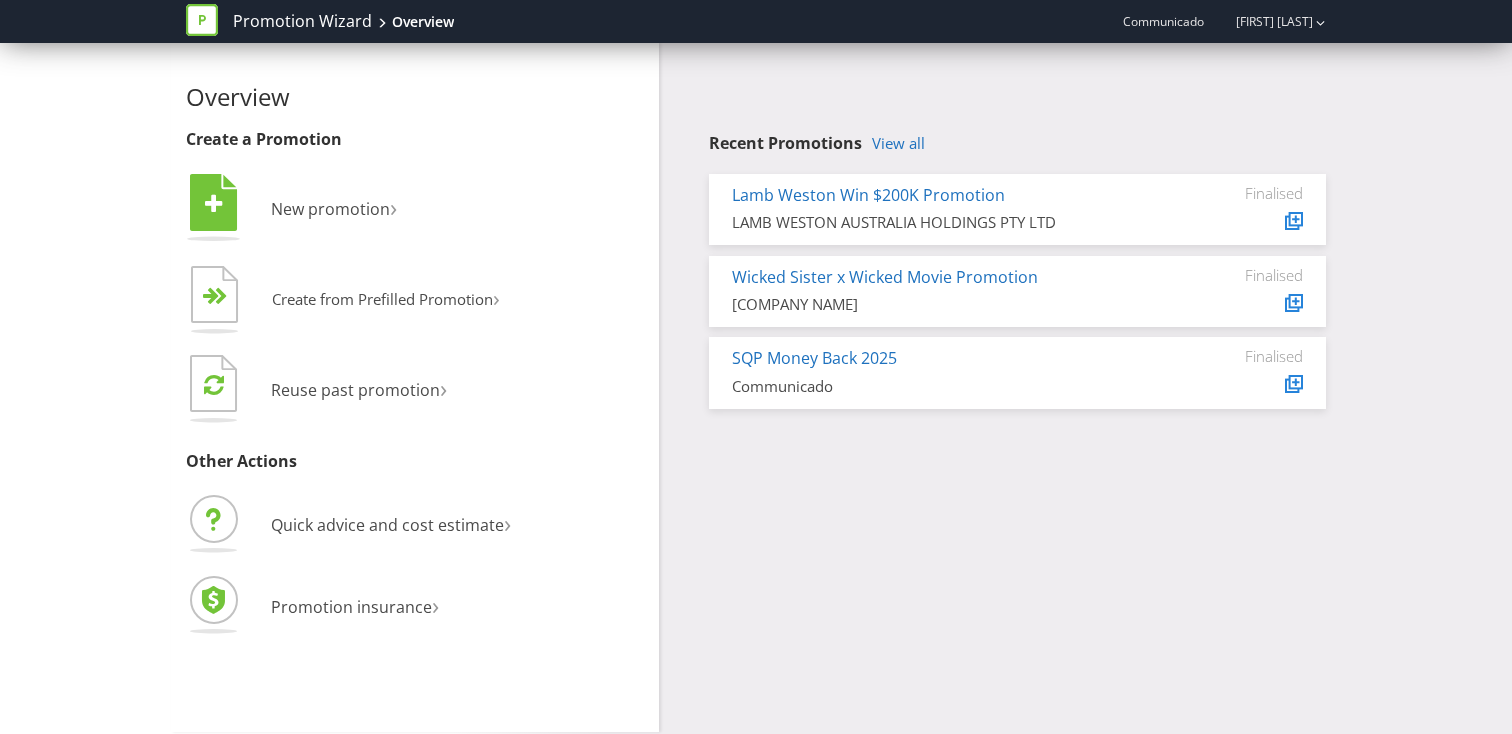 scroll, scrollTop: 0, scrollLeft: 0, axis: both 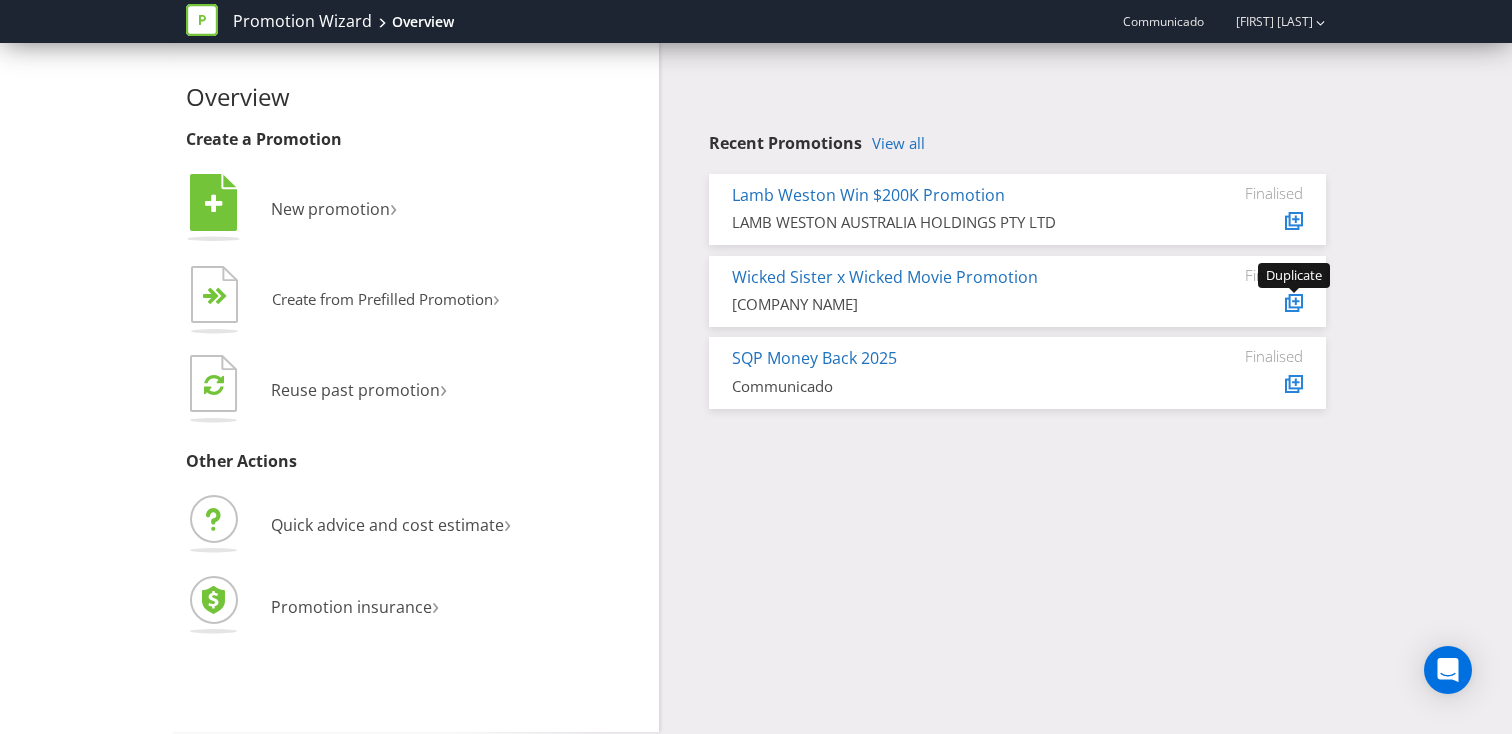click 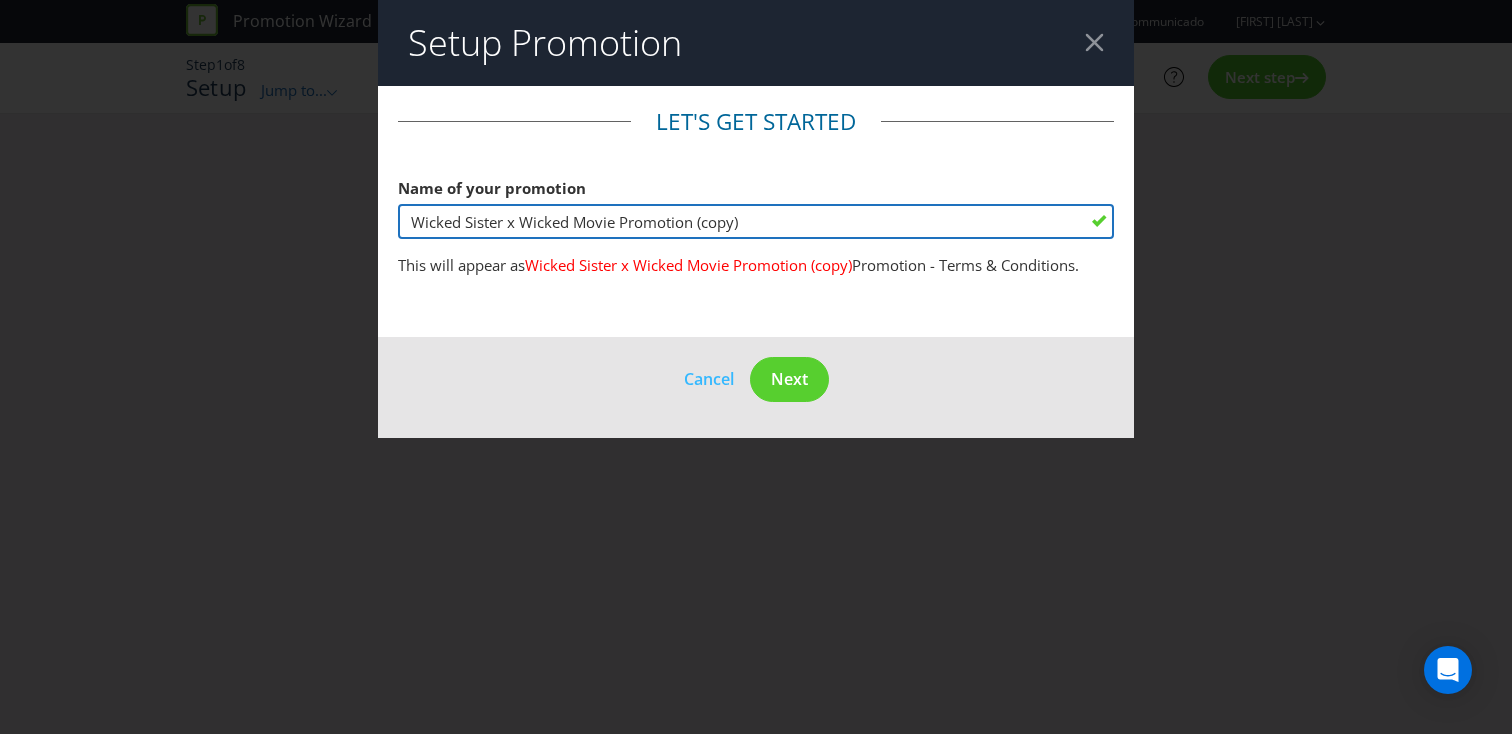 drag, startPoint x: 771, startPoint y: 224, endPoint x: 694, endPoint y: 224, distance: 77 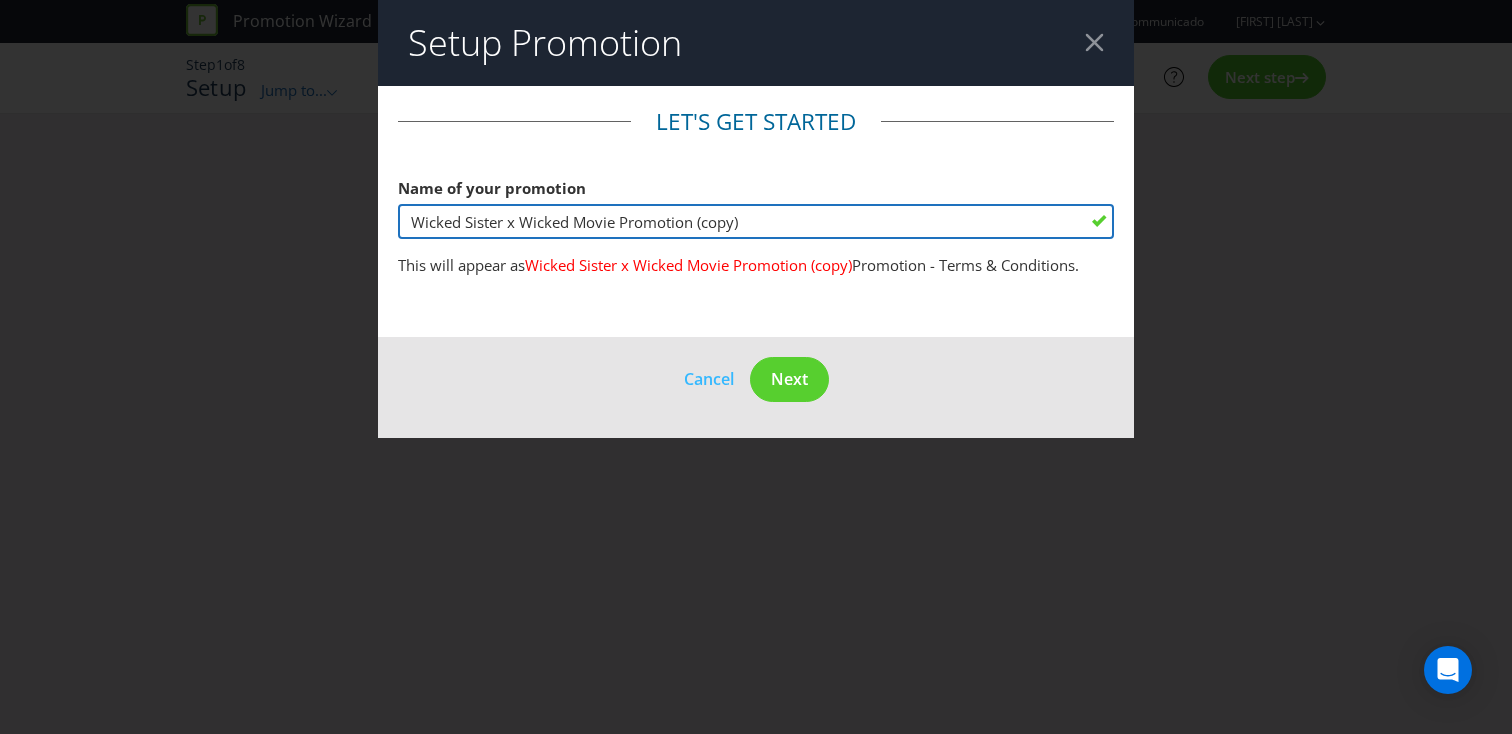 click on "Wicked Sister x Wicked Movie Promotion (copy)" at bounding box center [756, 221] 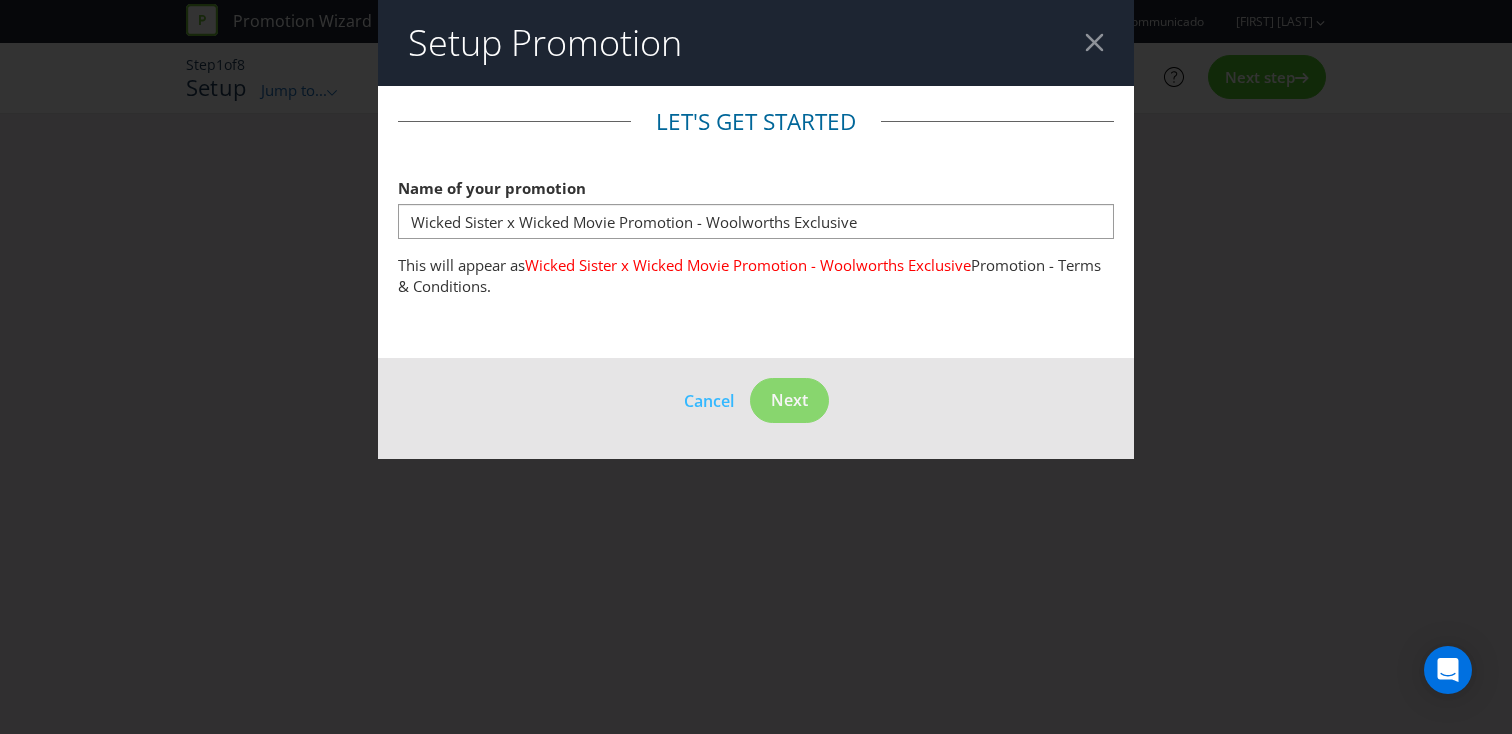 click on "Let's get started Name of your promotion   Wicked Sister x Wicked Movie Promotion - Woolworths Exclusive This will appear as  Wicked Sister x Wicked Movie Promotion - Woolworths Exclusive  Promotion - Terms & Conditions." at bounding box center (756, 222) 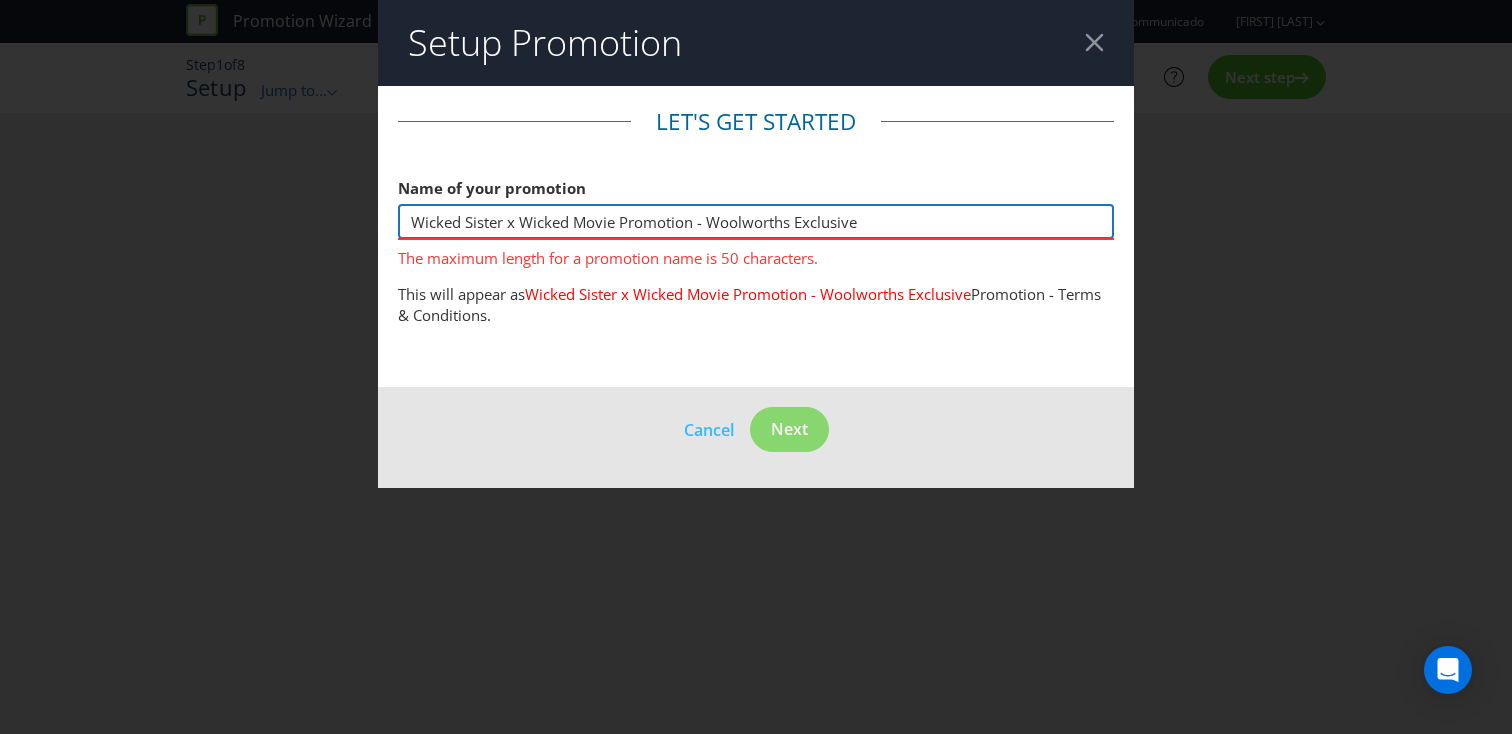drag, startPoint x: 693, startPoint y: 224, endPoint x: 667, endPoint y: 225, distance: 26.019224 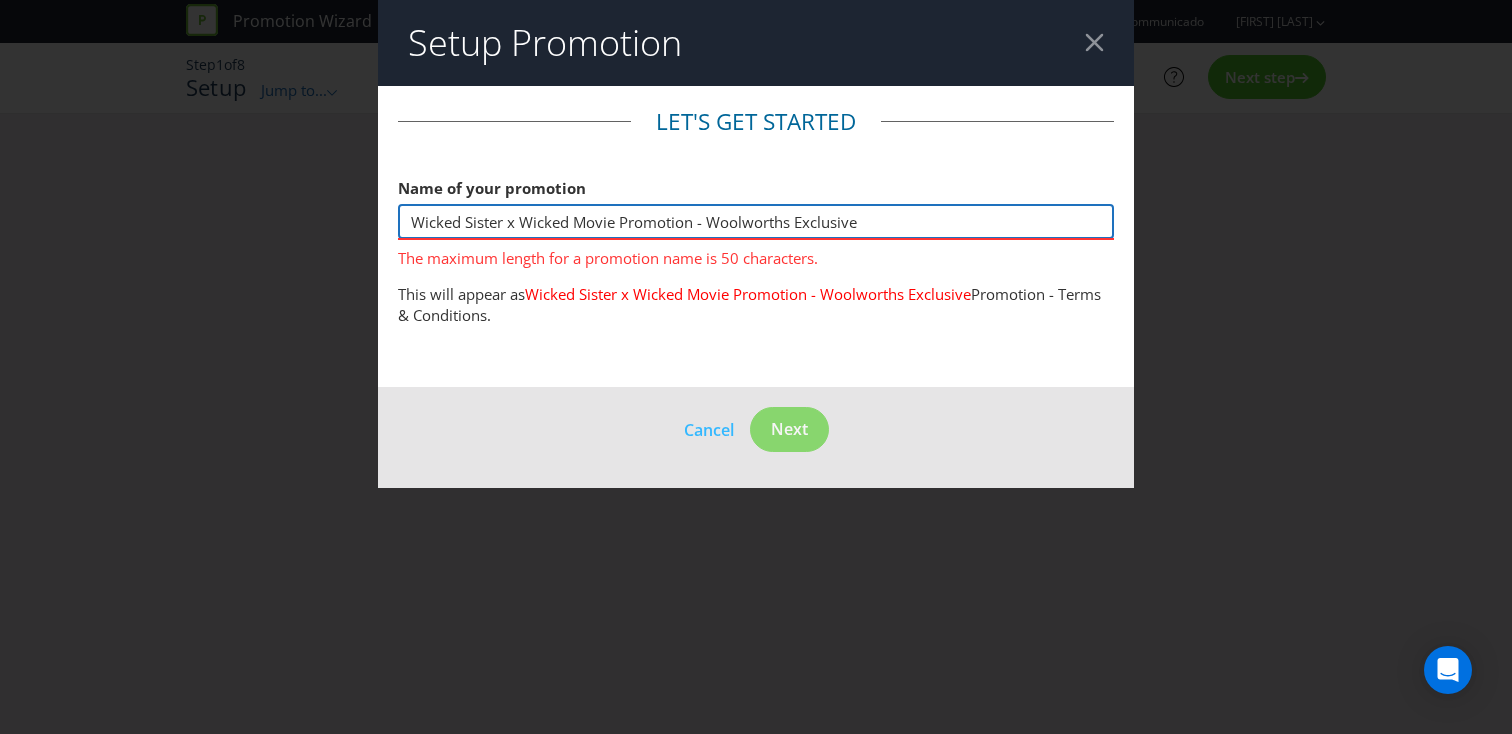 click on "Wicked Sister x Wicked Movie Promotion - Woolworths Exclusive" at bounding box center (756, 221) 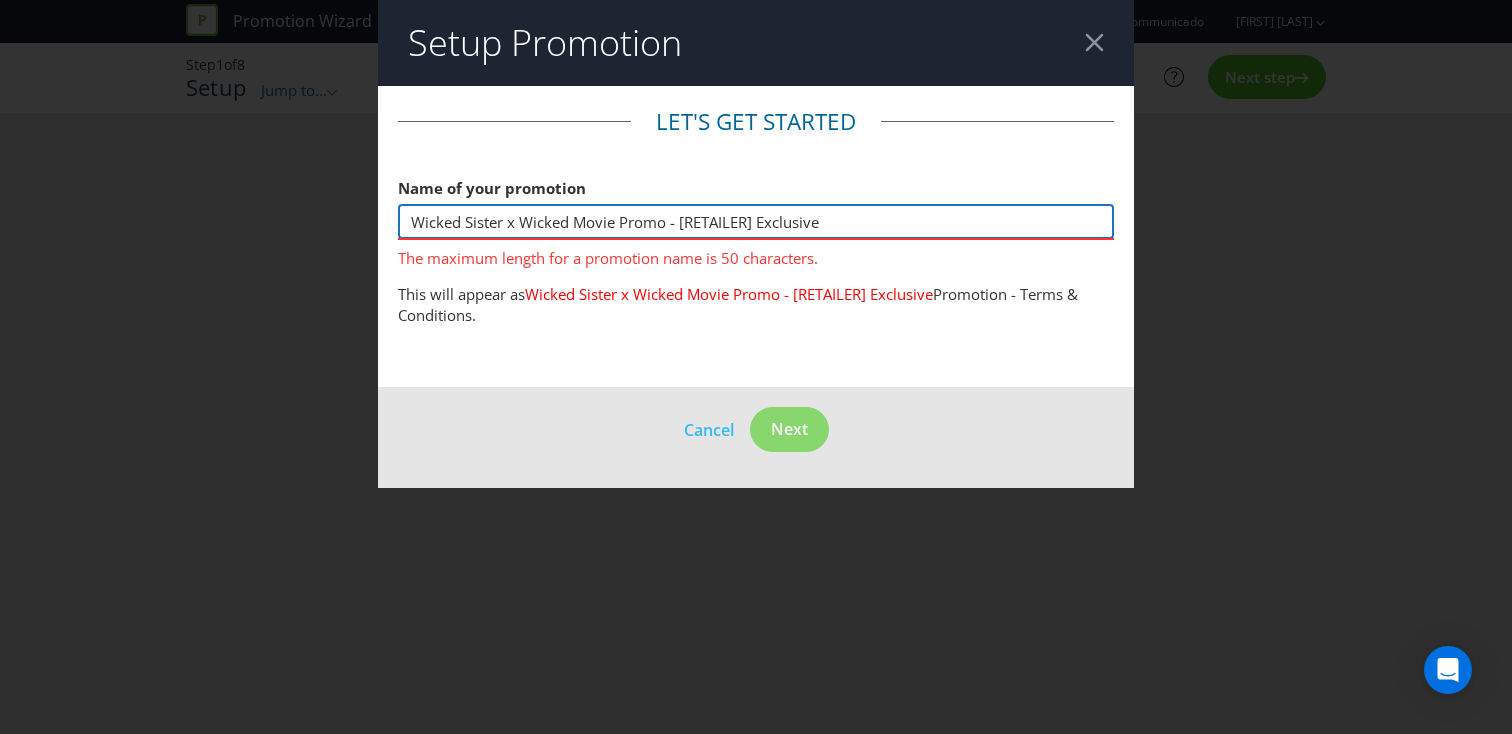 click on "Wicked Sister x Wicked Movie Promo - [RETAILER] Exclusive" at bounding box center (756, 221) 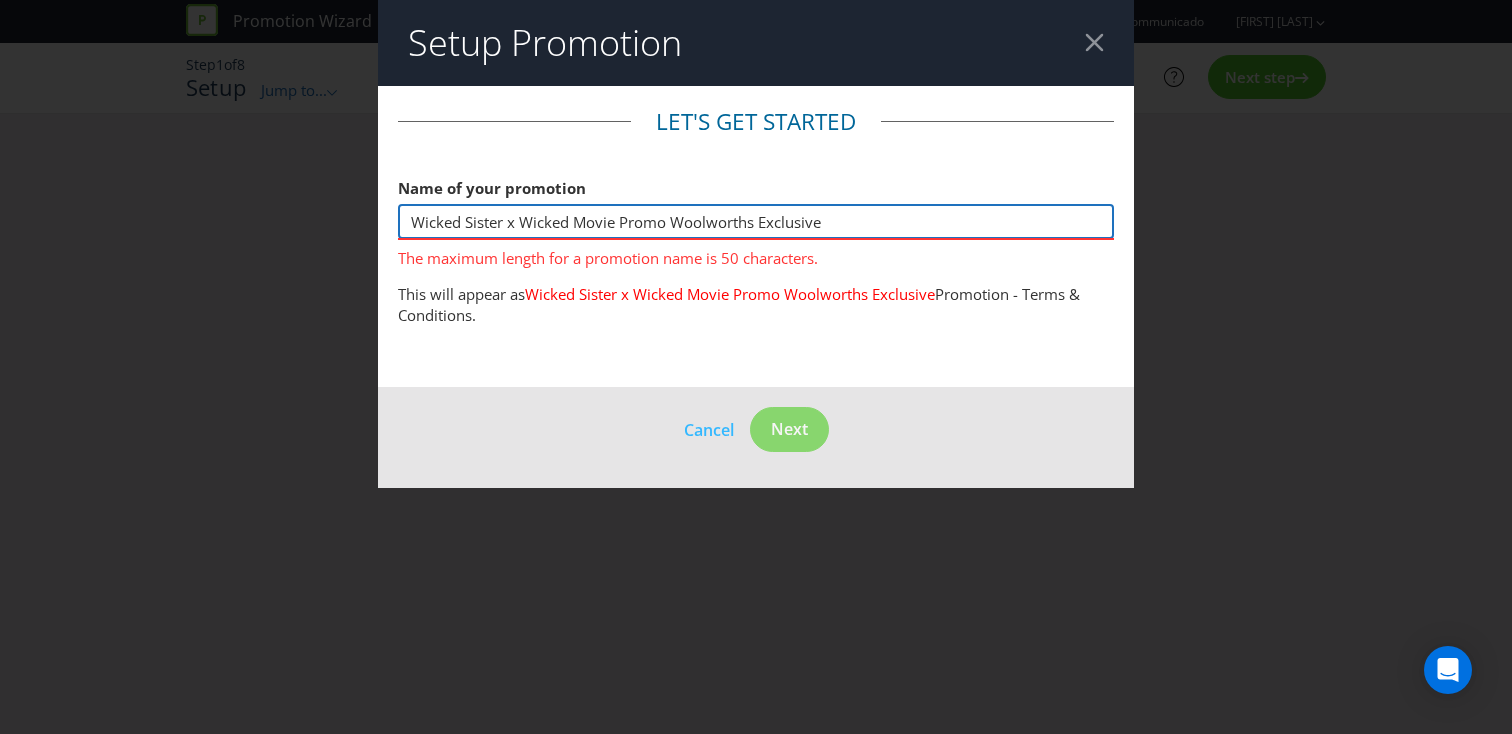 drag, startPoint x: 830, startPoint y: 221, endPoint x: 789, endPoint y: 221, distance: 41 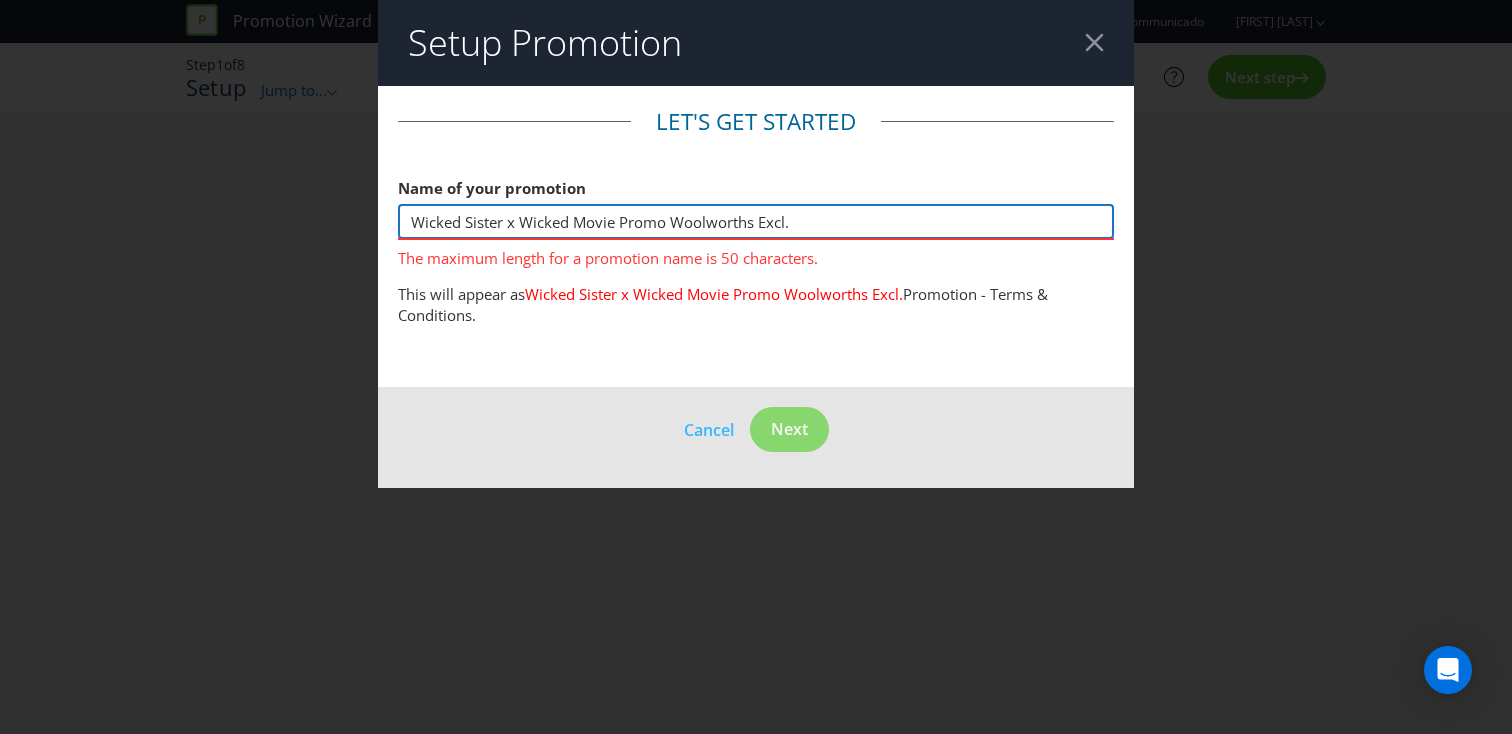click on "Wicked Sister x Wicked Movie Promo Woolworths Excl." at bounding box center (756, 221) 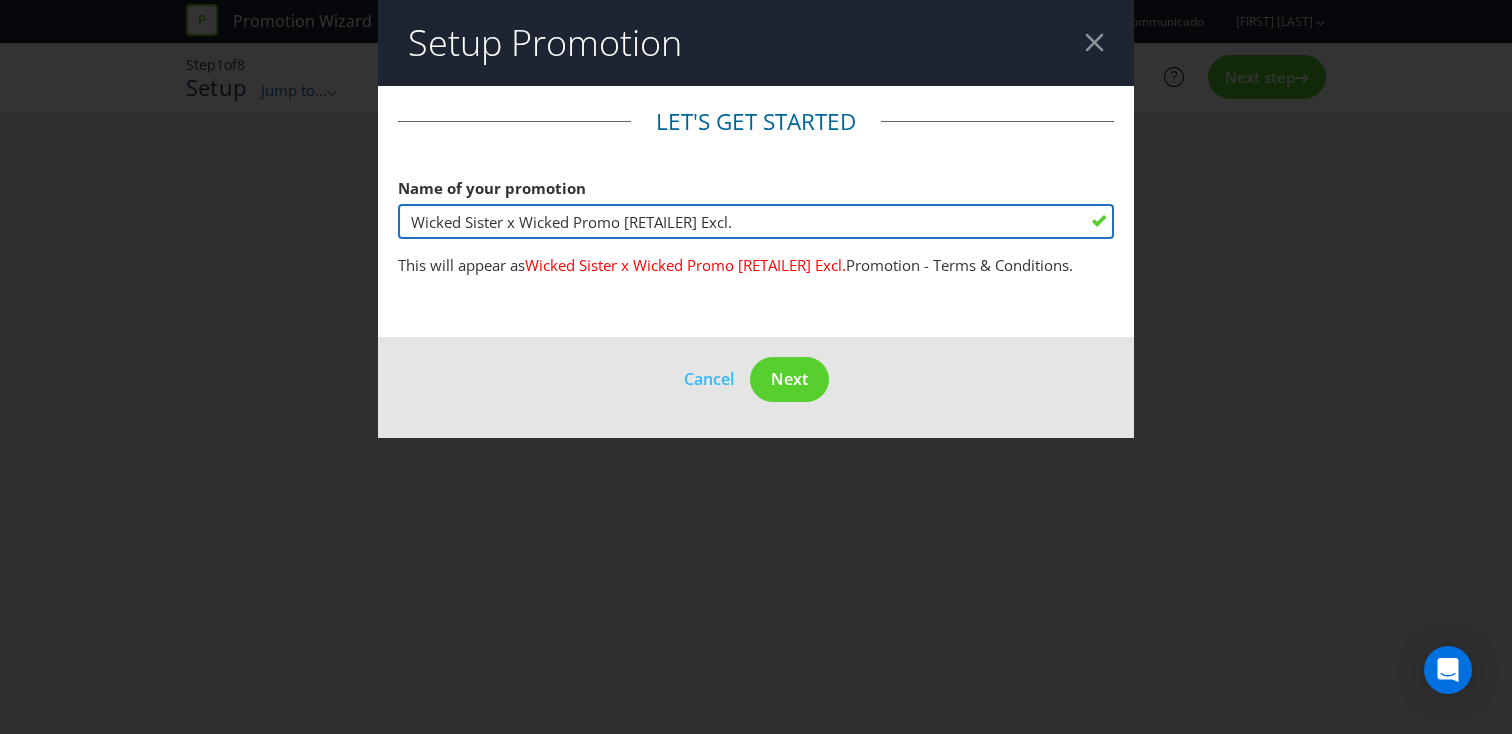 click on "Wicked Sister x Wicked Promo [RETAILER] Excl." at bounding box center [756, 221] 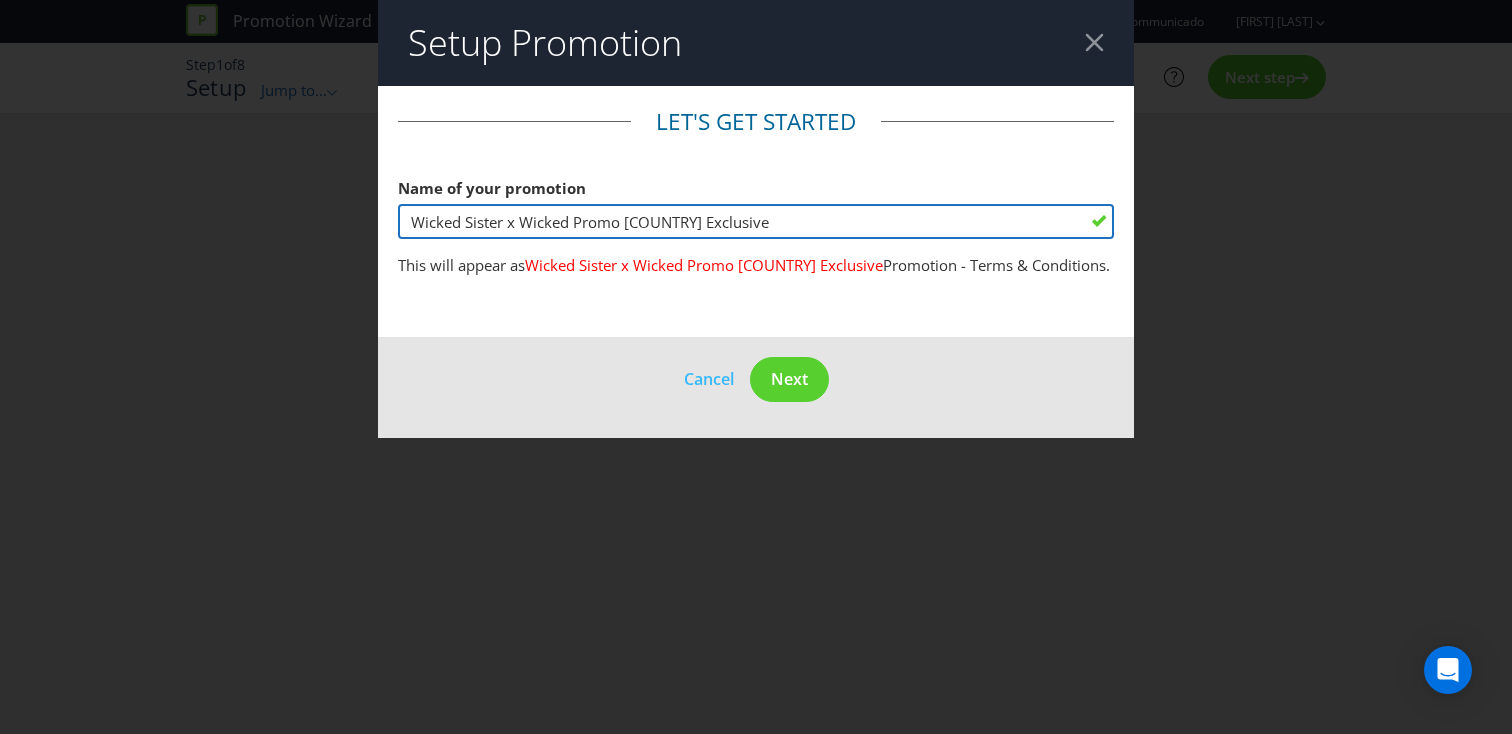 click on "Wicked Sister x Wicked Promo [COUNTRY] Exclusive" at bounding box center [756, 221] 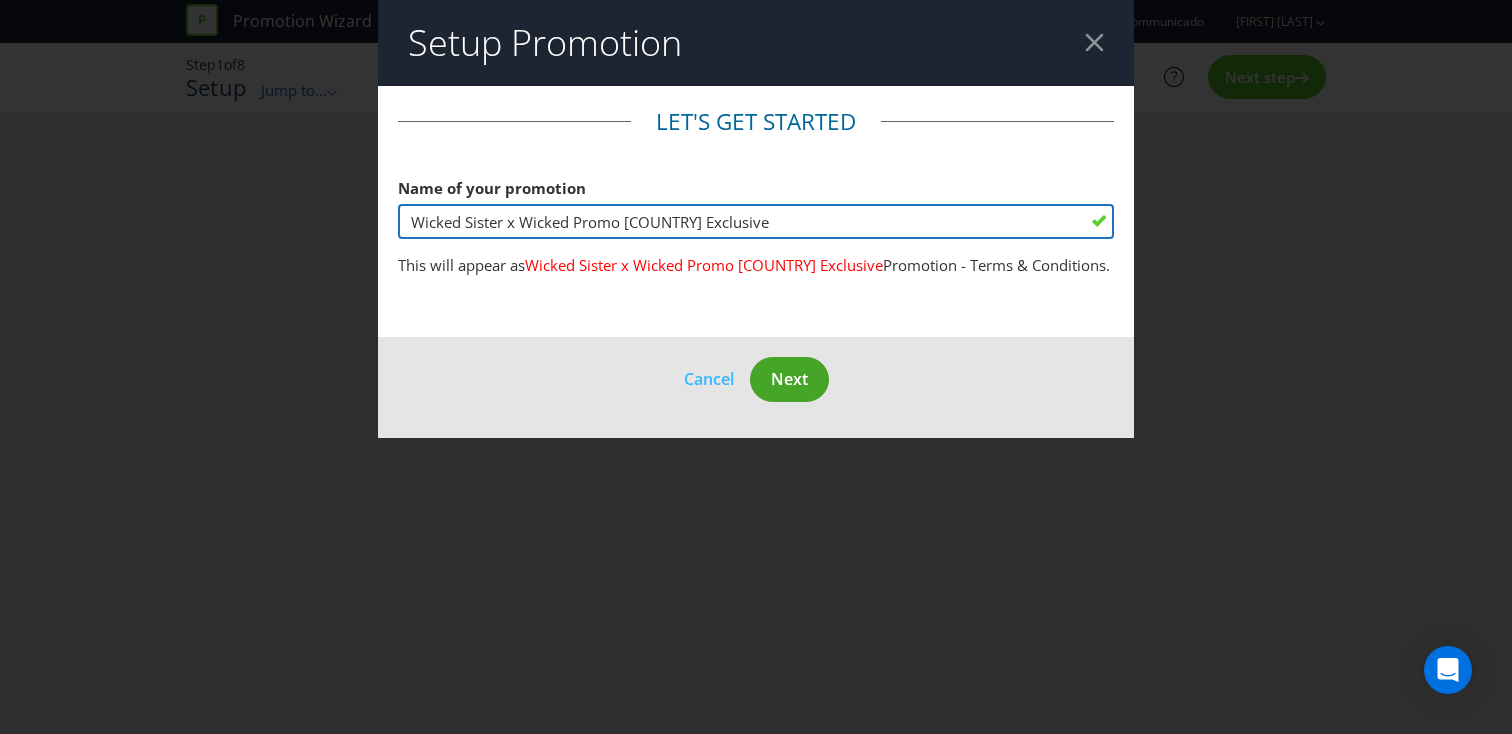 type on "Wicked Sister x Wicked Promo [COUNTRY] Exclusive" 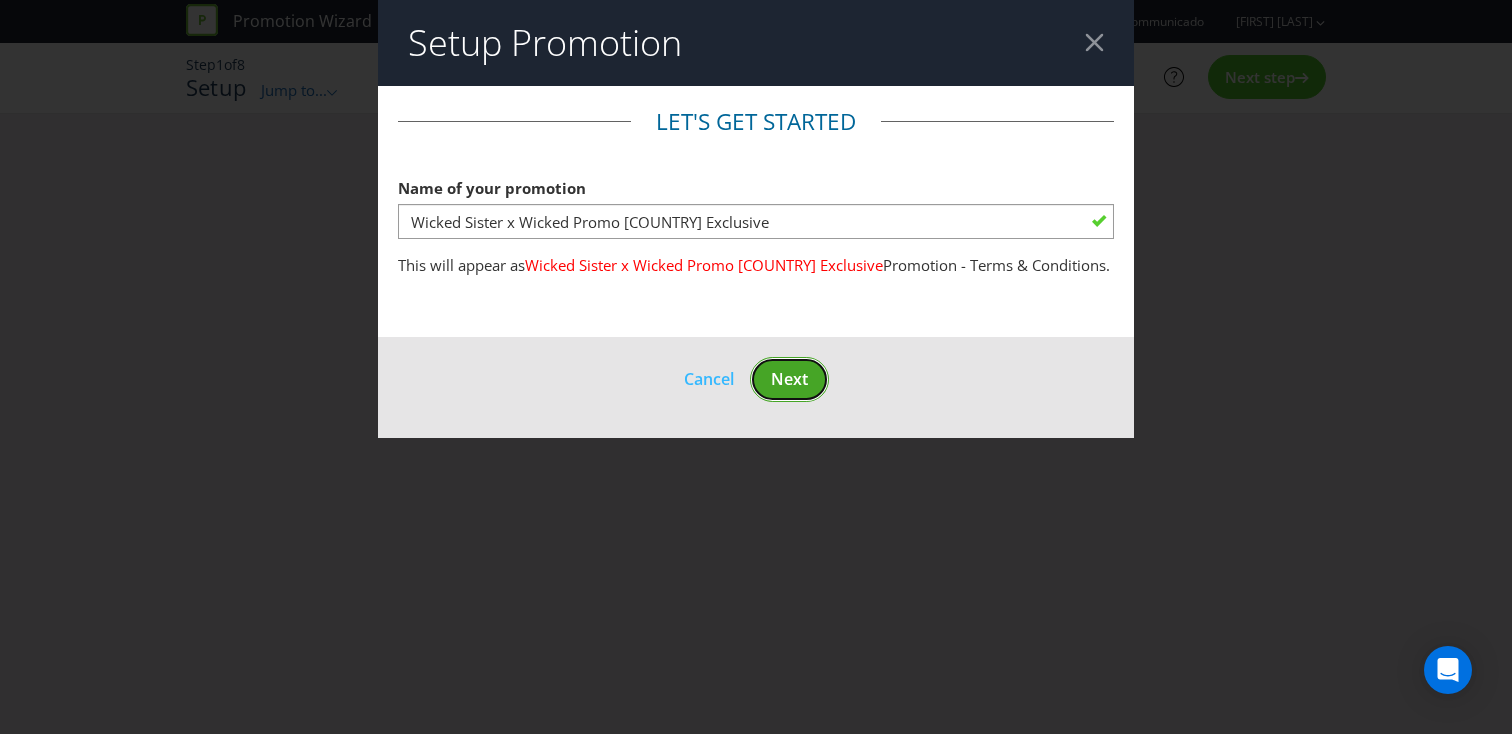 click on "Next" at bounding box center (789, 379) 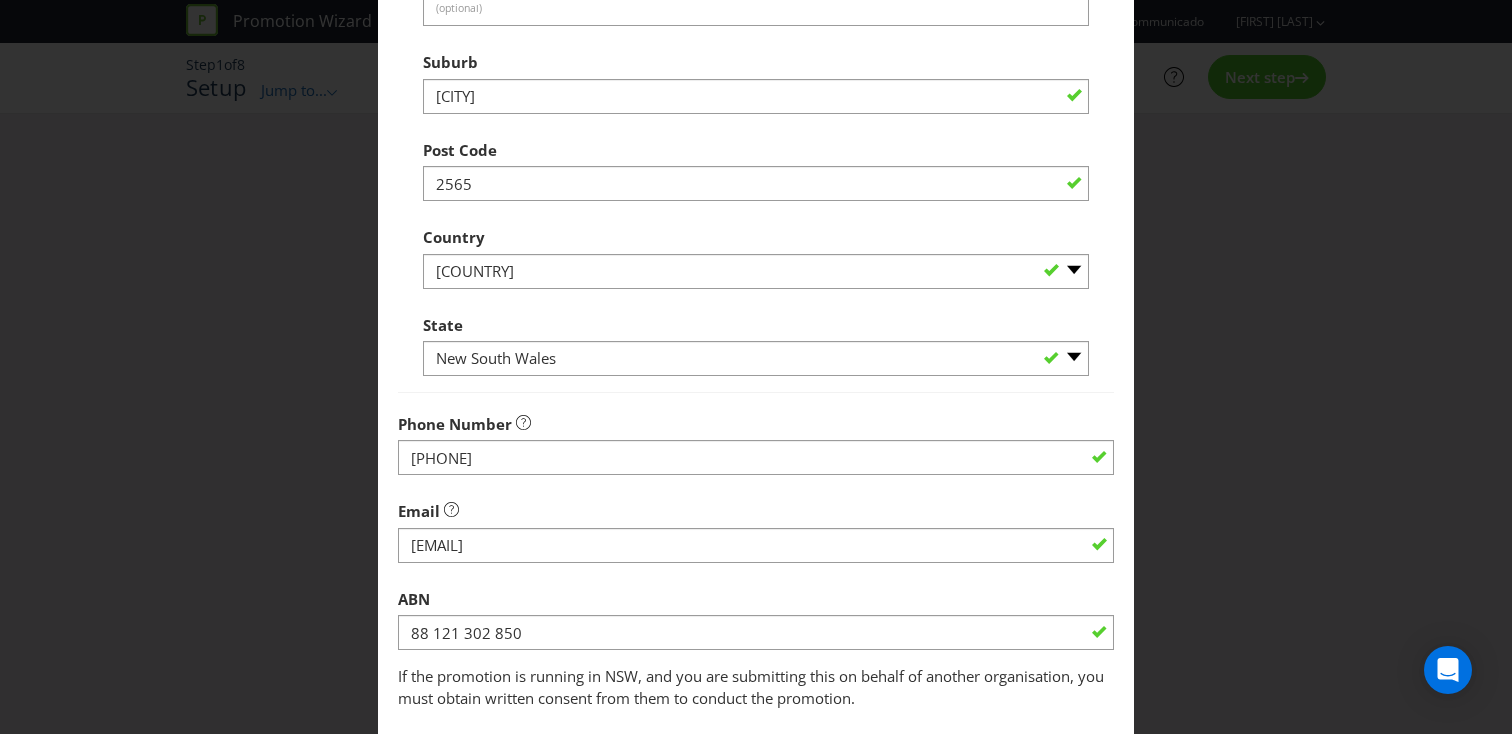 scroll, scrollTop: 571, scrollLeft: 0, axis: vertical 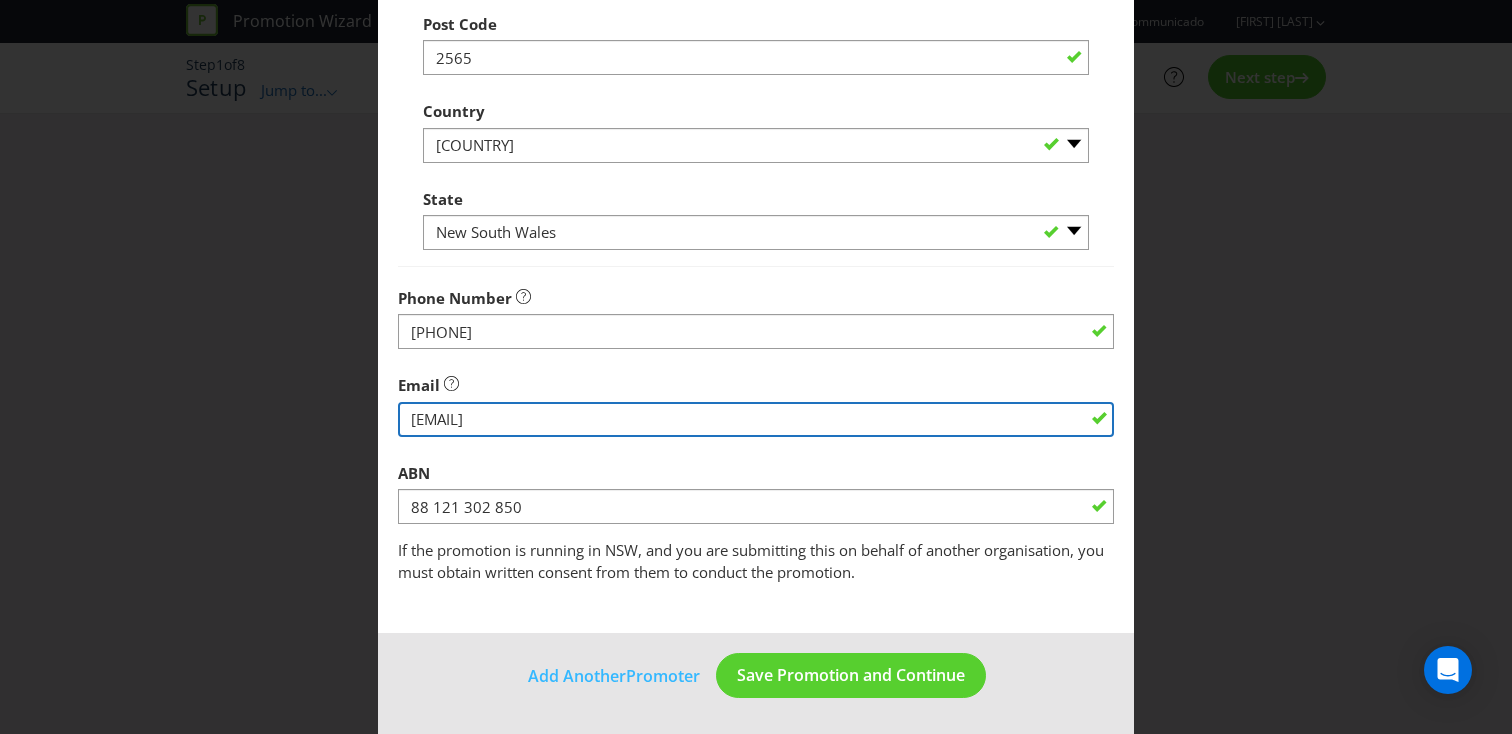 drag, startPoint x: 619, startPoint y: 416, endPoint x: 288, endPoint y: 415, distance: 331.0015 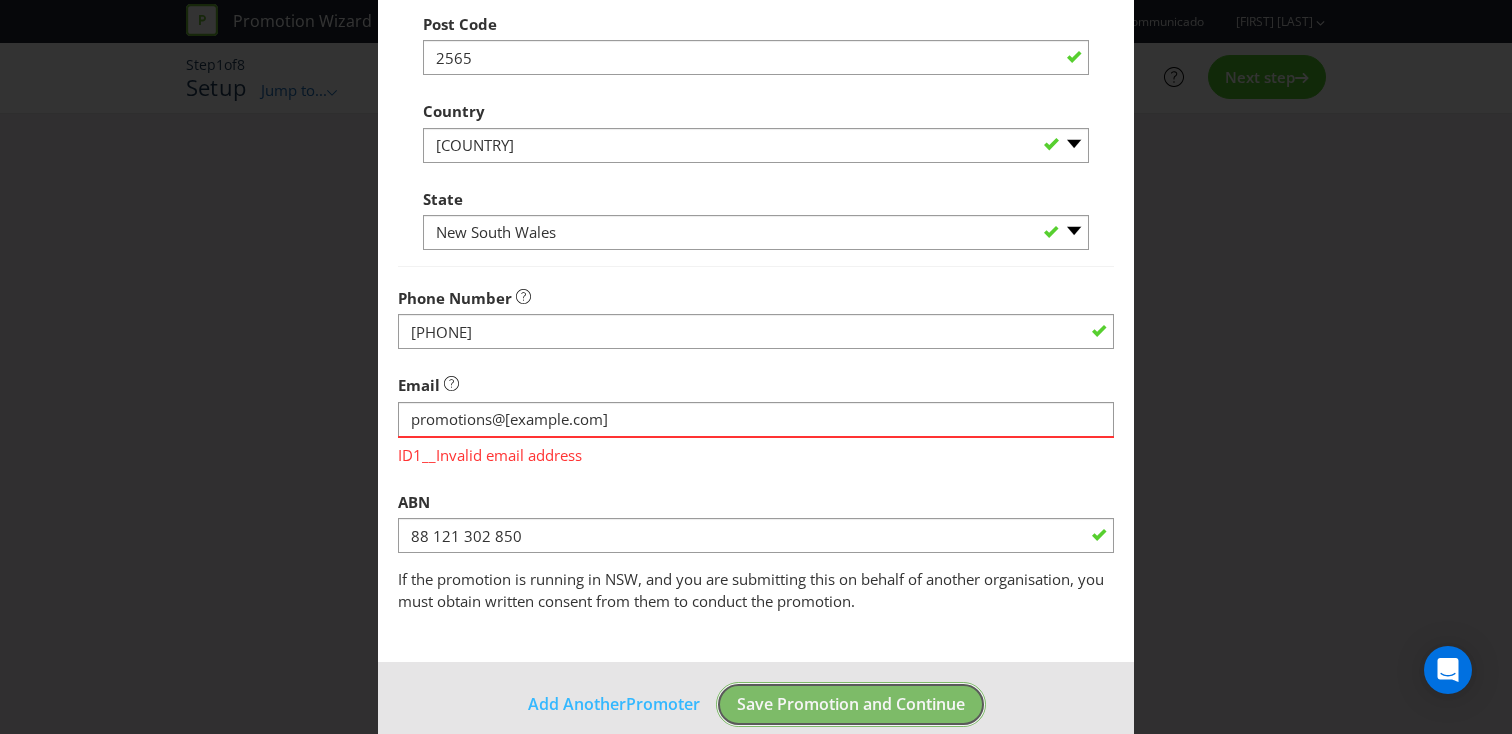 click on "Add Another  Promoter Save Promotion and Continue" at bounding box center [756, 712] 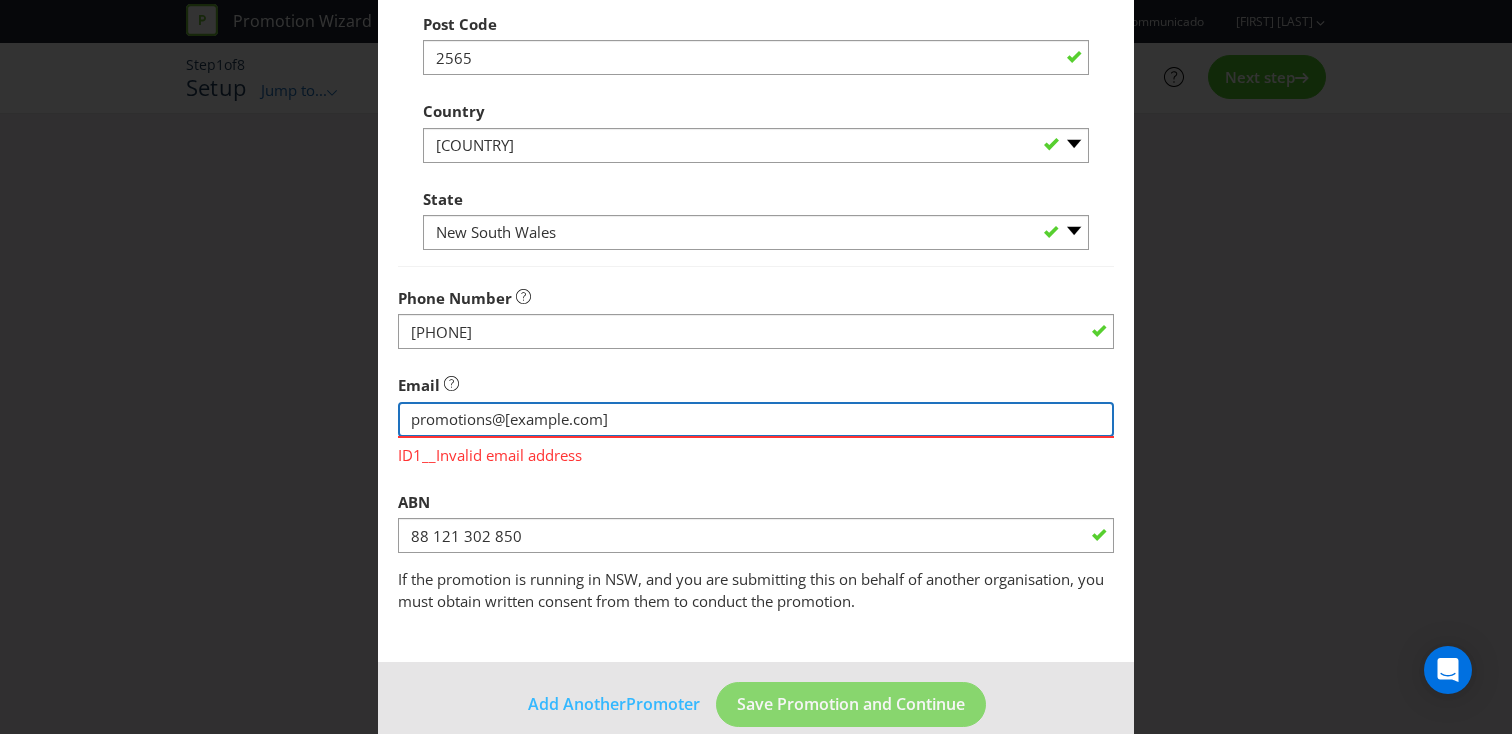 click at bounding box center [756, 419] 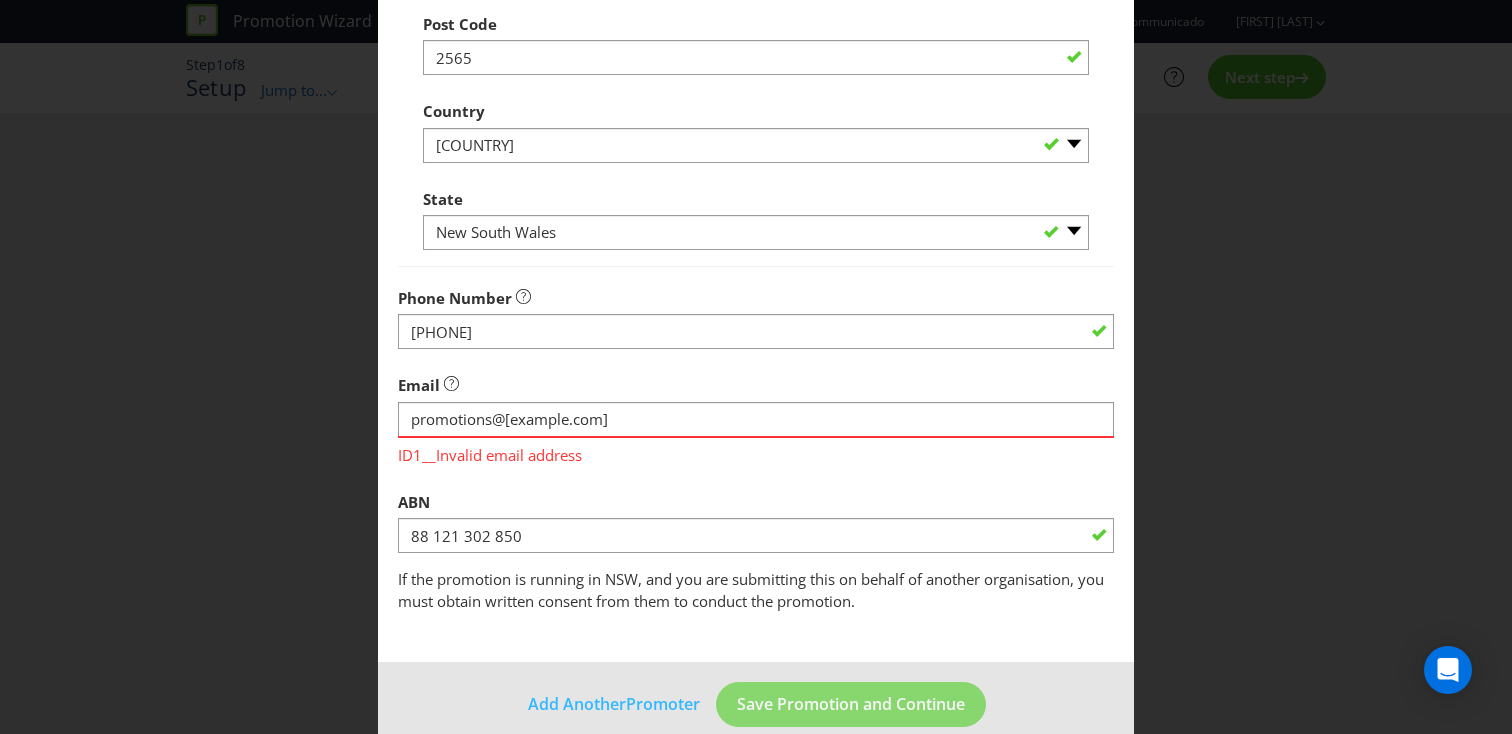 click on "Promoter Information Company Name   PDP FINE FOODS PTY LTD What is the promoter's address? This must be a street address.   Address Line 1   11 Phiney Pl Address Line 2   (optional) Suburb   Ingleburn Post Code   2565 Country   -- Please Select Australia New Zealand State   -- Please Select -- Australian Capital Territory New South Wales Northern Territory Queensland South Australia Tasmania Victoria Western Australia Phone Number   02 8730 8086 Email   ID1__Invalid email address ABN   88 121 302 850 If the promotion is running in NSW, and you are submitting this on behalf of another organisation, you must obtain written consent from them to conduct the promotion." at bounding box center [756, 89] 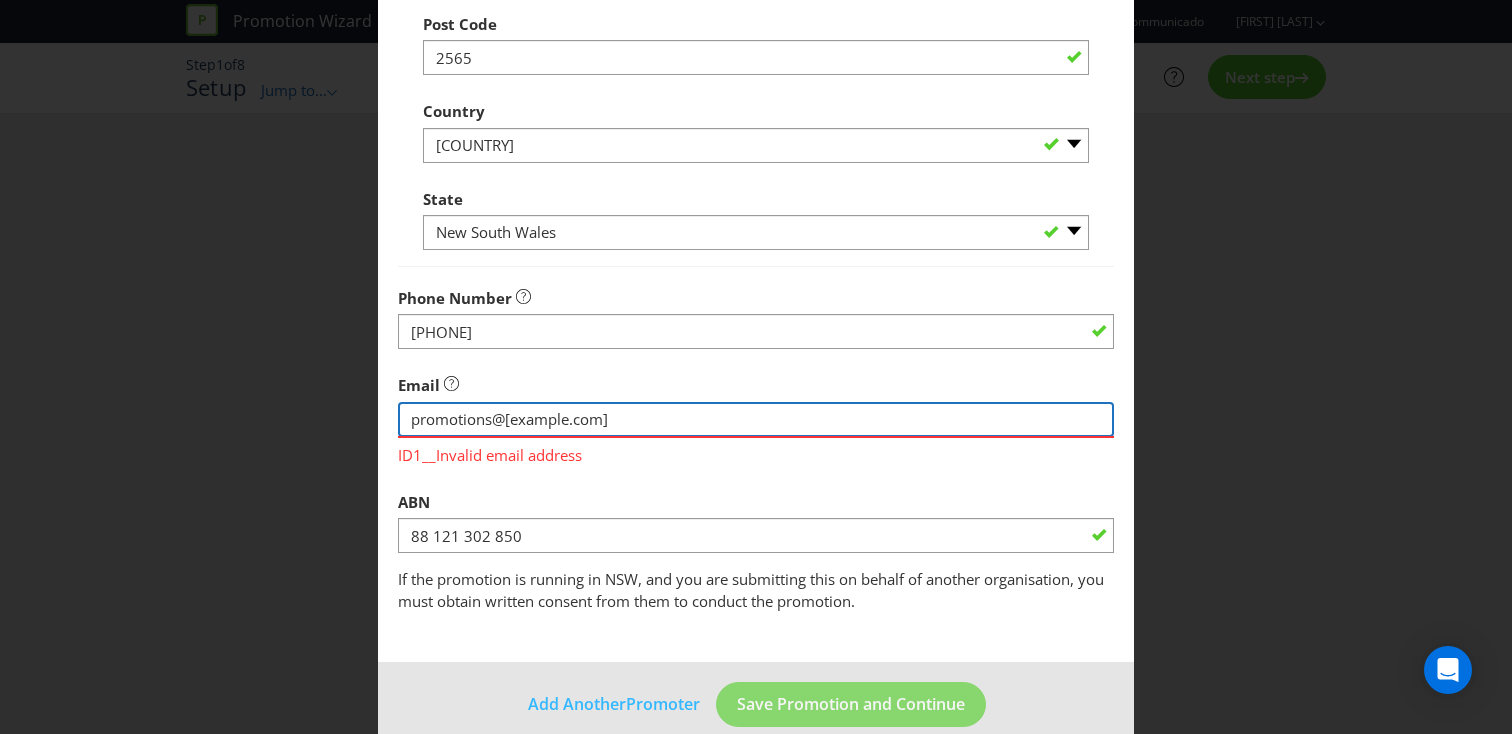 click at bounding box center [756, 419] 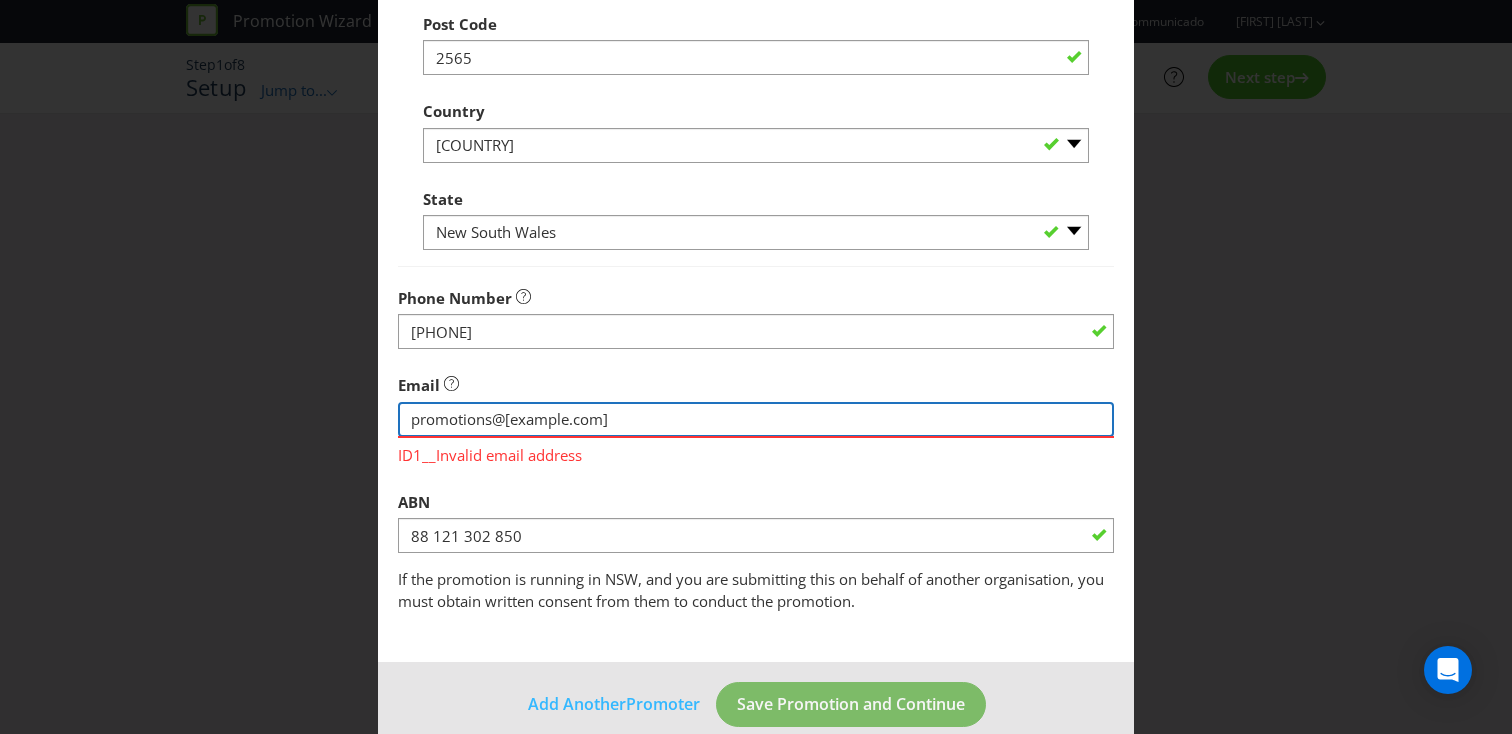 type on "promotions@[example.com]" 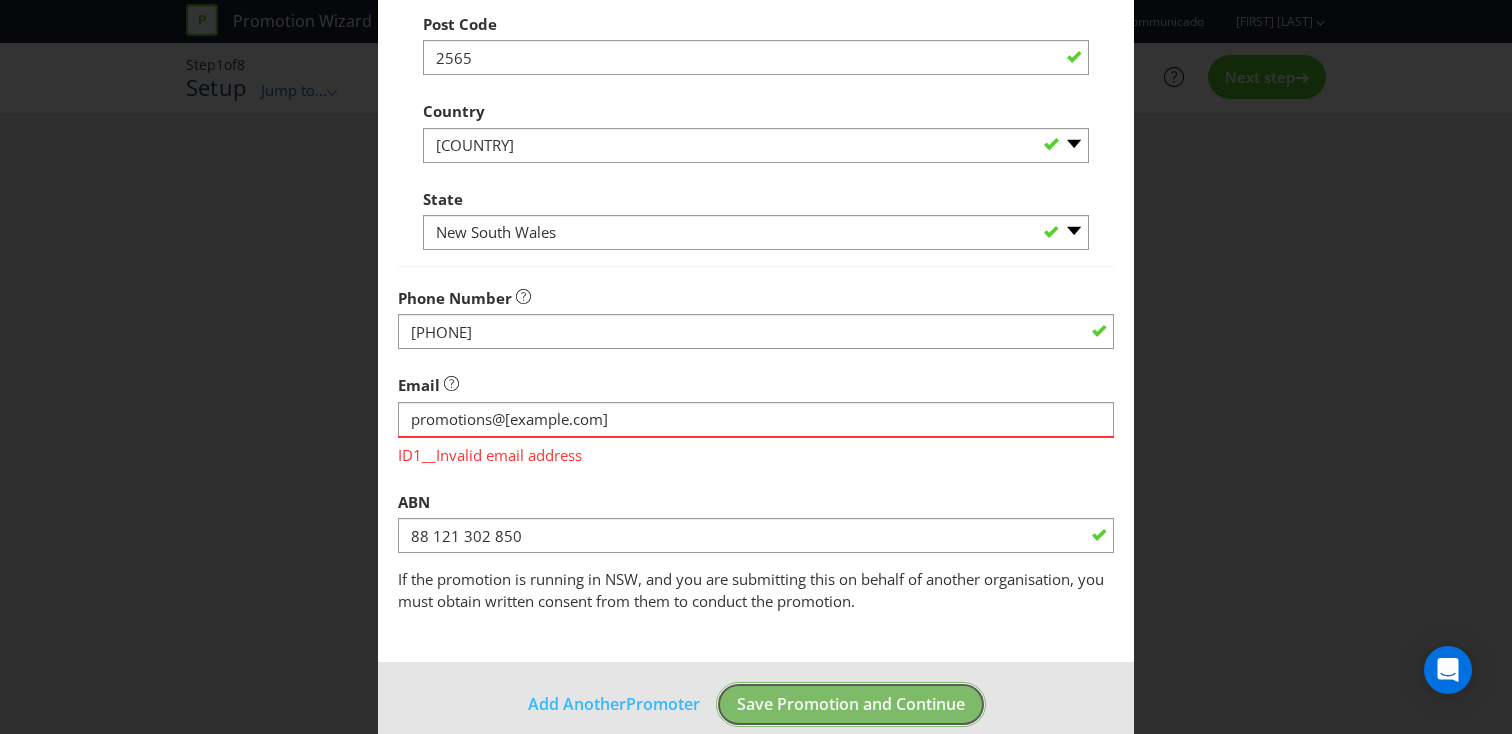 click on "Add Another  Promoter Save Promotion and Continue" at bounding box center (756, 712) 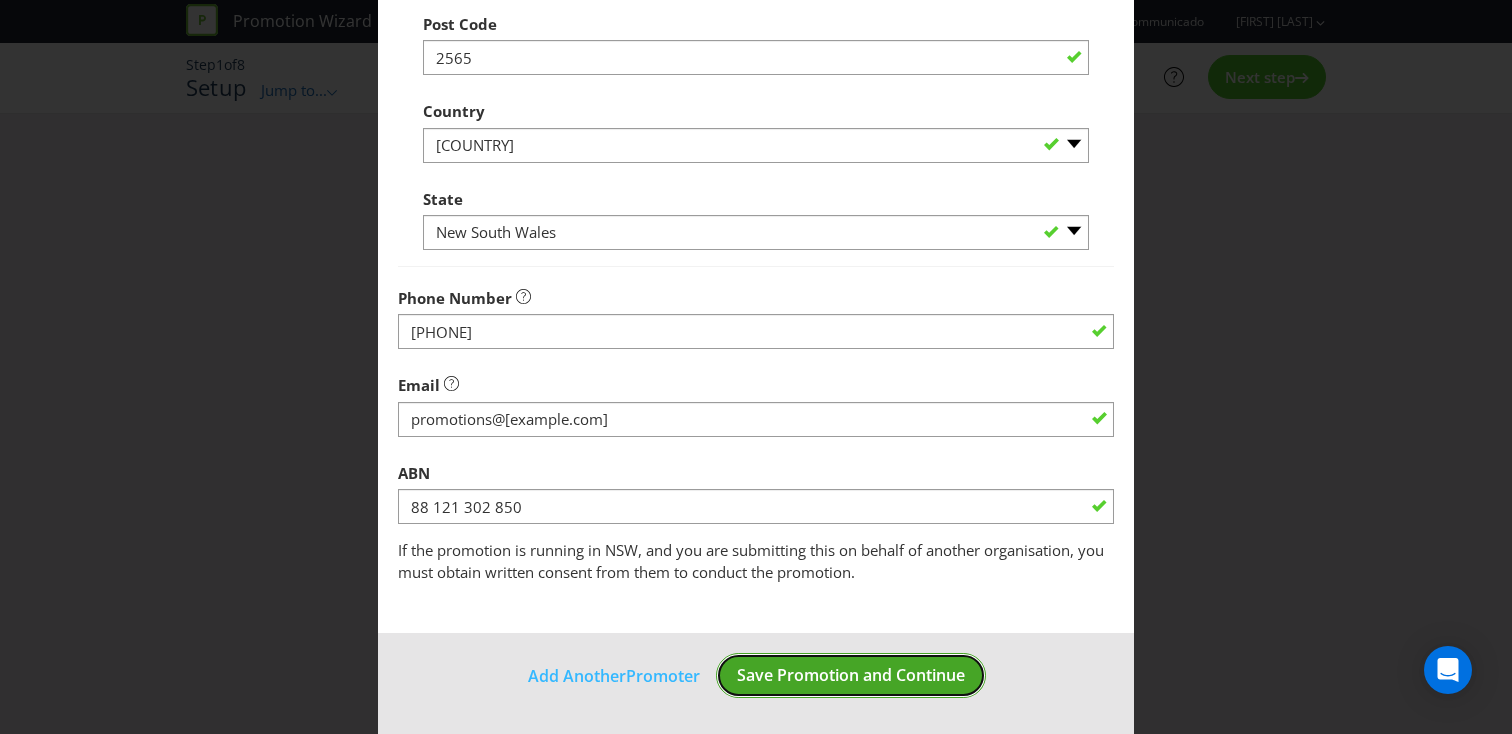 click on "Save Promotion and Continue" at bounding box center [851, 675] 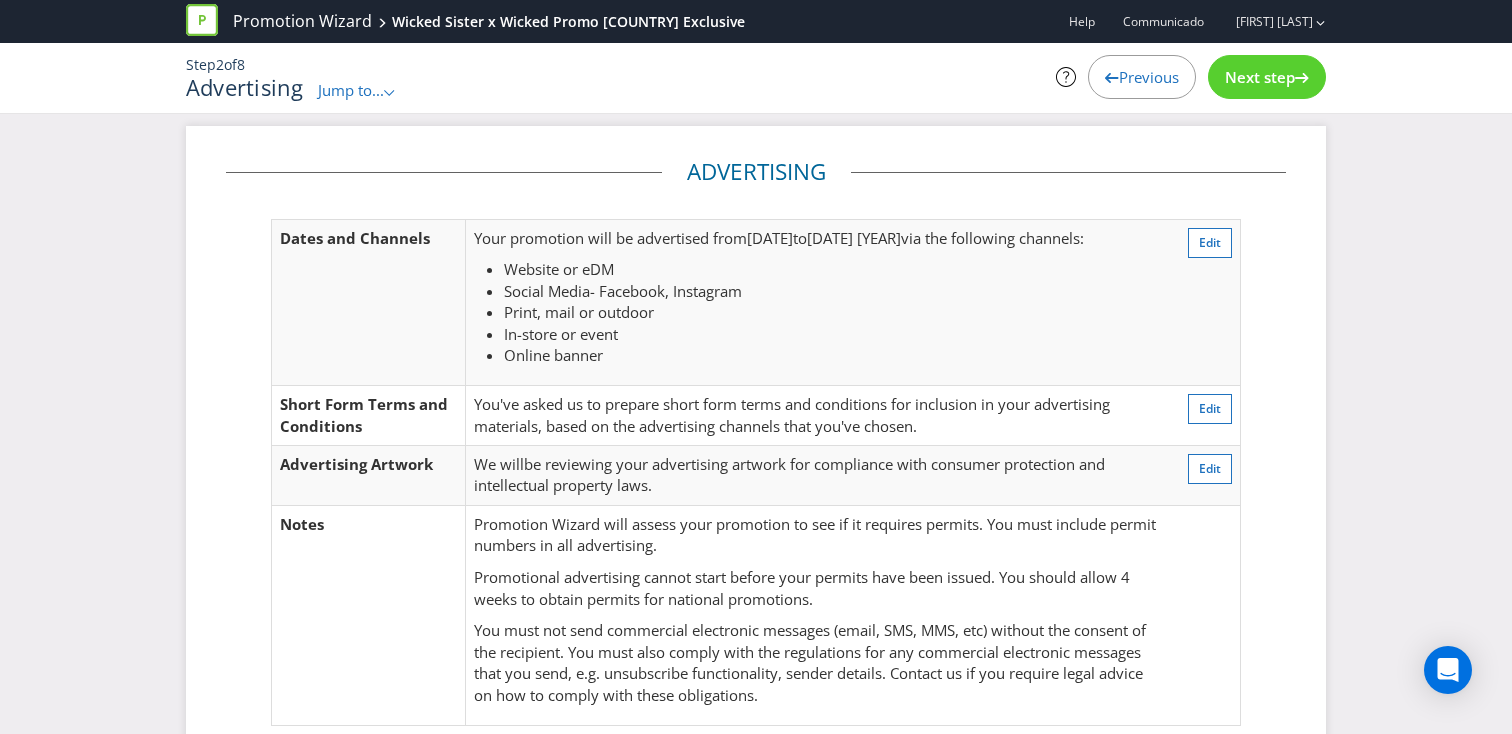 scroll, scrollTop: 0, scrollLeft: 0, axis: both 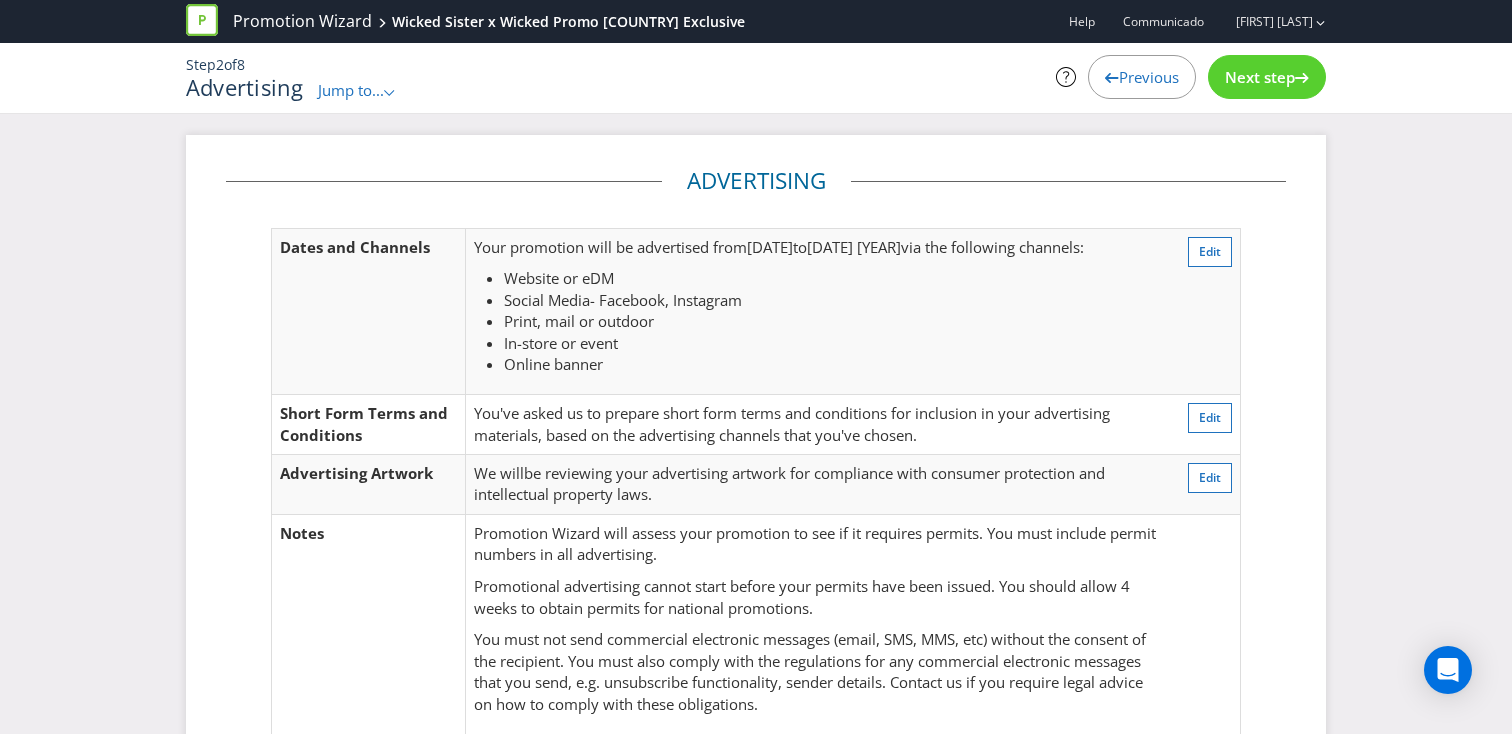 click on "Next step" at bounding box center [1267, 77] 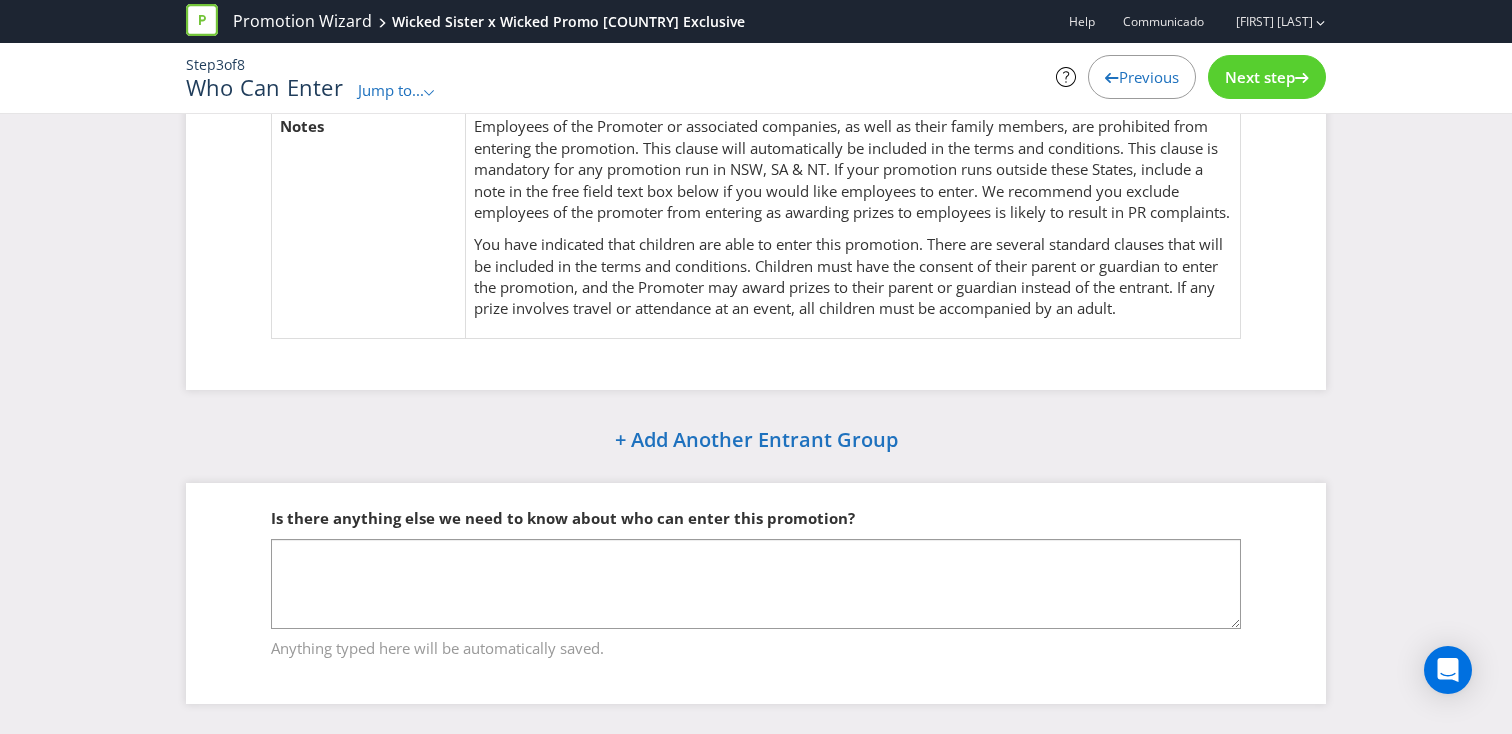 scroll, scrollTop: 0, scrollLeft: 0, axis: both 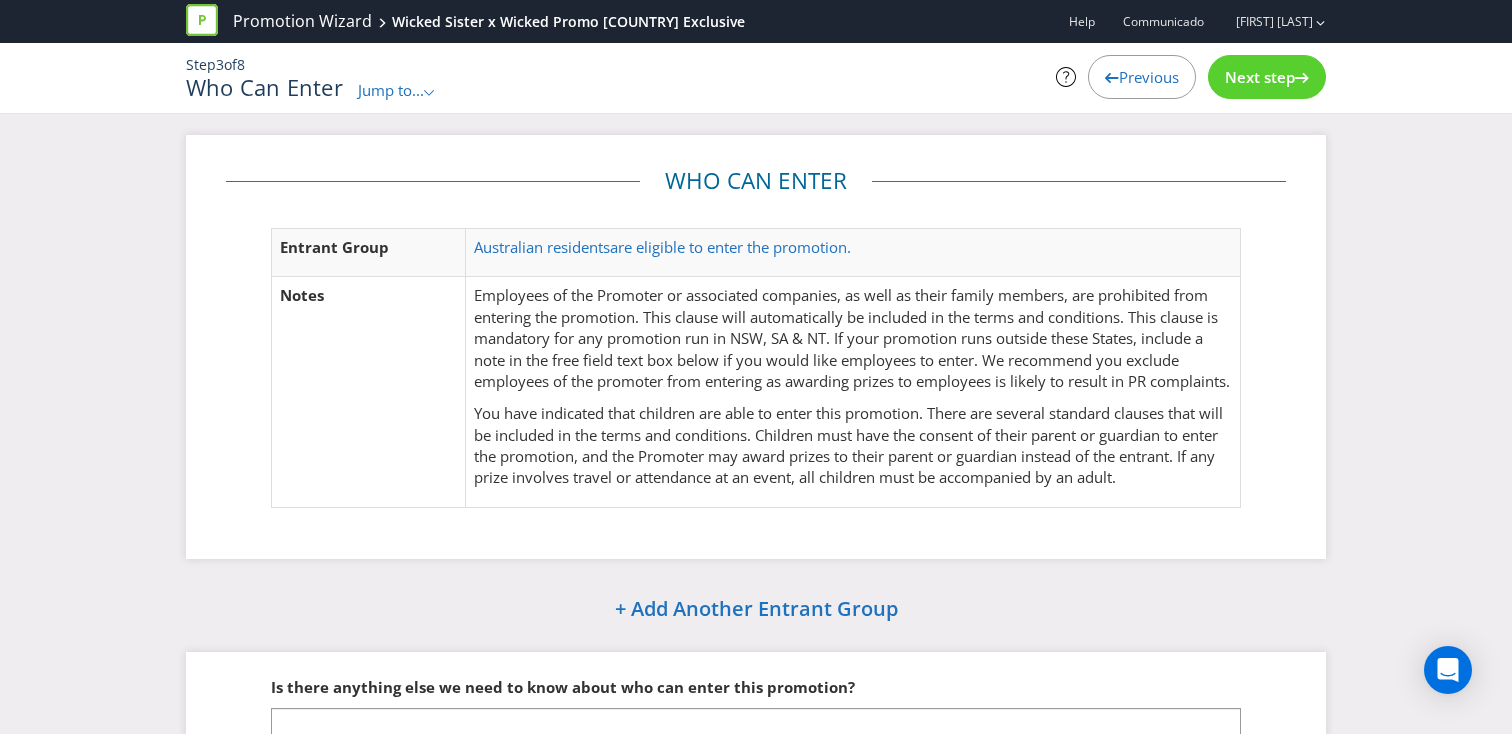 click on "Next step" at bounding box center [1260, 77] 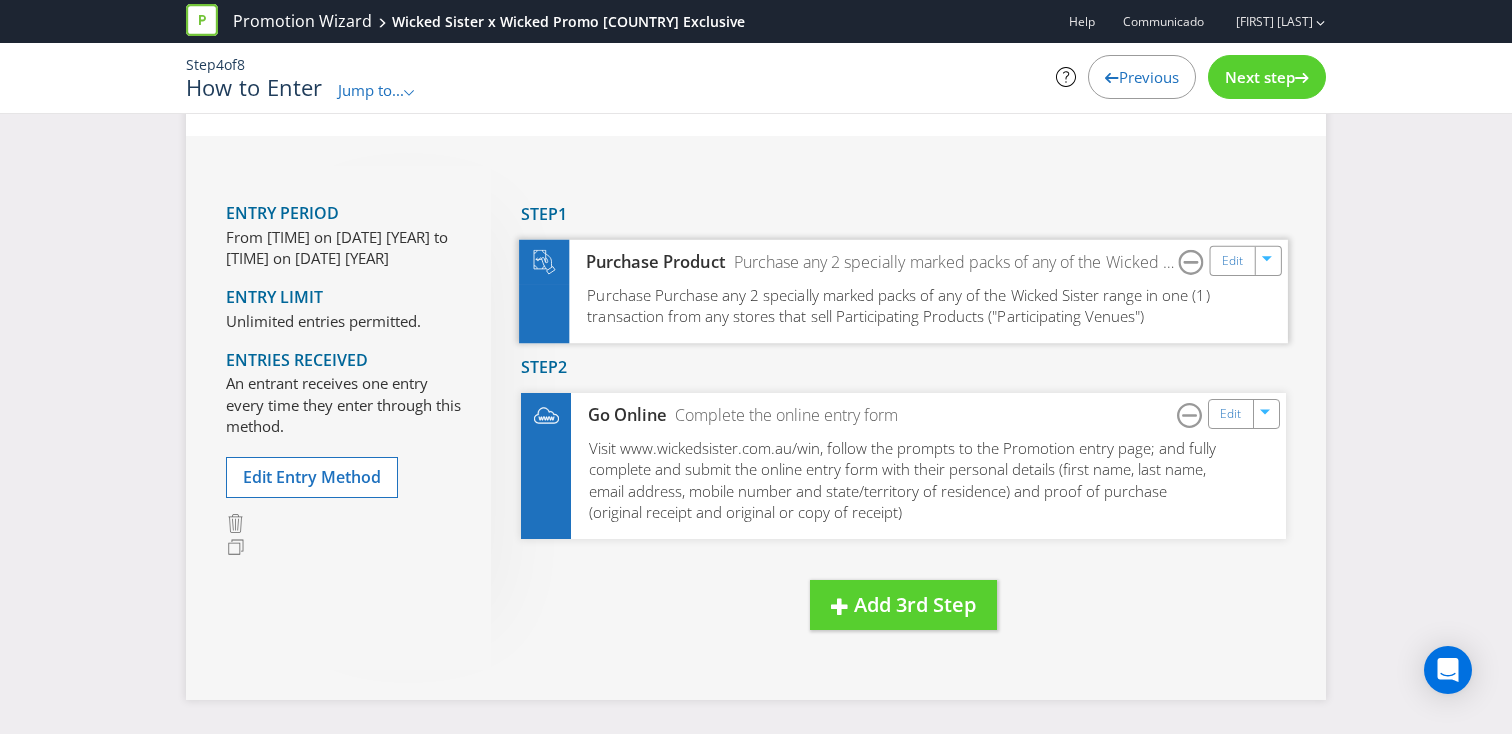 scroll, scrollTop: 86, scrollLeft: 0, axis: vertical 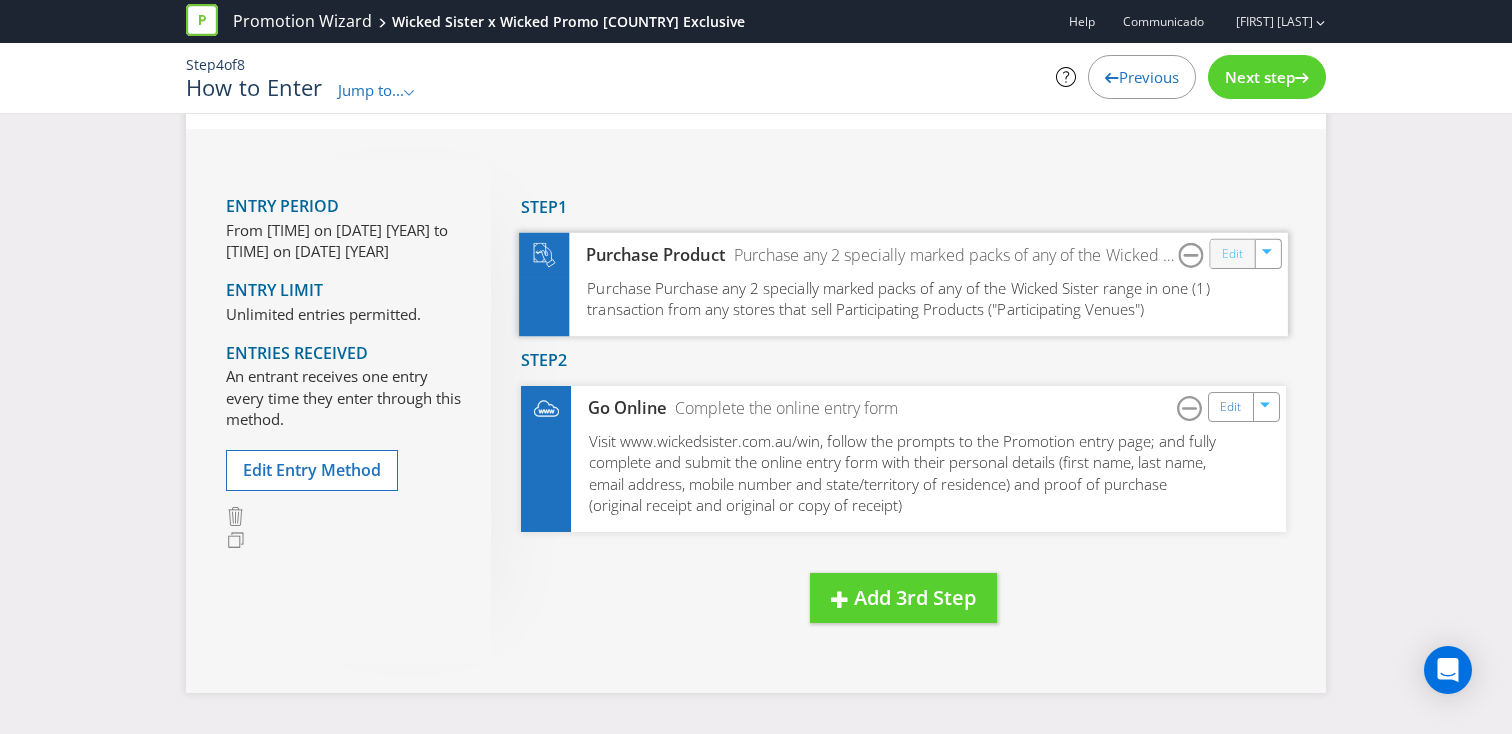 click on "Edit" at bounding box center (1232, 253) 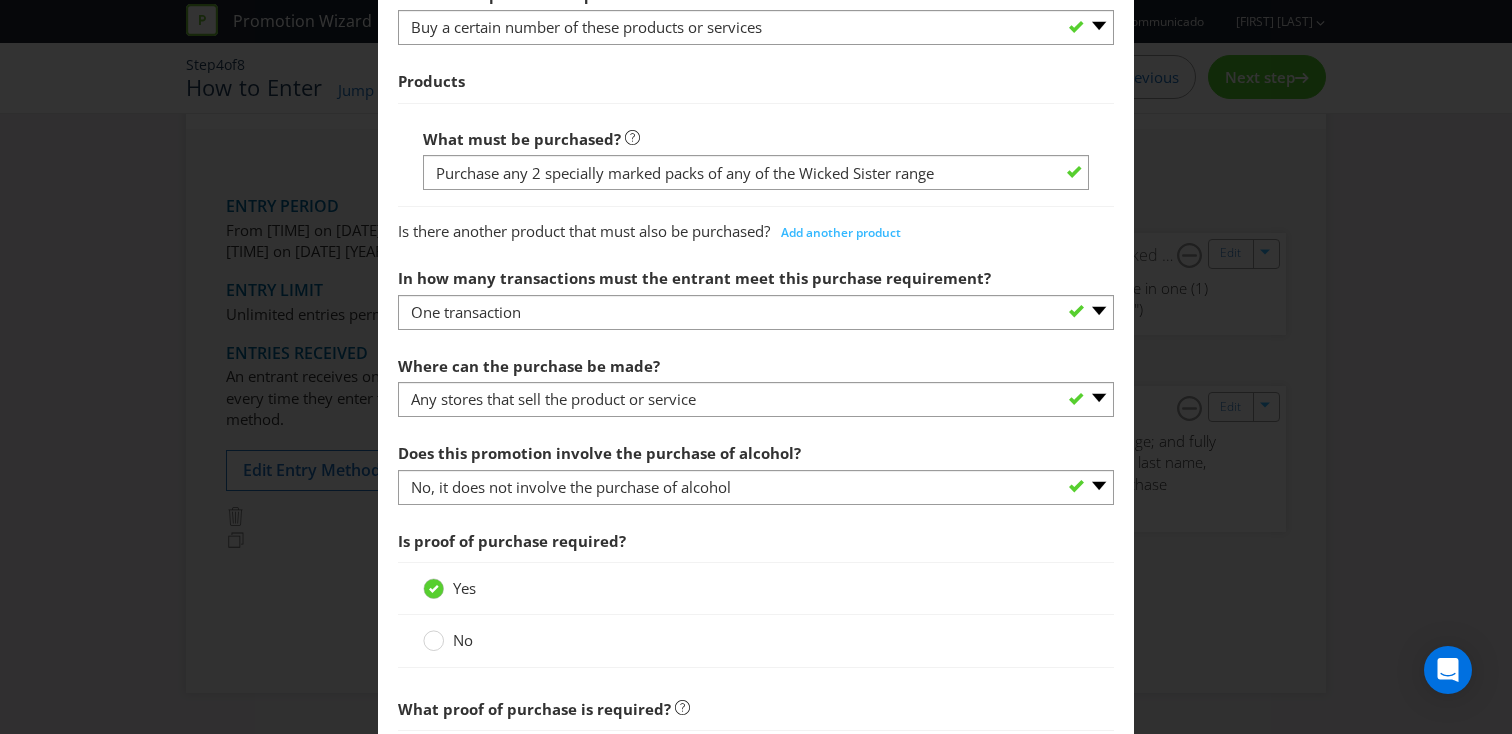 scroll, scrollTop: 1113, scrollLeft: 0, axis: vertical 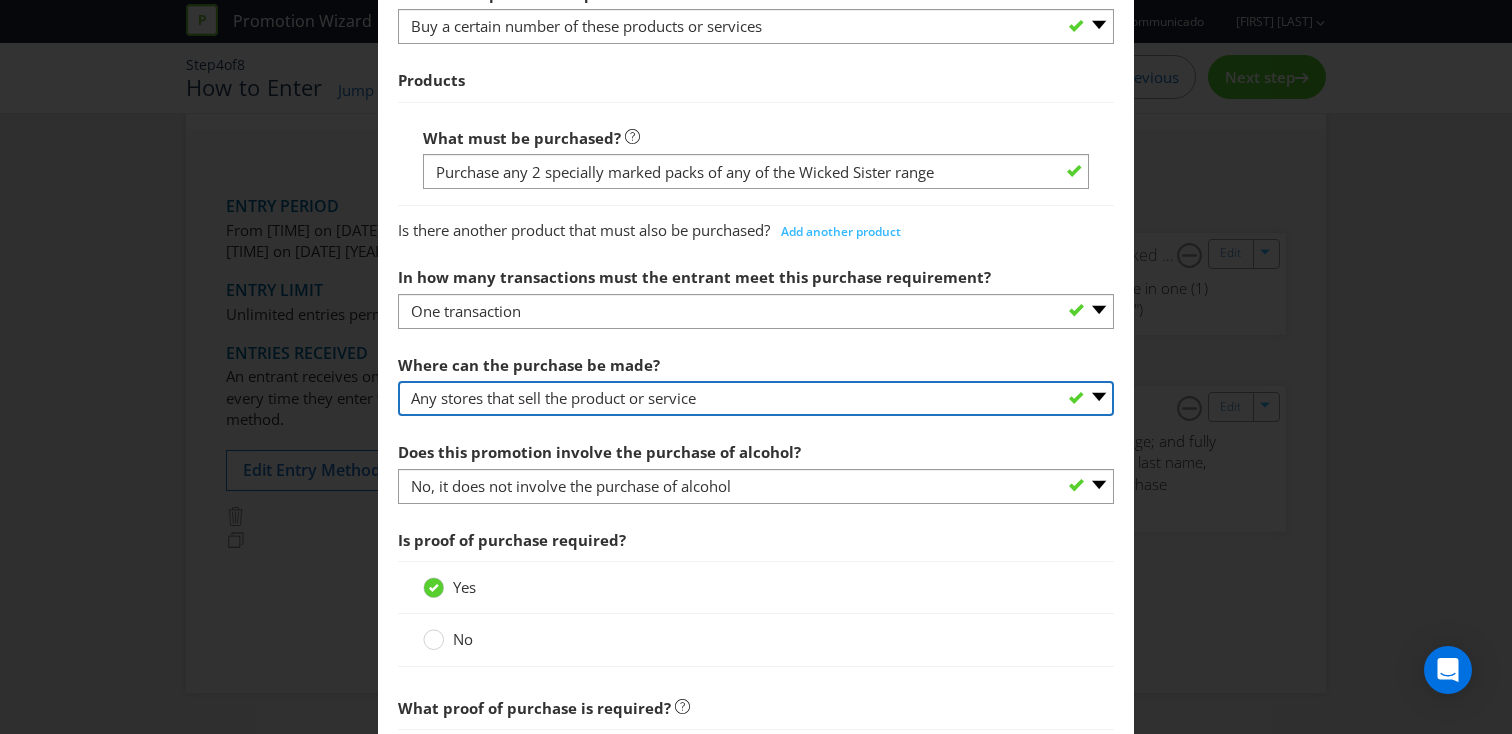 click on "-- Please select -- Any stores displaying promotional material (including online) Any stores displaying promotional material (excluding online) Any stores that sell the product or service Specific stores or a specific area (please specify) Other (please specify)" at bounding box center [756, 398] 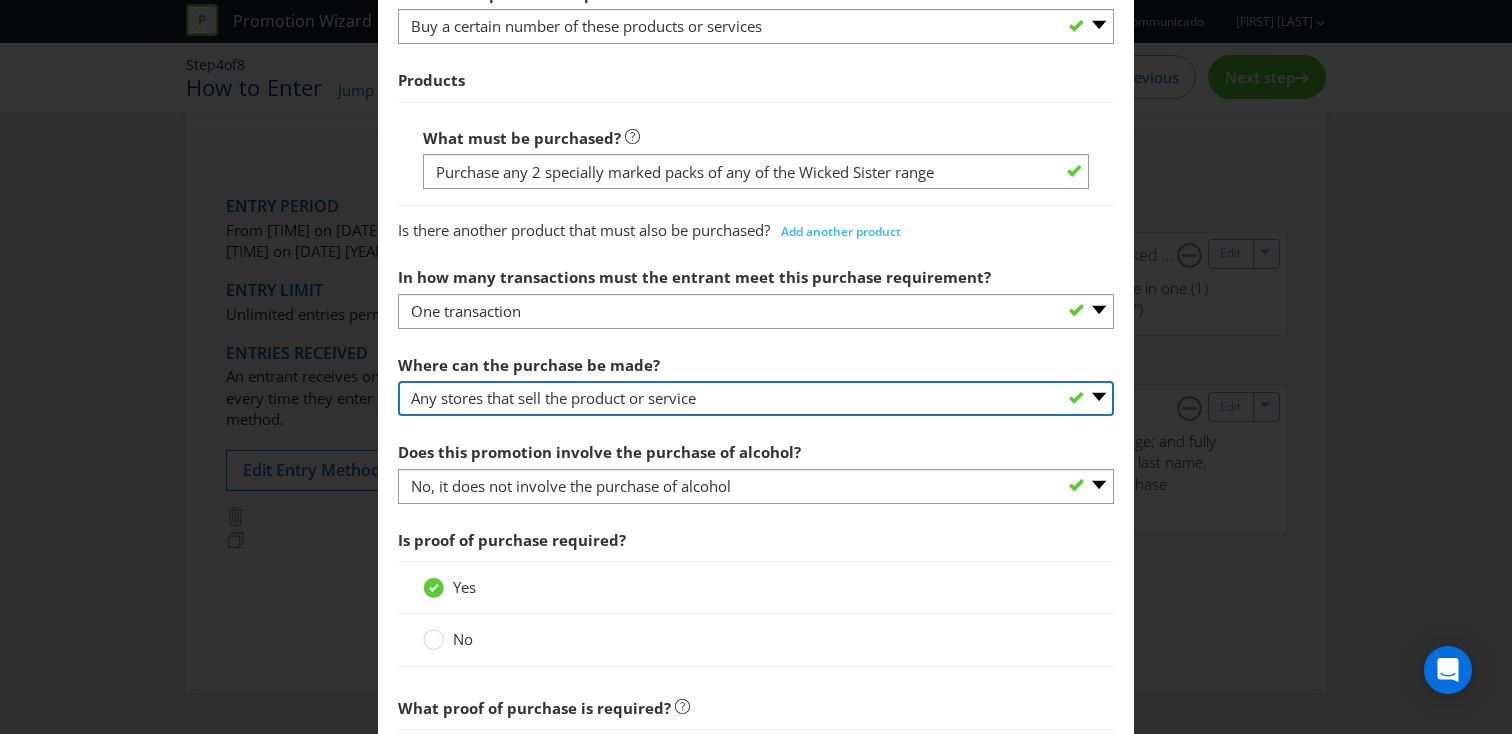 select on "SPECIFIC" 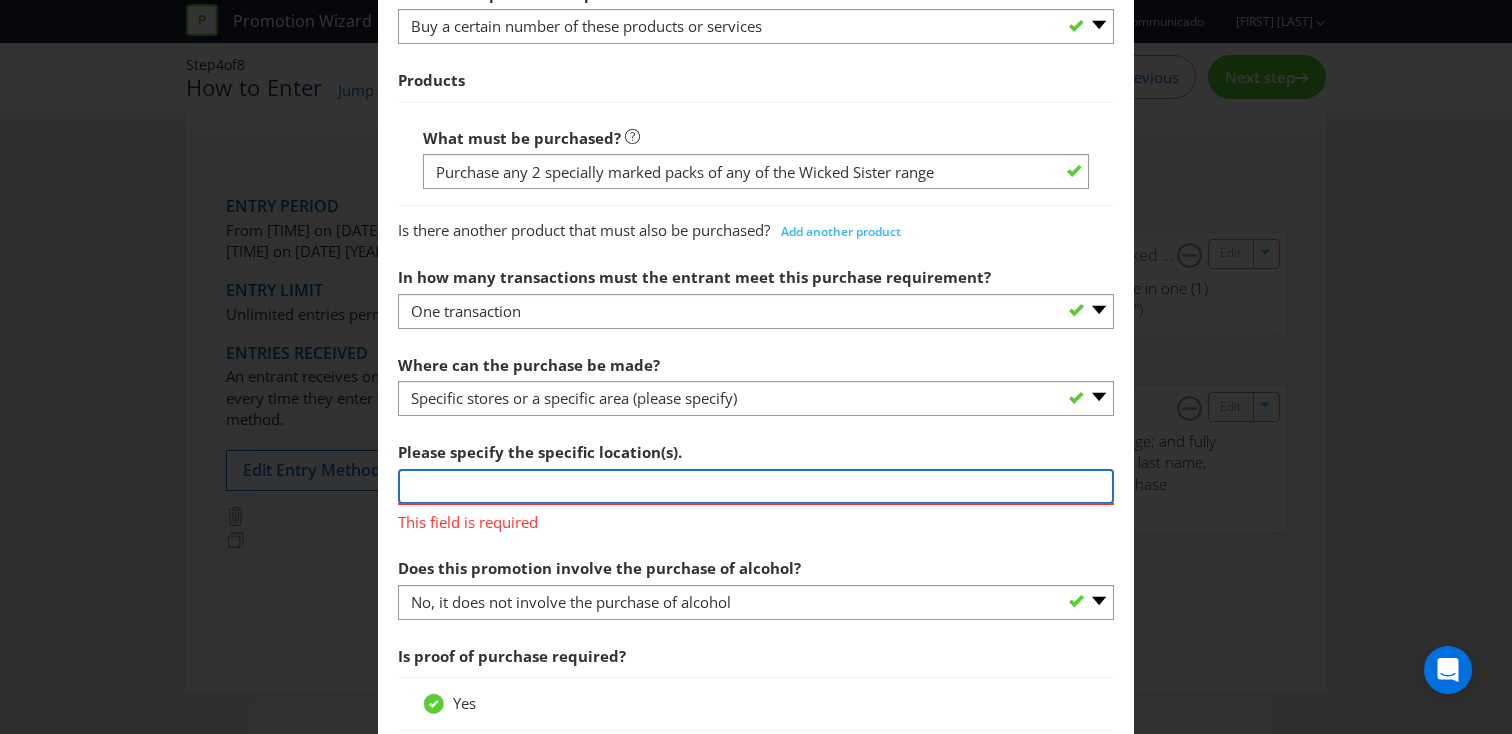 click at bounding box center (756, 486) 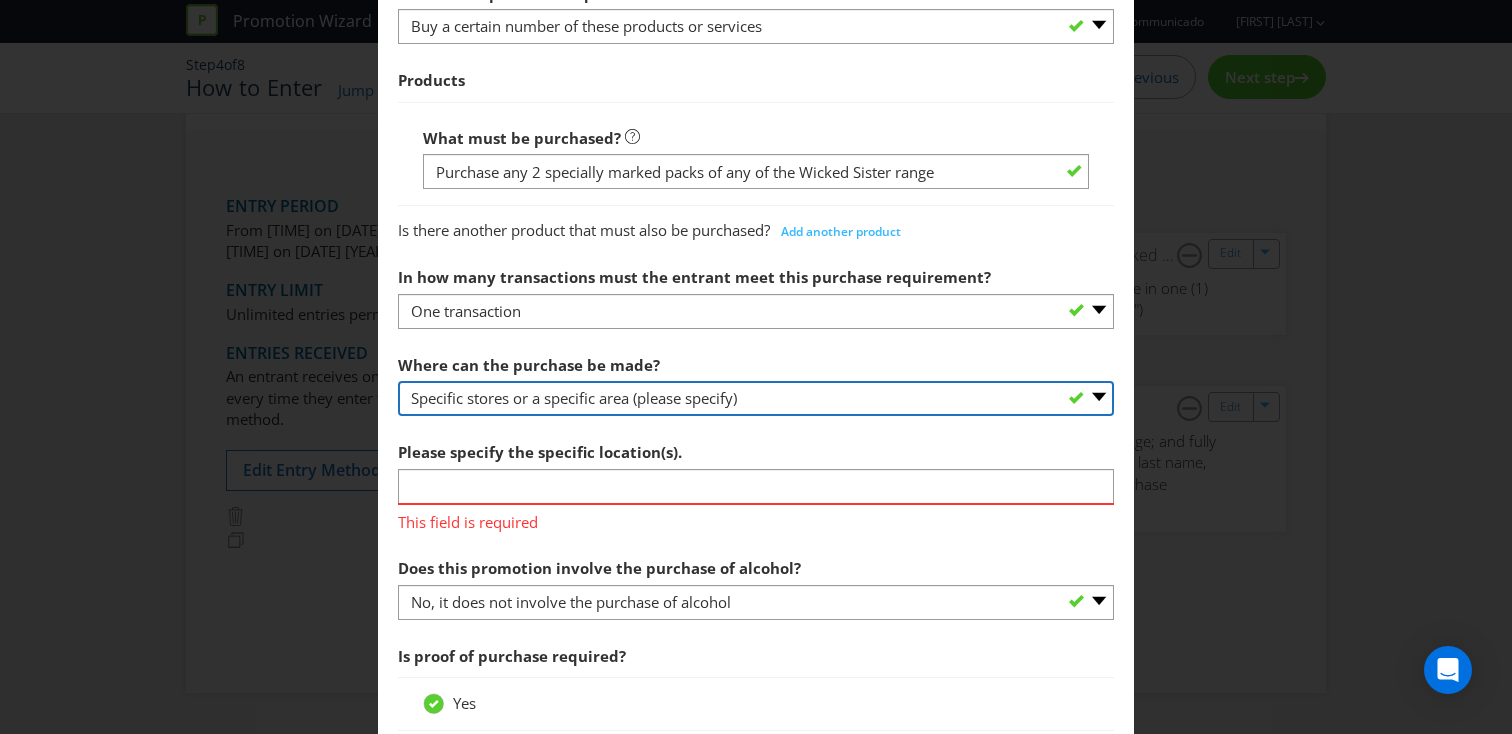 click on "-- Please select -- Any stores displaying promotional material (including online) Any stores displaying promotional material (excluding online) Any stores that sell the product or service Specific stores or a specific area (please specify) Other (please specify)" at bounding box center (756, 398) 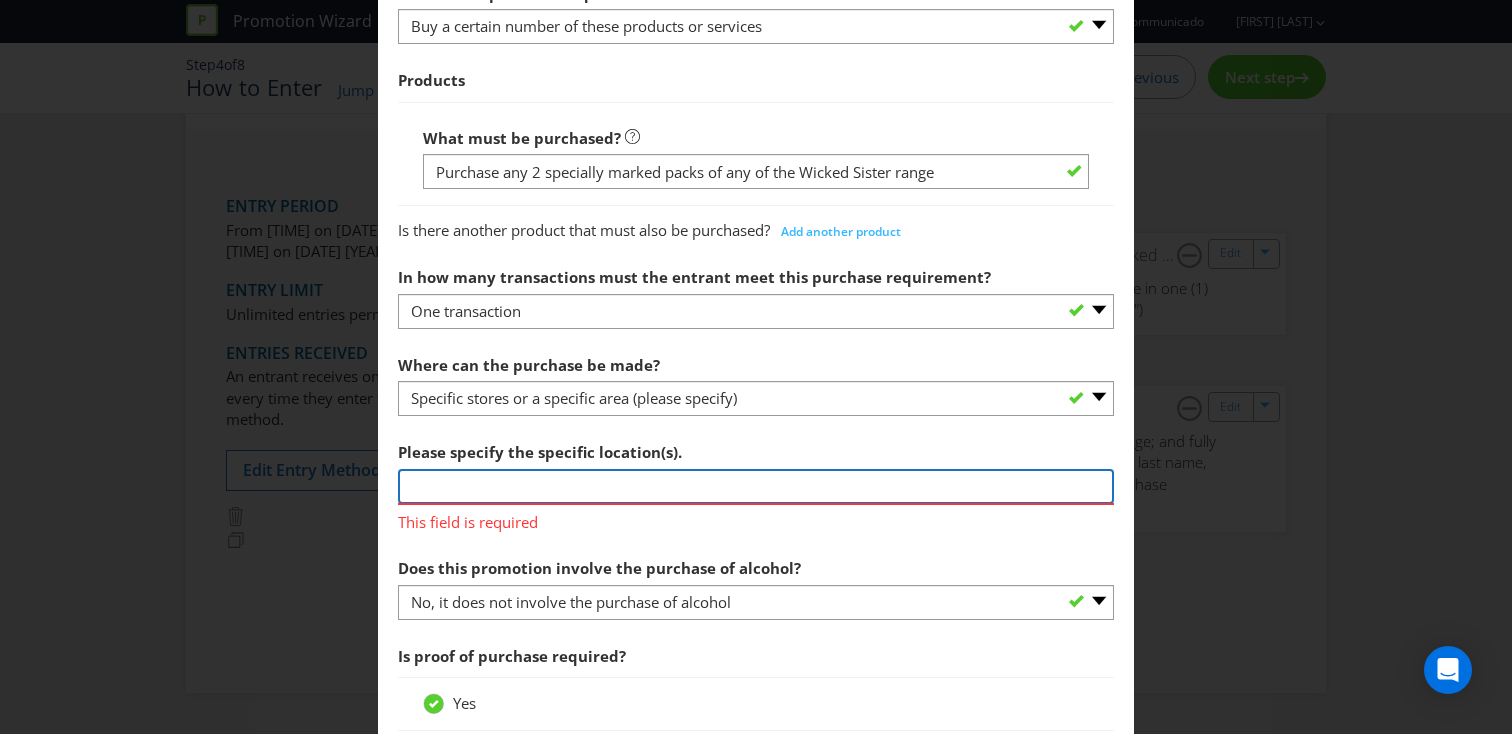 click at bounding box center (756, 486) 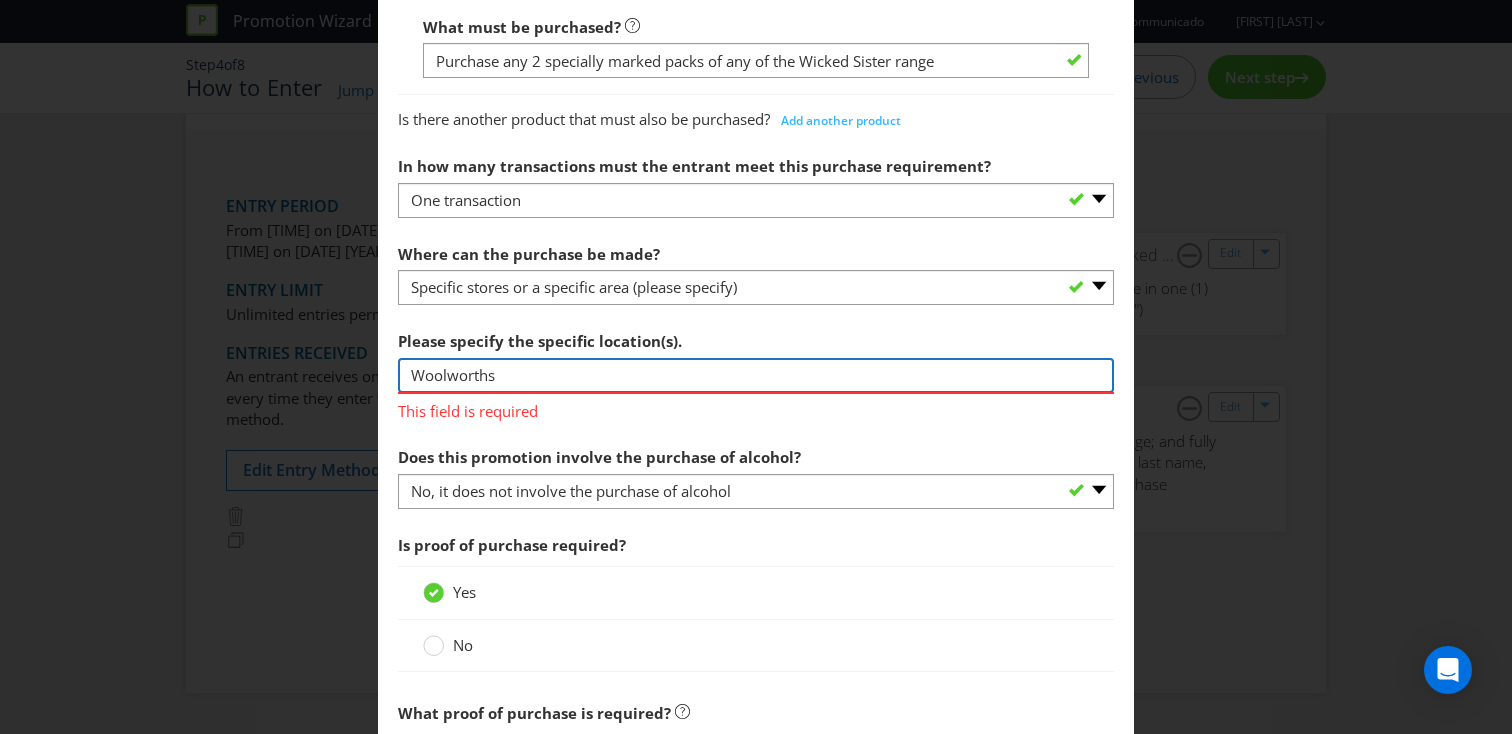 scroll, scrollTop: 1234, scrollLeft: 0, axis: vertical 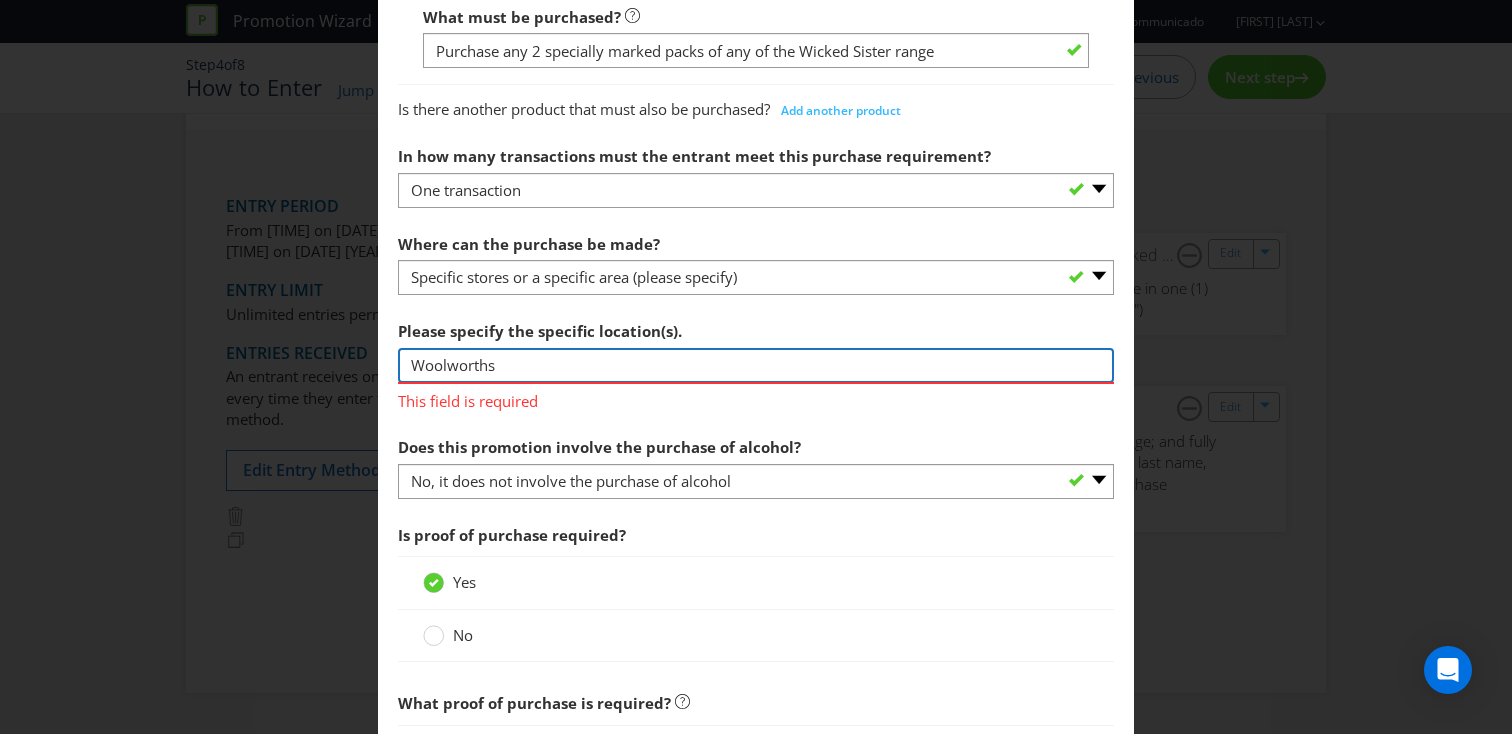 type on "Woolworths" 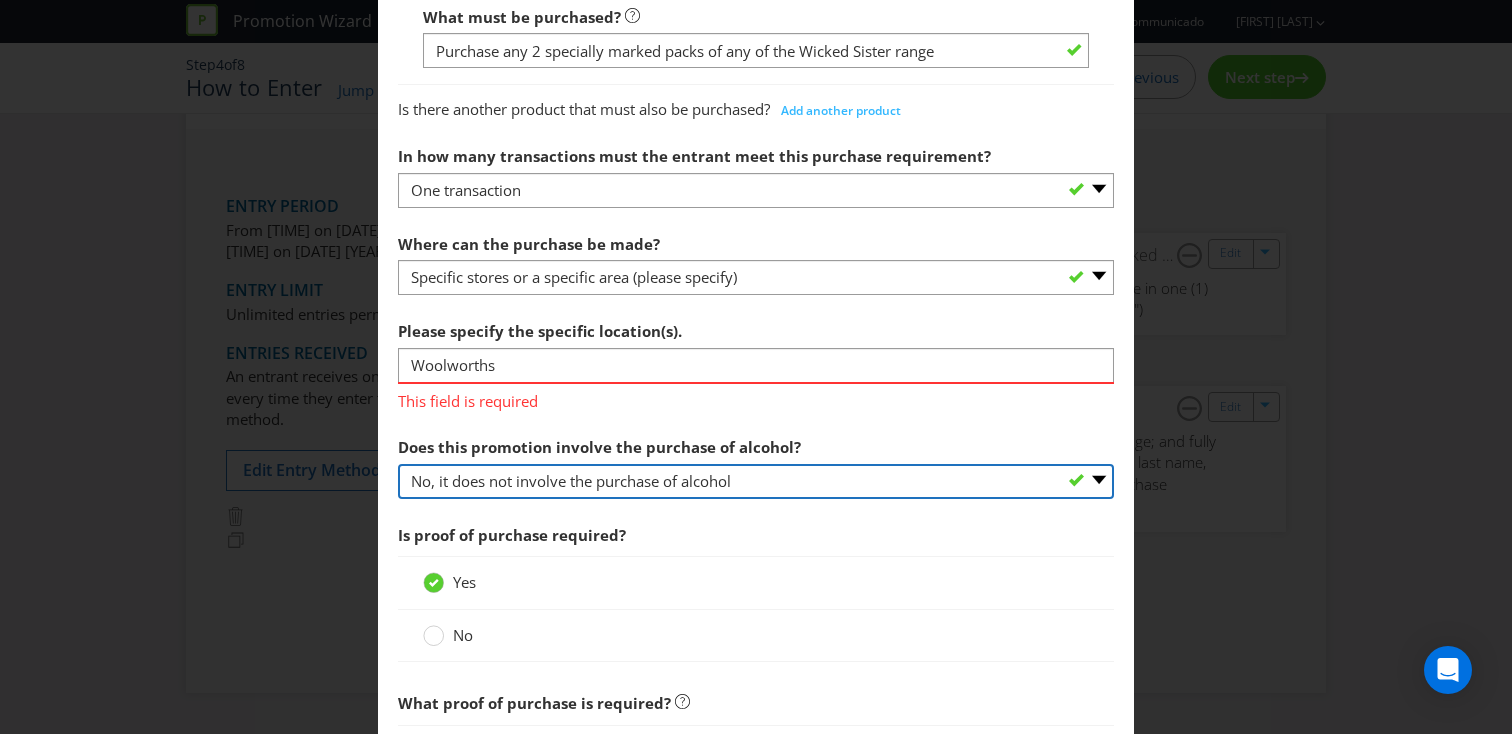 click on "What must the entrant do?   Purchase  specific  goods or services - participant must either buy a certain number/amount or spend a minimum amount on Participating Products   Spend a minimum amount on  any  goods or services sold   Other (please specify)       What is the purchase requirement?   -- Please select -- Buy a certain number of these products or services Spend a minimum amount on these products or services Products   What must be purchased?   Purchase any 2 specially marked packs of any of the Wicked Sister range   Is there another product that must also be purchased?  Add another product   In how many transactions must the entrant meet this purchase requirement?   -- Please select -- One transaction A specific number of transactions Any number of transactions Where can the purchase be made?   -- Please select -- Any stores displaying promotional material (including online) Any stores displaying promotional material (excluding online) Any stores that sell the product or service   Woolworths" at bounding box center [756, 440] 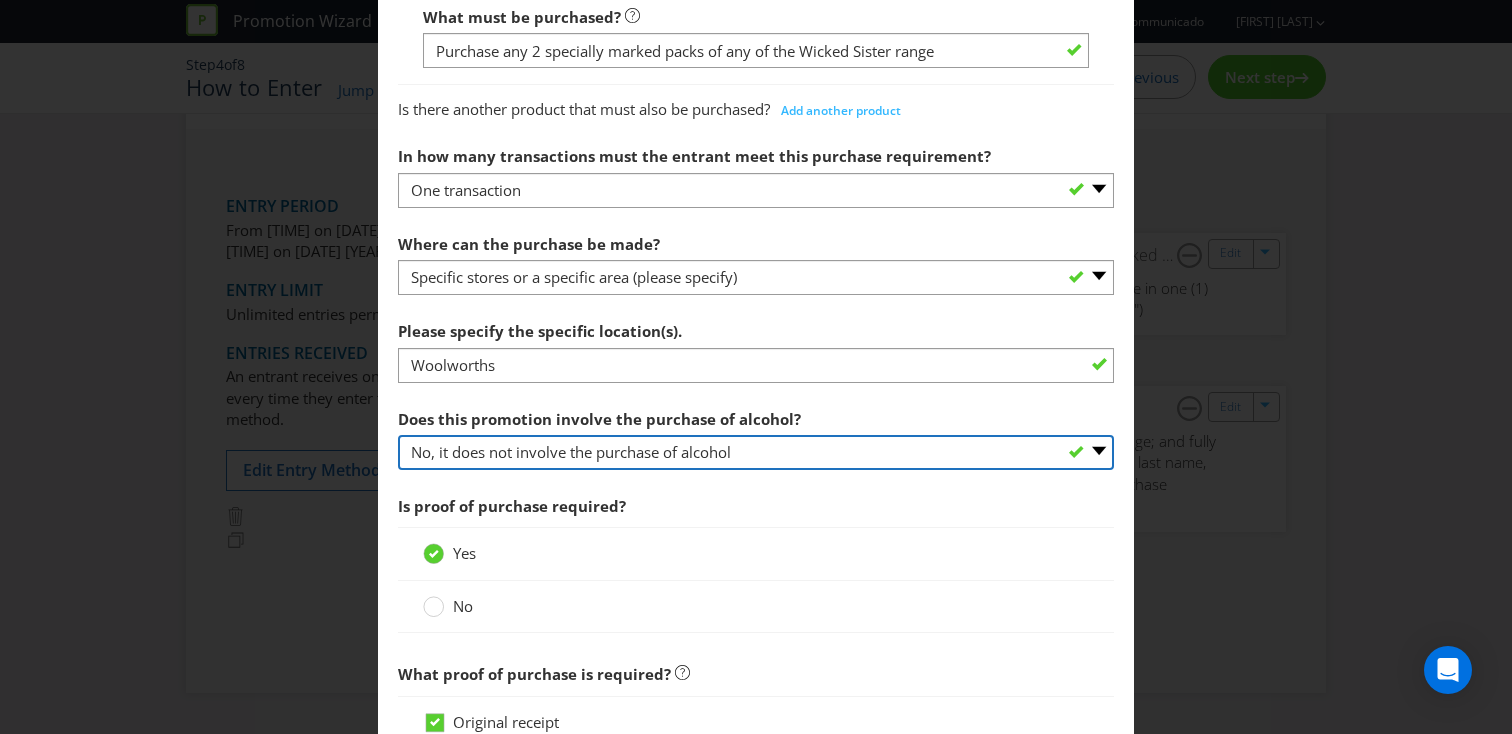 click on "-- Please select -- Yes, for on-premises consumption Yes, for off-premises consumption No, it does not involve the purchase of alcohol" at bounding box center (756, 452) 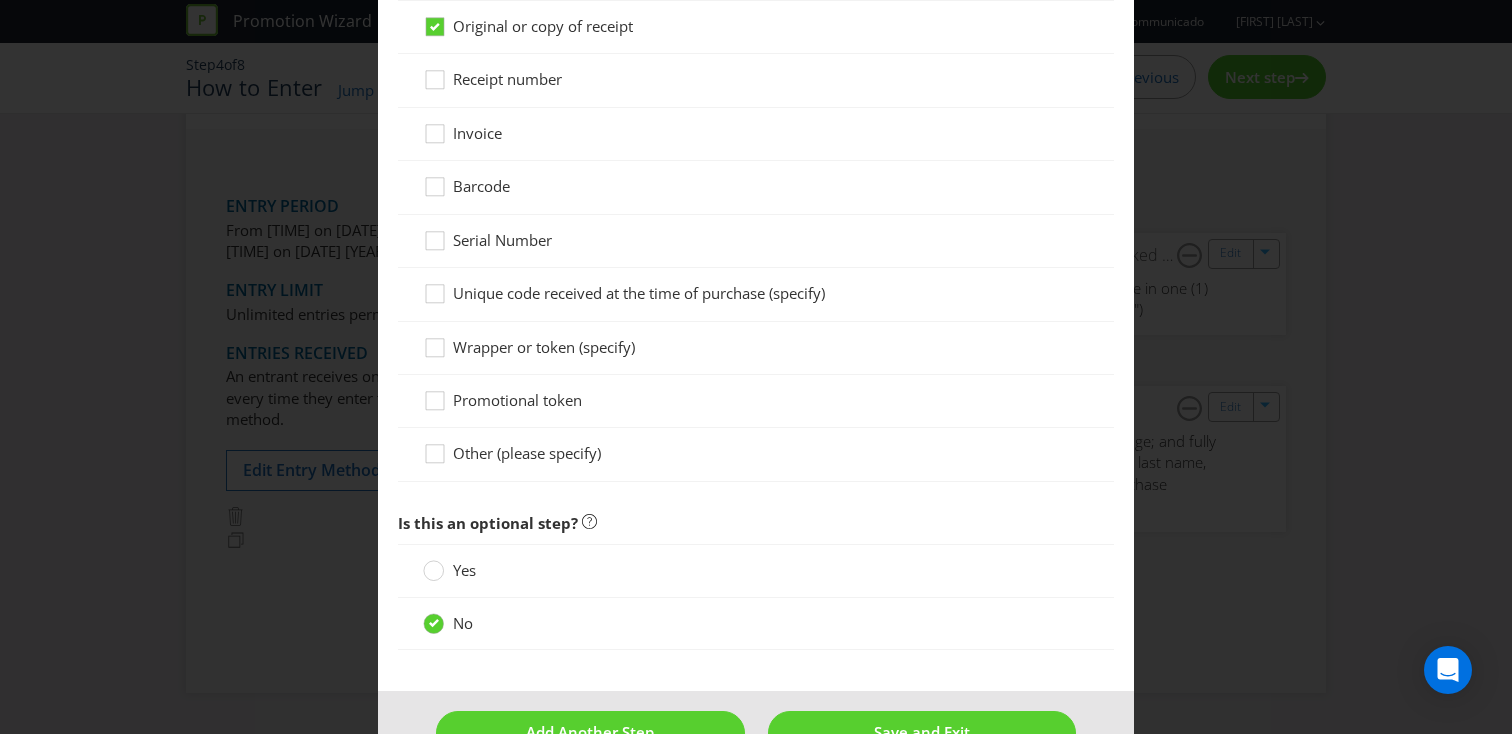 scroll, scrollTop: 2038, scrollLeft: 0, axis: vertical 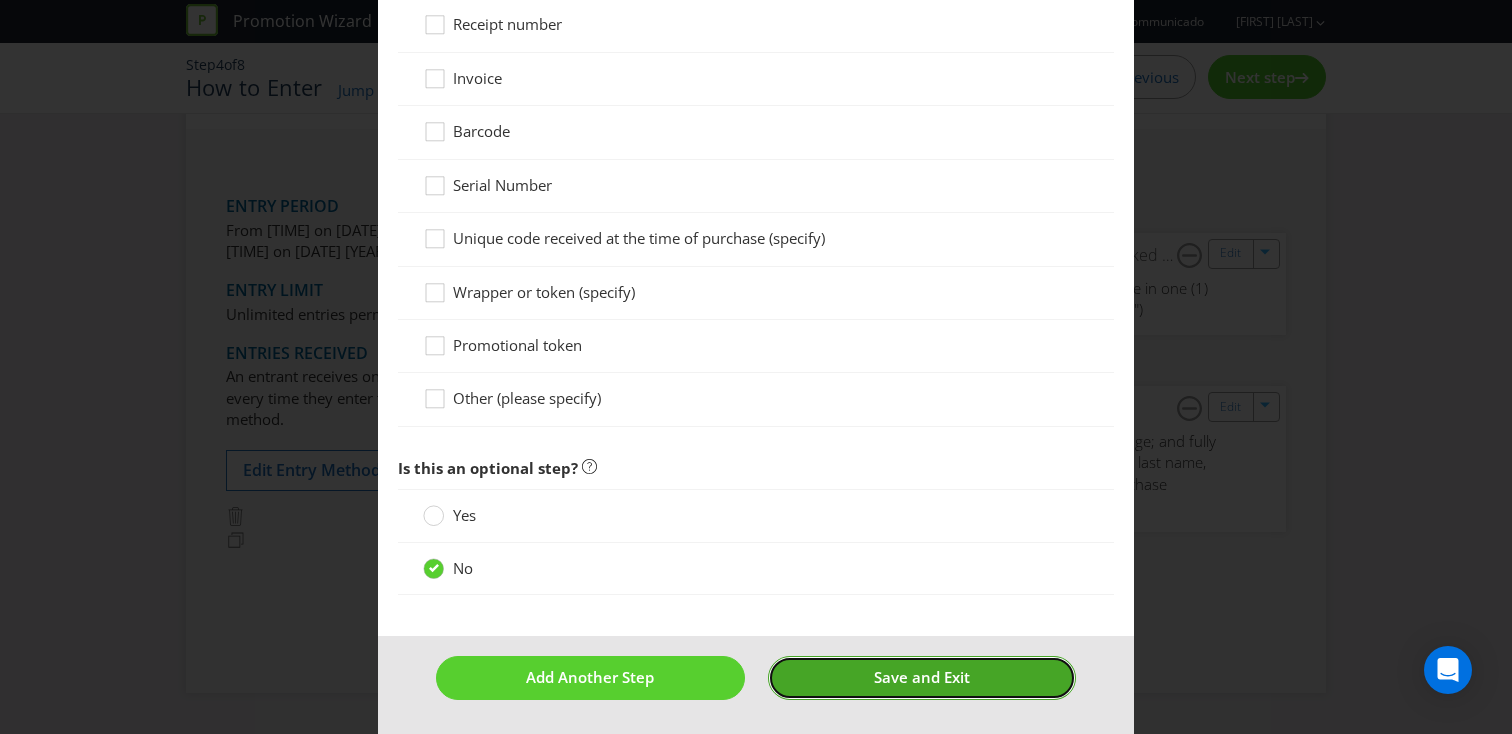 click on "Save and Exit" at bounding box center [922, 677] 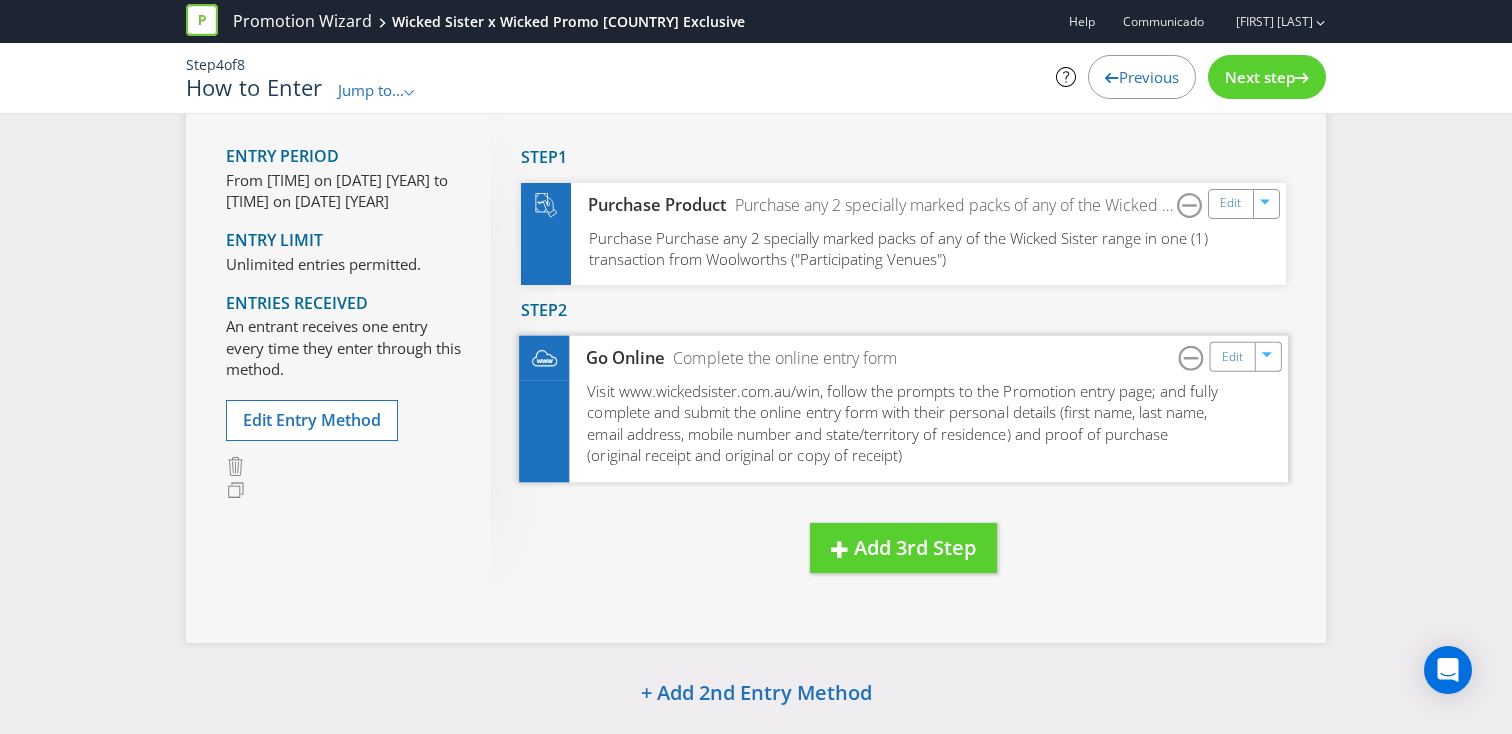 scroll, scrollTop: 137, scrollLeft: 0, axis: vertical 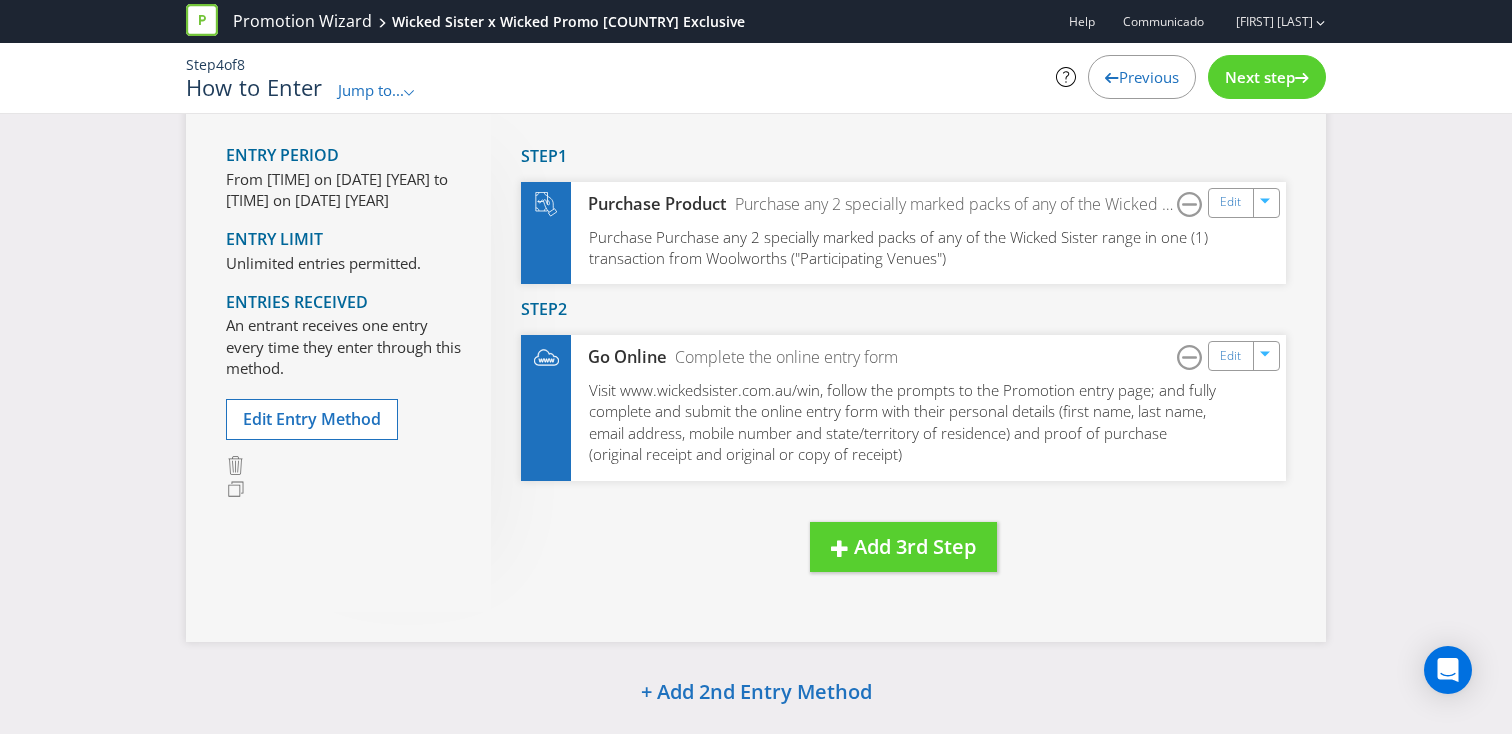 click on "From [TIME] on [DATE] [YEAR] to [TIME] on [DATE] [YEAR]" at bounding box center (343, 190) 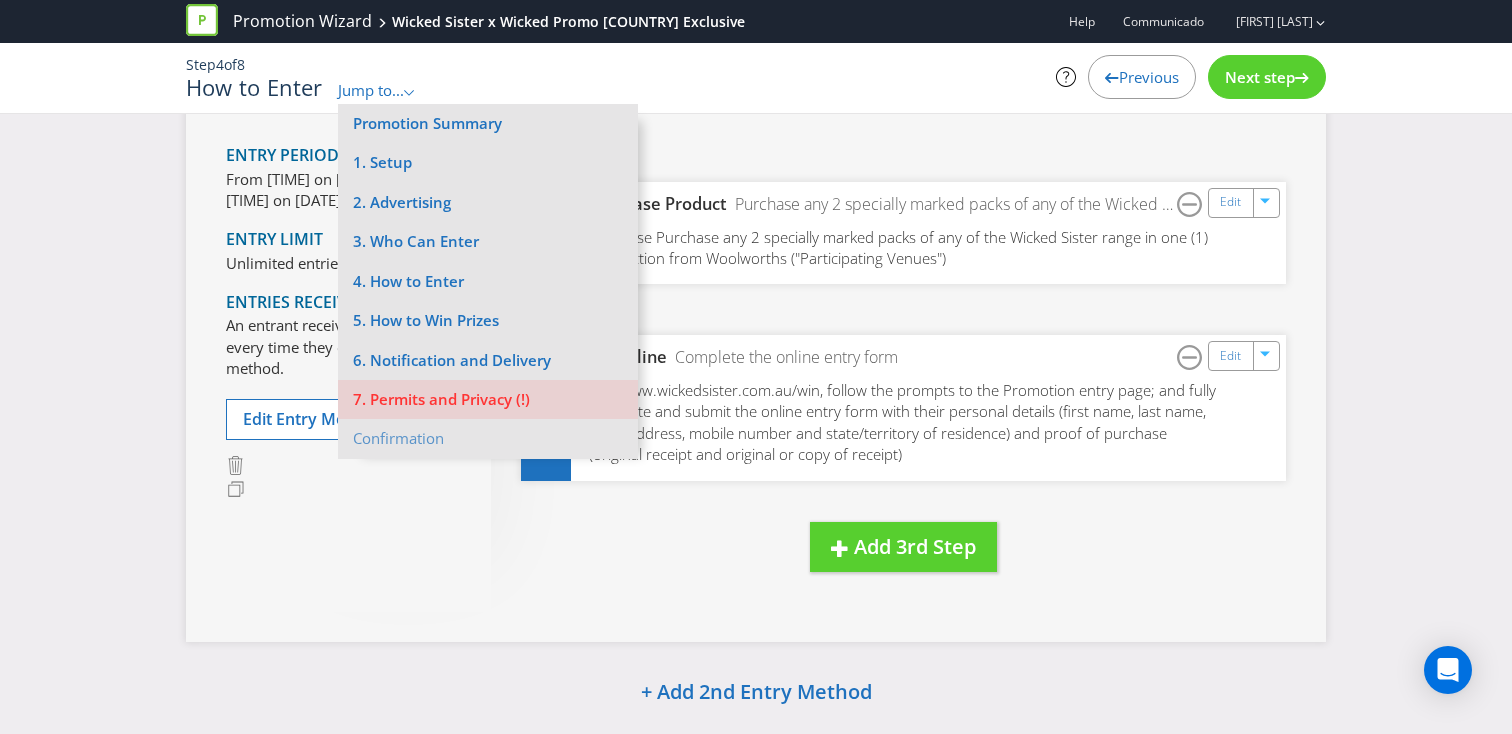 click on "Step  2 Go Online Complete the online entry form Edit Visit www.wickedsister.com.au/win, follow the prompts to the Promotion entry page; and fully complete and submit the online entry form with their personal details ([FIRST], [LAST], [EMAIL], [PHONE] and state/territory of residence) and proof of purchase (original receipt and original or copy of receipt)" at bounding box center [903, 390] 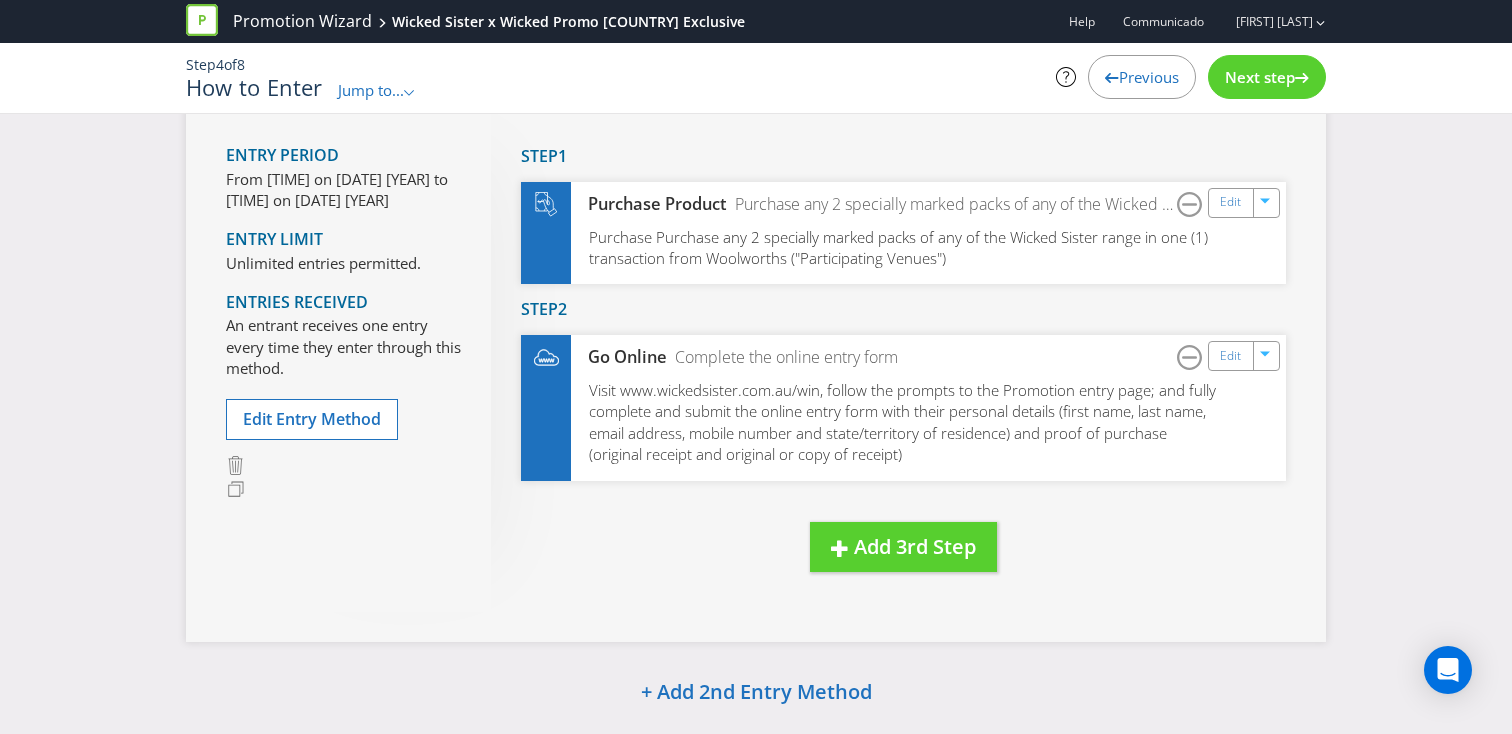click on "Next step" at bounding box center [1260, 77] 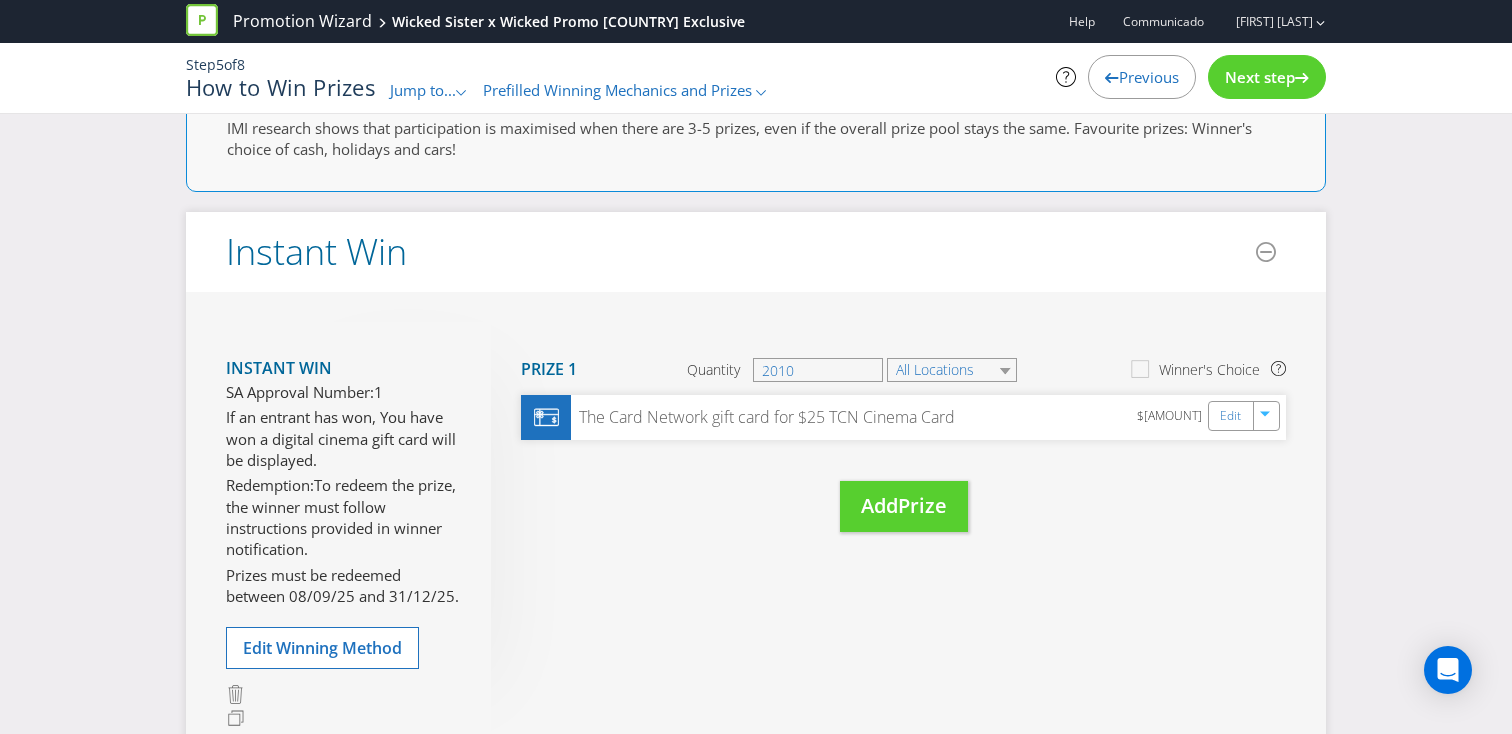 scroll, scrollTop: 224, scrollLeft: 0, axis: vertical 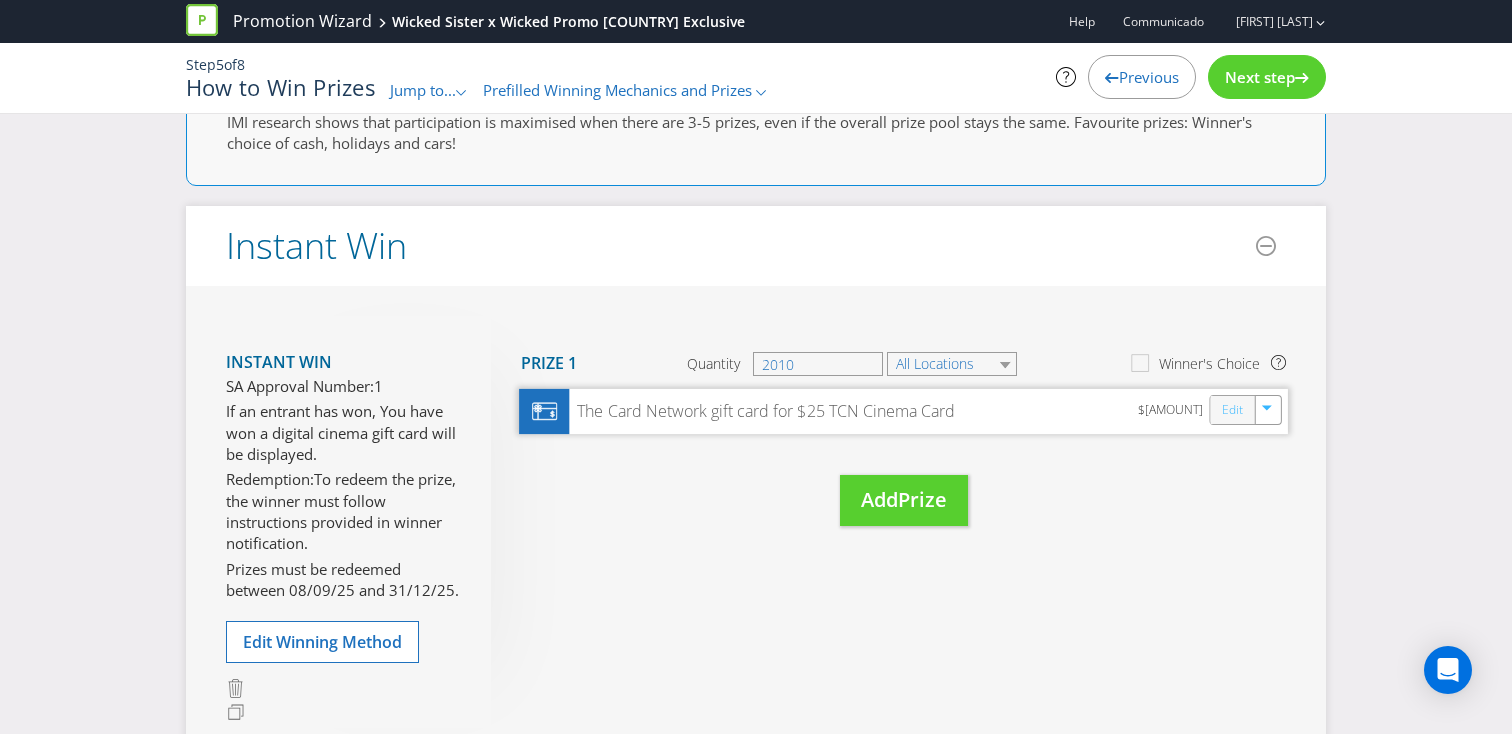 click on "Edit" at bounding box center [1232, 410] 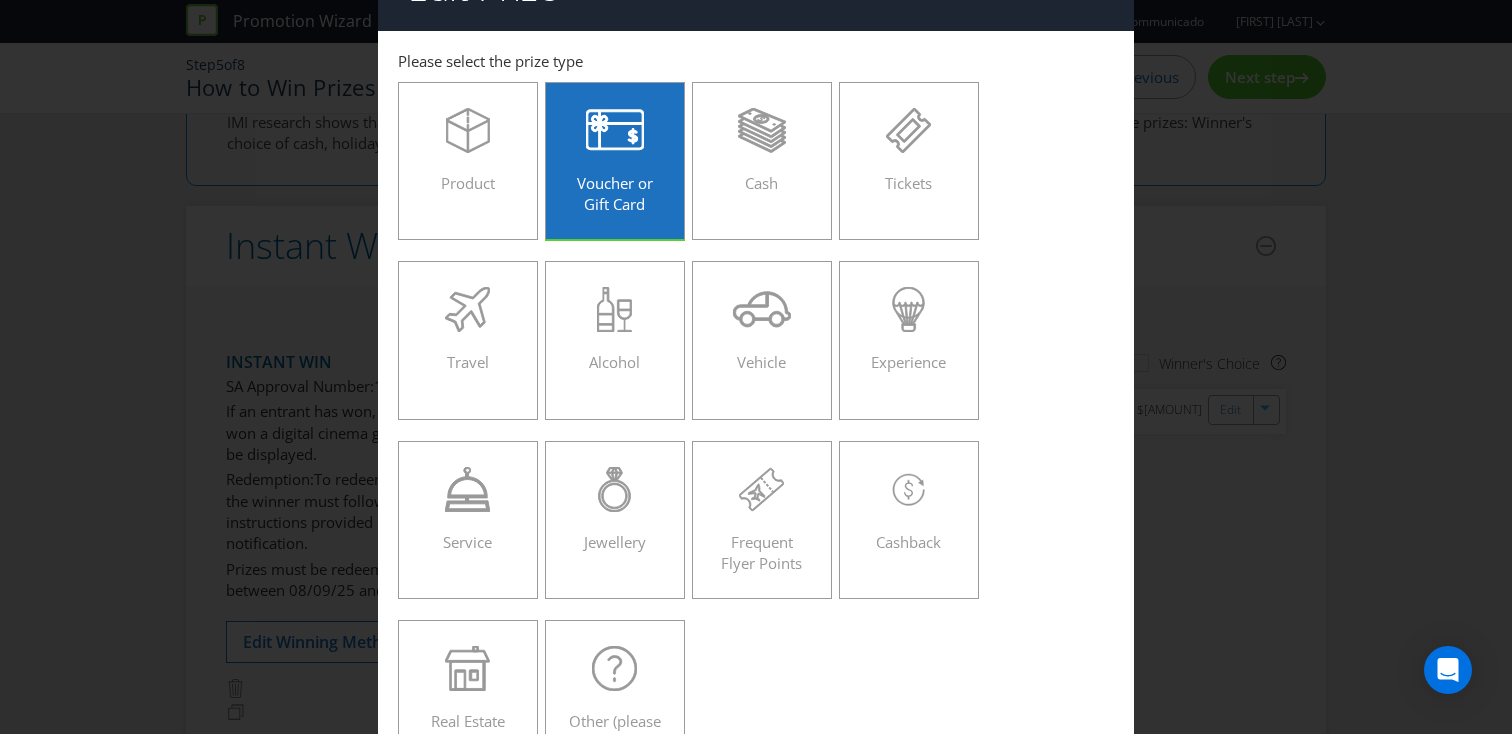 scroll, scrollTop: 59, scrollLeft: 0, axis: vertical 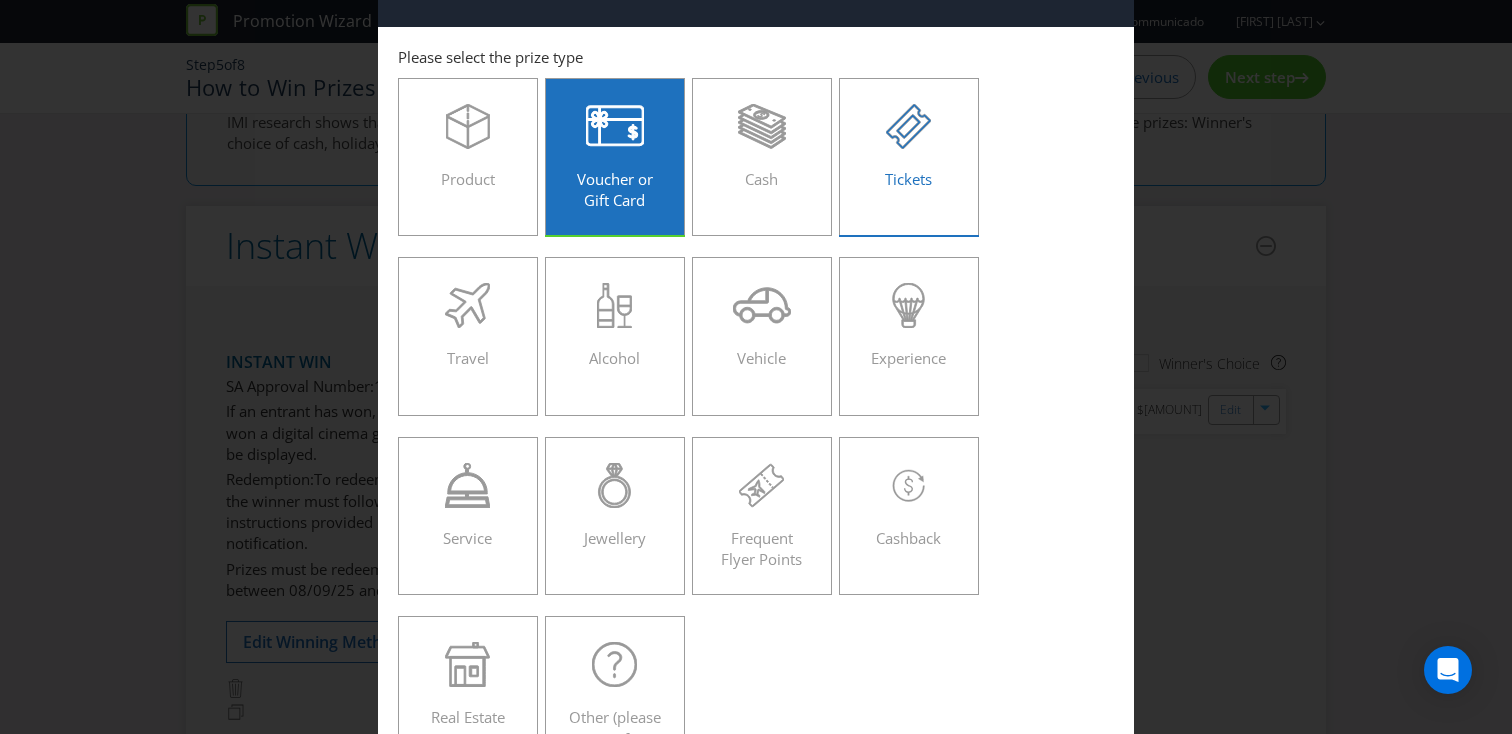 click on "Tickets" at bounding box center (909, 149) 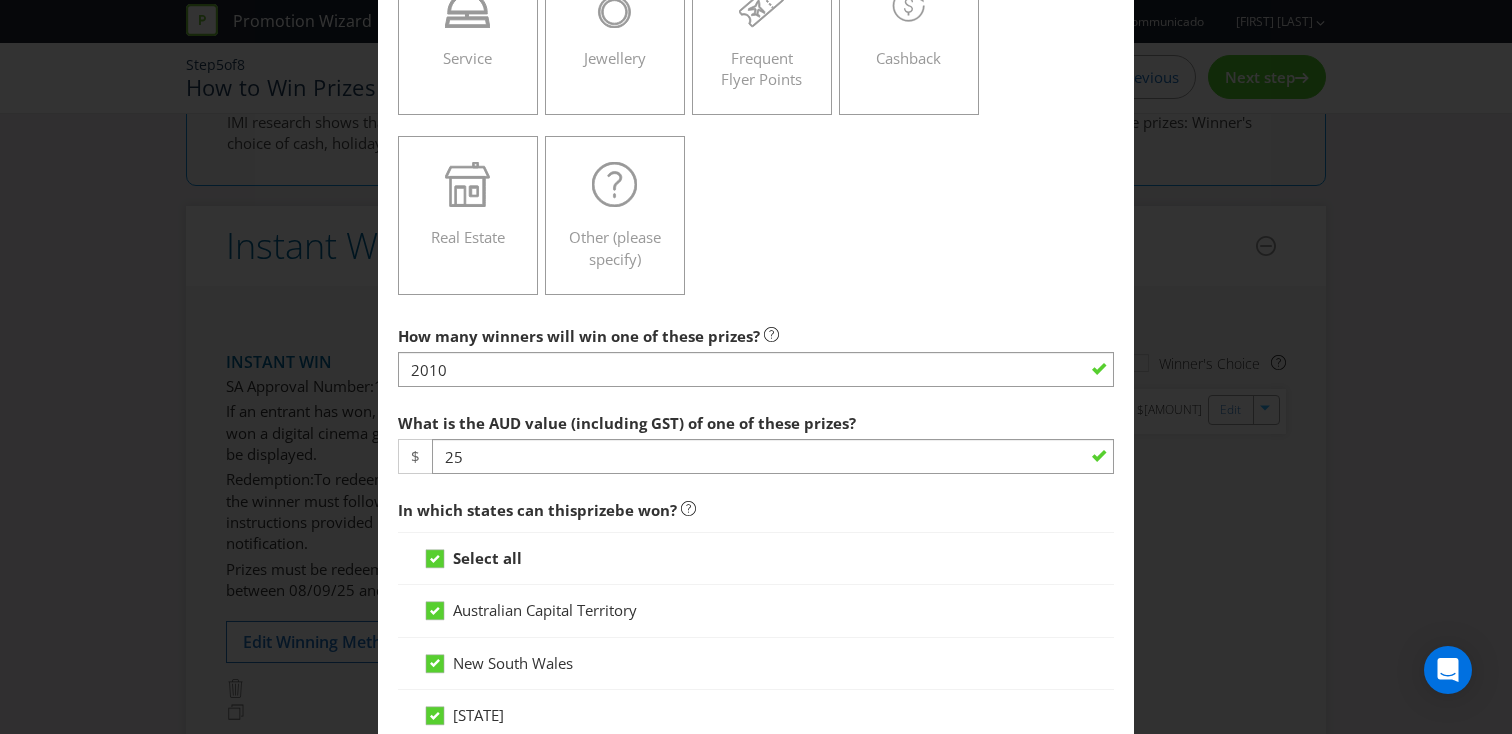 scroll, scrollTop: 549, scrollLeft: 0, axis: vertical 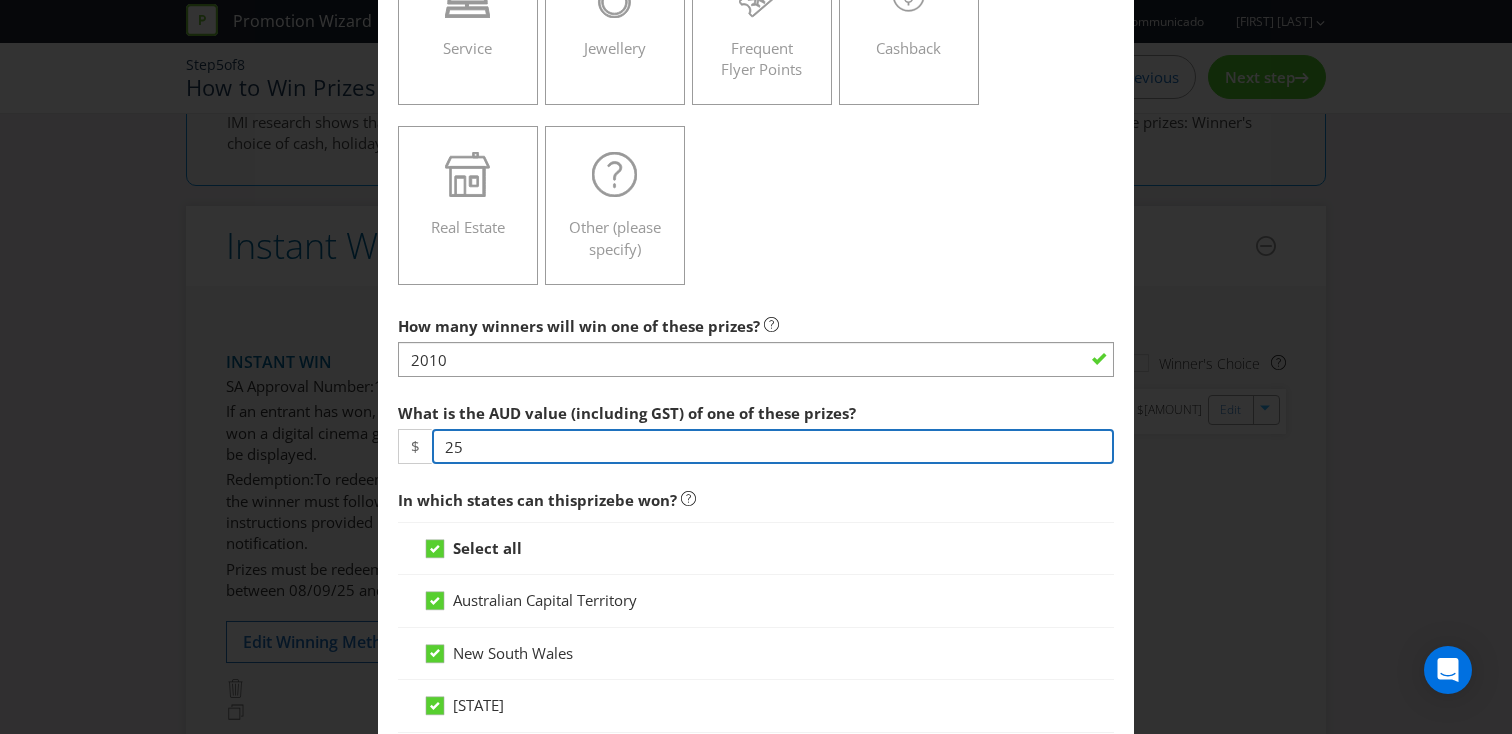 click on "25" at bounding box center (773, 446) 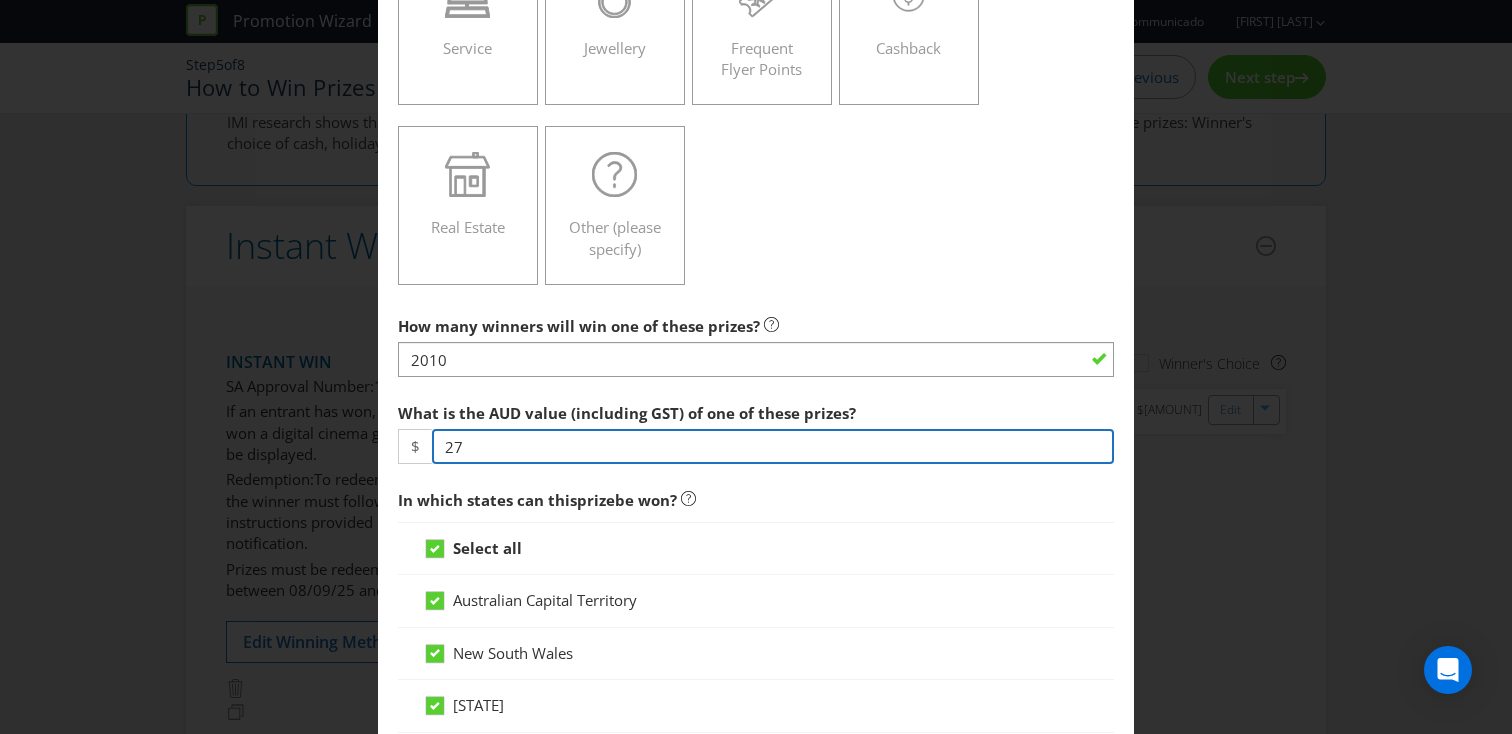 type on "27" 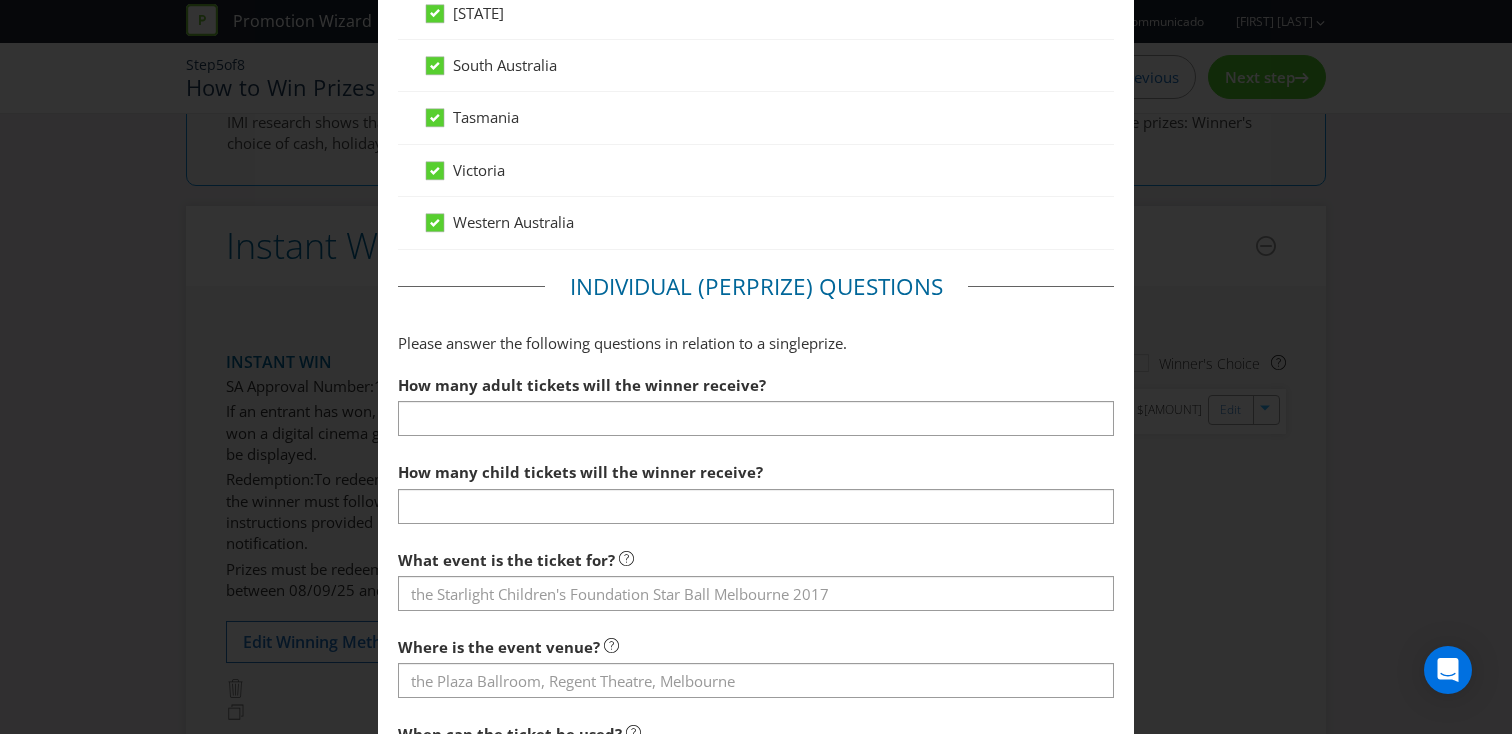 scroll, scrollTop: 1317, scrollLeft: 0, axis: vertical 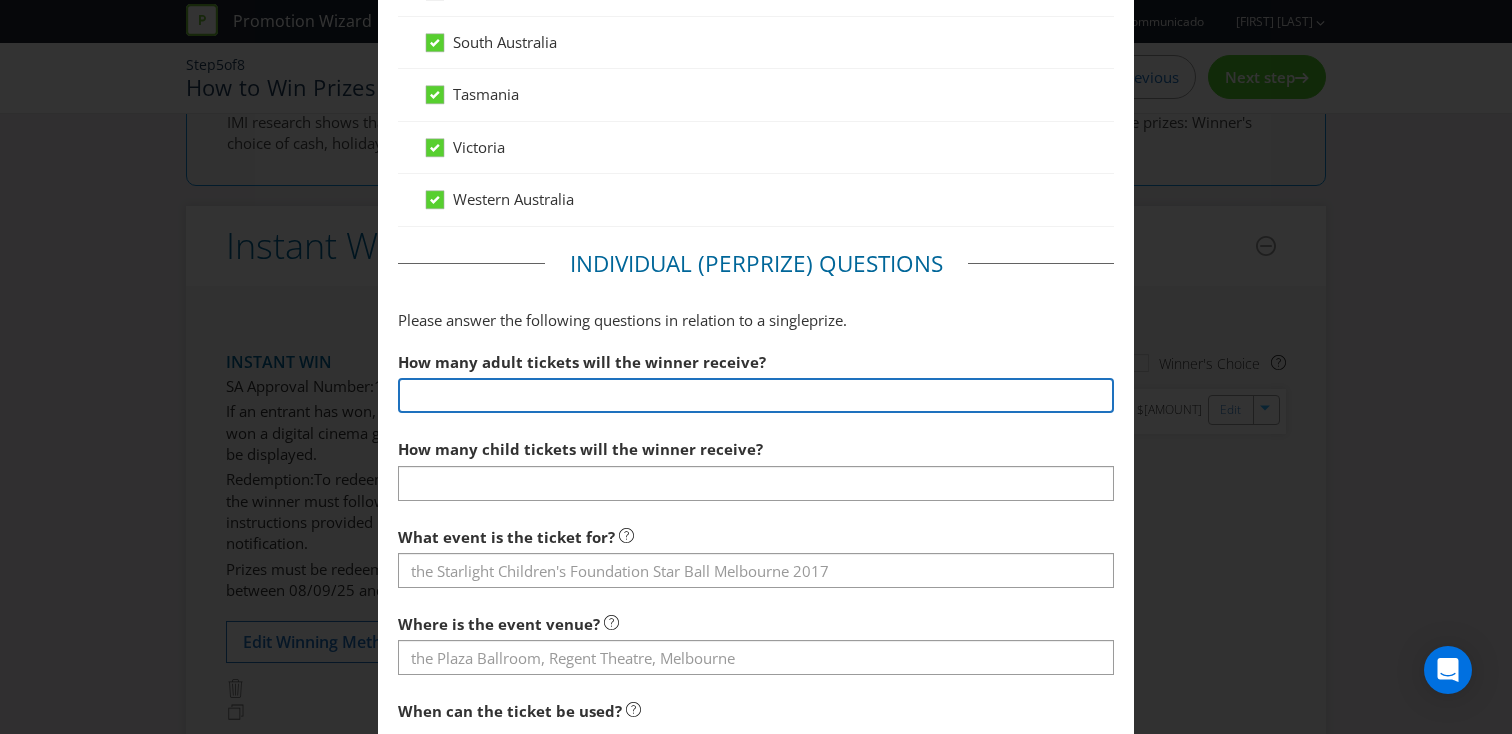 click at bounding box center (756, 395) 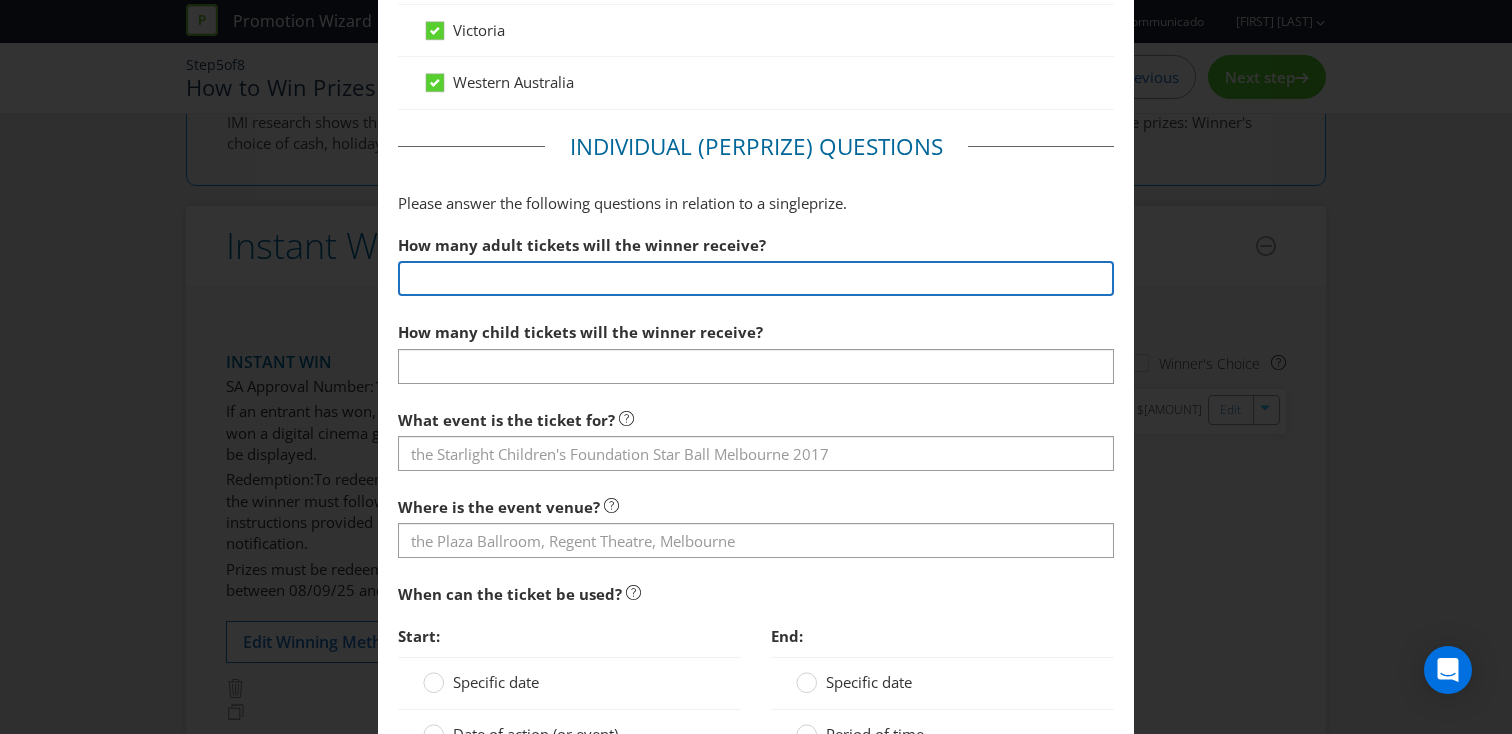 scroll, scrollTop: 1439, scrollLeft: 0, axis: vertical 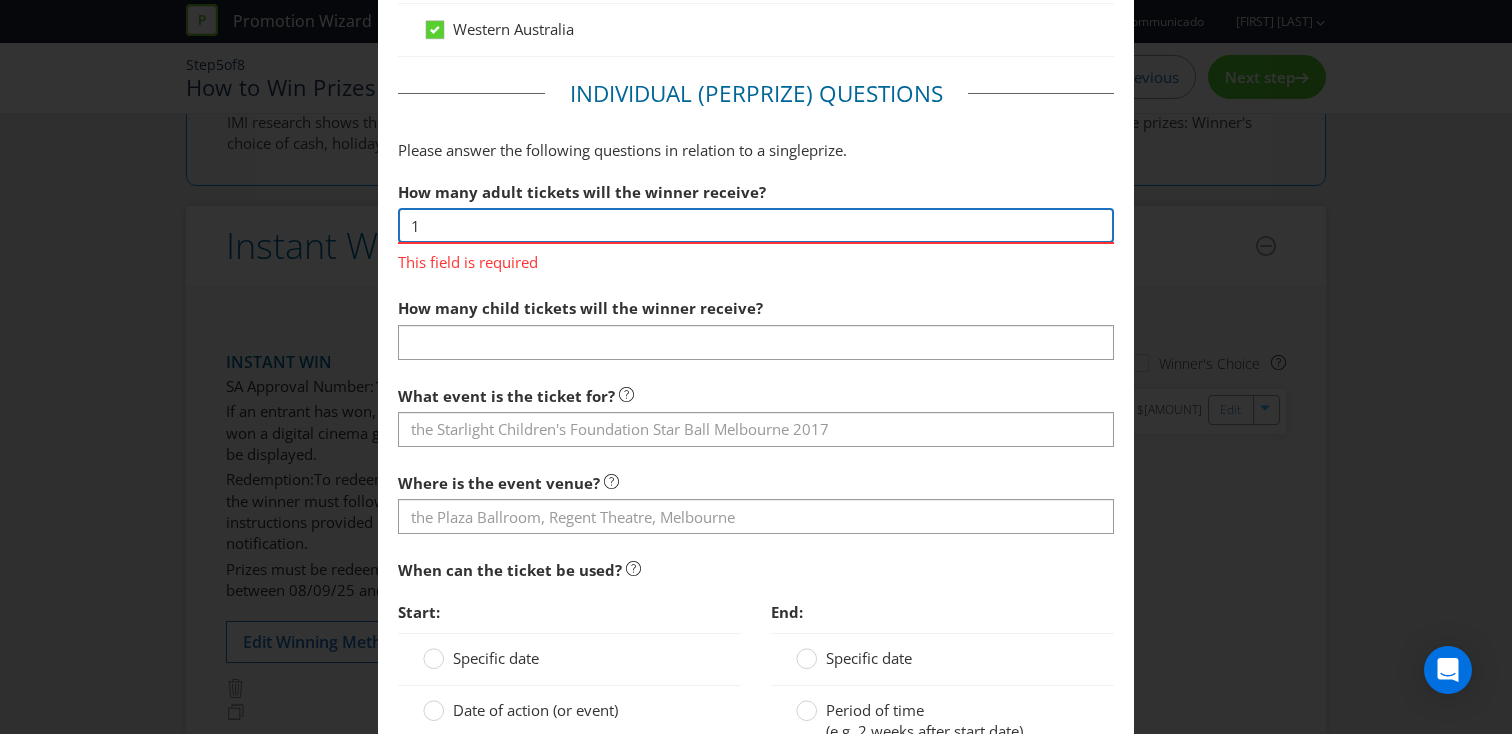 type on "1" 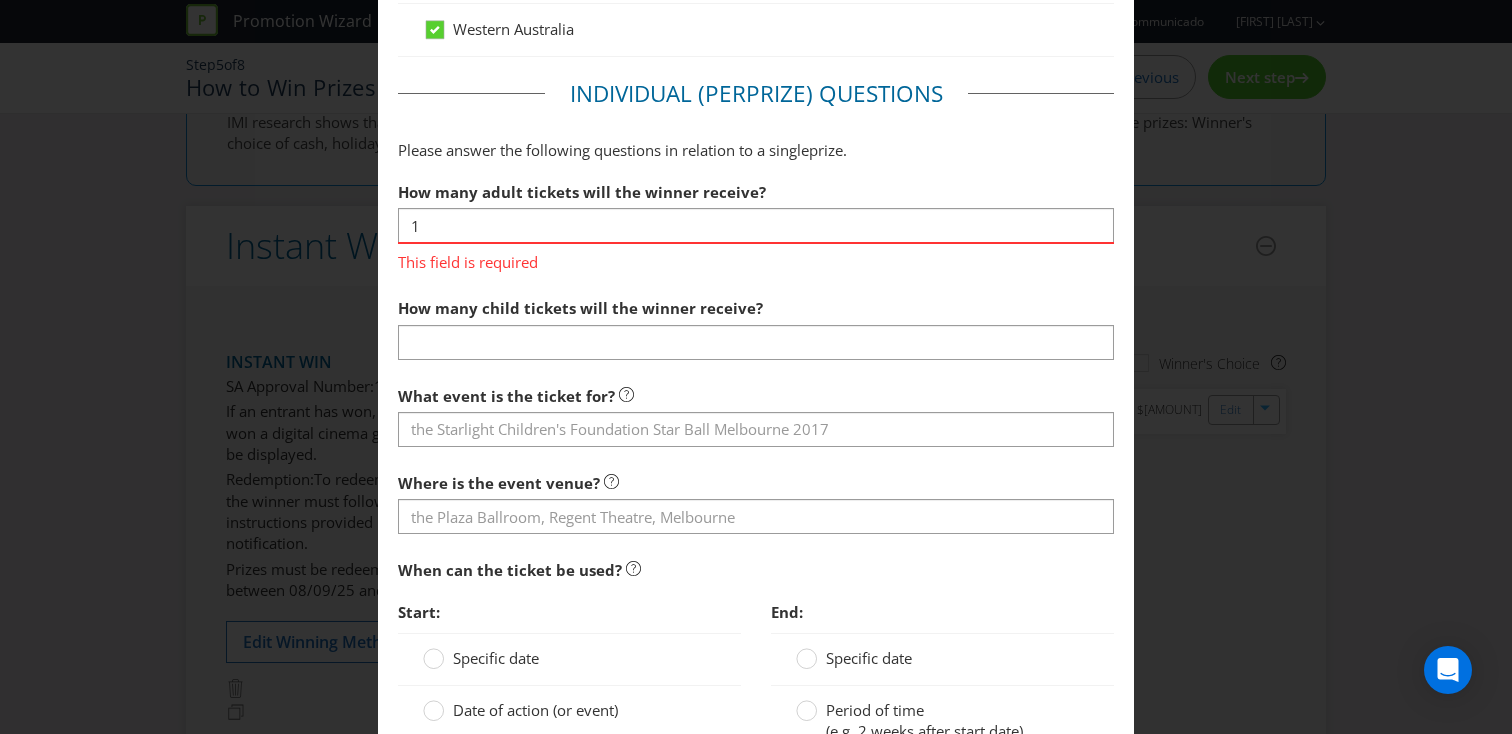 click on "How many adult tickets will the winner receive?   1 This field is required How many child tickets will the winner receive?   What event is the ticket for?   Where is the event venue?   When can the ticket be used?   Start:   Specific date   Date of action (or event)       End:   Specific date   Period of time (e.g. 2 weeks after start date)   Date of action (or event)       Are there any other conditions that apply?" at bounding box center [756, 549] 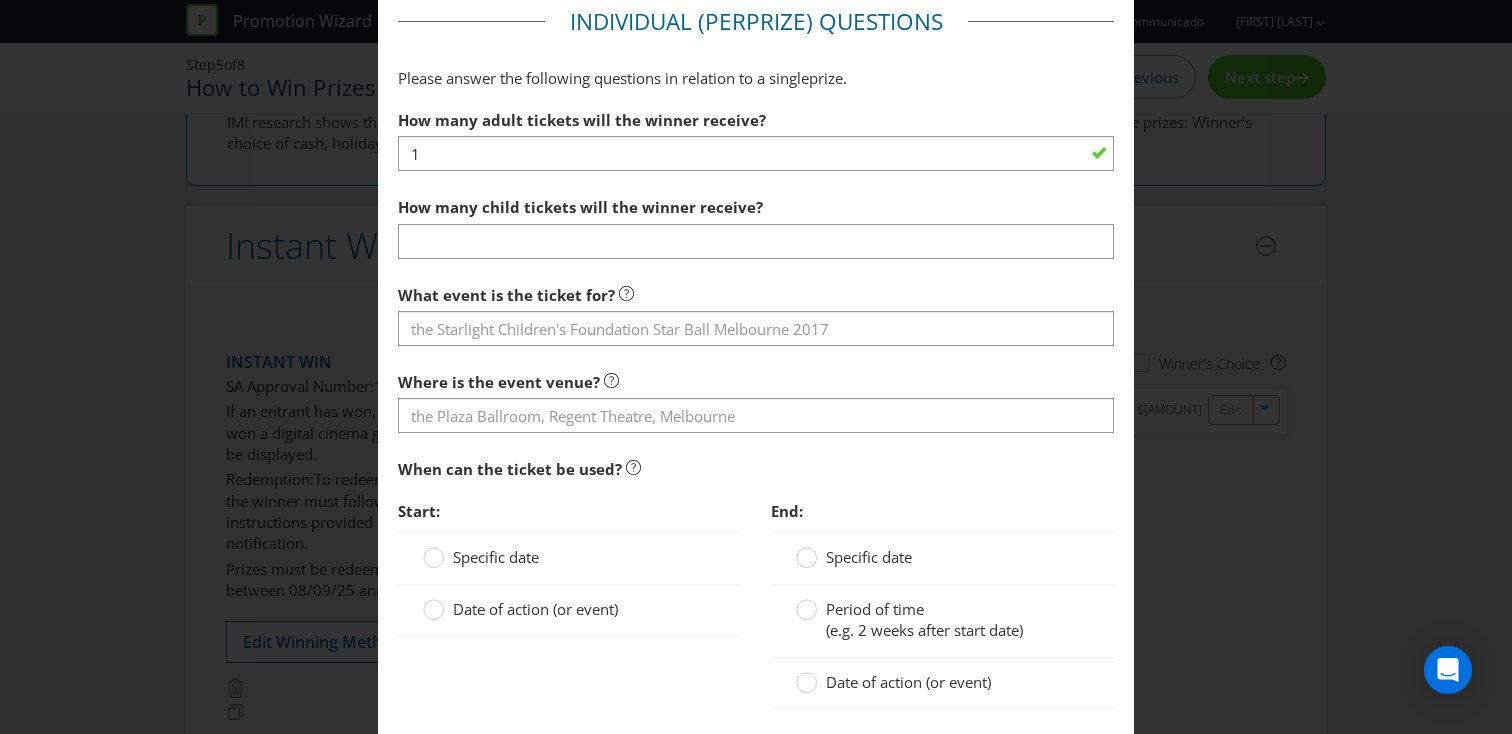 scroll, scrollTop: 1561, scrollLeft: 0, axis: vertical 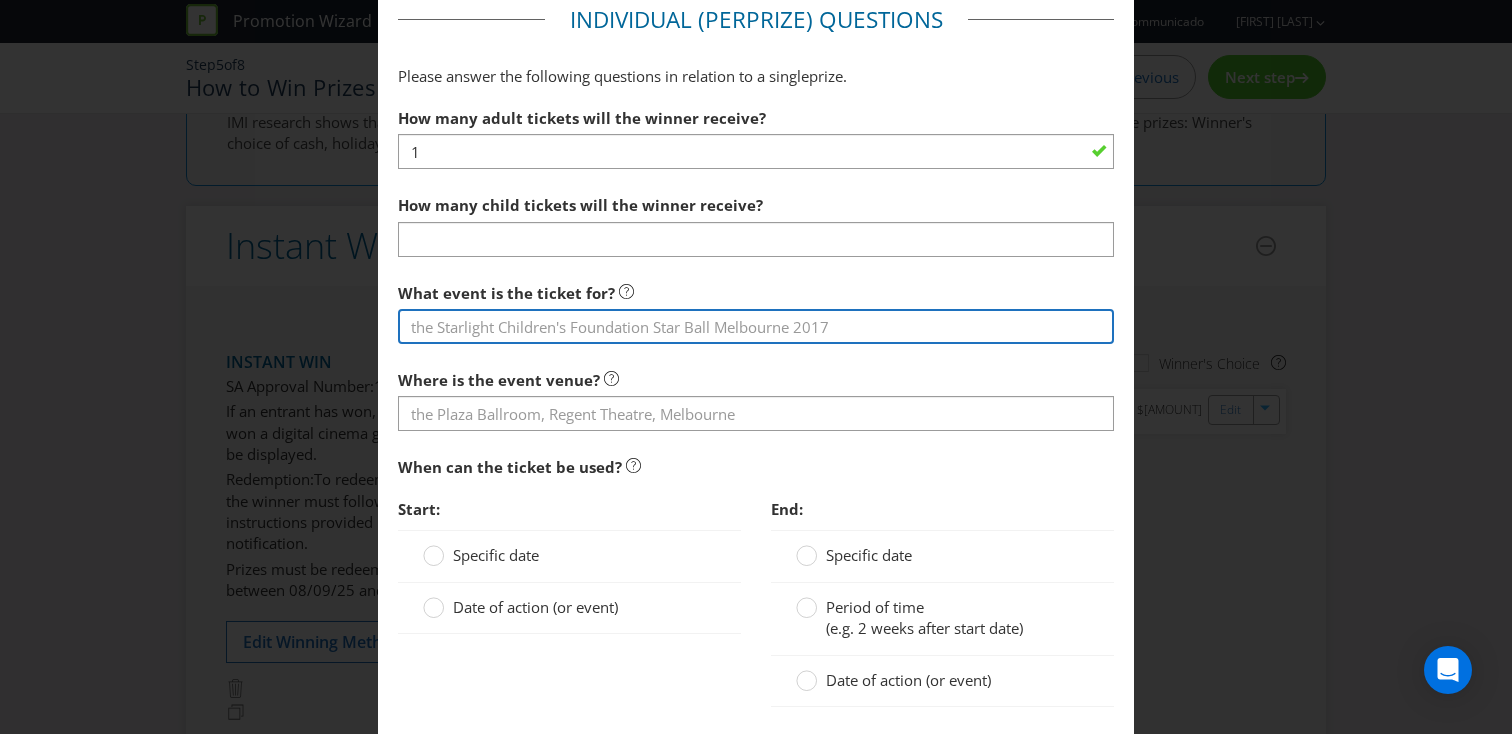 click at bounding box center [756, 326] 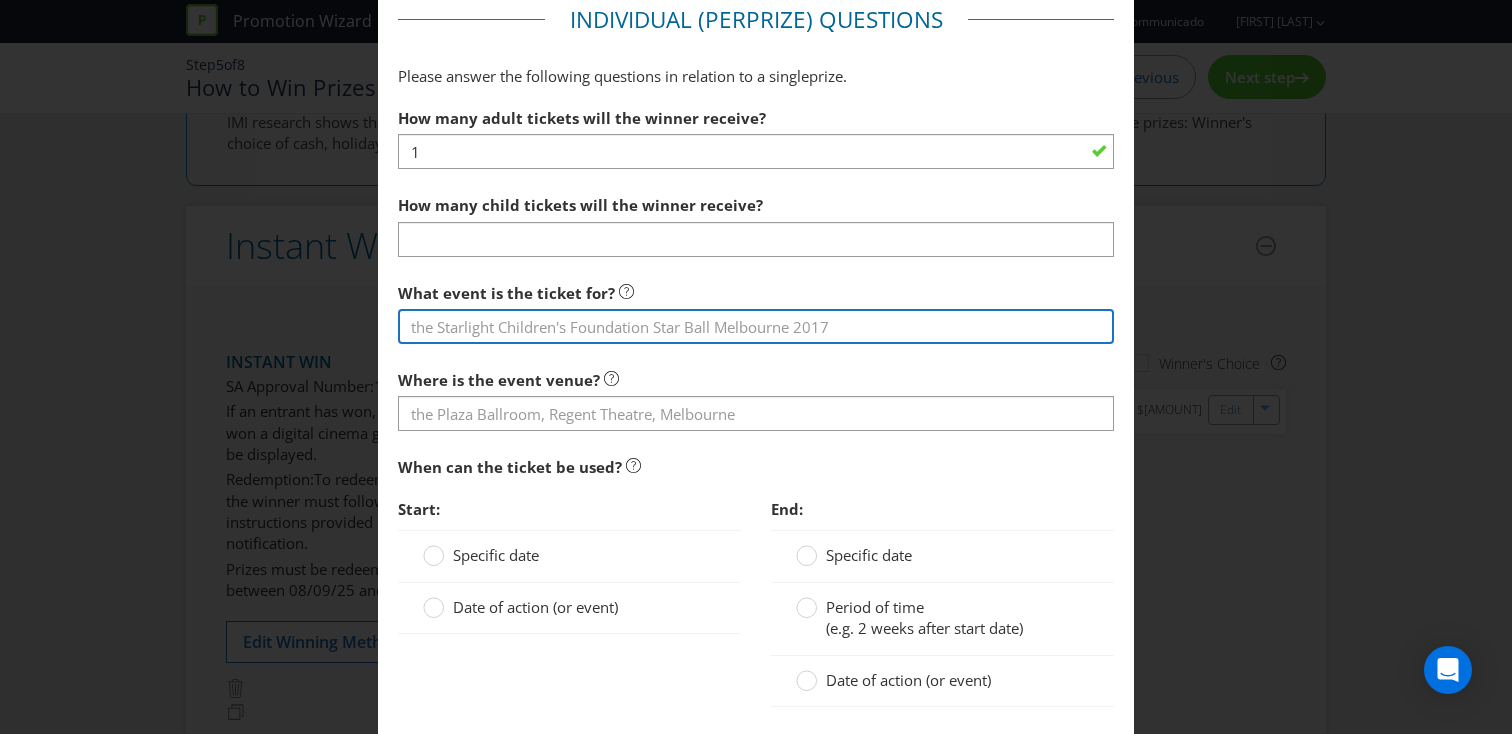 paste on "The prize is a standard adult movie voucher issued by Choose Entertainment Pty Ltd (“Choovie”) (up to the value of $[VALUE])." 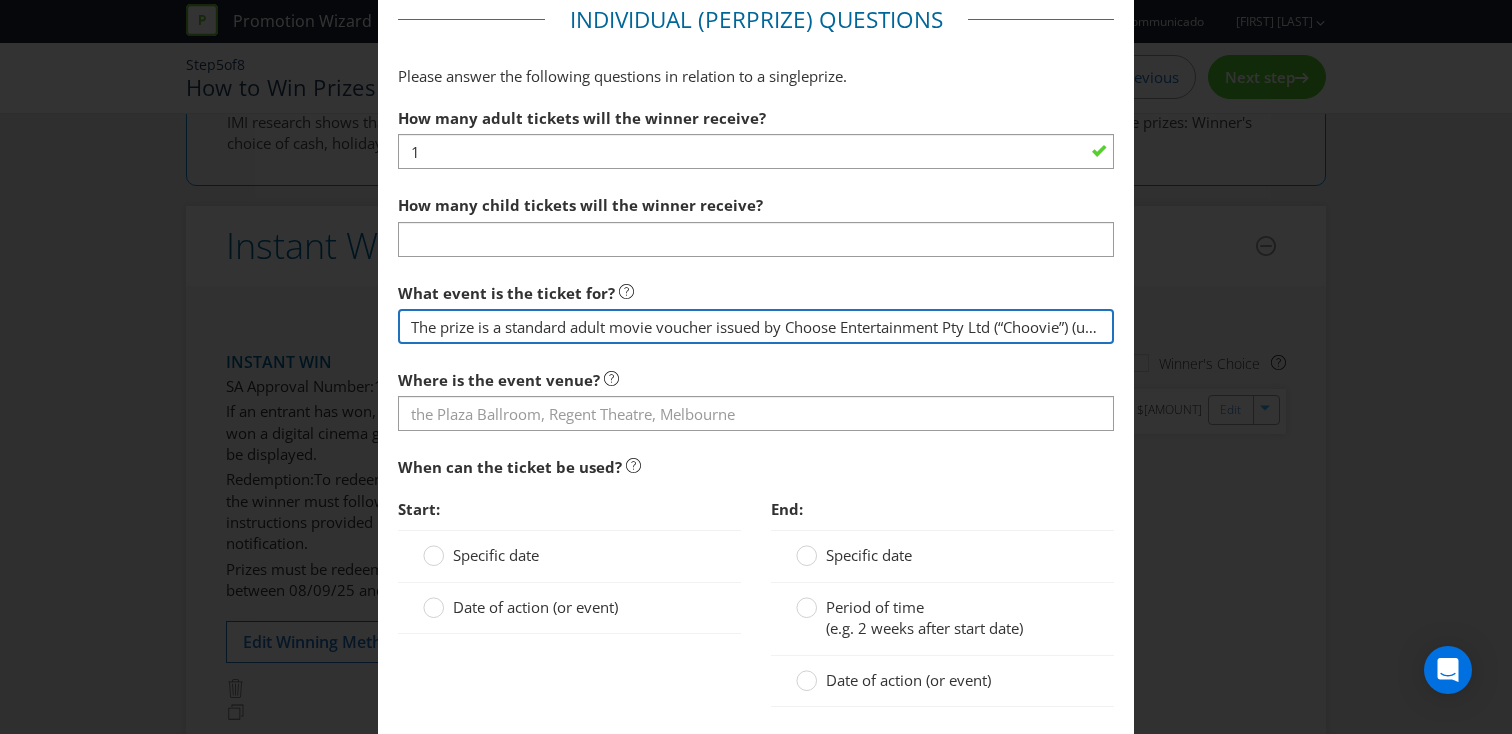 scroll, scrollTop: 0, scrollLeft: 149, axis: horizontal 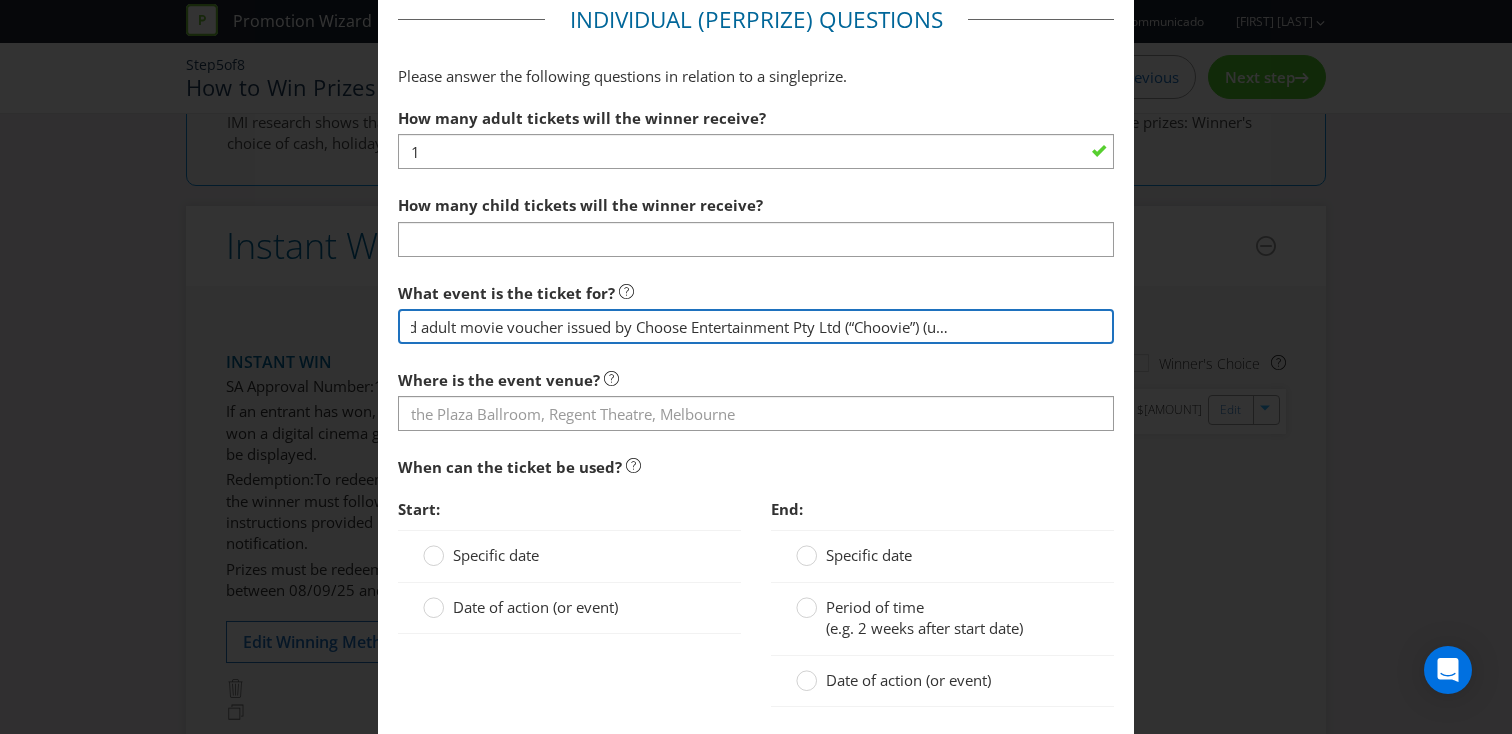 type on "The prize is a standard adult movie voucher issued by Choose Entertainment Pty Ltd (“Choovie”) (up to the value of $[VALUE])." 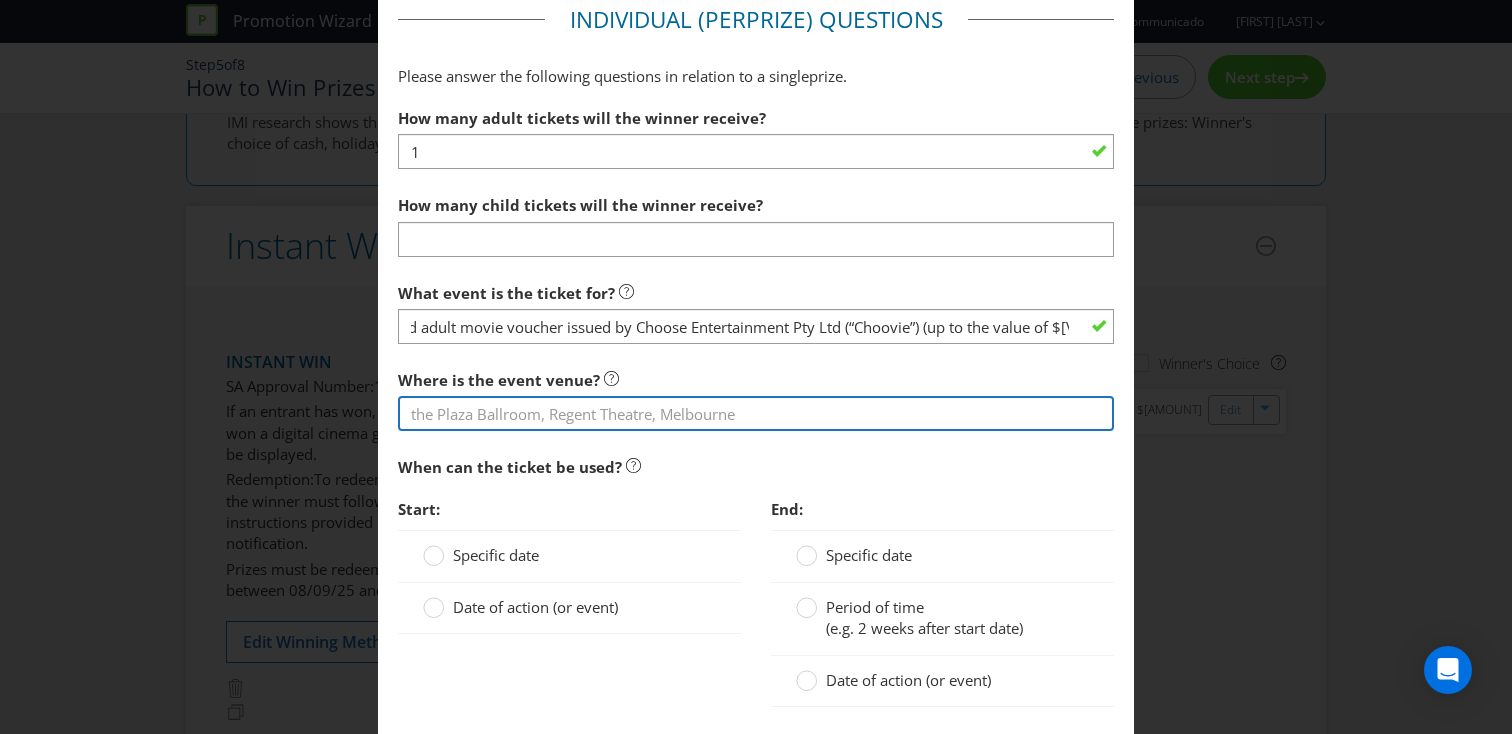 scroll, scrollTop: 0, scrollLeft: 0, axis: both 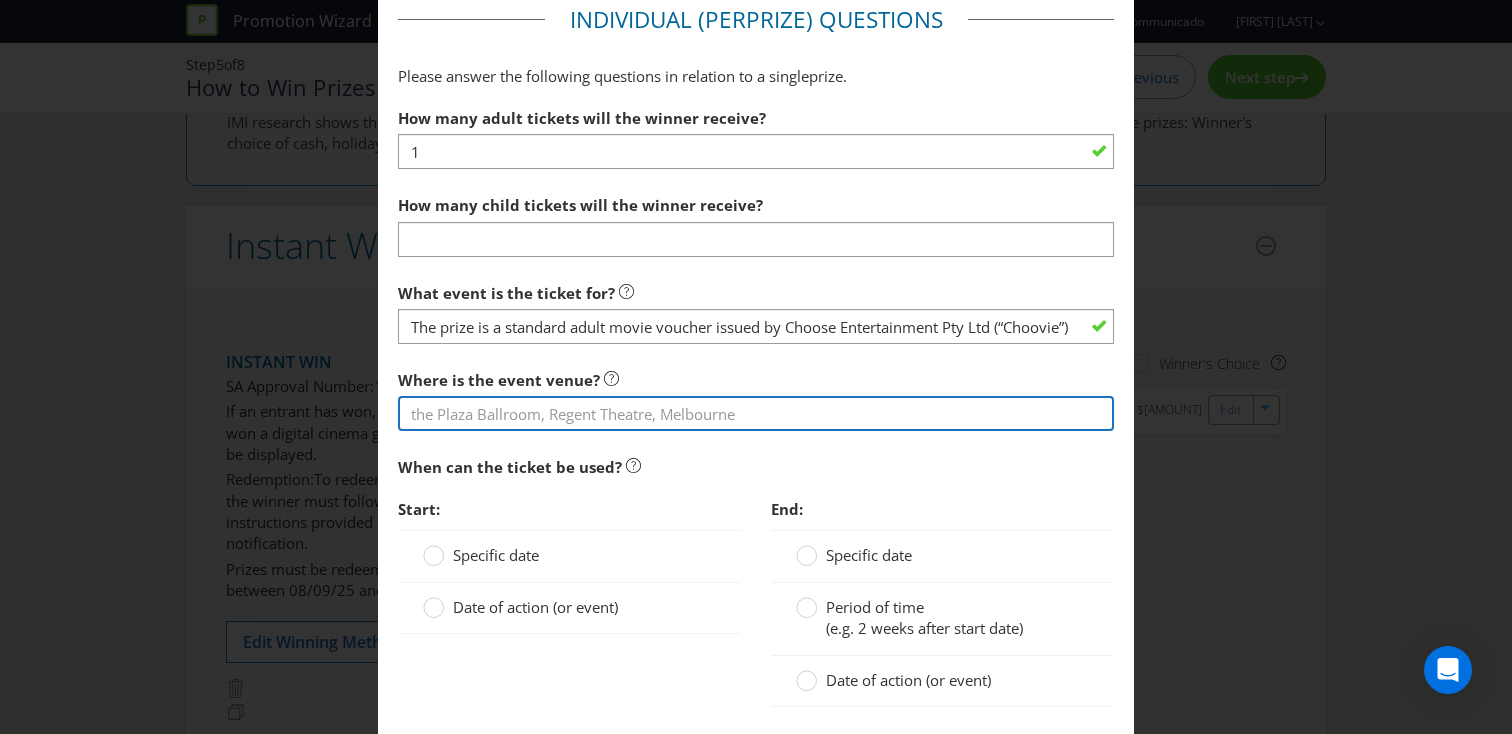 click at bounding box center [756, 413] 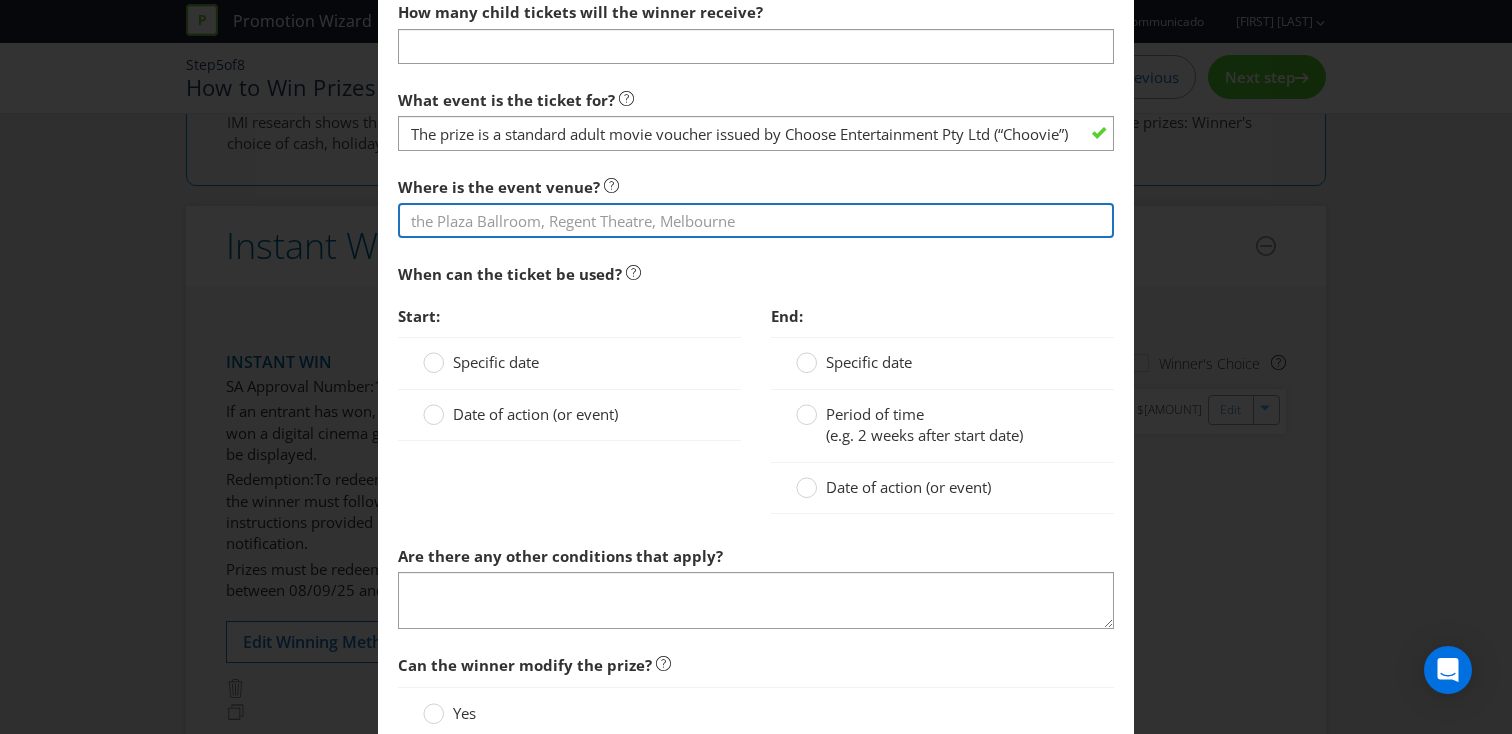scroll, scrollTop: 1756, scrollLeft: 0, axis: vertical 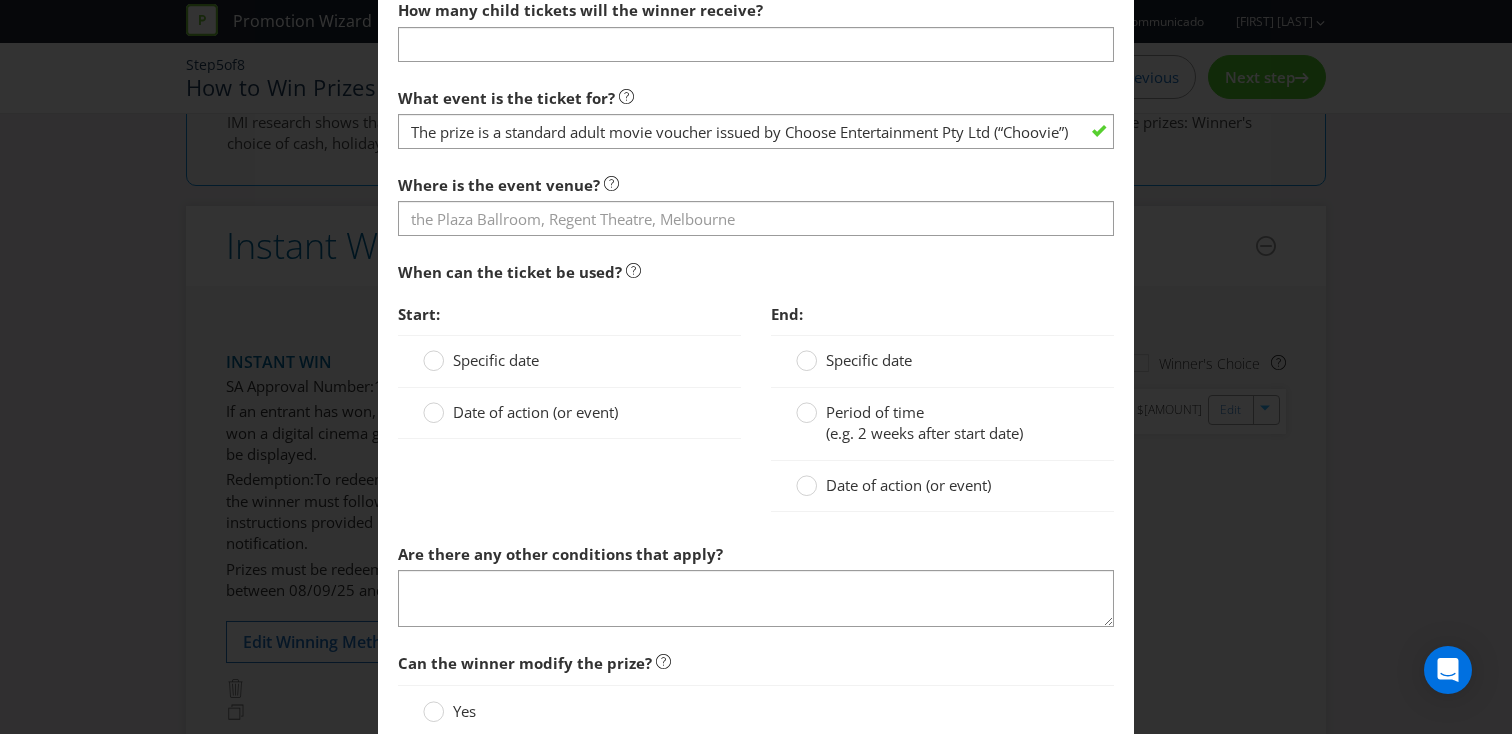 click on "Date of action (or event)" at bounding box center [569, 413] 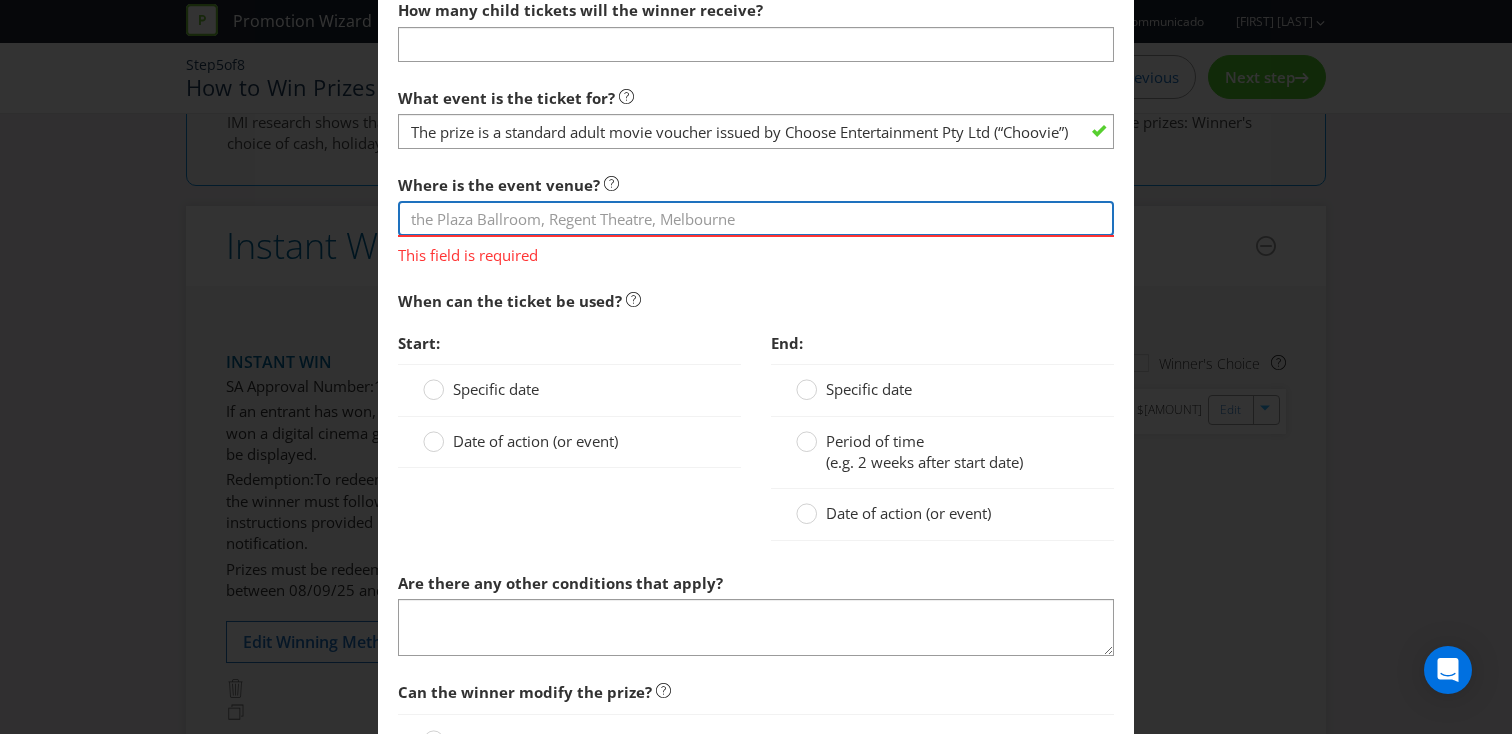 click at bounding box center (756, 218) 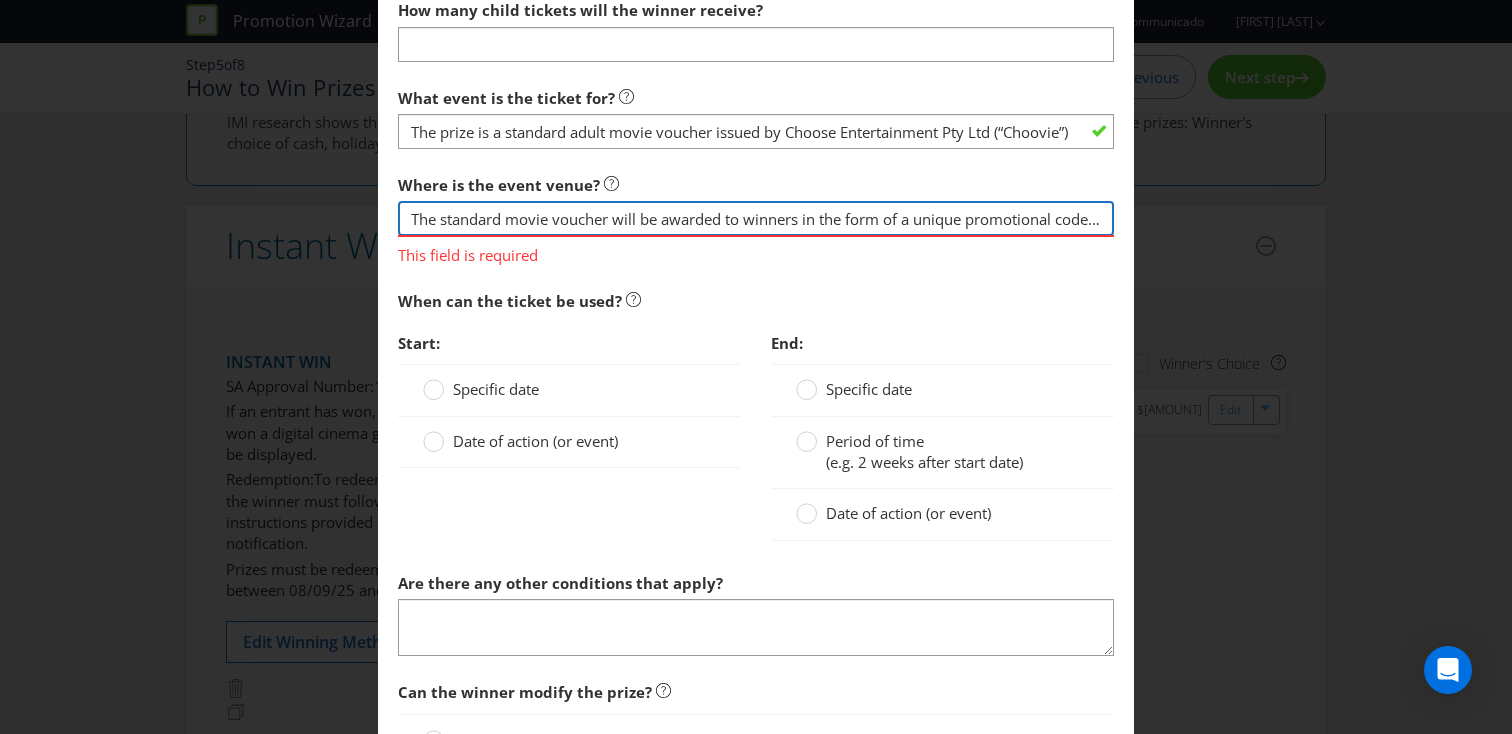 scroll, scrollTop: 0, scrollLeft: 672, axis: horizontal 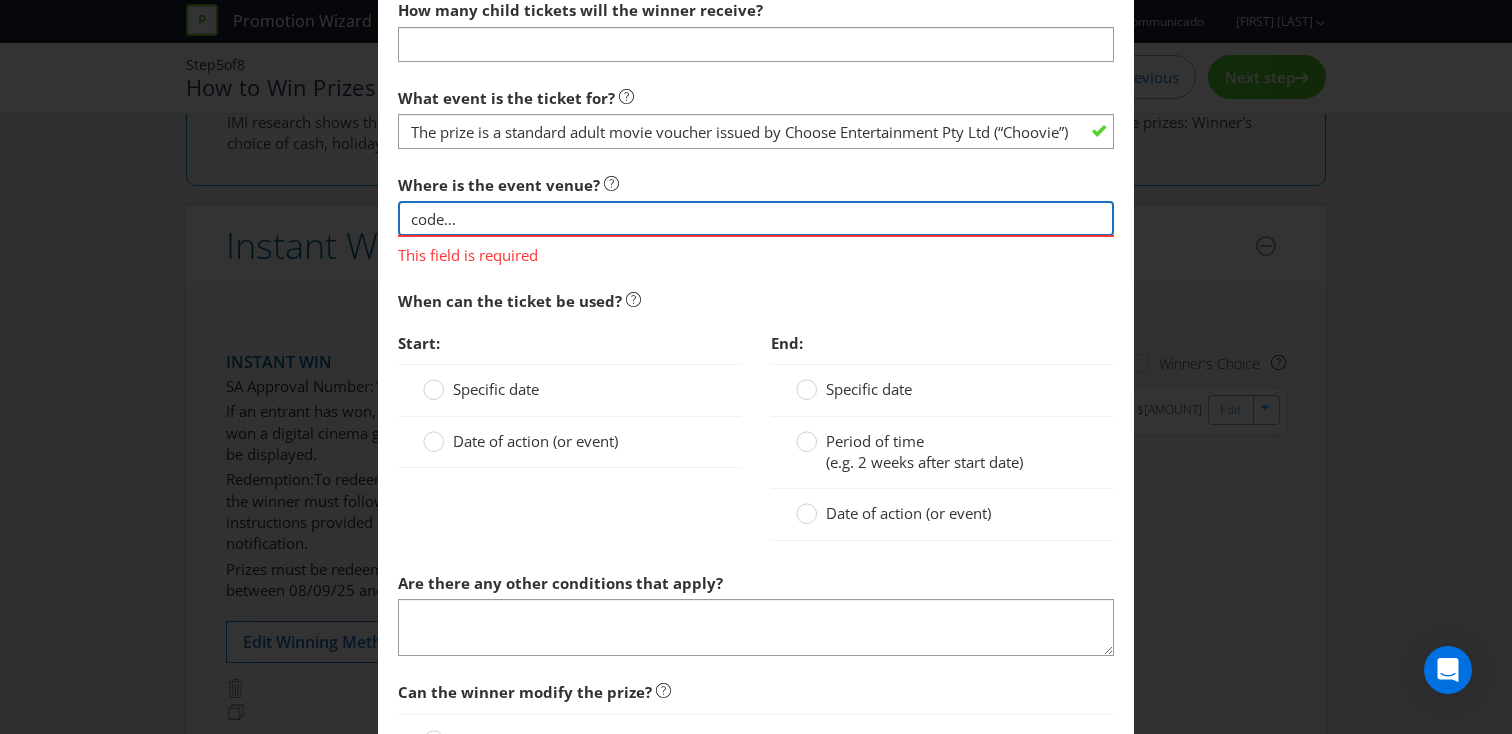 type on "The standard movie voucher will be awarded to winners in the form of a unique promotional code by email which winners can redeem via the Movie Rewards Platform and are valid until [DATE]." 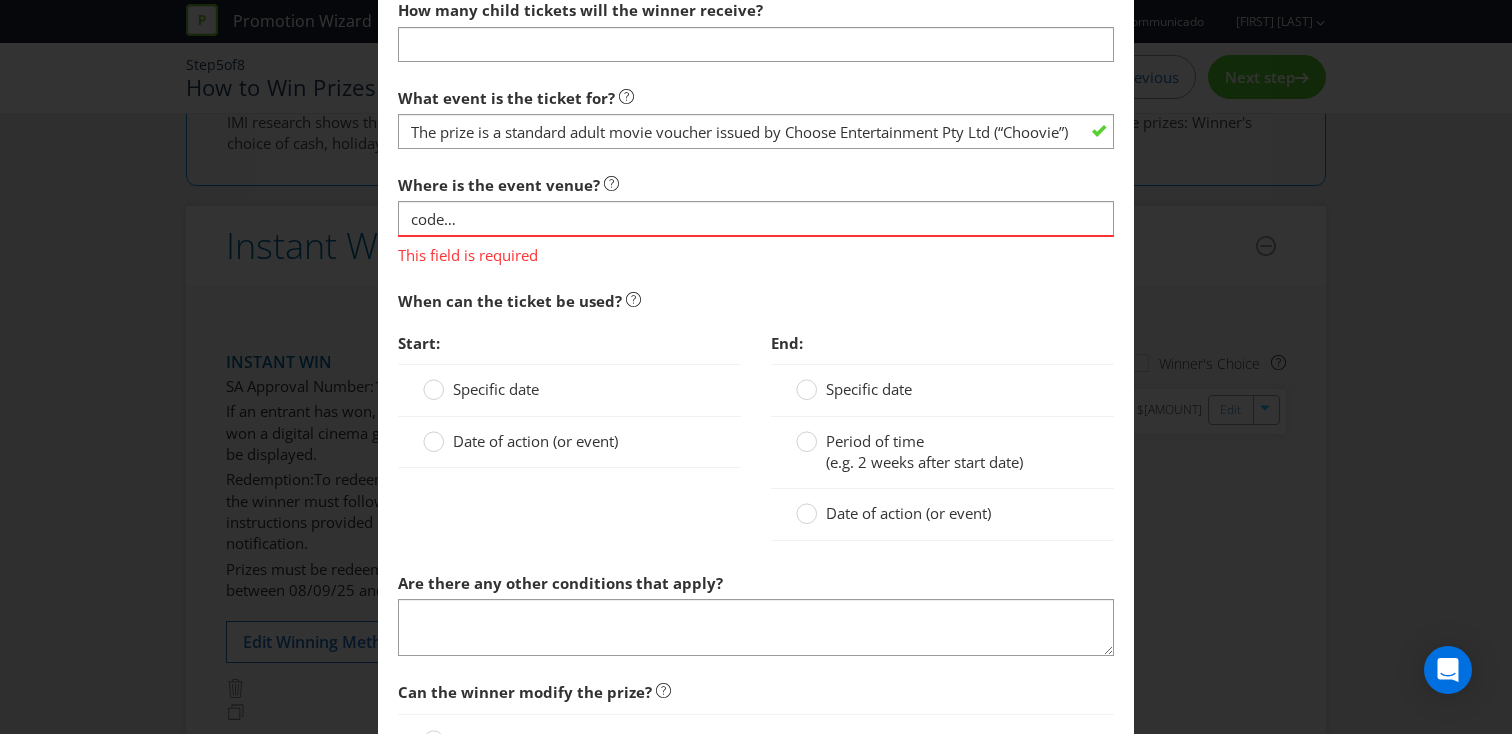 scroll, scrollTop: 0, scrollLeft: 0, axis: both 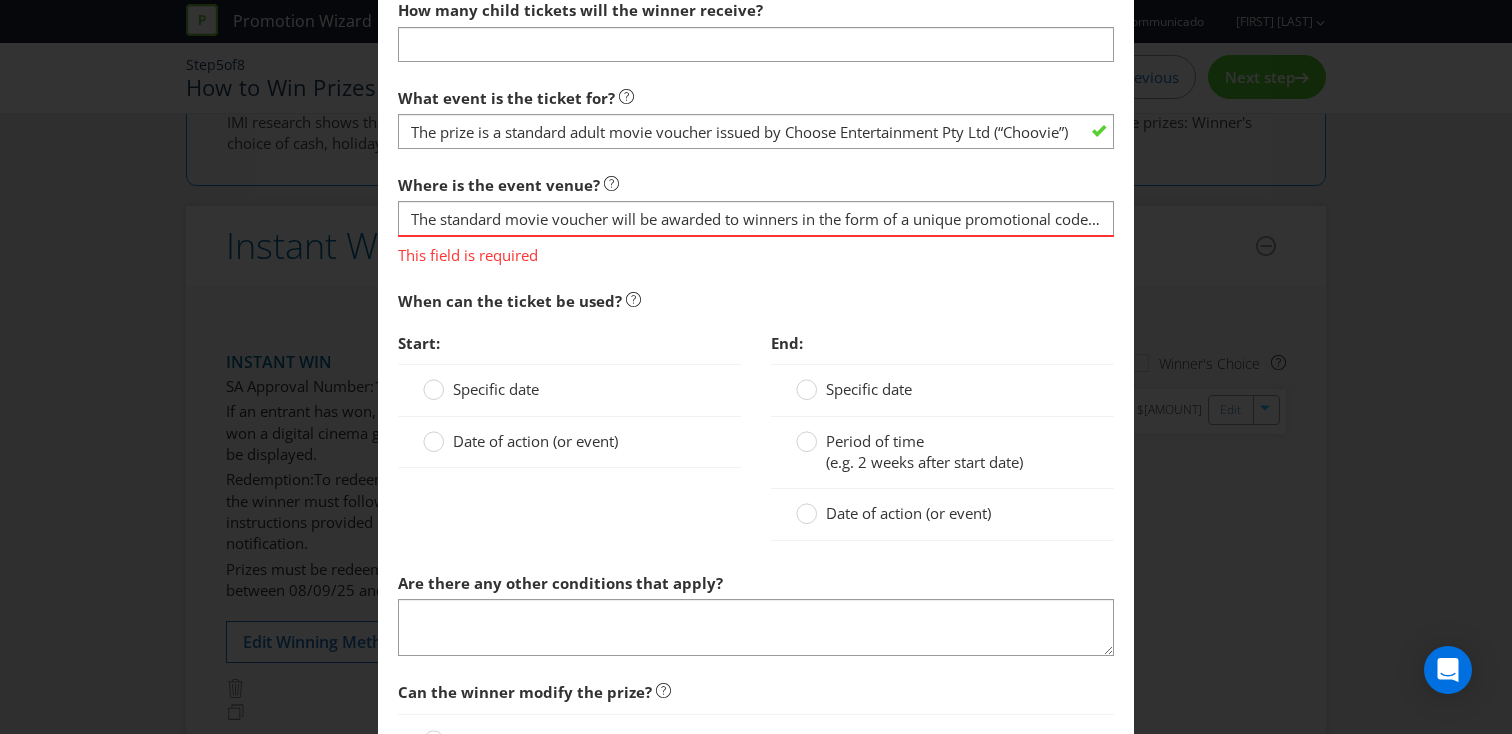 click on "How many adult tickets will the winner receive?   1 How many child tickets will the winner receive?   What event is the ticket for?   The prize is a standard adult movie voucher issued by Choose Entertainment Pty Ltd (“Choovie”) (up to the value of $[PRICE]). Where is the event venue?   The standard movie voucher will be awarded to winners in the form of a unique promotional code by email which winners can redeem via the Movie Rewards Platform and are valid until [DATE]. This field is required When can the ticket be used?   Start:   Specific date   Date of action (or event)       End:   Specific date   Period of time (e.g. 2 weeks after start date)   Date of action (or event)       Are there any other conditions that apply?" at bounding box center (756, 280) 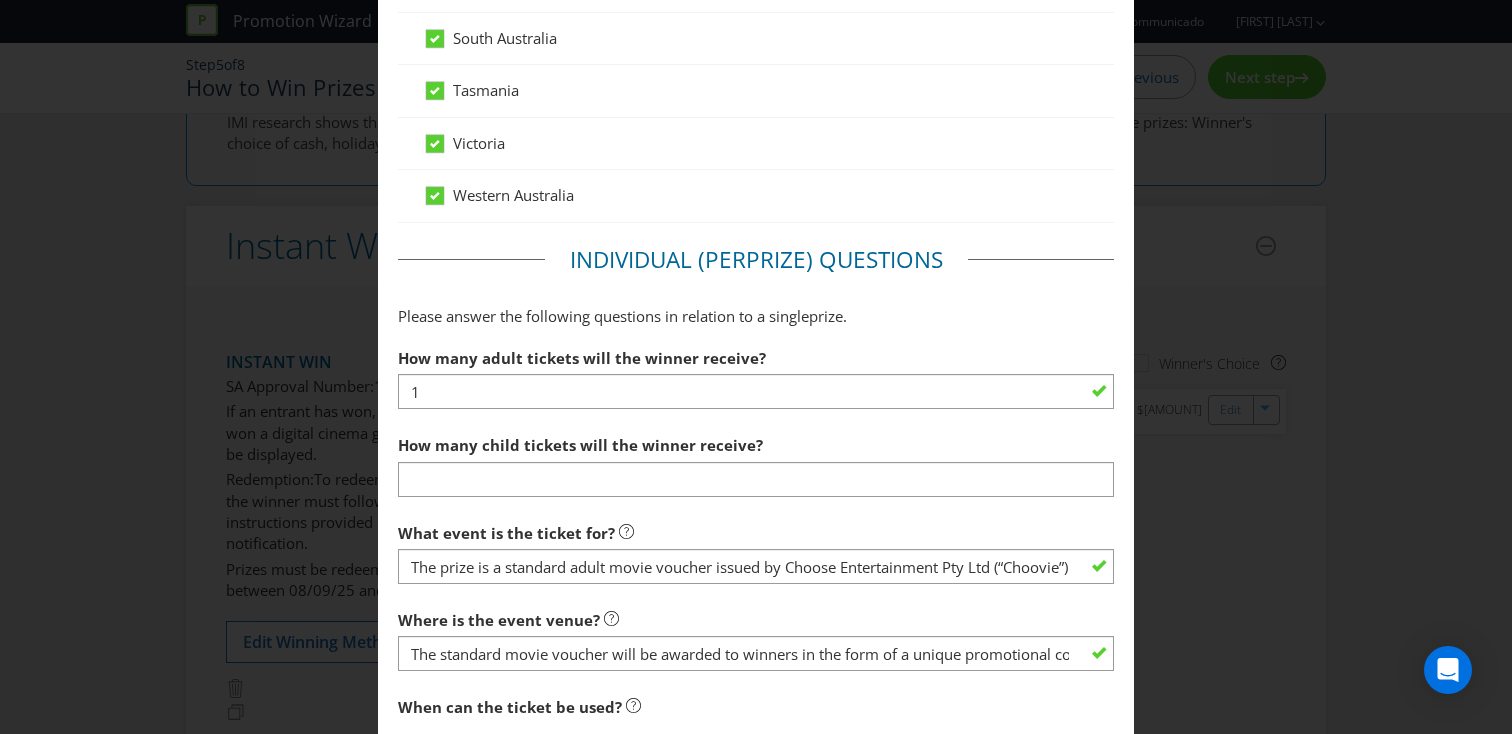 scroll, scrollTop: 1327, scrollLeft: 0, axis: vertical 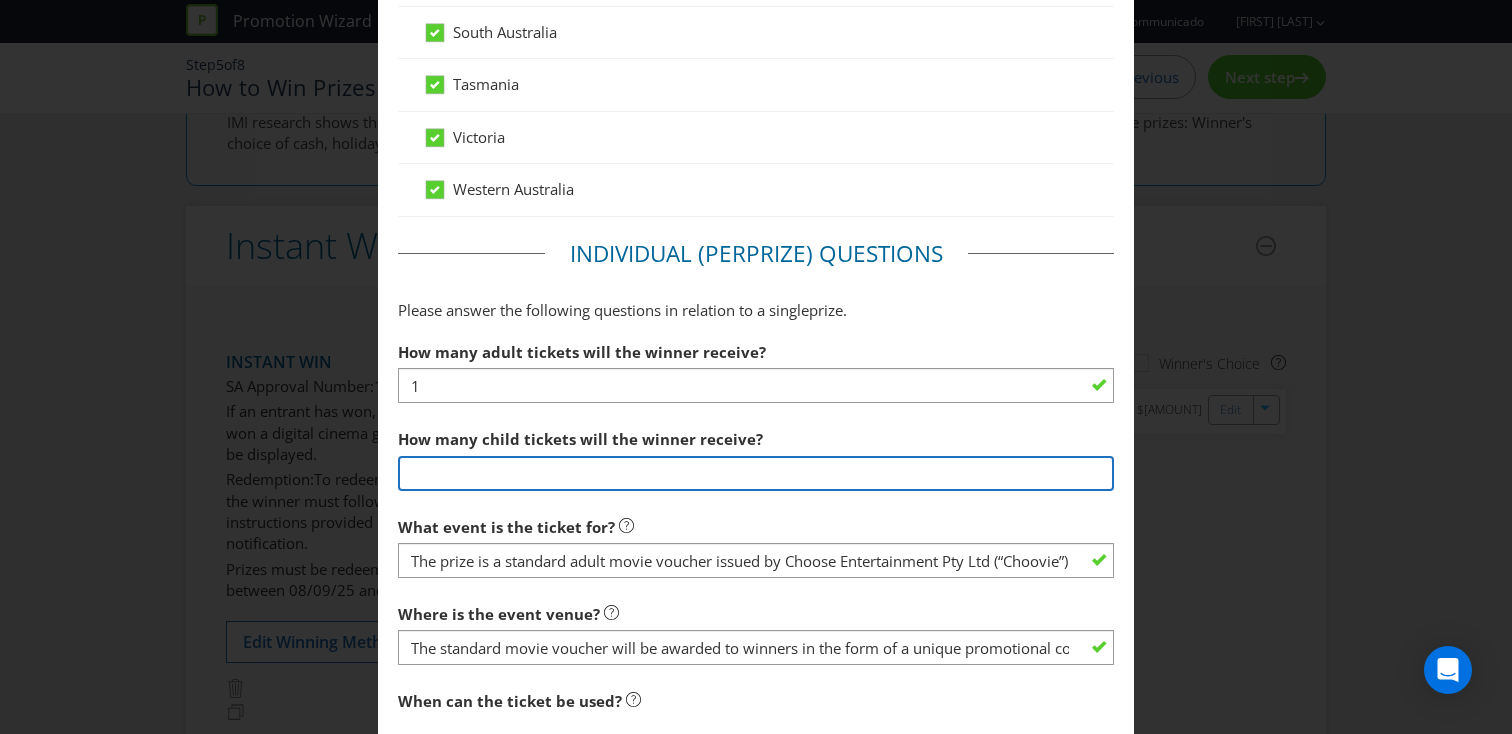 click at bounding box center (756, 473) 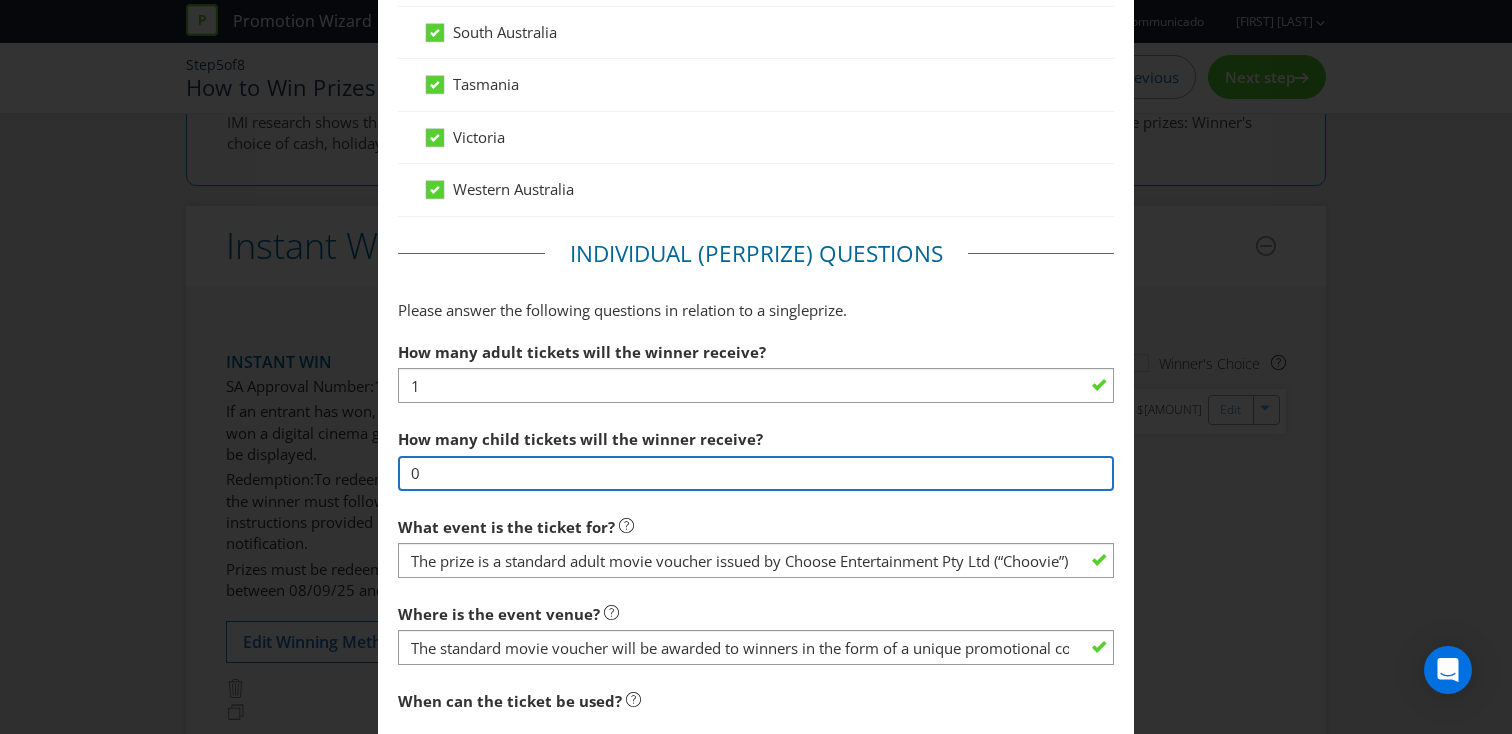 type on "0" 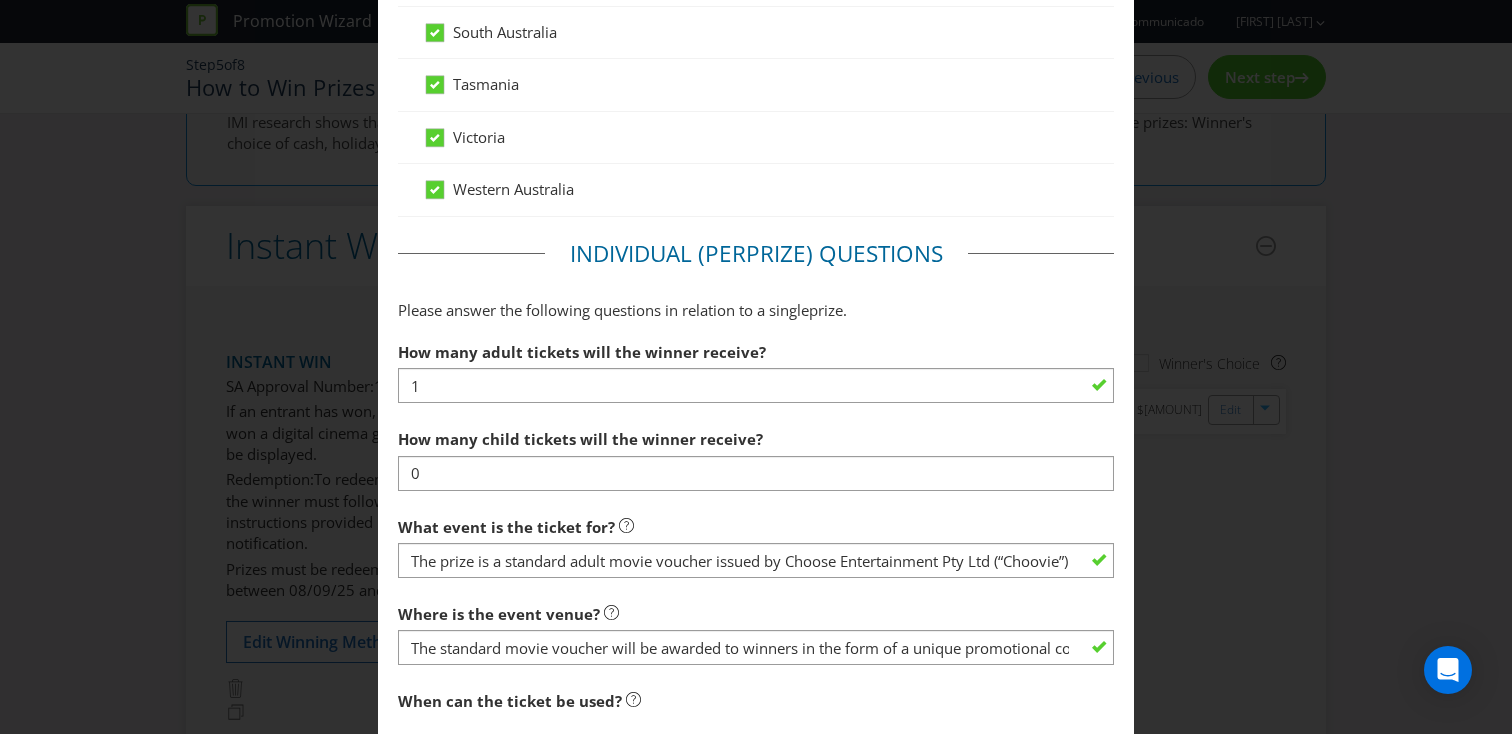 click on "How many adult tickets will the winner receive?   1 How many child tickets will the winner receive?   0 What event is the ticket for?   The prize is a standard adult movie voucher issued by Choose Entertainment Pty Ltd (“Choovie”) (up to the value of $27). Where is the event venue?   The standard movie voucher will be awarded to winners in the form of a unique promotional code by email which winners can redeem via the Movie Rewards Platform and are valid until 31/03/26. When can the ticket be used?   Start:   Specific date   Date of action (or event)       End:   Specific date   Period of time (e.g. 2 weeks after start date)   Date of action (or event)       Are there any other conditions that apply?" at bounding box center [756, 694] 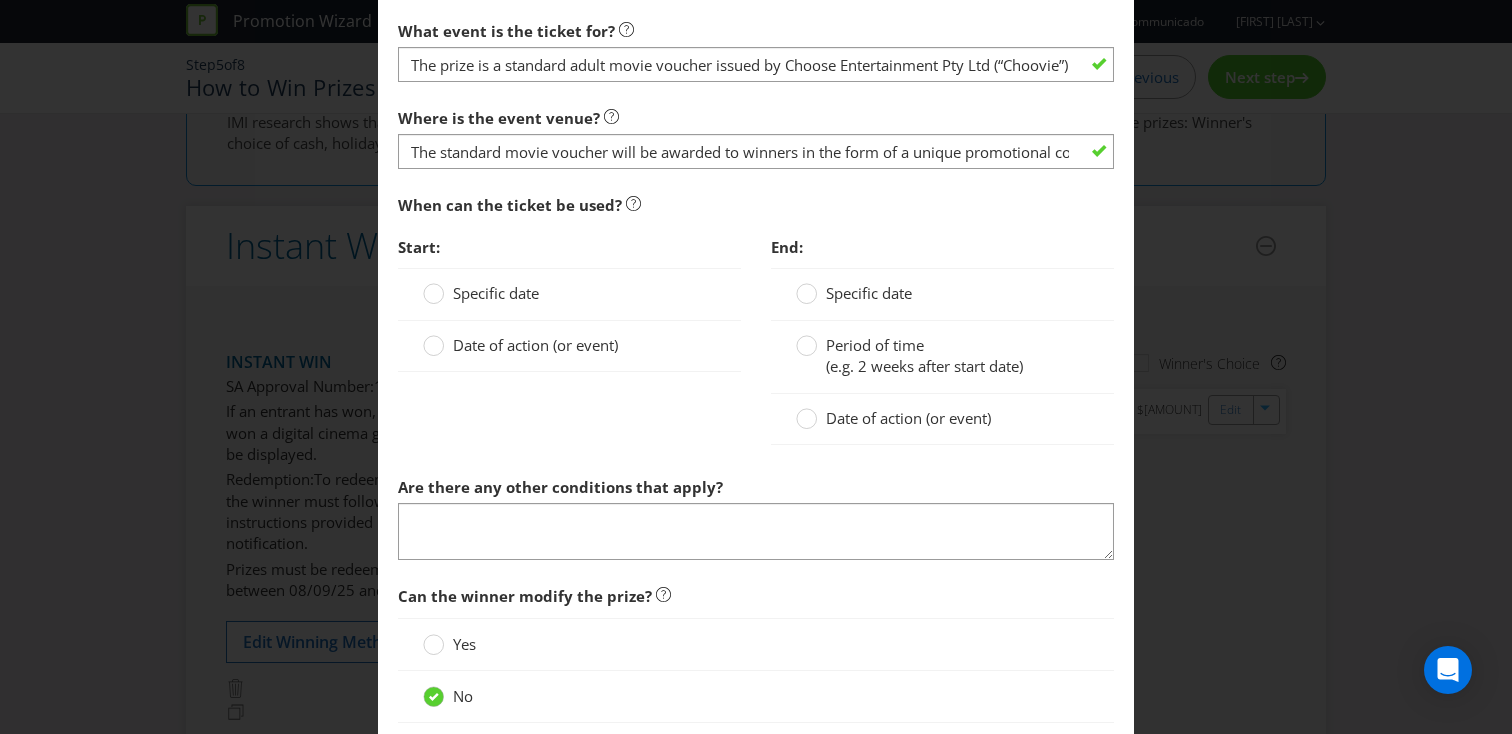 scroll, scrollTop: 1827, scrollLeft: 0, axis: vertical 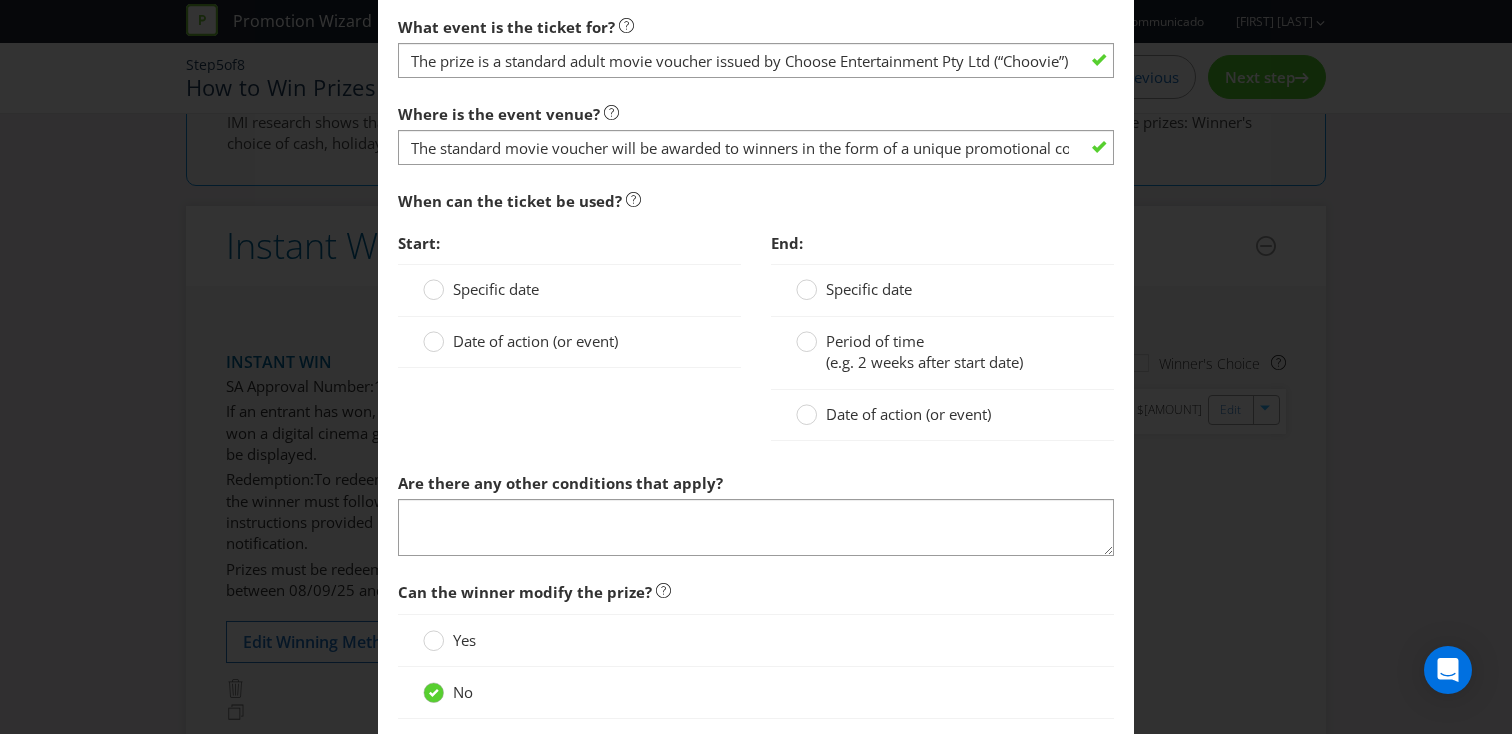 click on "Specific date" at bounding box center (496, 289) 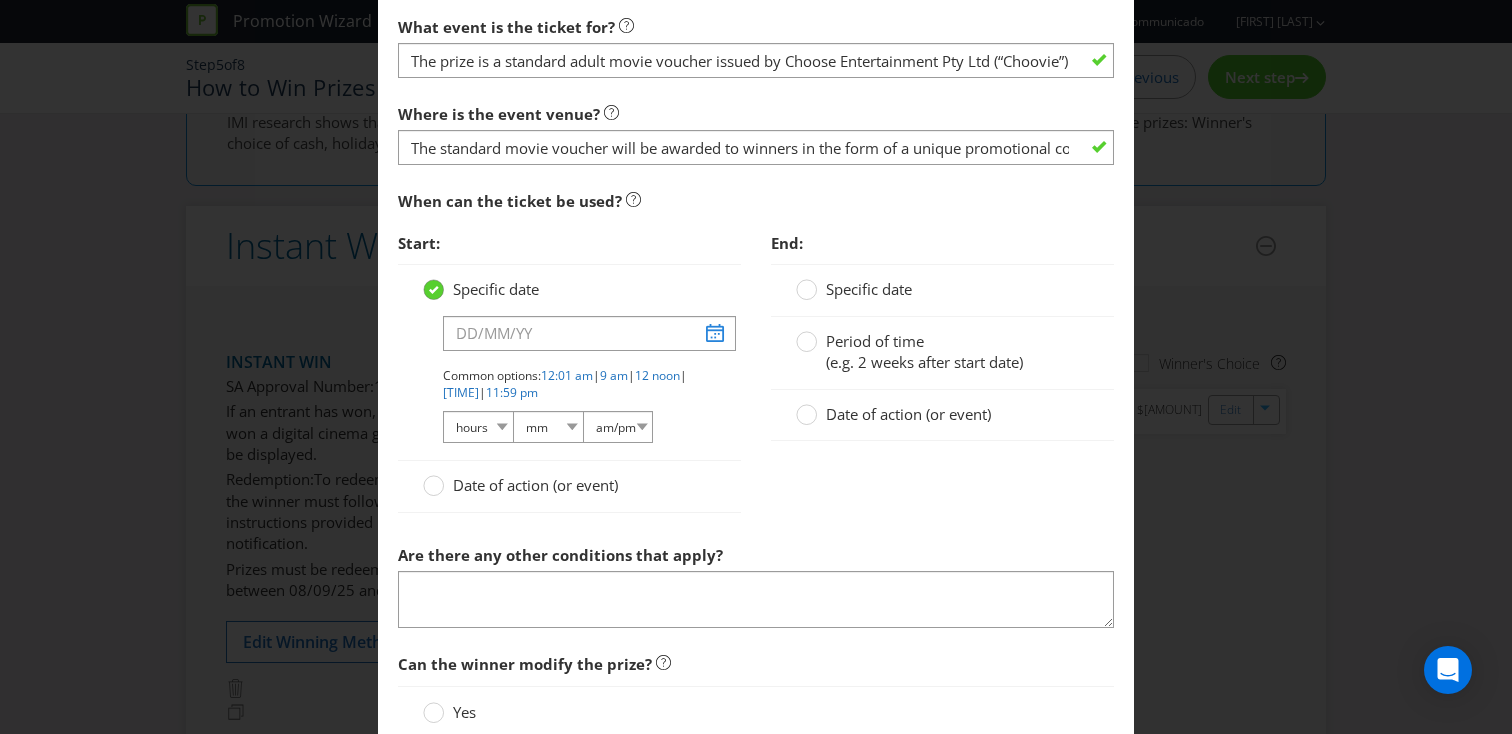 click 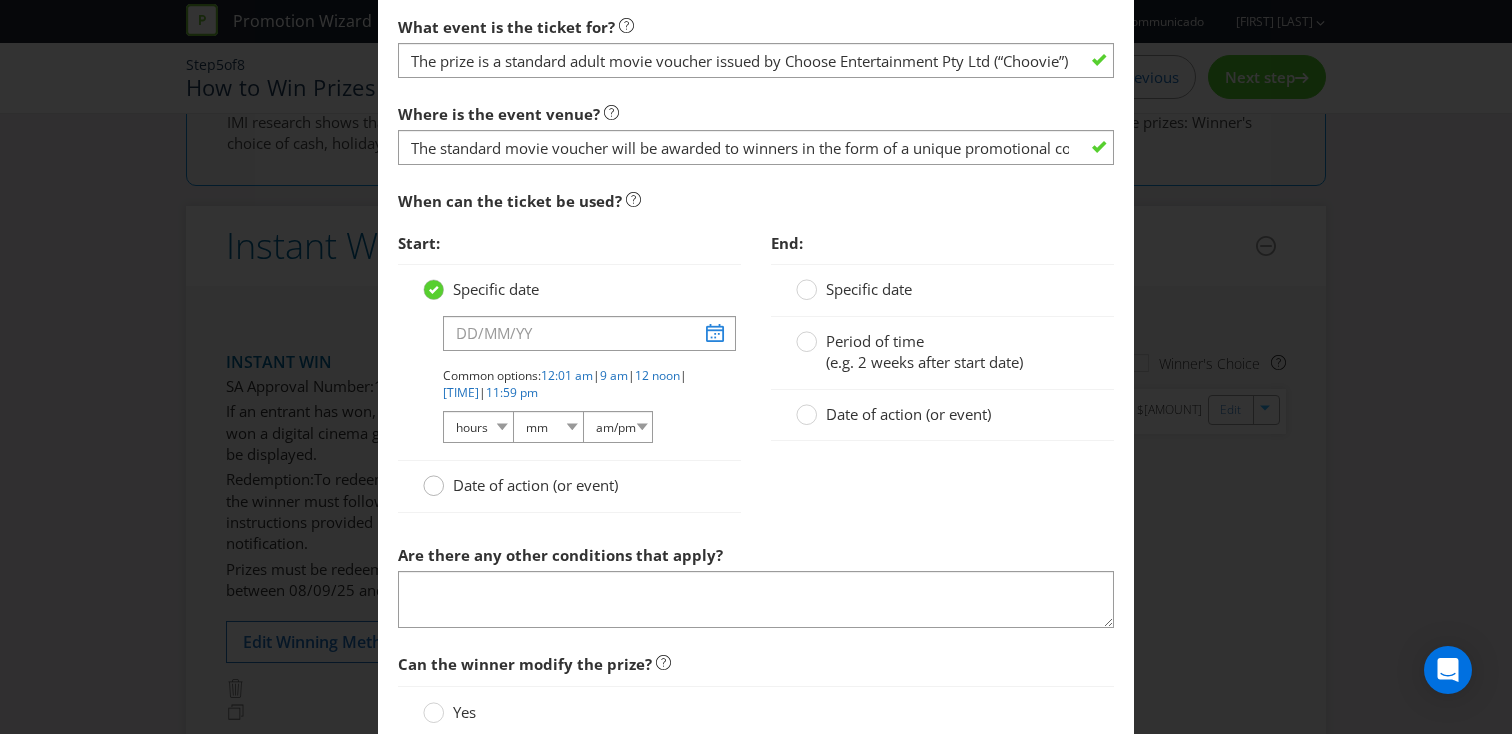 click 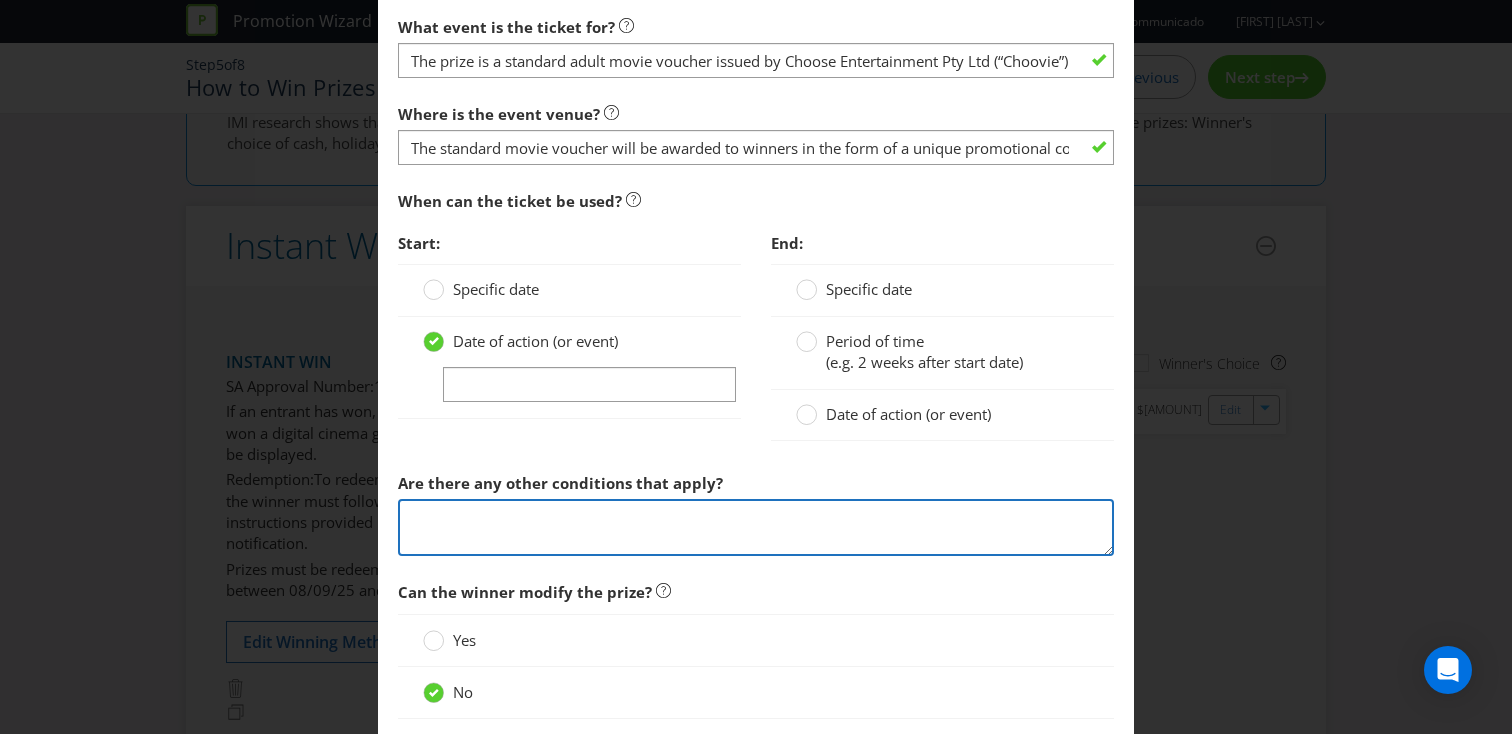 click at bounding box center [756, 527] 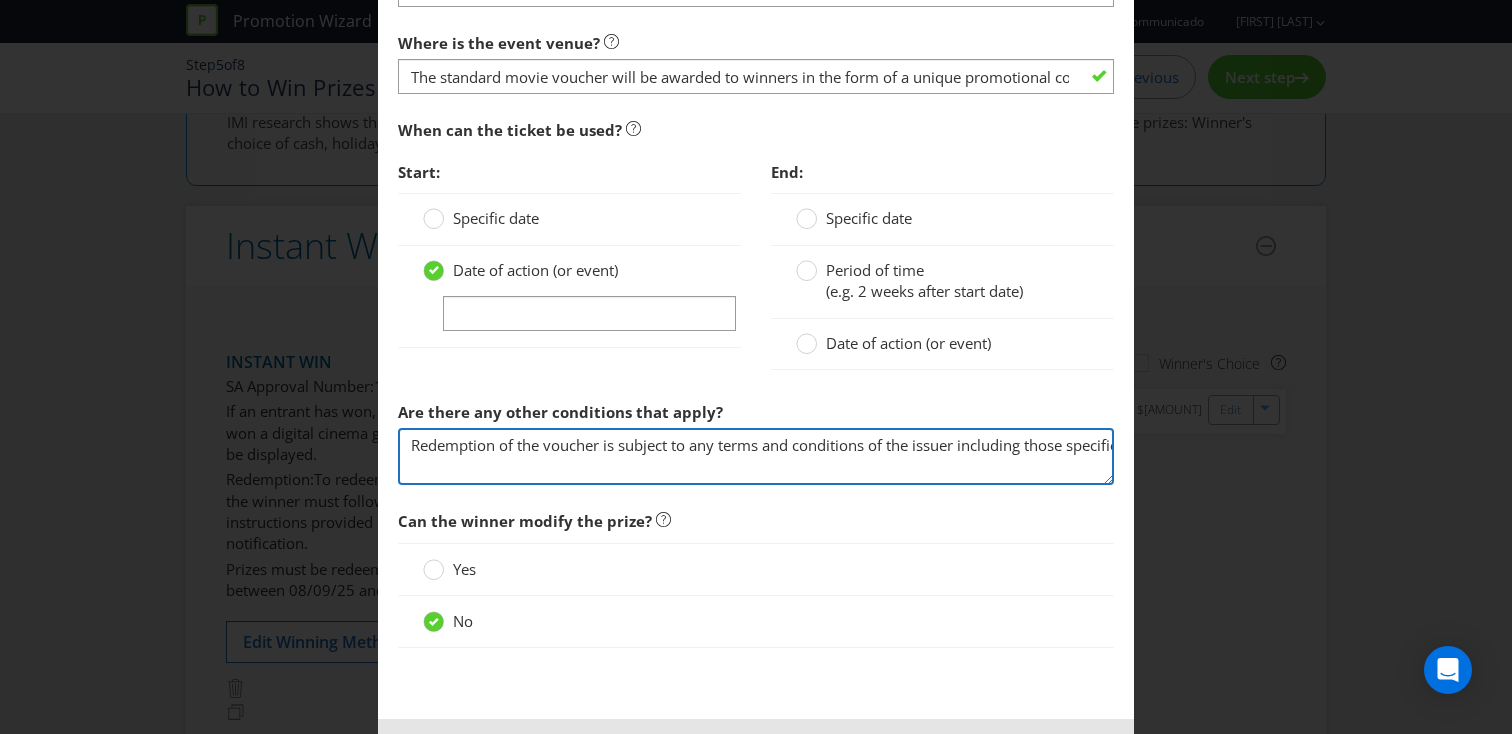scroll, scrollTop: 1982, scrollLeft: 0, axis: vertical 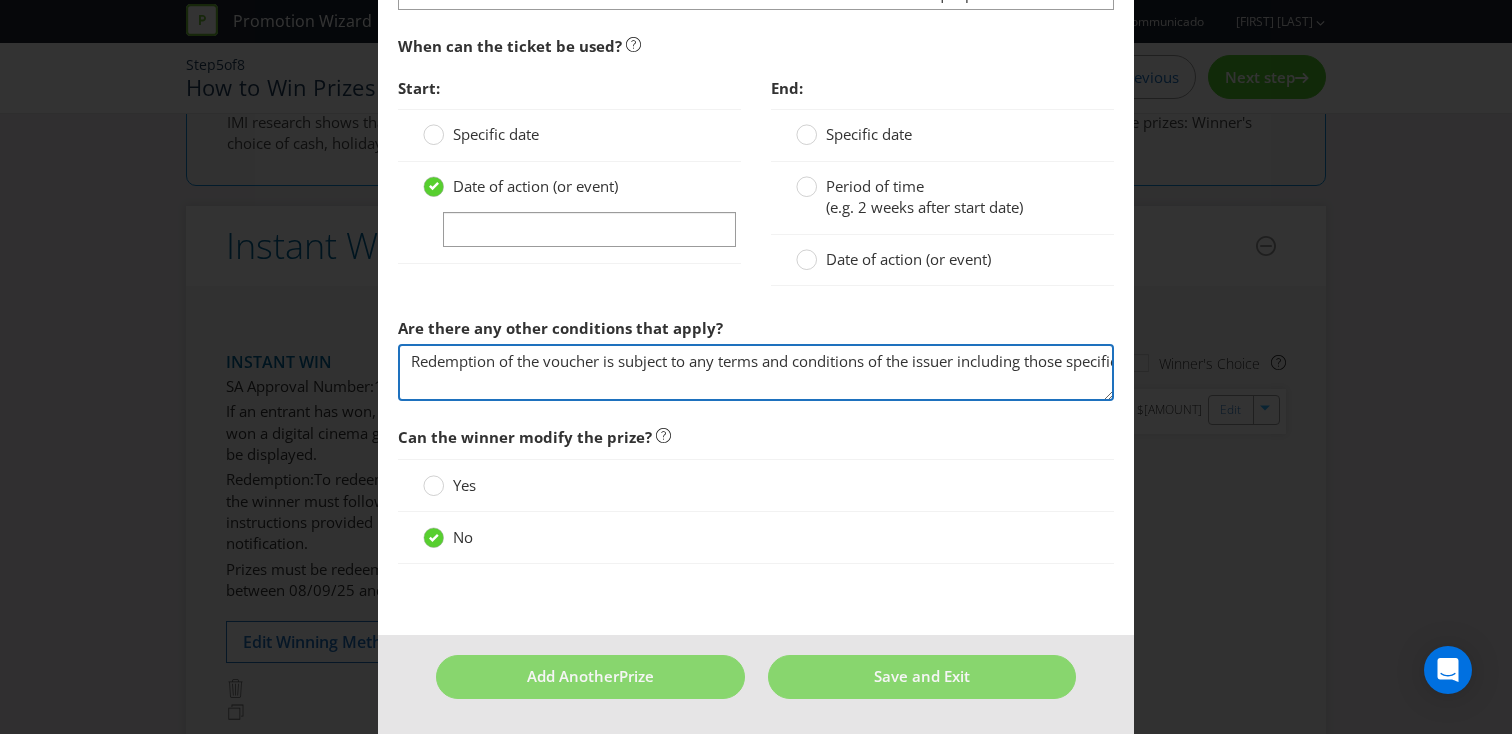 type on "Redemption of the voucher is subject to any terms and conditions of the issuer including those specified on the voucher." 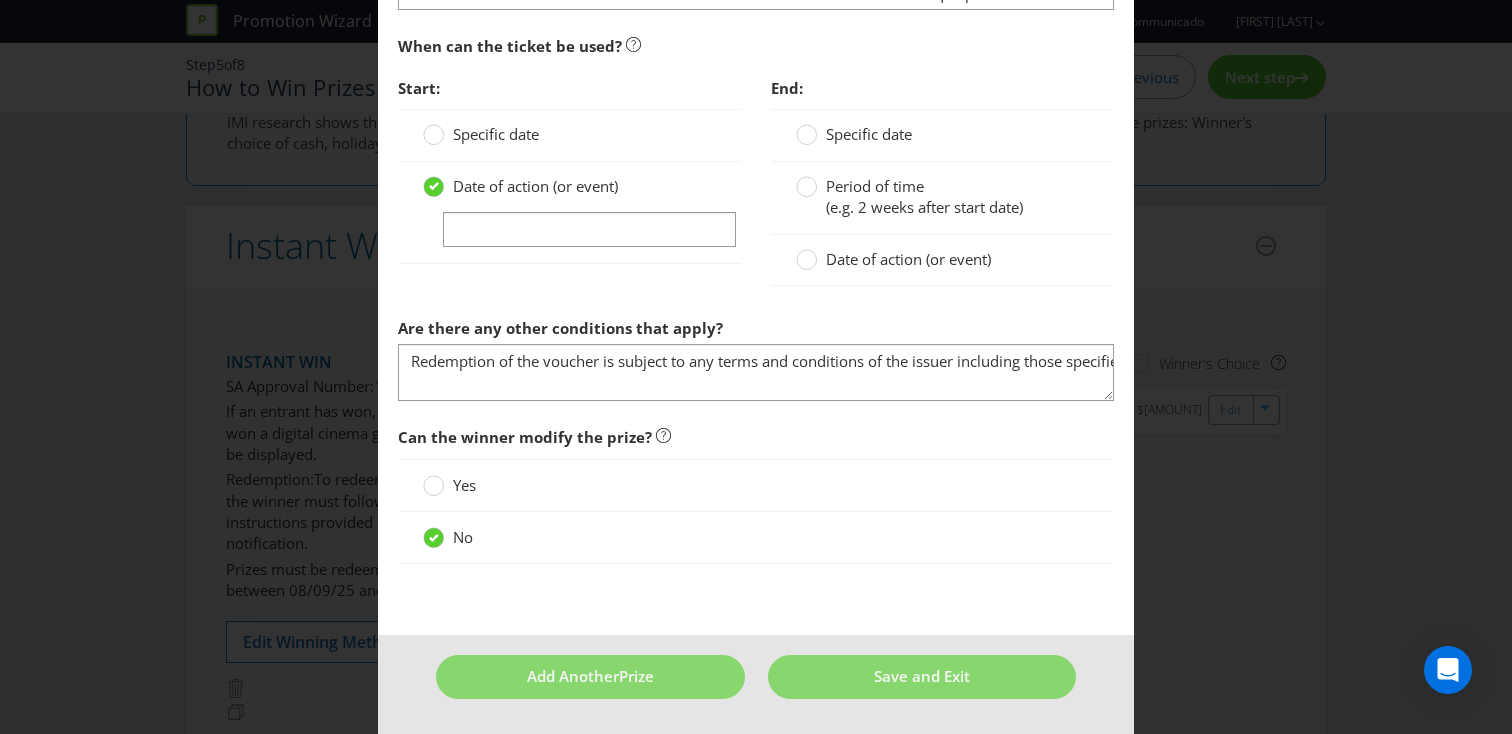 click on "No" at bounding box center [756, 537] 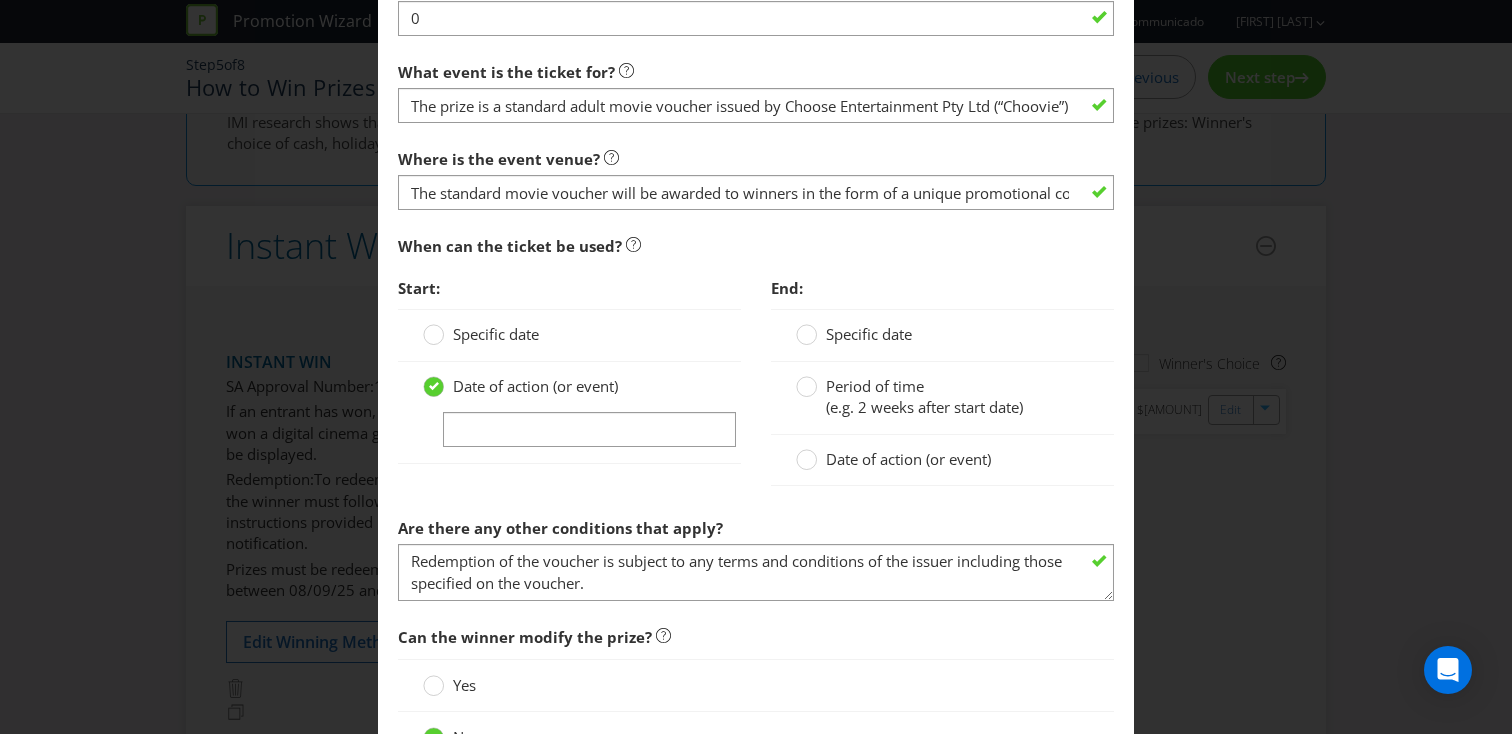 scroll, scrollTop: 1796, scrollLeft: 0, axis: vertical 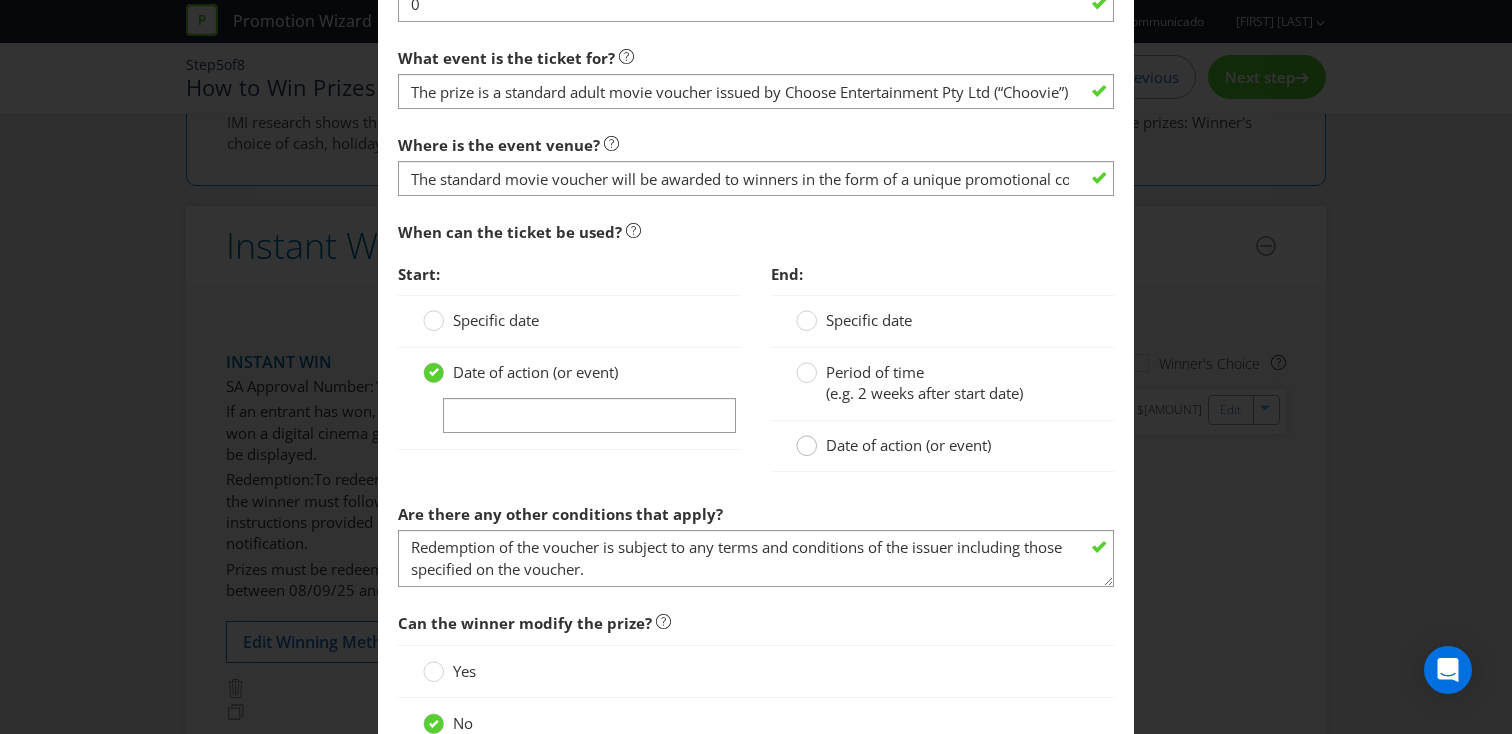click at bounding box center (807, 439) 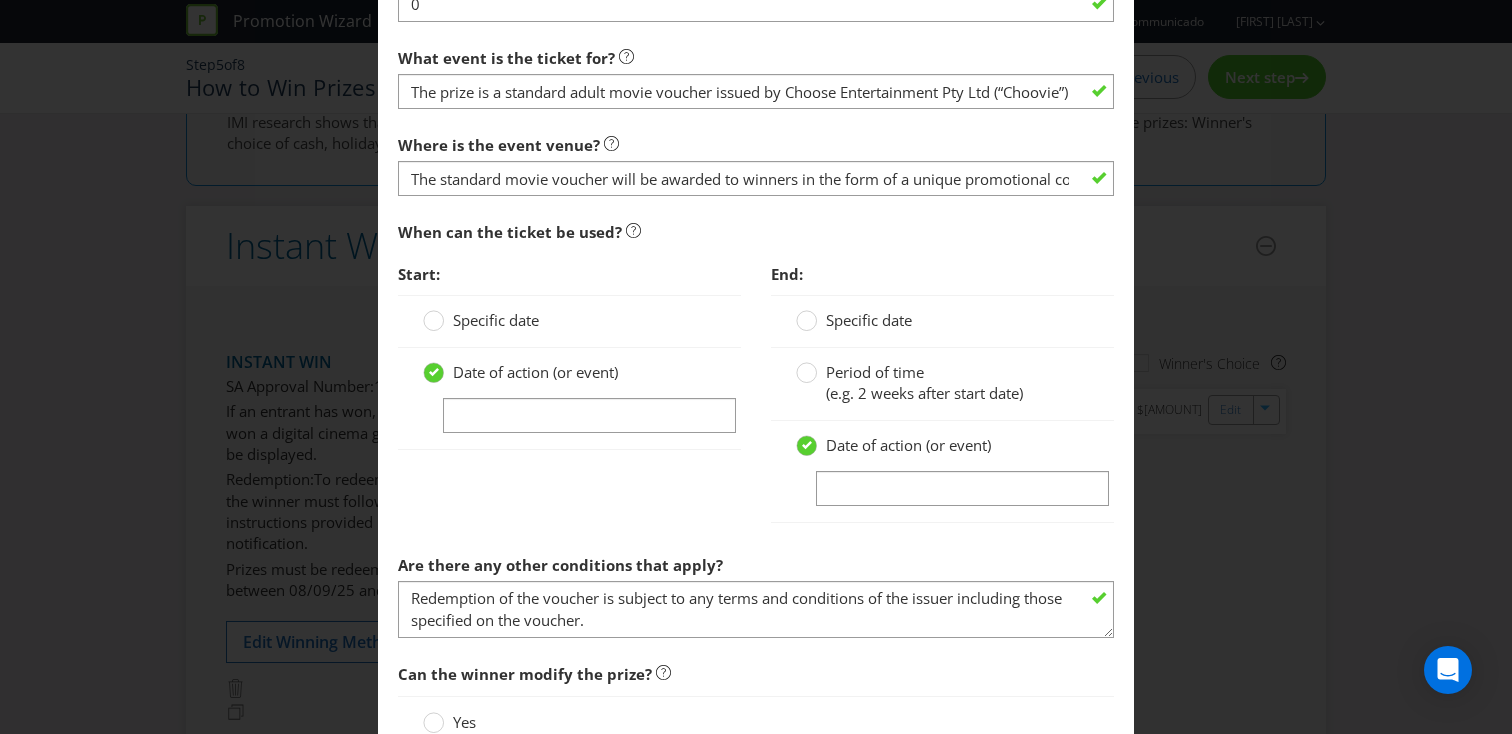 scroll, scrollTop: 2033, scrollLeft: 0, axis: vertical 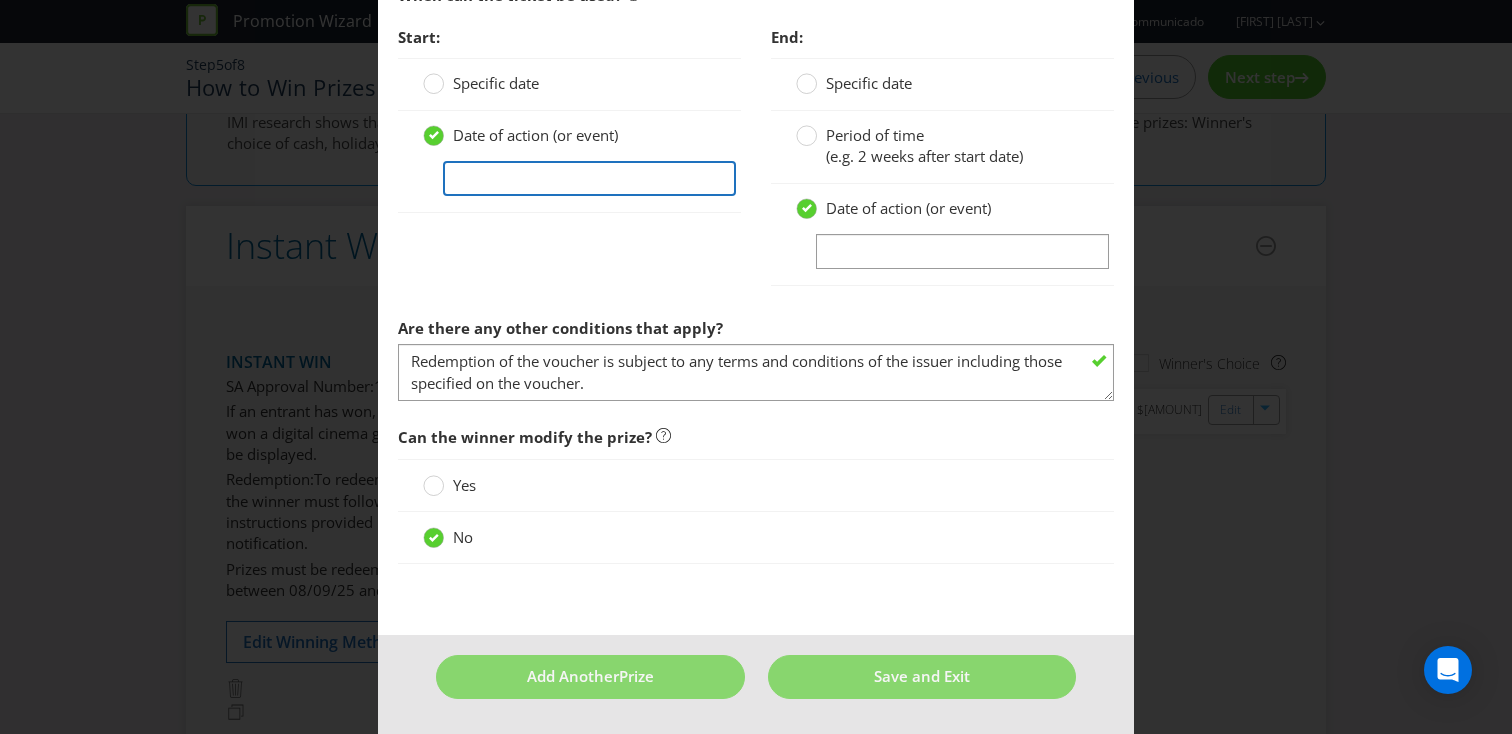 click at bounding box center [589, 178] 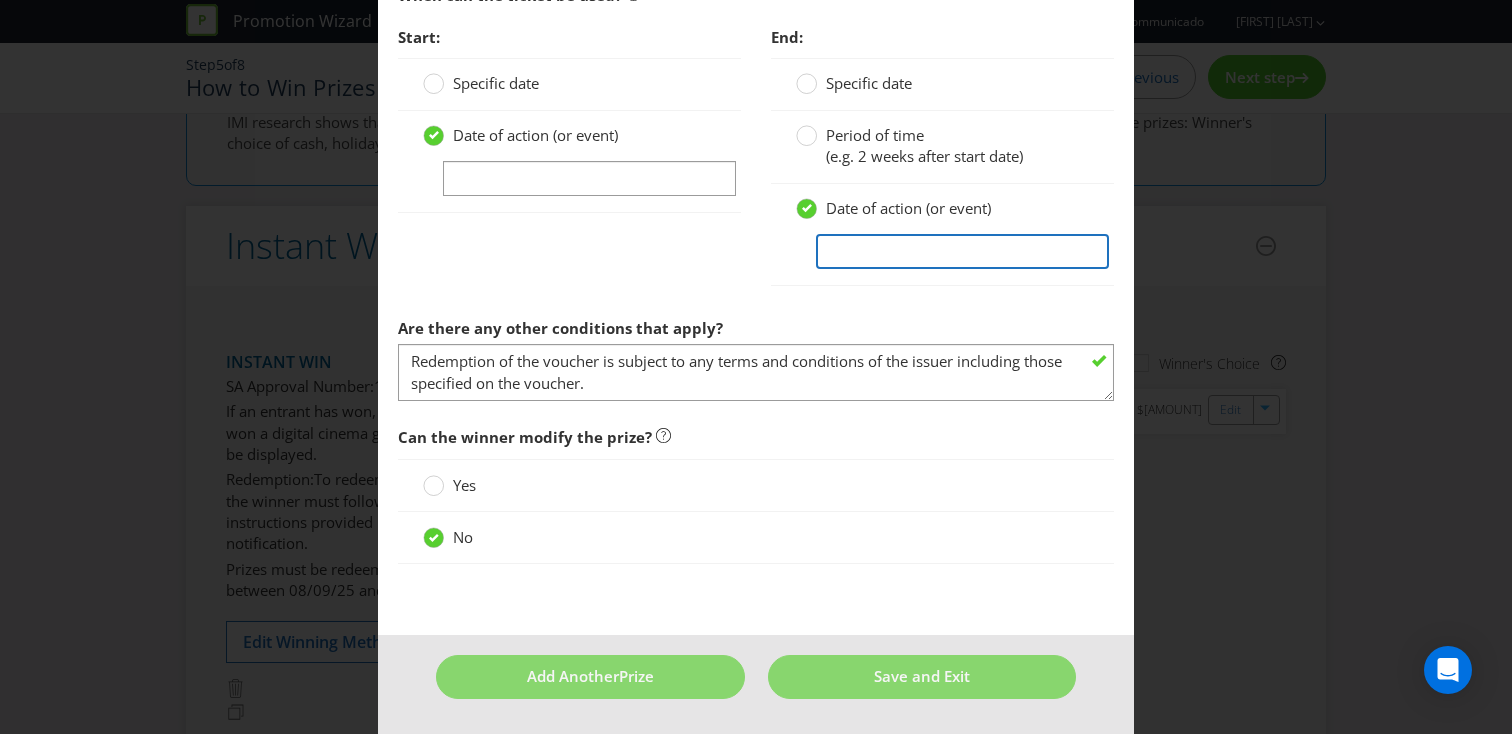 click at bounding box center [962, 251] 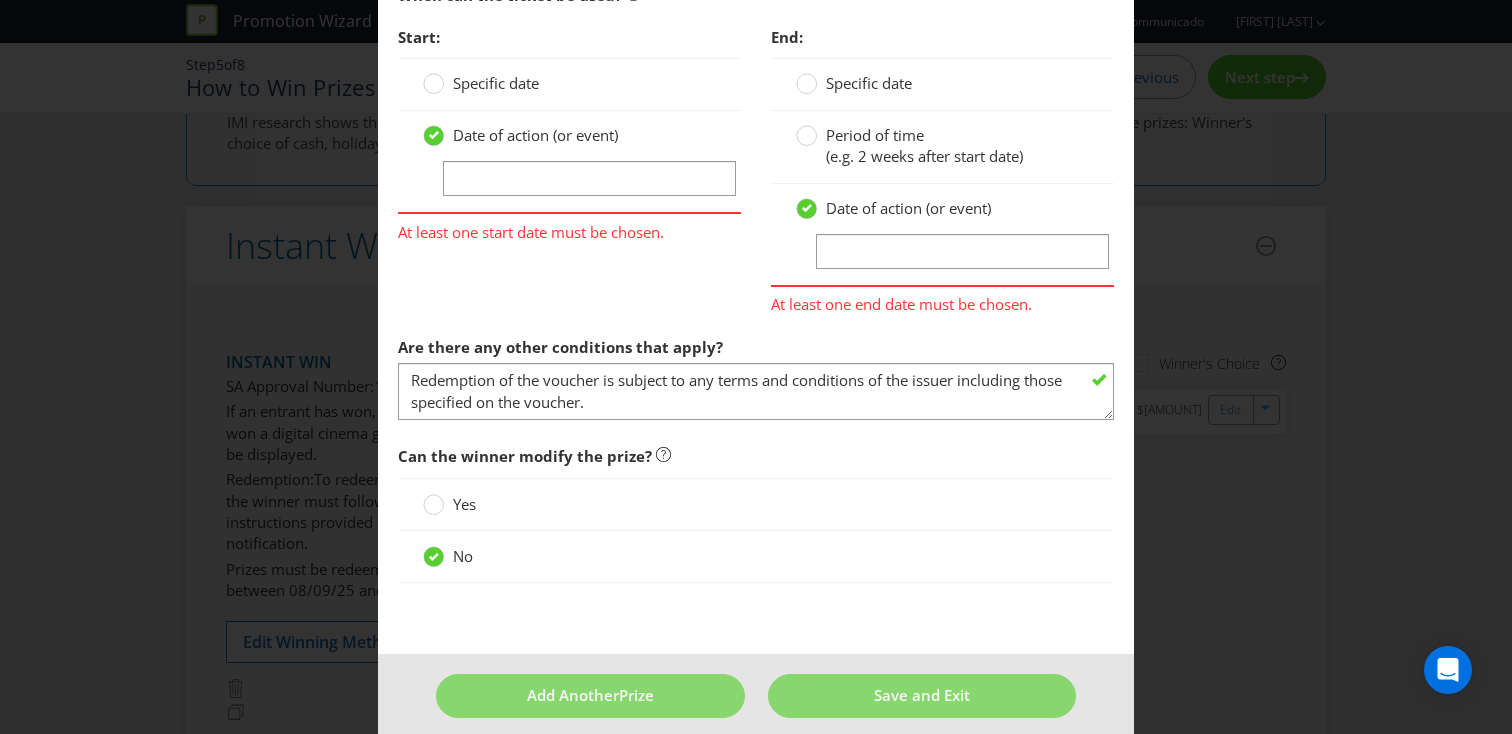 click on "Period of time" at bounding box center [875, 135] 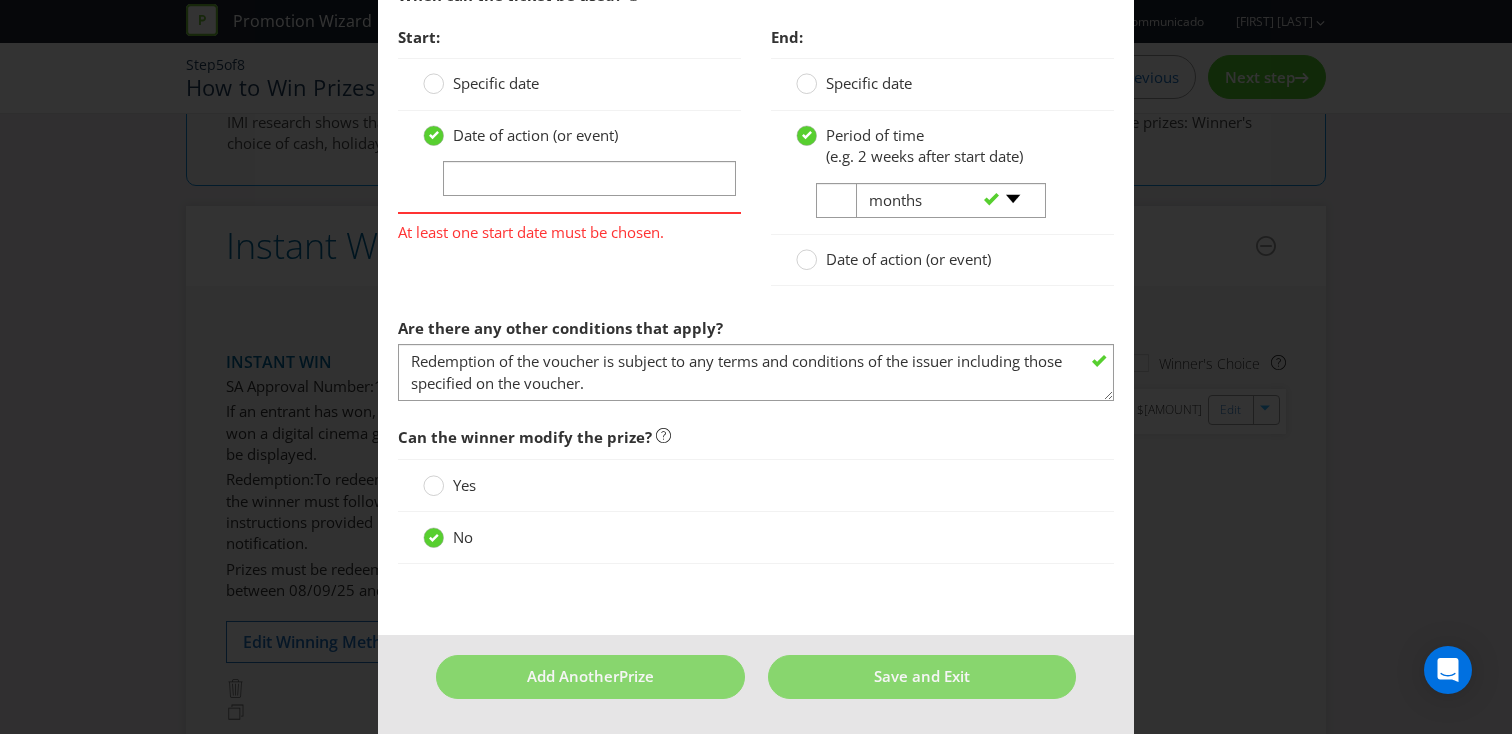 click on "Specific date" at bounding box center (496, 83) 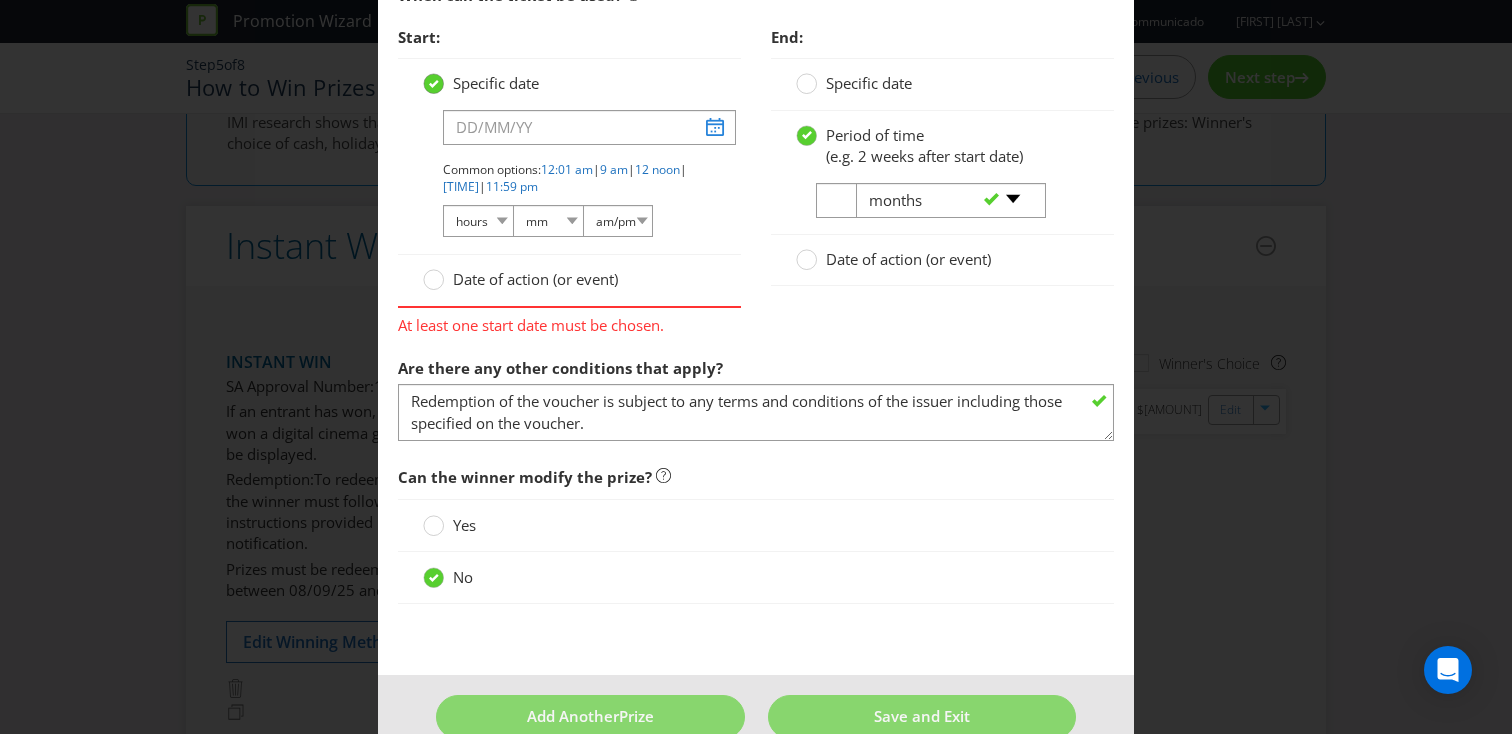 click 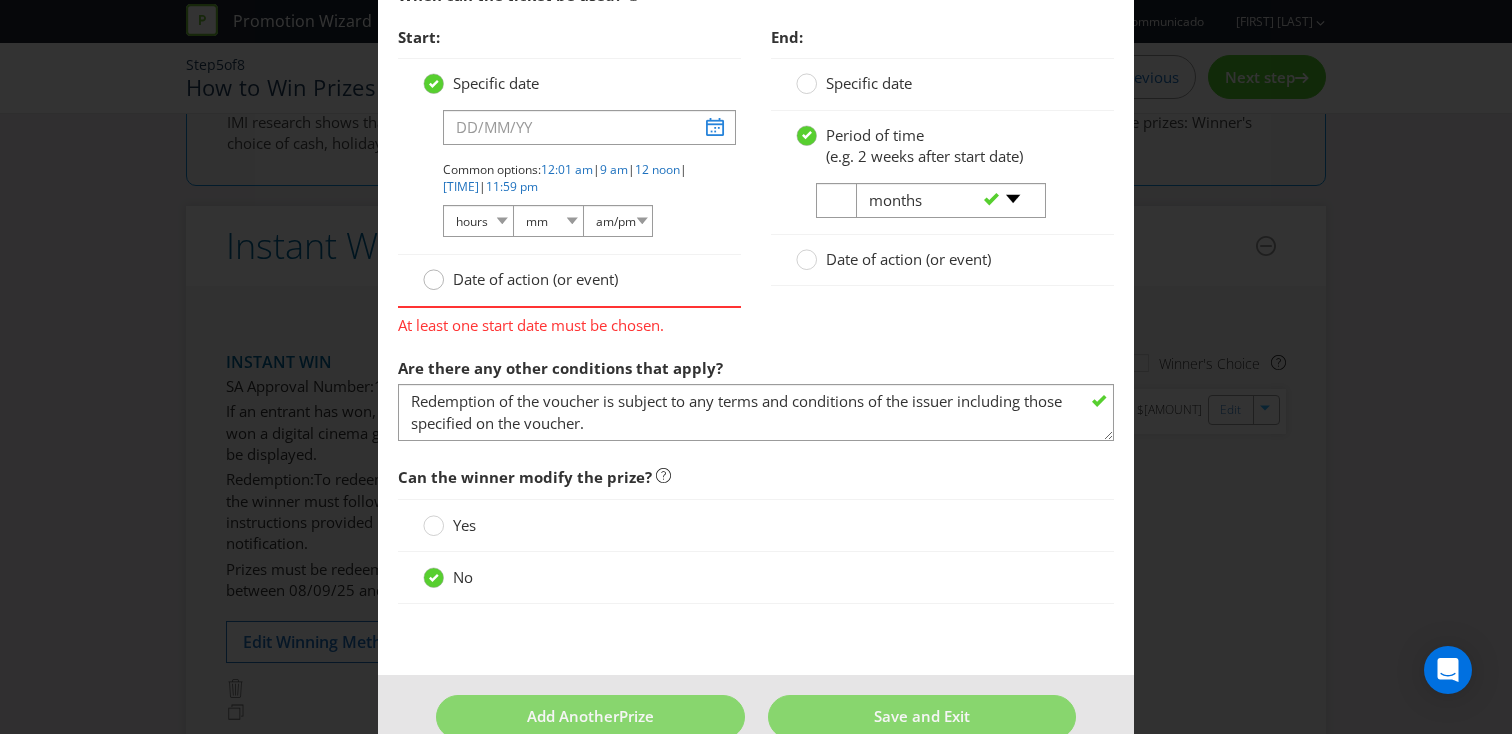 click 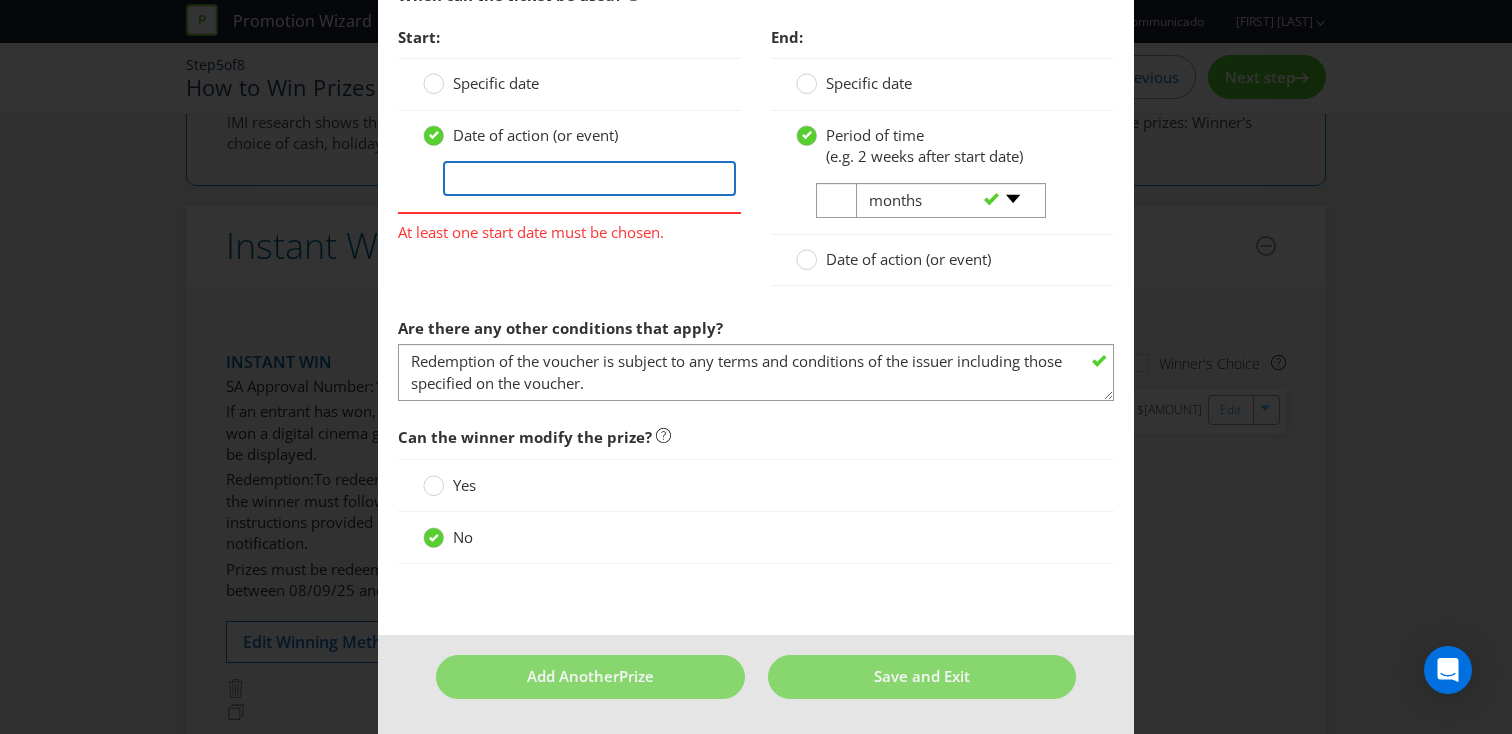 click at bounding box center (589, 178) 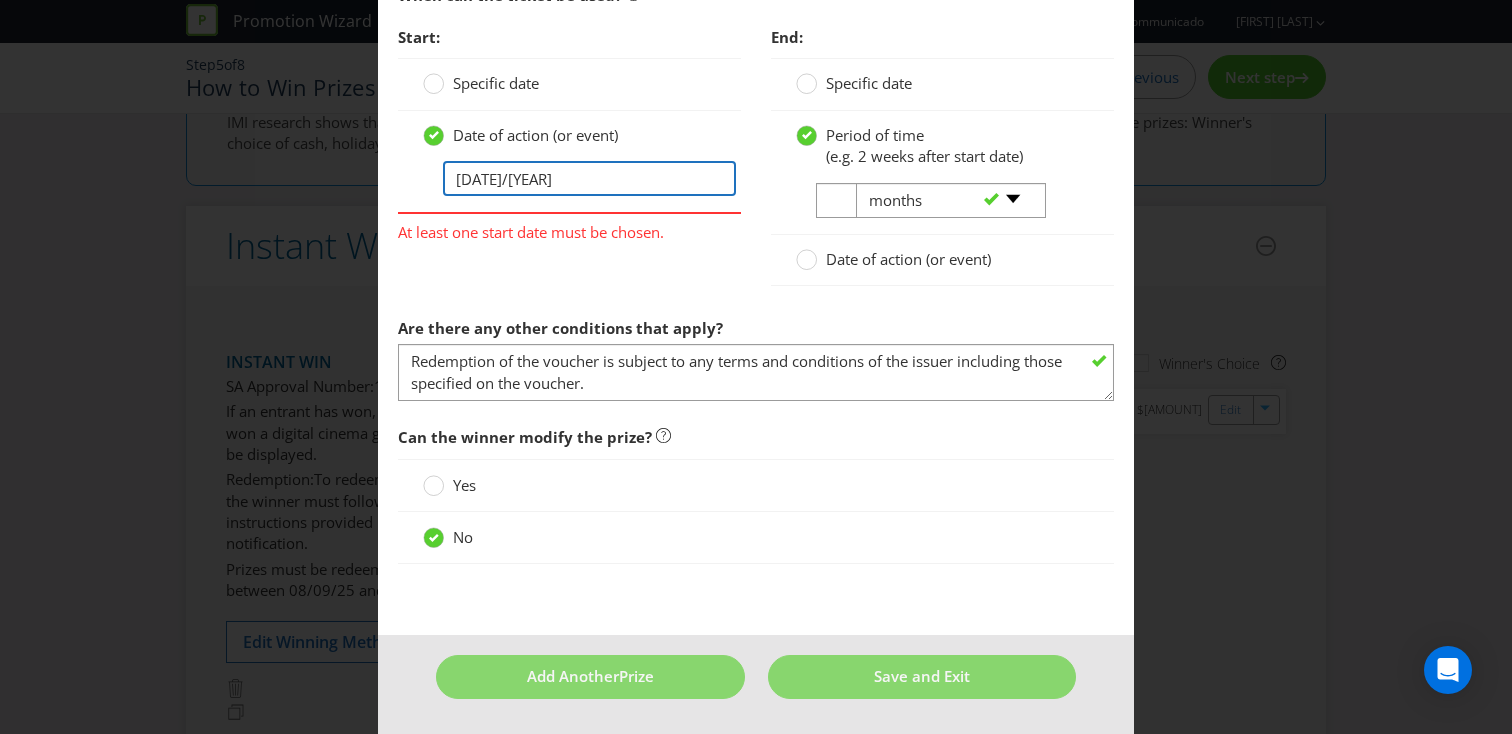 type on "[DATE]/[YEAR]" 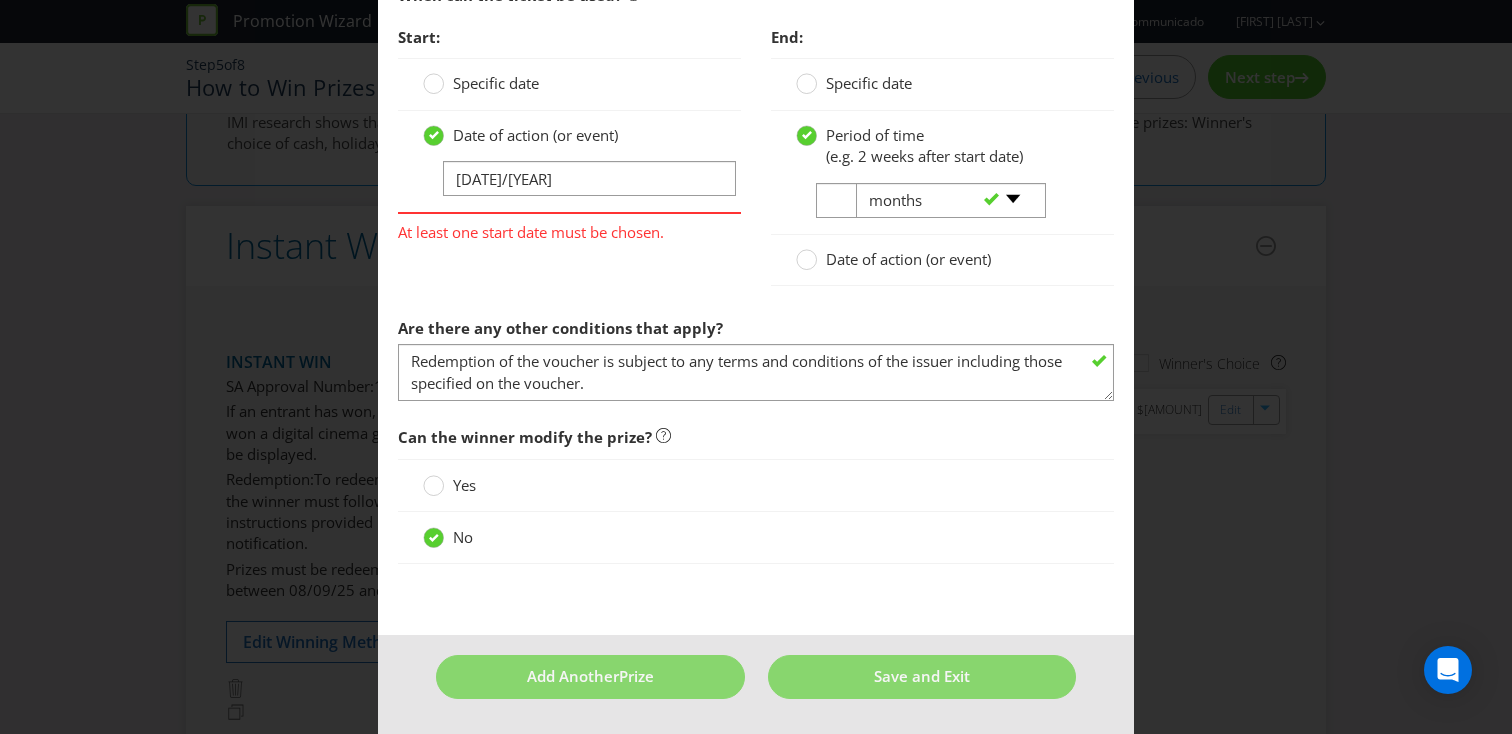 click on "Start:   Specific date   Date of action (or event)   [DATE]   At least one start date must be chosen.   End:   Specific date   Period of time (e.g. 2 weeks after start date)   [NUMBER] -- Please select -- days weeks months years Date of action (or event)" at bounding box center [756, 162] 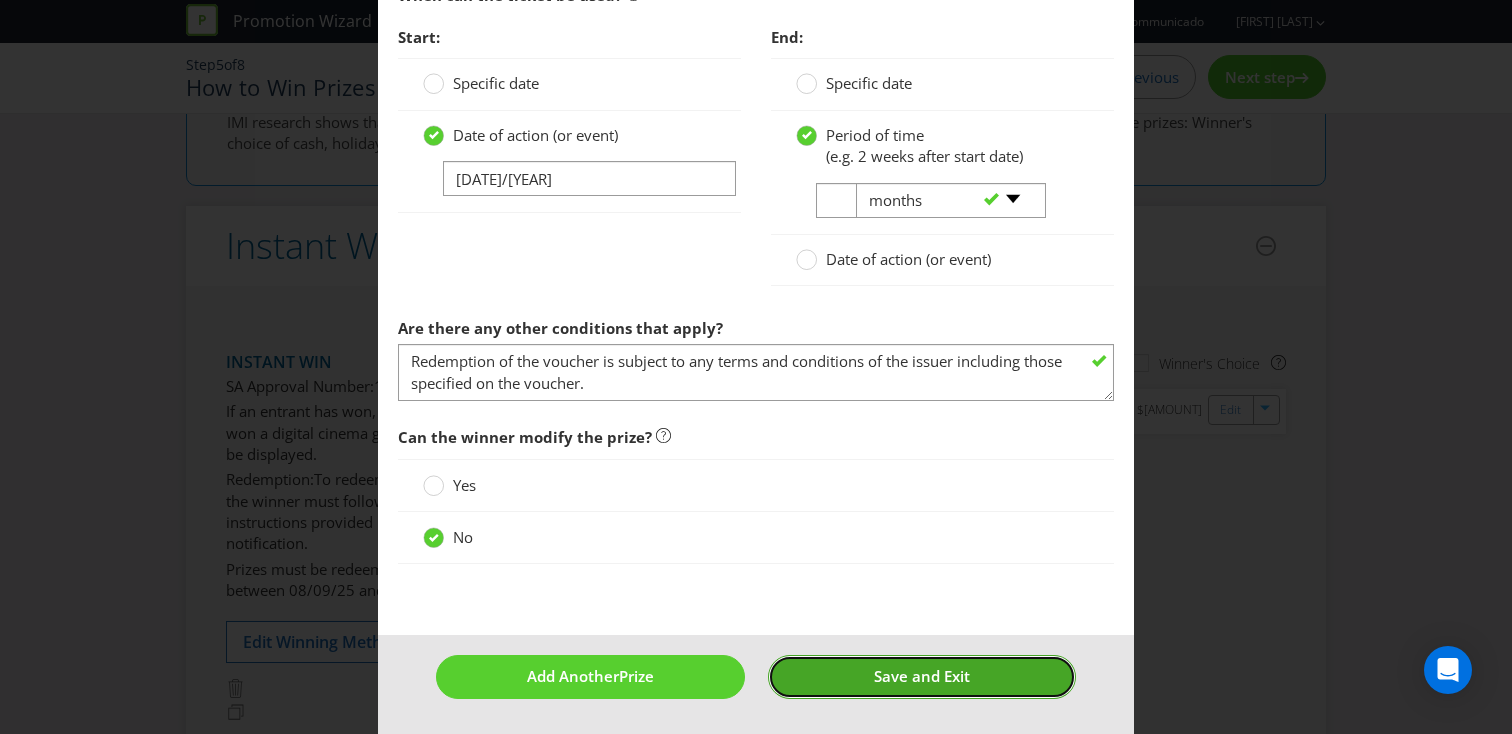 click on "Save and Exit" at bounding box center (922, 676) 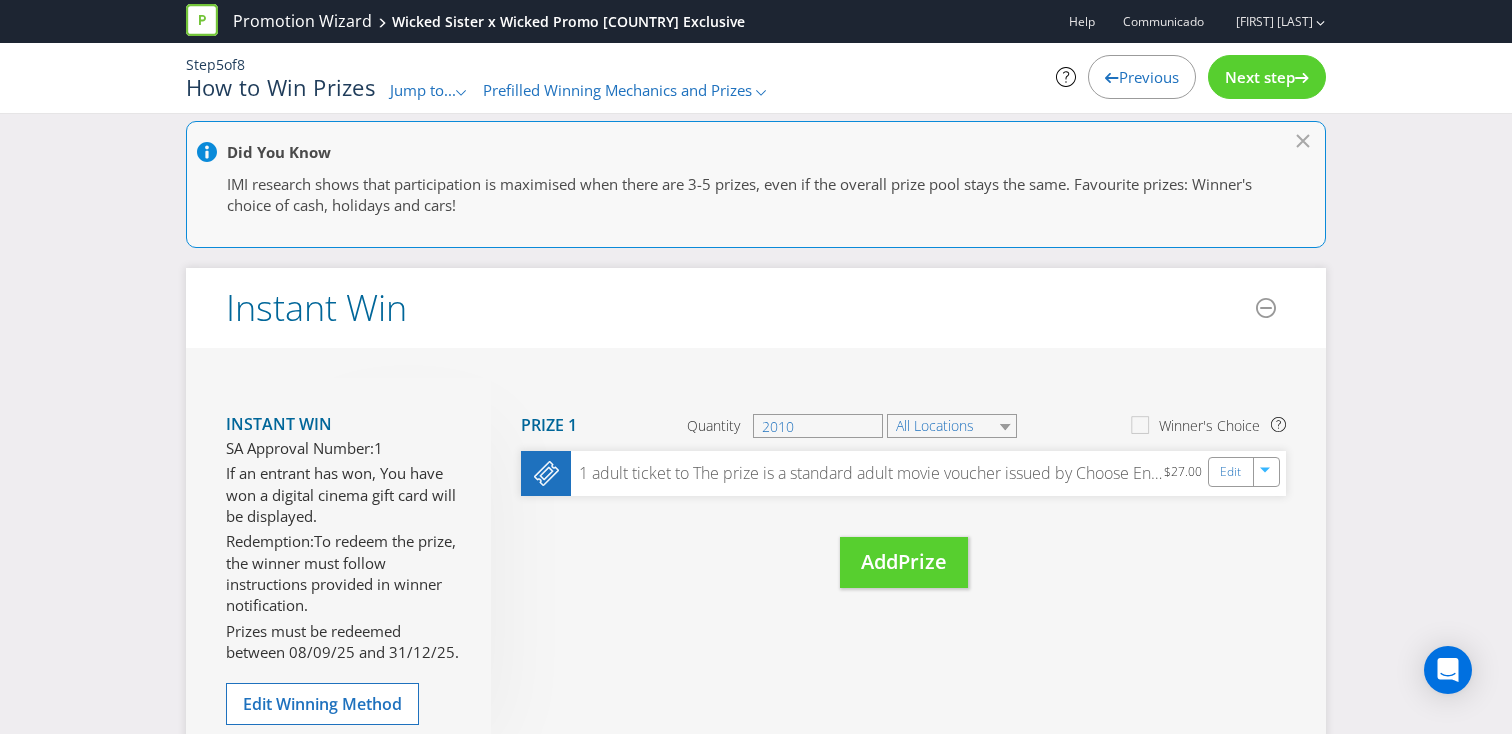 scroll, scrollTop: 285, scrollLeft: 0, axis: vertical 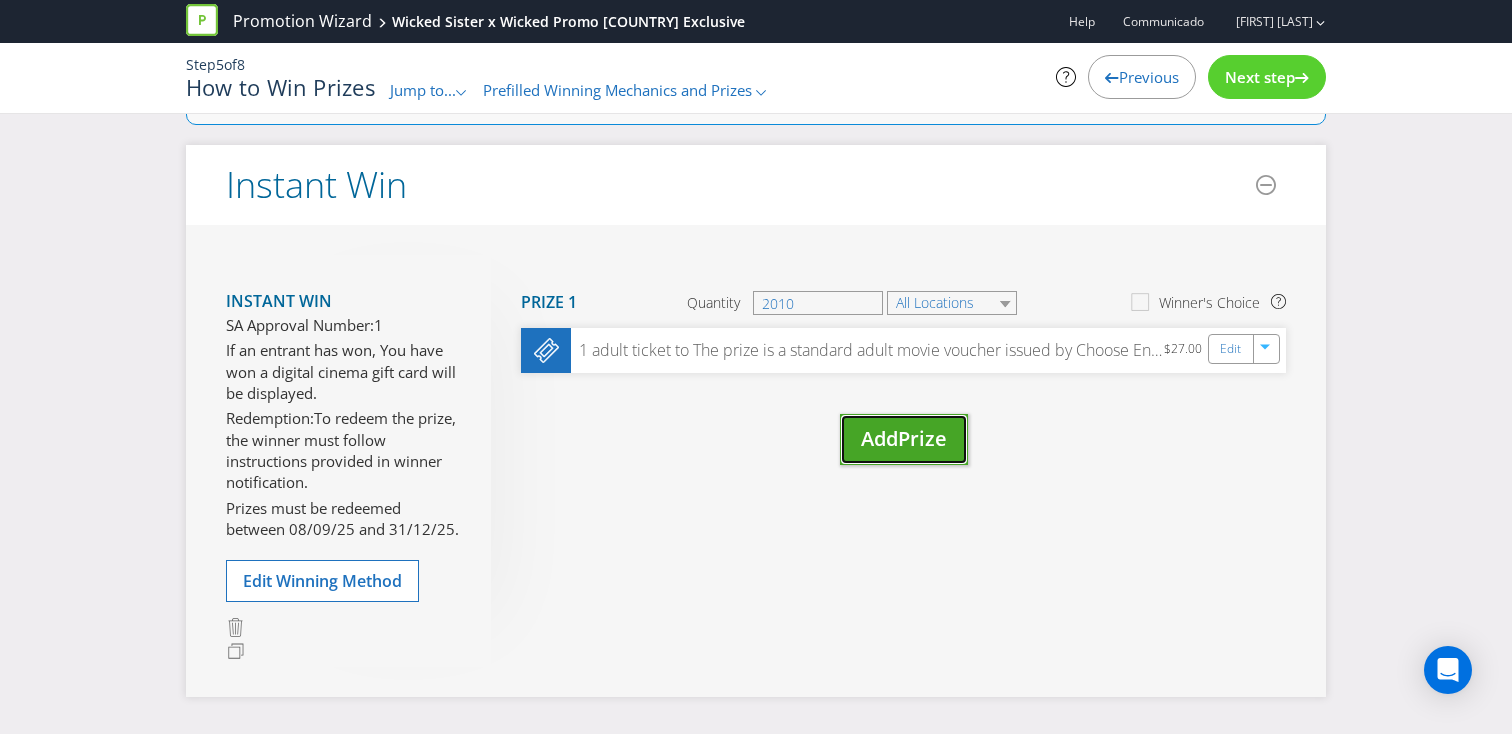 click on "Add  Prize" at bounding box center (904, 439) 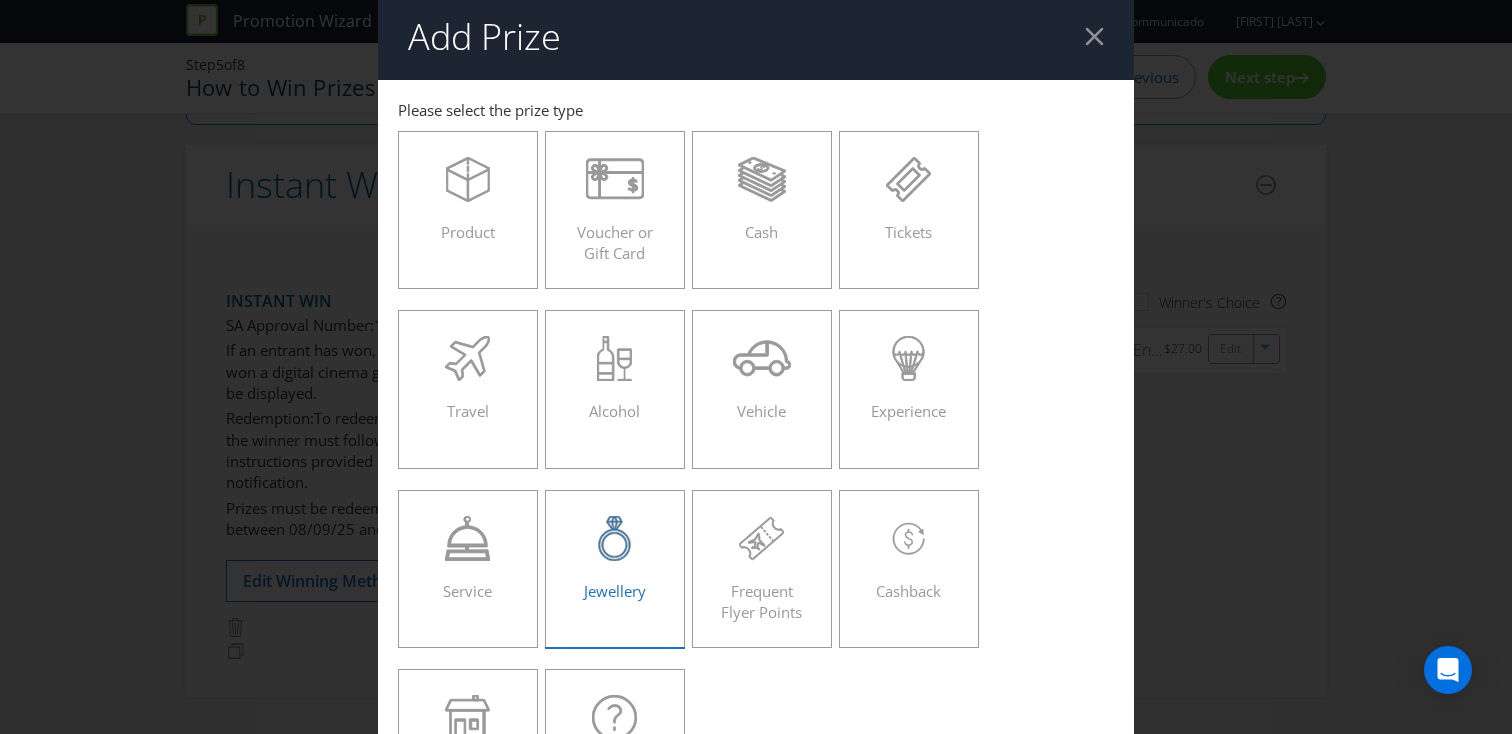 scroll, scrollTop: 2, scrollLeft: 0, axis: vertical 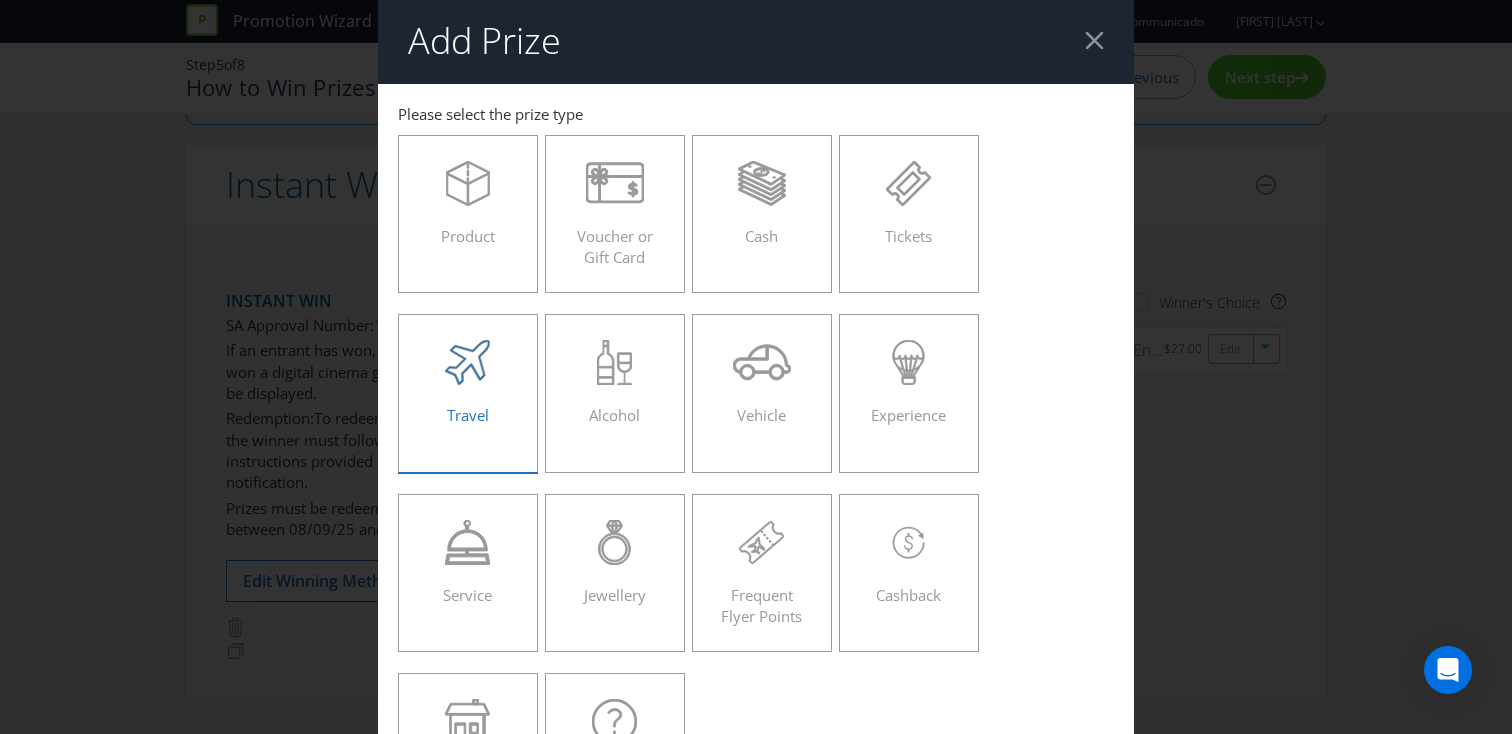 click on "Travel" at bounding box center [468, 385] 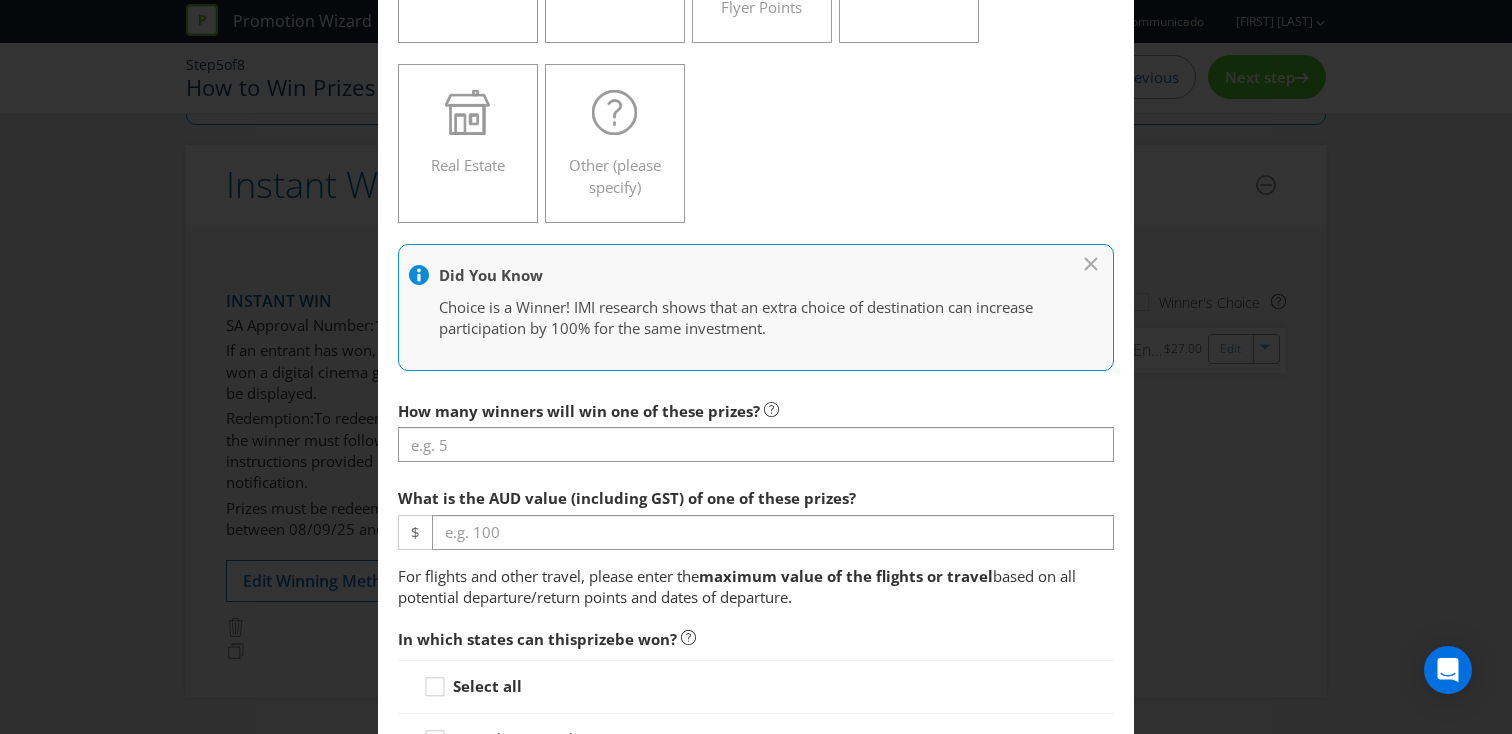 scroll, scrollTop: 651, scrollLeft: 0, axis: vertical 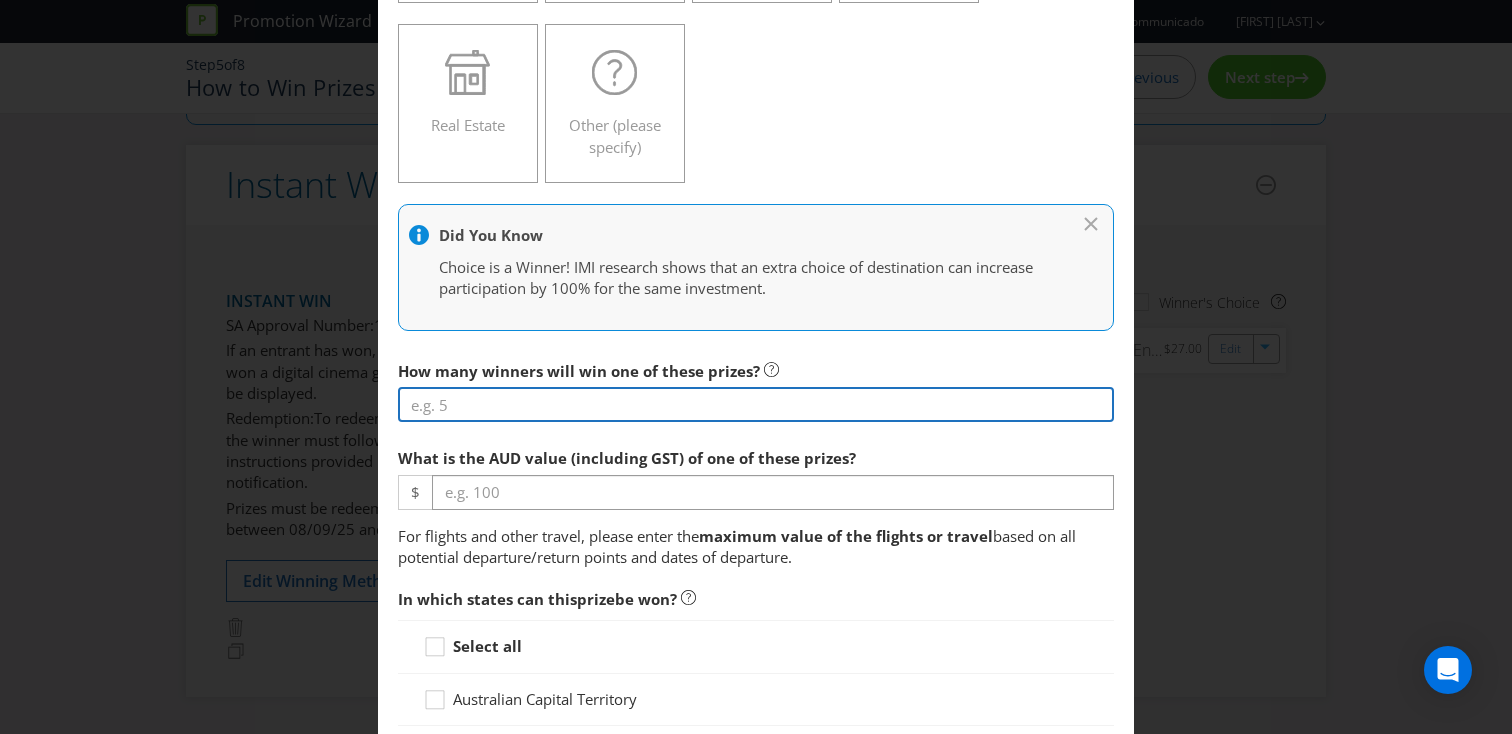 click at bounding box center [756, 404] 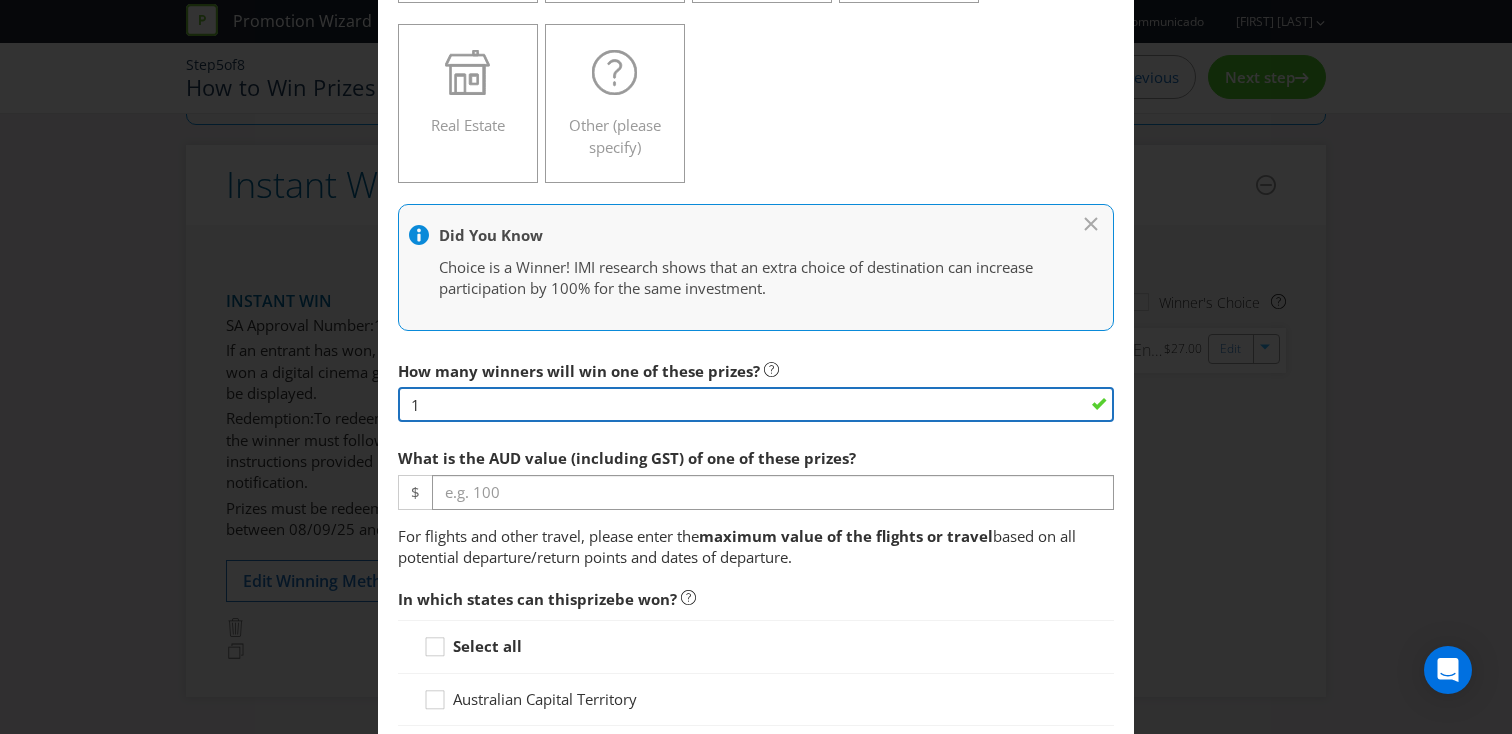 type on "1" 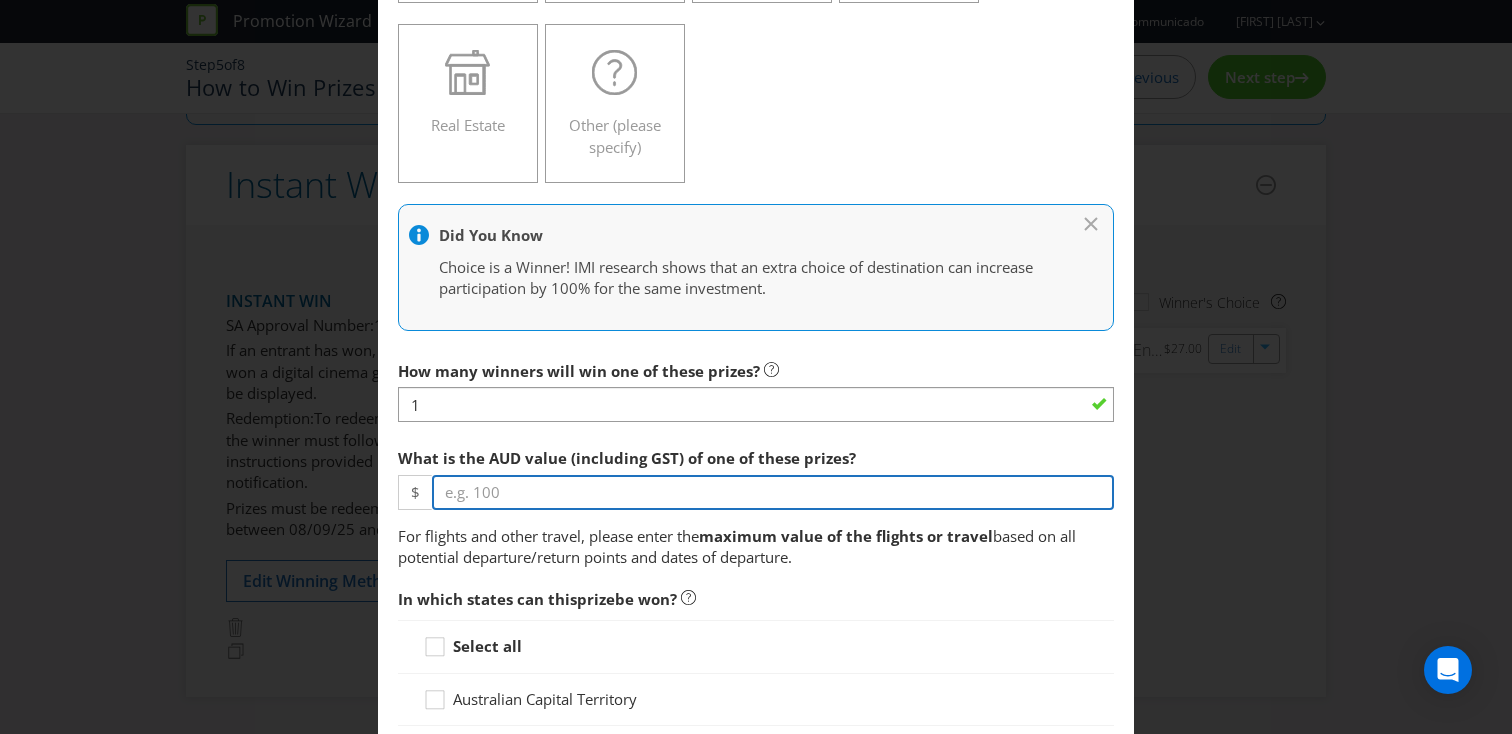 click at bounding box center [773, 492] 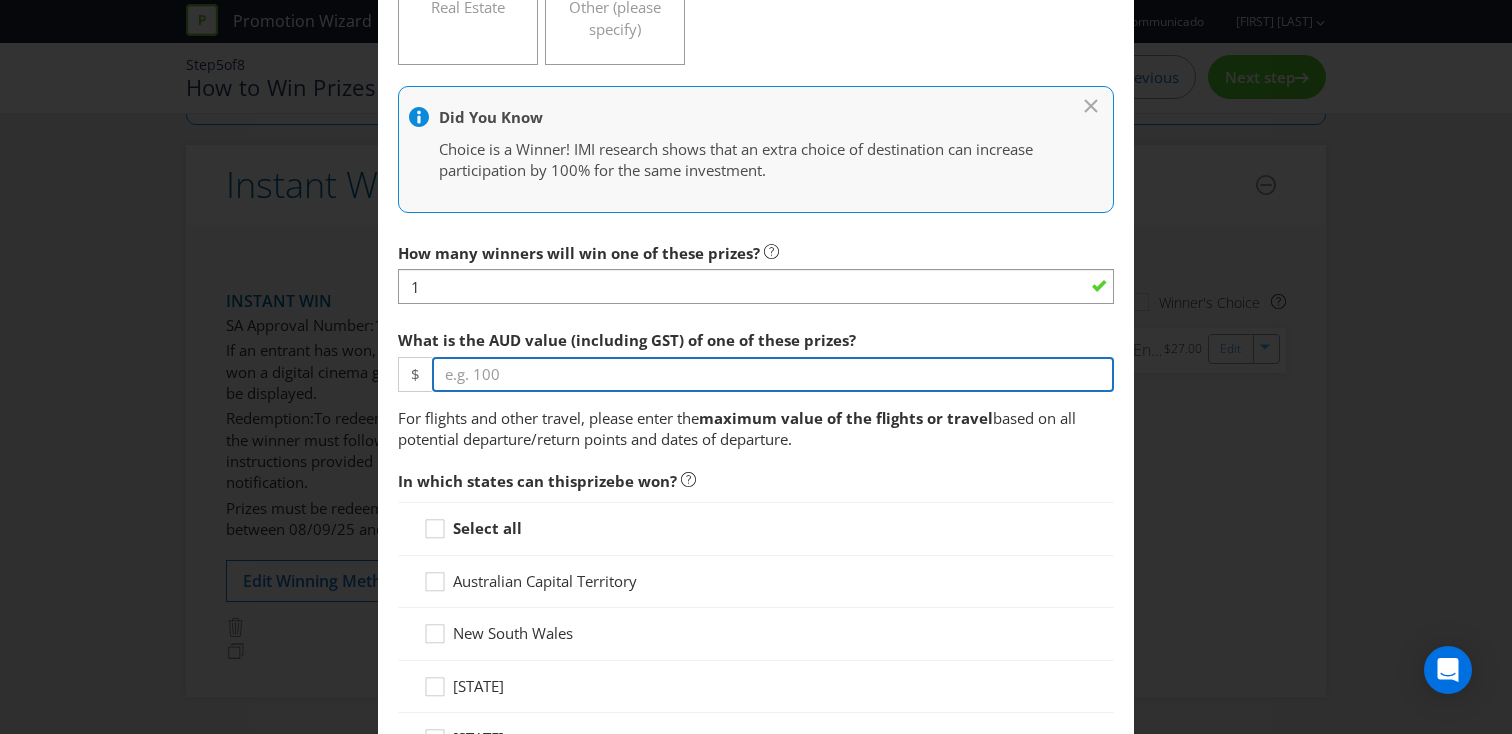 scroll, scrollTop: 782, scrollLeft: 0, axis: vertical 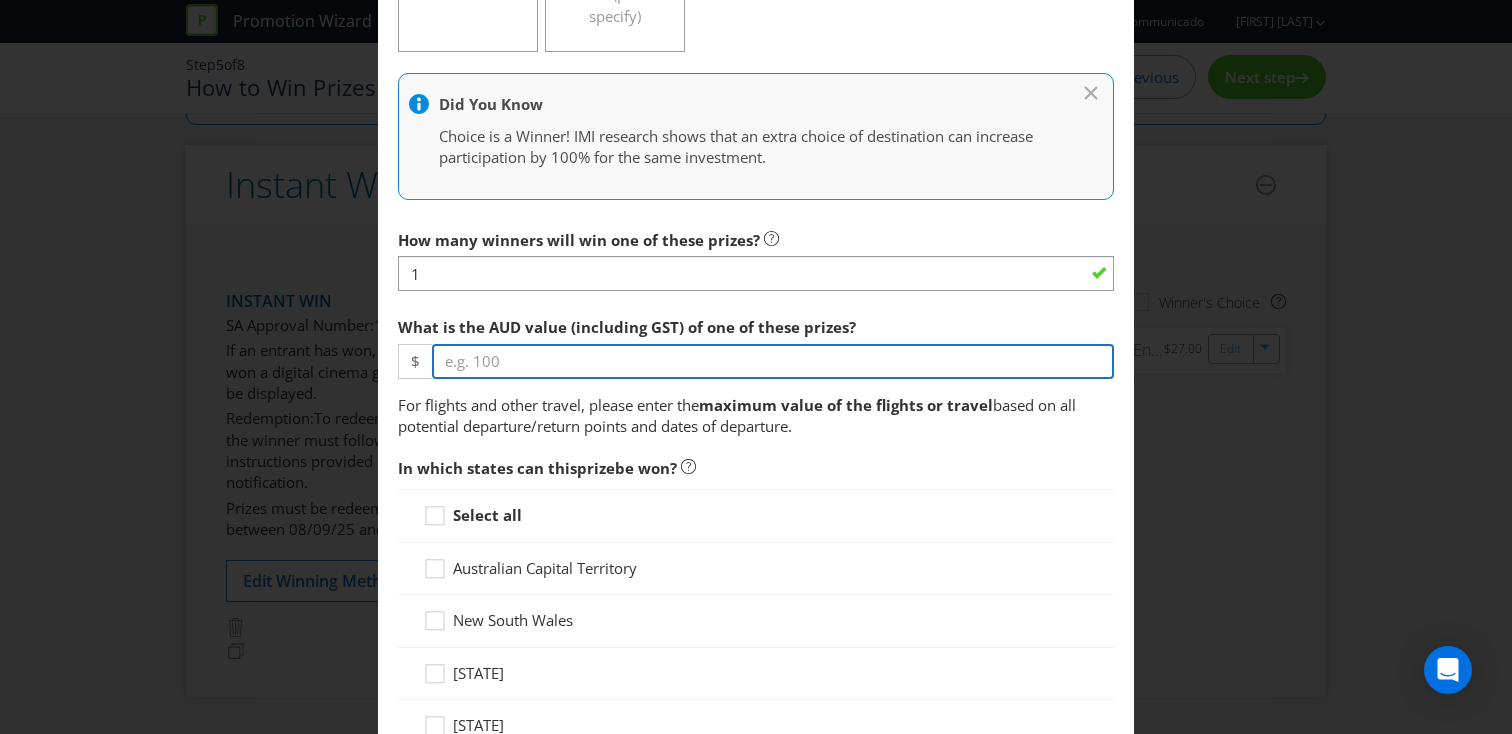 type on "[NUMBER]" 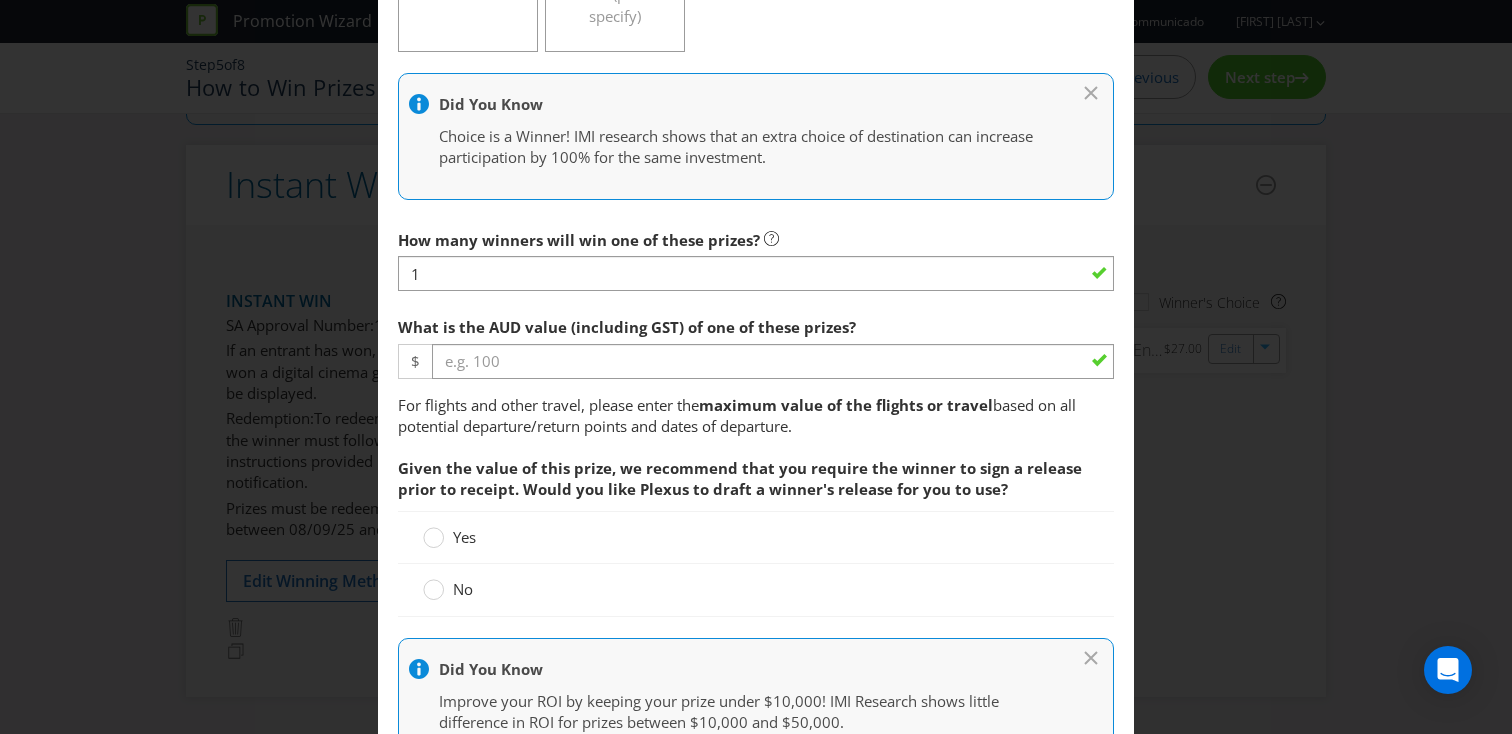 click on "In which states     can this  prize  be won?   Select all   Australian Capital Territory   New South Wales   Northern Territory   Queensland   South Australia   Tasmania   Victoria   Western Australia" at bounding box center (756, 1086) 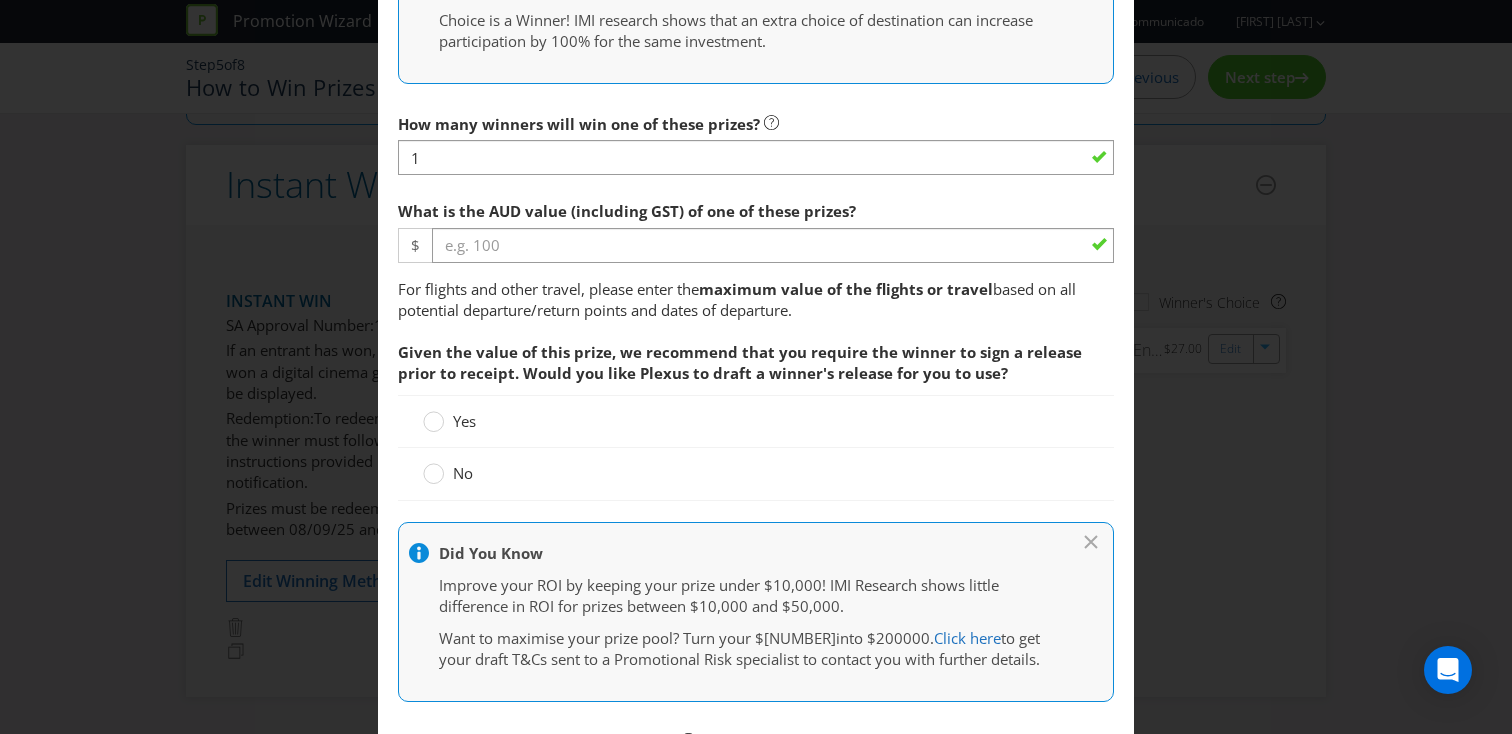 scroll, scrollTop: 925, scrollLeft: 0, axis: vertical 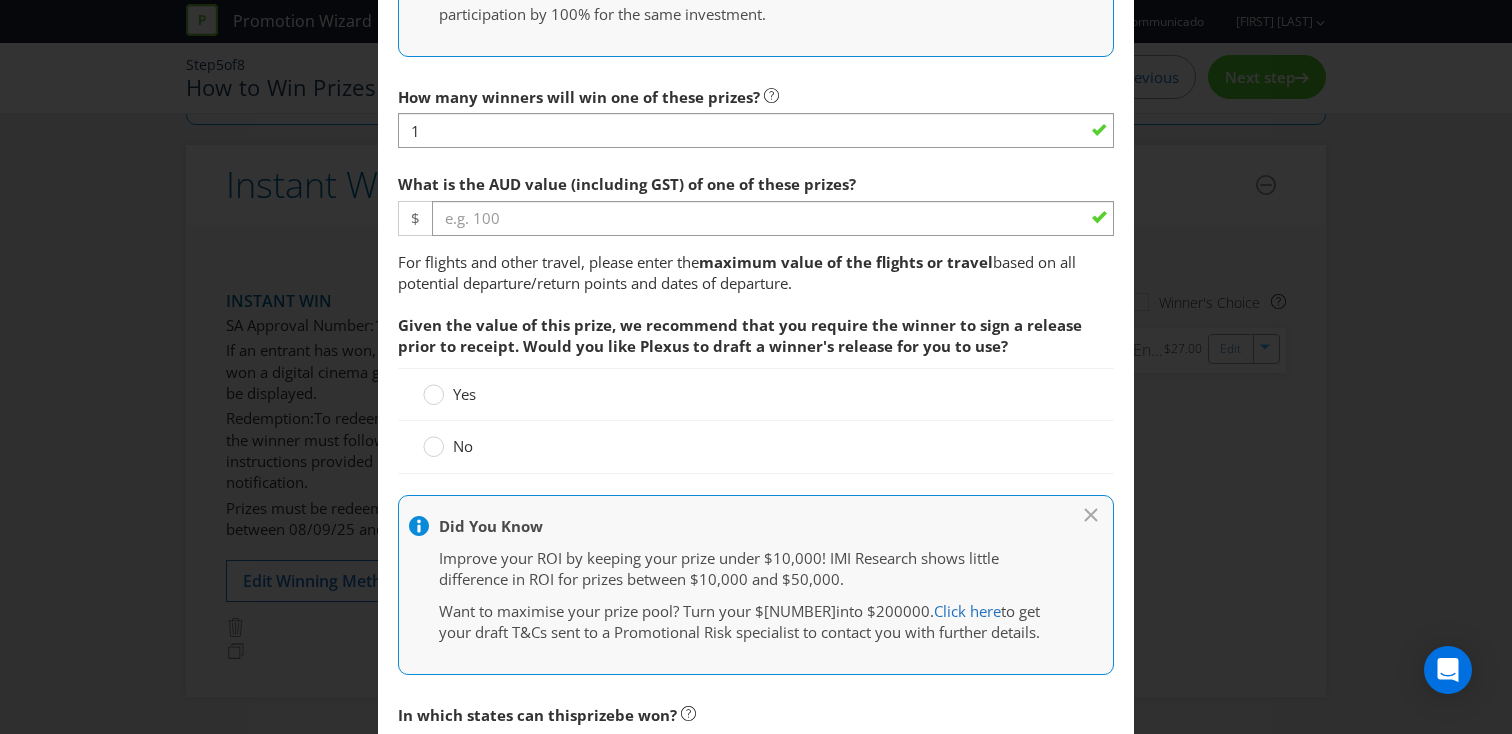 click on "Yes" at bounding box center [451, 394] 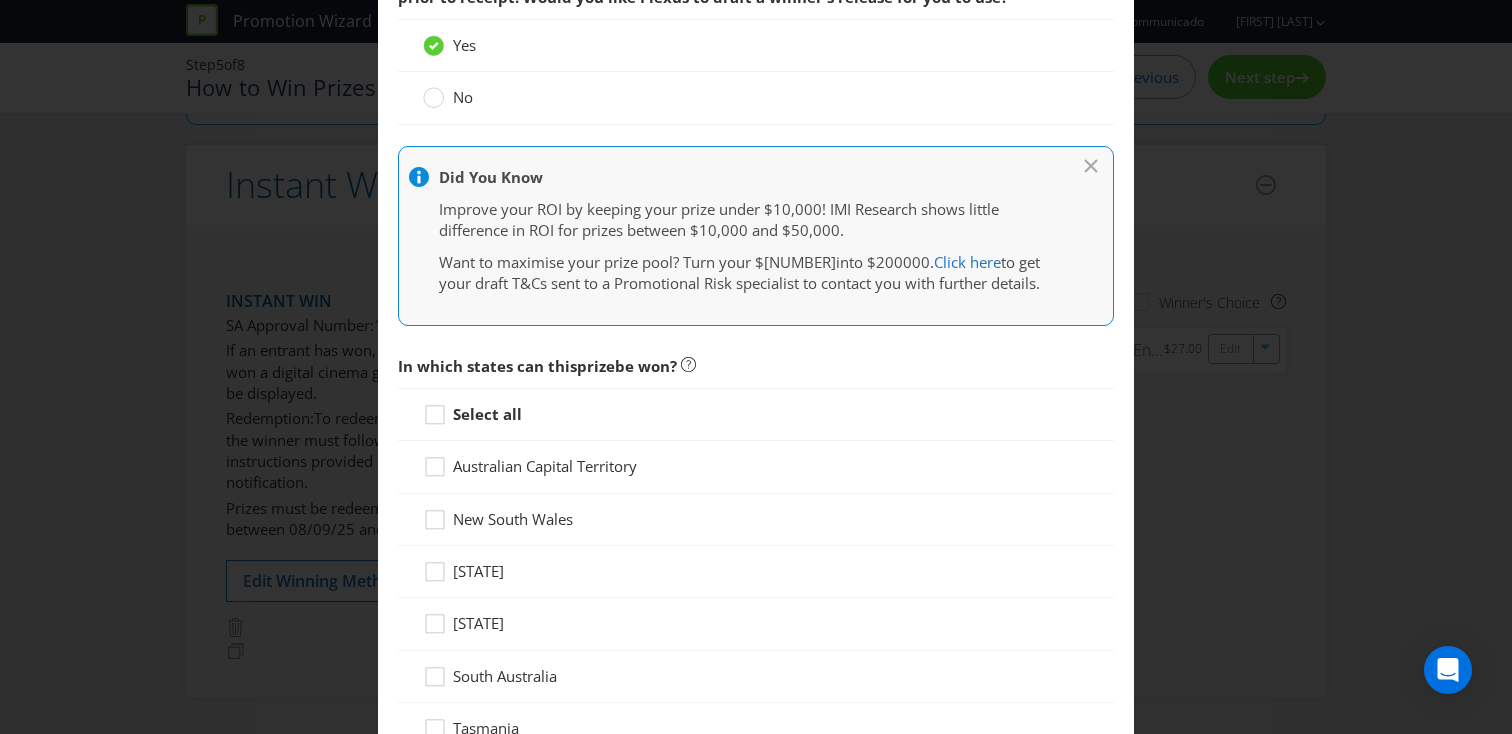 scroll, scrollTop: 1363, scrollLeft: 0, axis: vertical 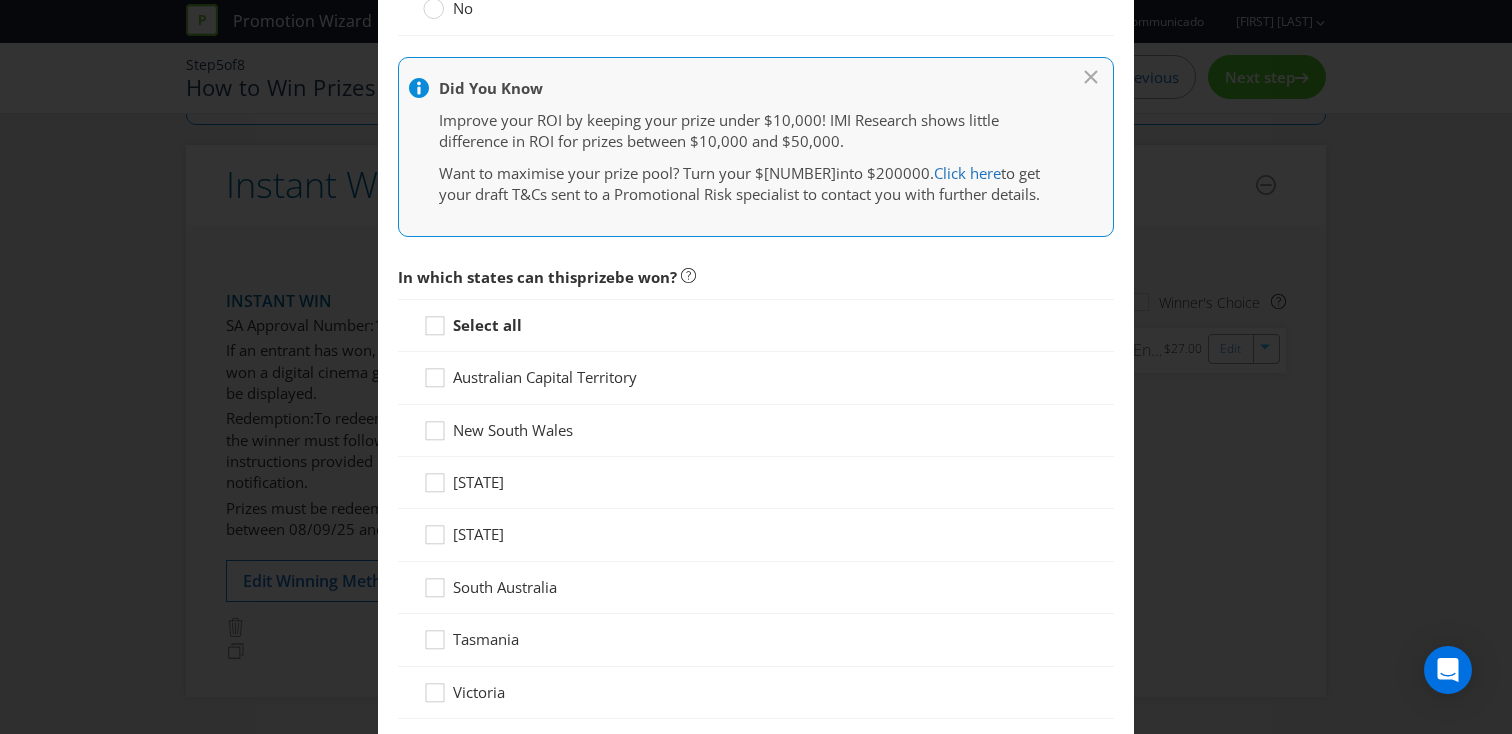 click on "Select all" at bounding box center (487, 325) 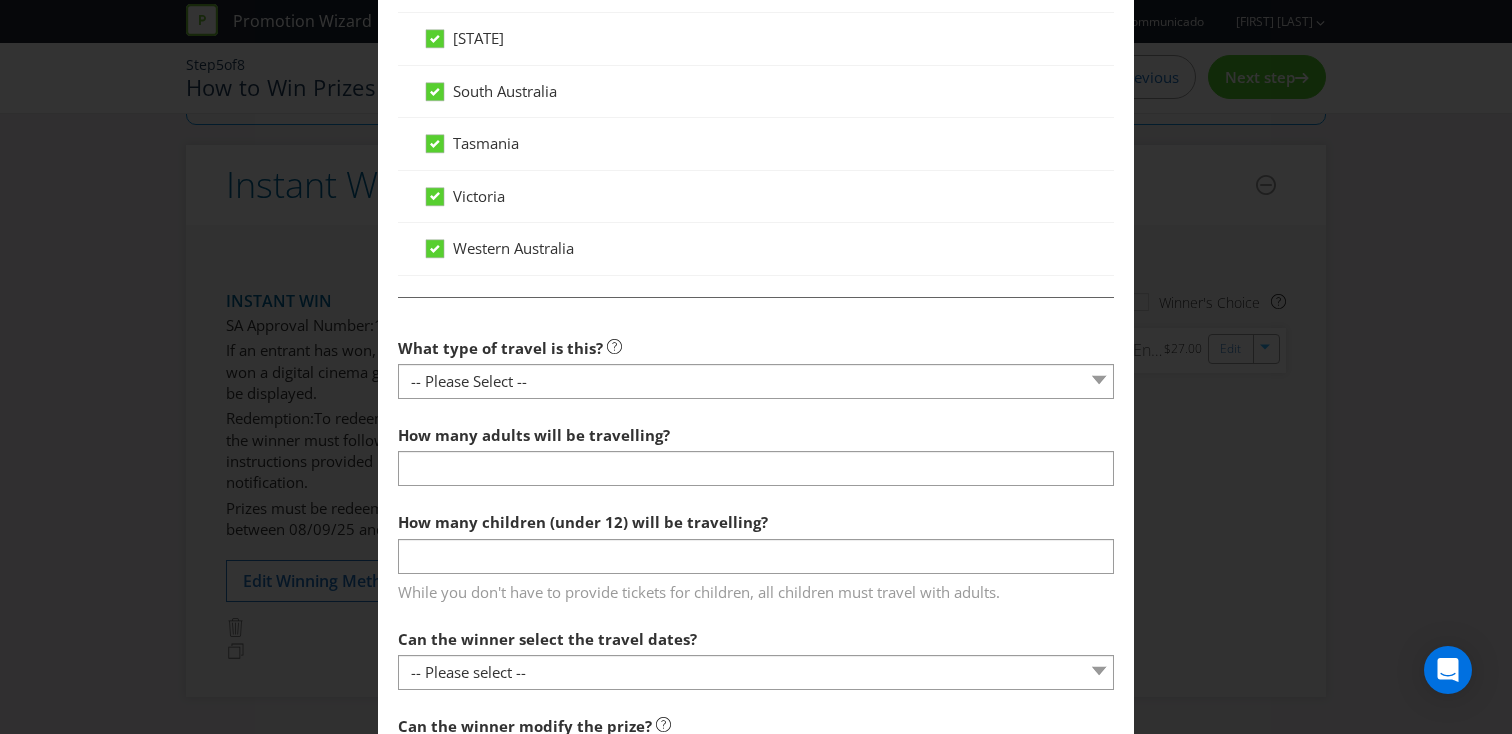 scroll, scrollTop: 1861, scrollLeft: 0, axis: vertical 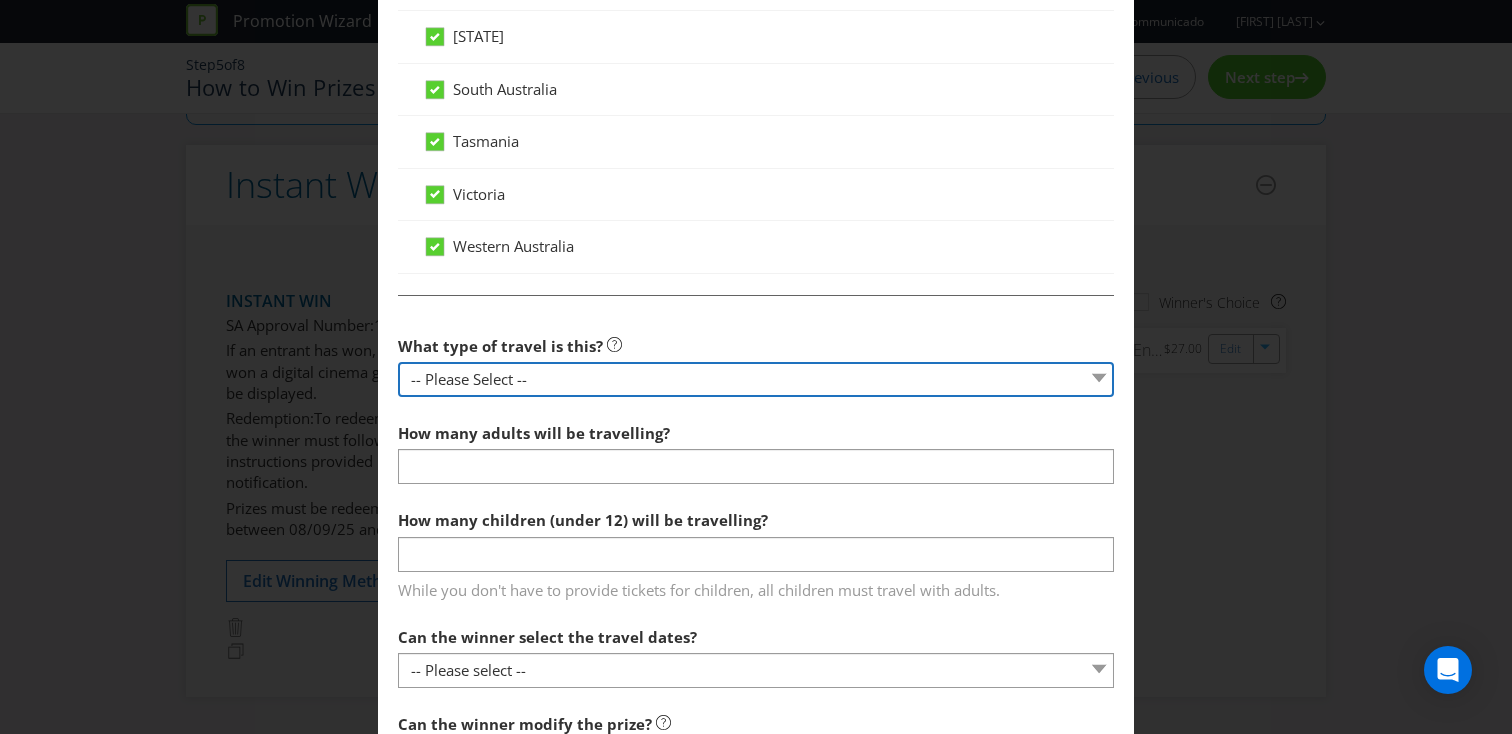 click on "-- Please Select -- Flight Accommodation Car Hire Bus Train Cruise Transfers Other (please specify)" at bounding box center (756, 379) 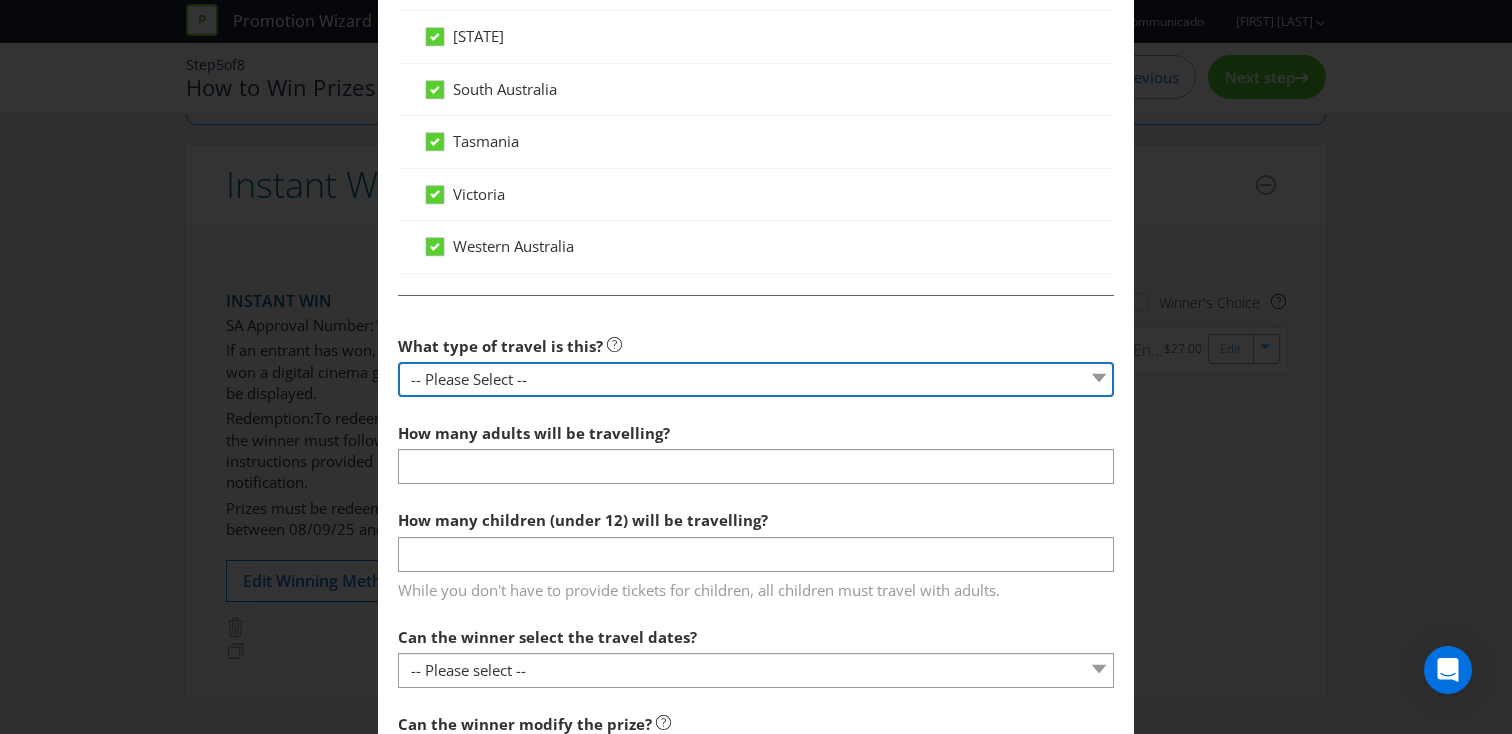 select on "FLIGHTS" 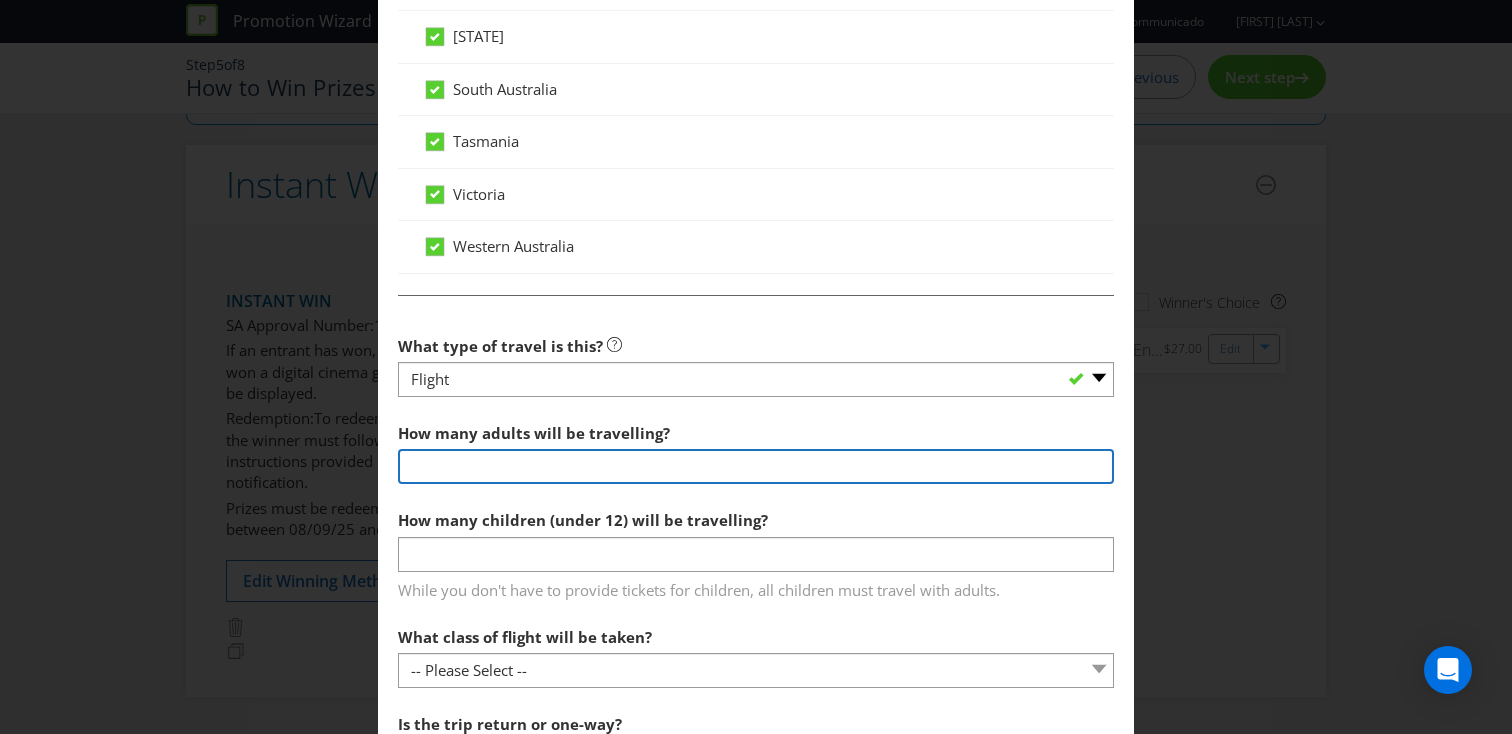 click at bounding box center [756, 466] 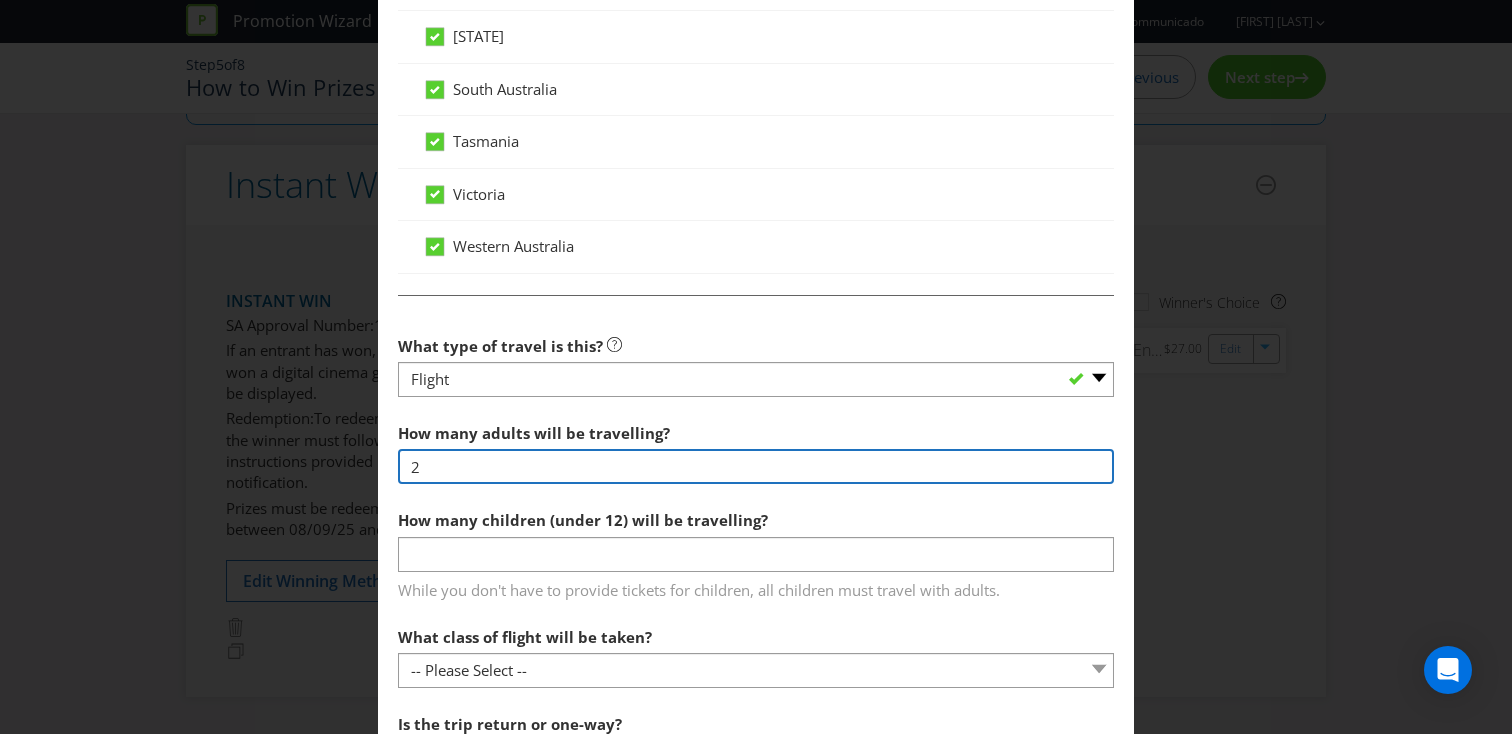 type on "2" 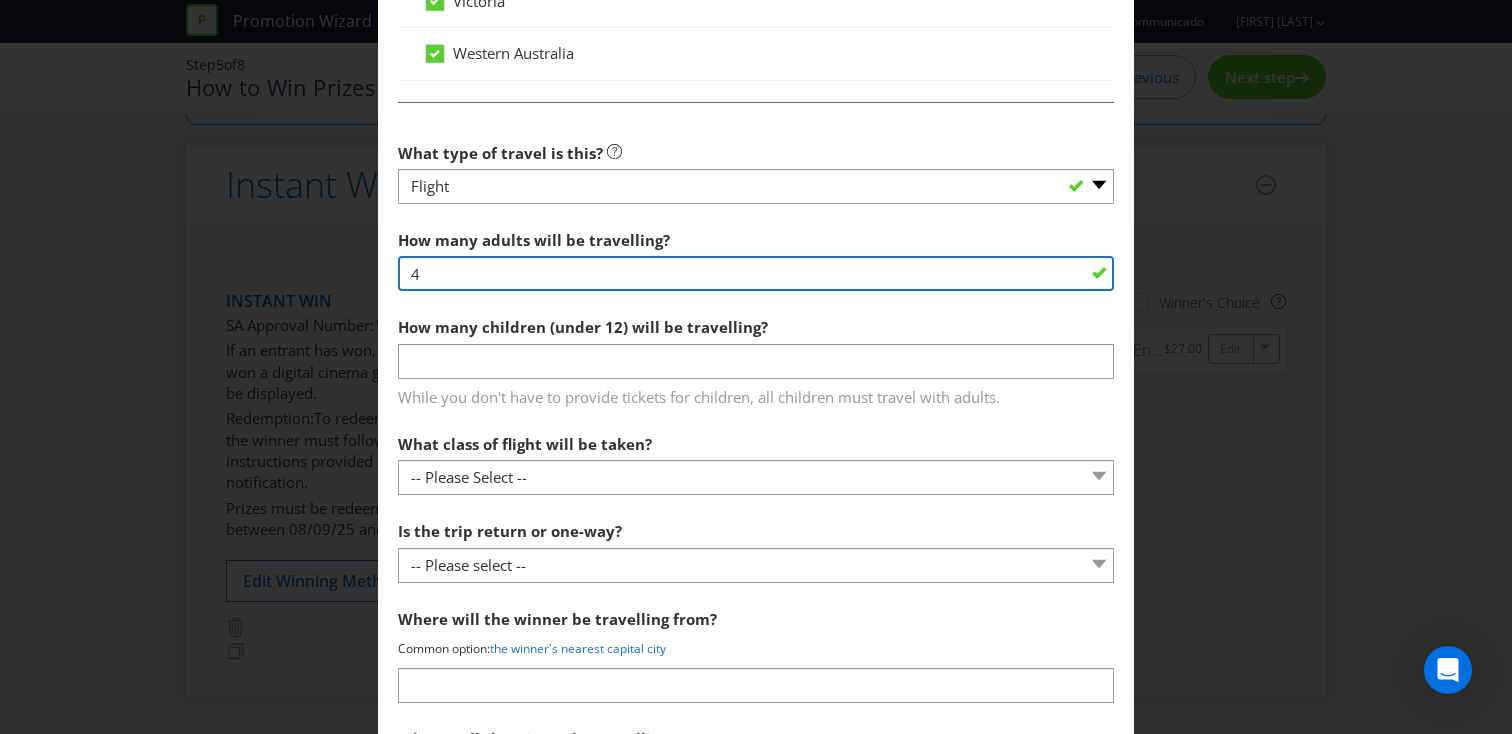 scroll, scrollTop: 2070, scrollLeft: 0, axis: vertical 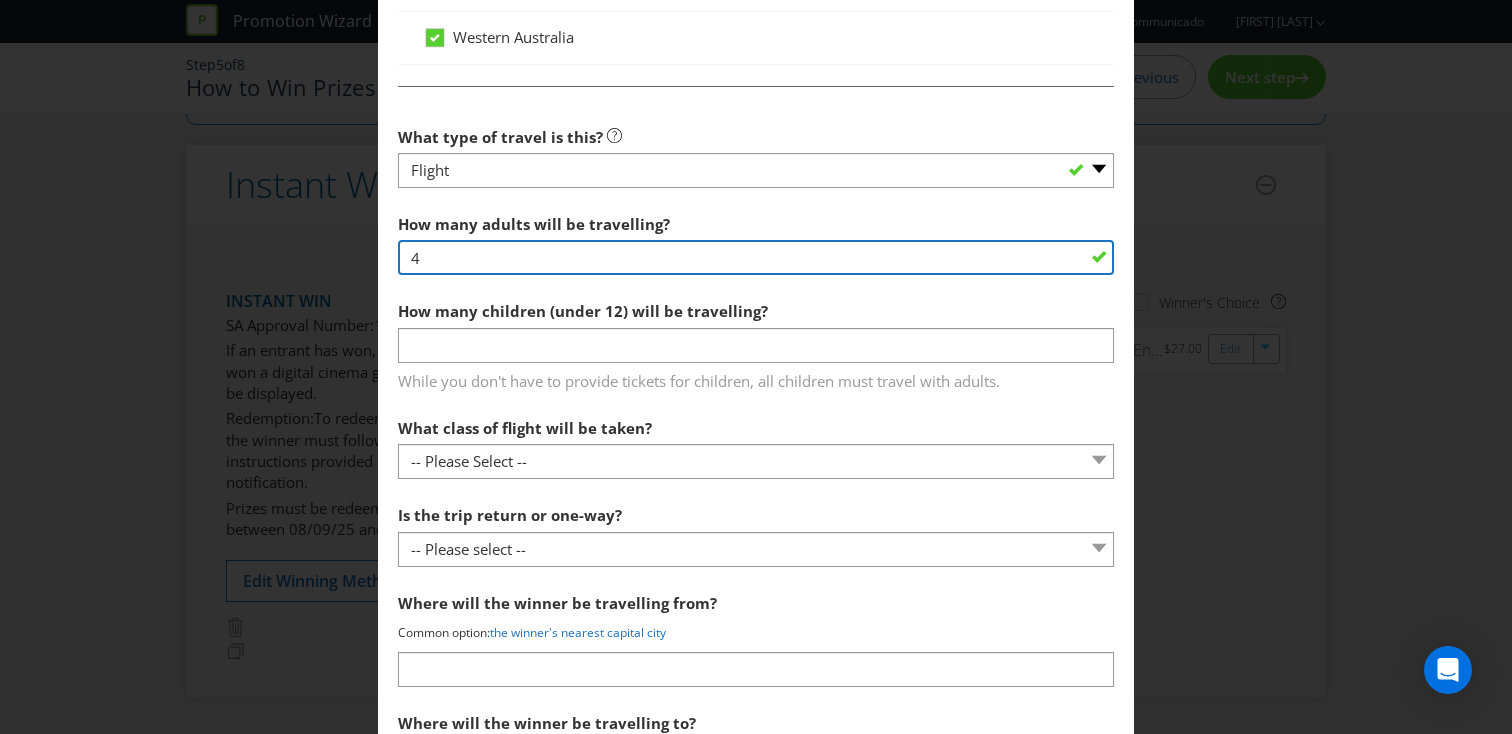 type on "4" 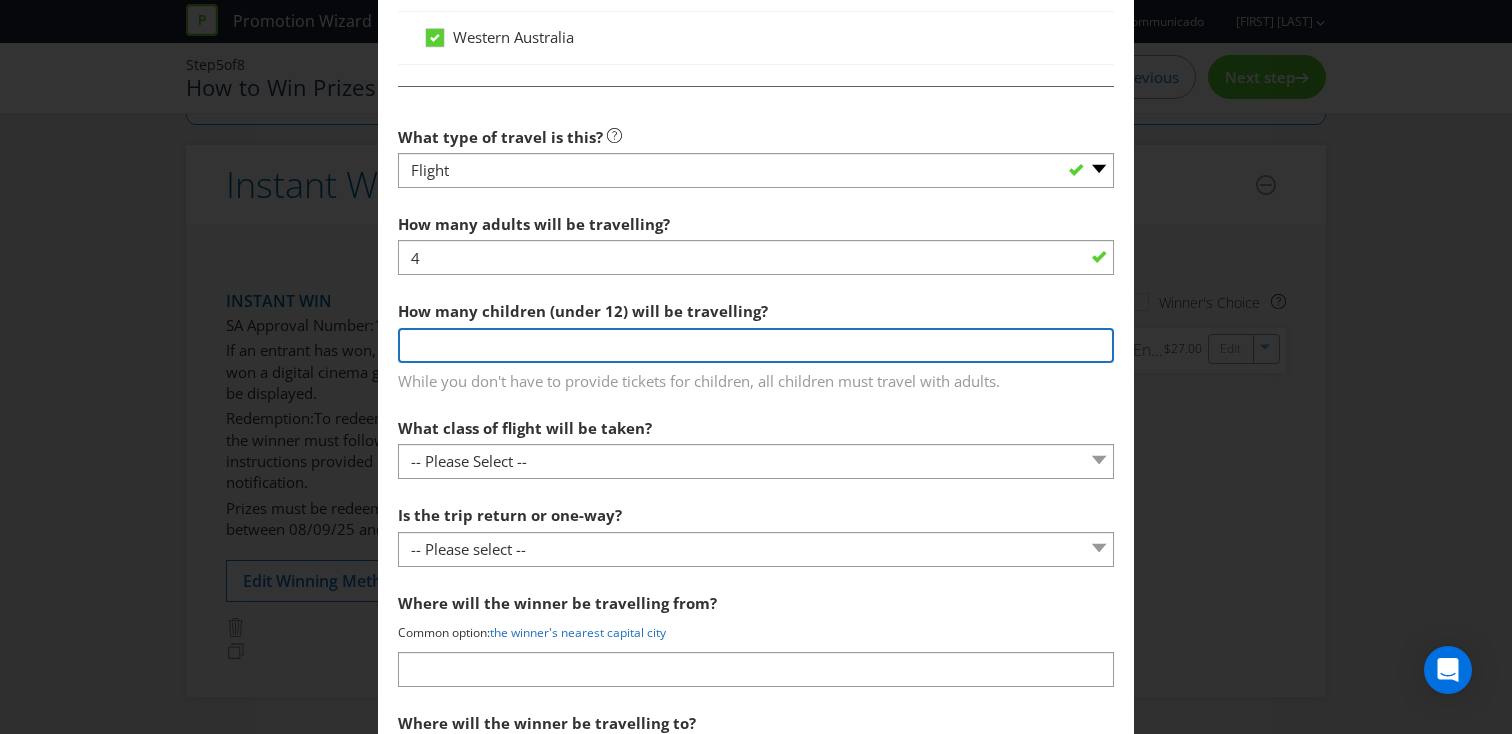 click at bounding box center [756, 345] 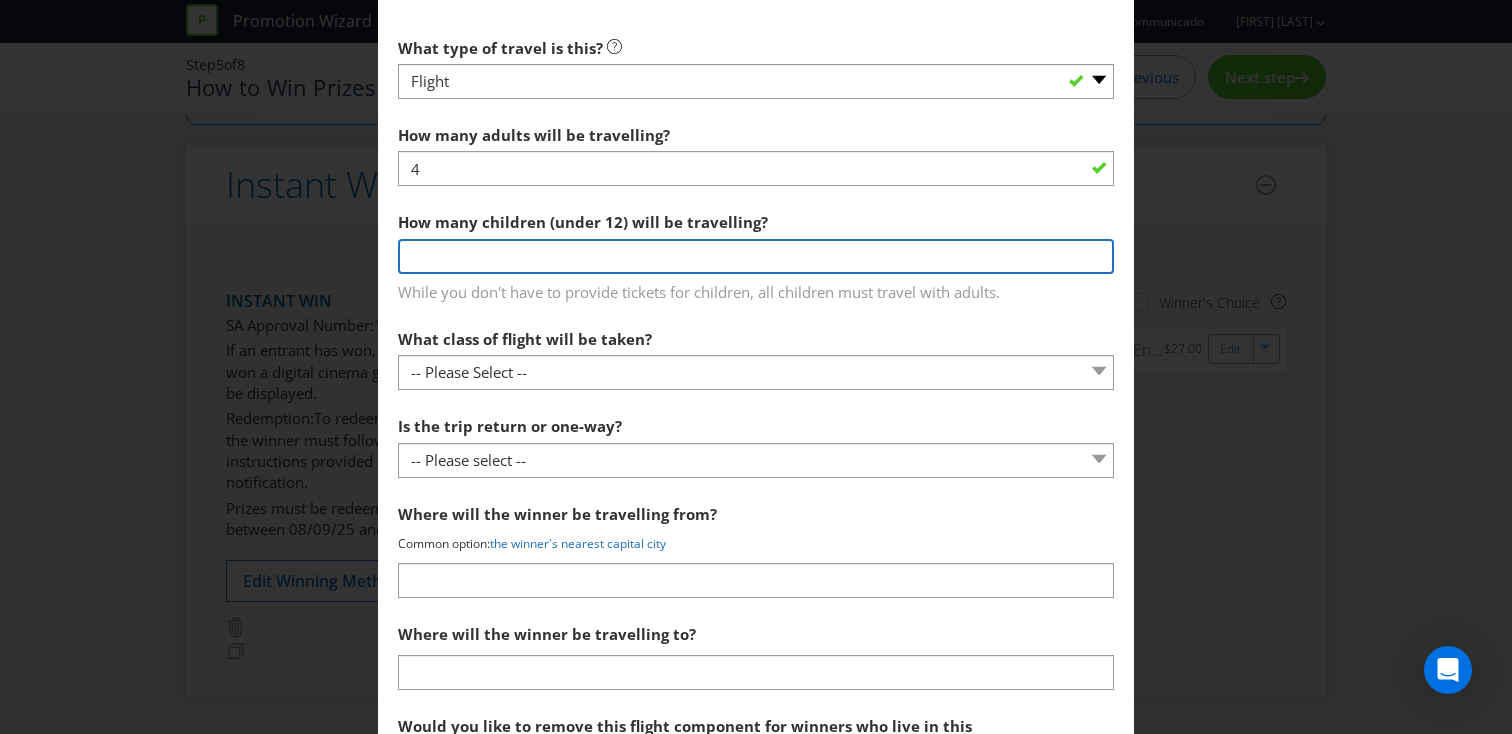 scroll, scrollTop: 2161, scrollLeft: 0, axis: vertical 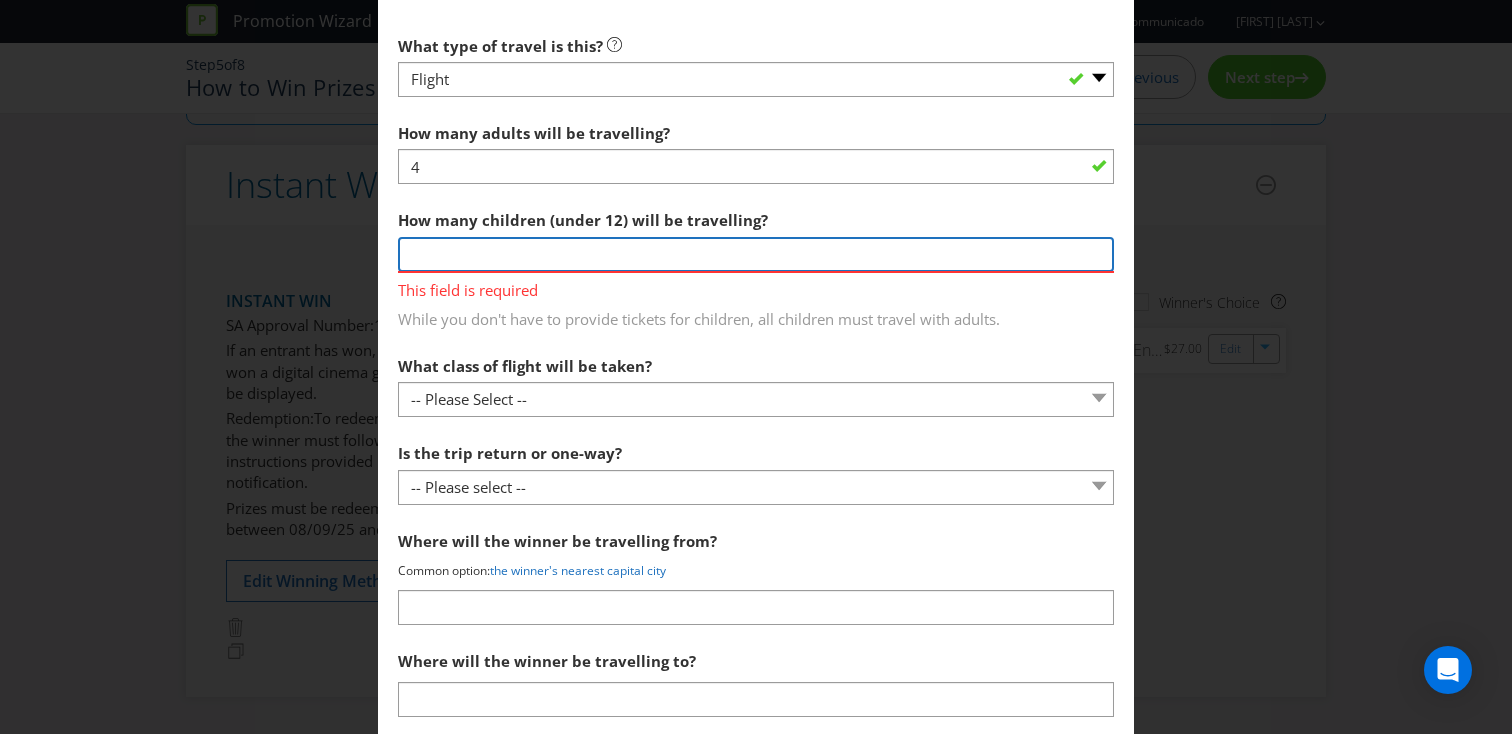 click at bounding box center [756, 254] 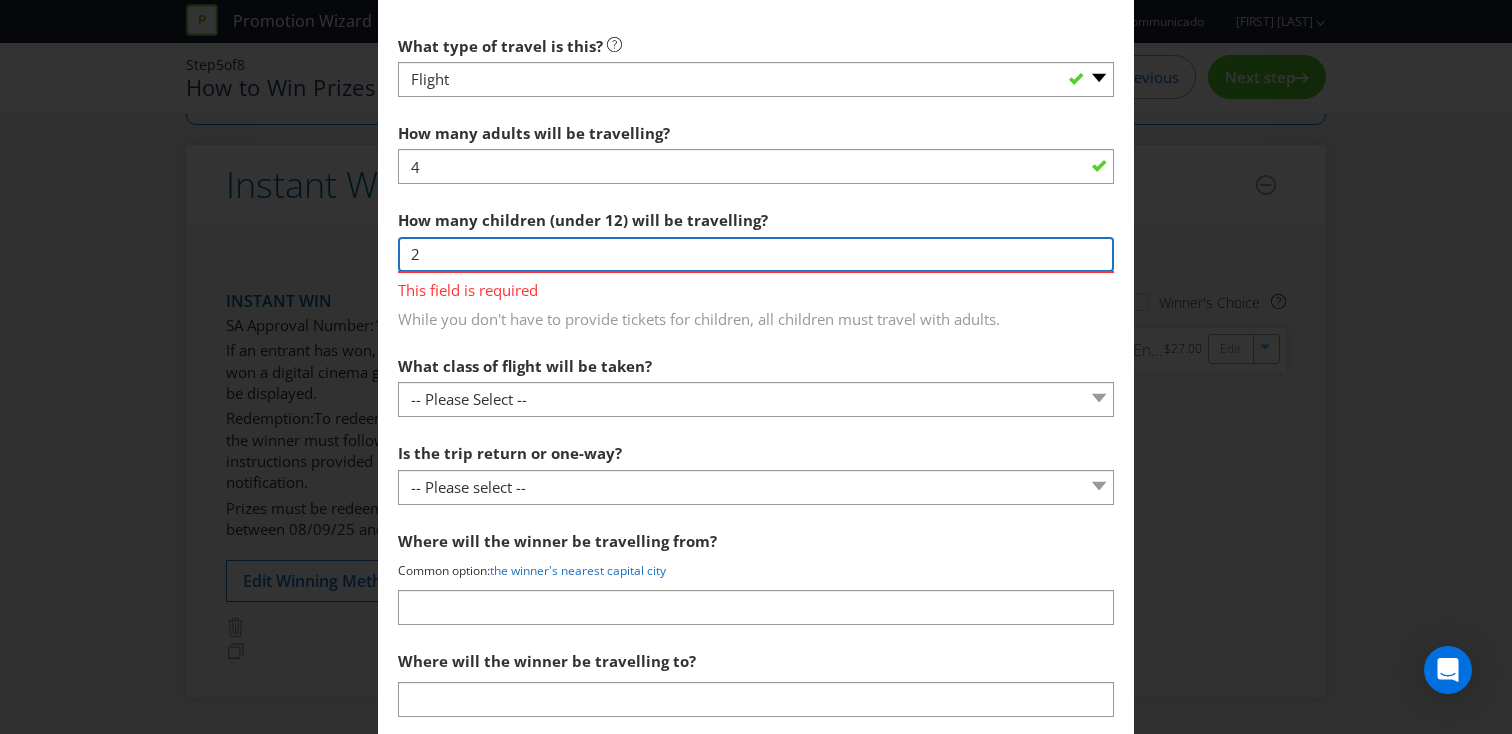 type on "2" 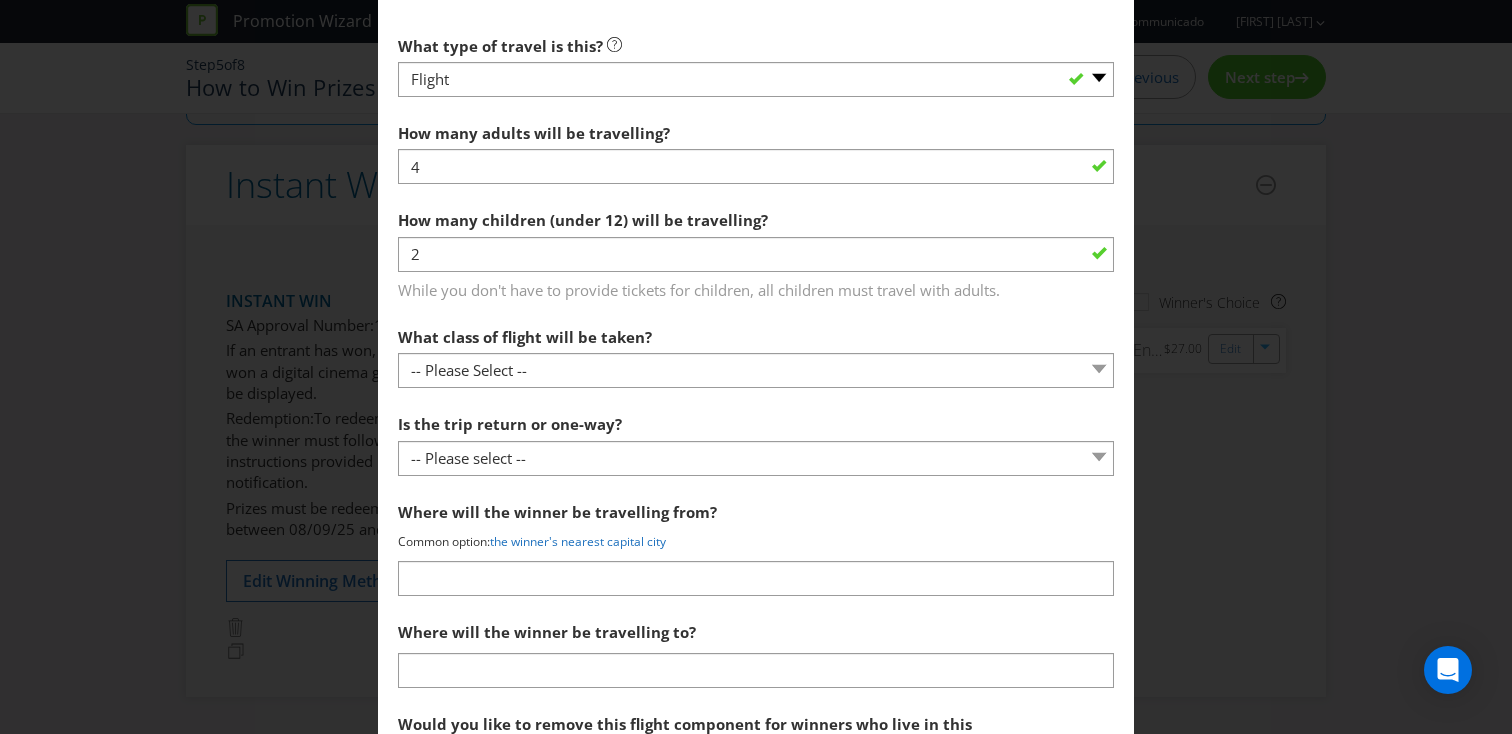 click on "What type of travel is this?  -- Please Select -- Flight Accommodation Car Hire Bus Train Cruise Transfers Other (please specify) How many adults will be travelling?  [NUMBER] How many children (under 12) will be travelling?  [NUMBER] While you don't have to provide tickets for children, all children must travel with adults. What class of flight will be taken?  -- Please Select -- Economy class Premium economy class Business class First class Is the trip return or one-way?  -- Please select -- One way Return Other (please specify) Where will the winner be travelling from? Common option:  the winner's nearest capital city Where will the winner be travelling to? Would you like to remove this flight component for winners who live in this destination/state?   Yes  No      Can the winner select the travel dates?  -- Please select -- Yes No, travel must be taken on specific dates No, the Promoter will determine the dates of travel later" at bounding box center (756, 496) 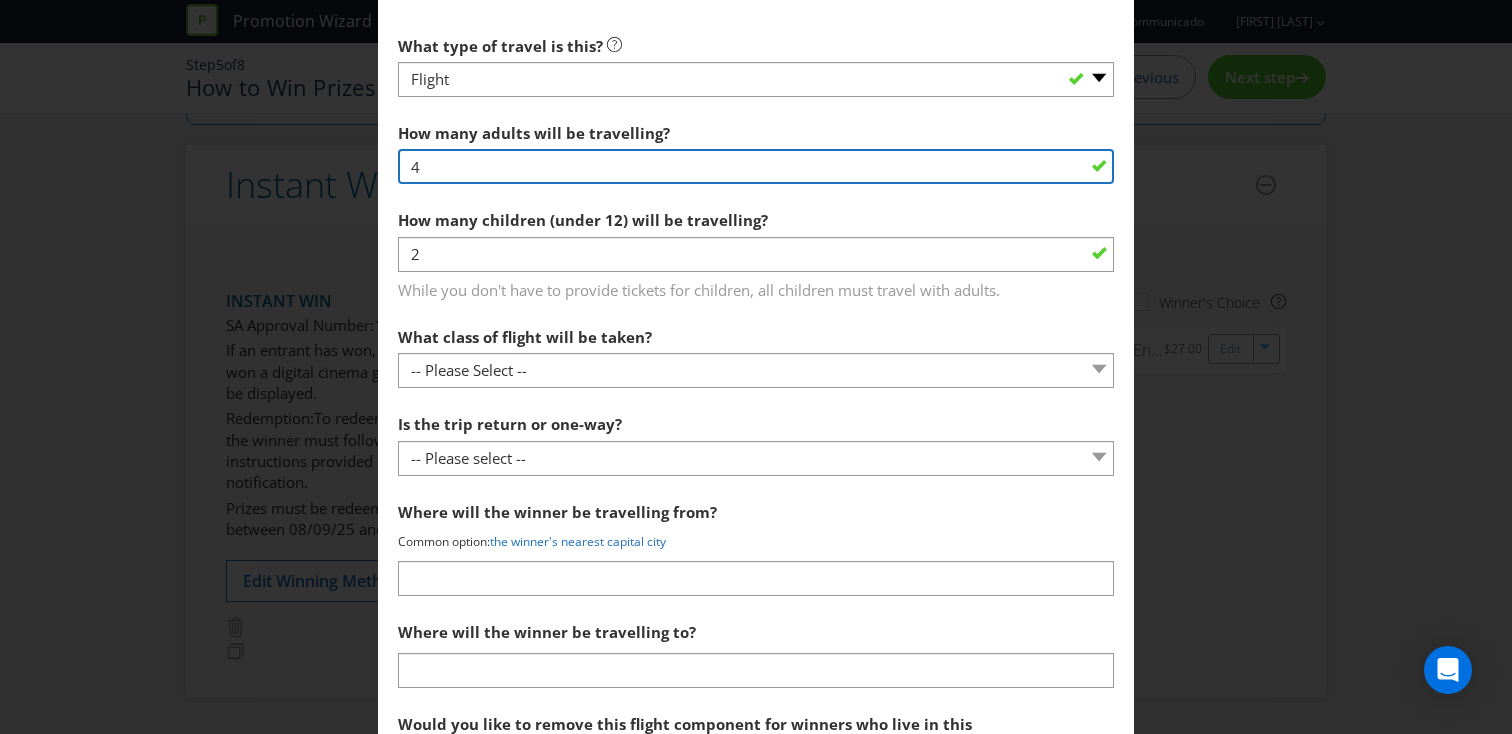 click on "4" at bounding box center (756, 166) 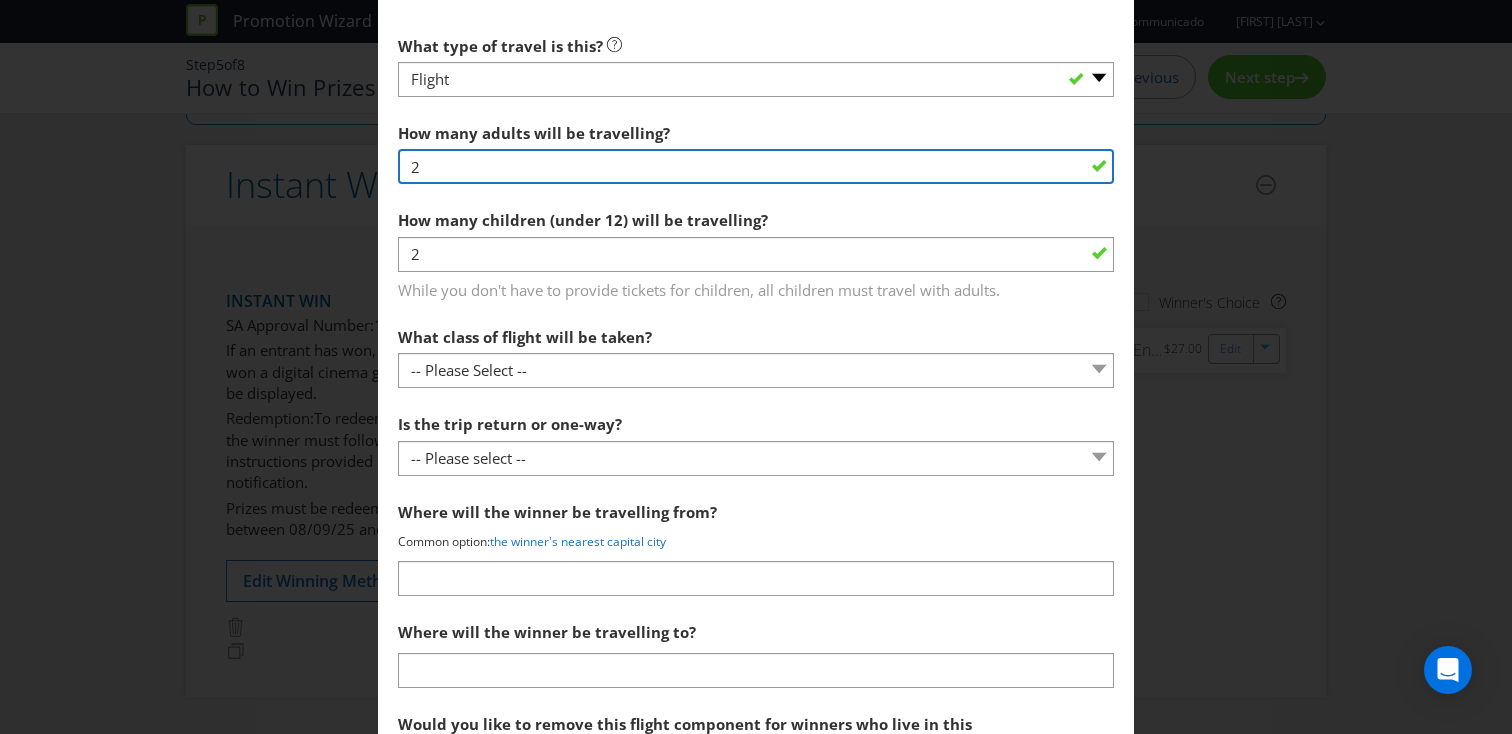 type on "2" 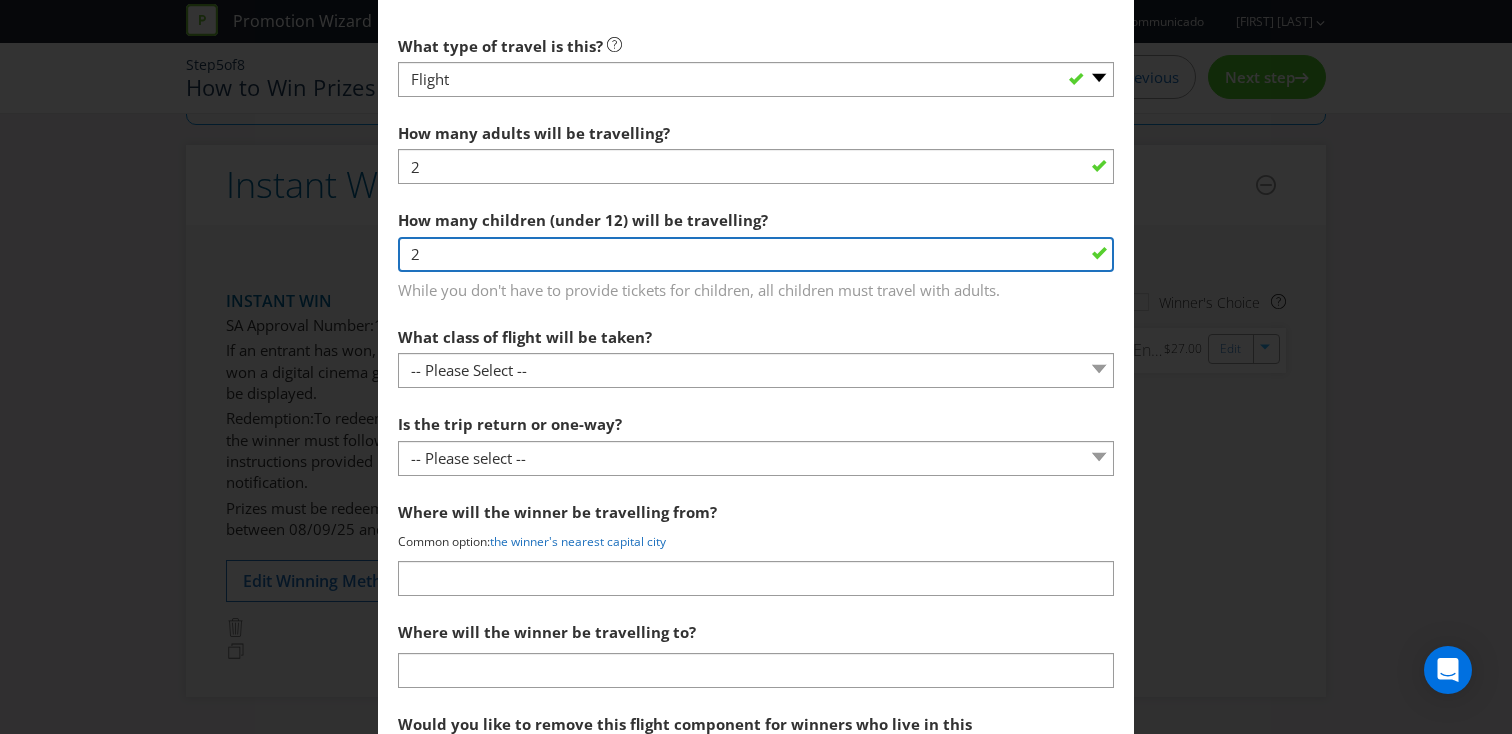 click on "2" at bounding box center (756, 254) 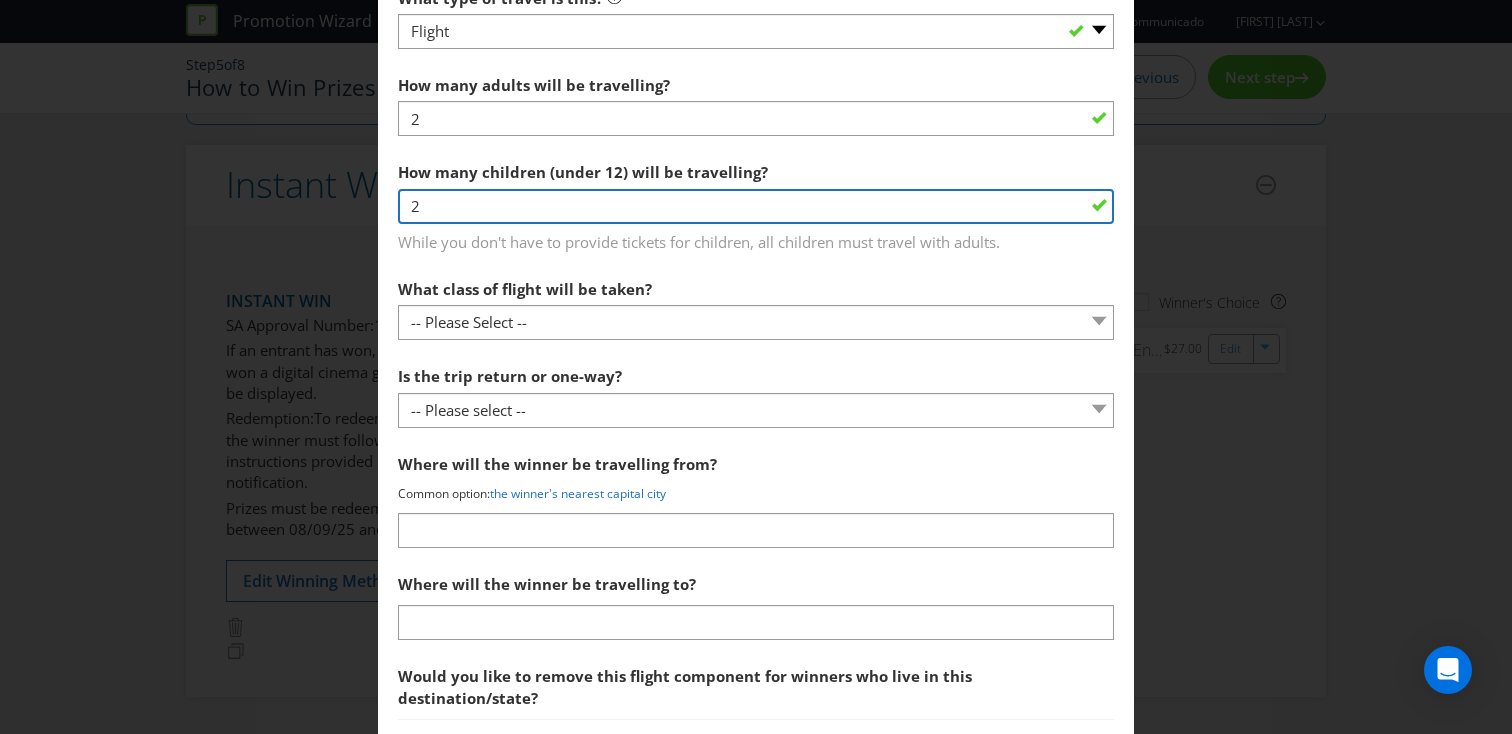 scroll, scrollTop: 2218, scrollLeft: 0, axis: vertical 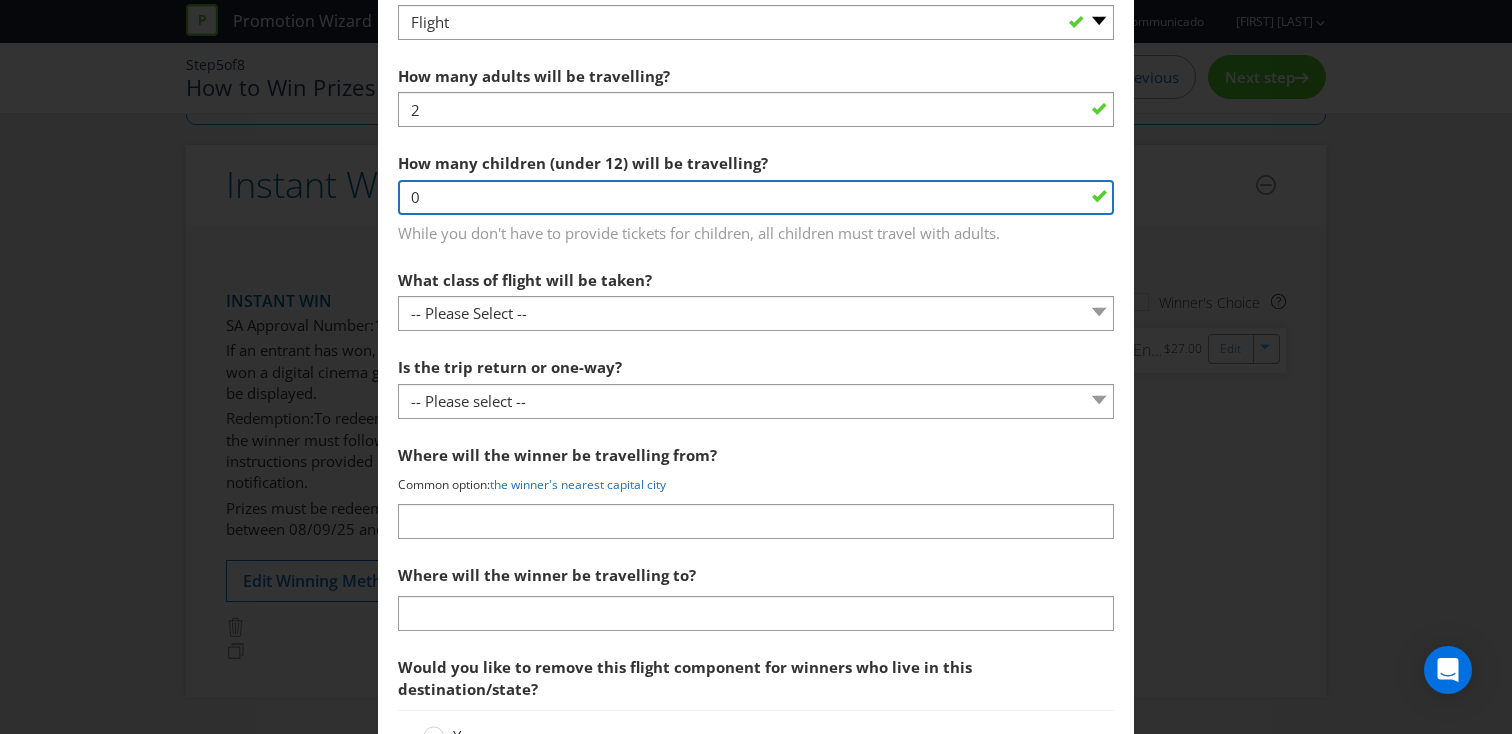 type on "0" 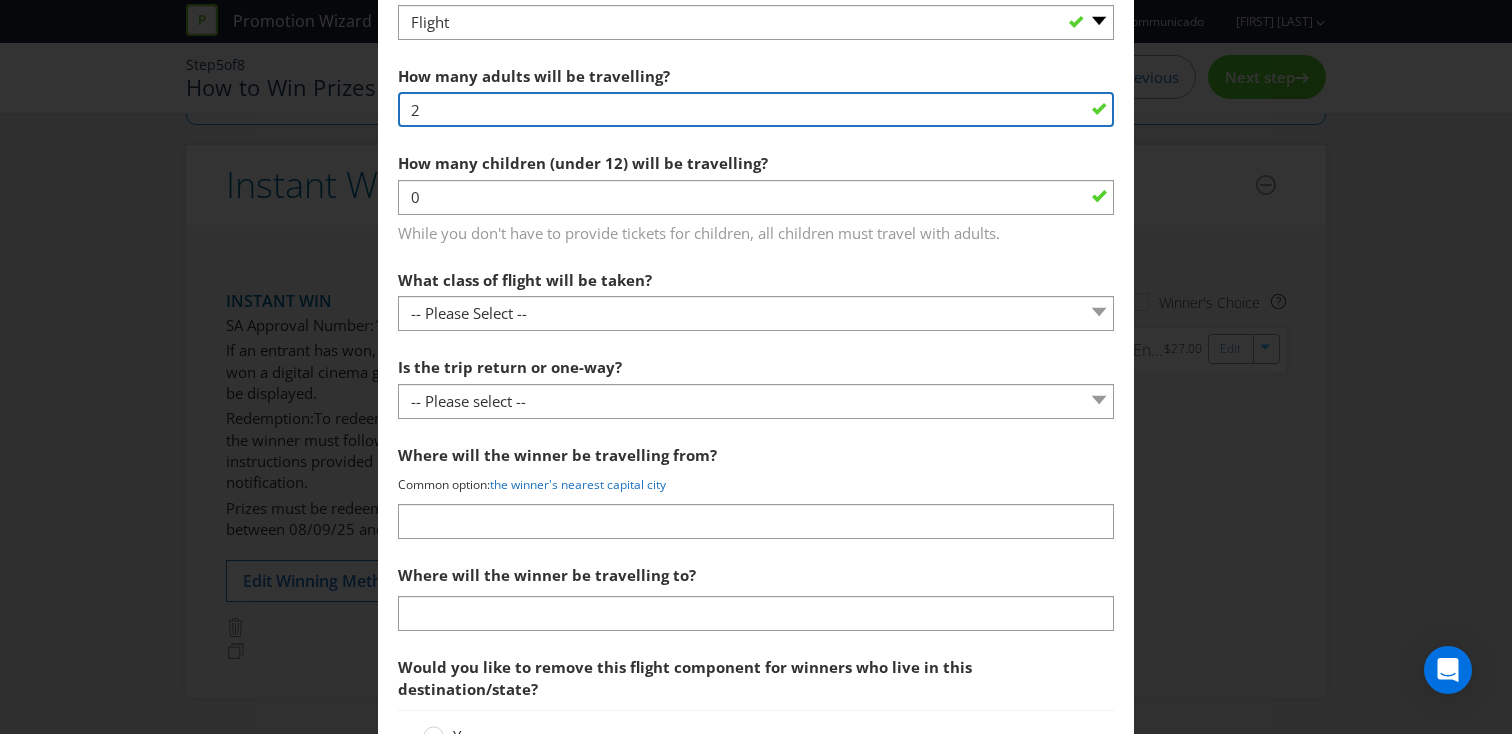click on "2" at bounding box center (756, 109) 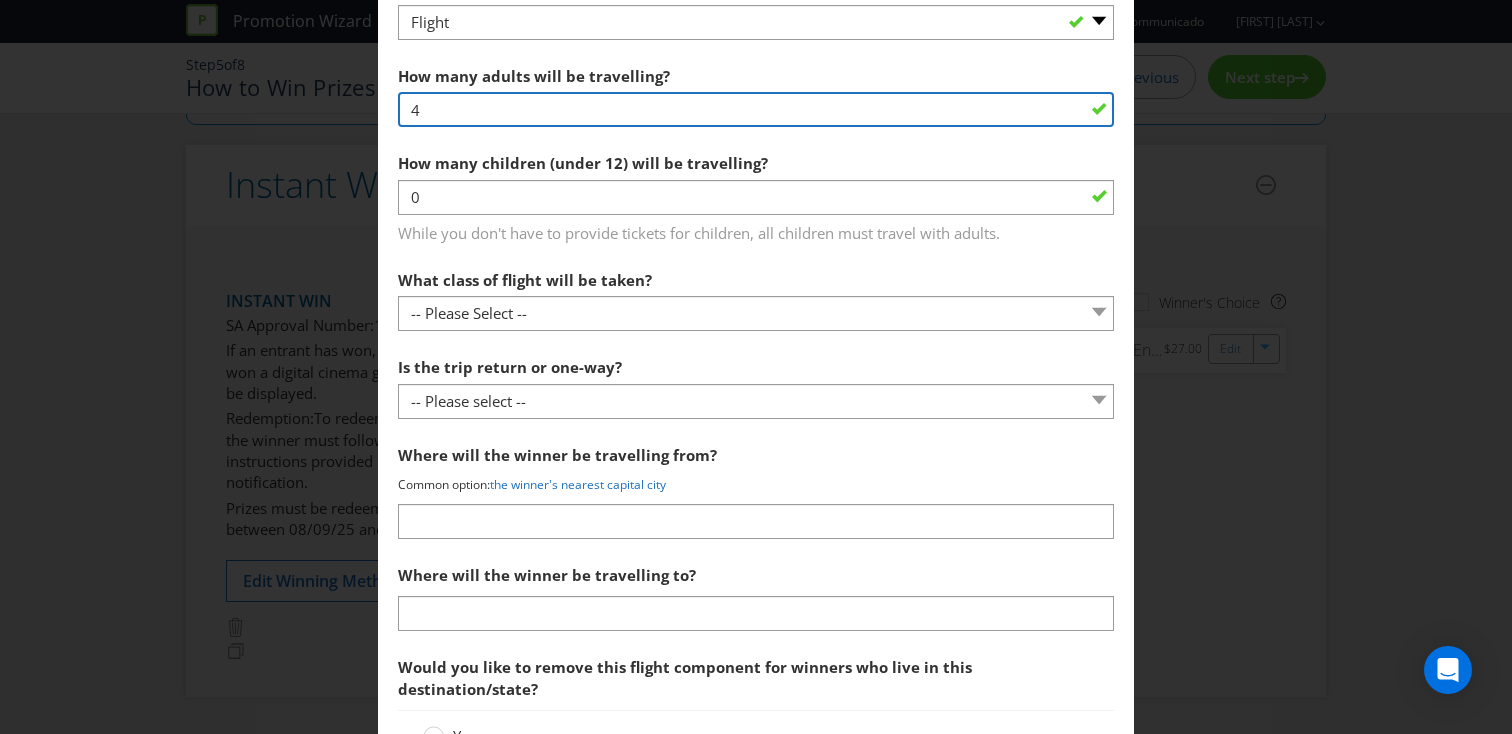 type on "4" 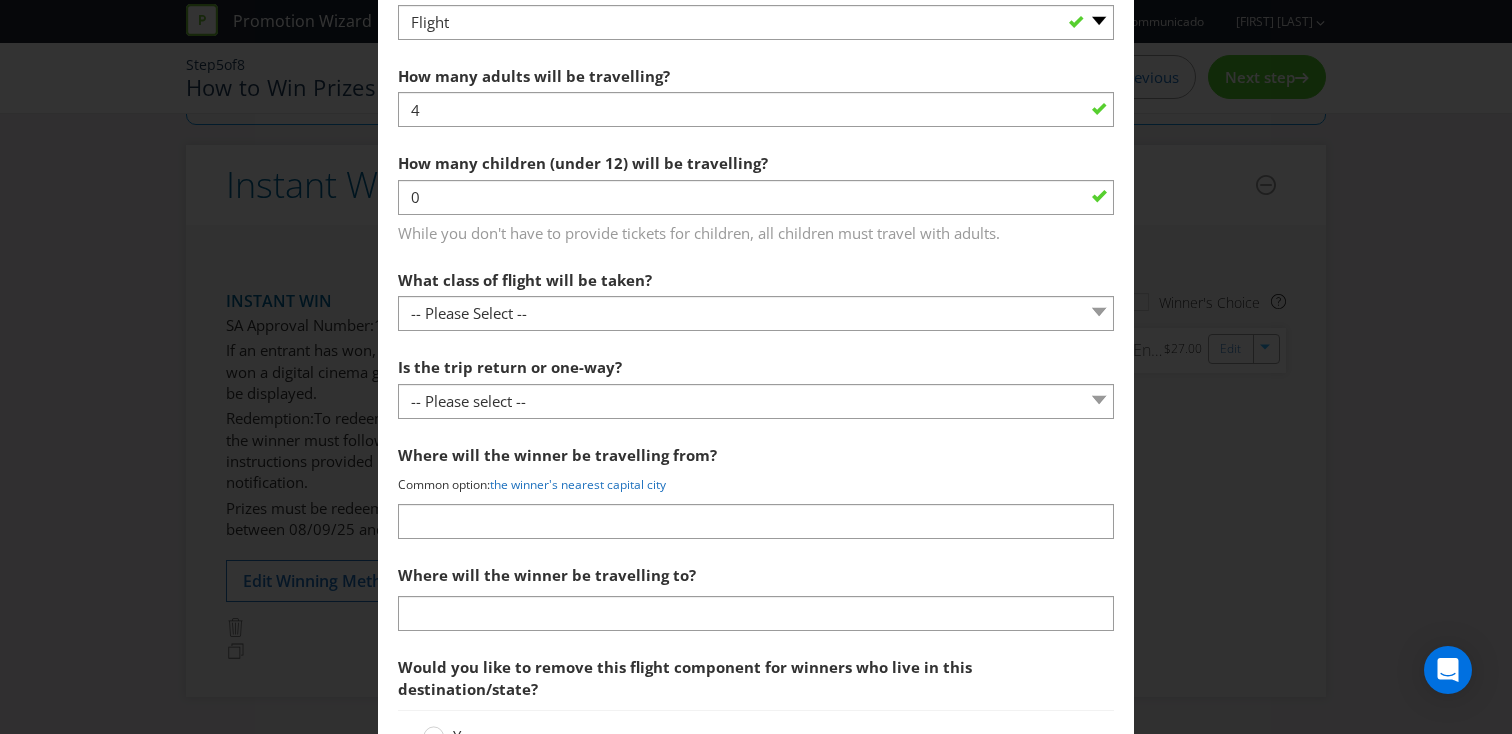click on "While you don't have to provide tickets for children, all children must travel with adults." at bounding box center [756, 230] 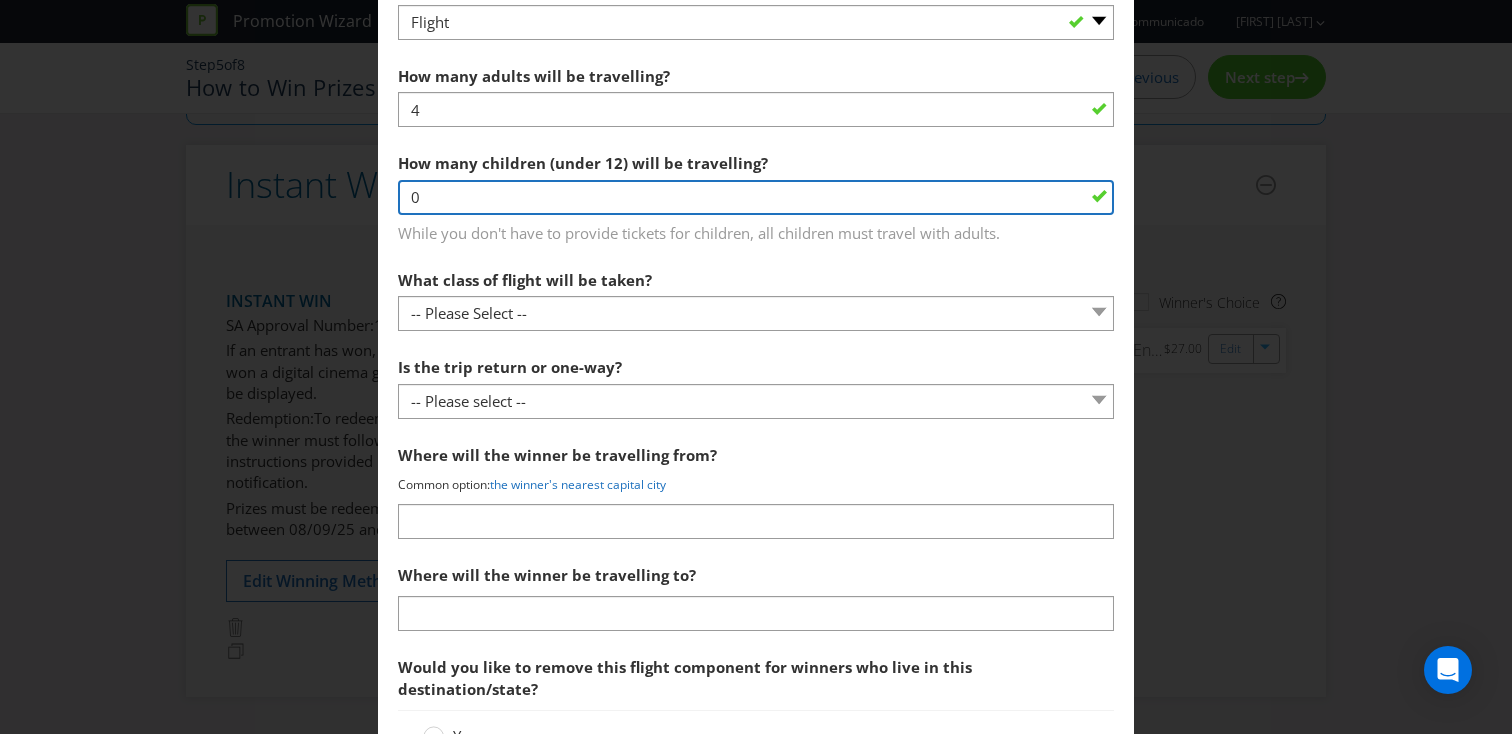 click on "0" at bounding box center (756, 197) 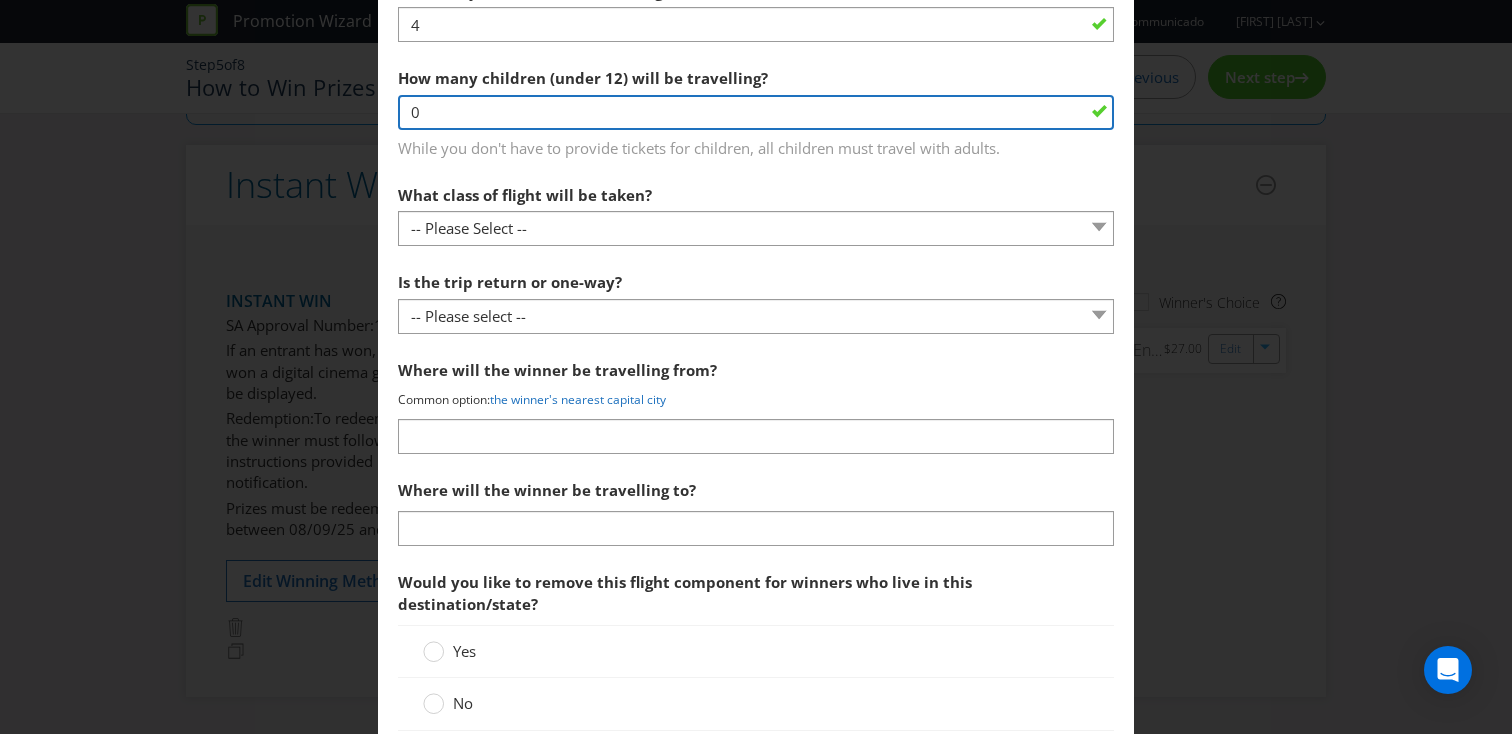 scroll, scrollTop: 2304, scrollLeft: 0, axis: vertical 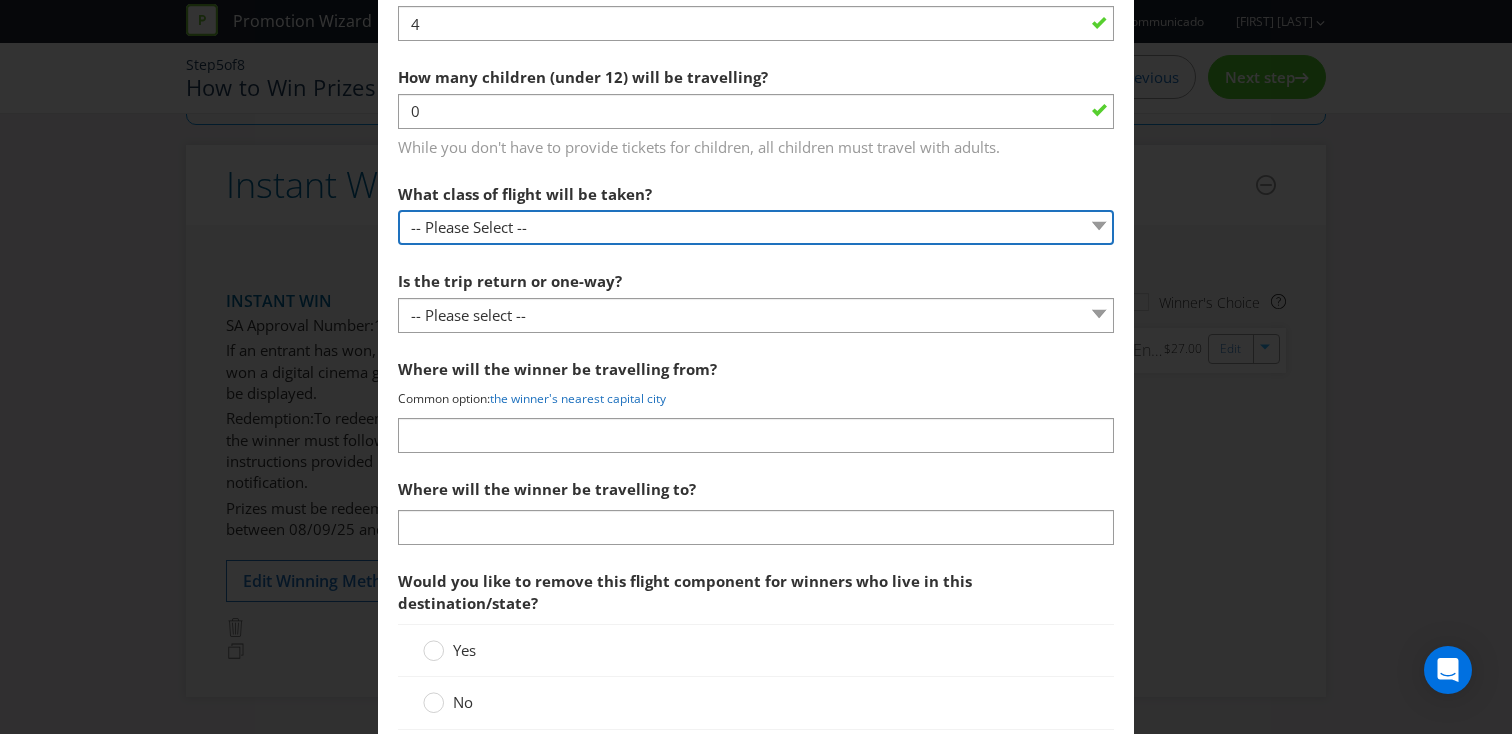 click on "-- Please Select -- Economy class Premium economy class Business class First class" at bounding box center (756, 227) 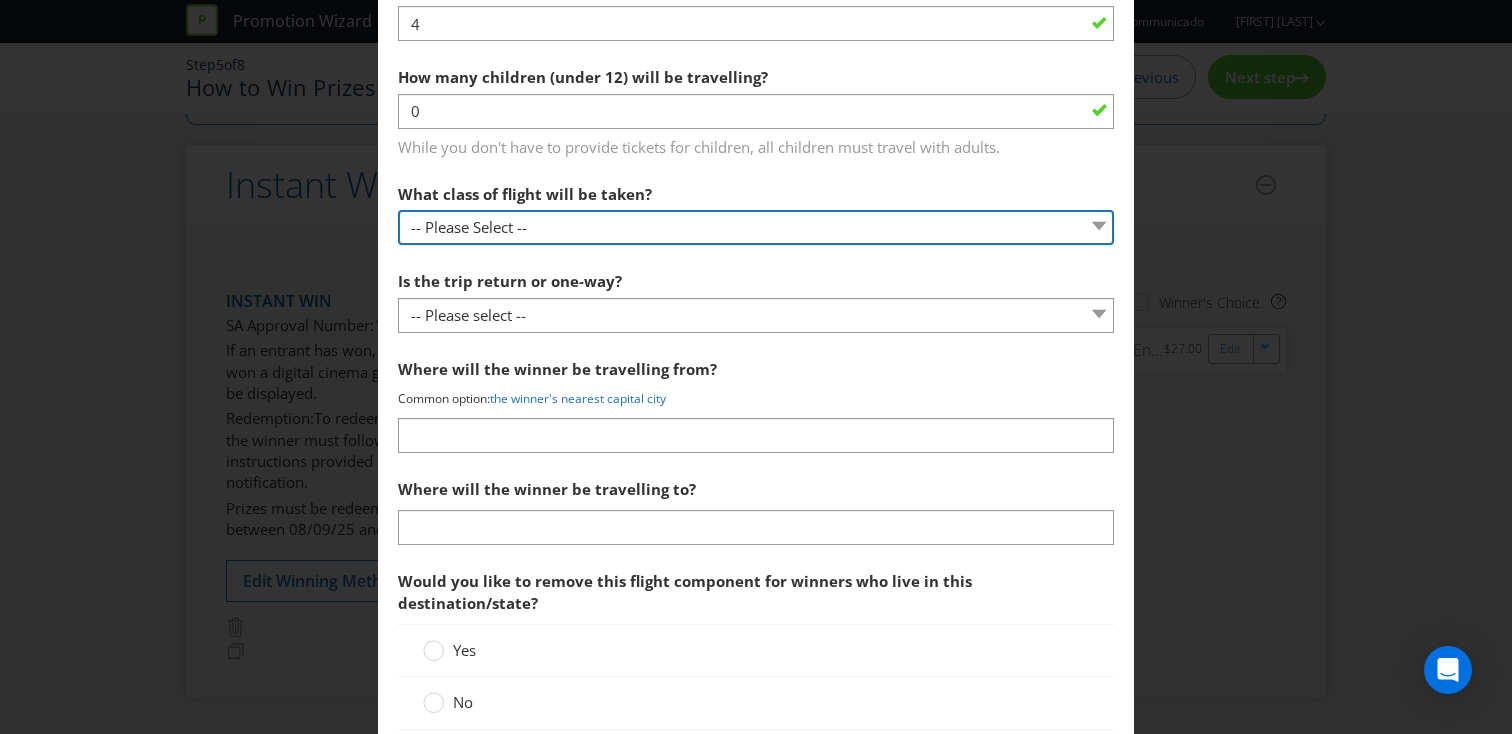 select on "ECONOMY" 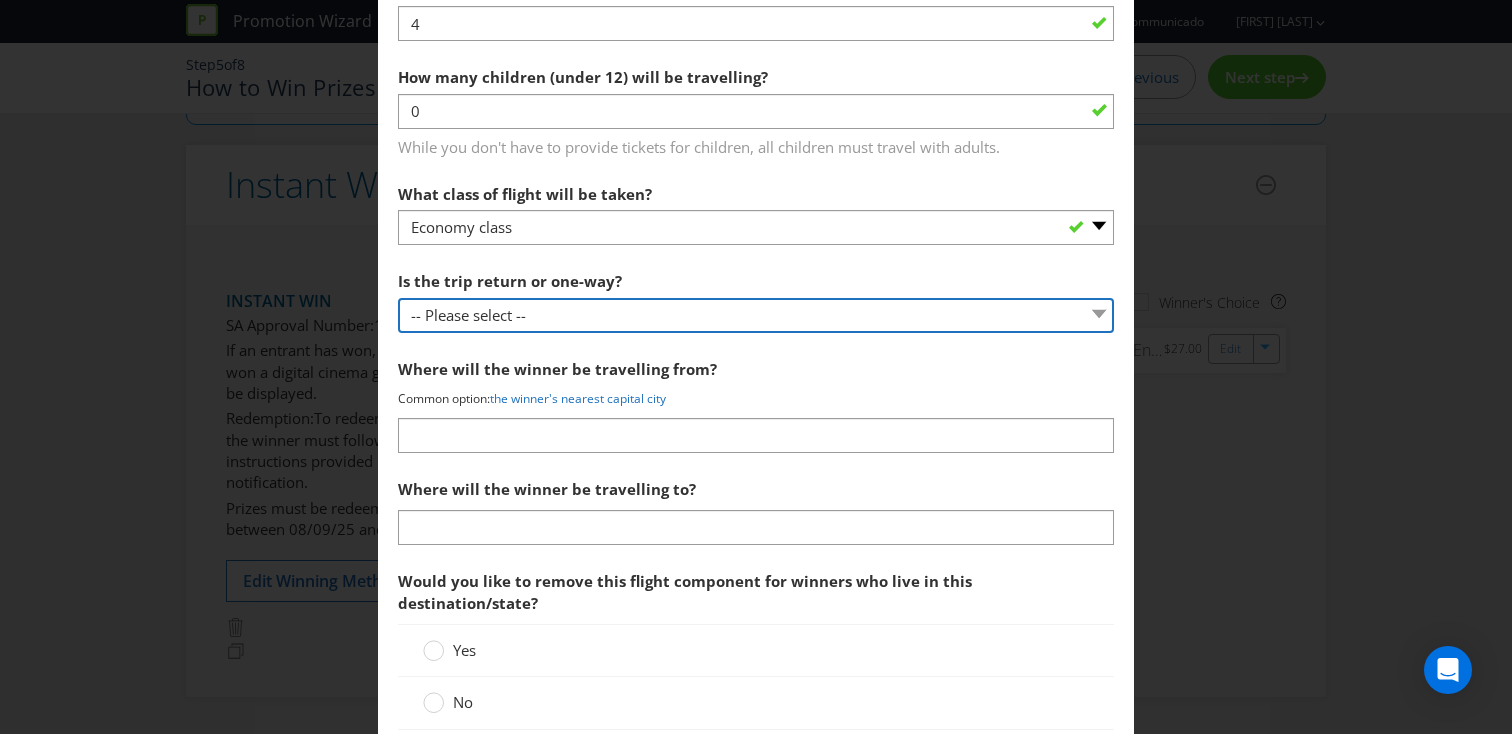 click on "-- Please select -- One way Return Other (please specify)" at bounding box center (756, 315) 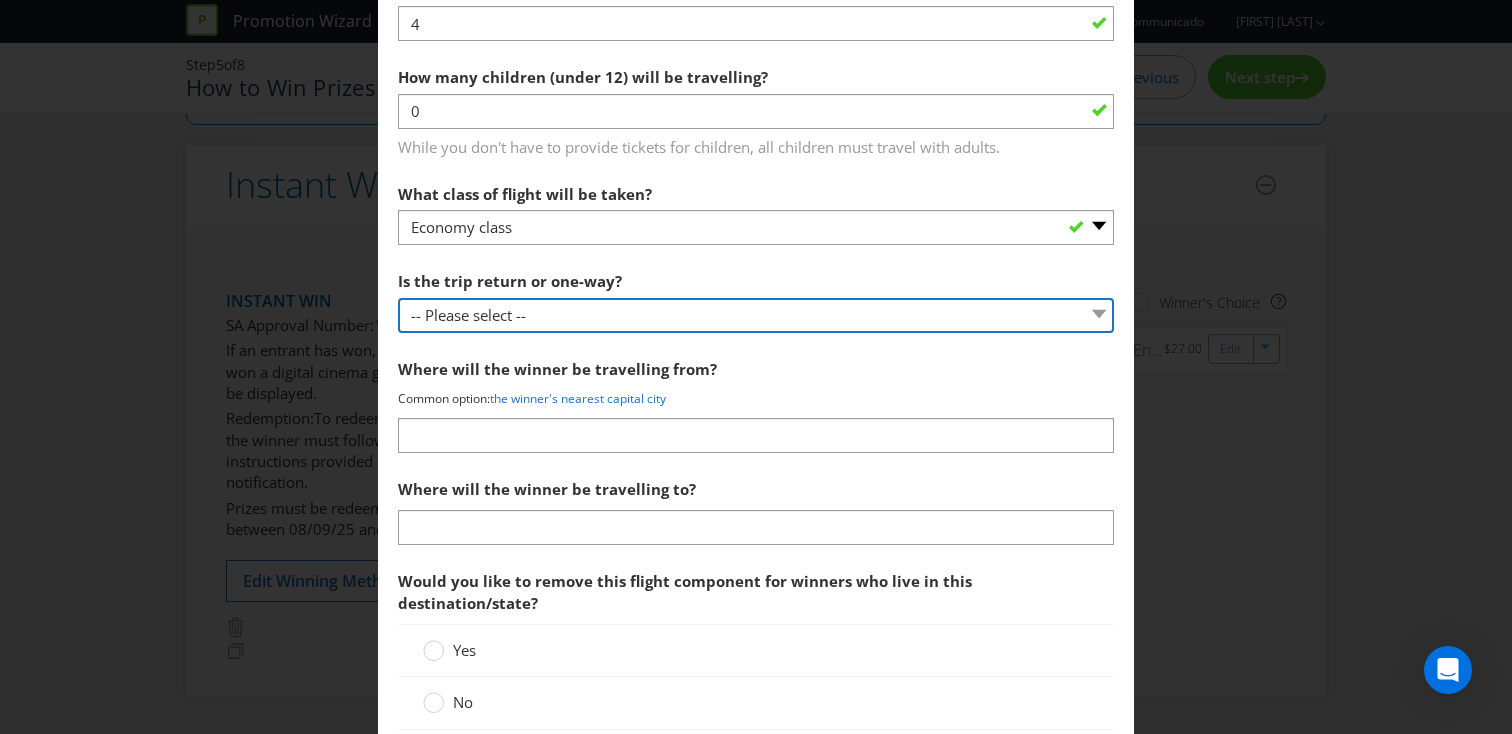 select on "RETURN" 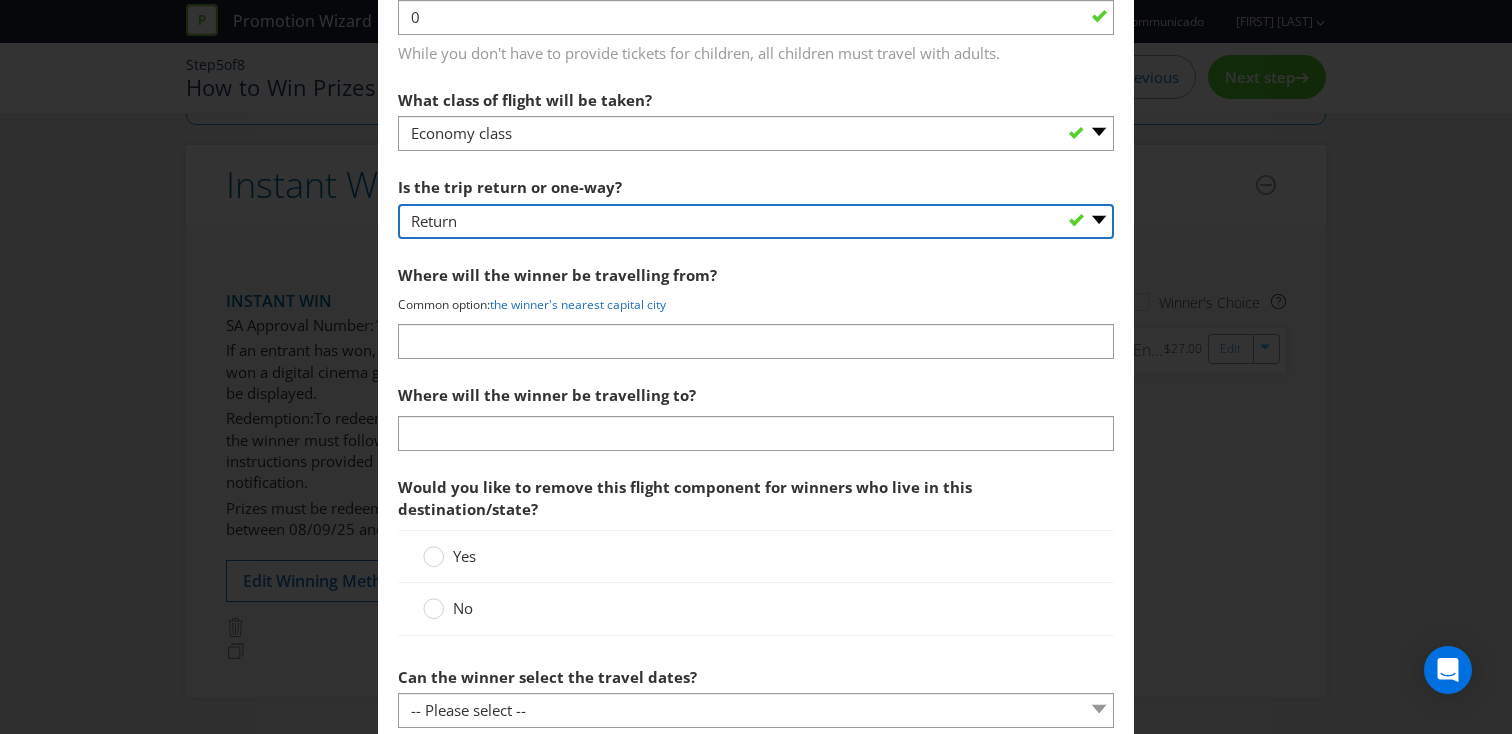 scroll, scrollTop: 2423, scrollLeft: 0, axis: vertical 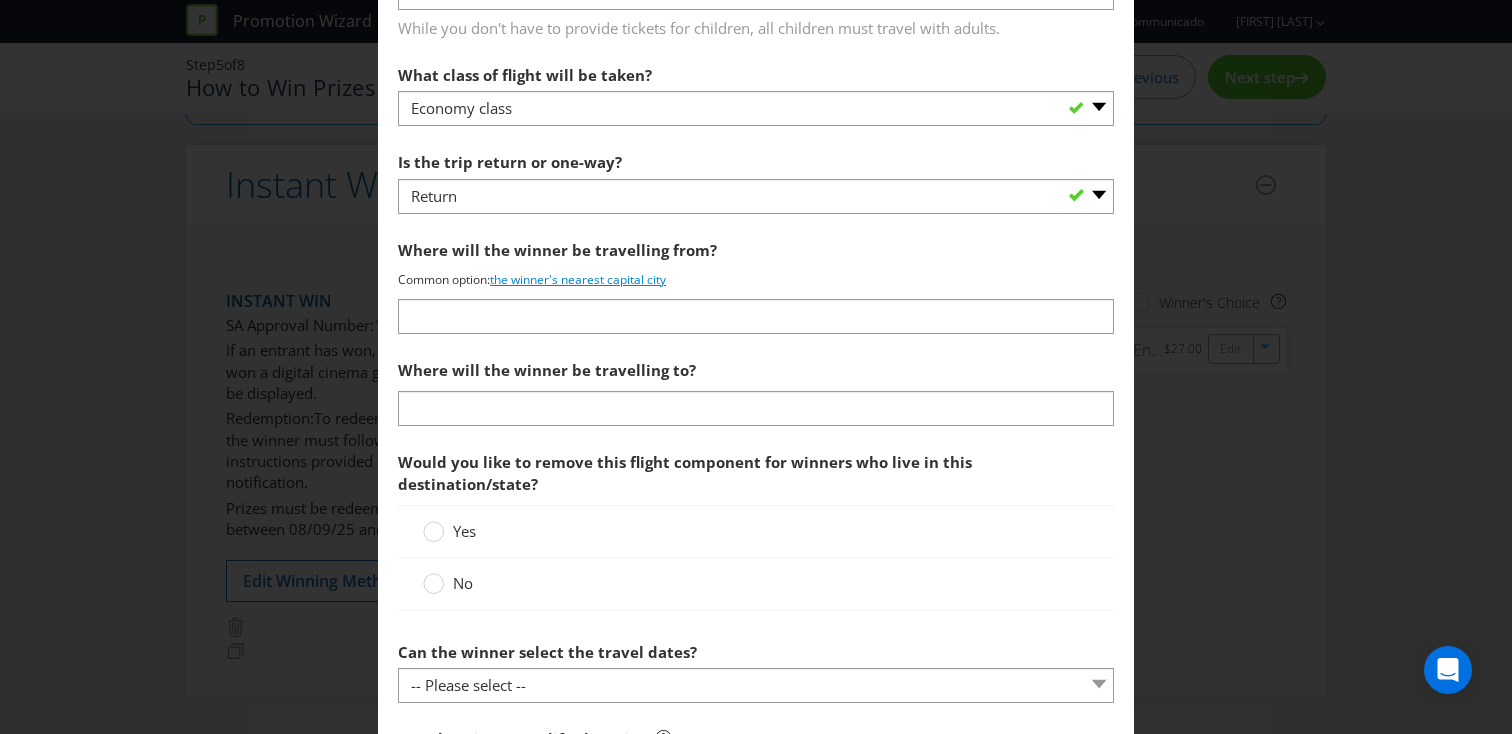 click on "the winner's nearest capital city" at bounding box center [578, 279] 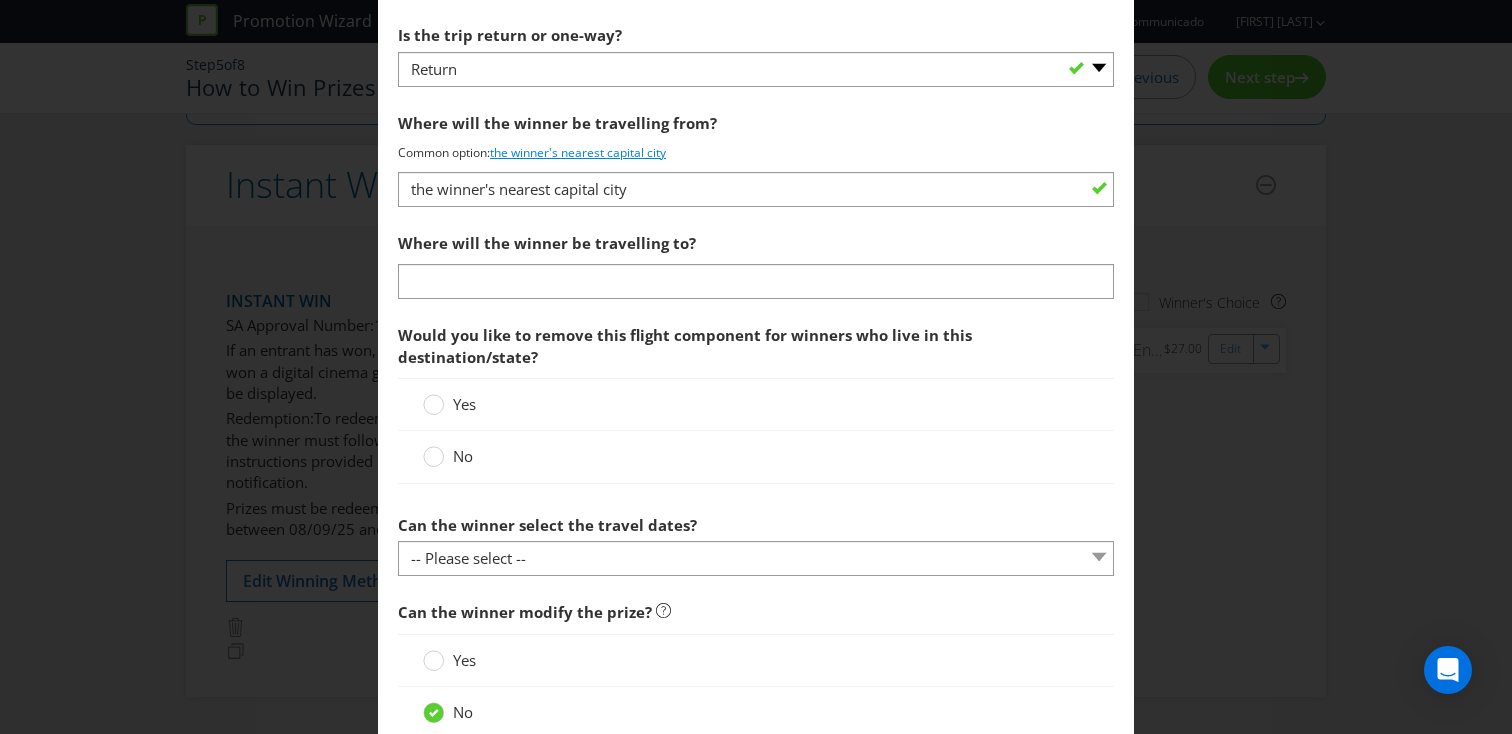 scroll, scrollTop: 2565, scrollLeft: 0, axis: vertical 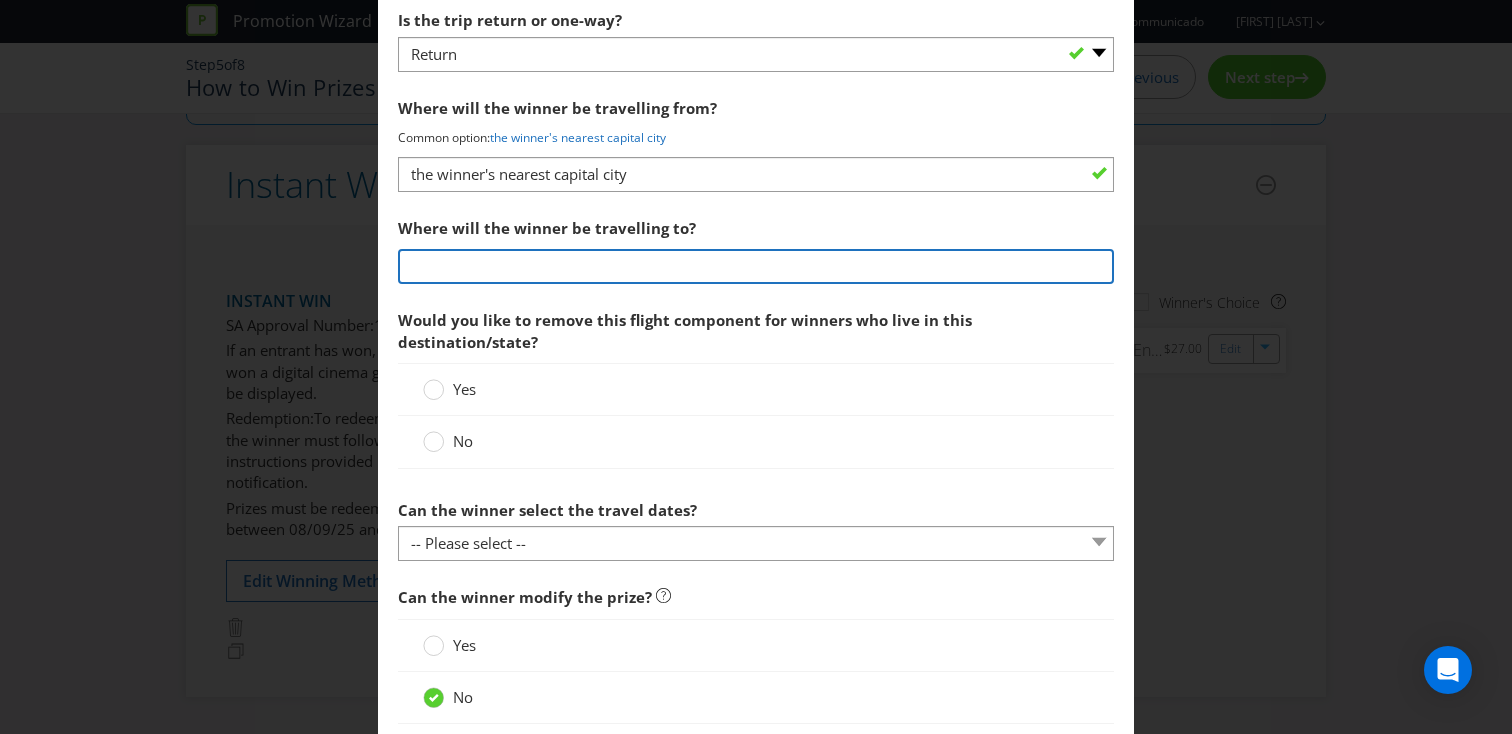 click at bounding box center [756, 266] 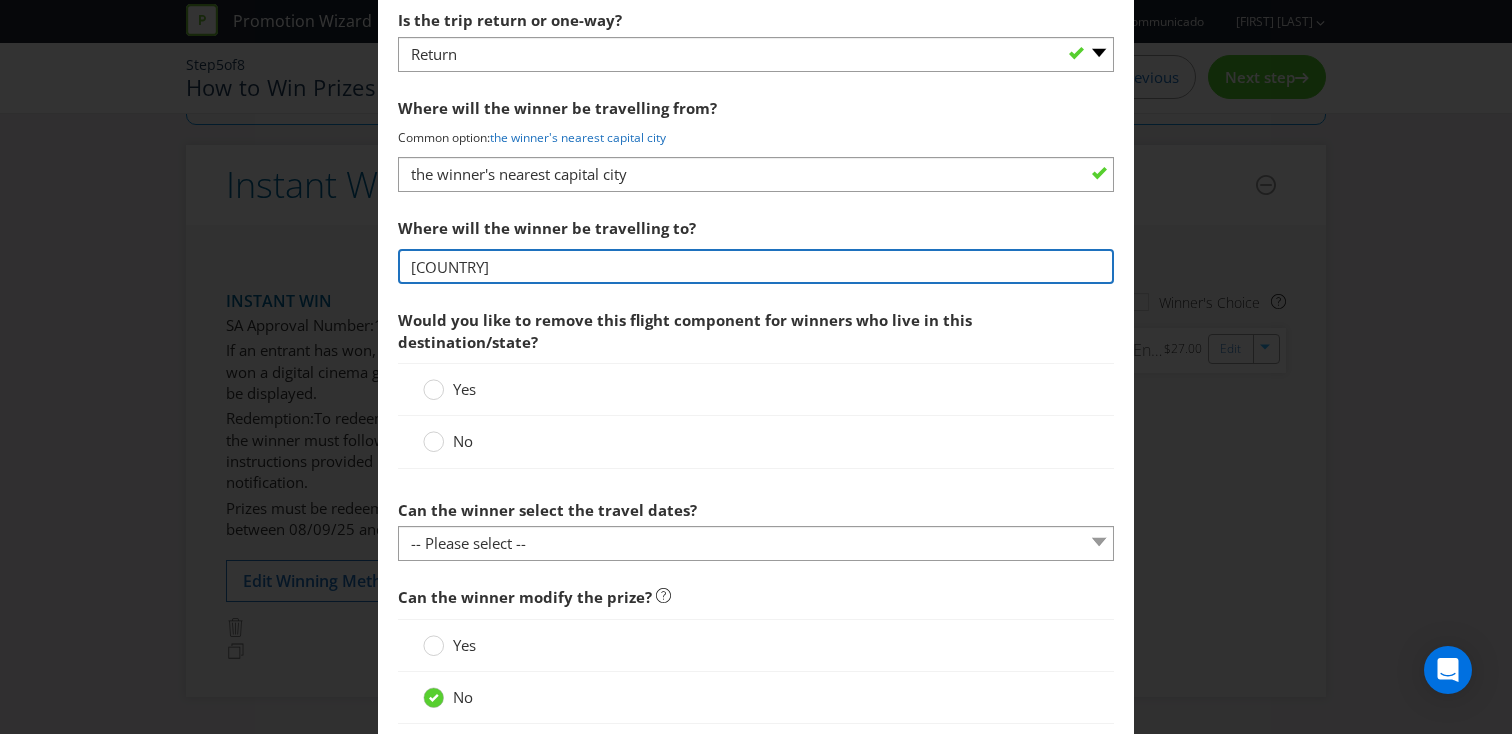 type on "[COUNTRY]" 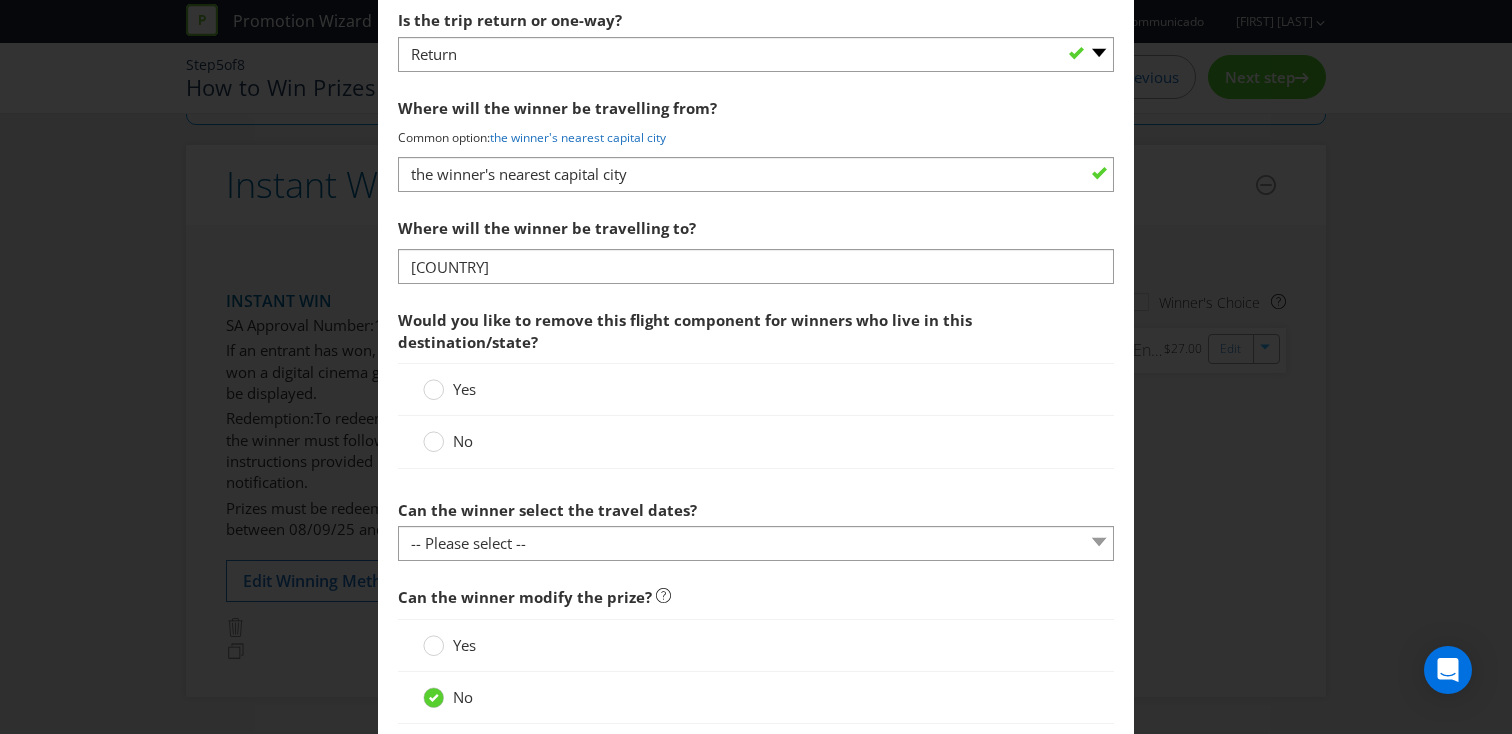 click on "No" at bounding box center (463, 441) 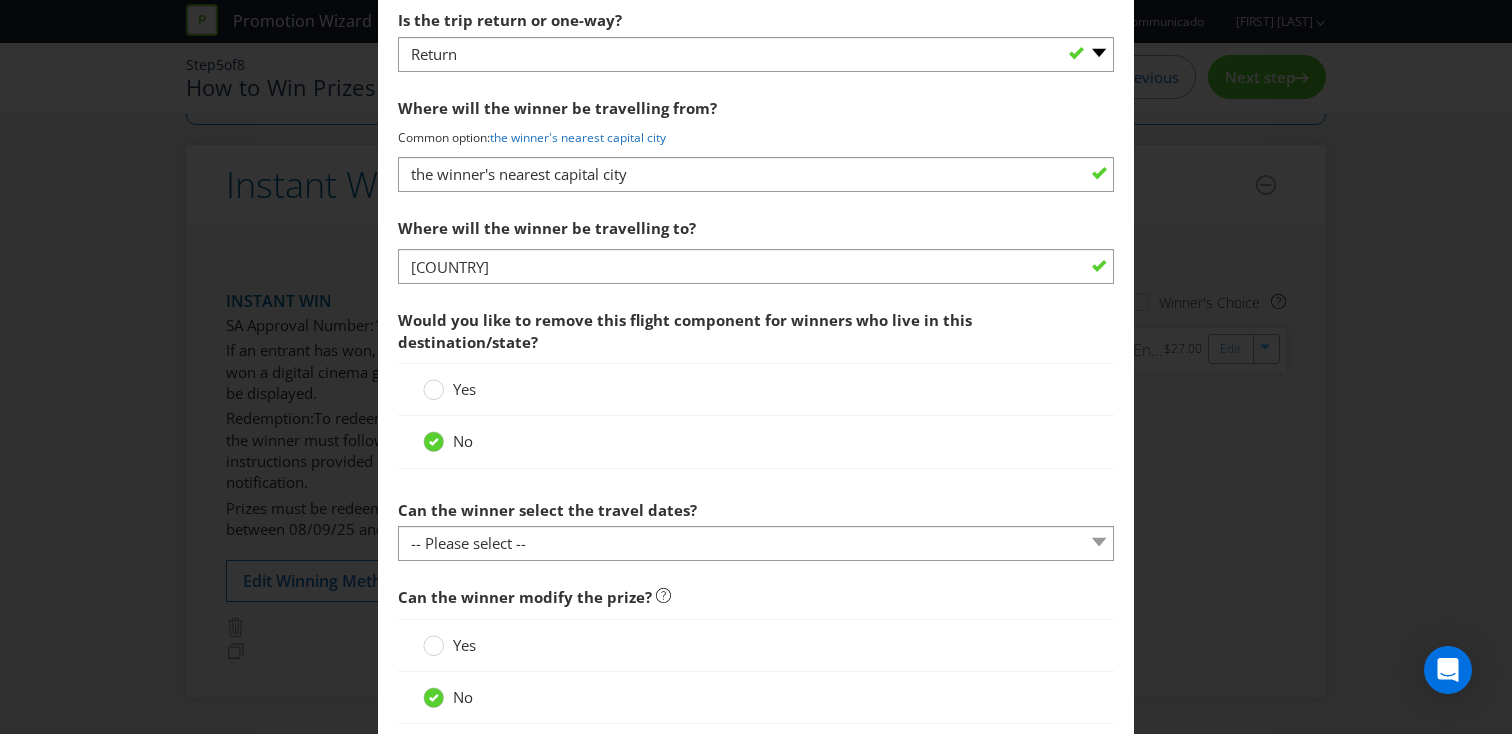 scroll, scrollTop: 2703, scrollLeft: 0, axis: vertical 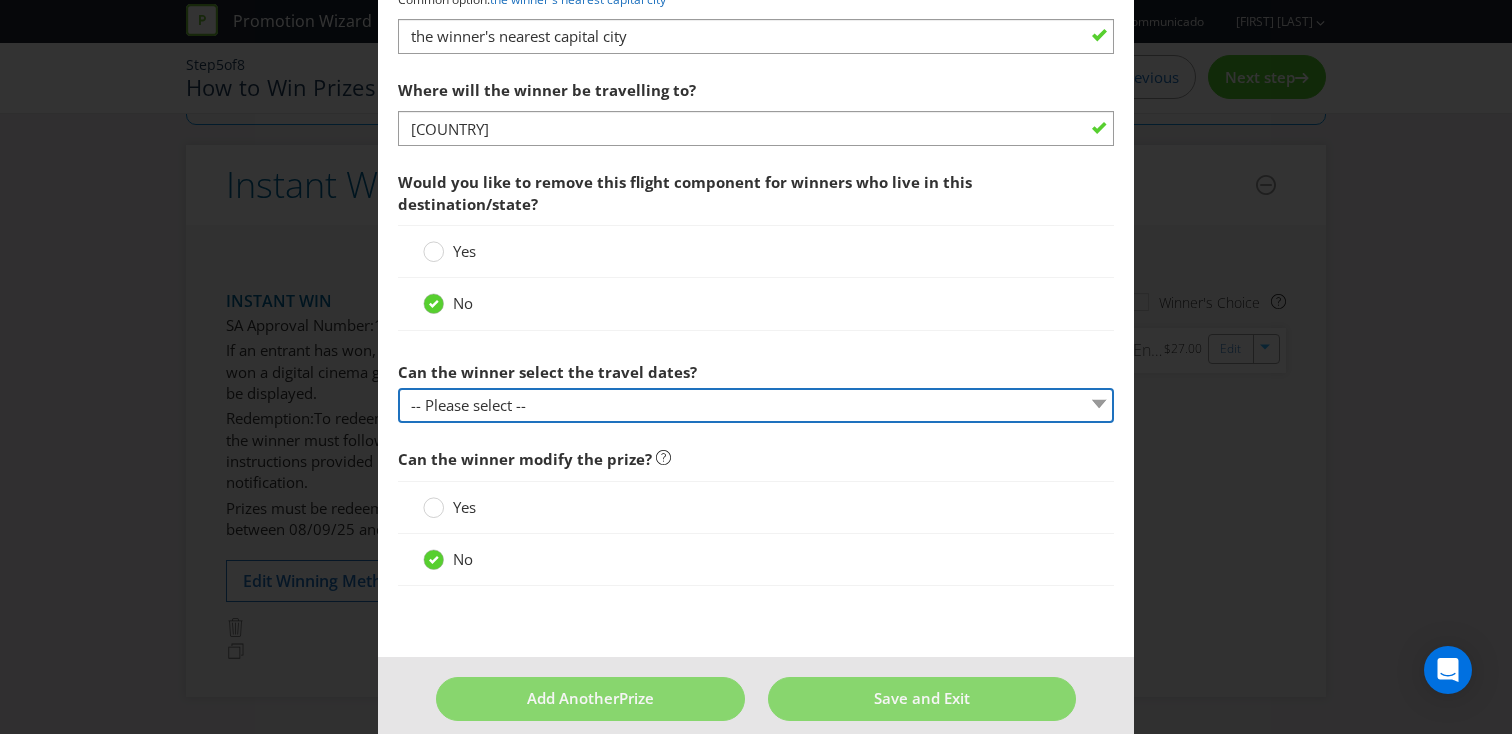 click on "-- Please select -- Yes No, travel must be taken on specific dates No, the Promoter will determine the dates of travel later" at bounding box center (756, 405) 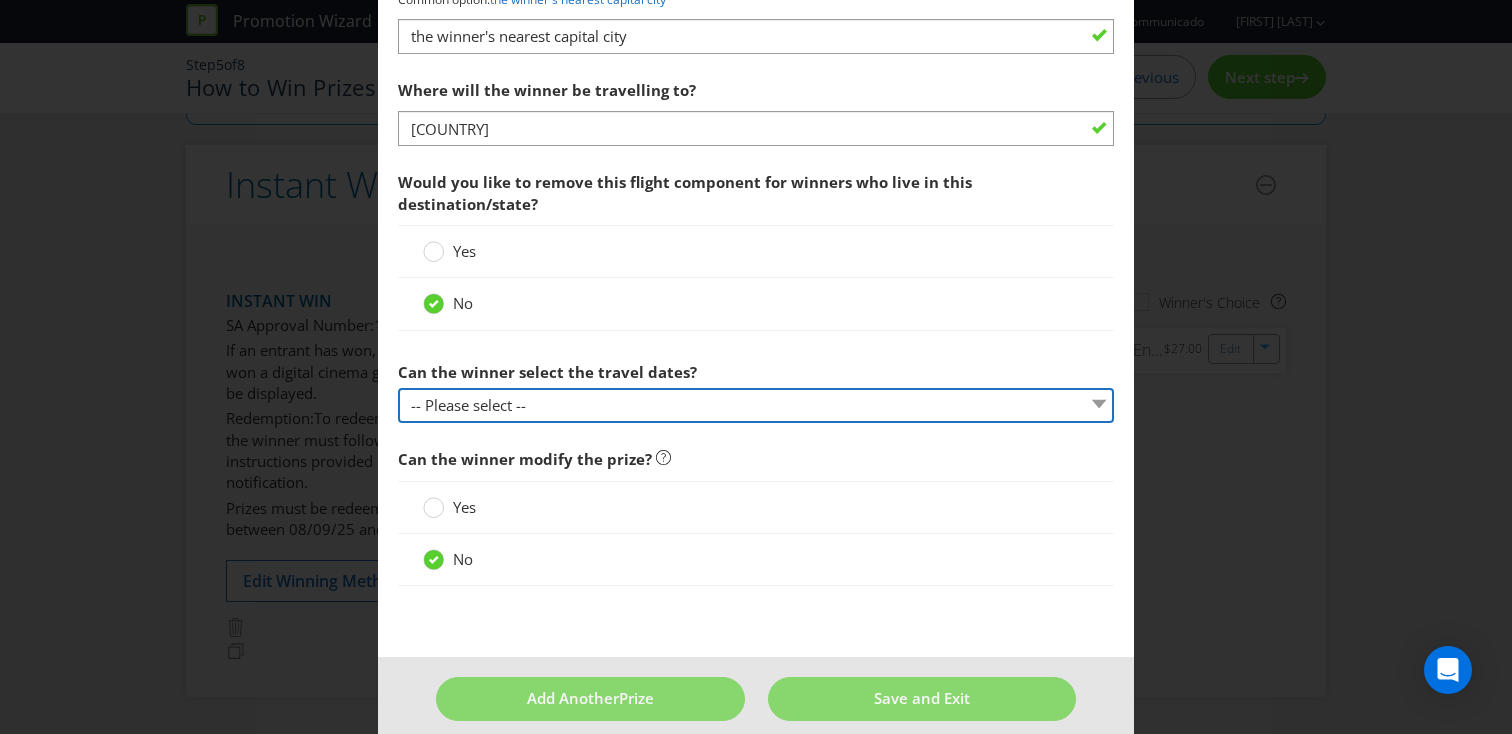 select on "YES" 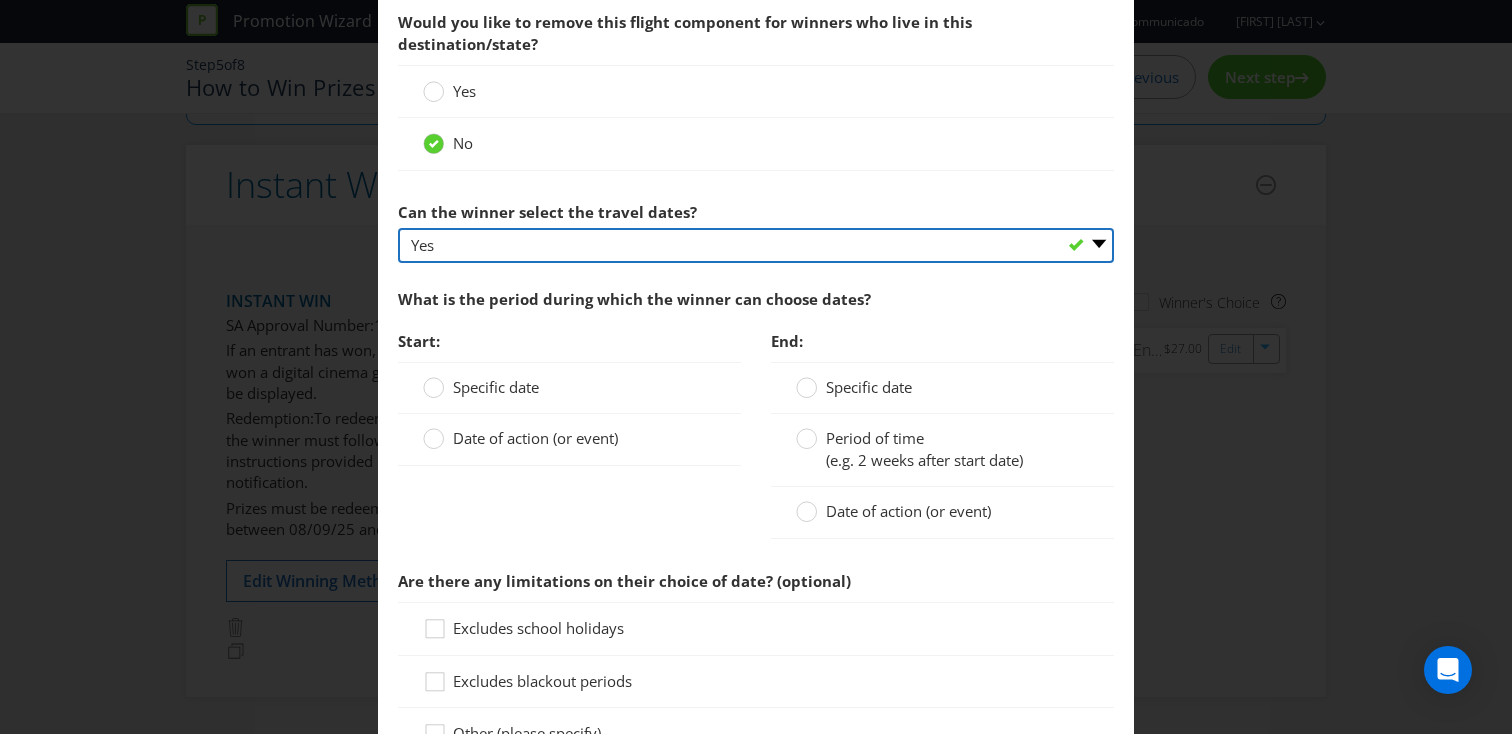 scroll, scrollTop: 2865, scrollLeft: 0, axis: vertical 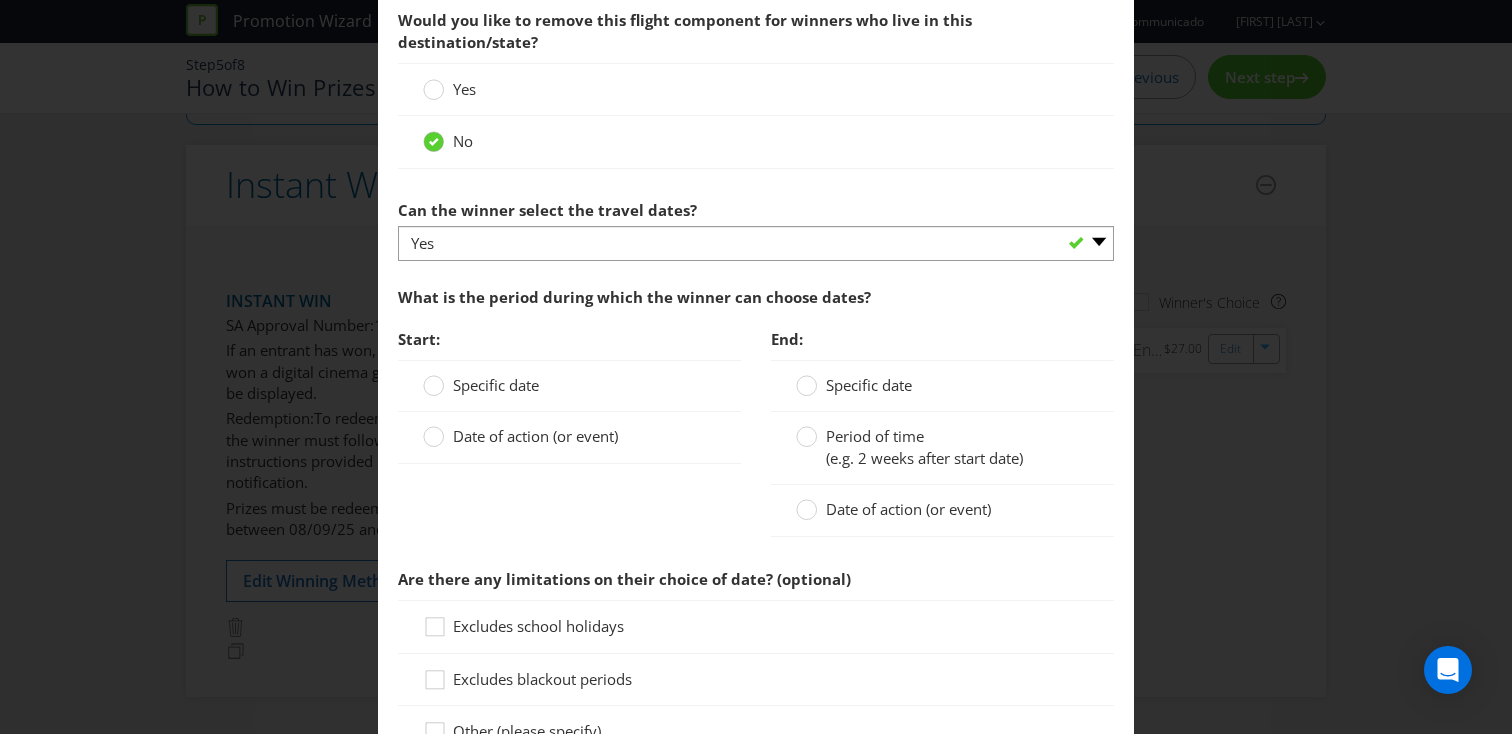 click on "Specific date" at bounding box center [496, 385] 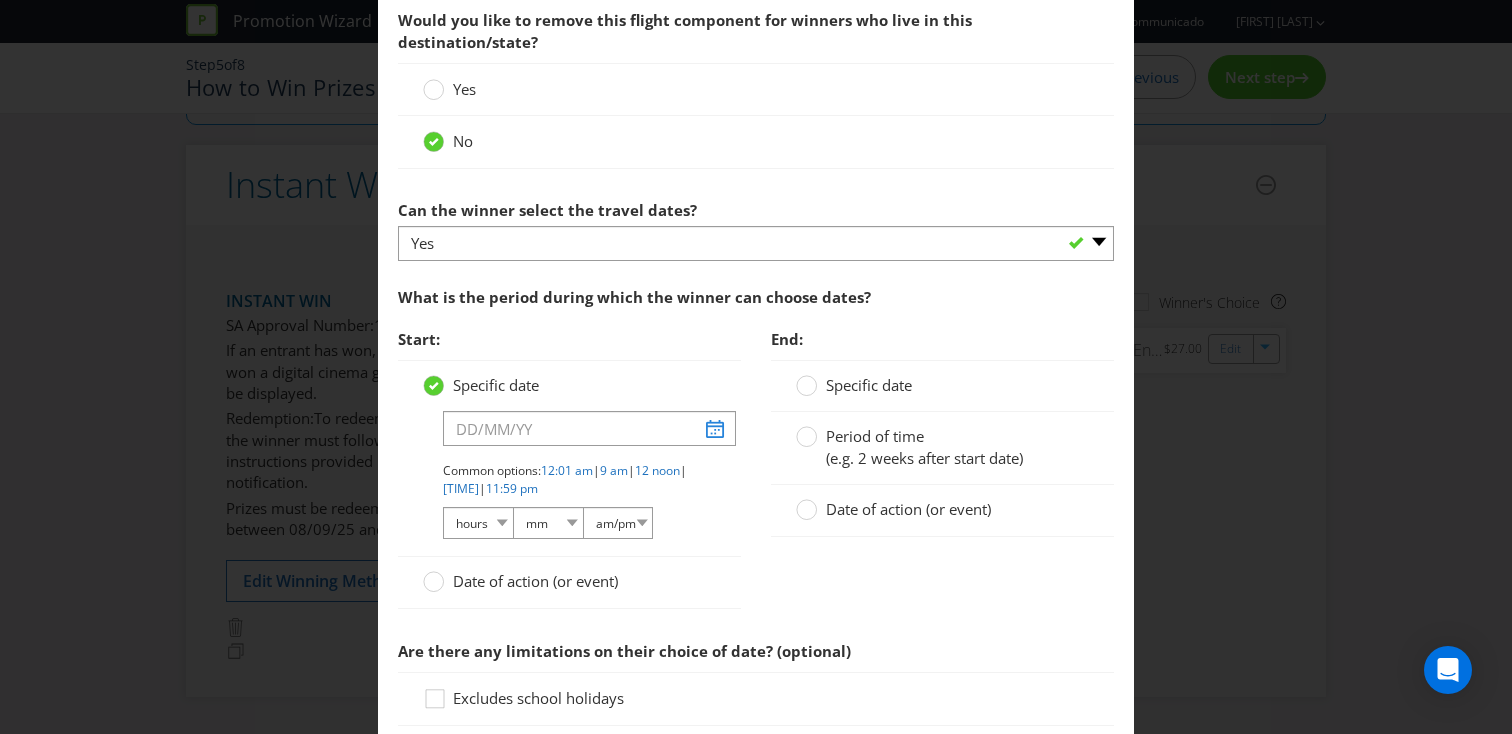 click on "Specific date" at bounding box center [496, 385] 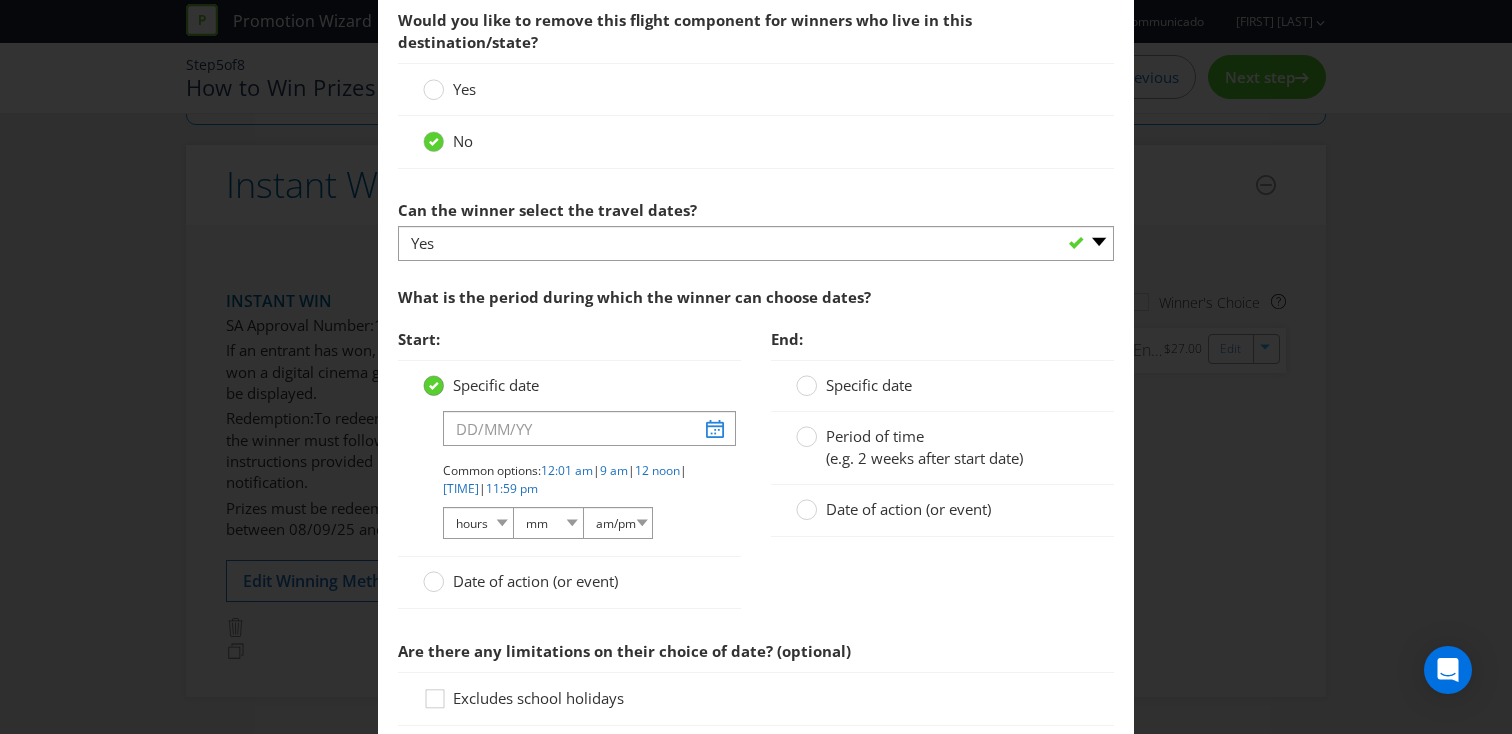 click 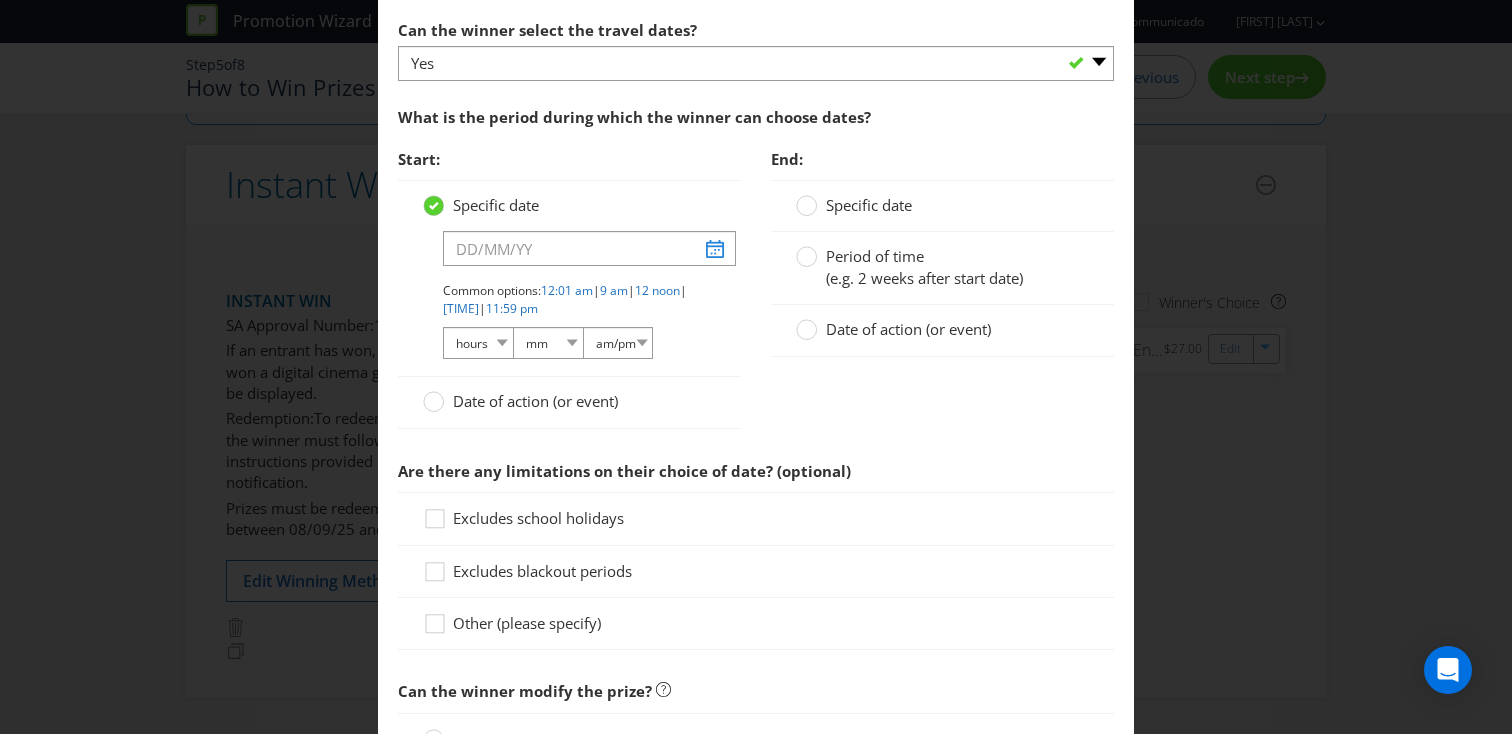 scroll, scrollTop: 3062, scrollLeft: 0, axis: vertical 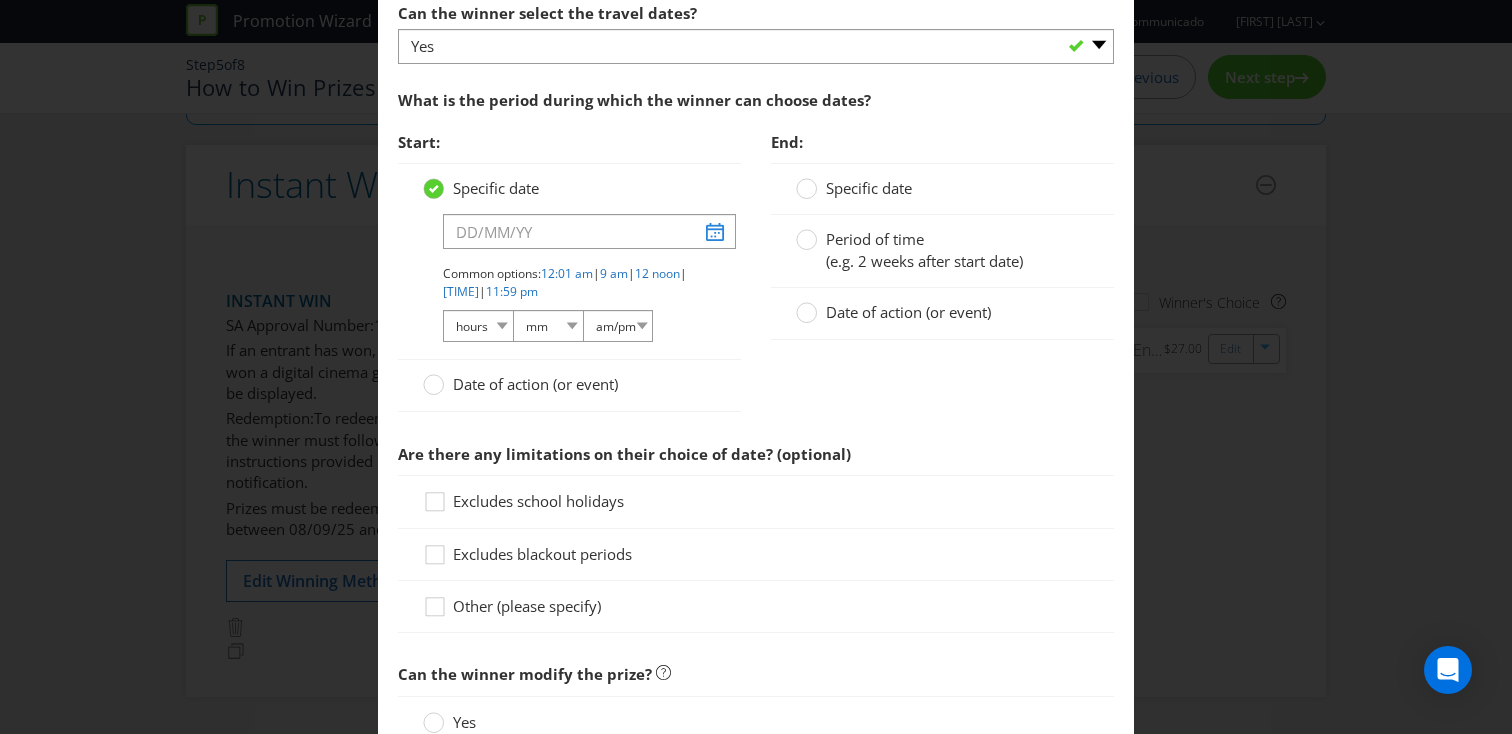 click on "Date of action (or event)" at bounding box center (535, 384) 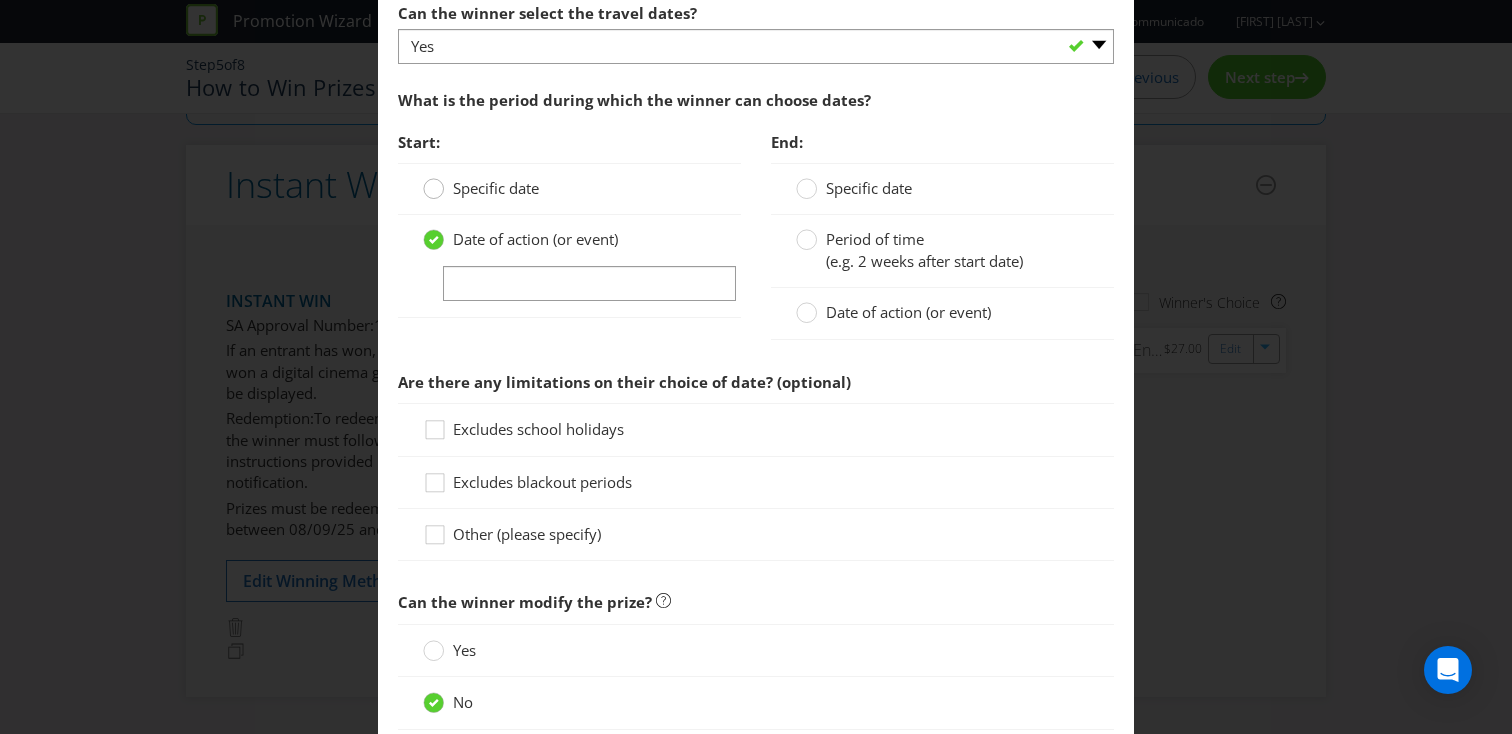 click 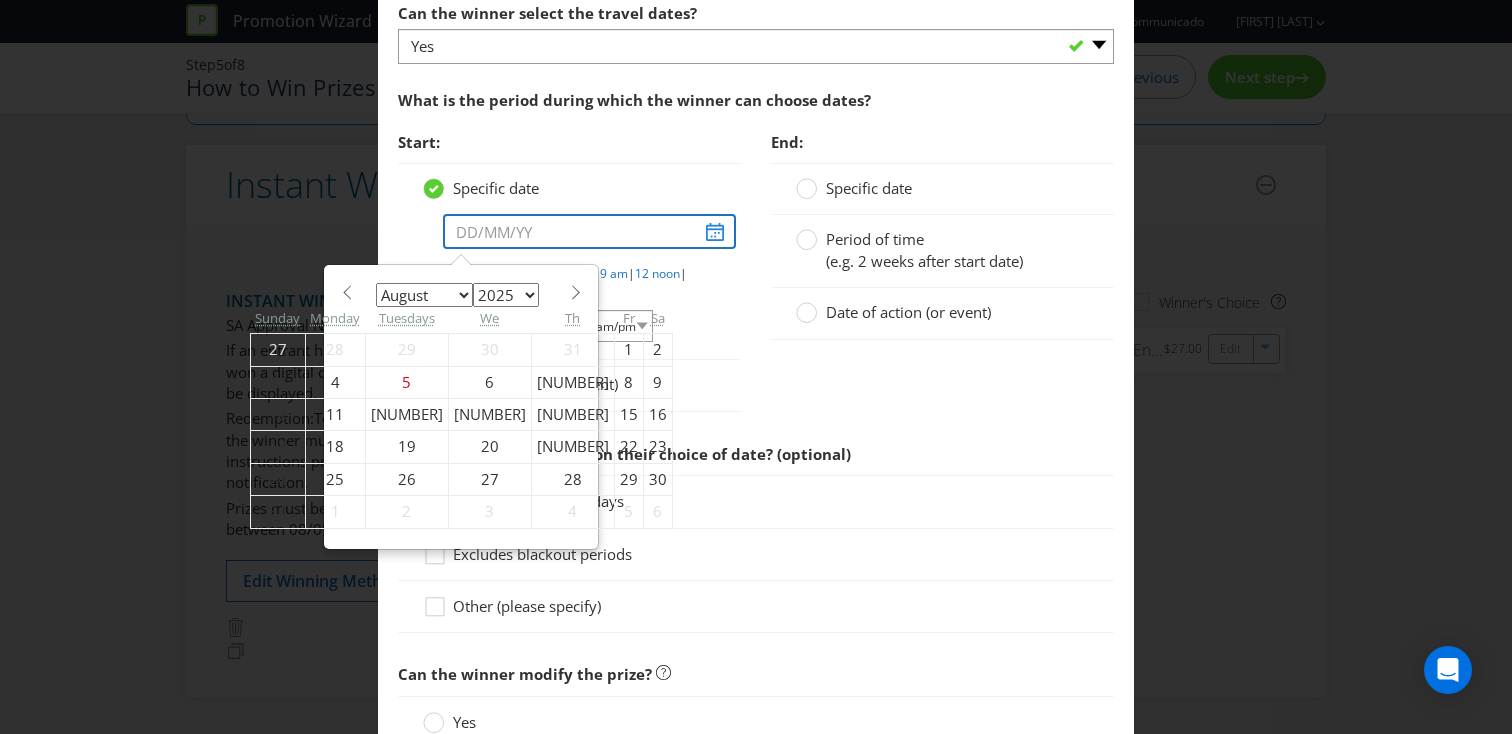 click at bounding box center [589, 231] 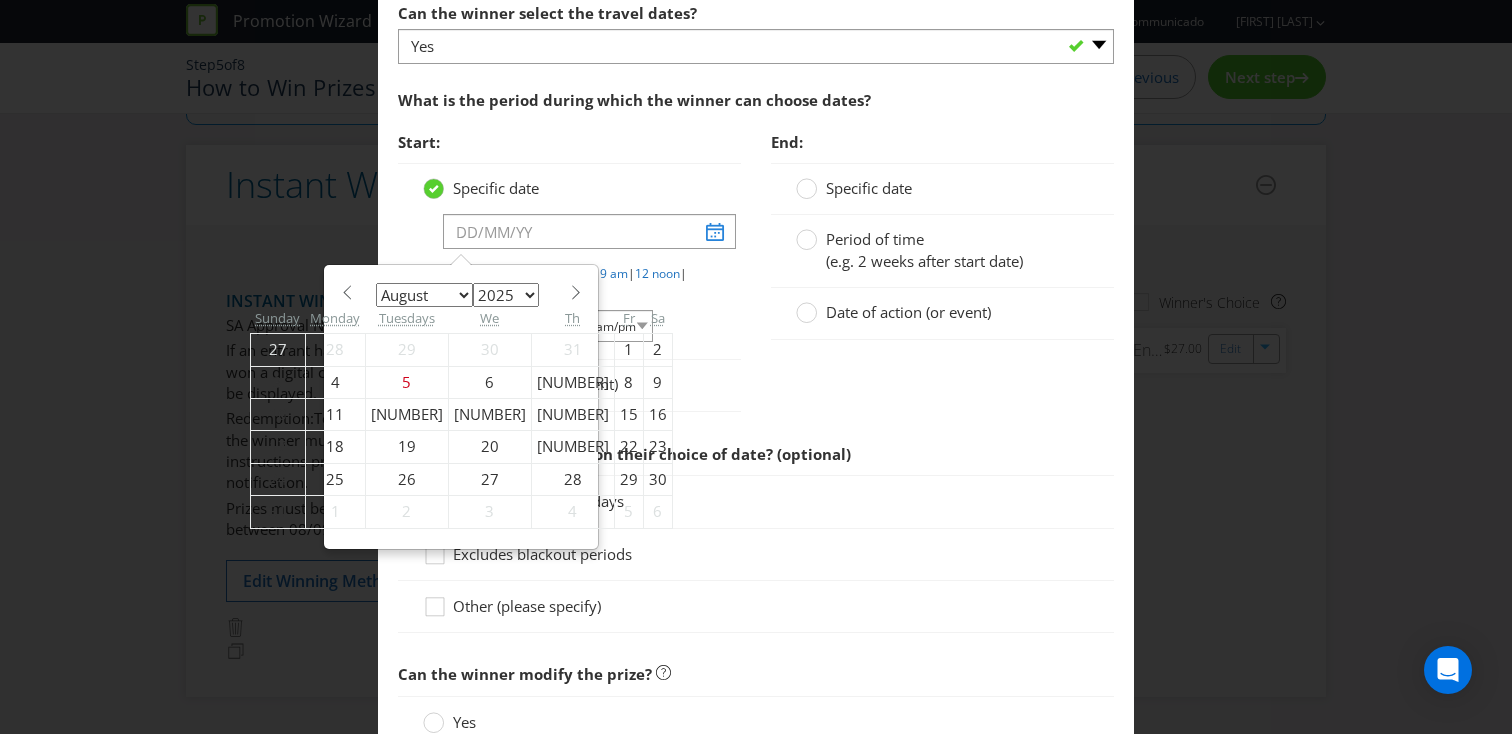 click at bounding box center [575, 292] 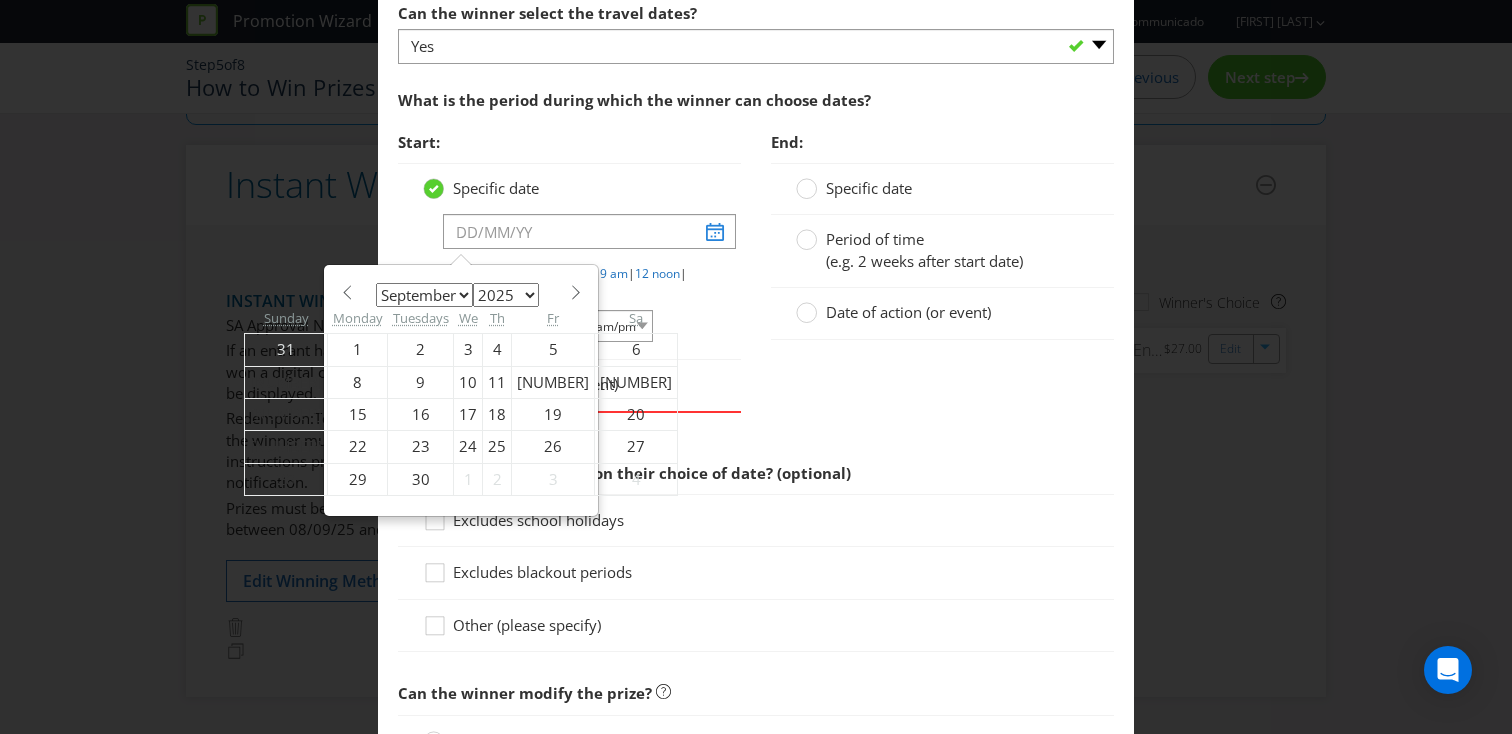 click at bounding box center [575, 292] 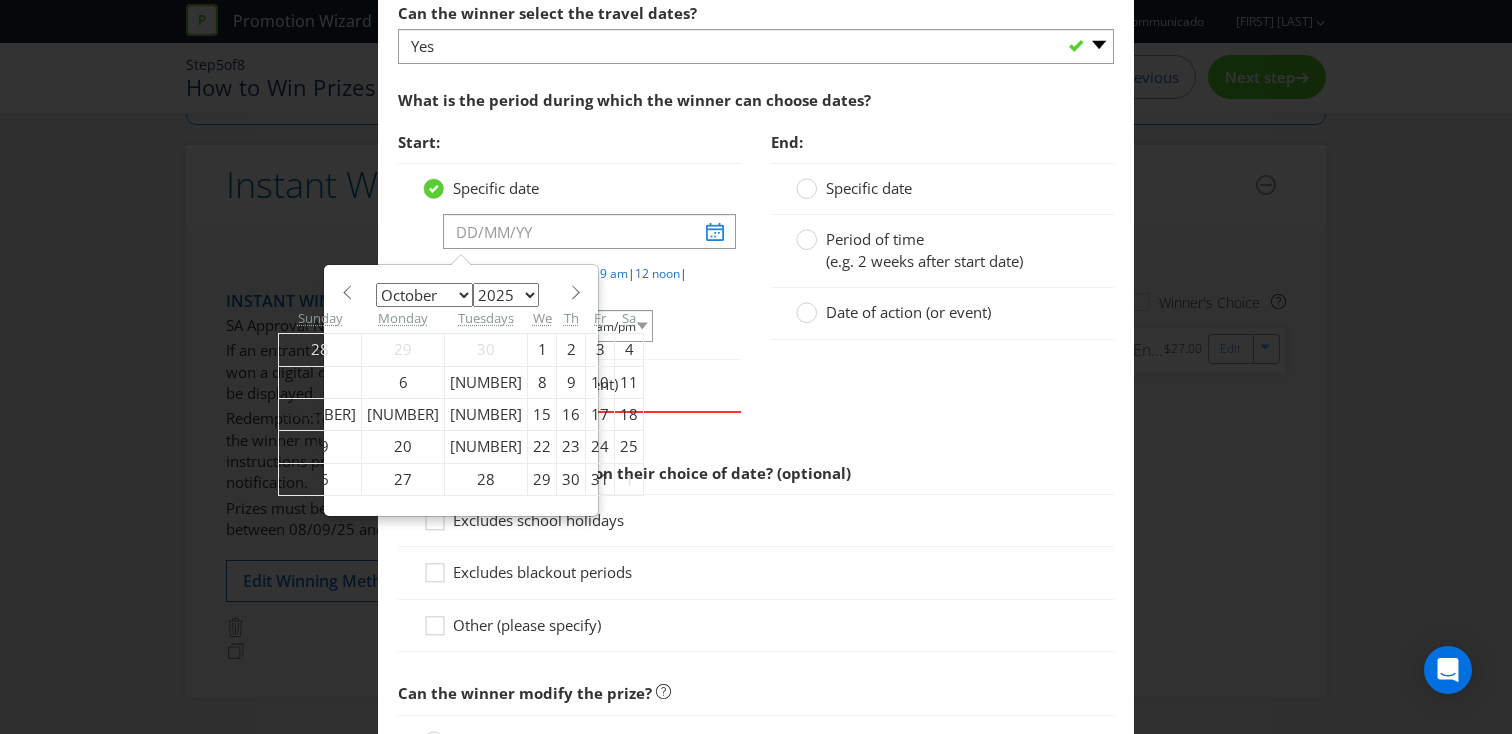 click at bounding box center [575, 292] 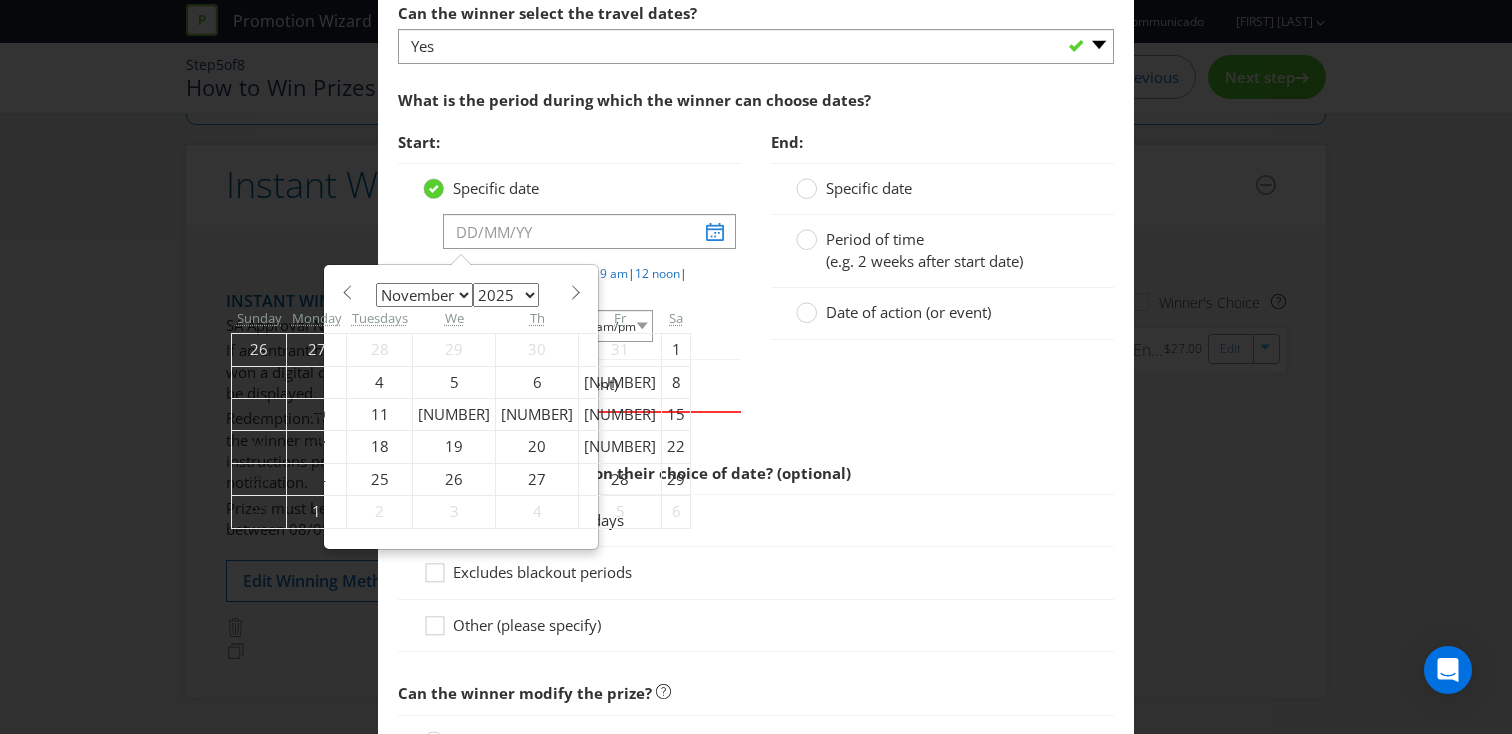 click at bounding box center [575, 292] 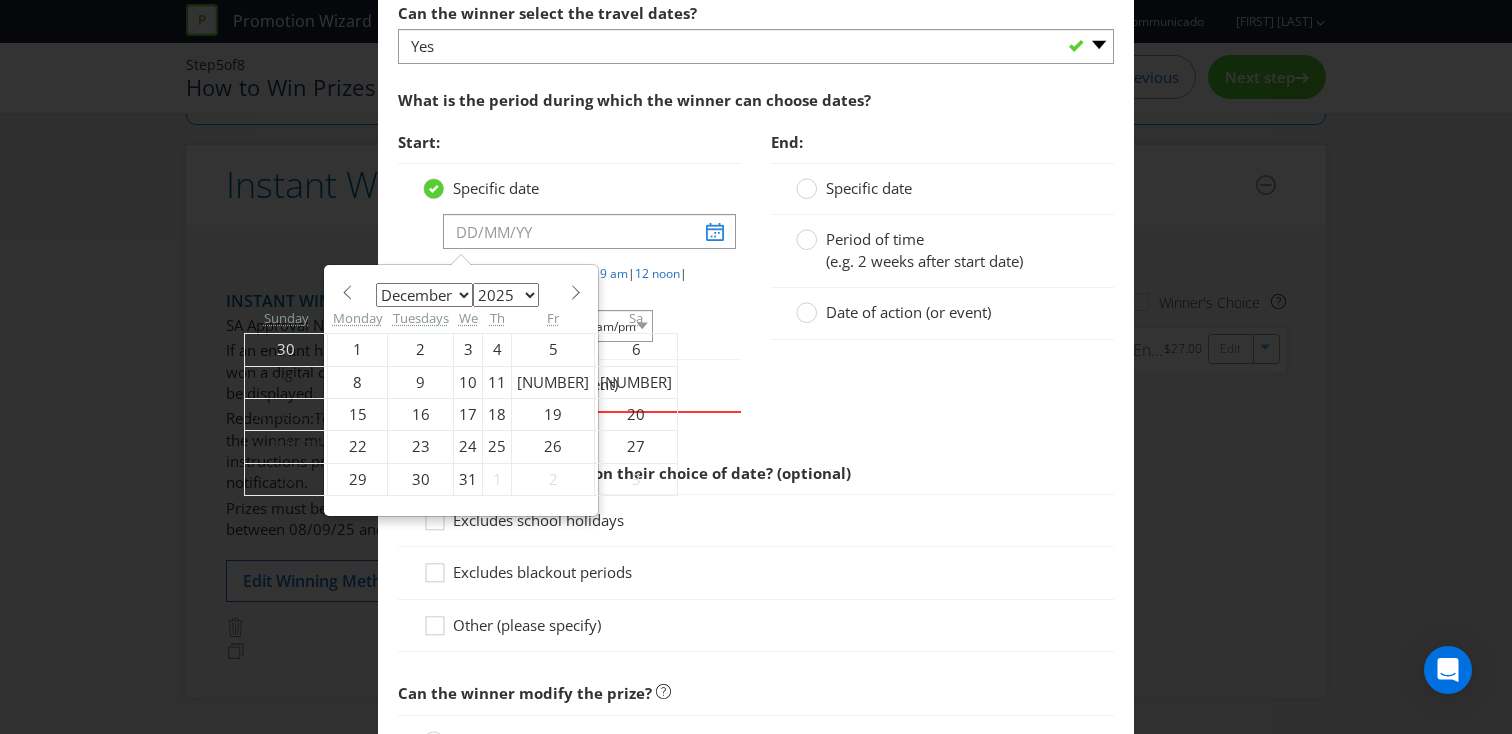 click at bounding box center [575, 292] 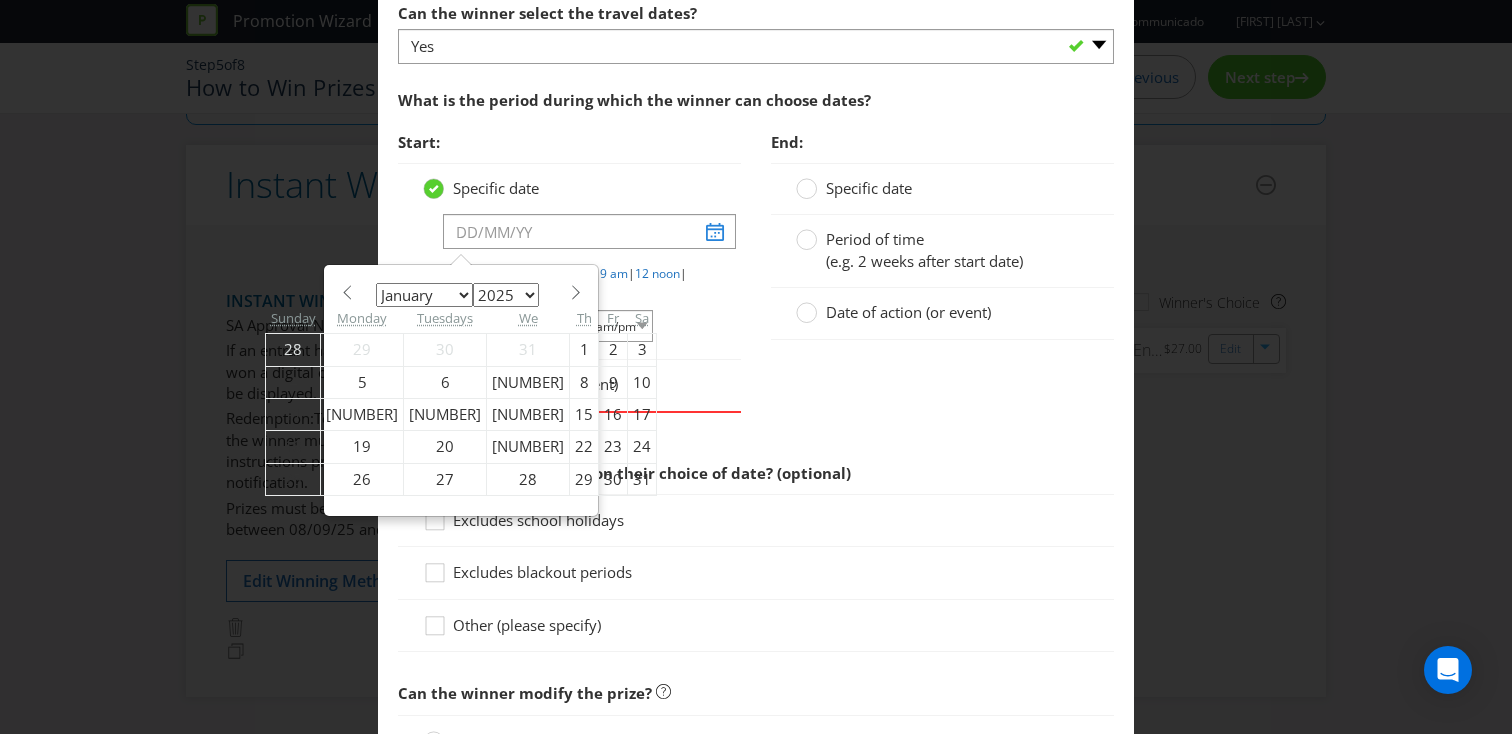 click on "1" at bounding box center [584, 350] 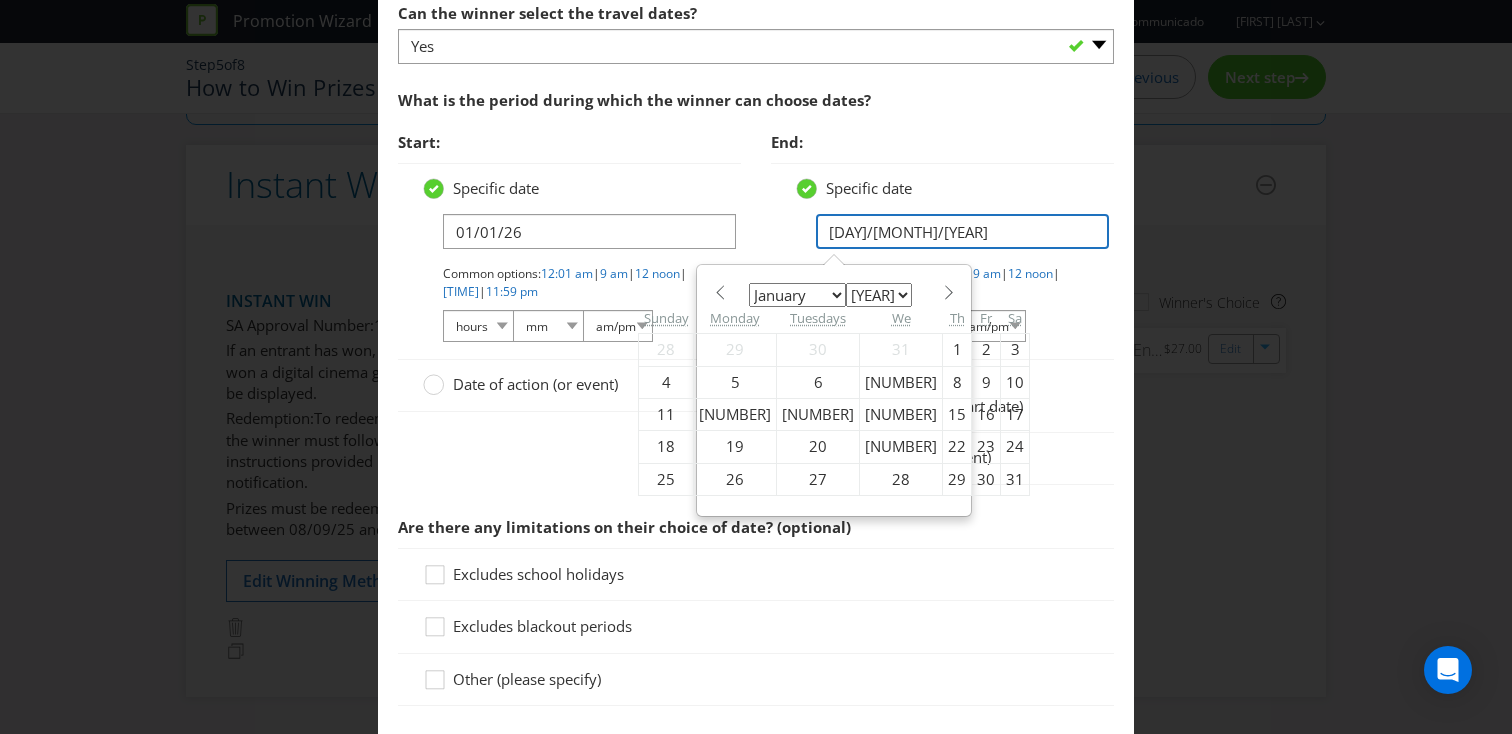 click on "[DAY]/[MONTH]/[YEAR]" at bounding box center [962, 231] 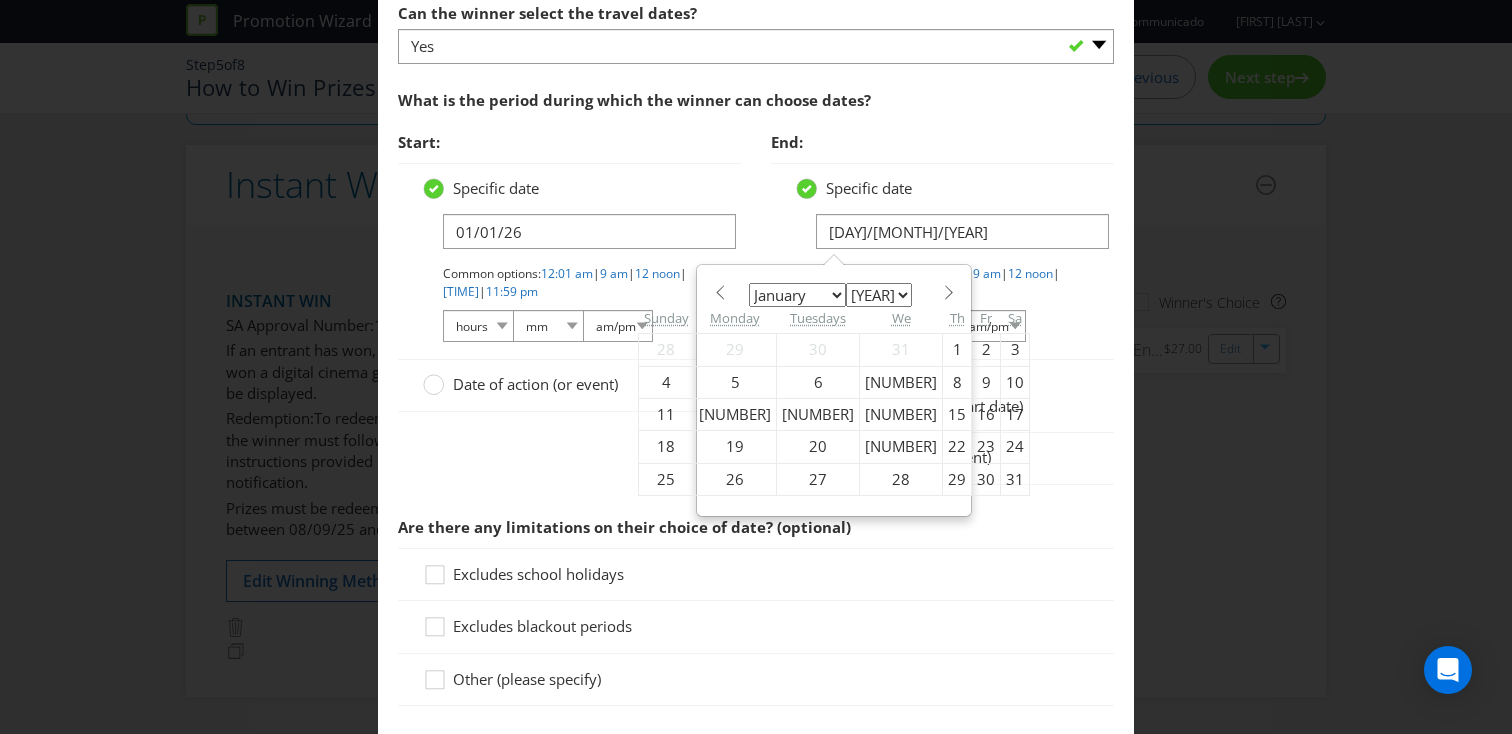 click on "January February March April May June July August September October November December" at bounding box center [797, 295] 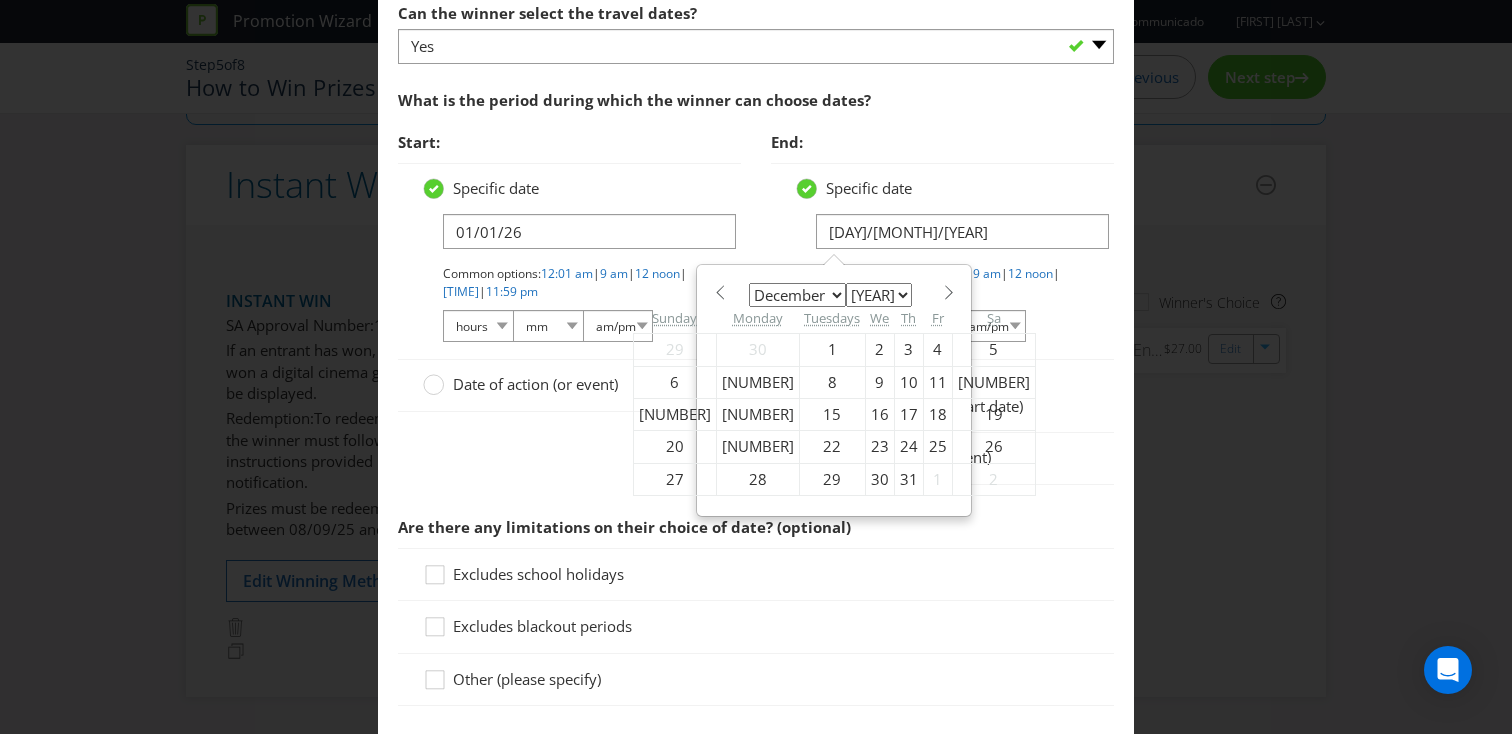 click on "31" at bounding box center [908, 479] 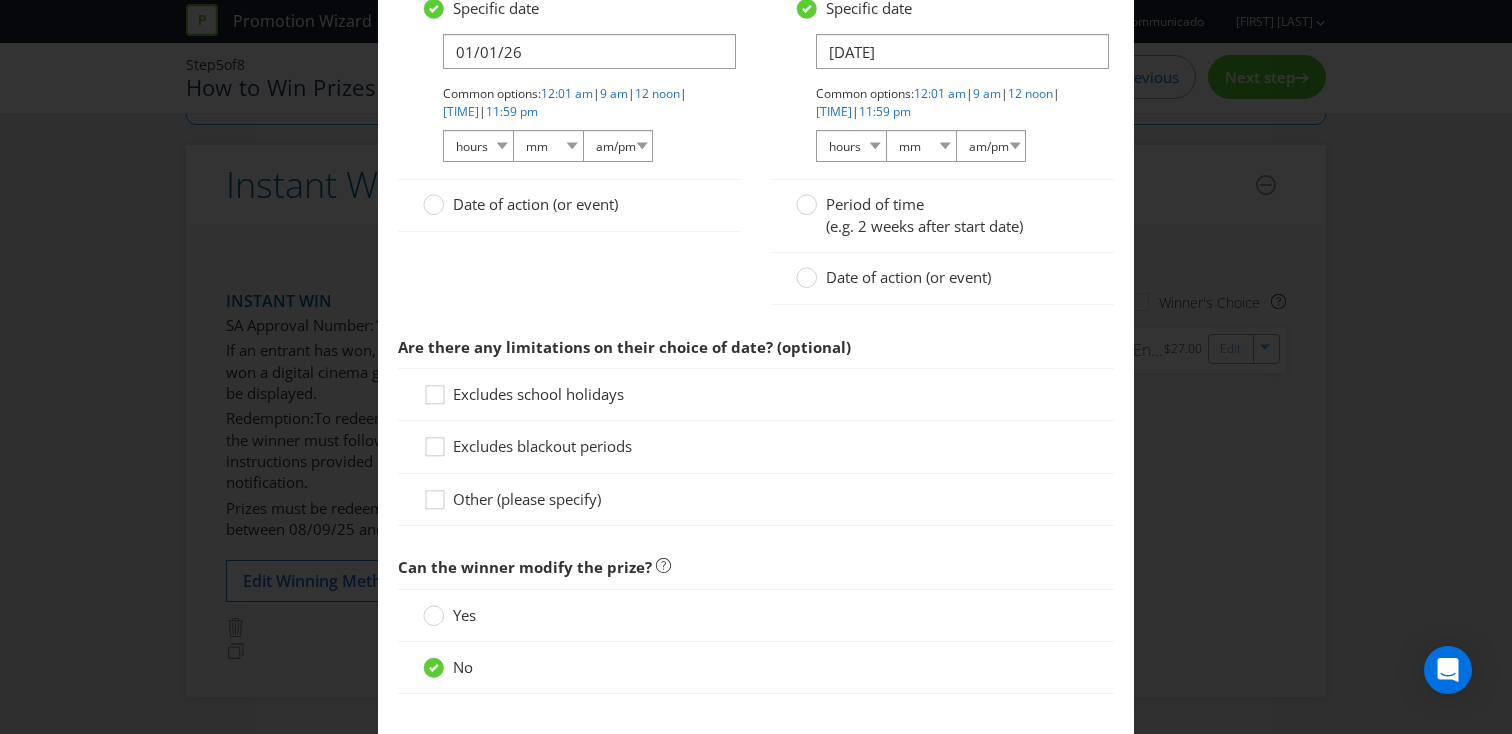 scroll, scrollTop: 3252, scrollLeft: 0, axis: vertical 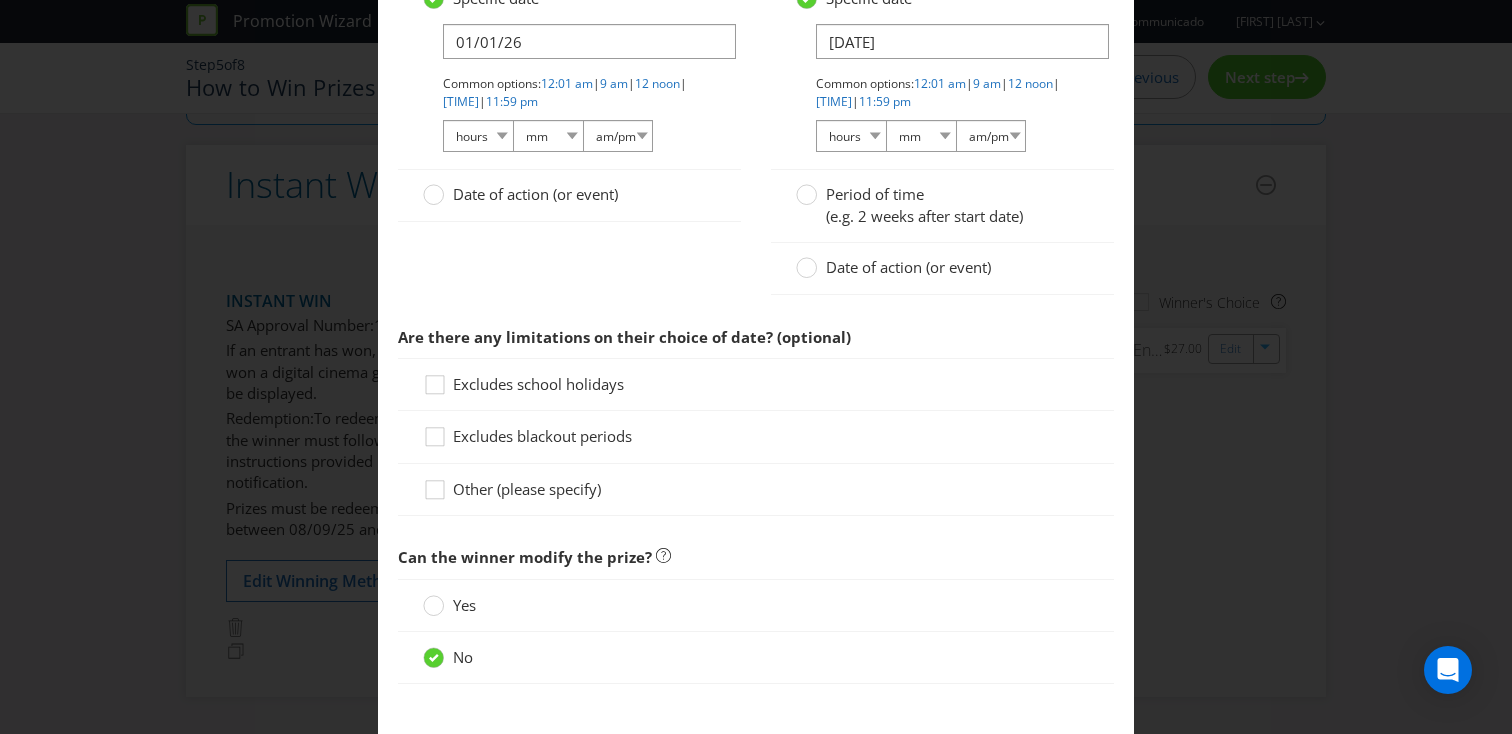 click on "Excludes school holidays" at bounding box center [538, 384] 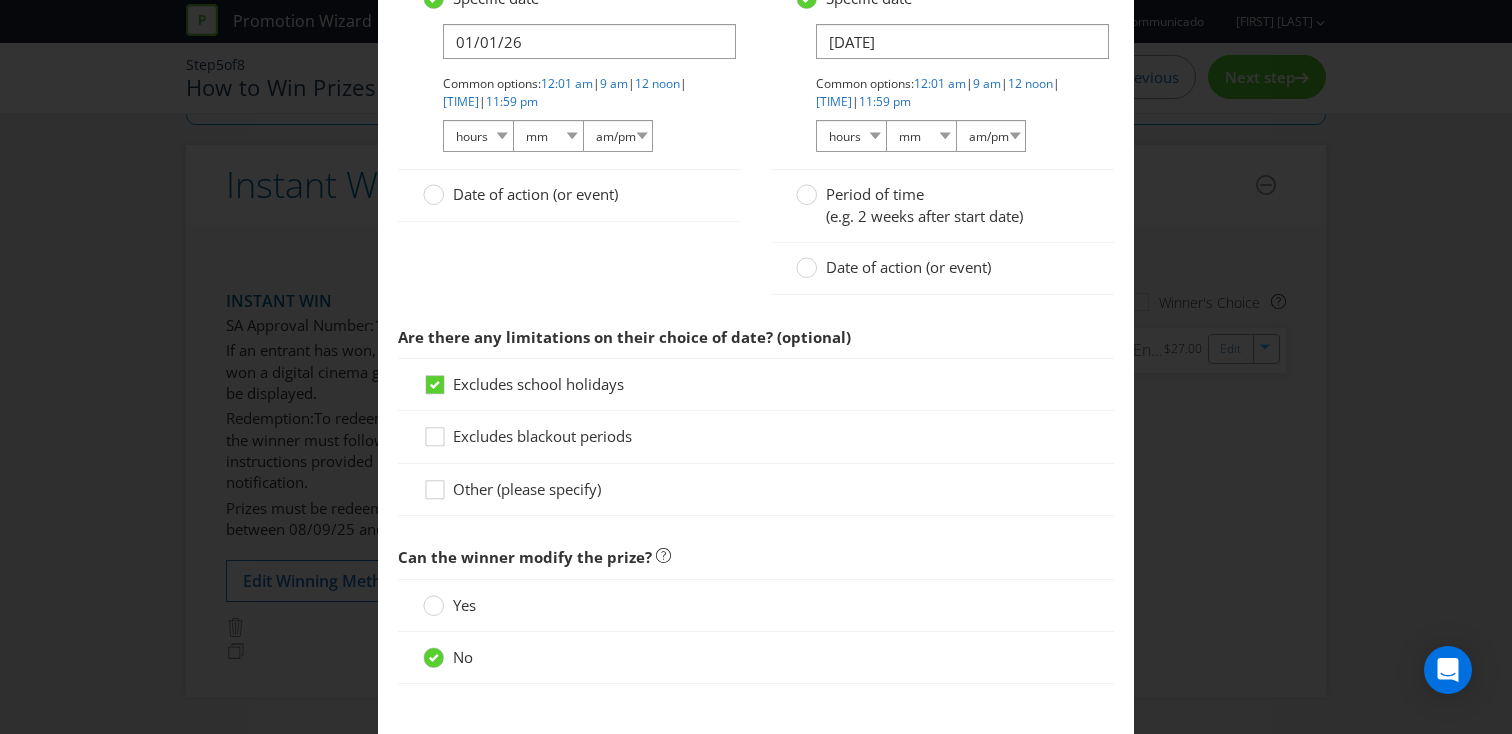 click on "Excludes blackout periods" at bounding box center [542, 436] 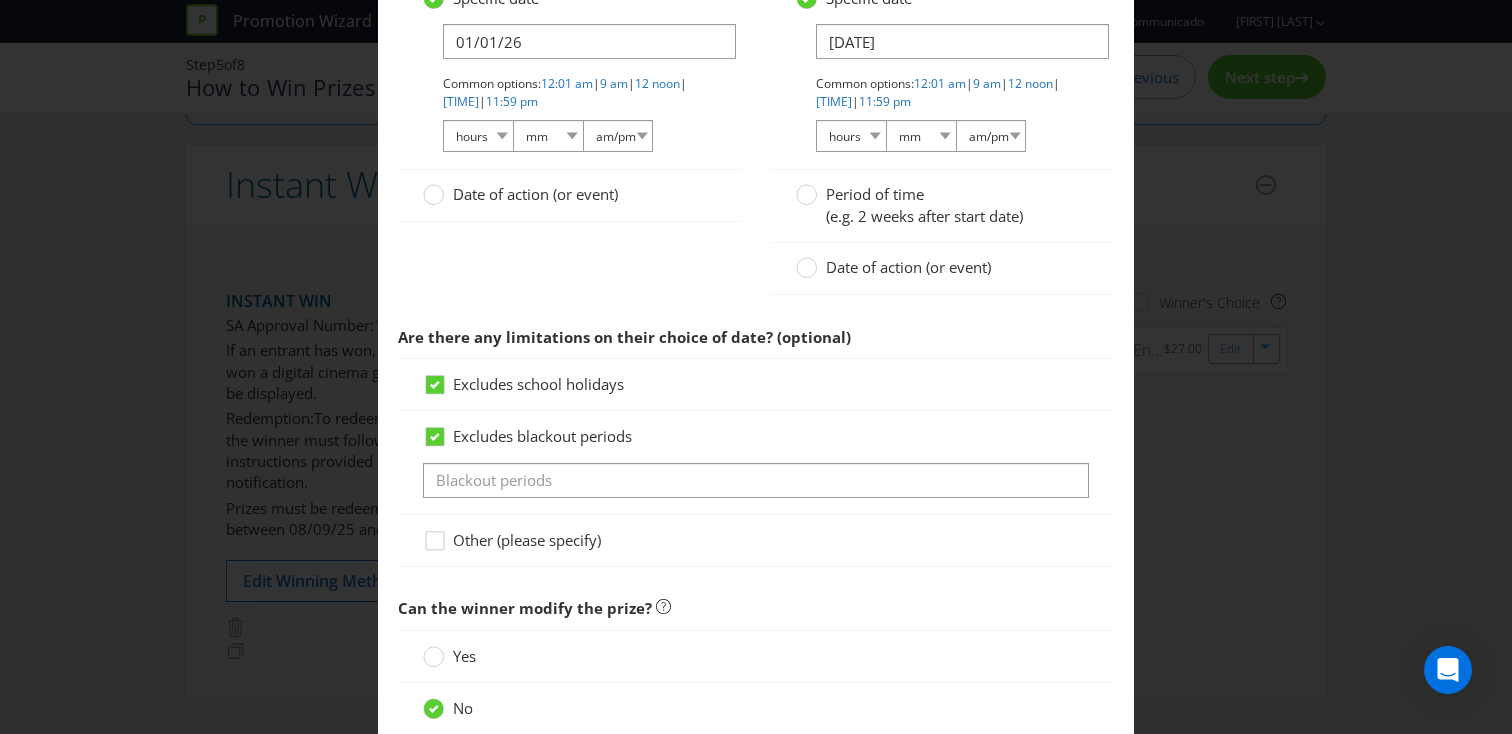 scroll, scrollTop: 3401, scrollLeft: 0, axis: vertical 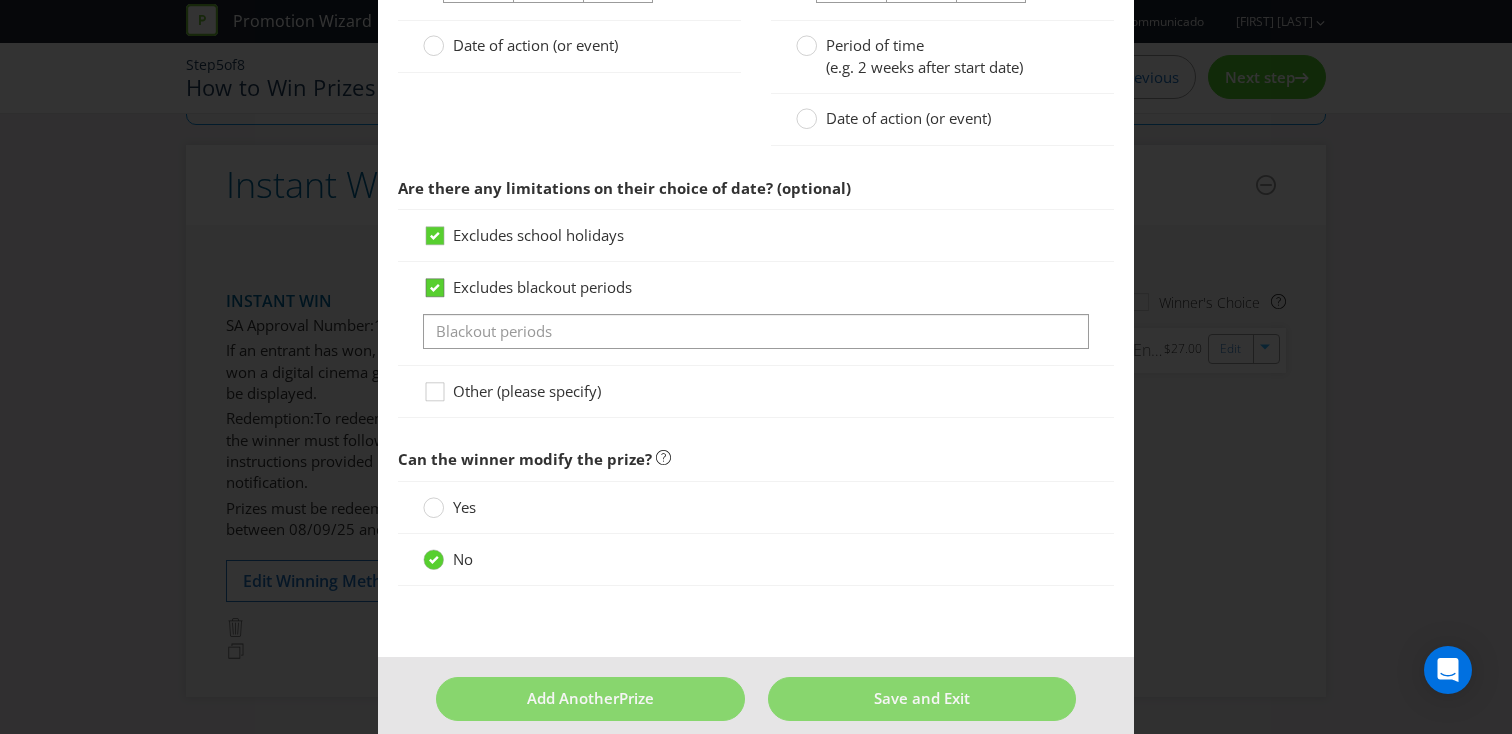click 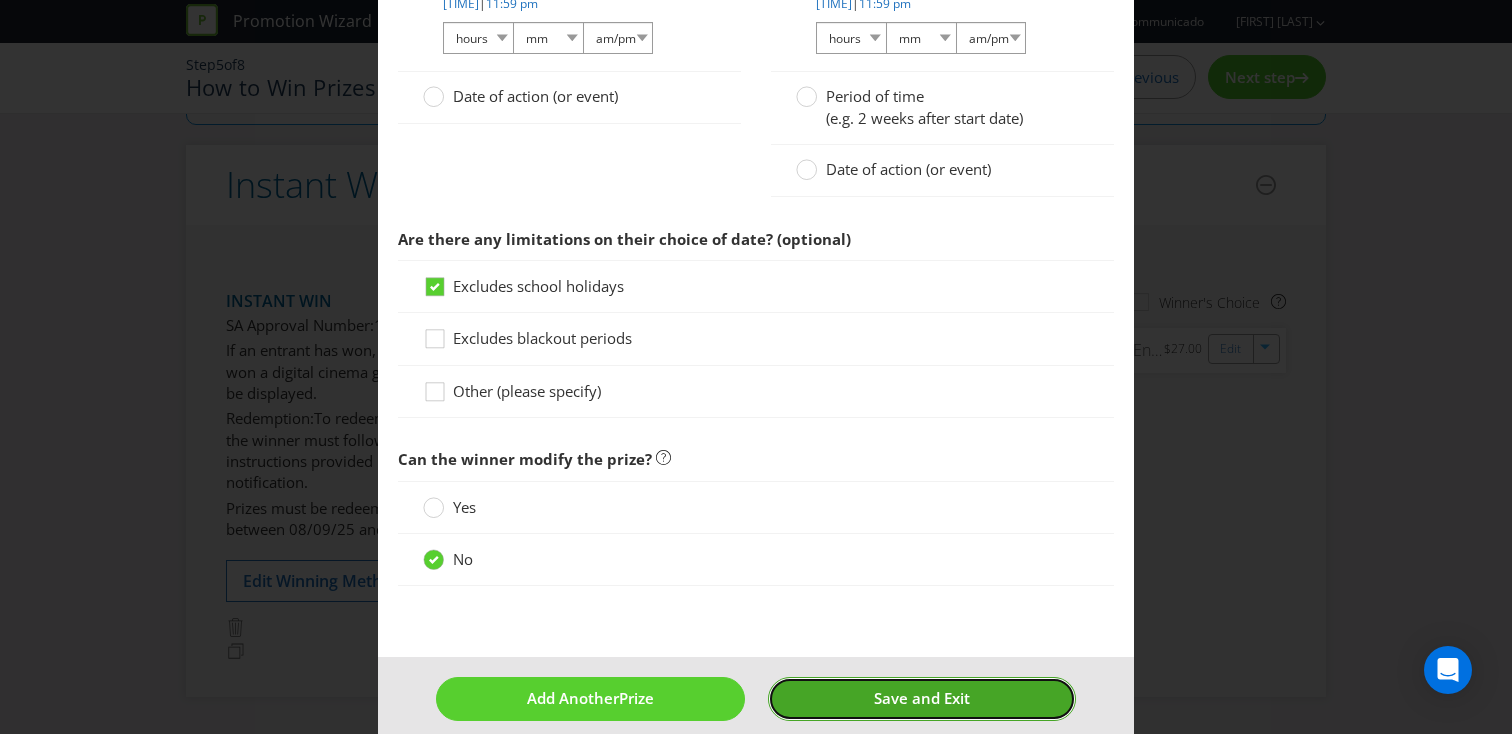 click on "Save and Exit" at bounding box center (922, 698) 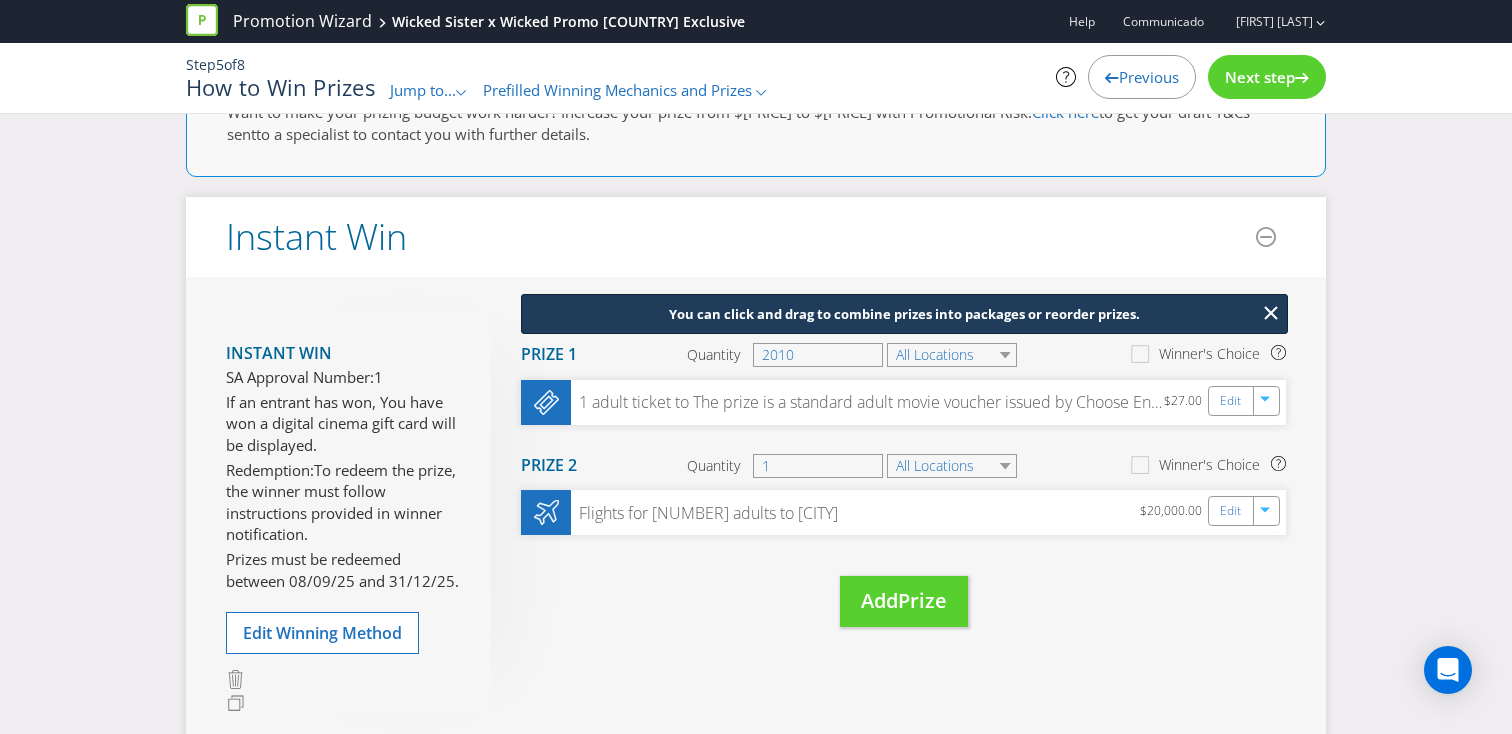 scroll, scrollTop: 96, scrollLeft: 0, axis: vertical 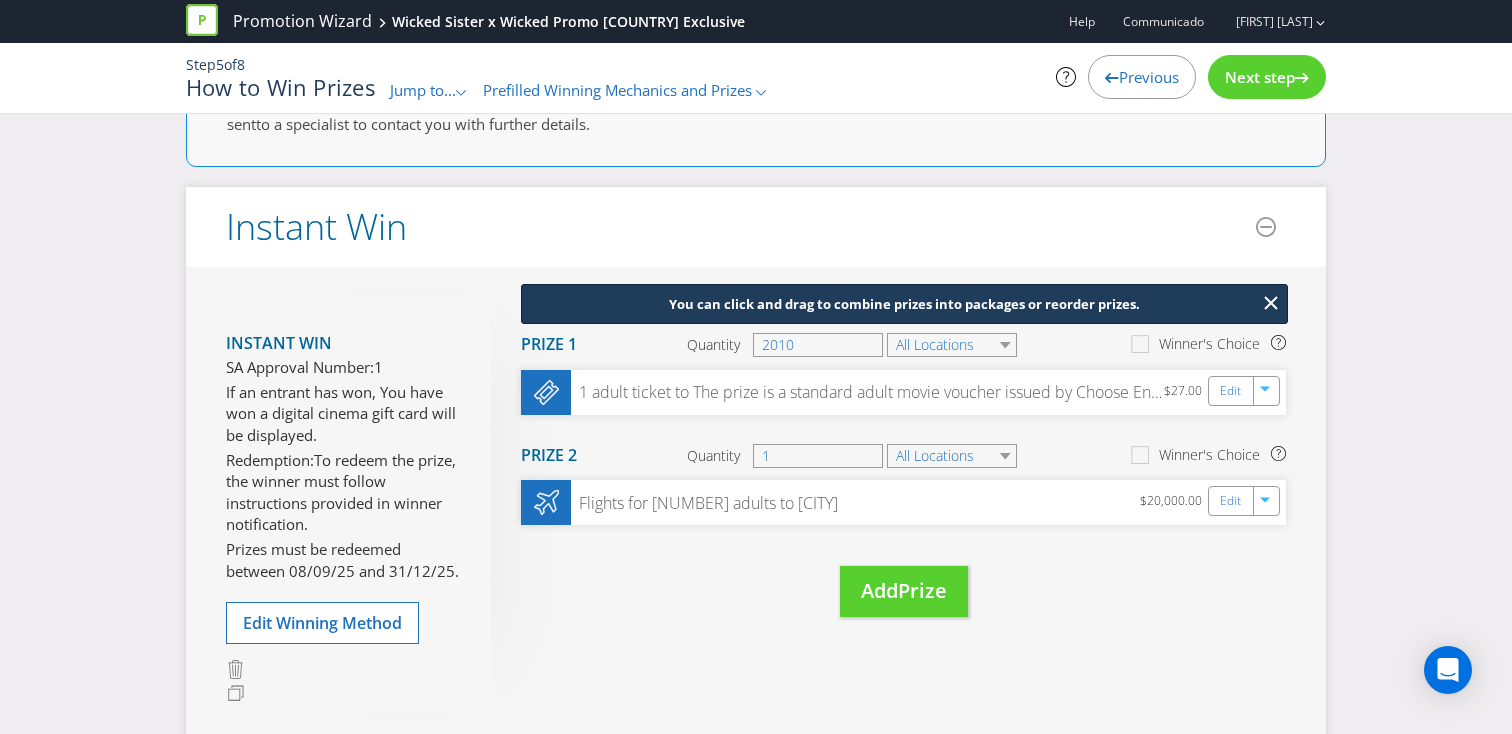 click on "Next step" at bounding box center [1260, 77] 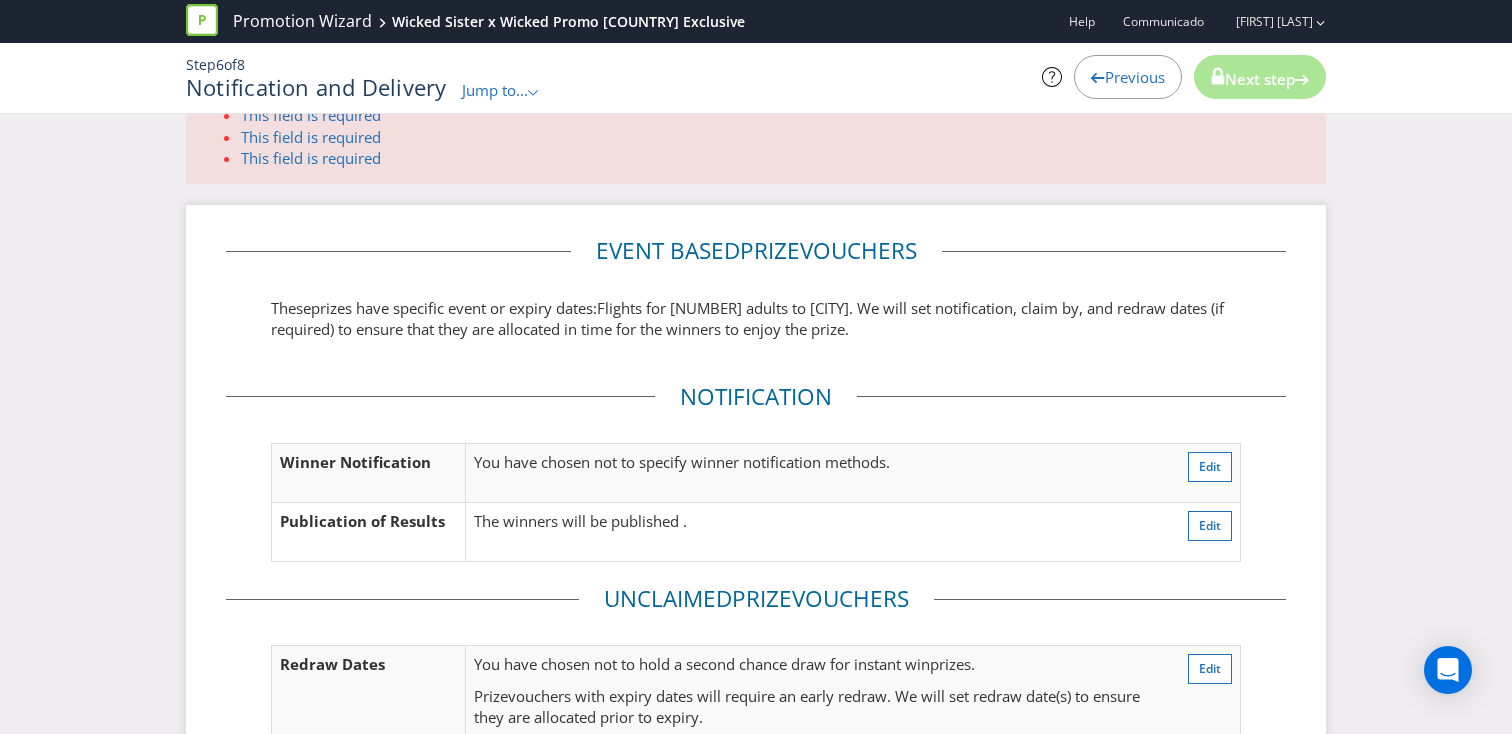 scroll, scrollTop: 0, scrollLeft: 0, axis: both 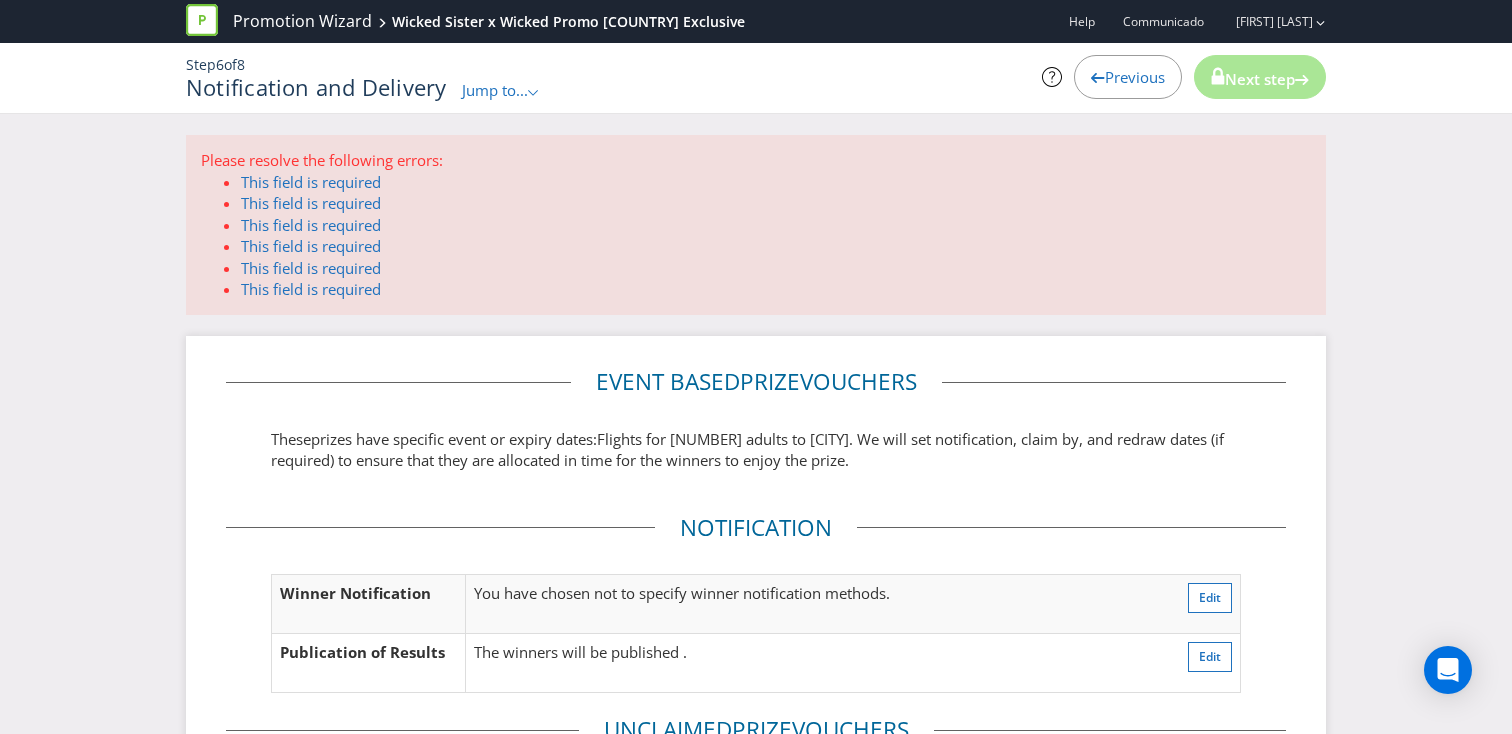 click on "Flights for [NUMBER] adults to [CITY]" at bounding box center [723, 439] 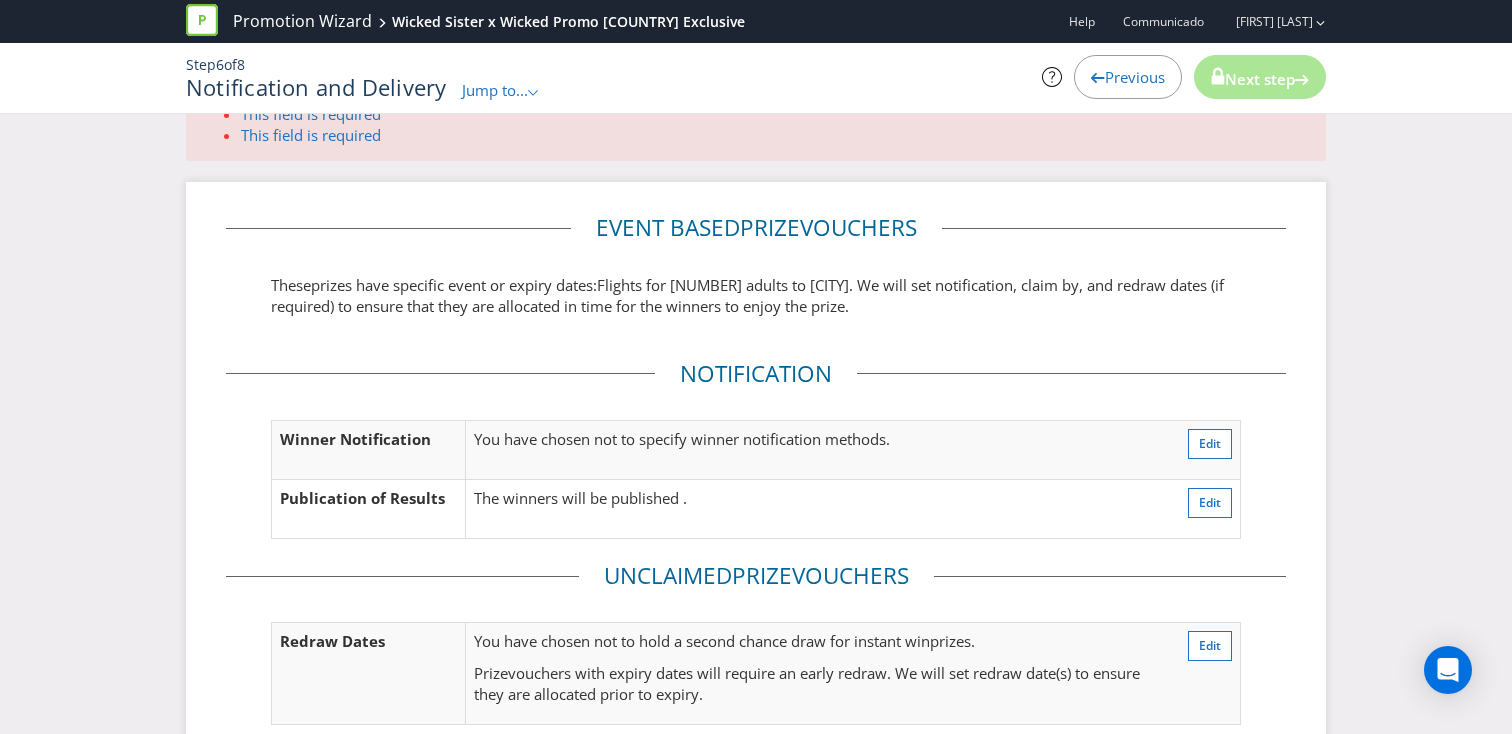scroll, scrollTop: 163, scrollLeft: 0, axis: vertical 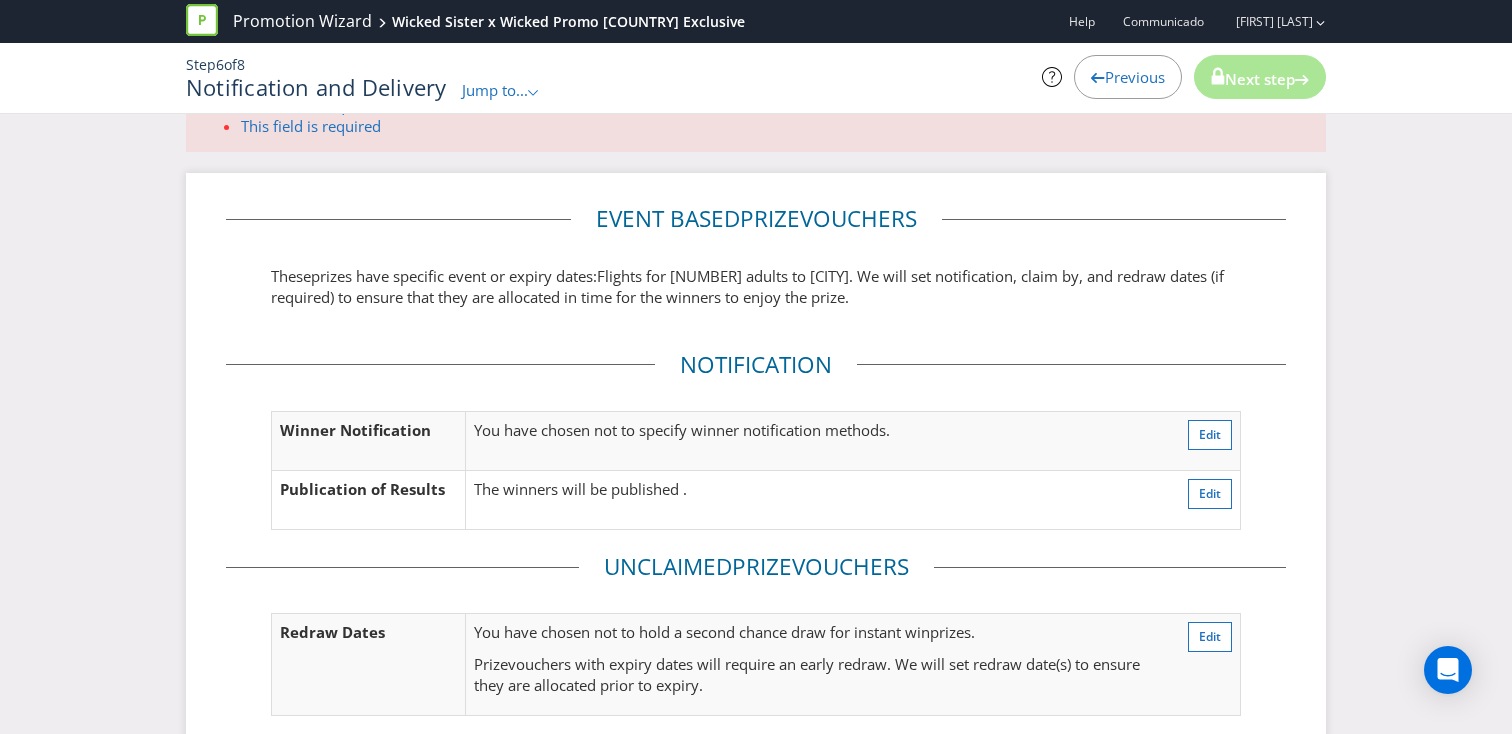 click on "Notification Winner Notification You have chosen not to specify winner notification methods. Edit Publication of Results The winners will be published .  Edit" at bounding box center (756, 450) 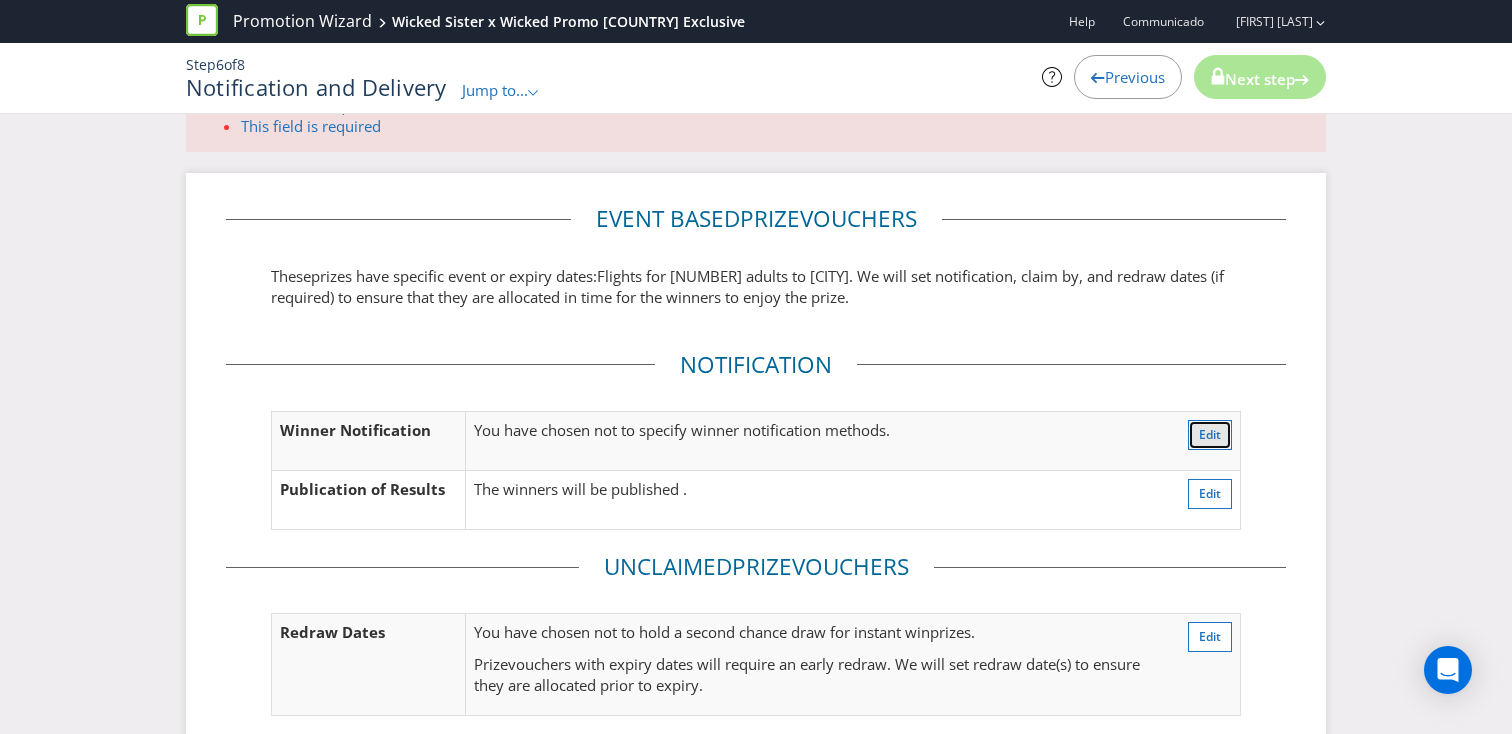 click on "Edit" at bounding box center [1210, 434] 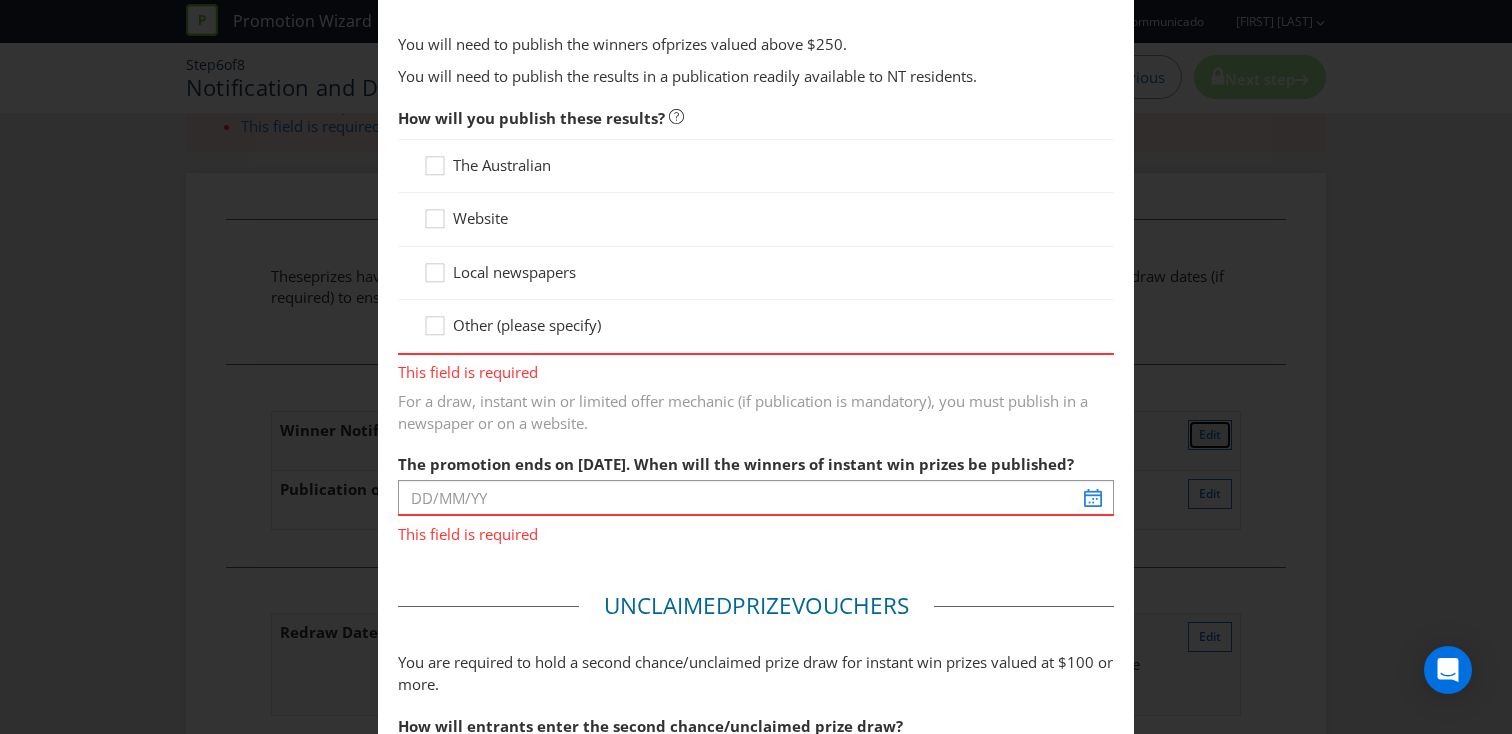 scroll, scrollTop: 0, scrollLeft: 0, axis: both 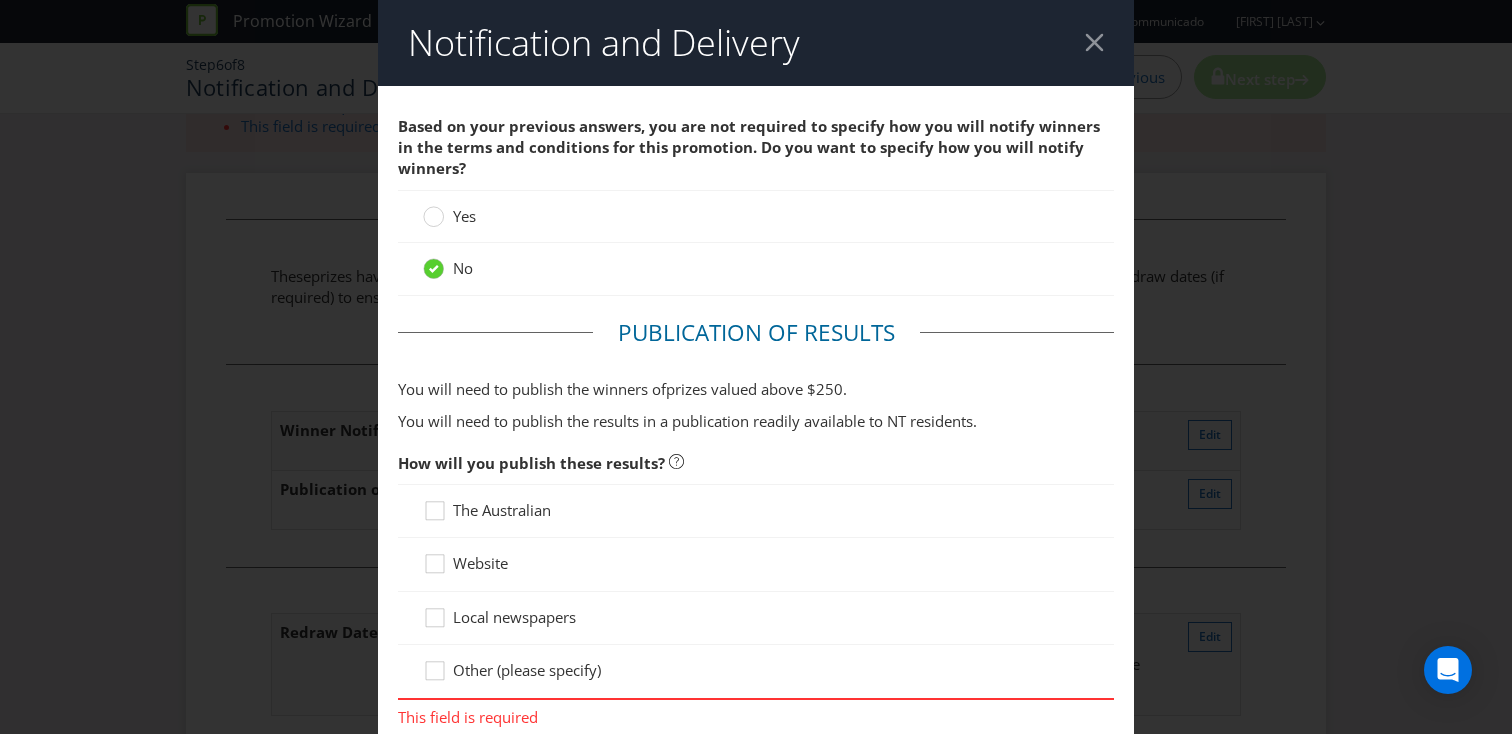 click on "Yes" at bounding box center [464, 216] 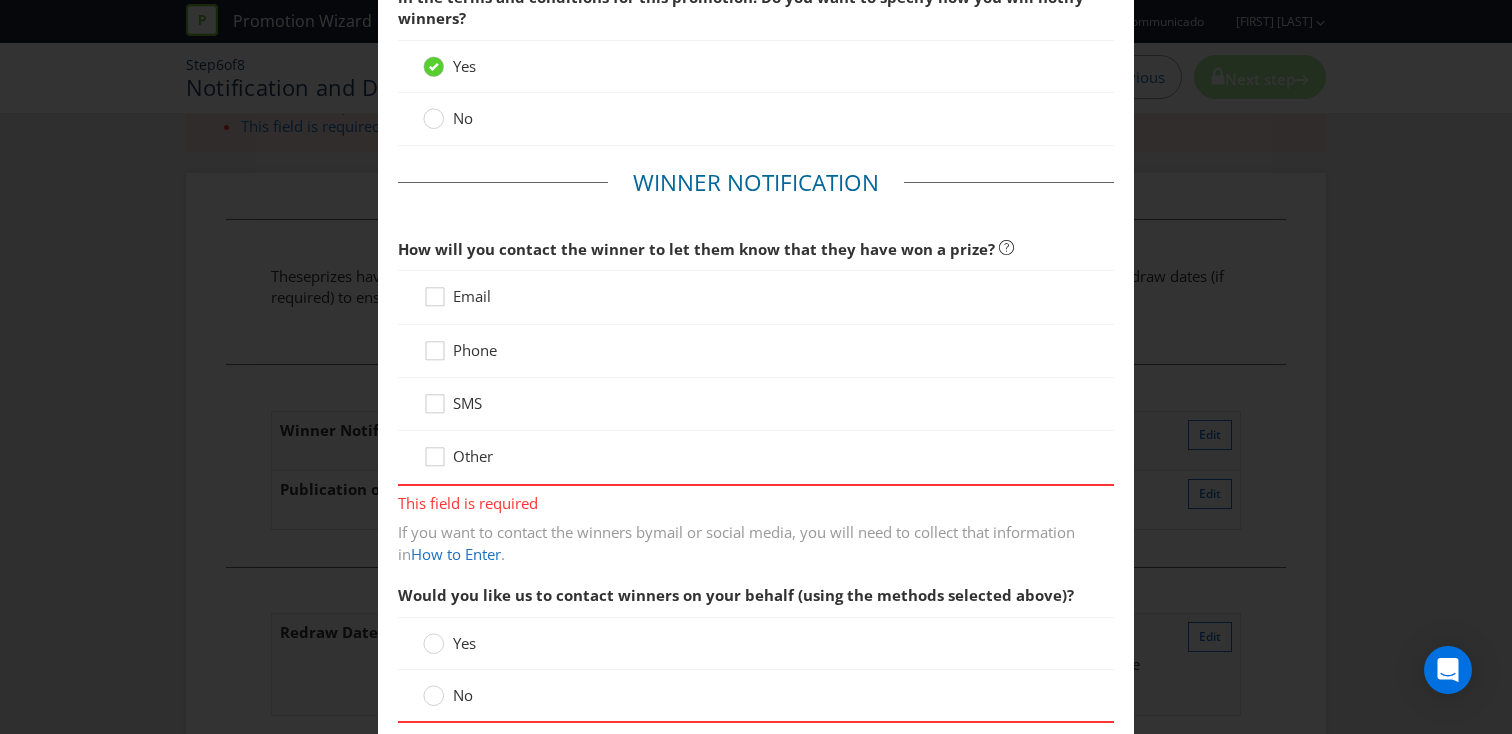 scroll, scrollTop: 152, scrollLeft: 0, axis: vertical 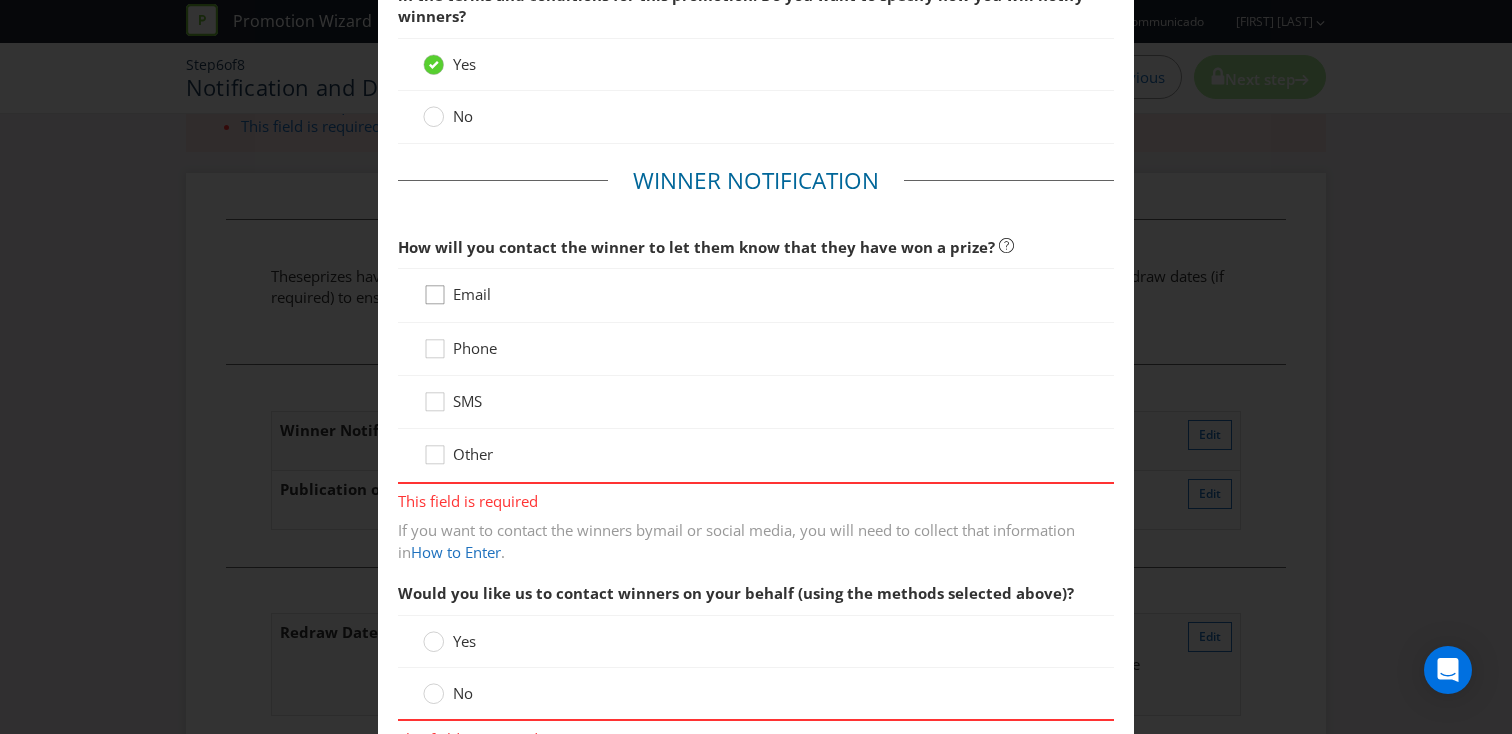 click 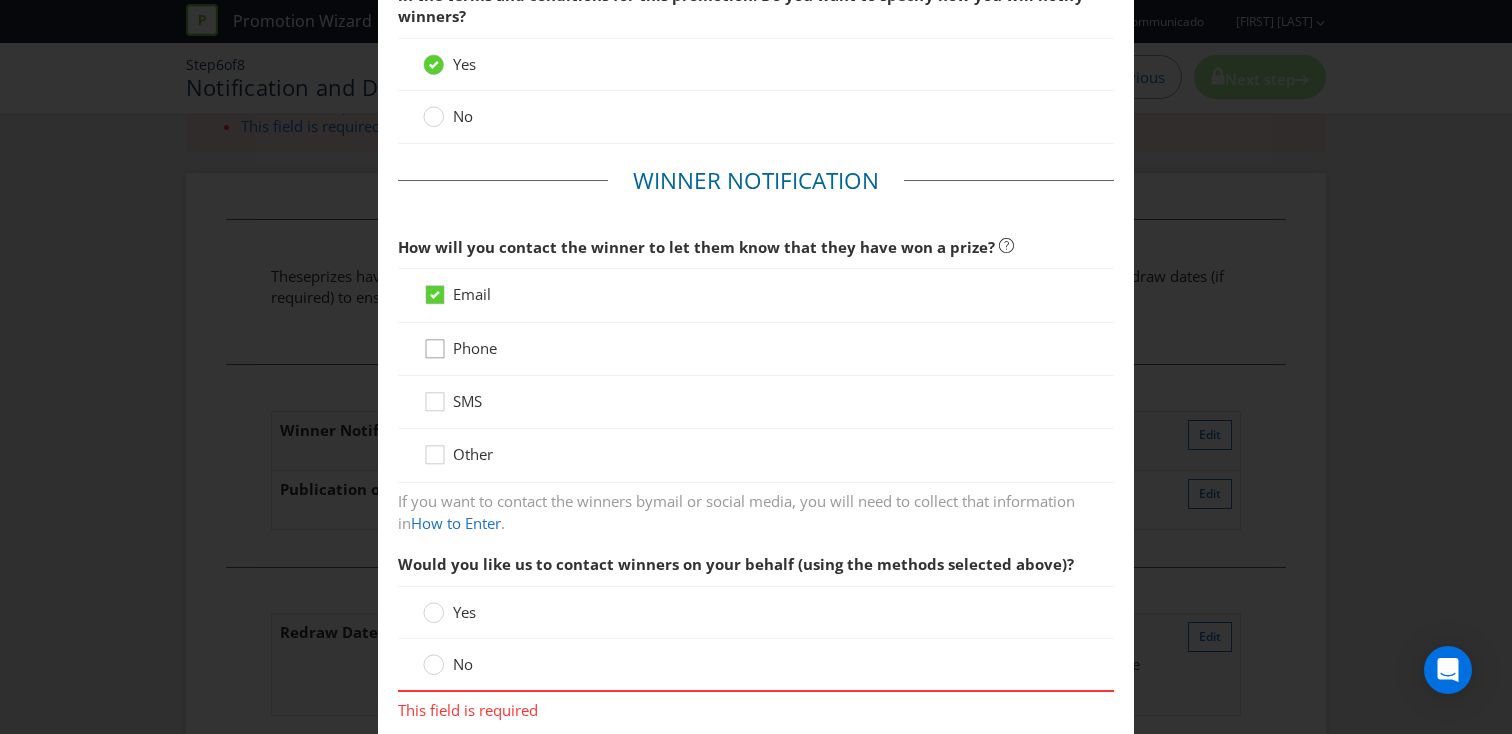 click at bounding box center [435, 342] 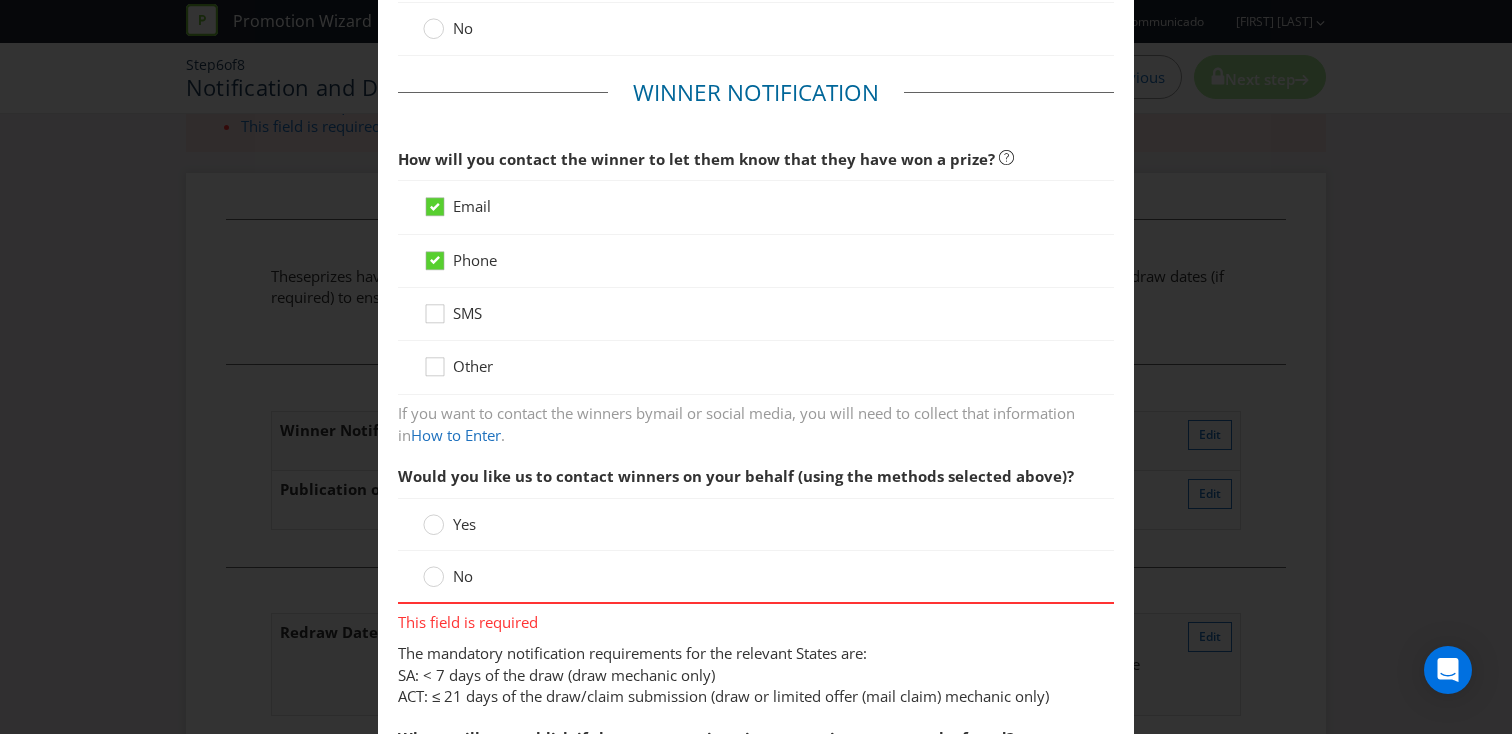 scroll, scrollTop: 242, scrollLeft: 0, axis: vertical 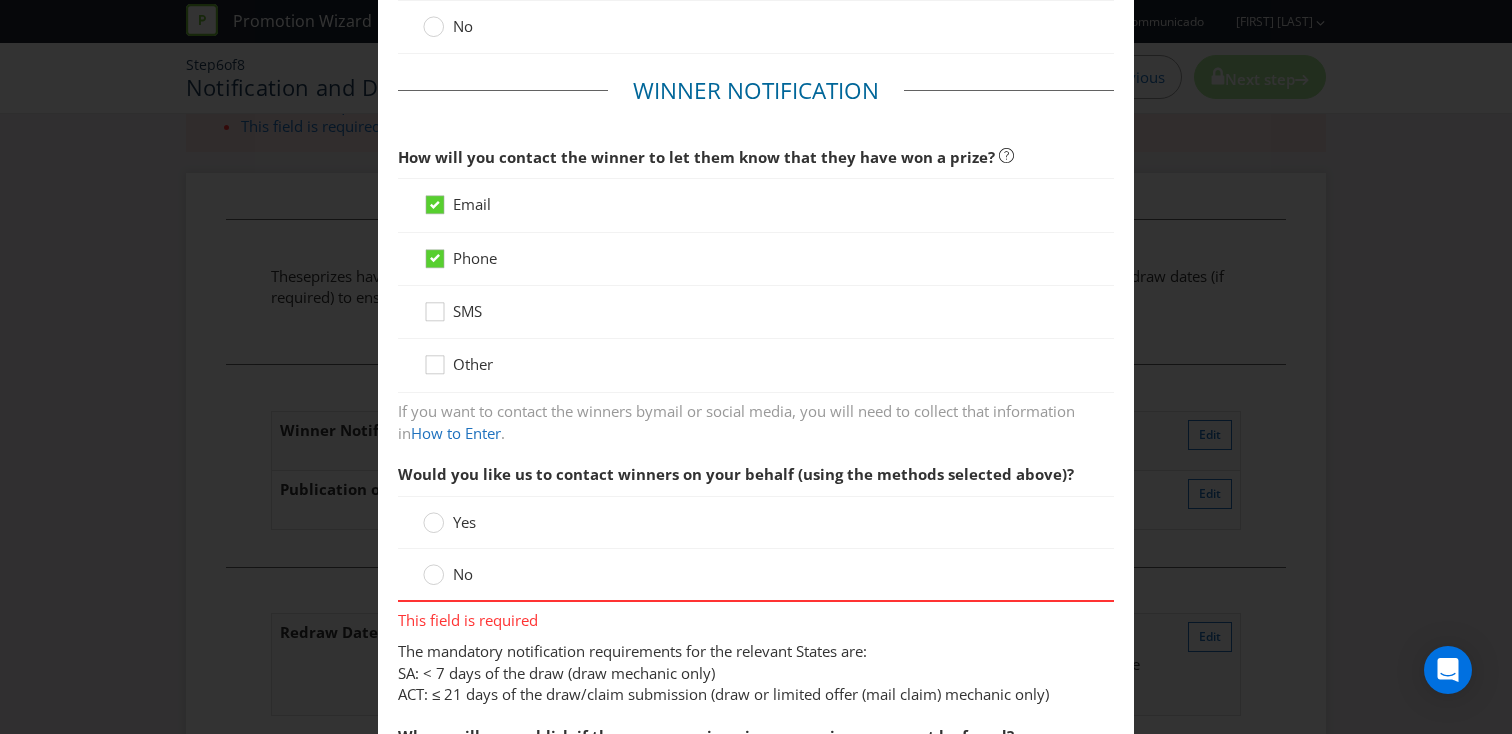 click on "No" at bounding box center (463, 574) 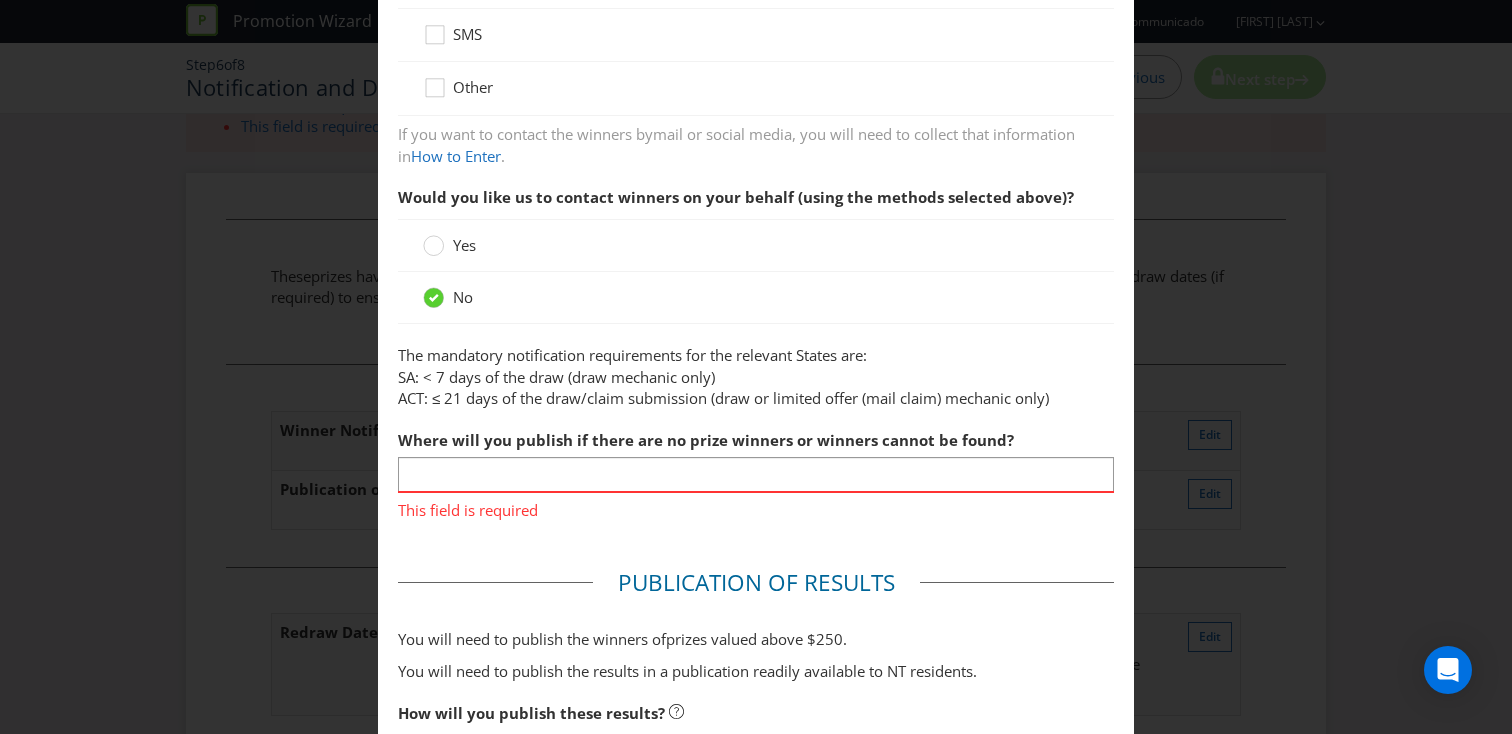 scroll, scrollTop: 522, scrollLeft: 0, axis: vertical 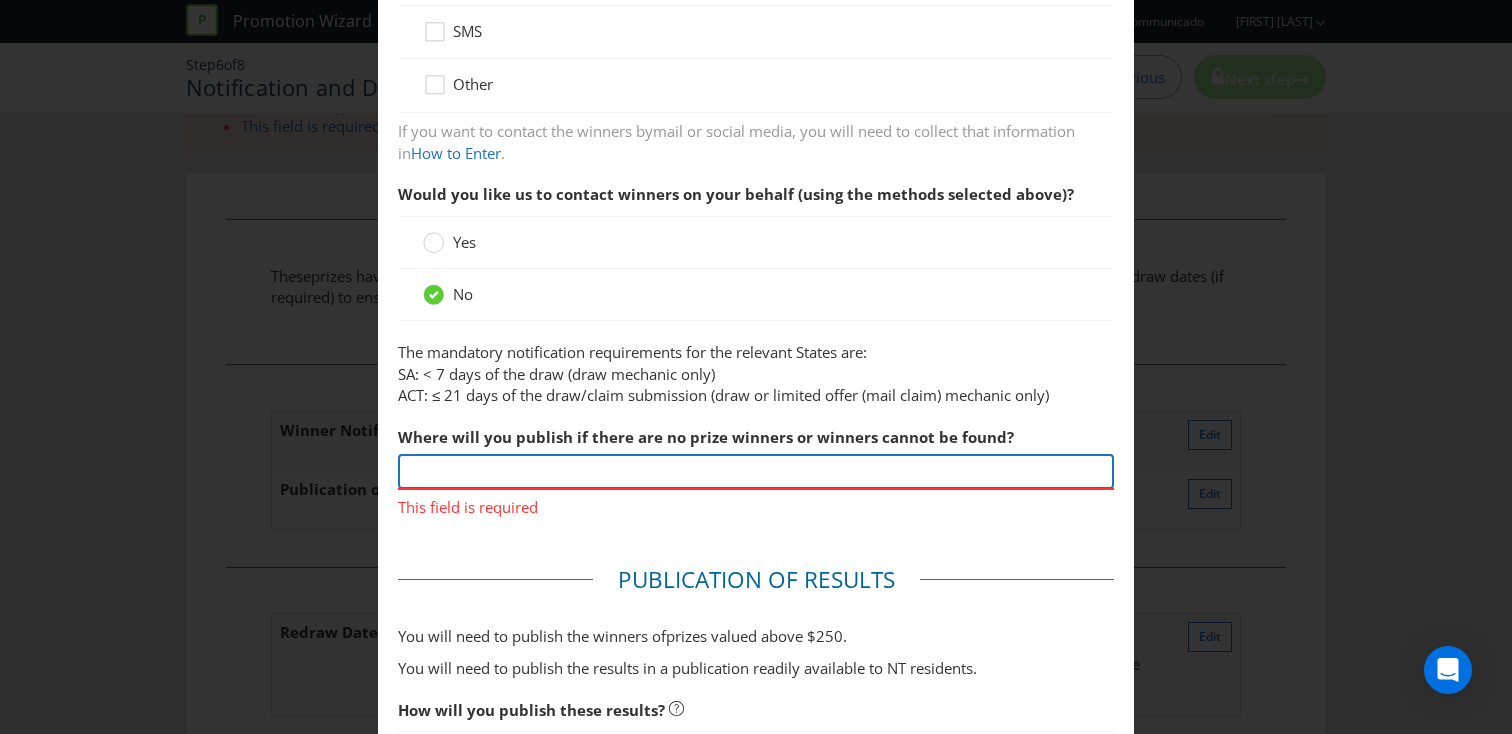 click at bounding box center (756, 471) 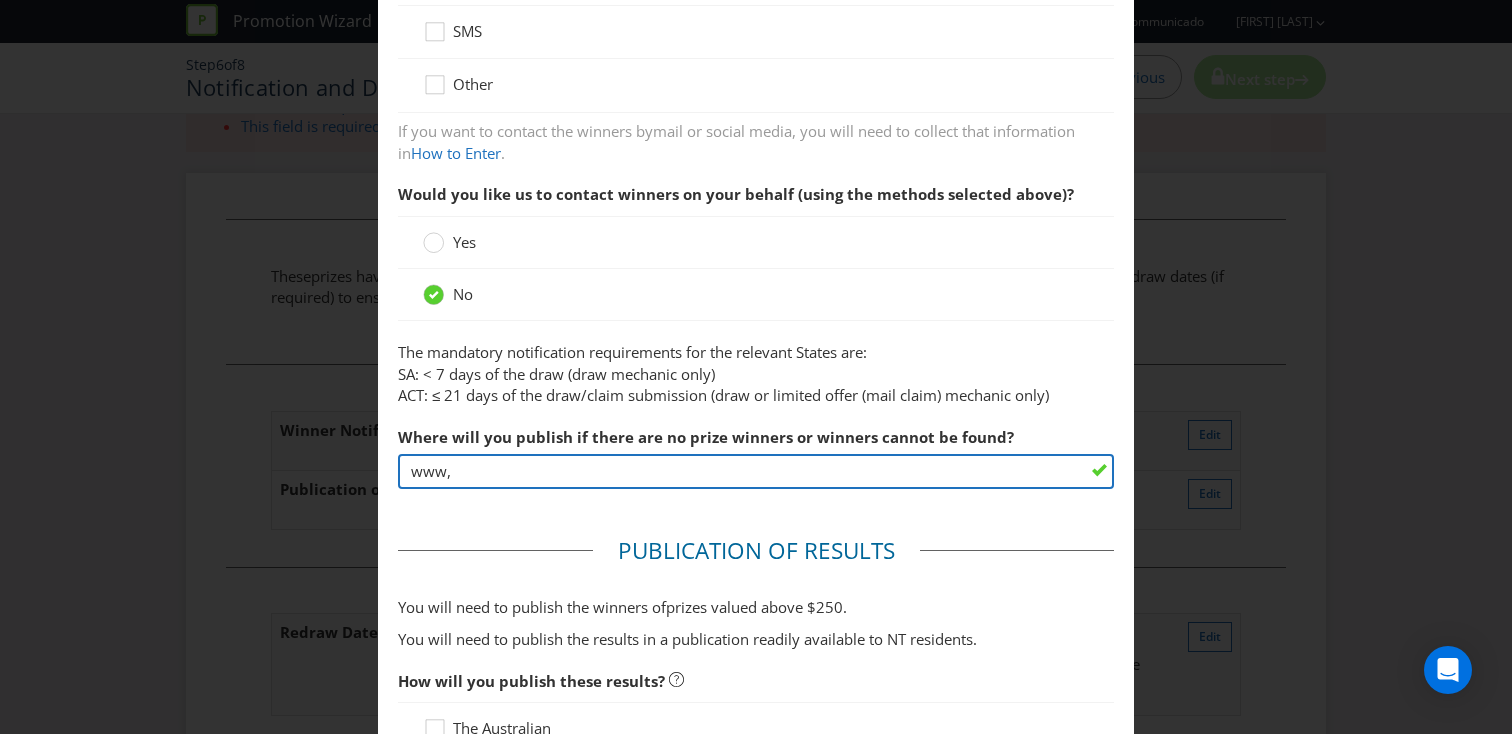 drag, startPoint x: 482, startPoint y: 474, endPoint x: 346, endPoint y: 476, distance: 136.01471 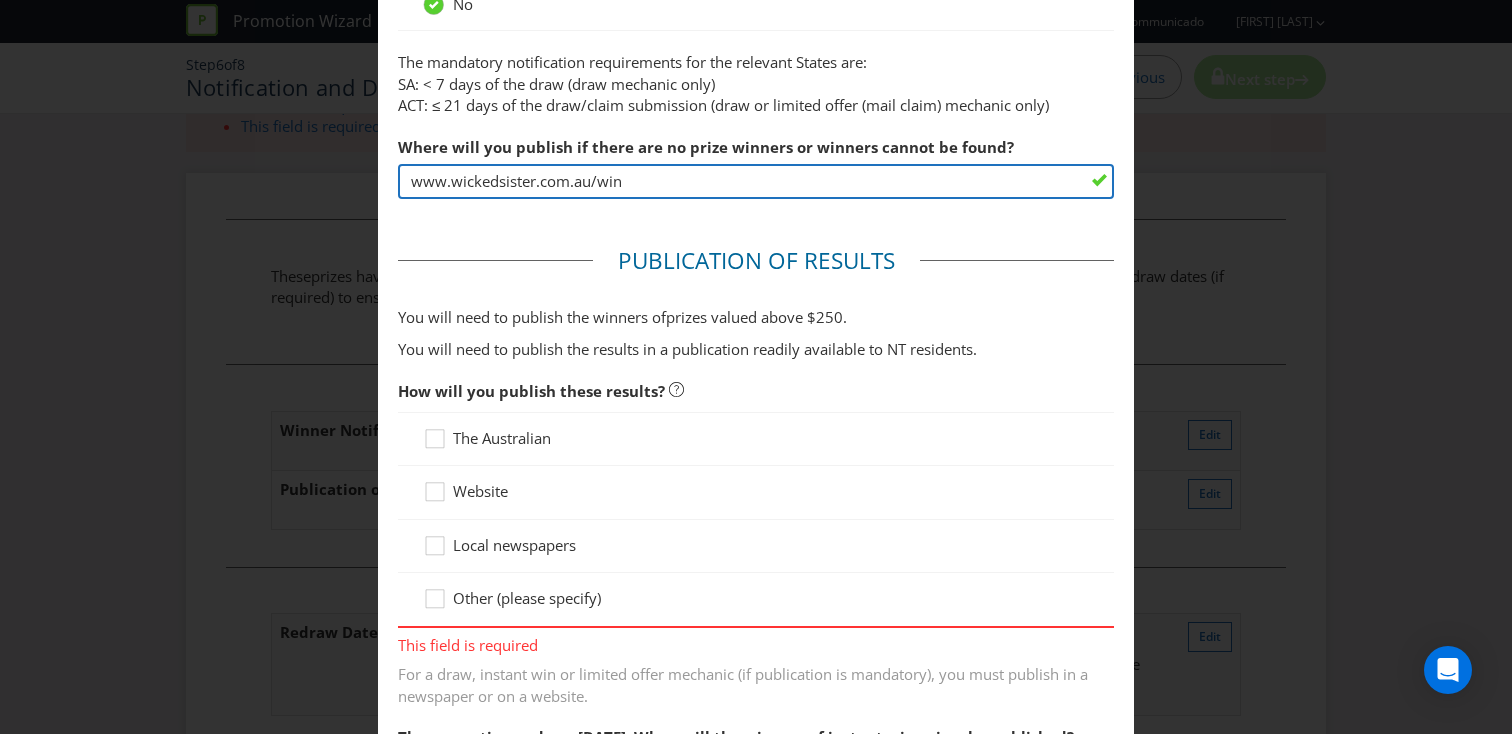 scroll, scrollTop: 832, scrollLeft: 0, axis: vertical 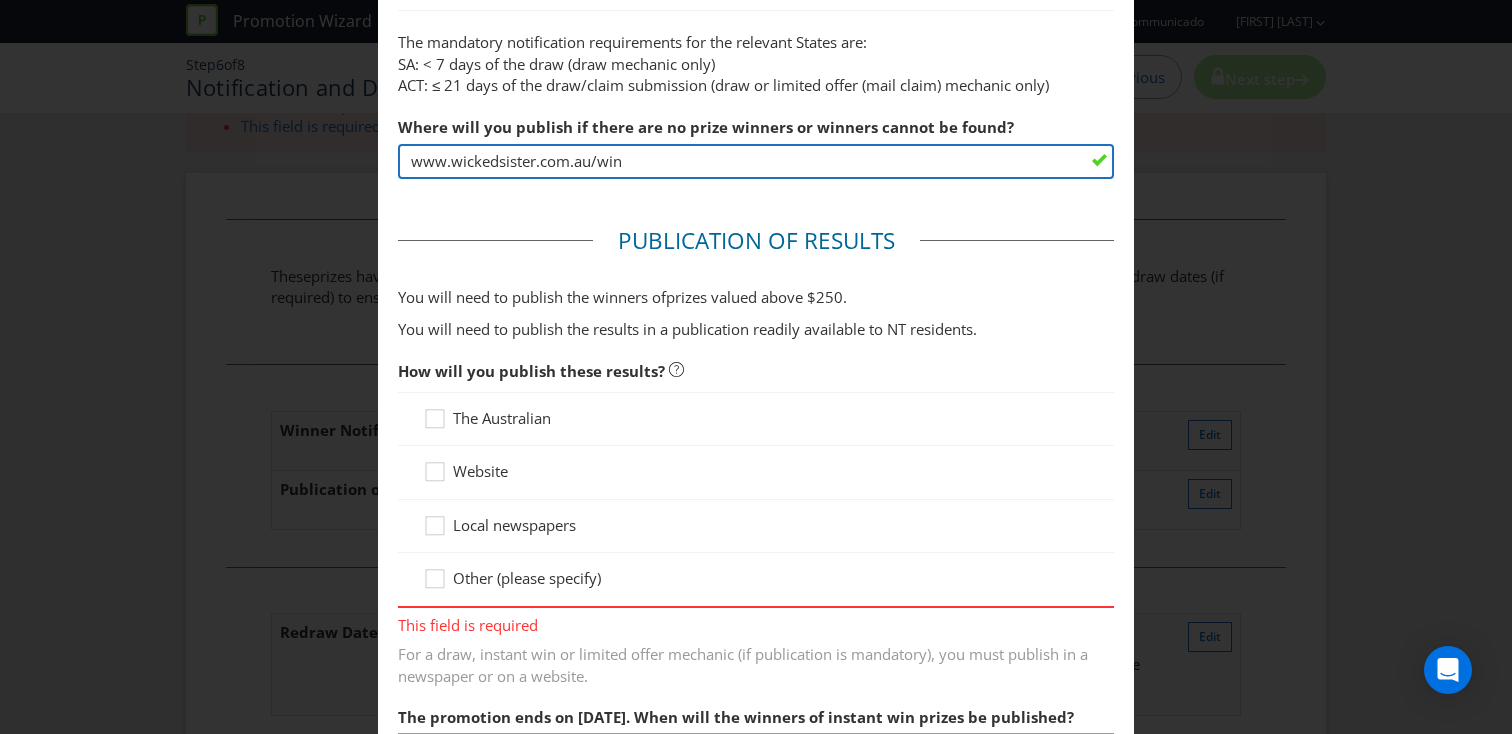 type on "www.wickedsister.com.au/win" 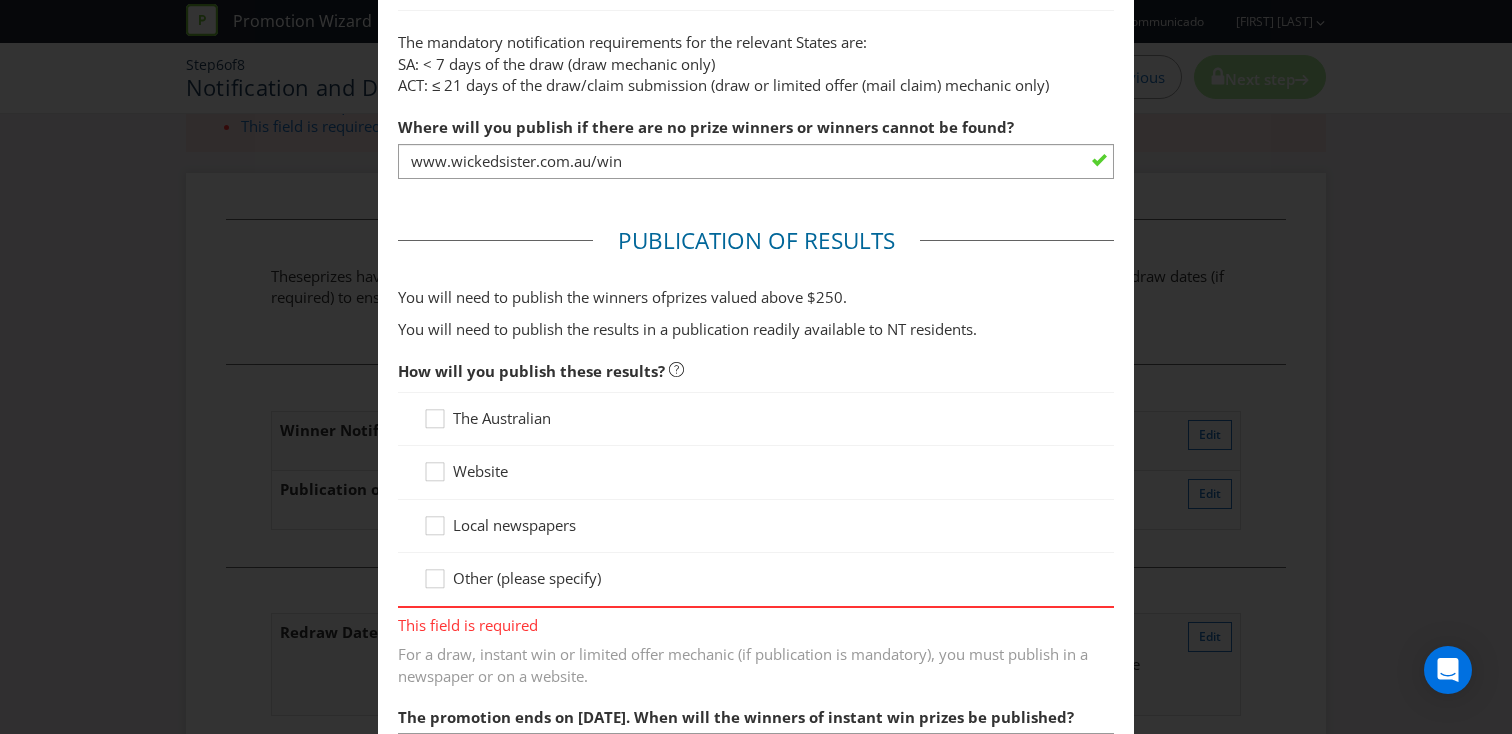 click on "Website" at bounding box center [480, 471] 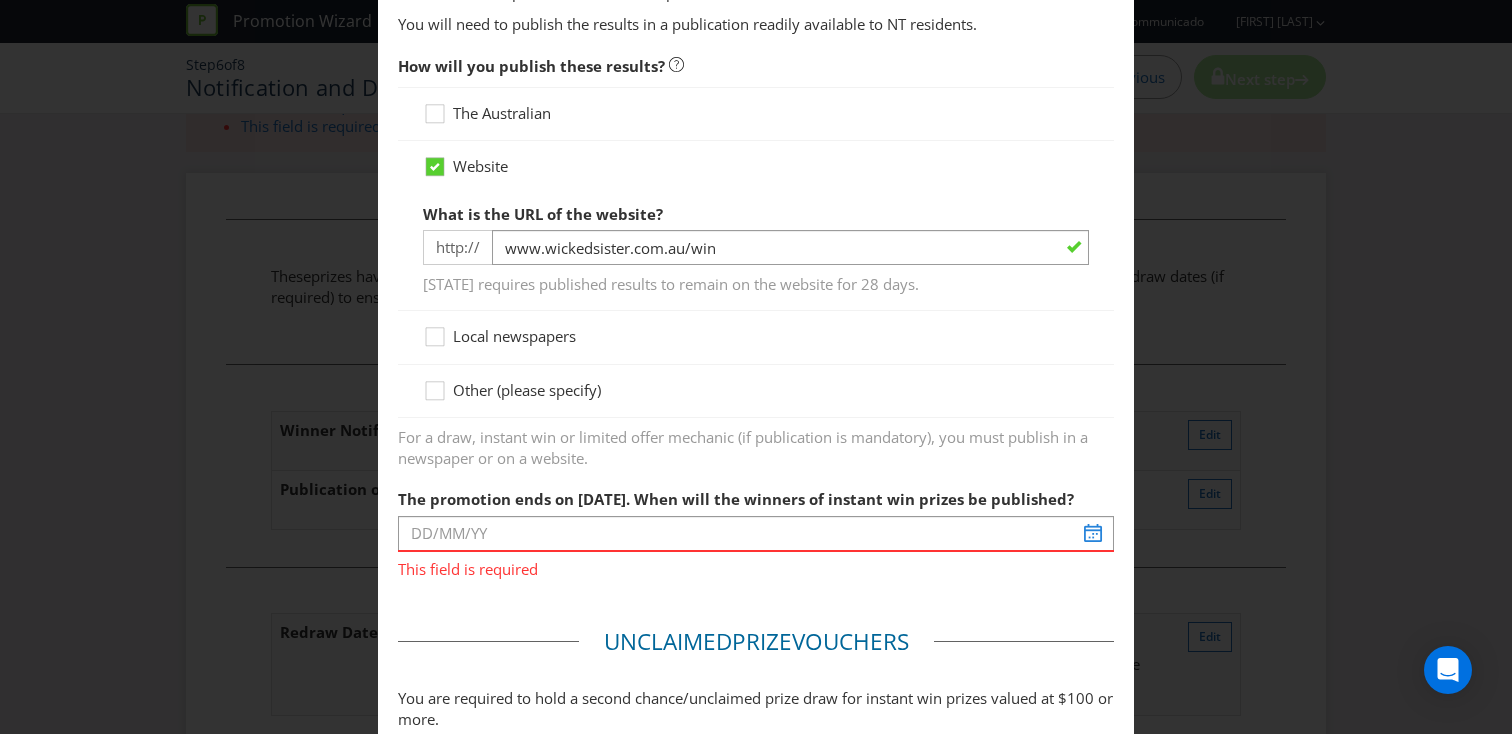 scroll, scrollTop: 1138, scrollLeft: 0, axis: vertical 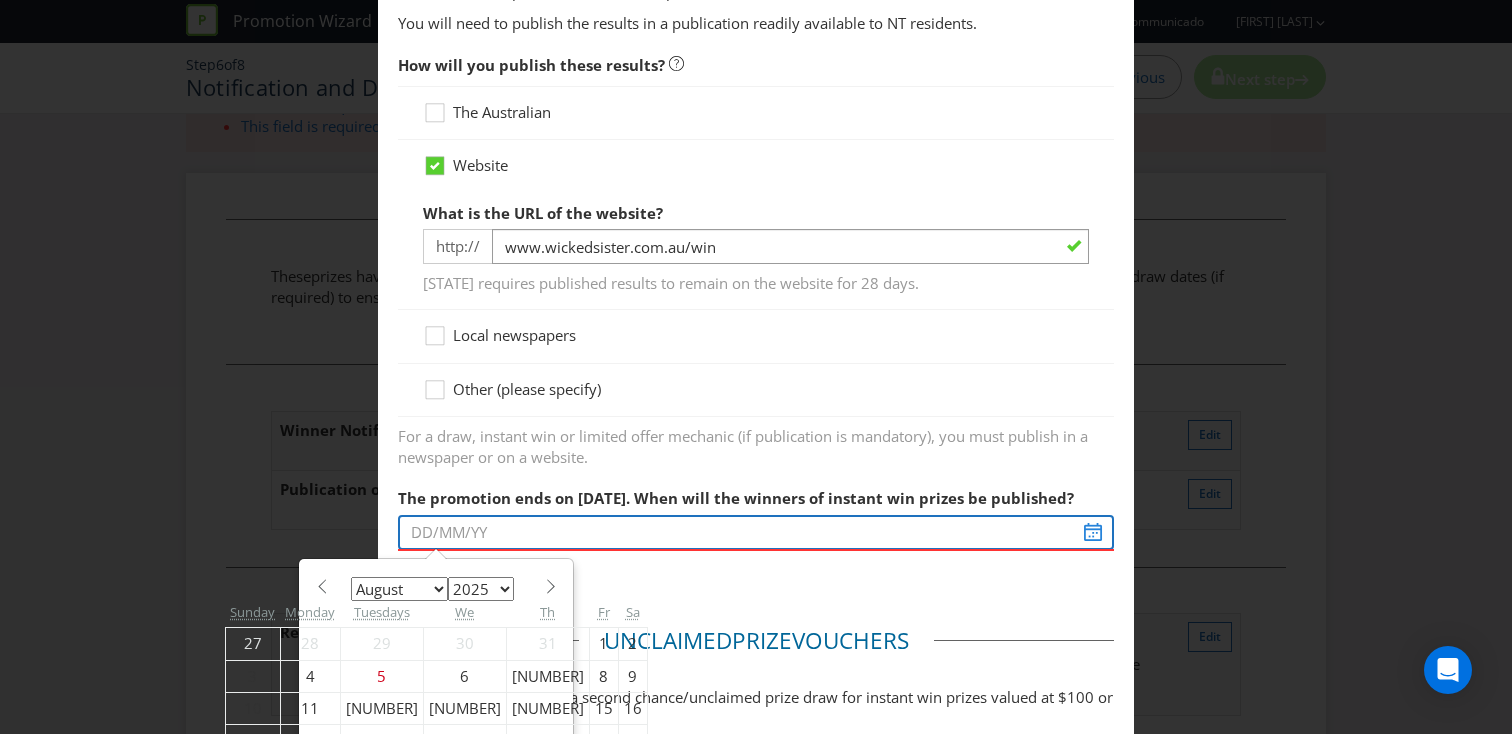 click at bounding box center (756, 532) 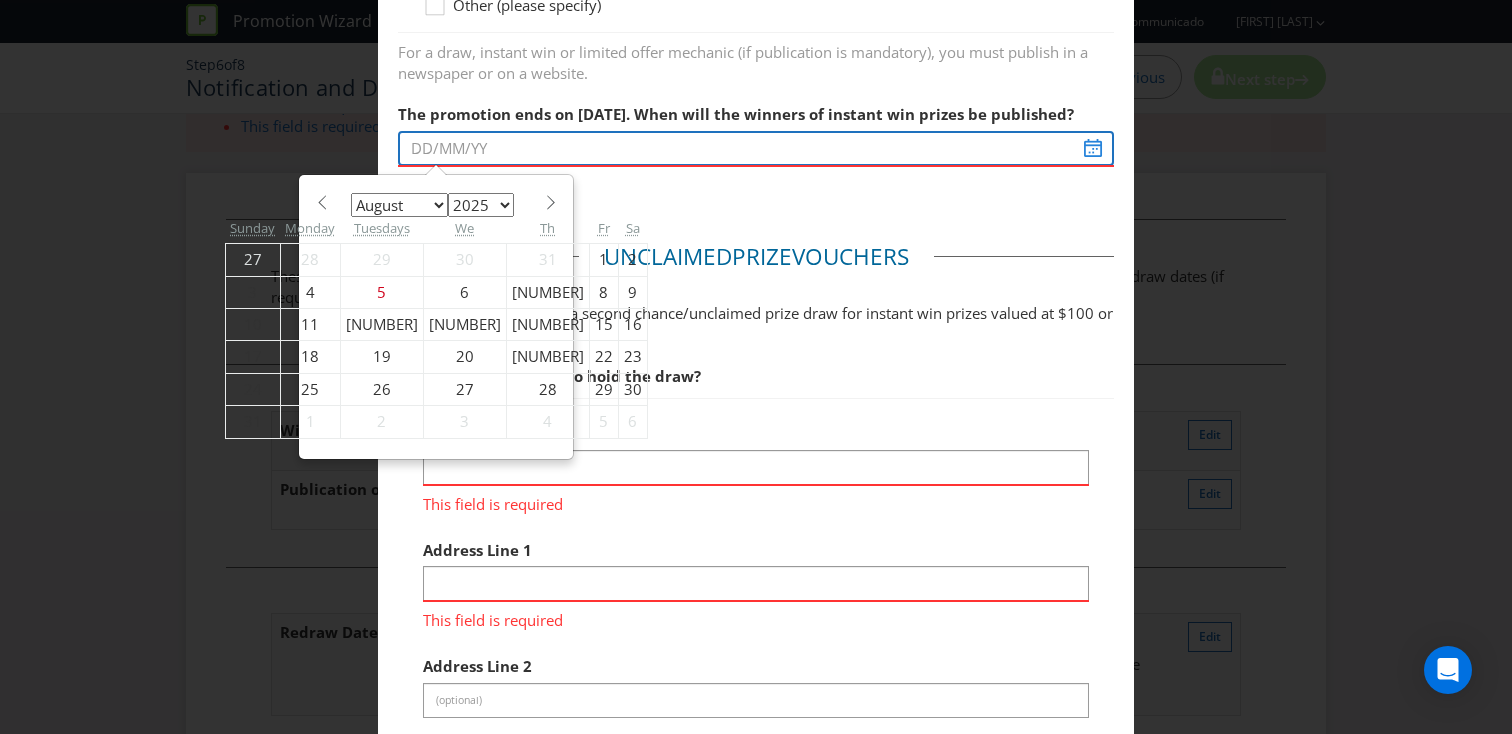 scroll, scrollTop: 1505, scrollLeft: 0, axis: vertical 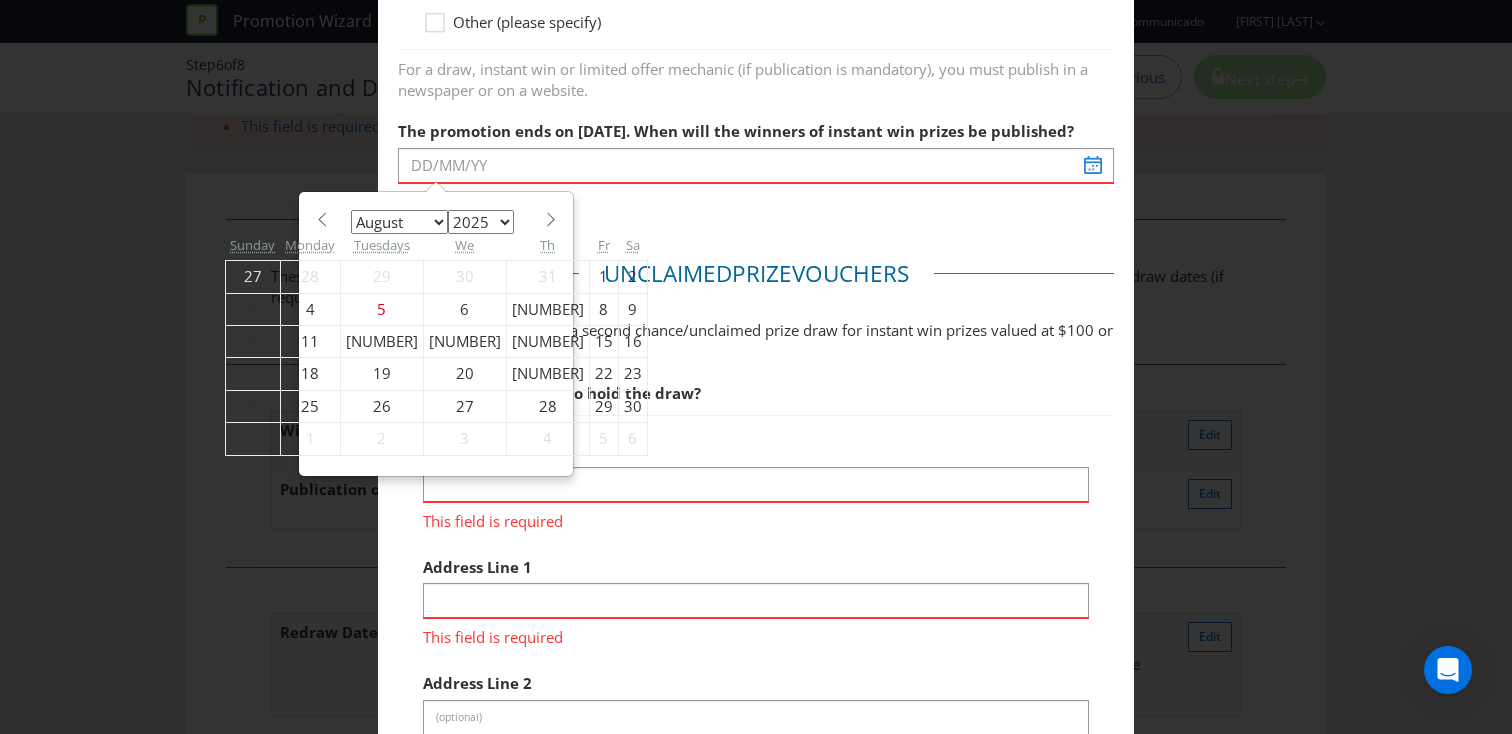 click on "Unclaimed" at bounding box center [668, 273] 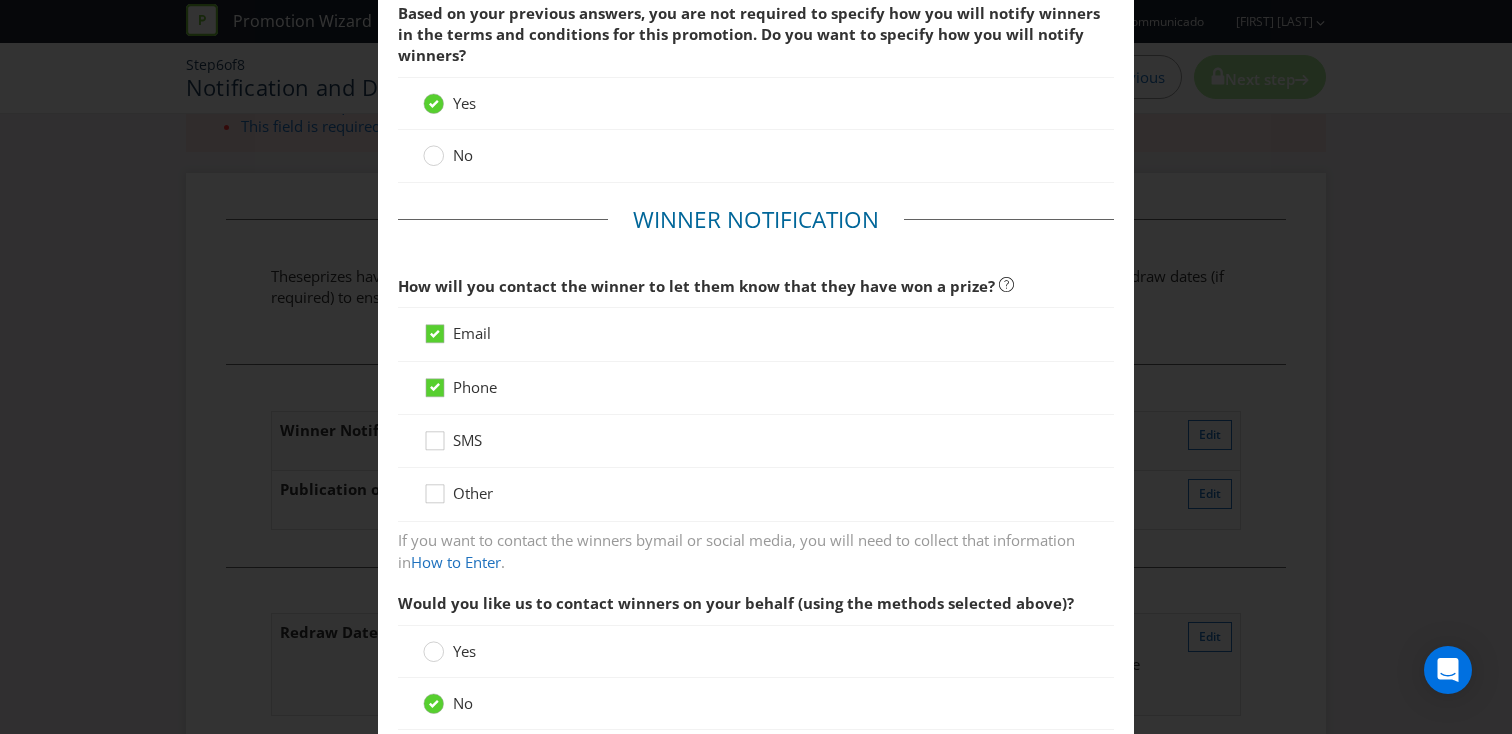 scroll, scrollTop: 0, scrollLeft: 0, axis: both 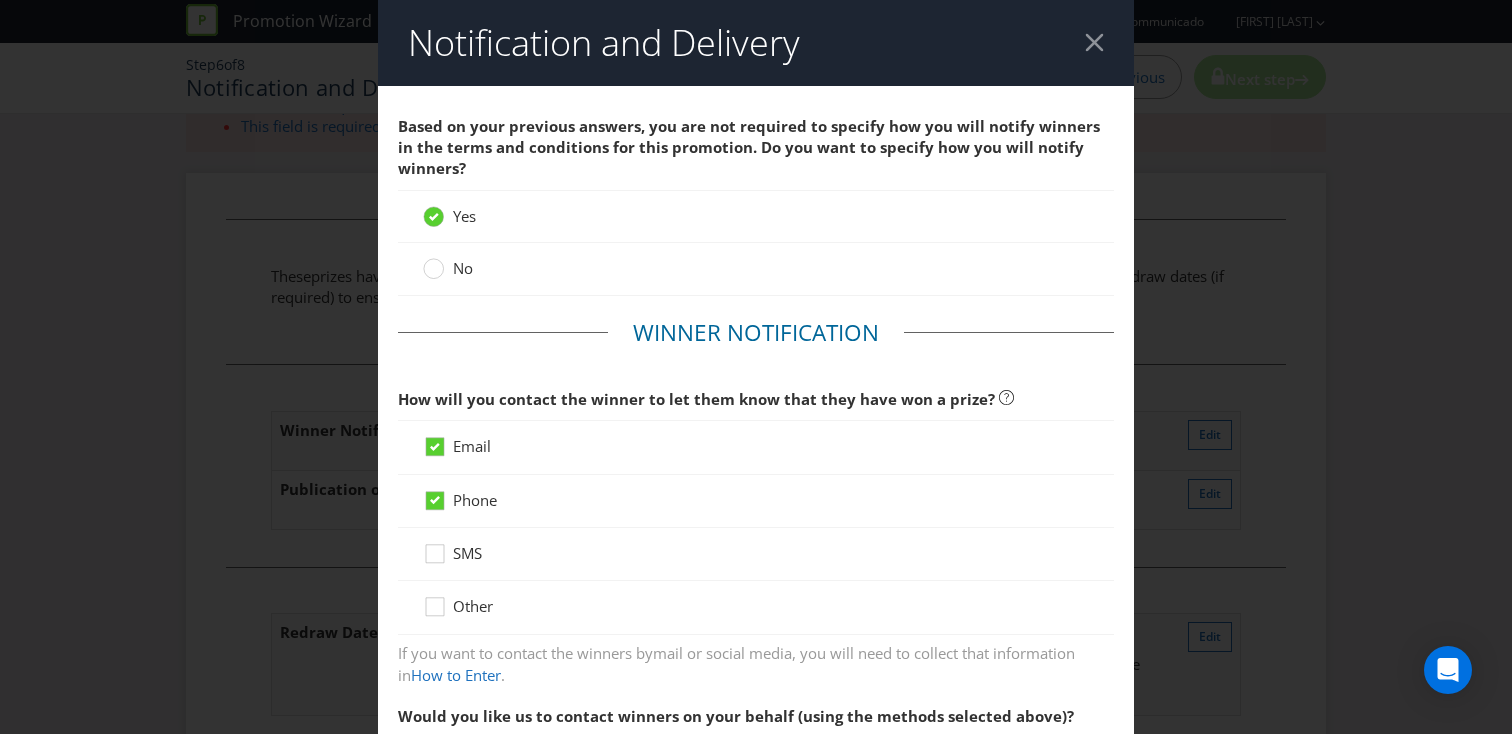click on "Notification and Delivery" at bounding box center [756, 43] 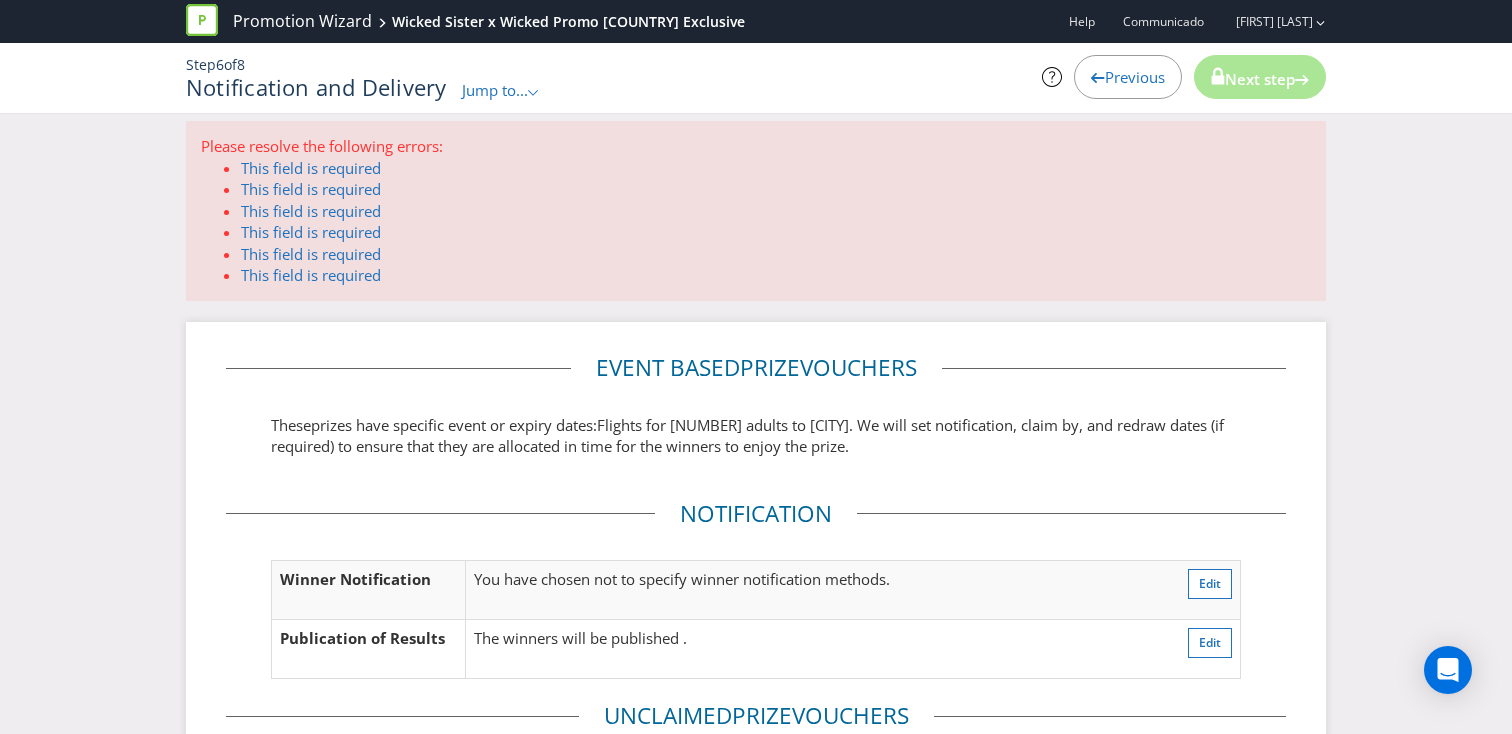 scroll, scrollTop: 0, scrollLeft: 0, axis: both 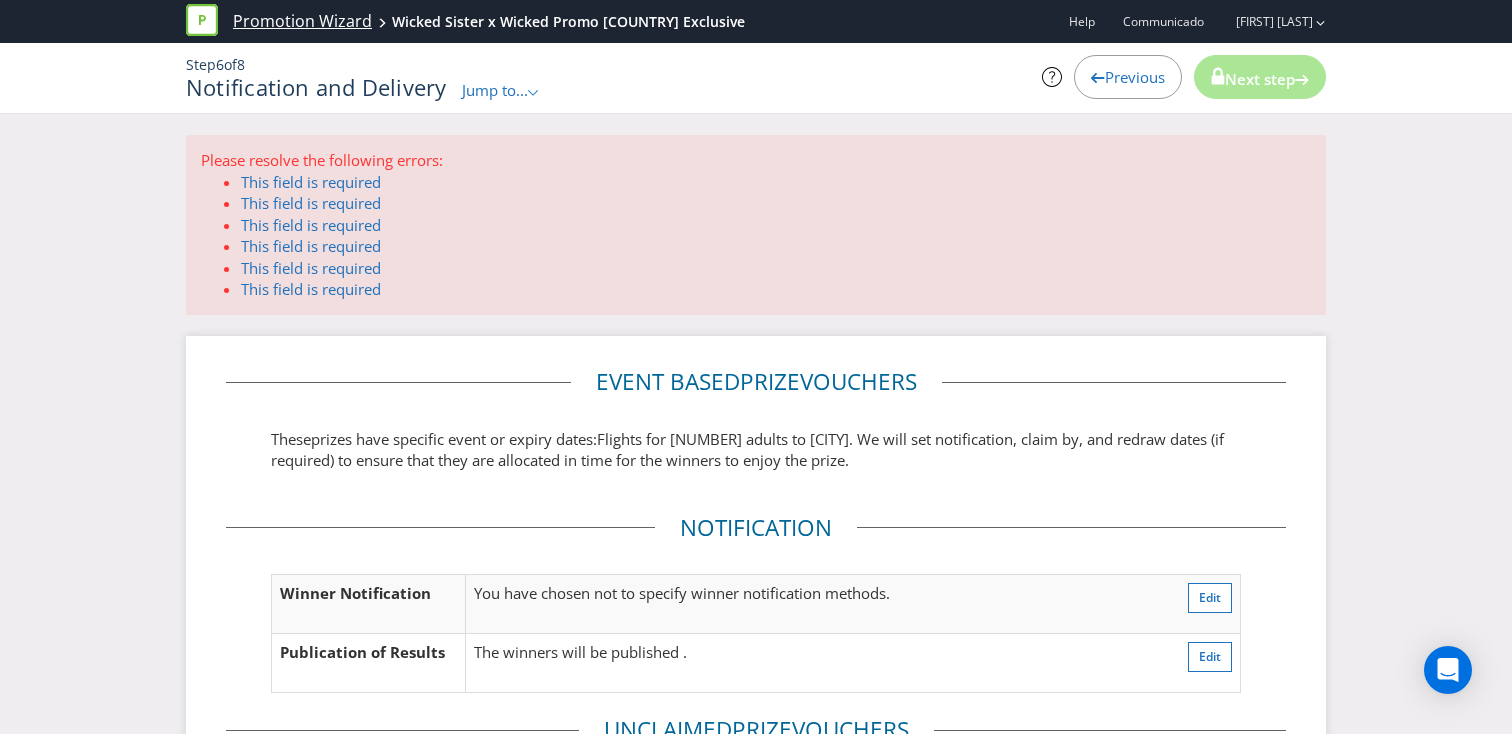 click on "Promotion Wizard" at bounding box center (302, 21) 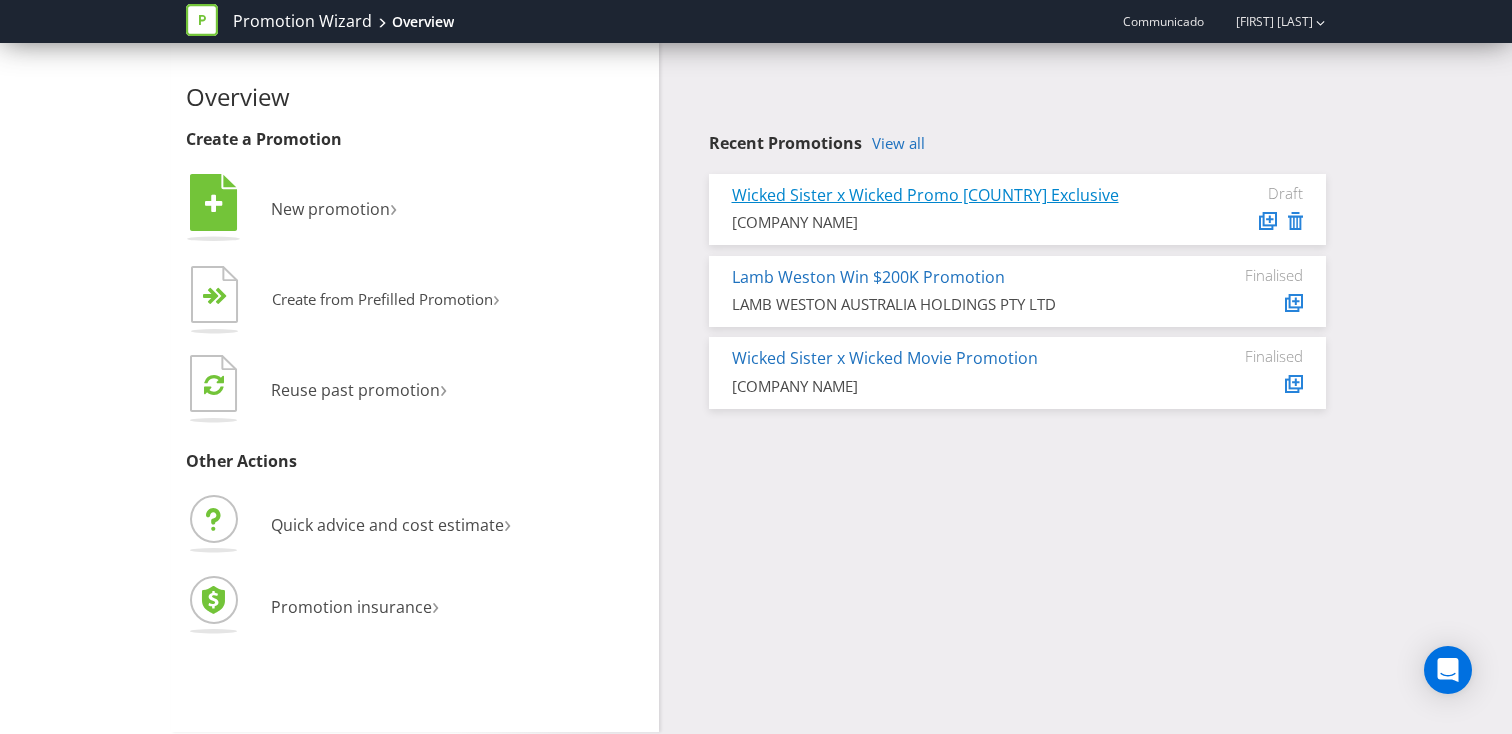 click on "Wicked Sister x Wicked Promo [COUNTRY] Exclusive" at bounding box center (925, 195) 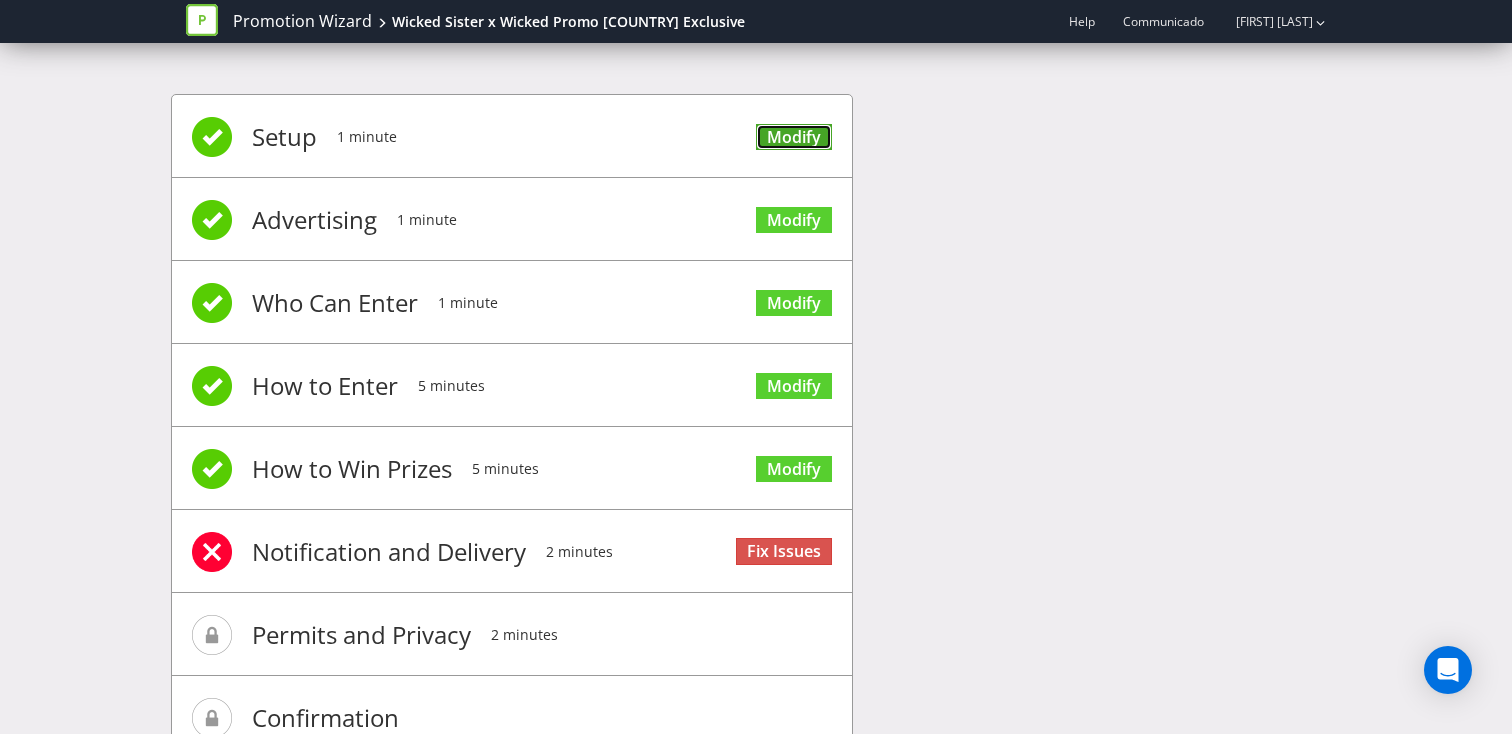 click on "Modify" at bounding box center [794, 137] 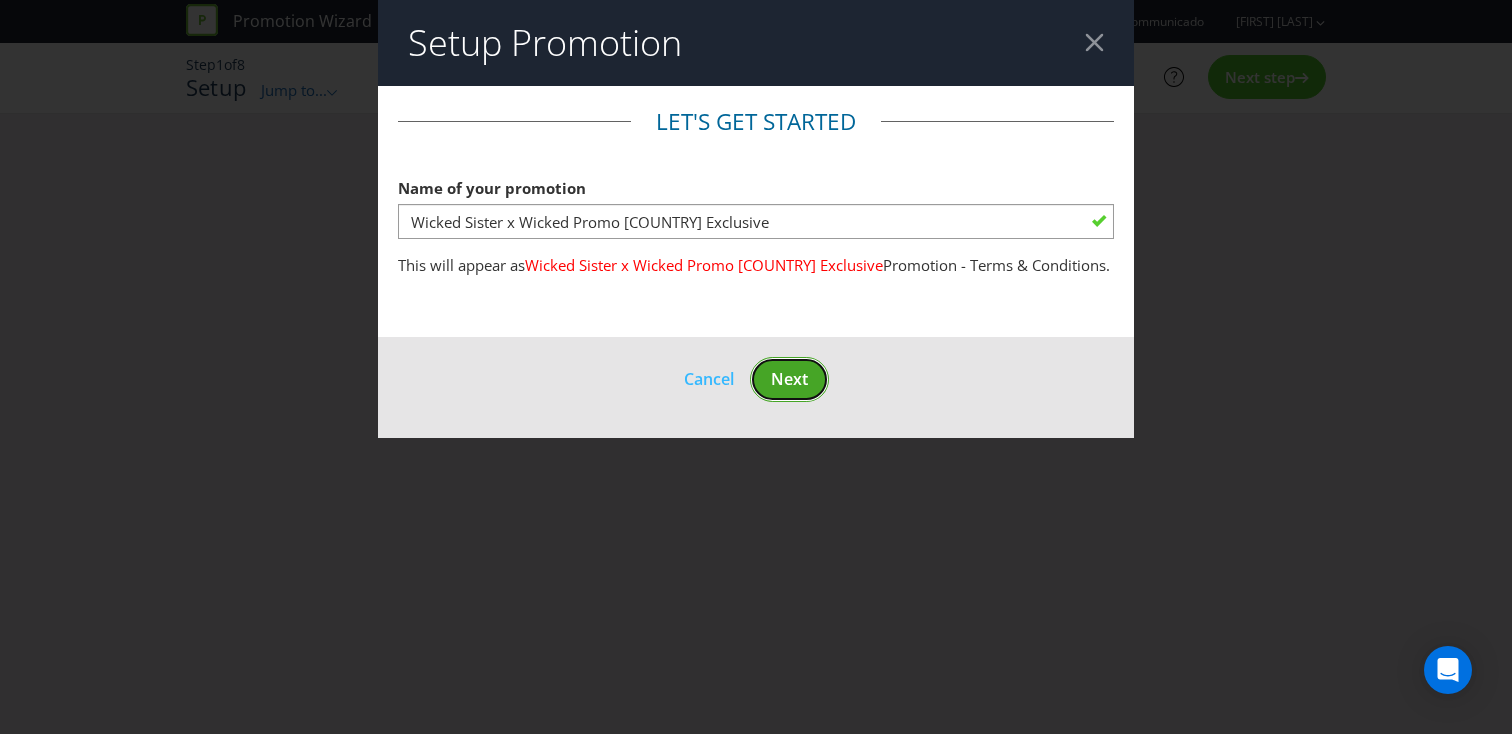 click on "Next" at bounding box center [789, 379] 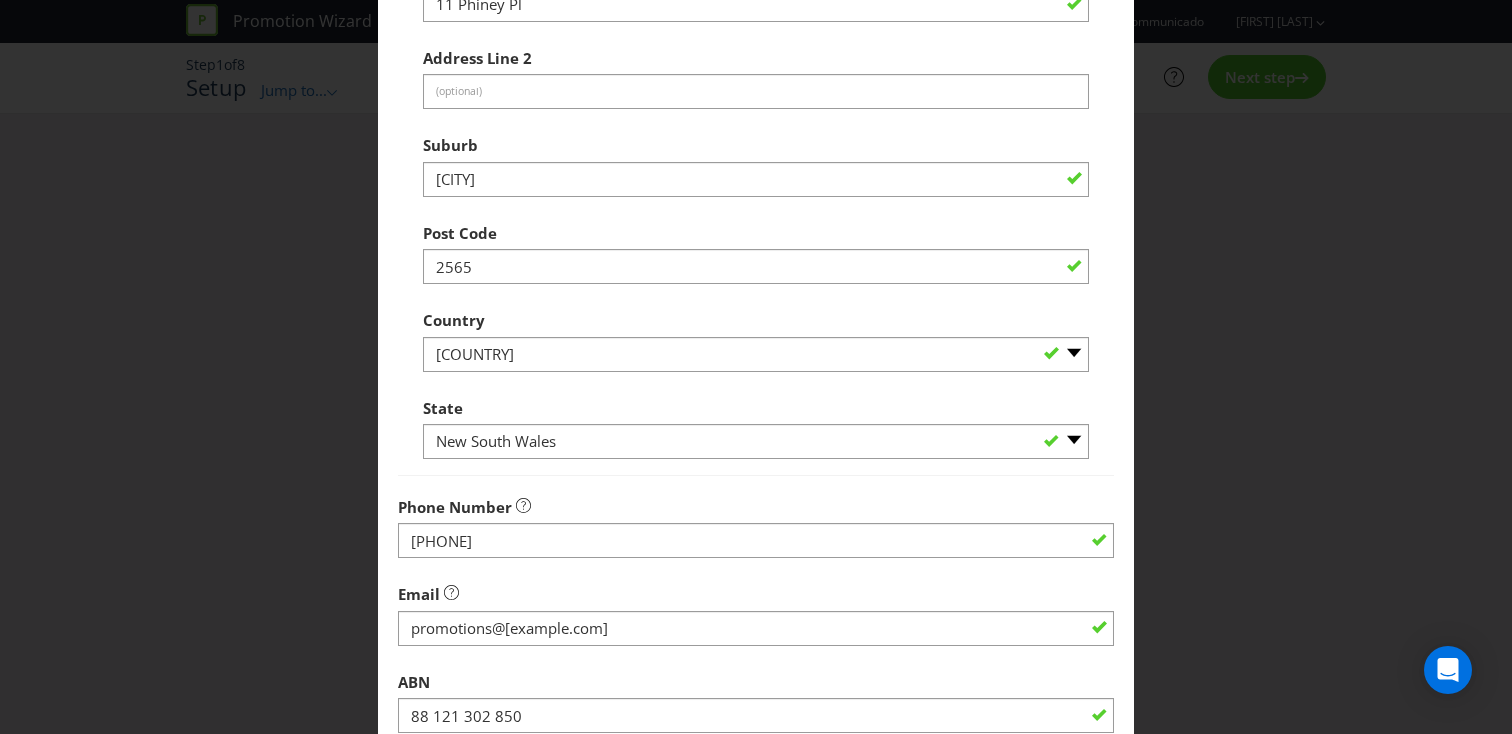 scroll, scrollTop: 571, scrollLeft: 0, axis: vertical 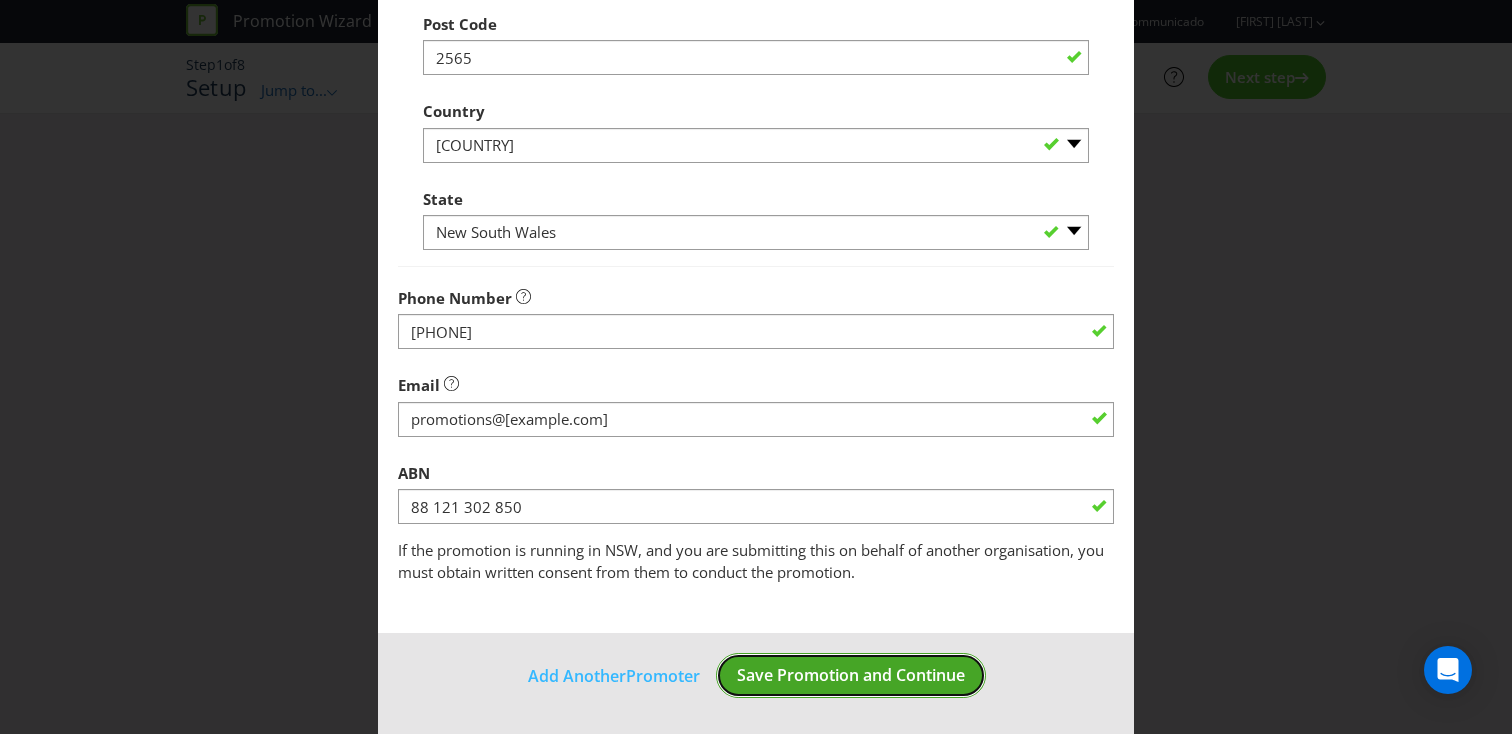 click on "Save Promotion and Continue" at bounding box center (851, 675) 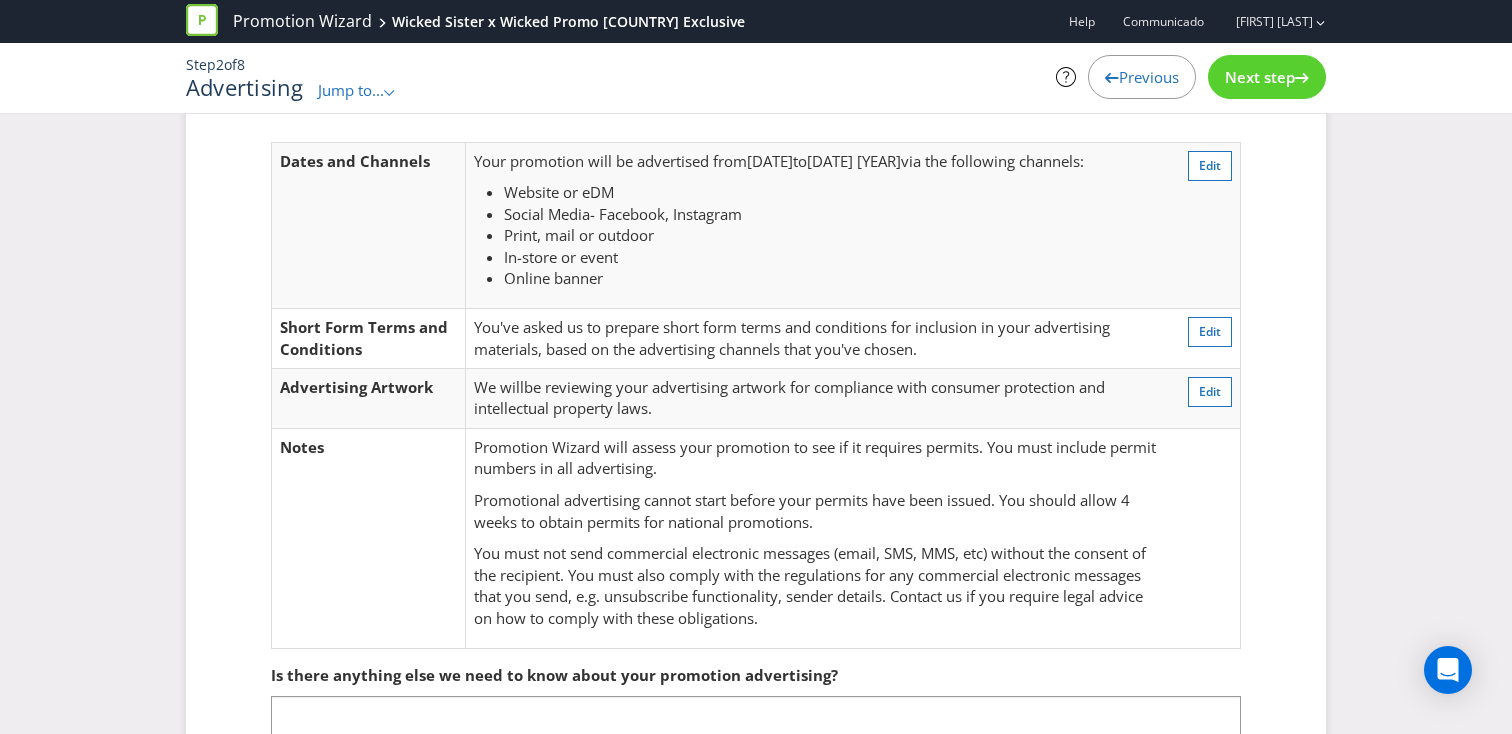 scroll, scrollTop: 242, scrollLeft: 0, axis: vertical 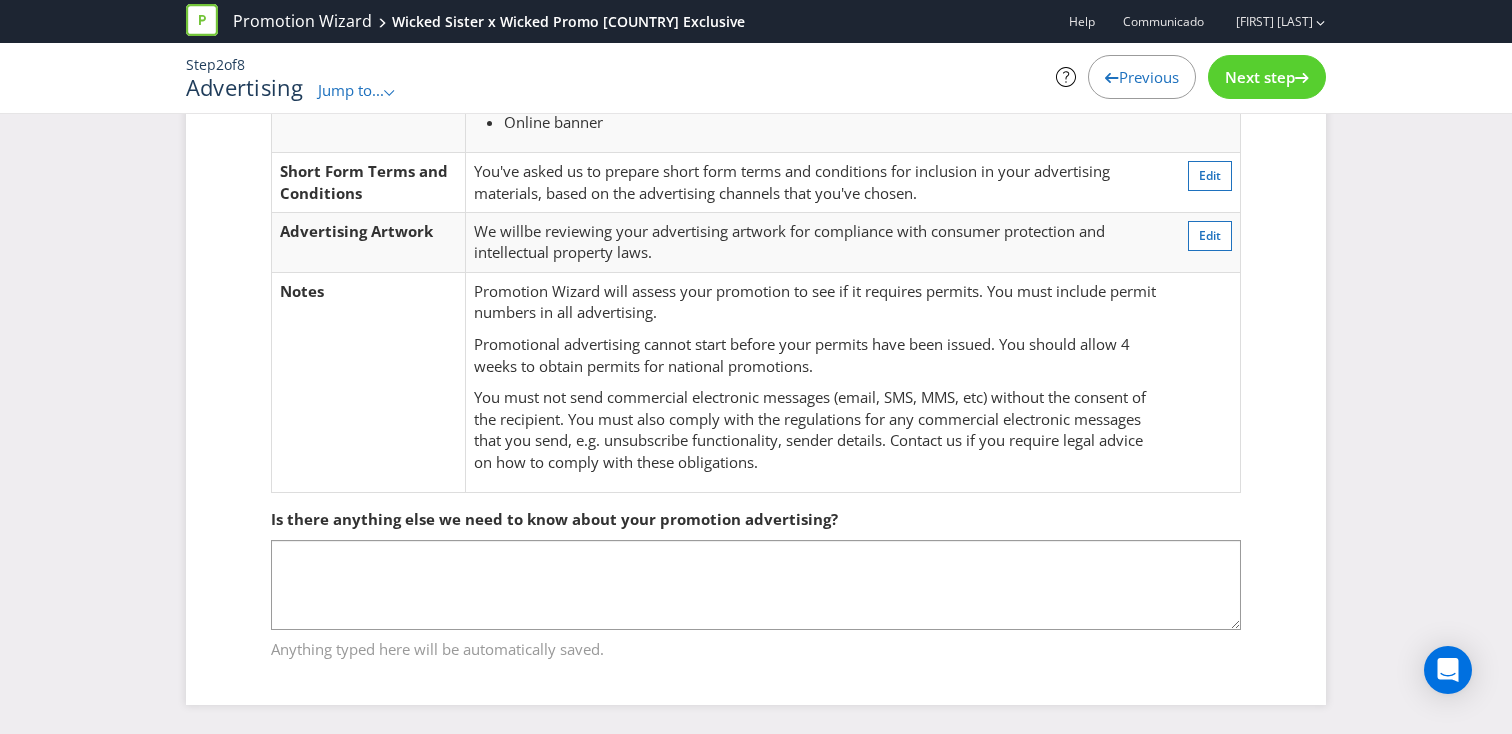 click on "Next step" at bounding box center [1260, 77] 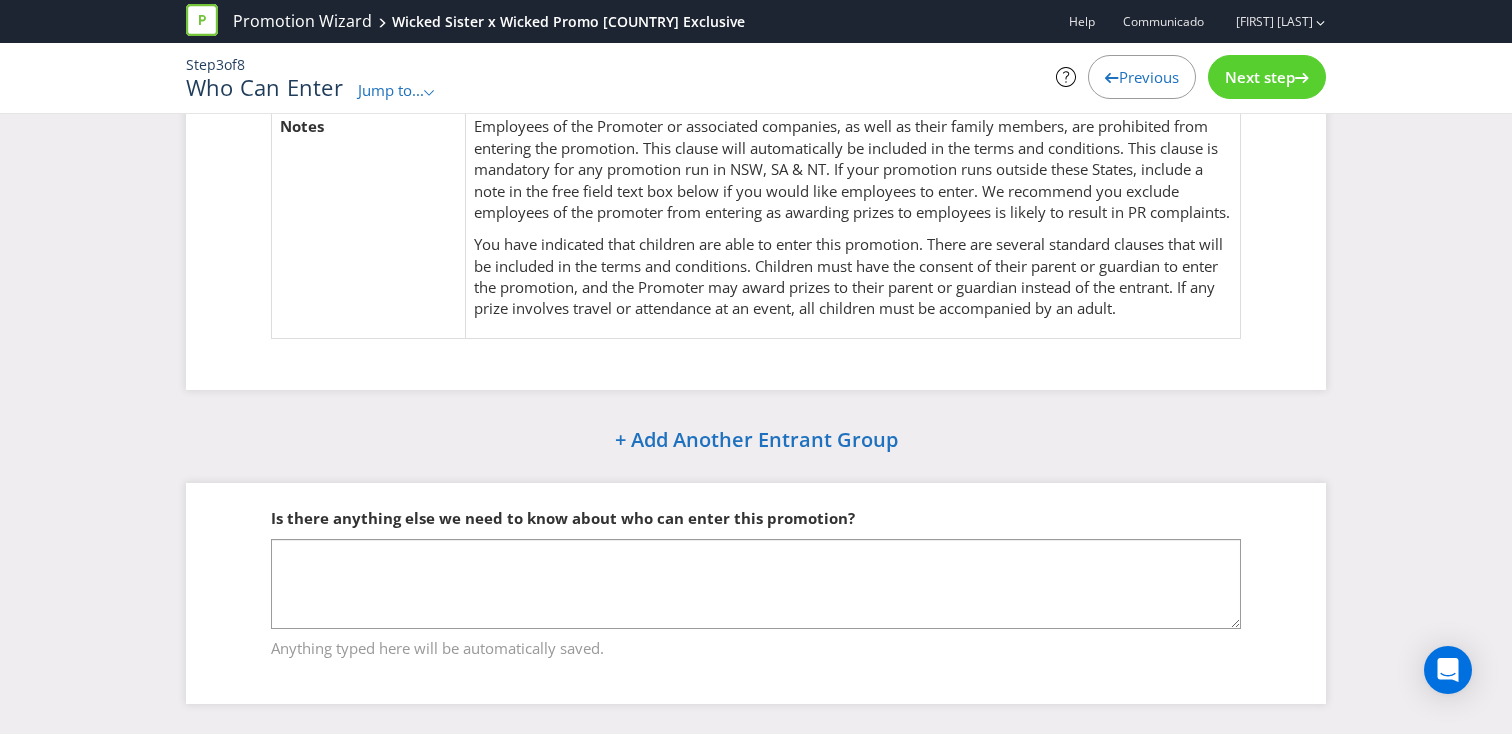 click on "Next step" at bounding box center (1260, 77) 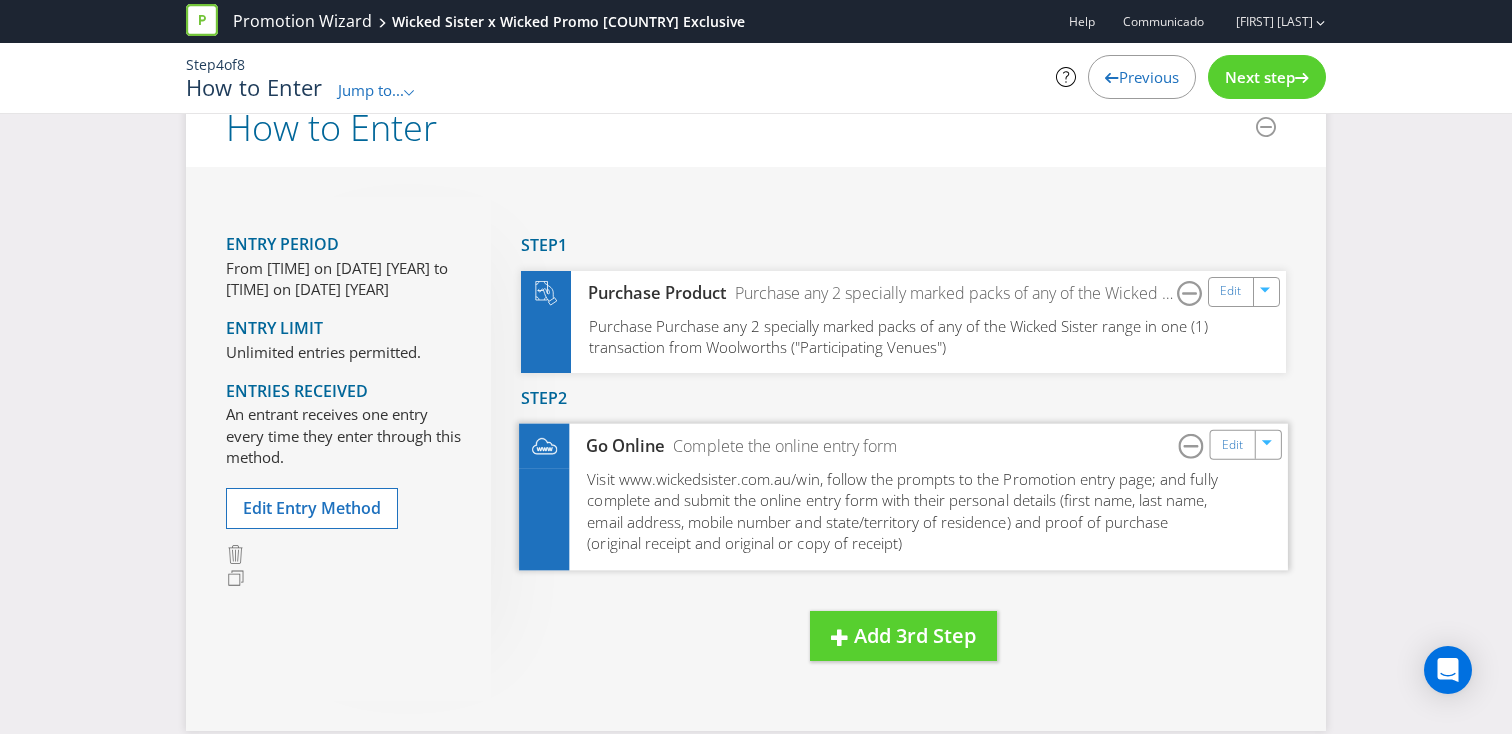 scroll, scrollTop: 0, scrollLeft: 0, axis: both 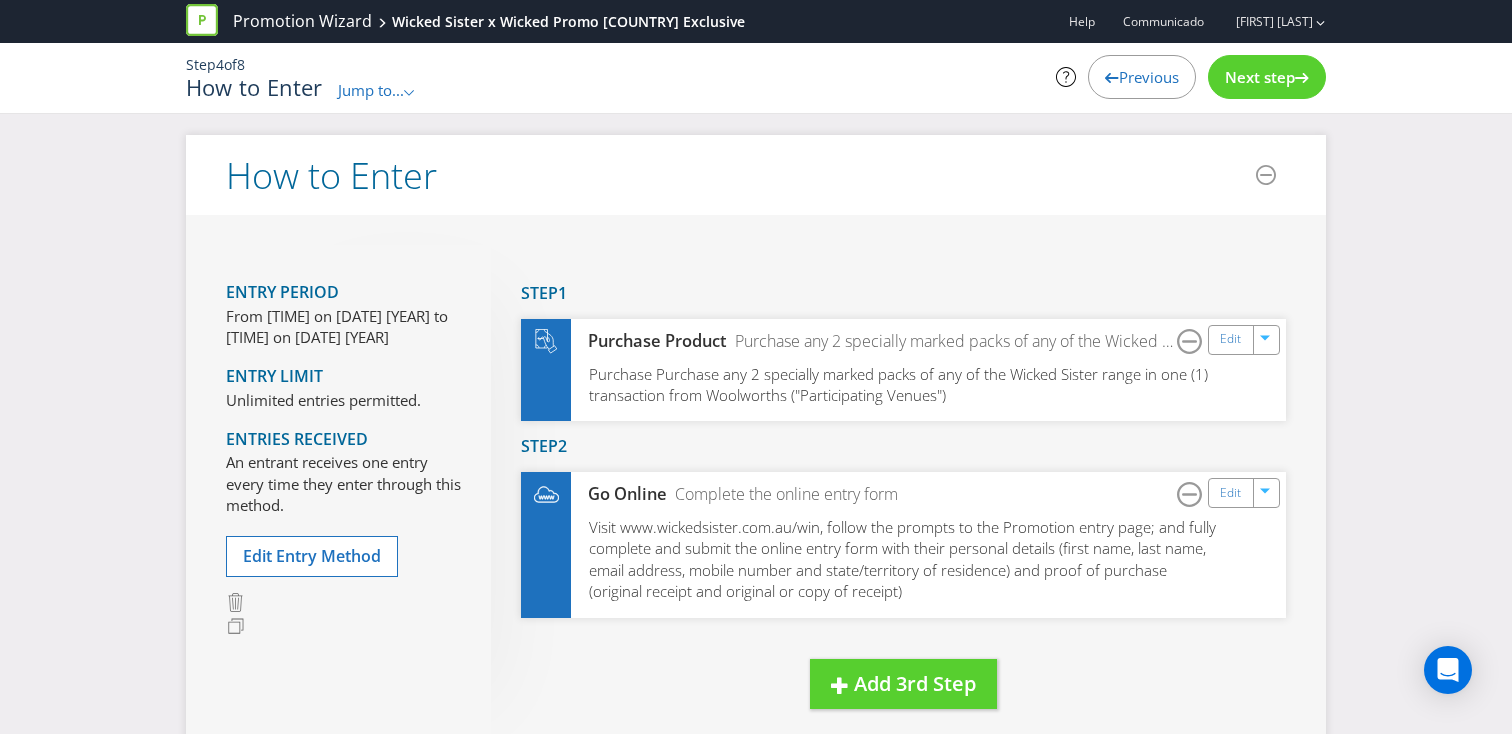 click on "Entry Period" at bounding box center [282, 292] 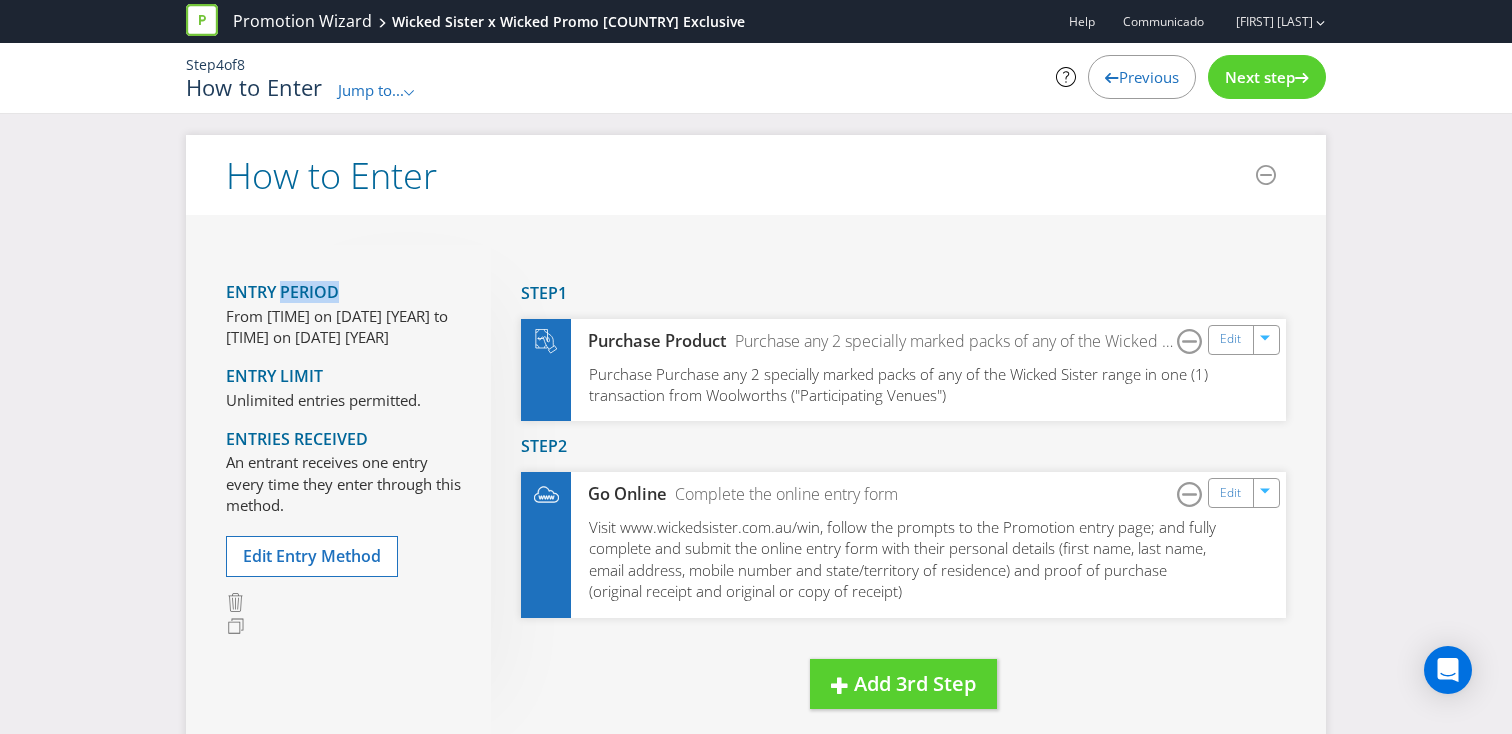 click on "Entry Period" at bounding box center [282, 292] 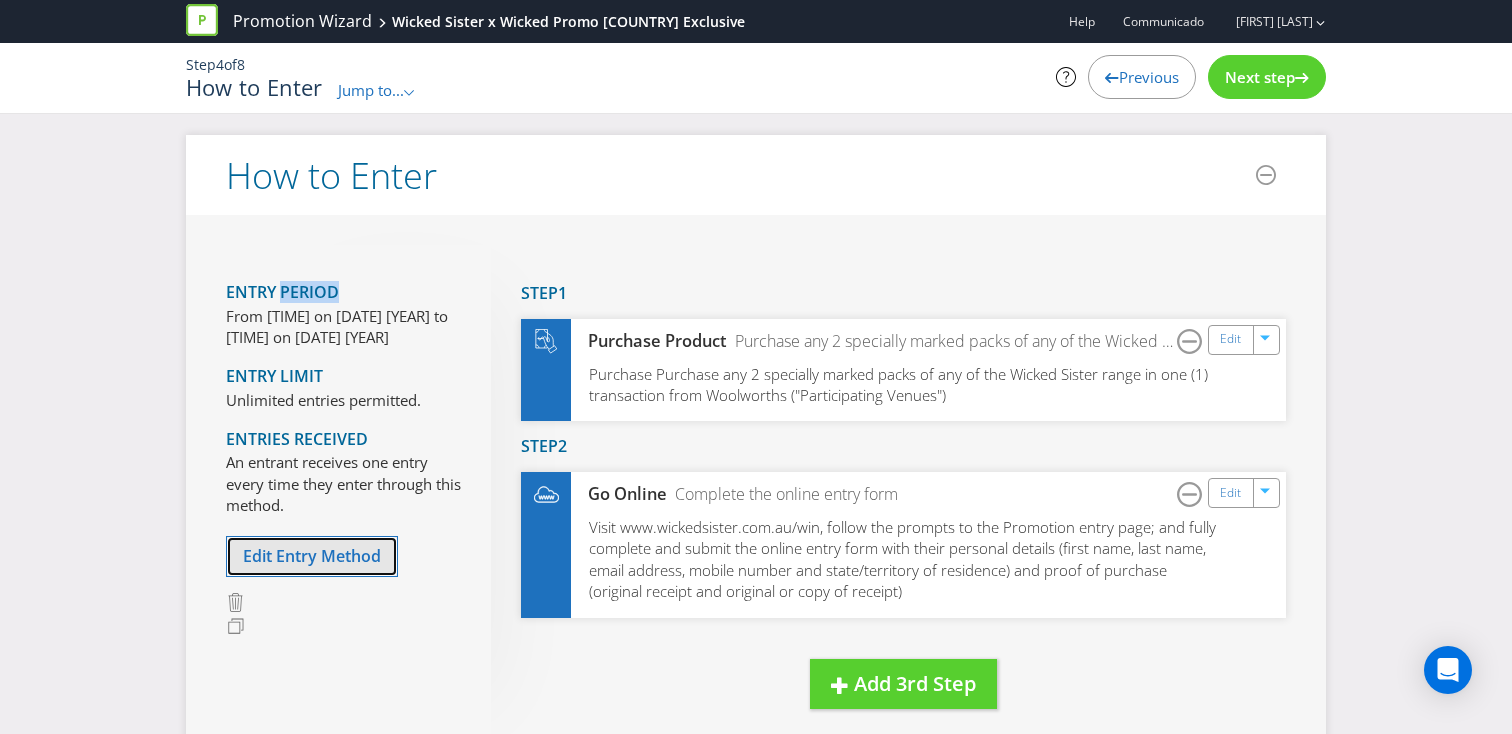 click on "Edit Entry Method" at bounding box center (312, 556) 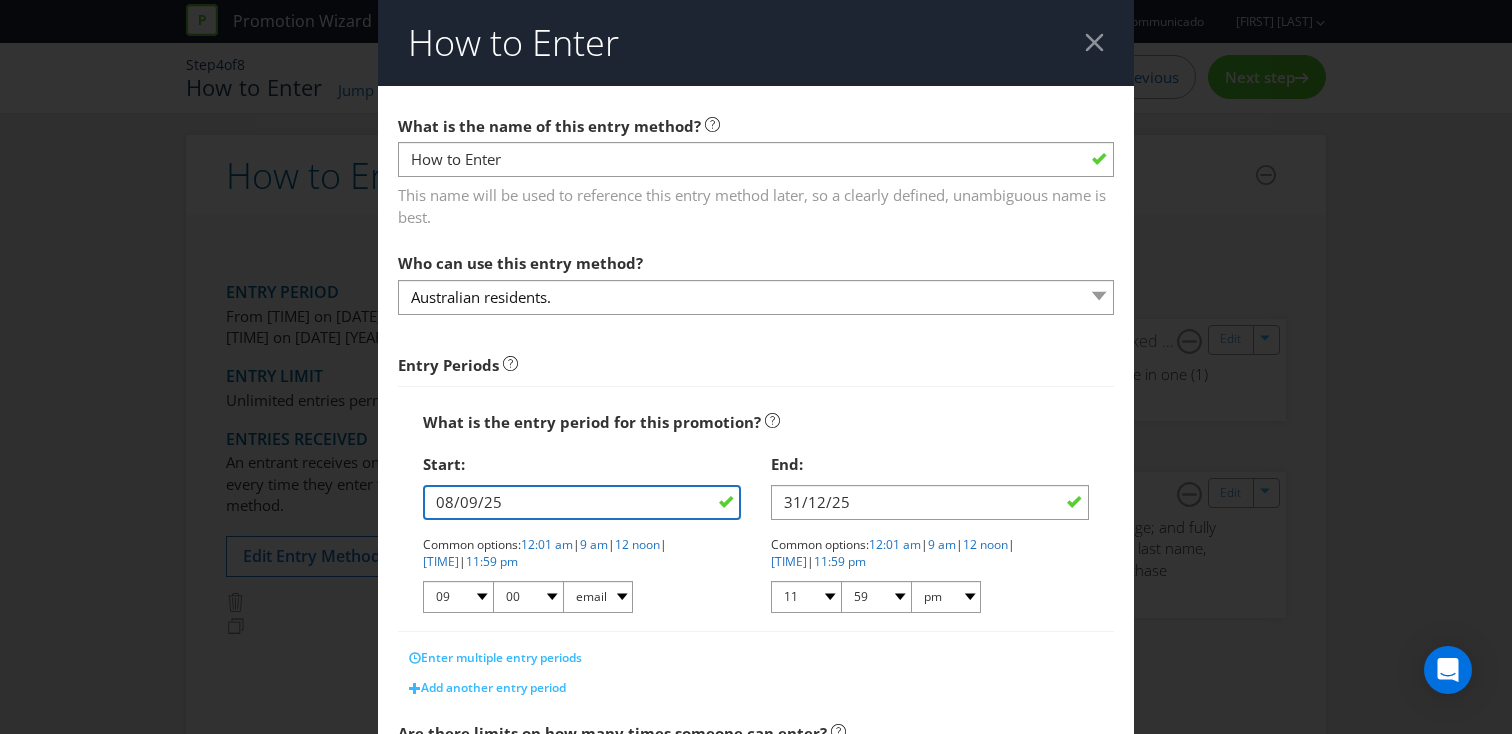 click on "08/09/25" at bounding box center [582, 502] 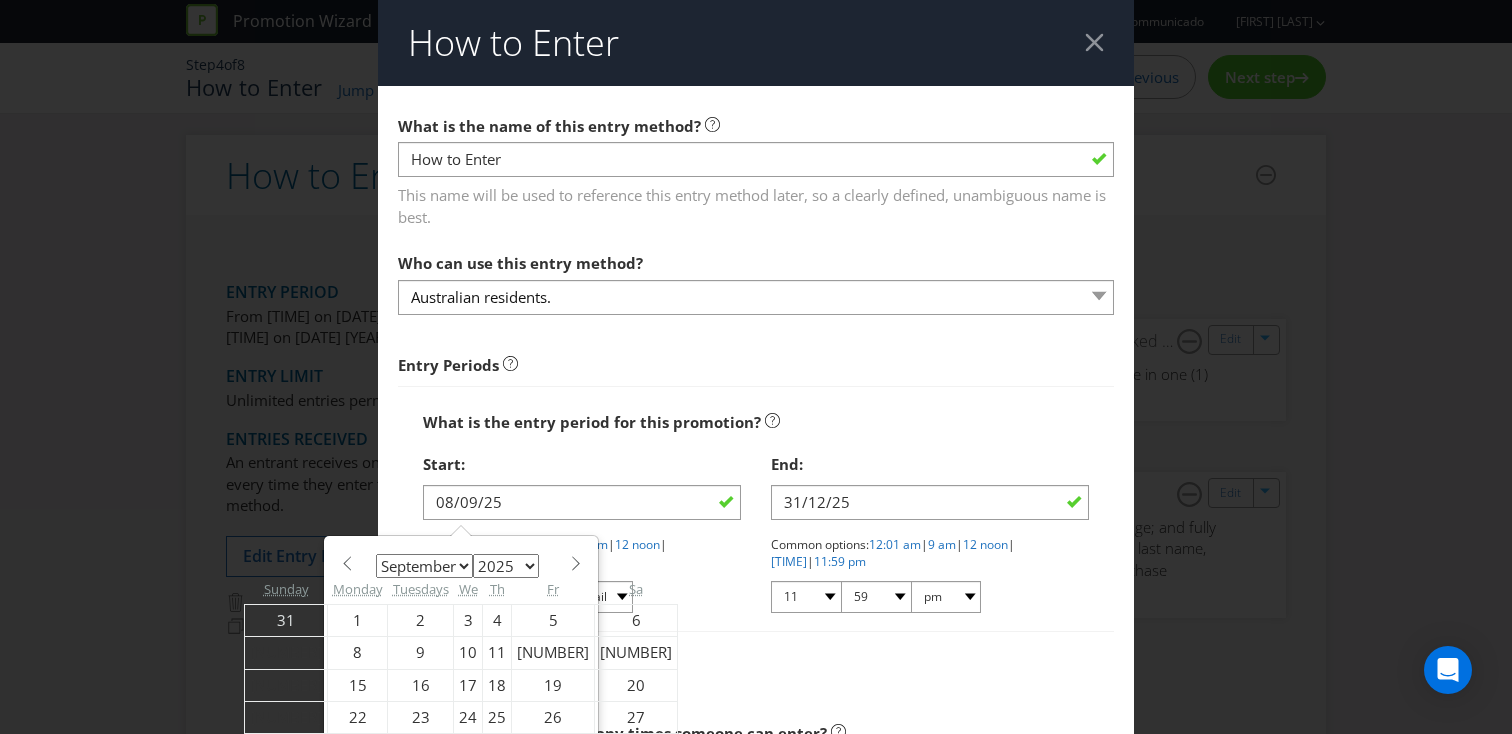 click at bounding box center [575, 563] 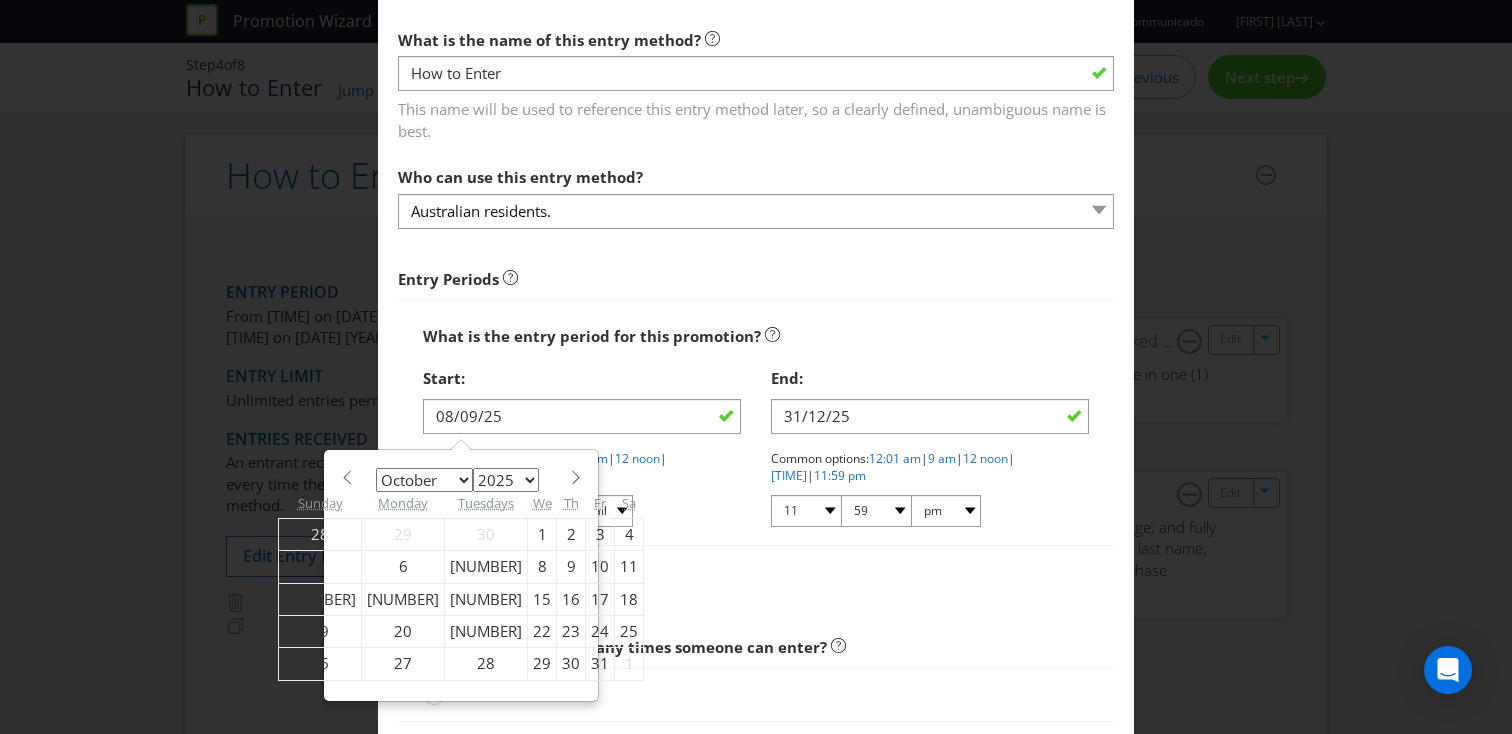 scroll, scrollTop: 87, scrollLeft: 0, axis: vertical 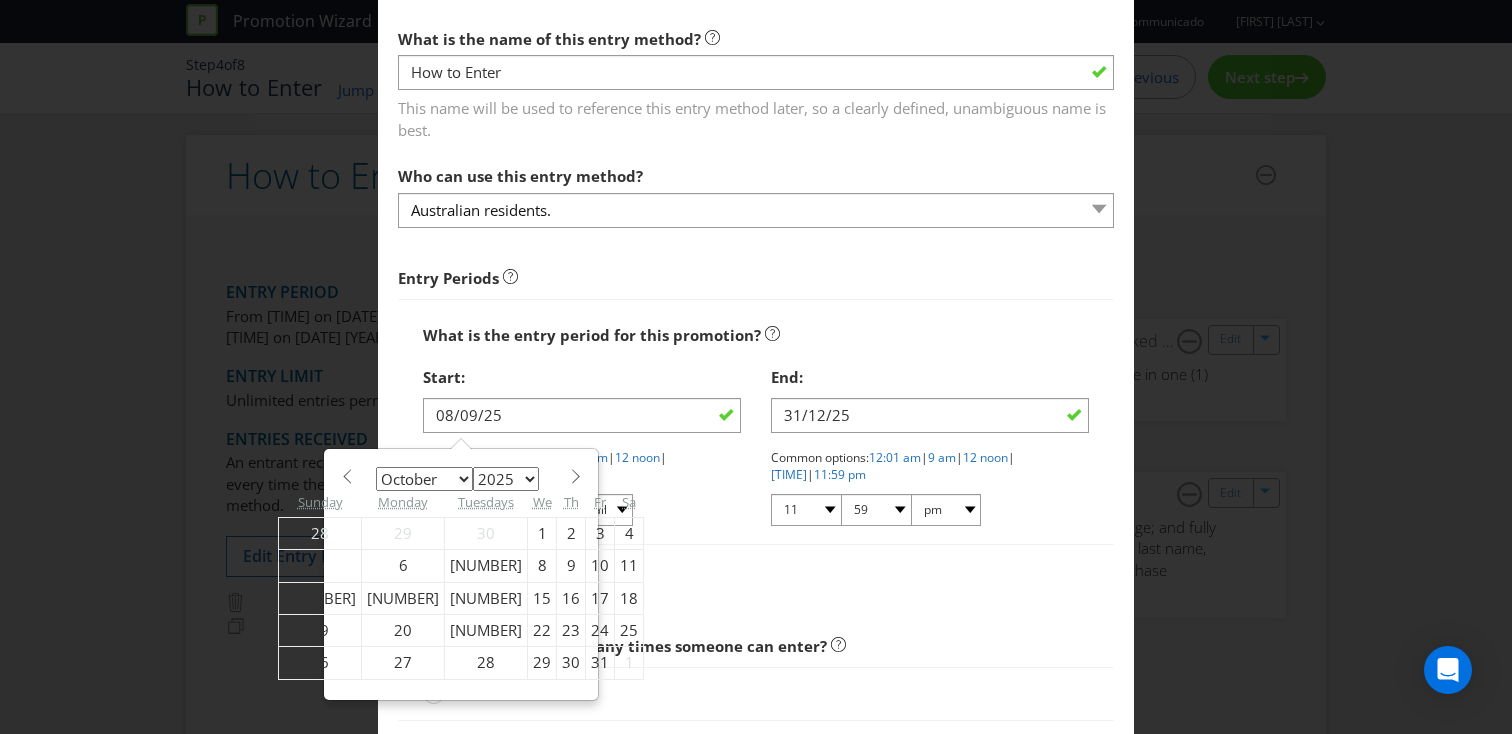 click on "27" at bounding box center [403, 663] 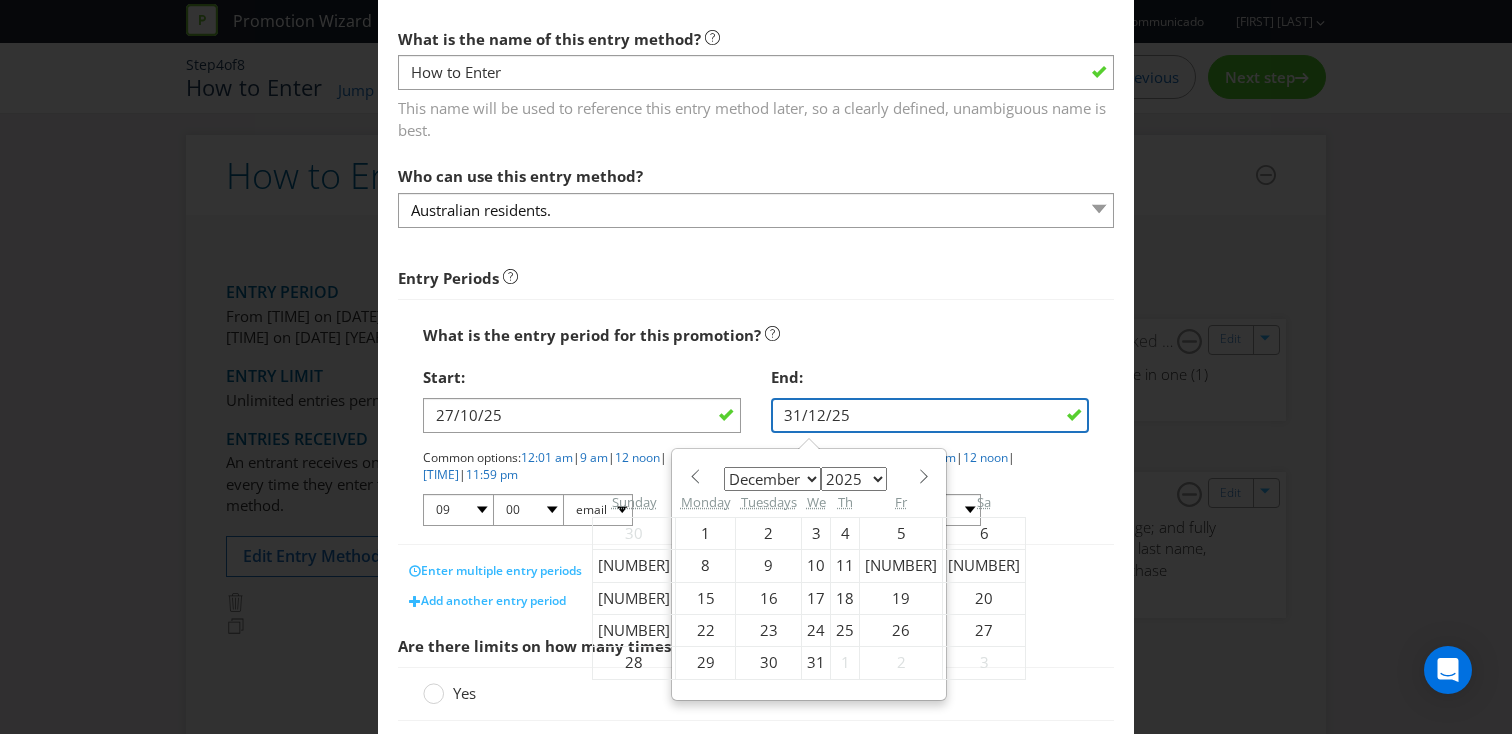 click on "31/12/25" at bounding box center (930, 415) 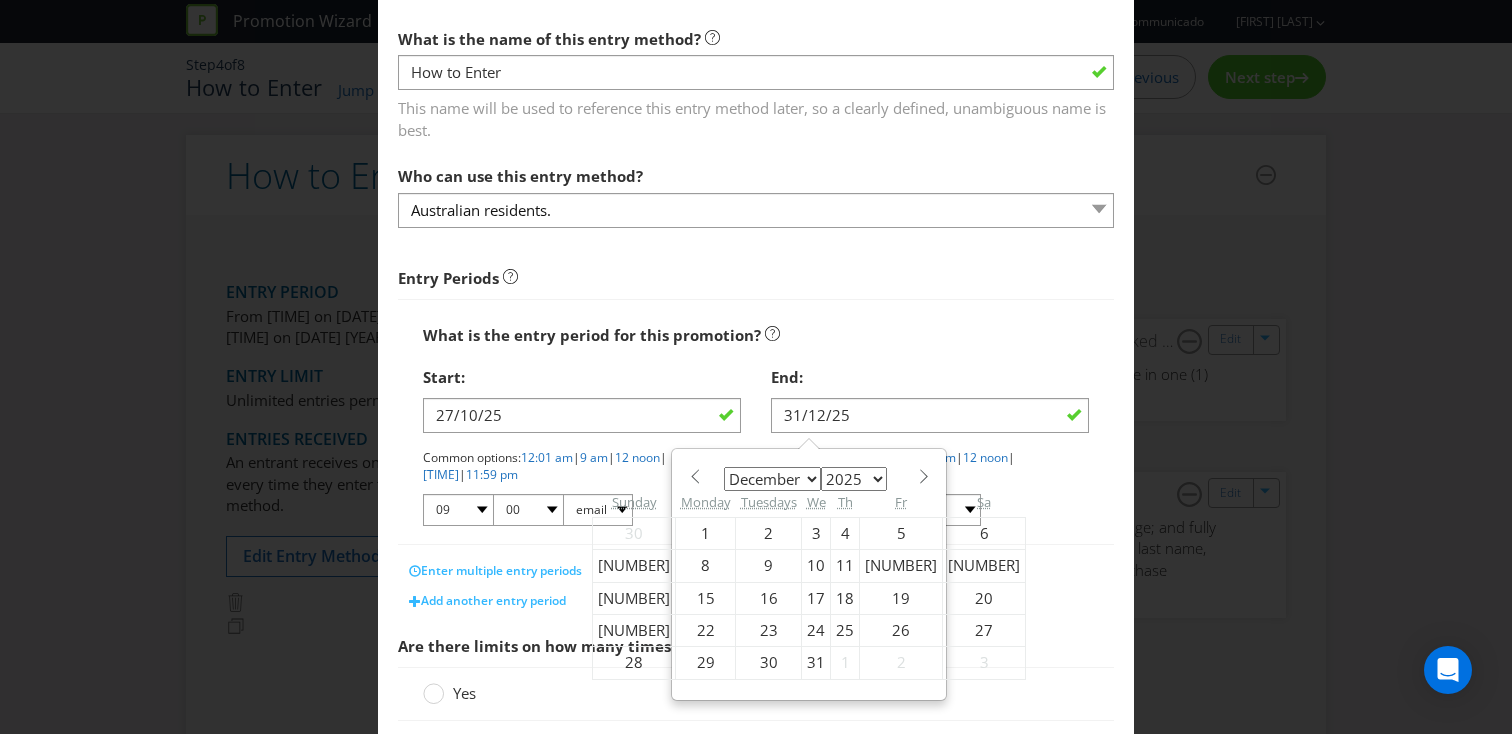 click at bounding box center [923, 476] 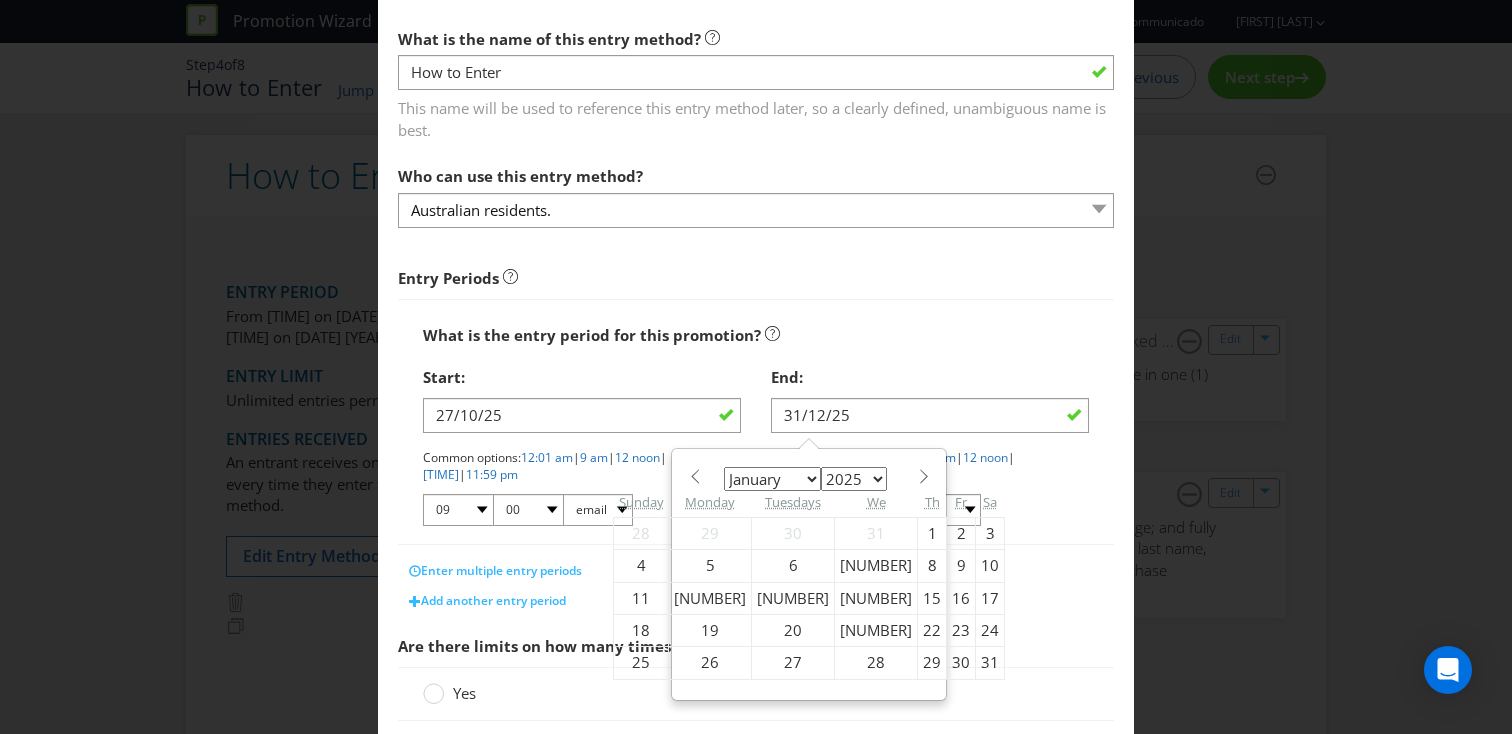 click at bounding box center (694, 476) 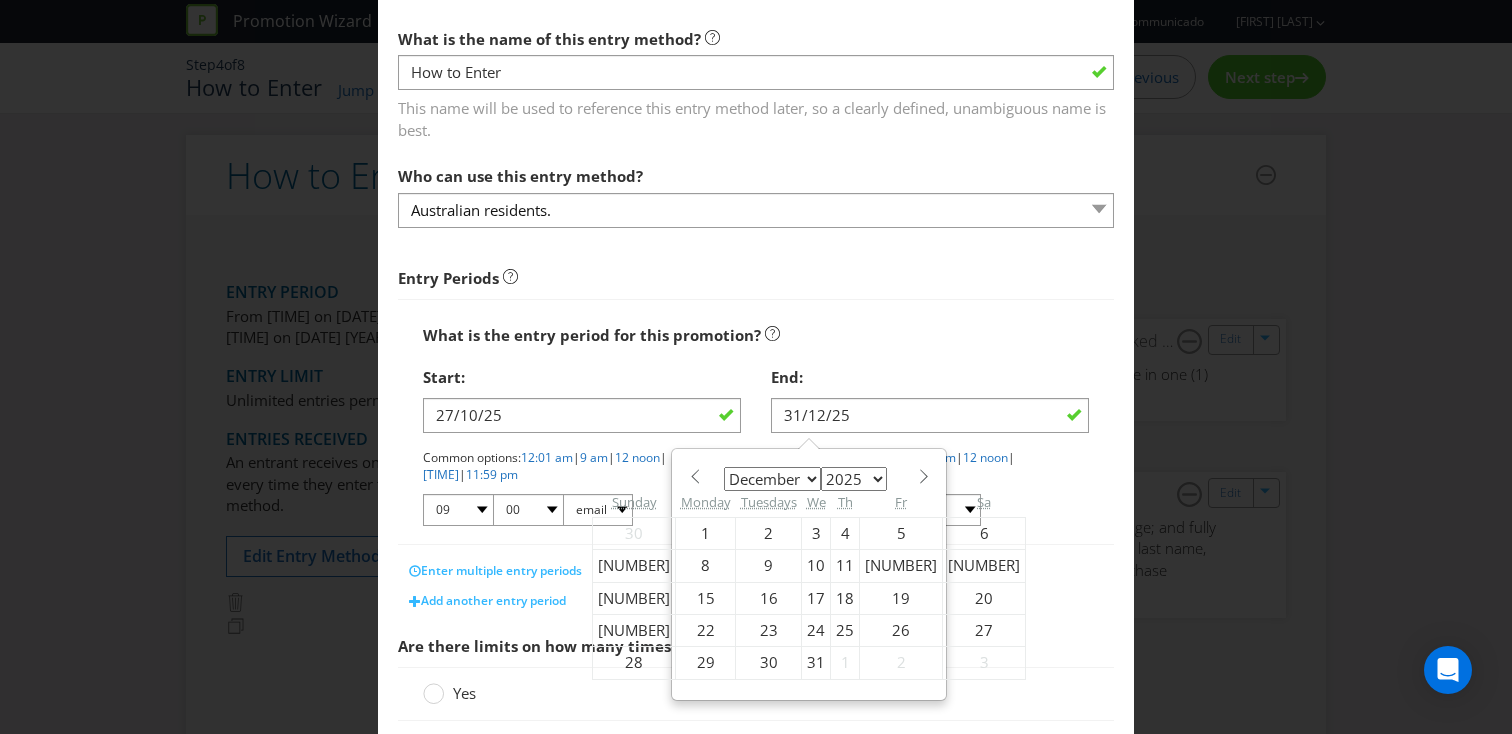 click at bounding box center [694, 476] 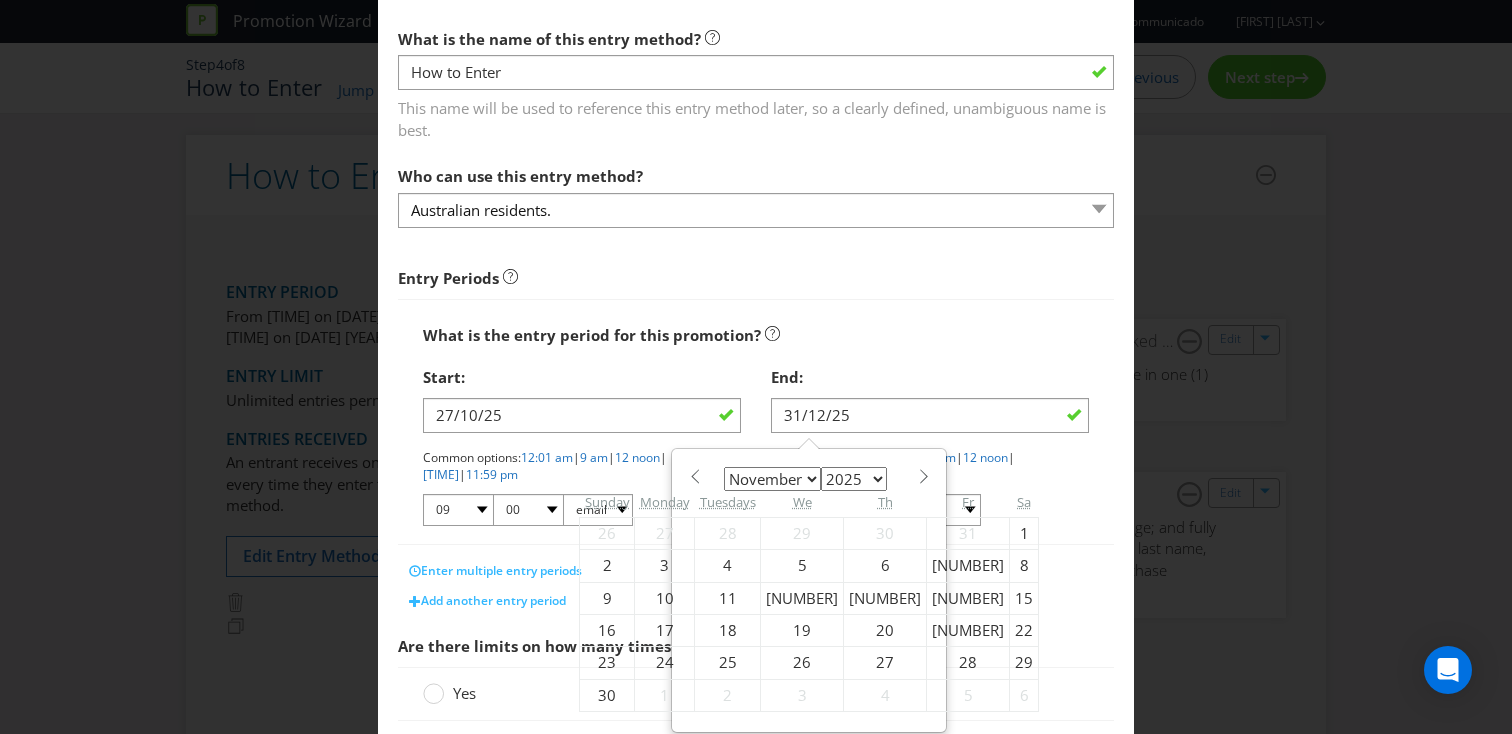 click at bounding box center (694, 476) 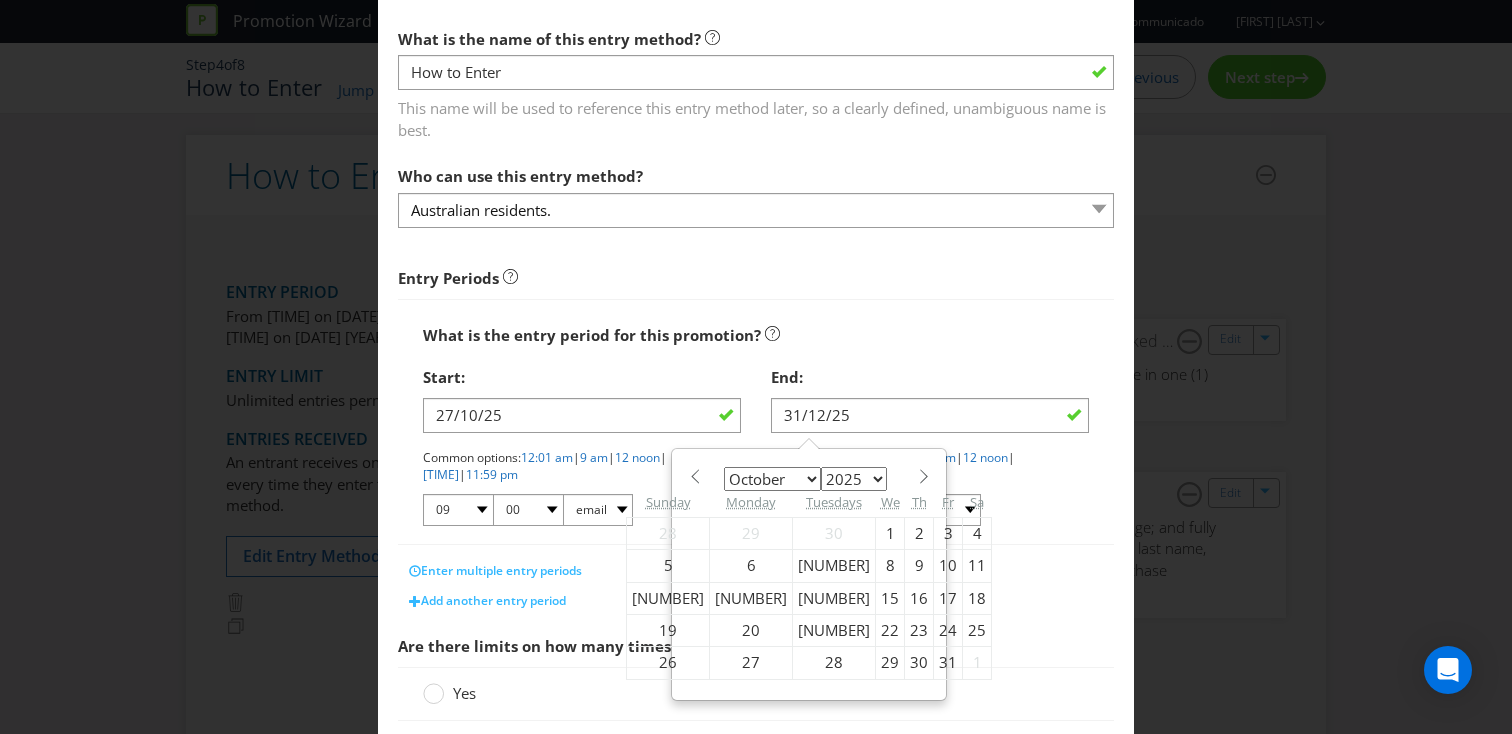 click at bounding box center [923, 476] 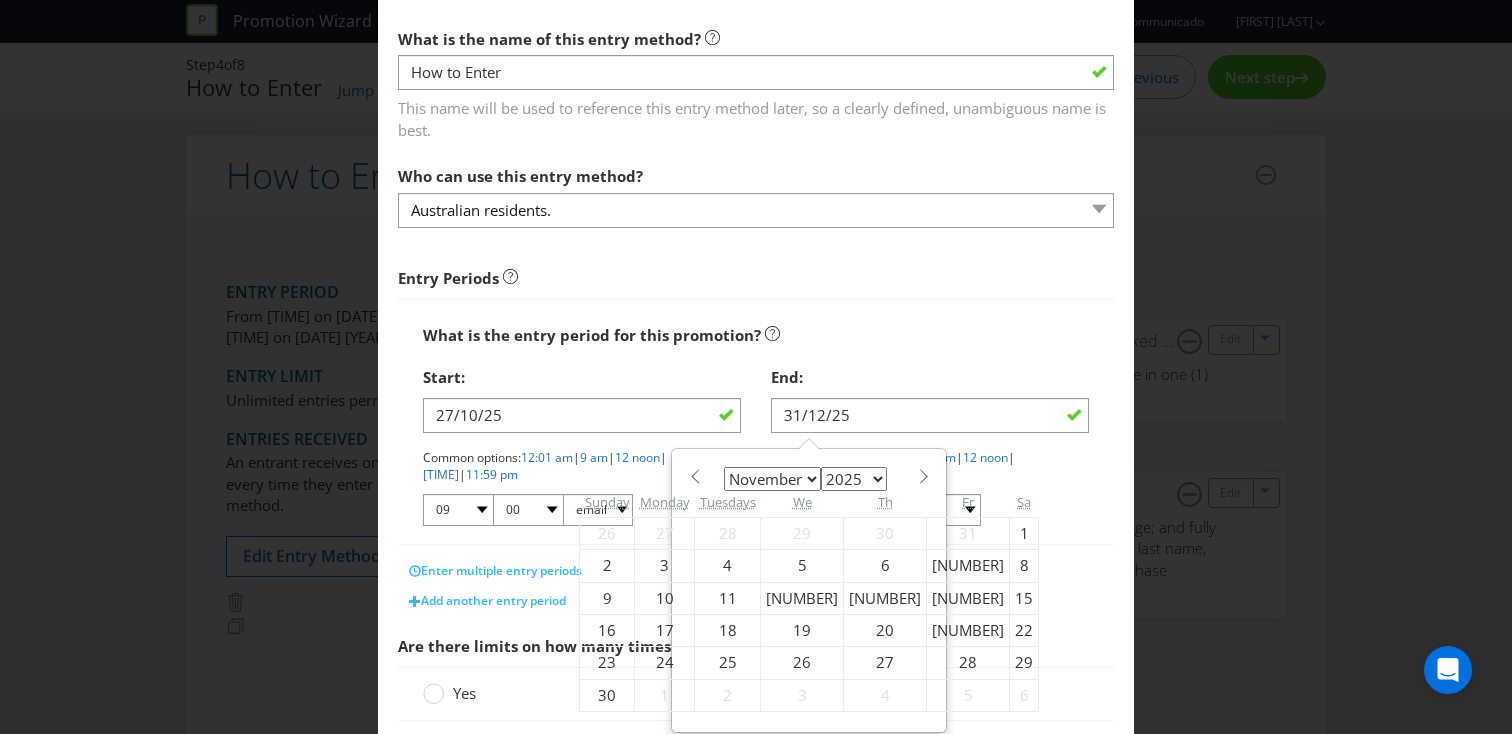 click on "26" at bounding box center [802, 663] 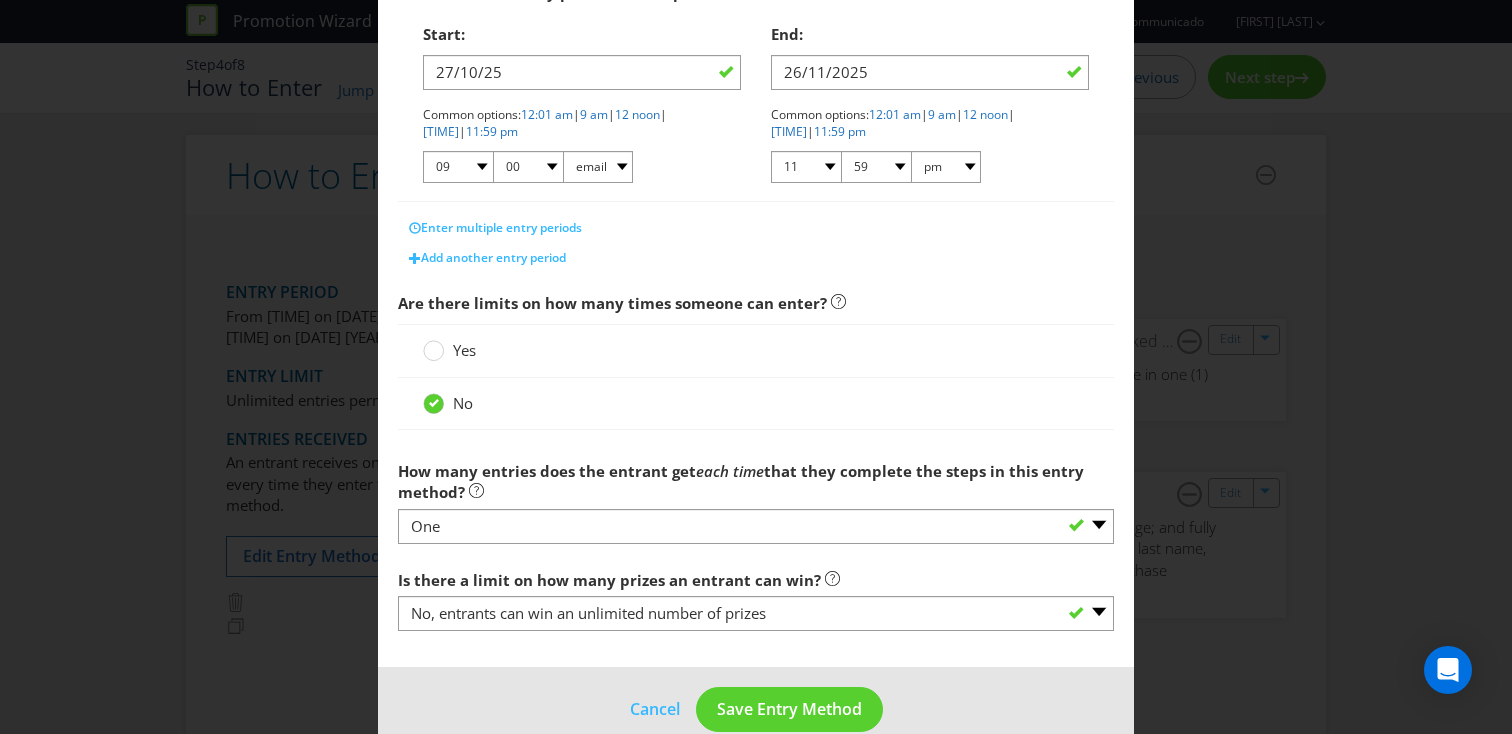 scroll, scrollTop: 464, scrollLeft: 0, axis: vertical 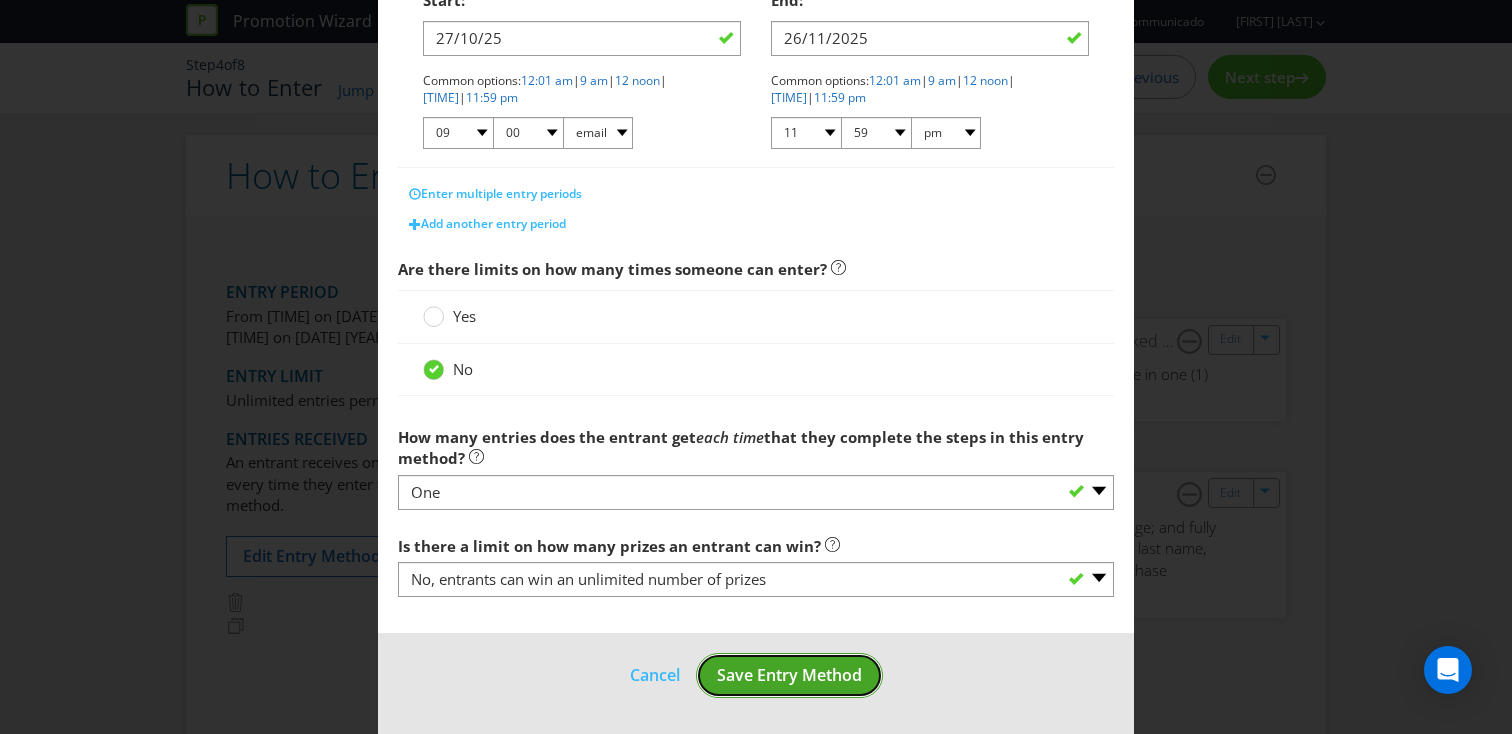 click on "Save Entry Method" at bounding box center (789, 675) 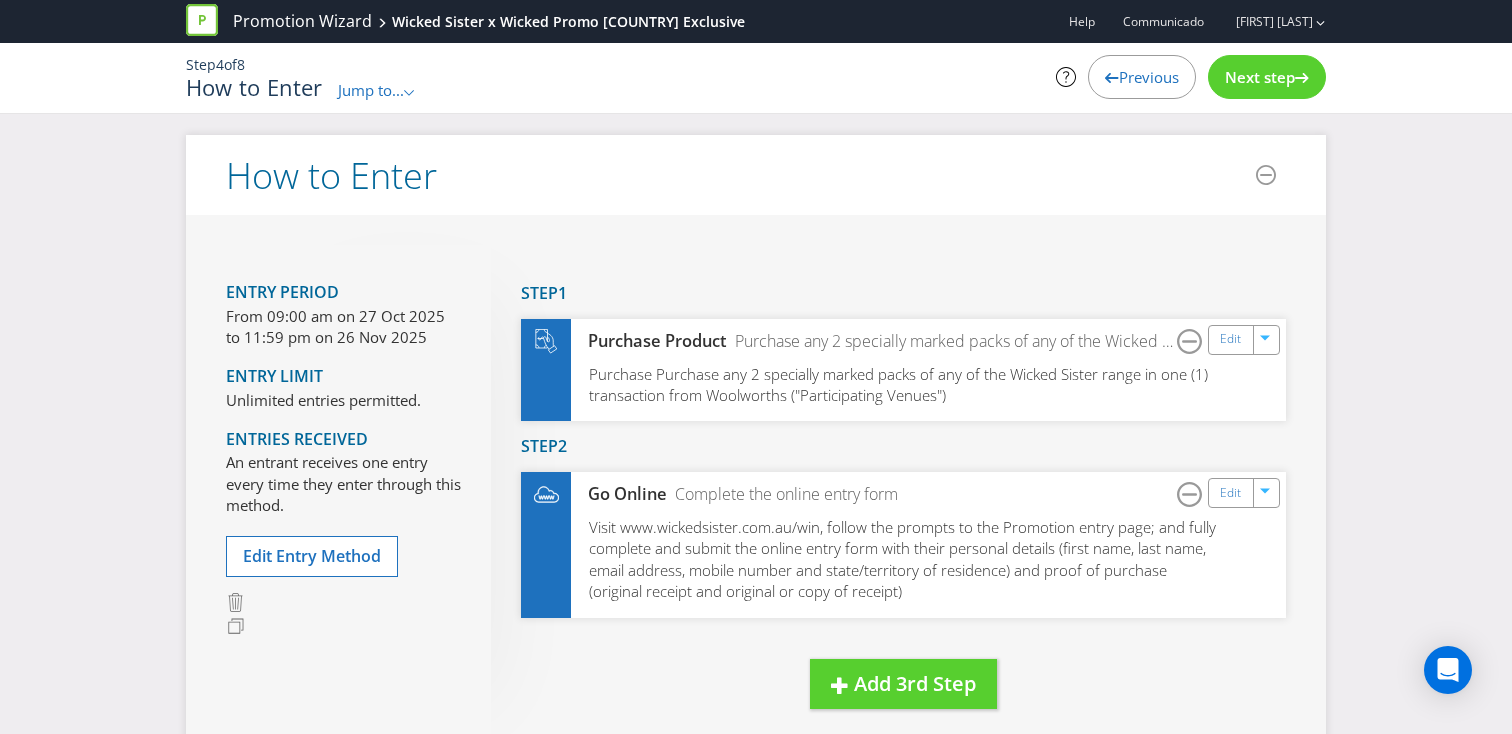click on "Next step" at bounding box center (1260, 77) 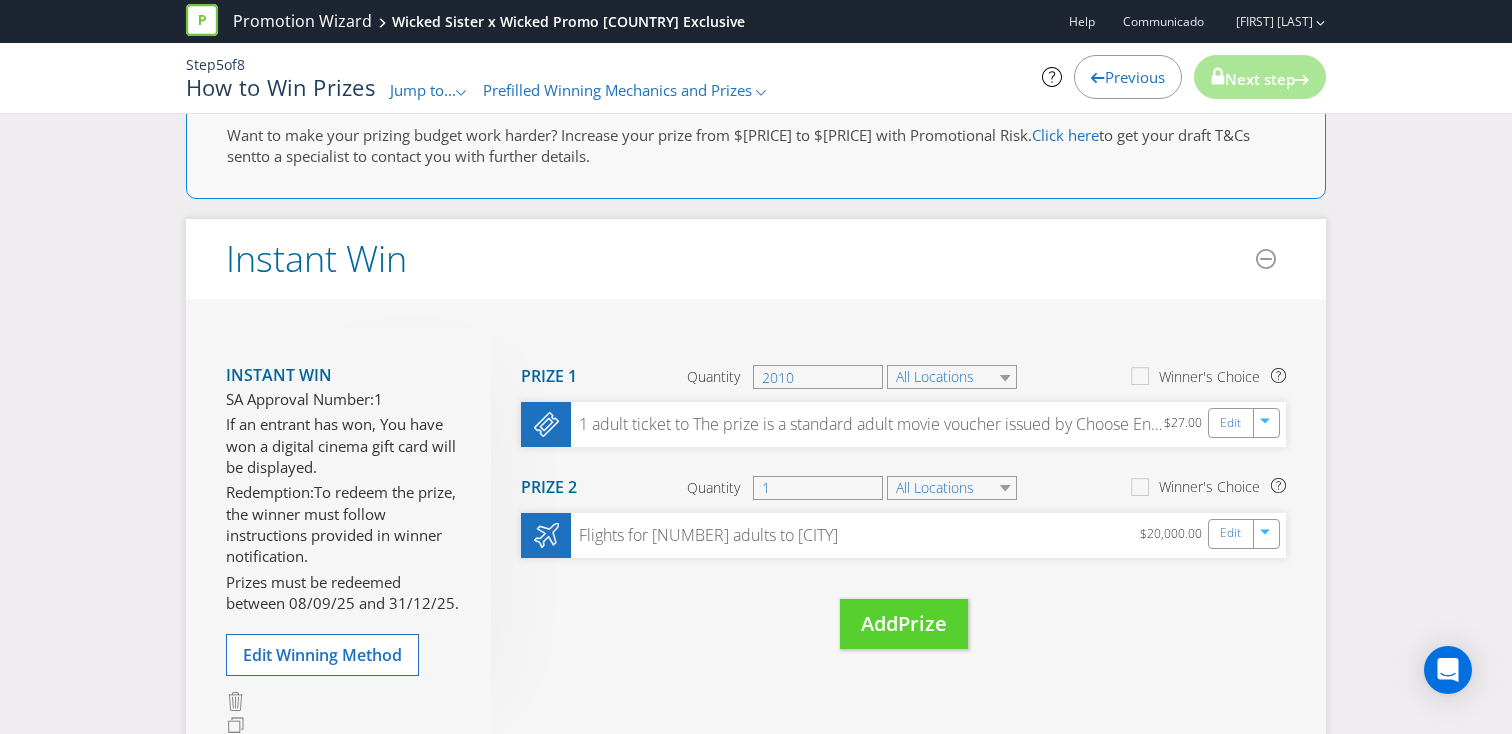 scroll, scrollTop: 182, scrollLeft: 0, axis: vertical 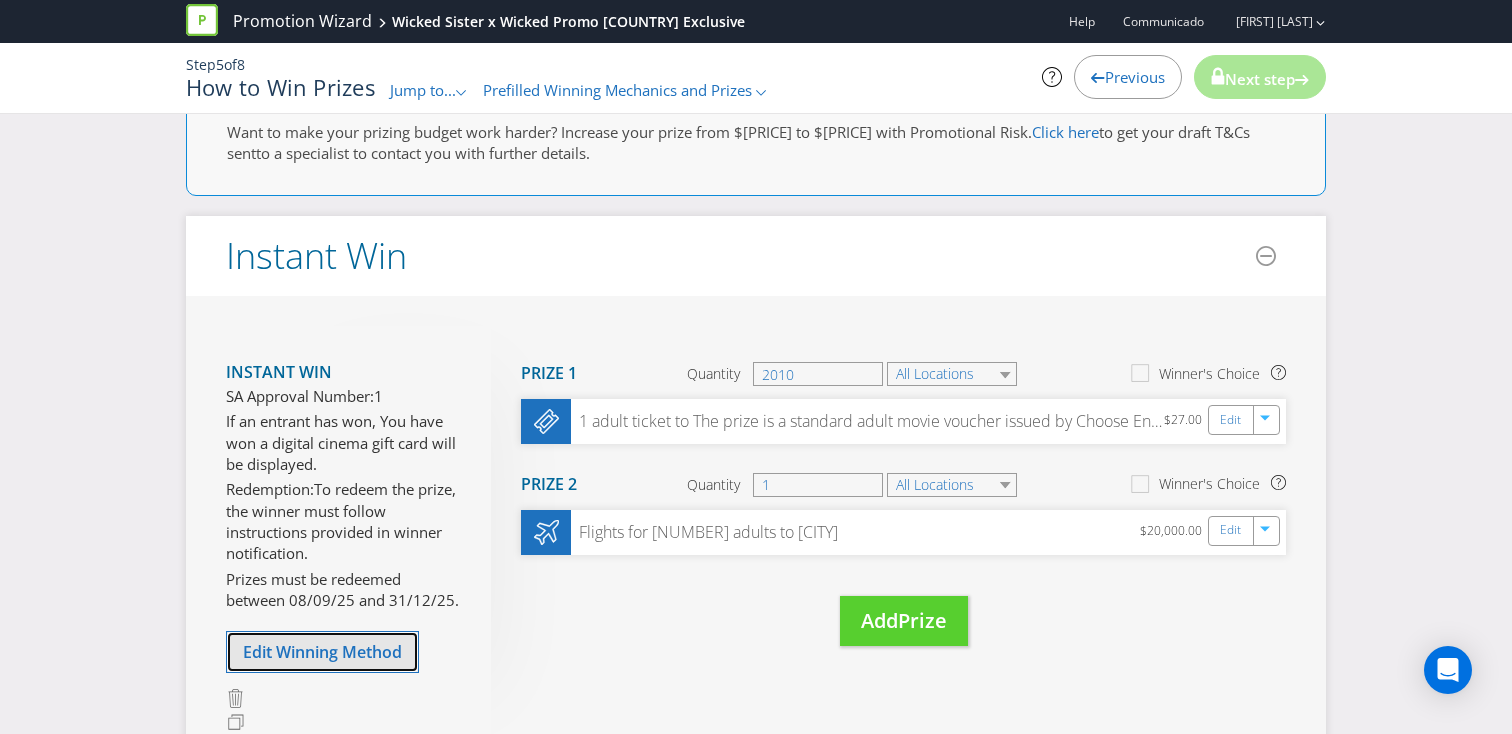 click on "Edit Winning Method" at bounding box center [322, 652] 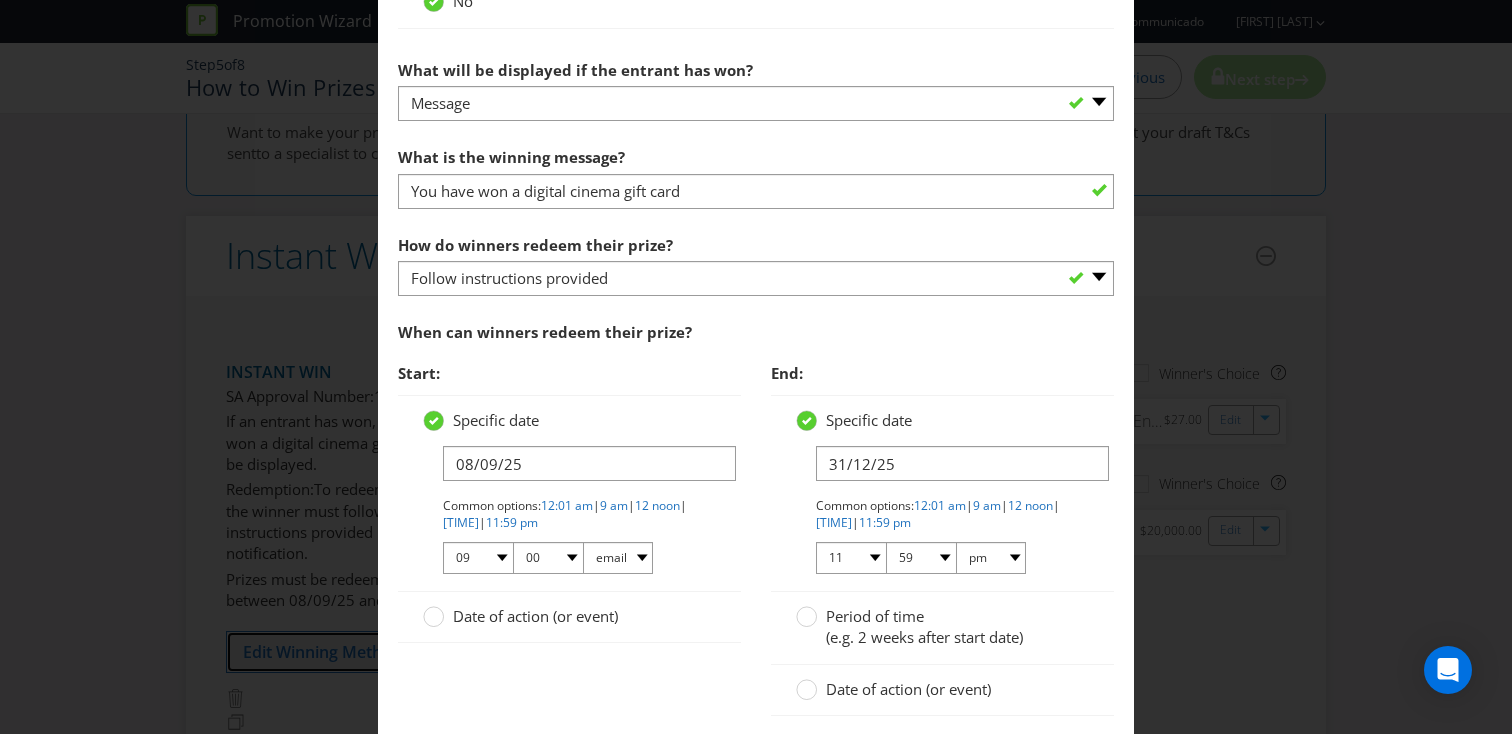 scroll, scrollTop: 1345, scrollLeft: 0, axis: vertical 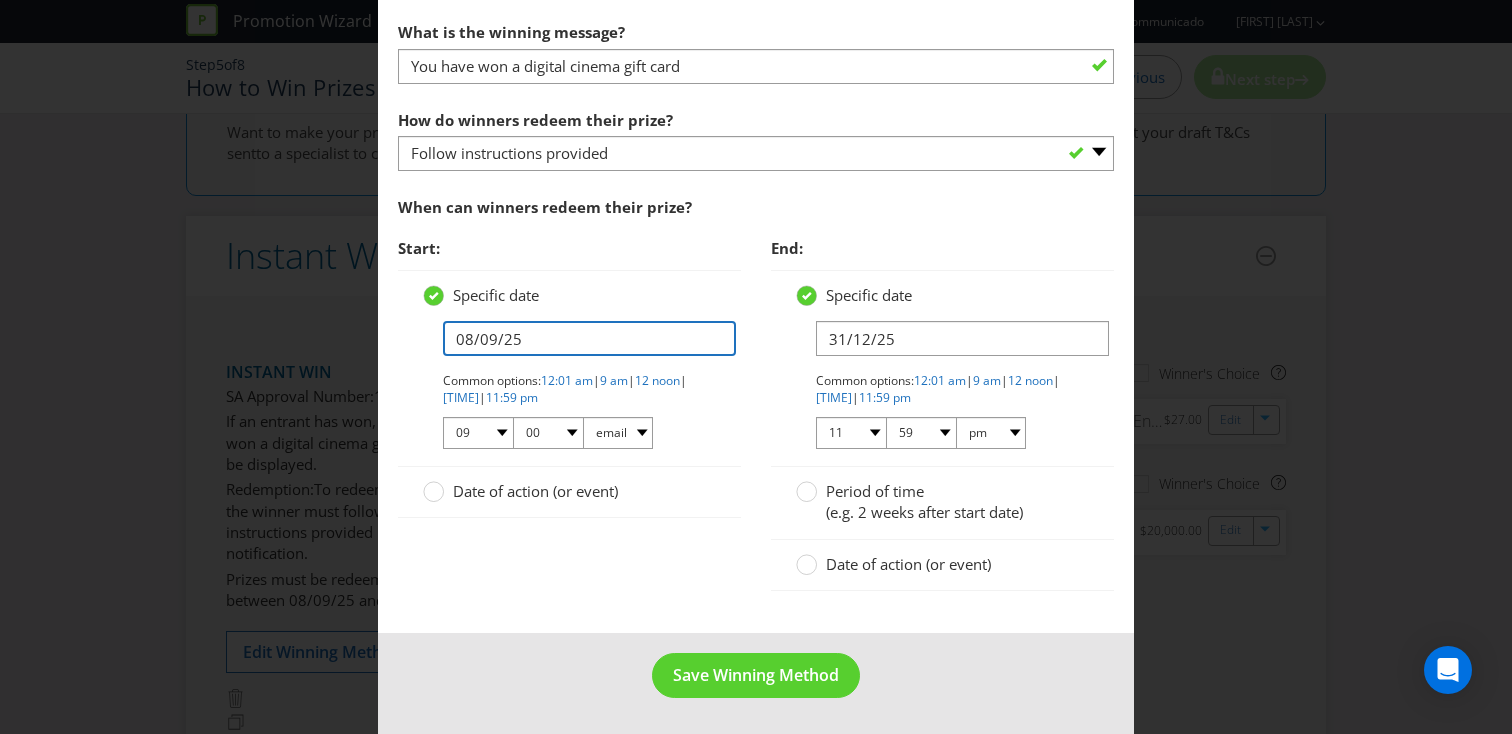 click on "08/09/25" at bounding box center (589, 338) 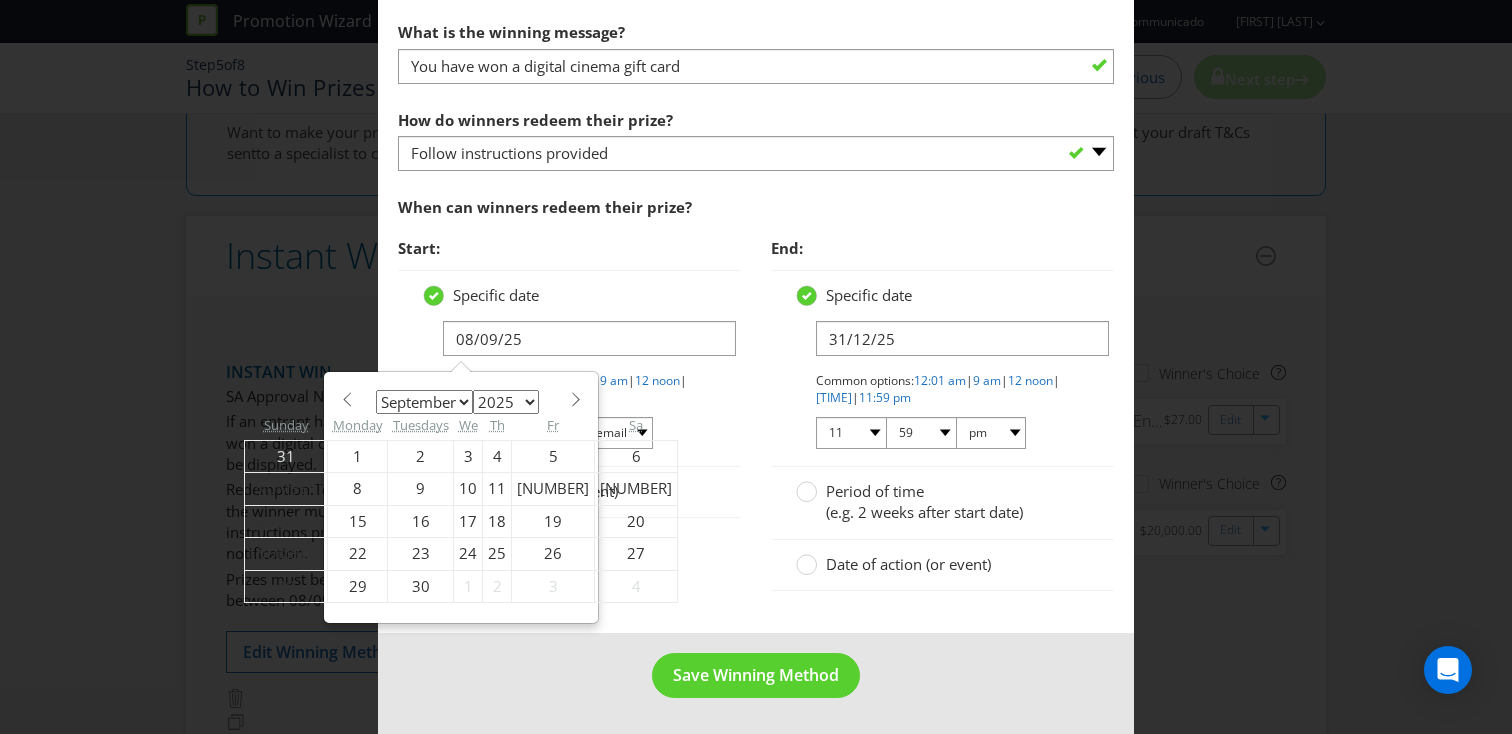 click on "Start:   Specific date   [DATE] January February March April May June July August September October November December 2025 2026 2027 2028 2029 2030 2031 2032 2033 2034 2035 Su Mo Tu We Th Fr Sa 31 1 2 3 4 5 6 7 8 9 10 11 12 13 14 15 16 17 18 19 20 21 22 23 24 25 26 27 28 29 30 1 2 3 4 Common options:  12:01 am   |  9 am   |  12 noon   |  5 pm   |  11:59 pm   01 02 03 04 05 06 07 08 09 10 11 12 00 01 05 10 15 20 25 29 30 35 40 45 50 55 59 am pm   Date of action (or event)" at bounding box center (569, 383) 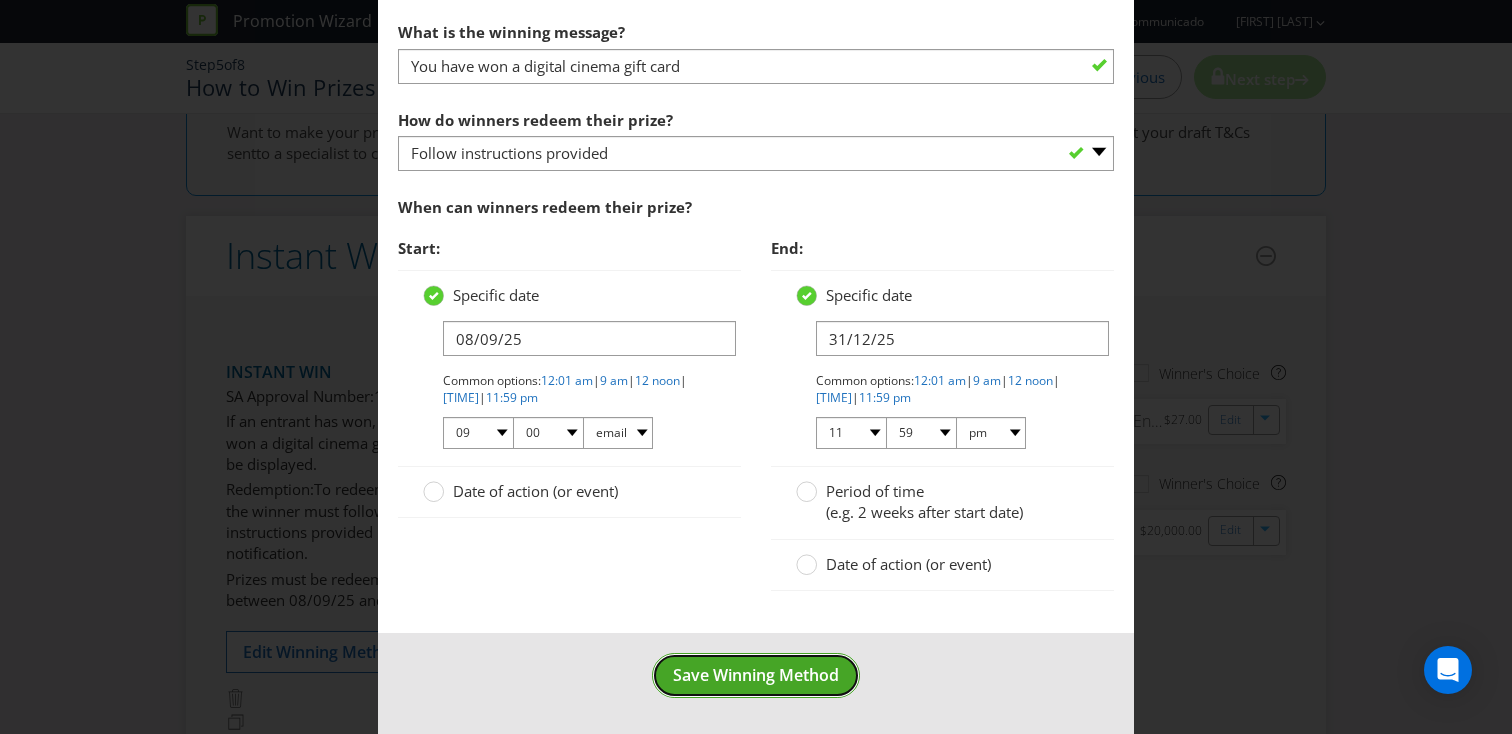 click on "Save Winning Method" at bounding box center (756, 675) 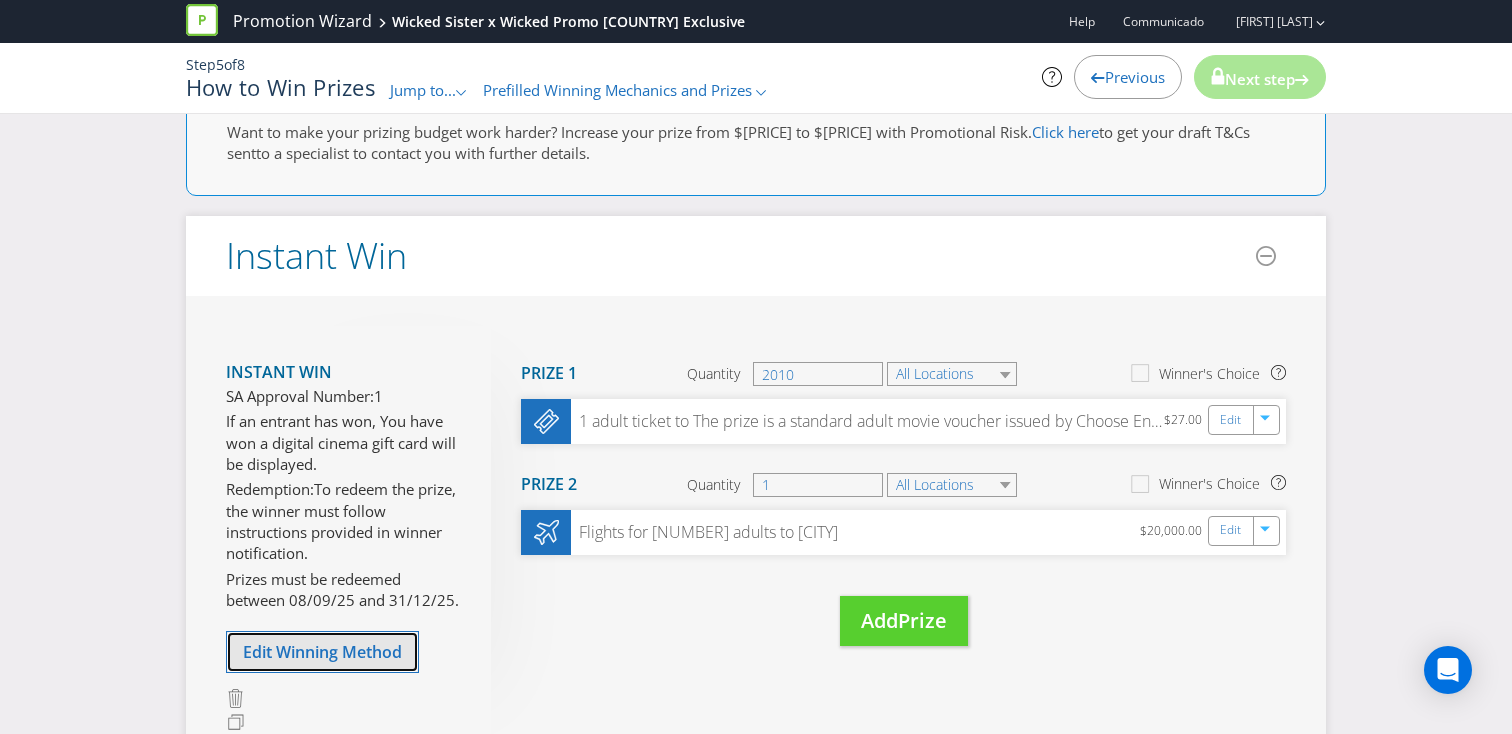 click on "Edit Winning Method" at bounding box center [322, 652] 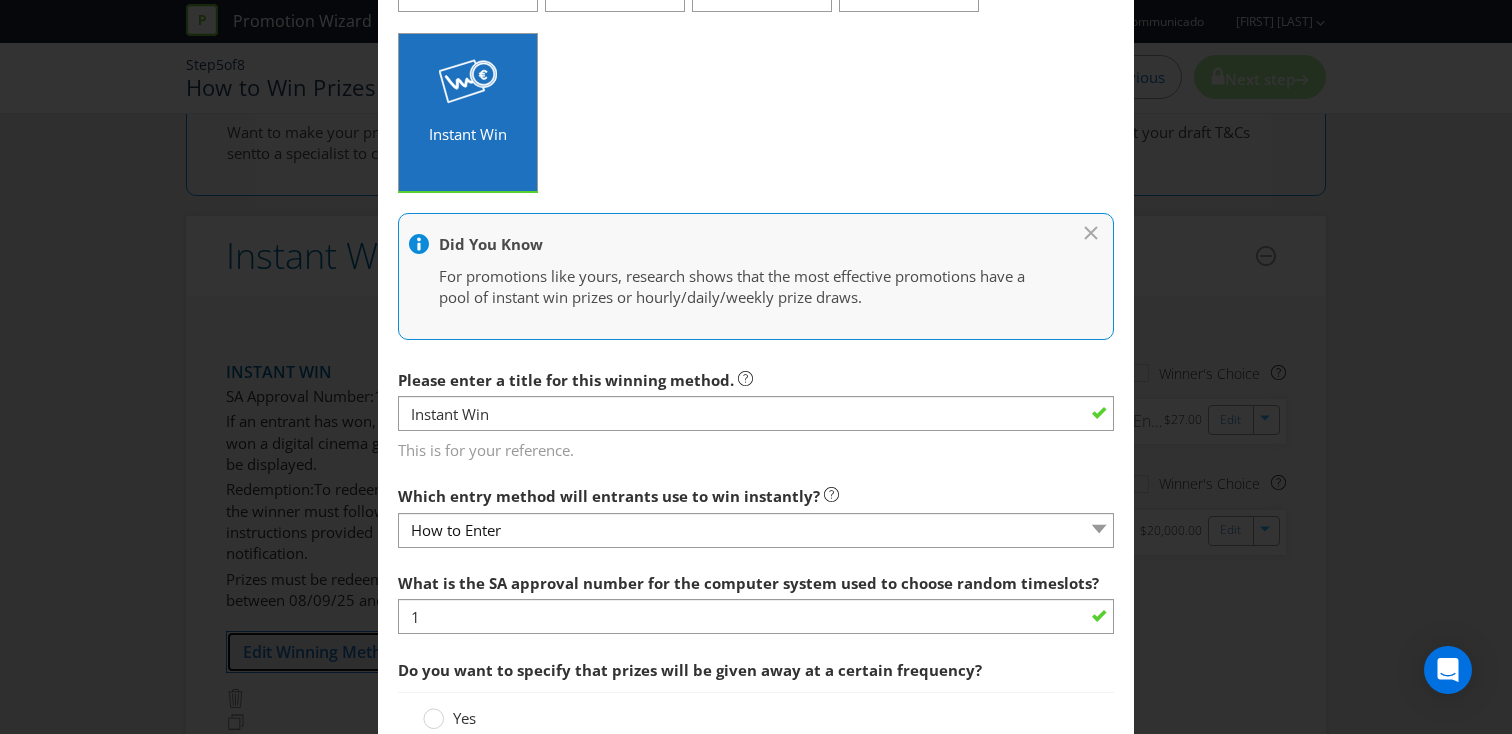 scroll, scrollTop: 0, scrollLeft: 0, axis: both 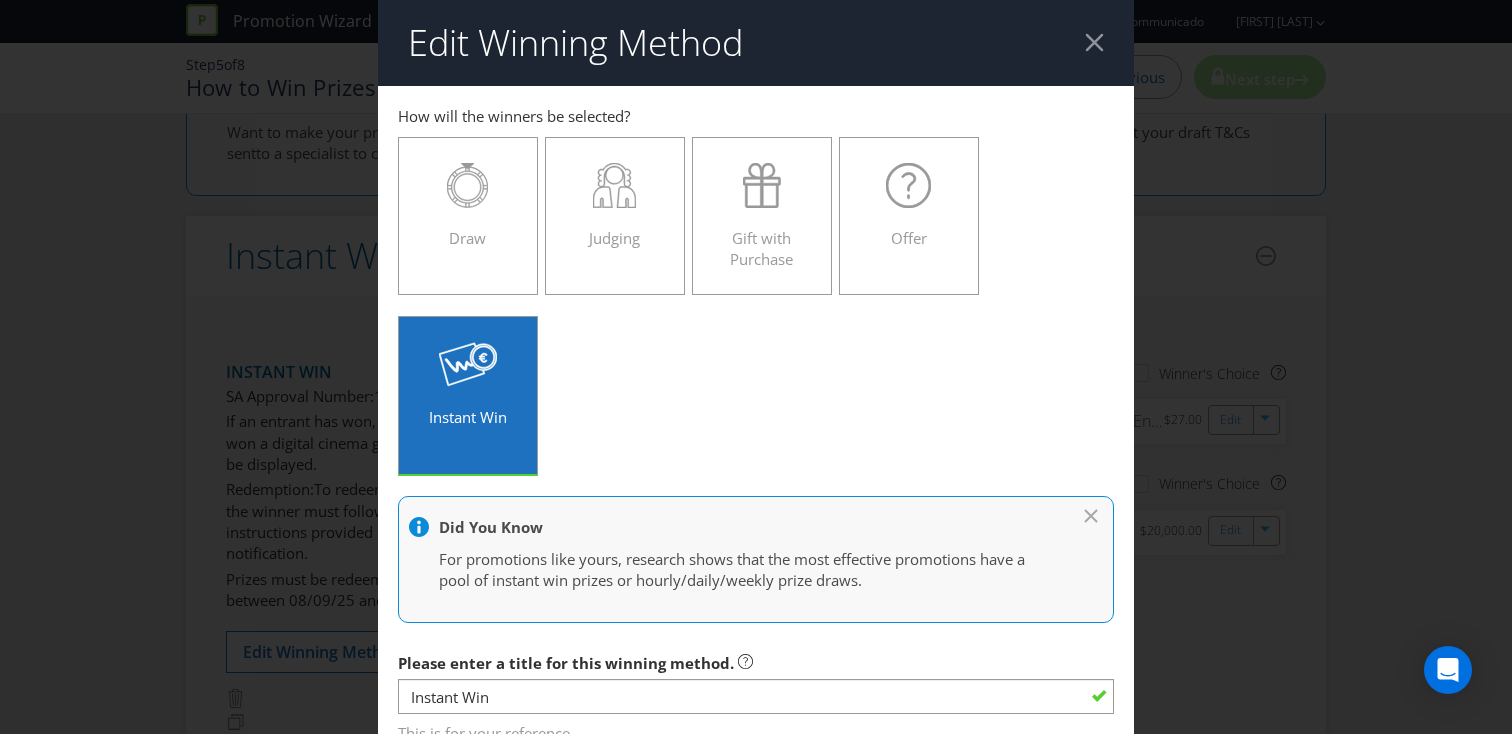 click on "Edit Winning Method" at bounding box center [756, 43] 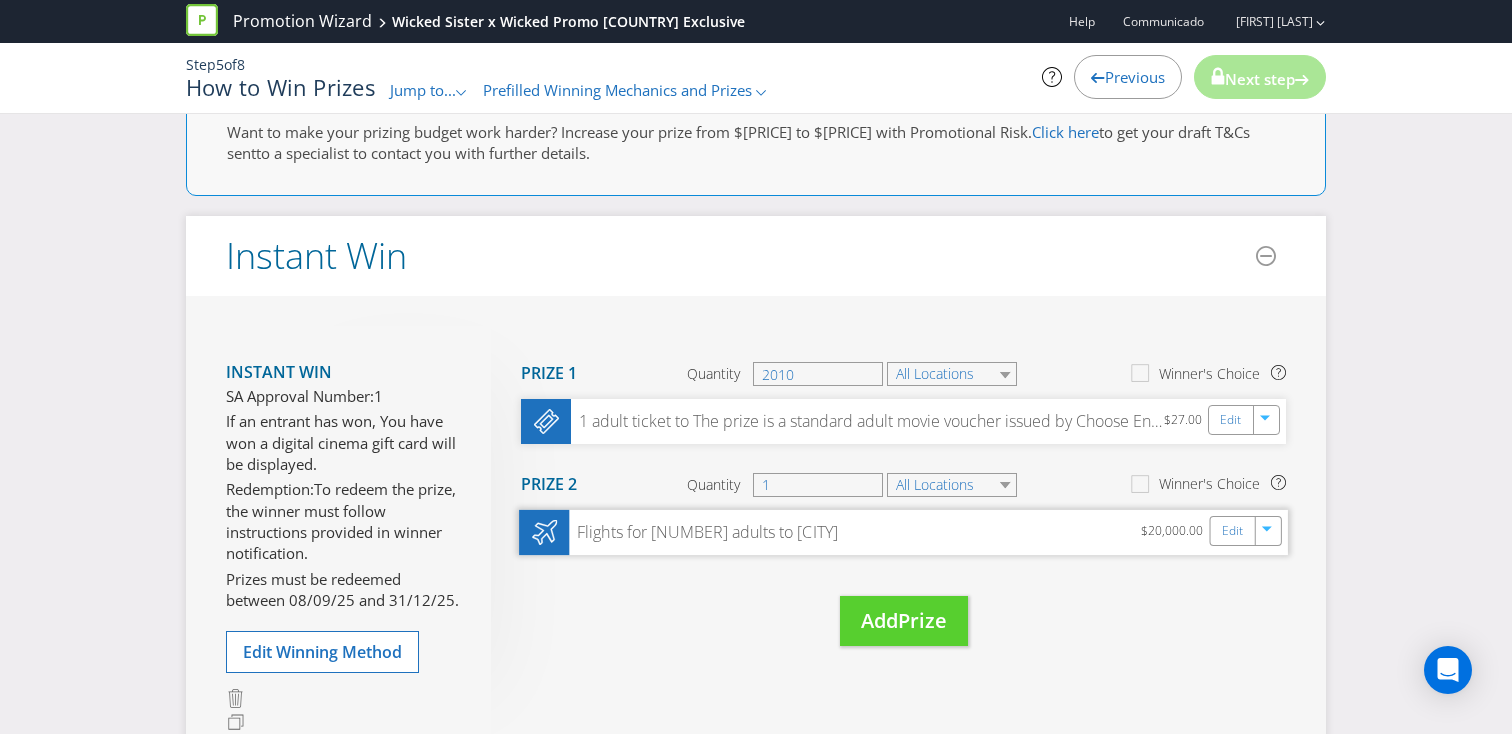click on "Flights for [NUMBER] adults to [CITY] $[VALUE] Edit" at bounding box center [903, 532] 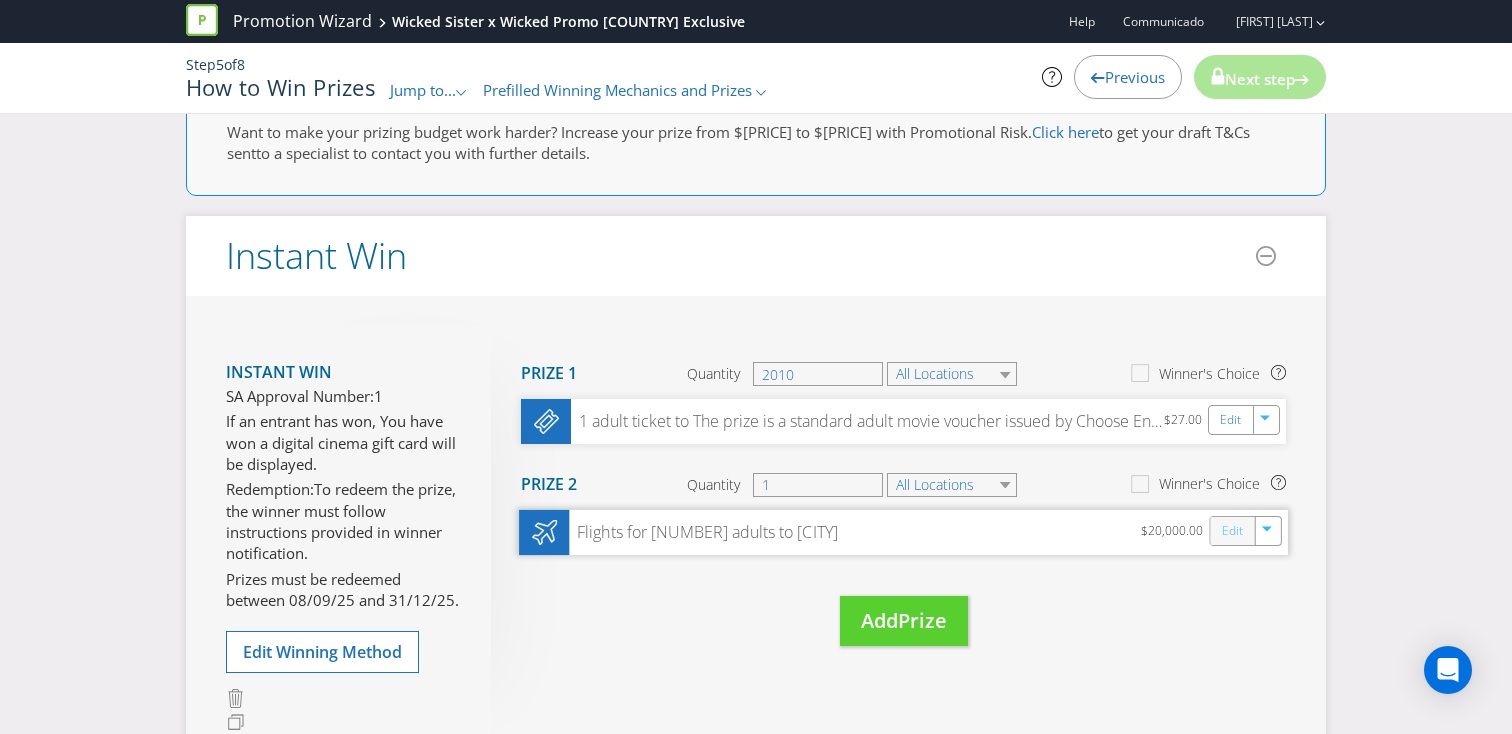 click on "Edit" at bounding box center (1232, 530) 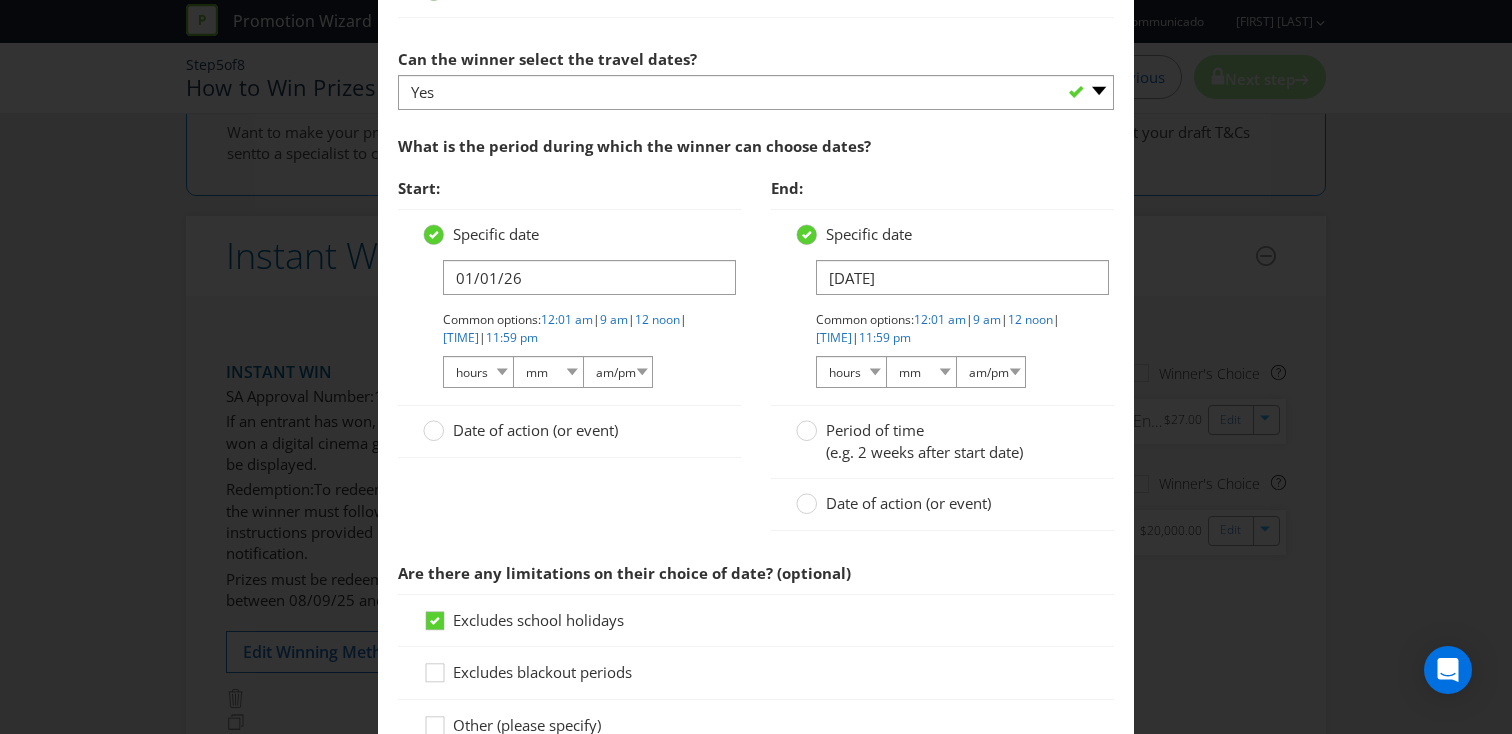 scroll, scrollTop: 3350, scrollLeft: 0, axis: vertical 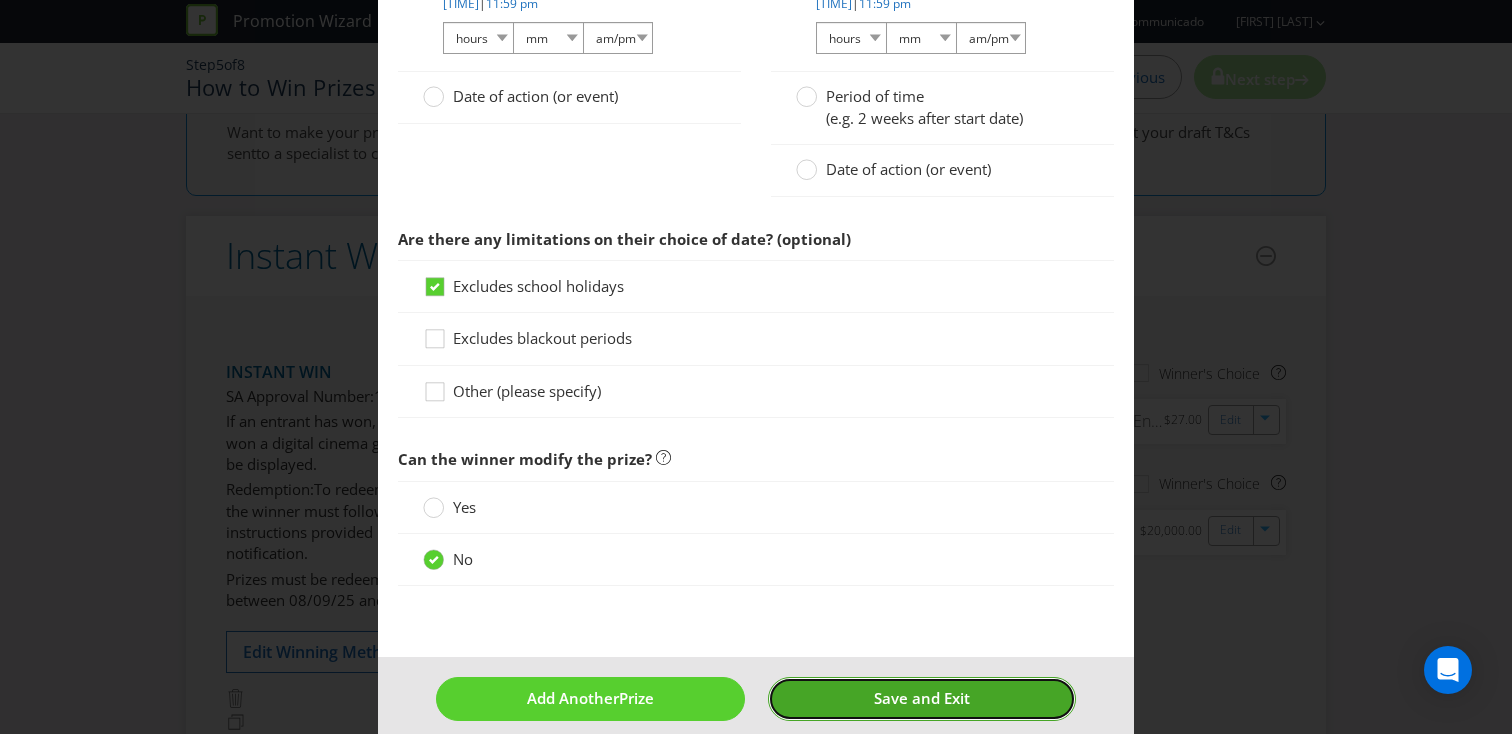 click on "Save and Exit" at bounding box center [922, 698] 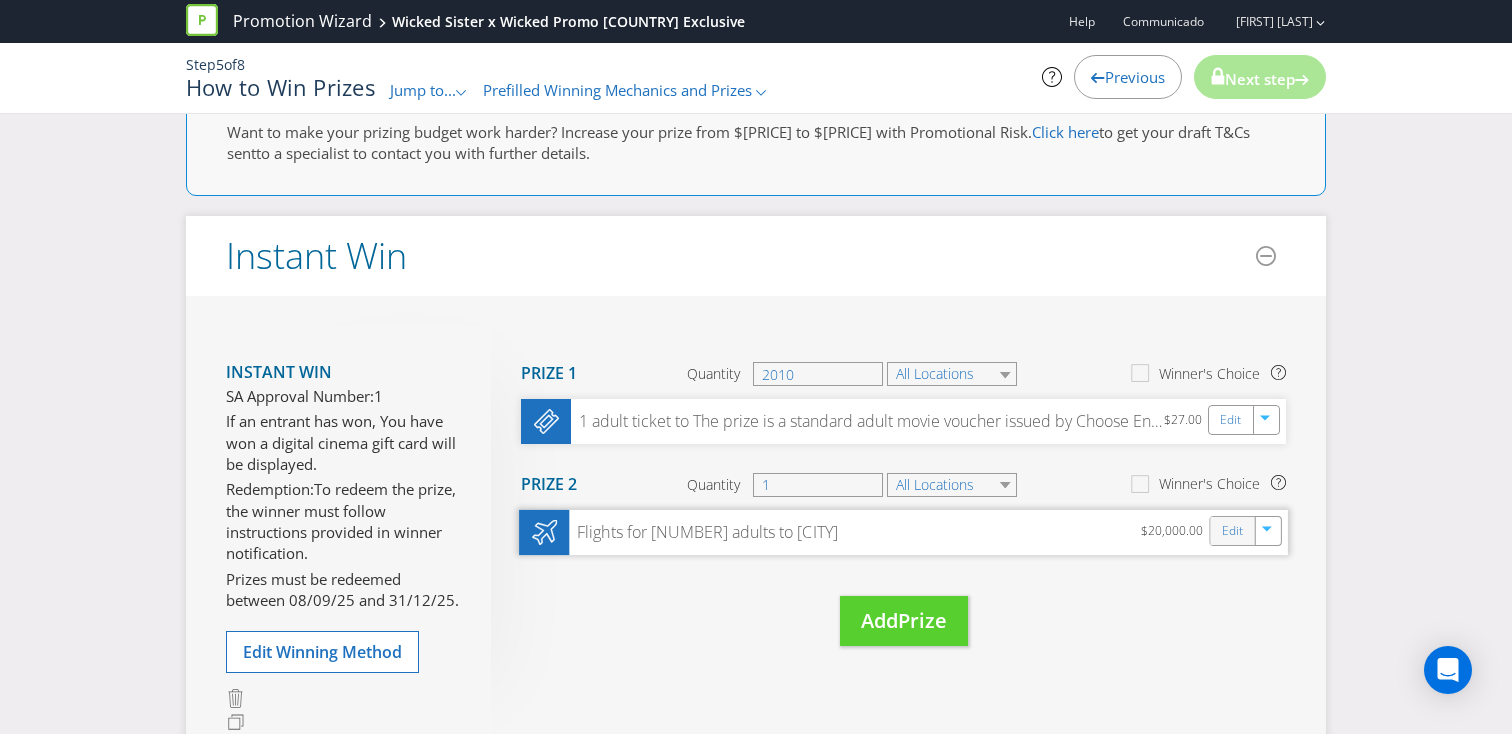 click on "Edit" at bounding box center (1233, 531) 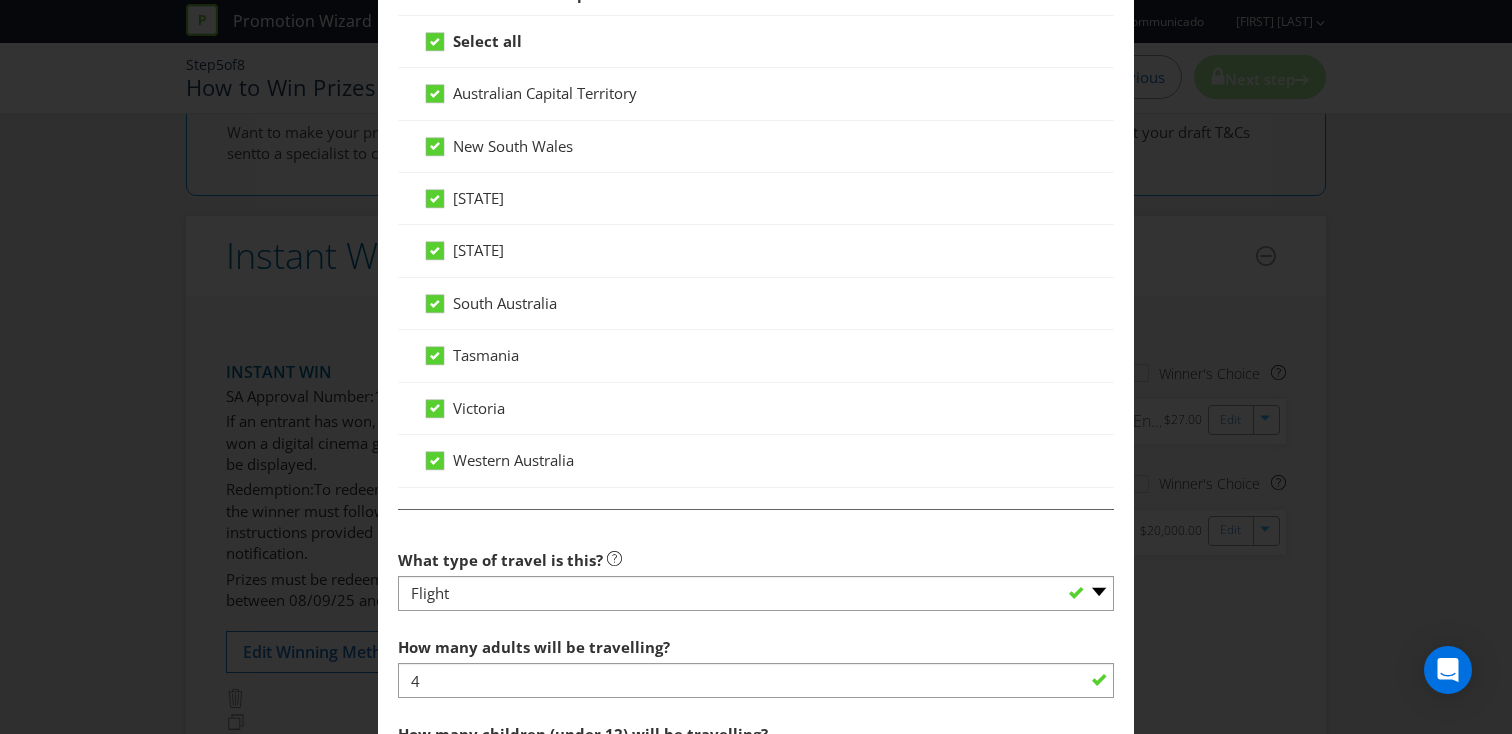 scroll, scrollTop: 1437, scrollLeft: 0, axis: vertical 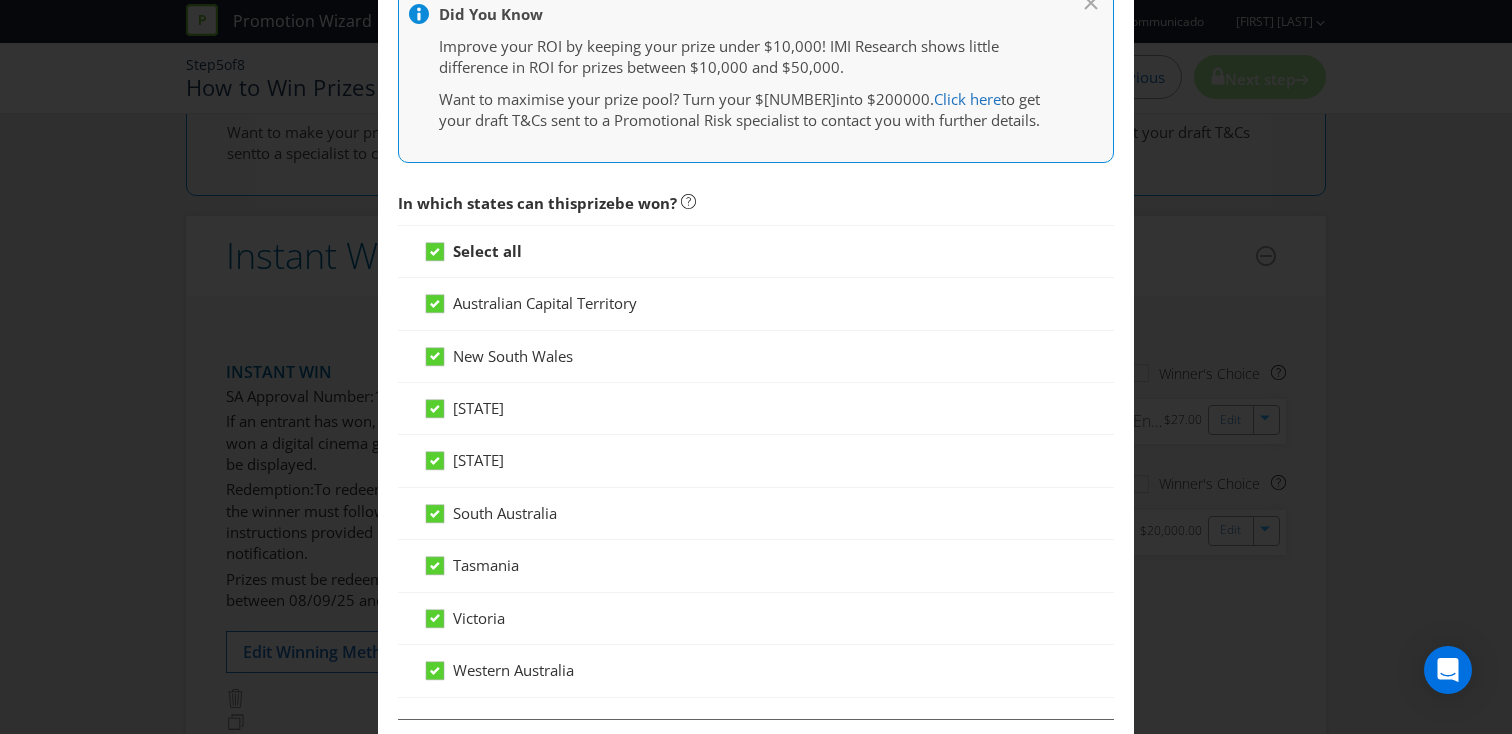 click at bounding box center (766, 16) 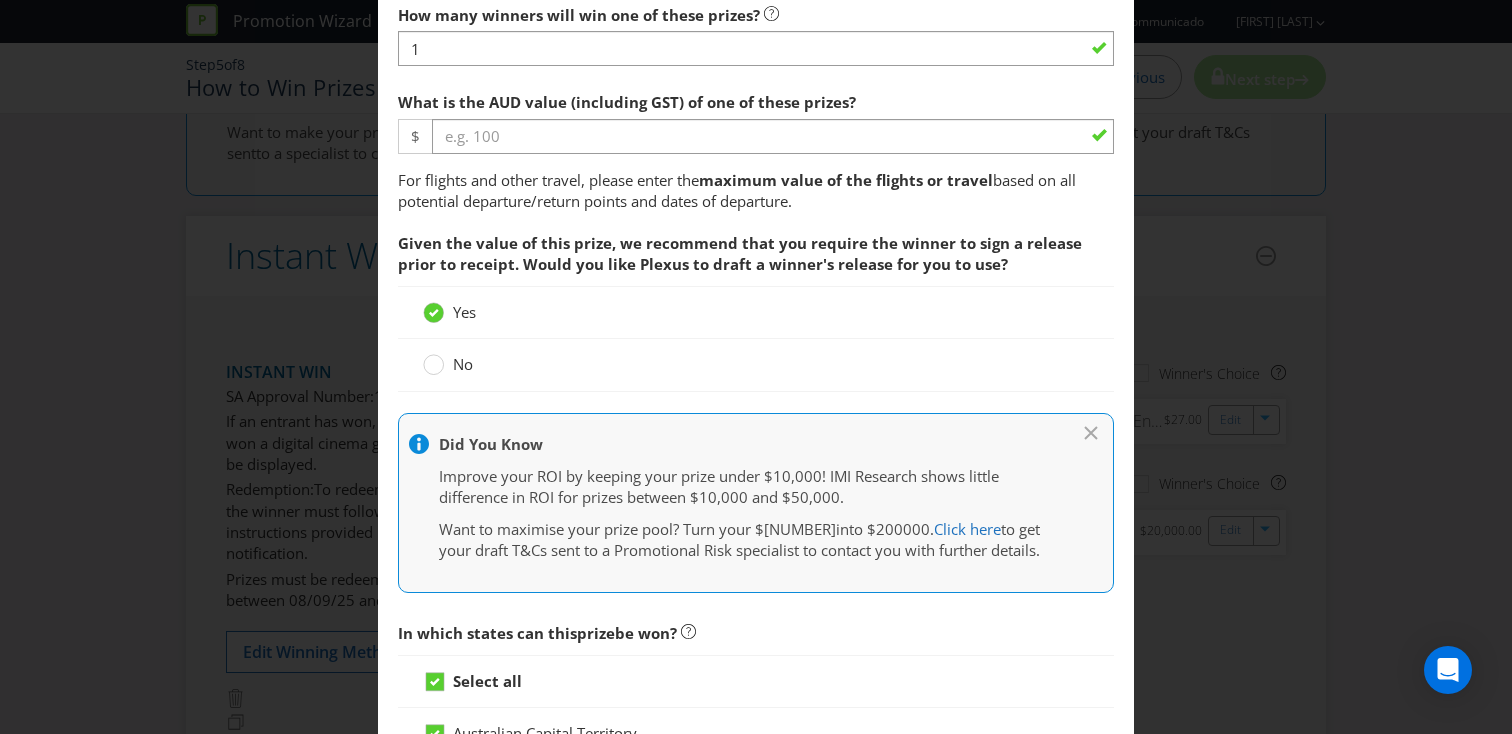scroll, scrollTop: 0, scrollLeft: 0, axis: both 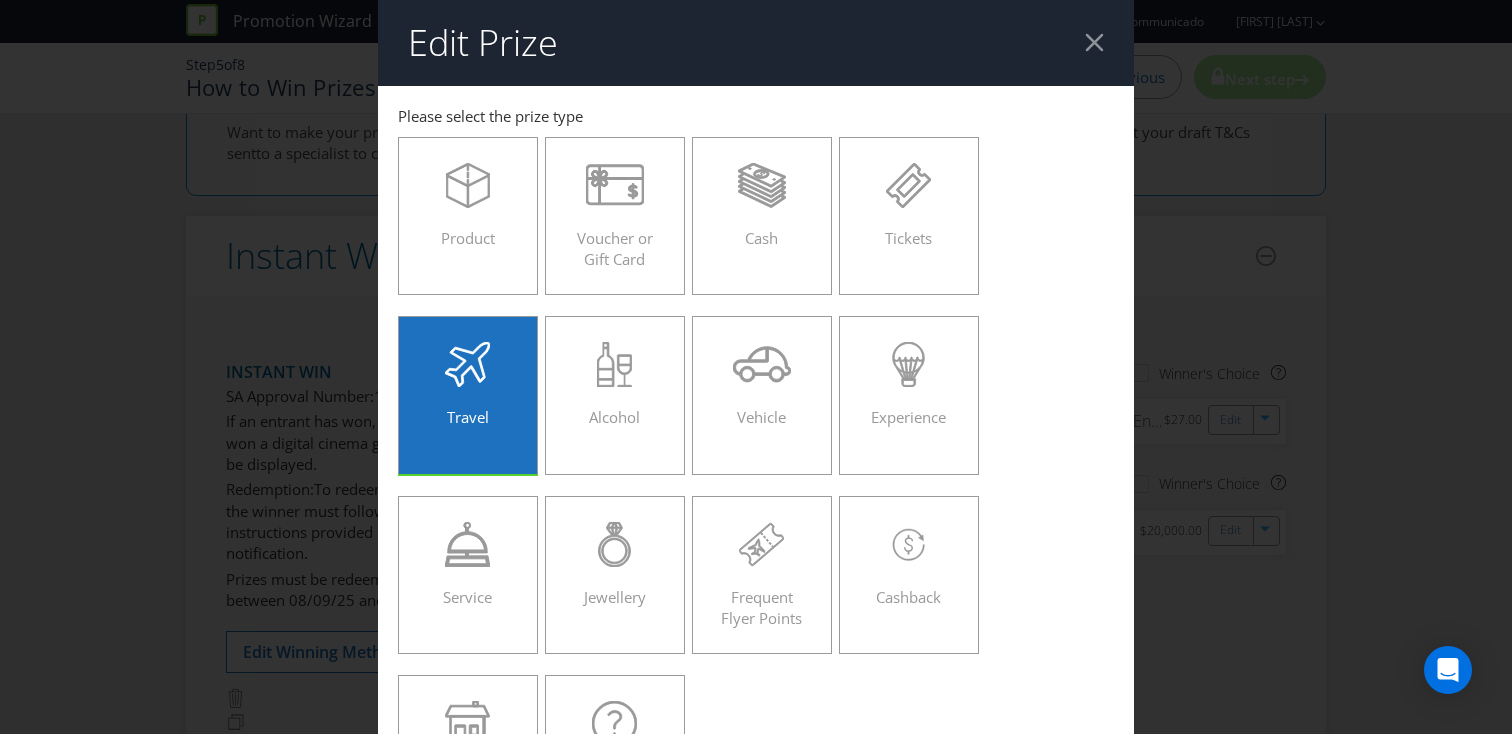 click on "Edit Prize" at bounding box center [756, 43] 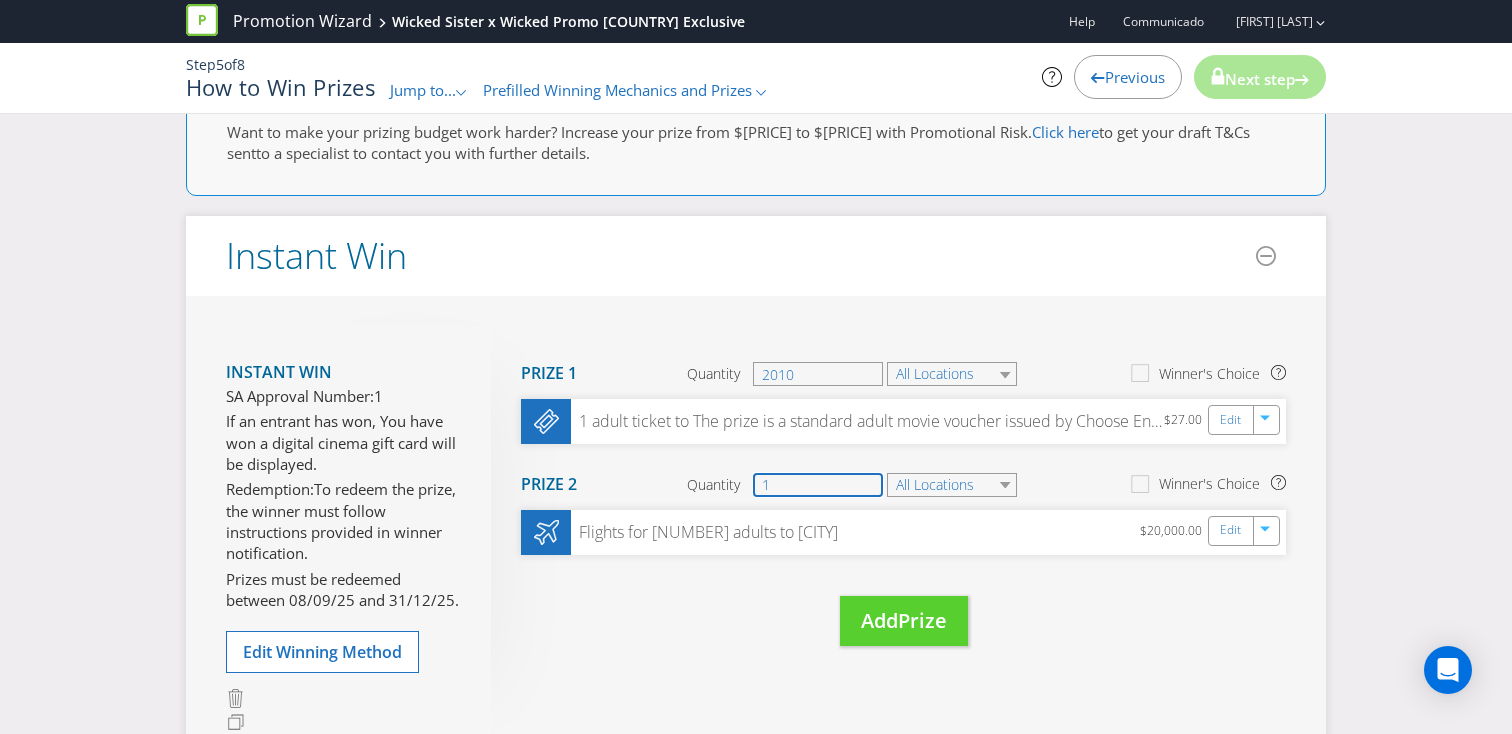 click on "1" at bounding box center (818, 485) 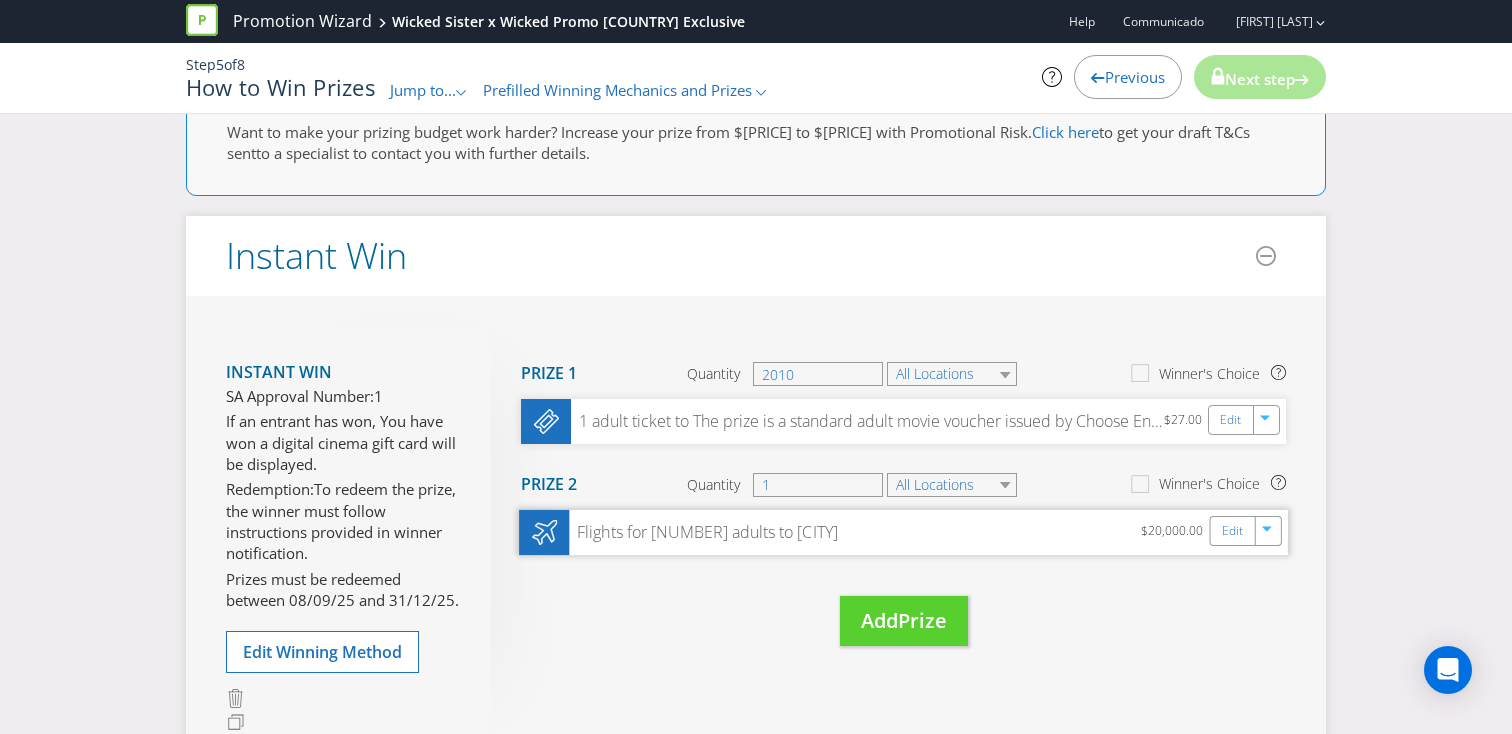click at bounding box center [544, 532] 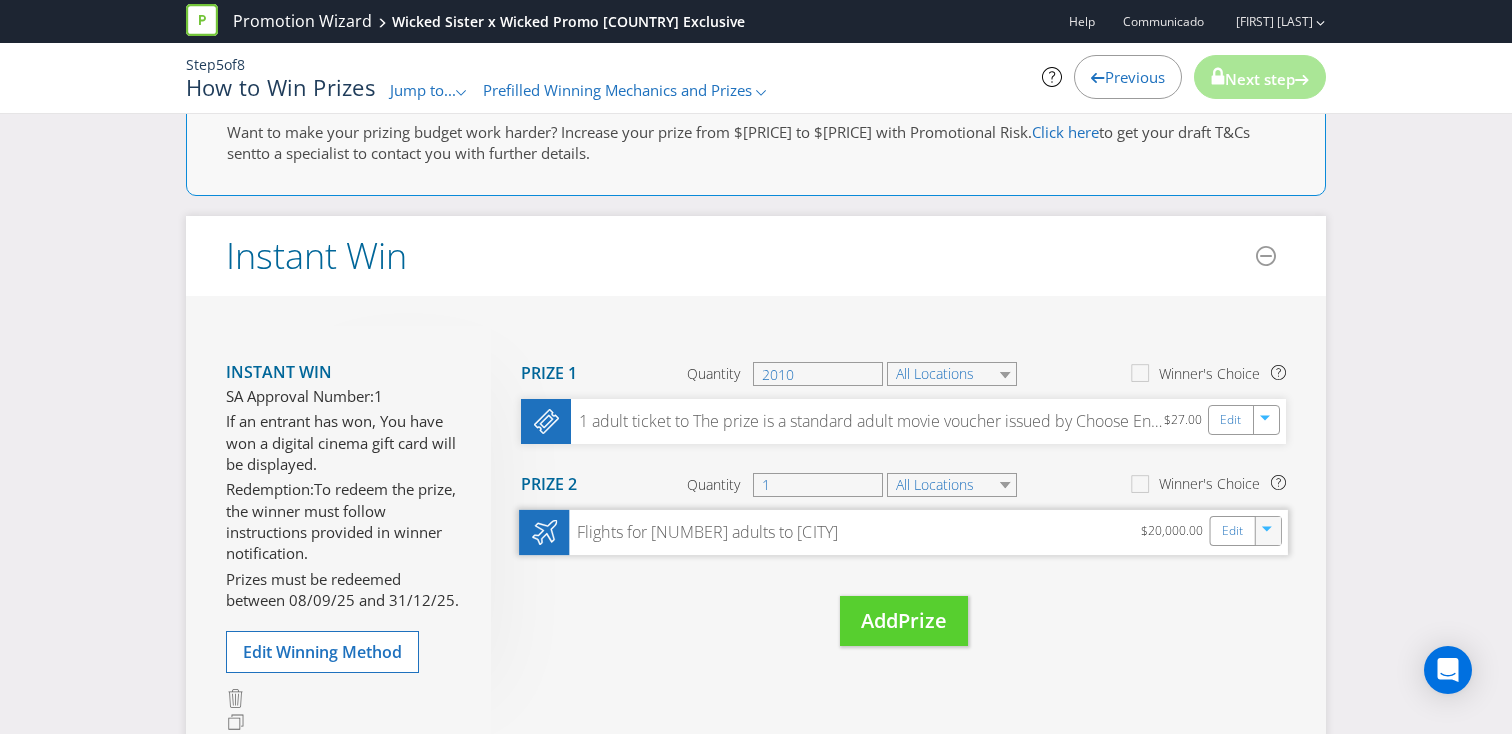 click at bounding box center (1268, 531) 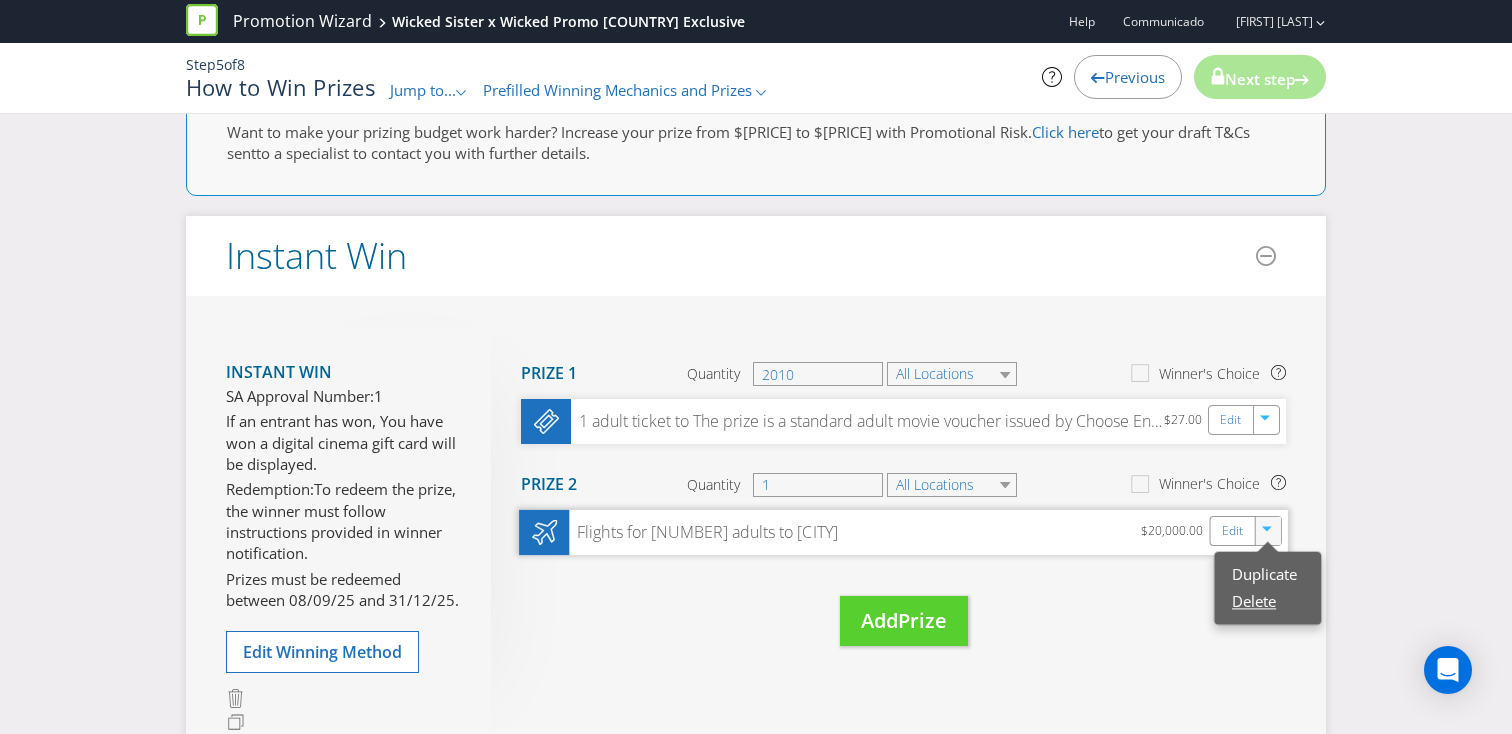 click on "Delete" at bounding box center [1254, 601] 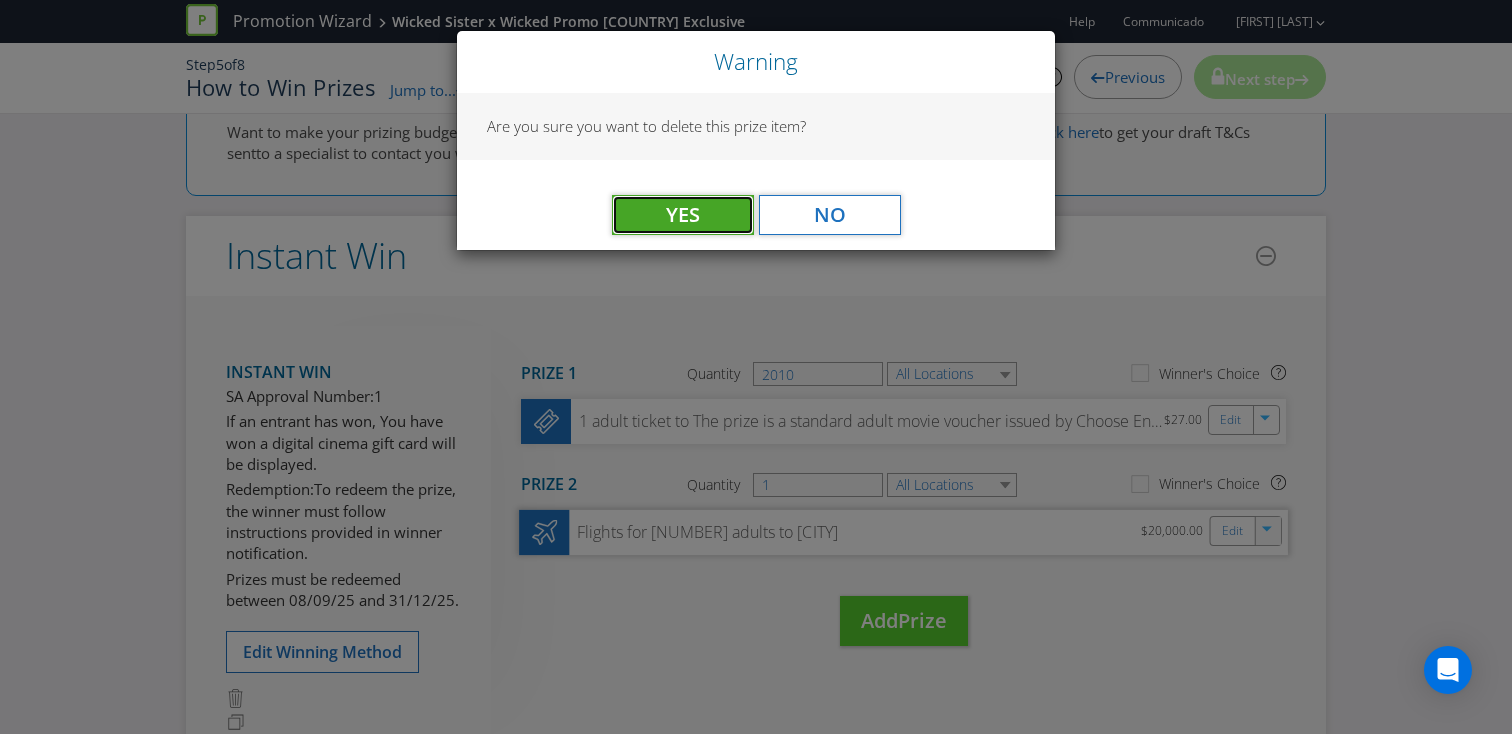 click on "Yes" at bounding box center (683, 214) 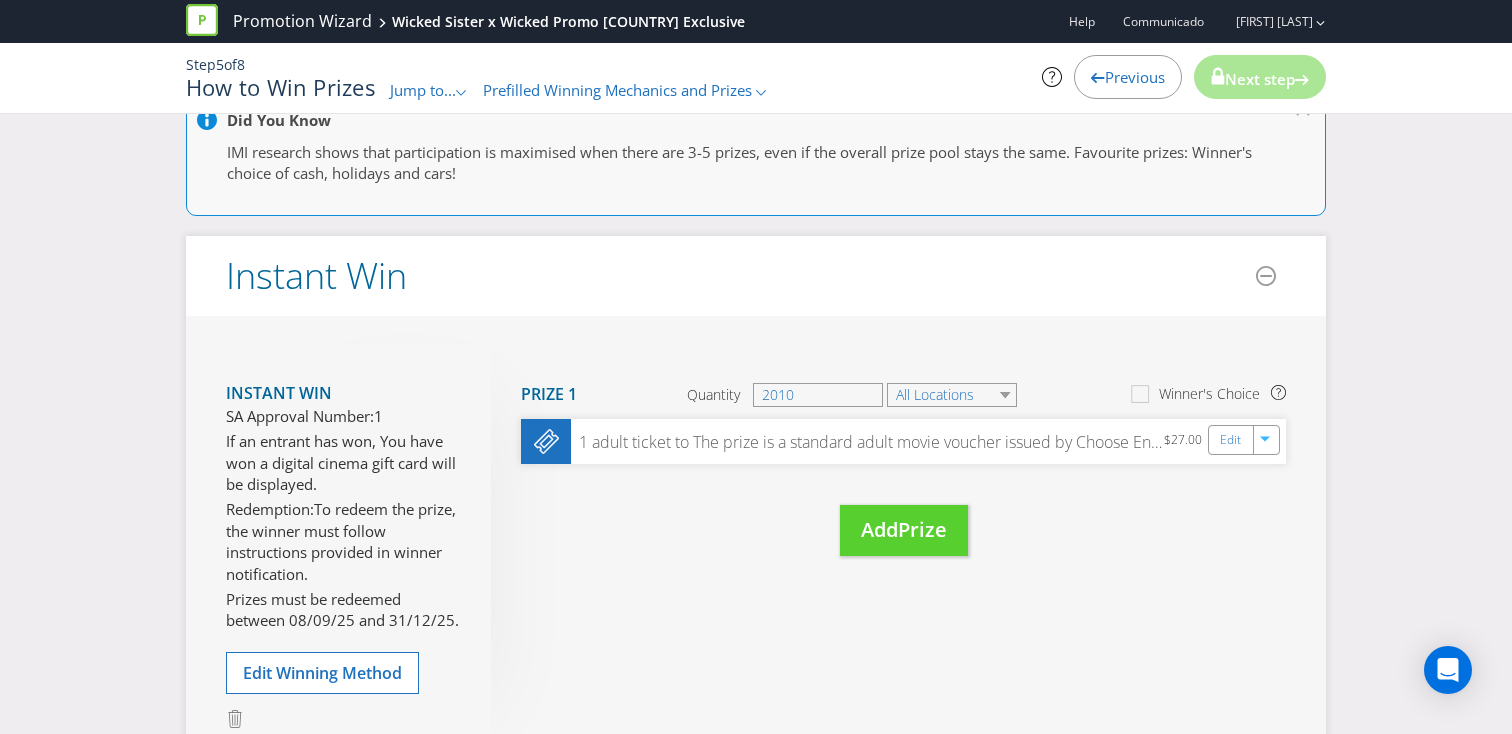 scroll, scrollTop: 303, scrollLeft: 0, axis: vertical 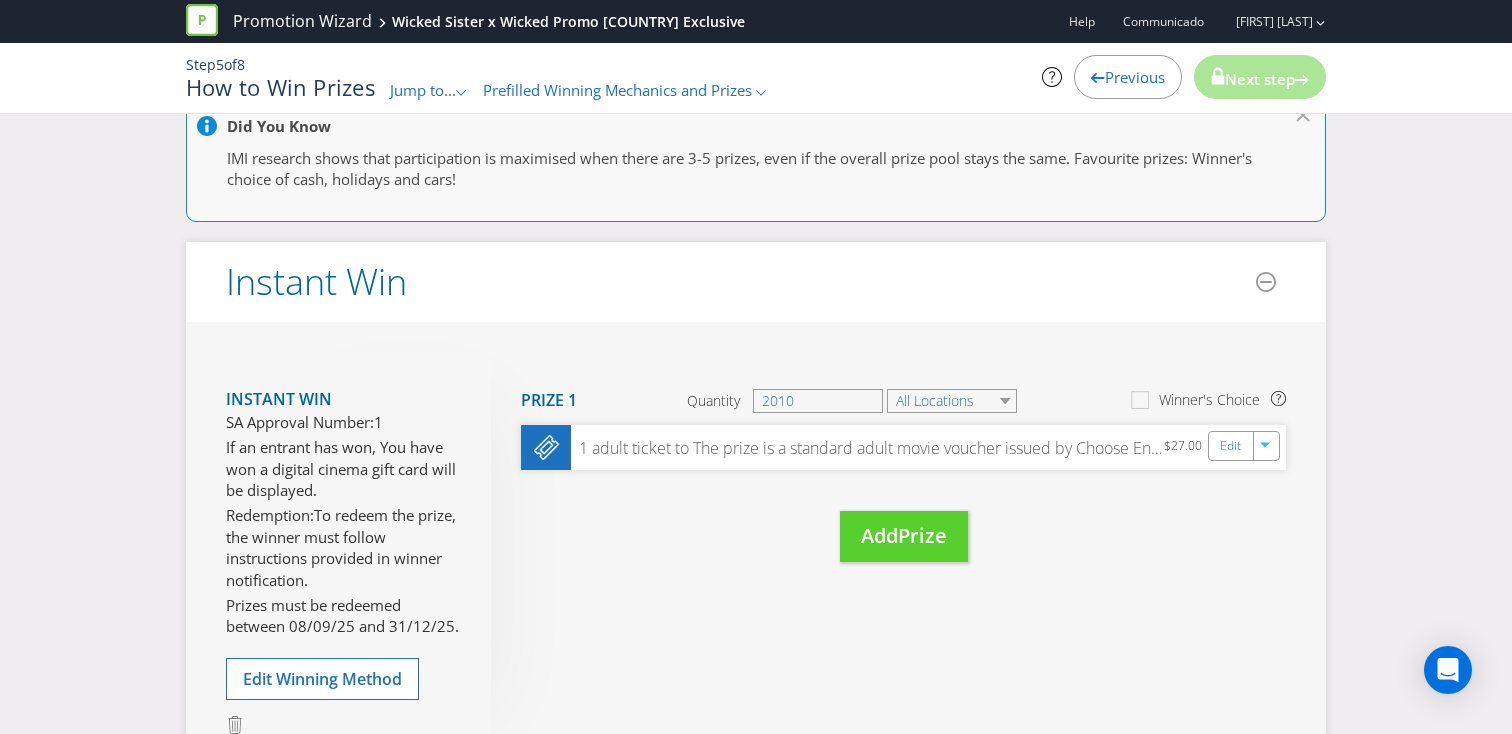 click on "Prizes must be redeemed between 08/09/25 and 31/12/25." at bounding box center [343, 616] 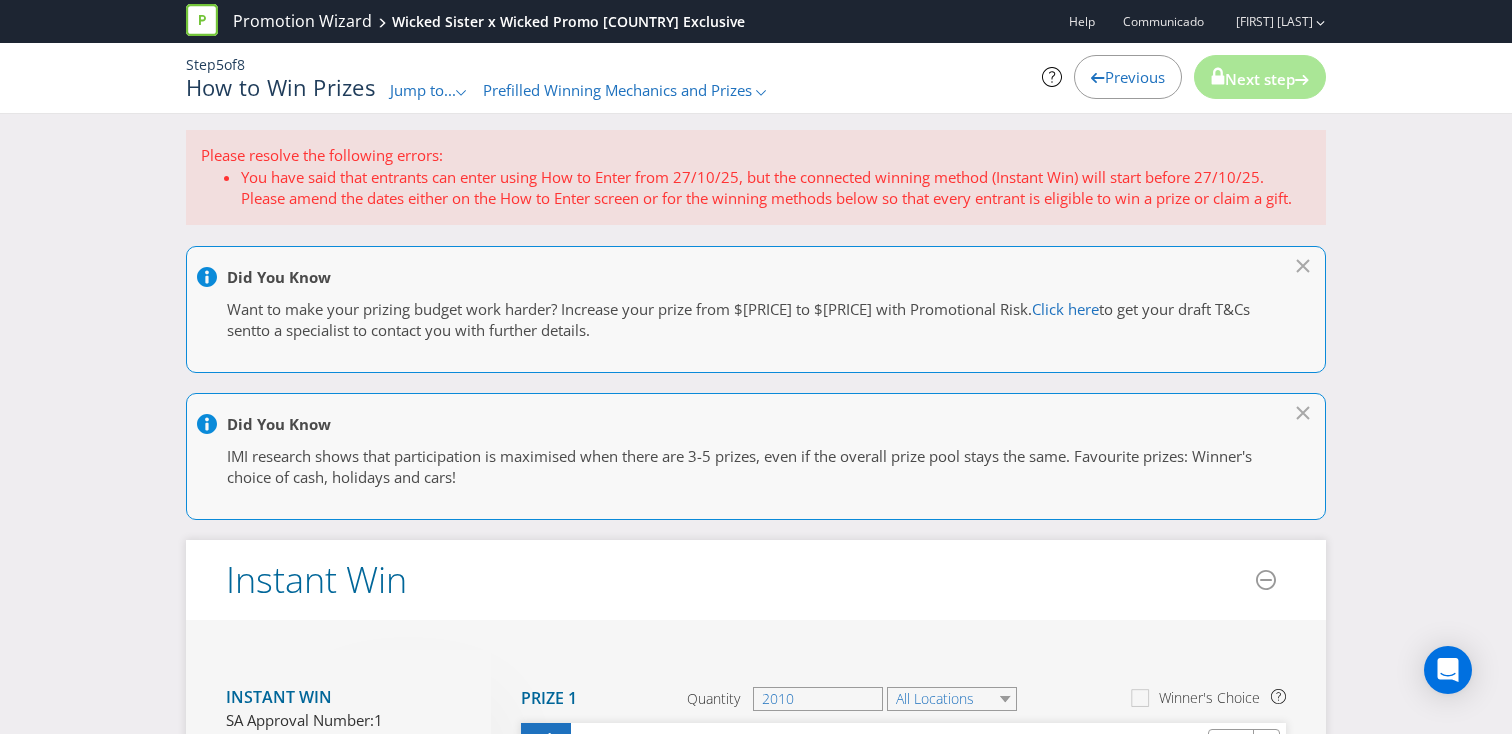 scroll, scrollTop: 0, scrollLeft: 0, axis: both 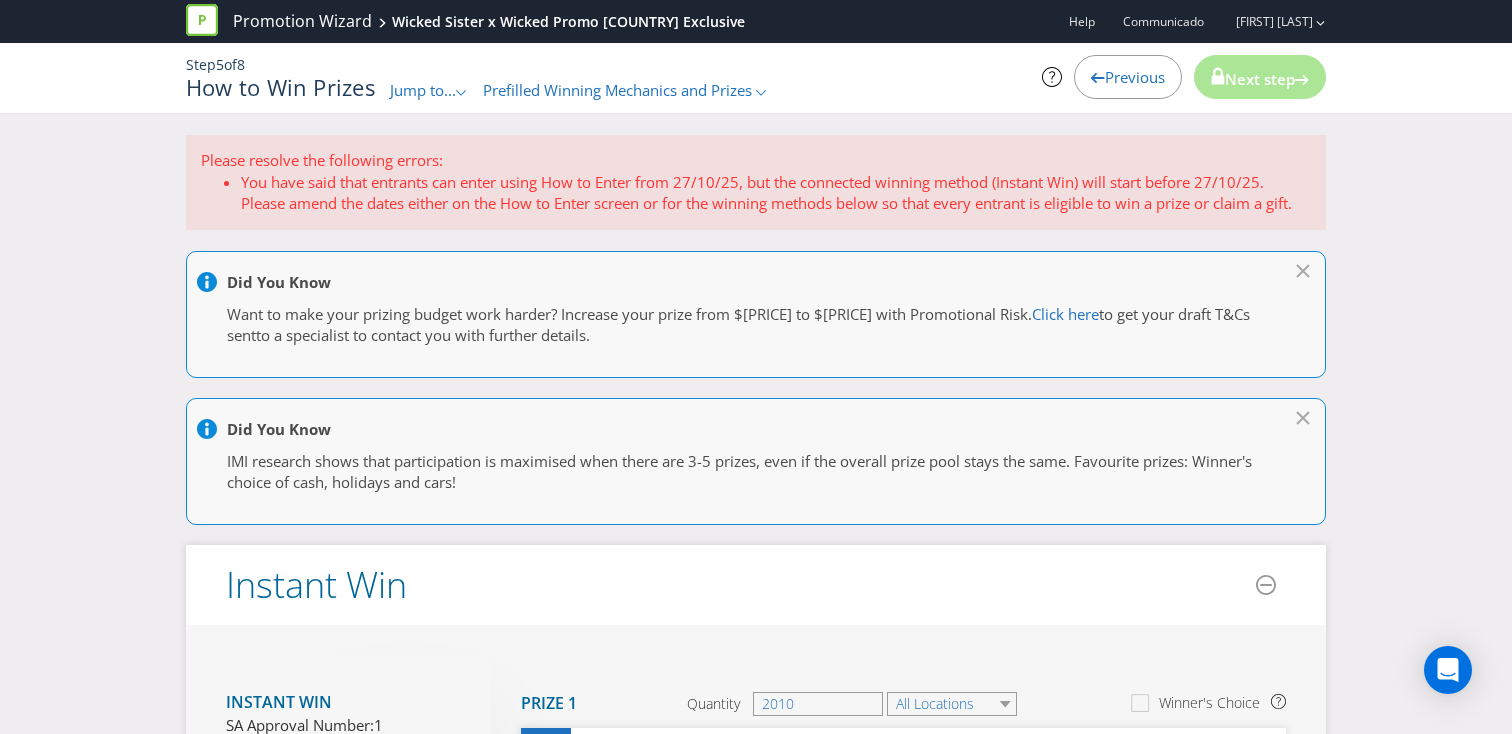 click on "You have said that entrants can enter using How to Enter from 27/10/25, but the connected winning method (Instant Win) will start before 27/10/25. Please amend the dates either on the How to Enter screen or for the winning methods below so that every entrant is eligible to win a prize or claim a gift." at bounding box center [776, 193] 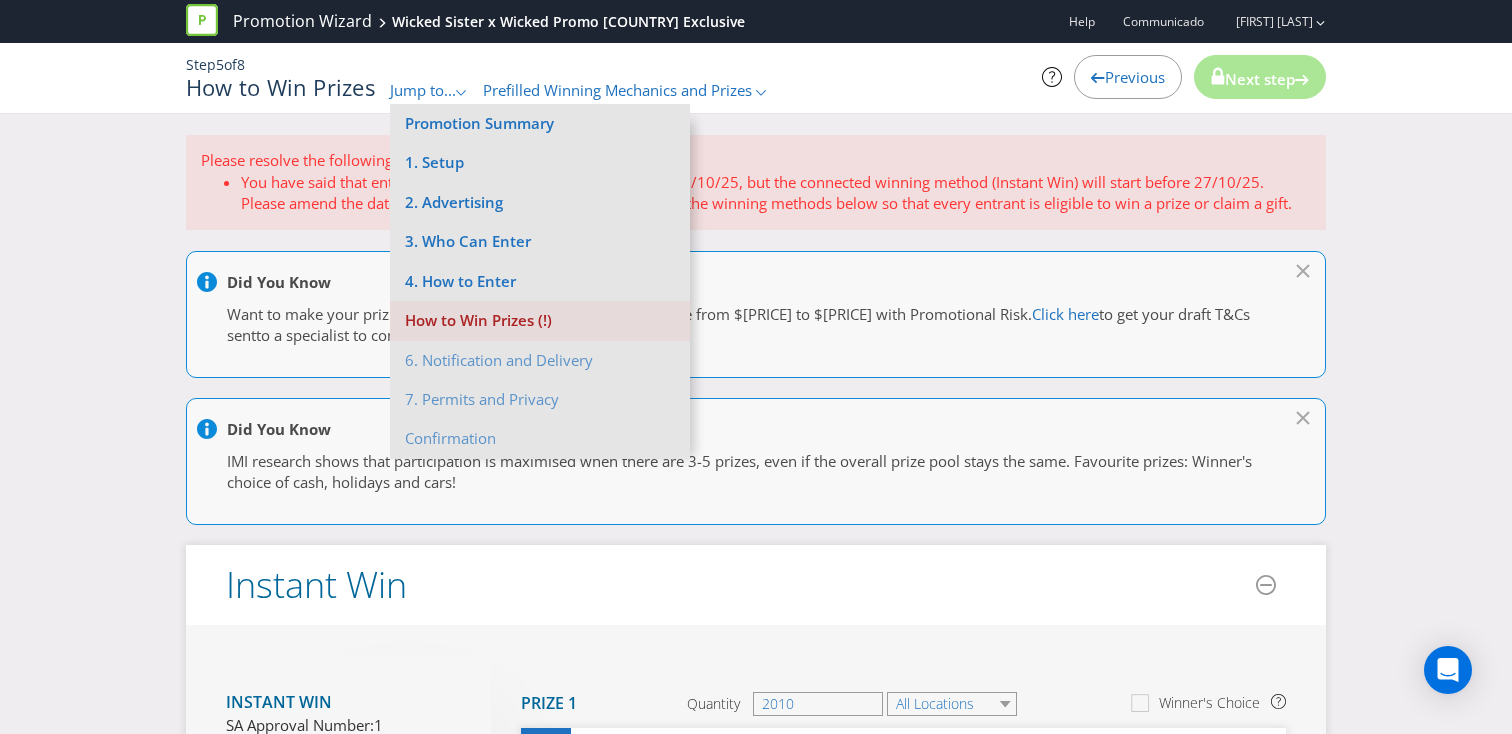click on "How to Win Prizes (!)" at bounding box center [540, 320] 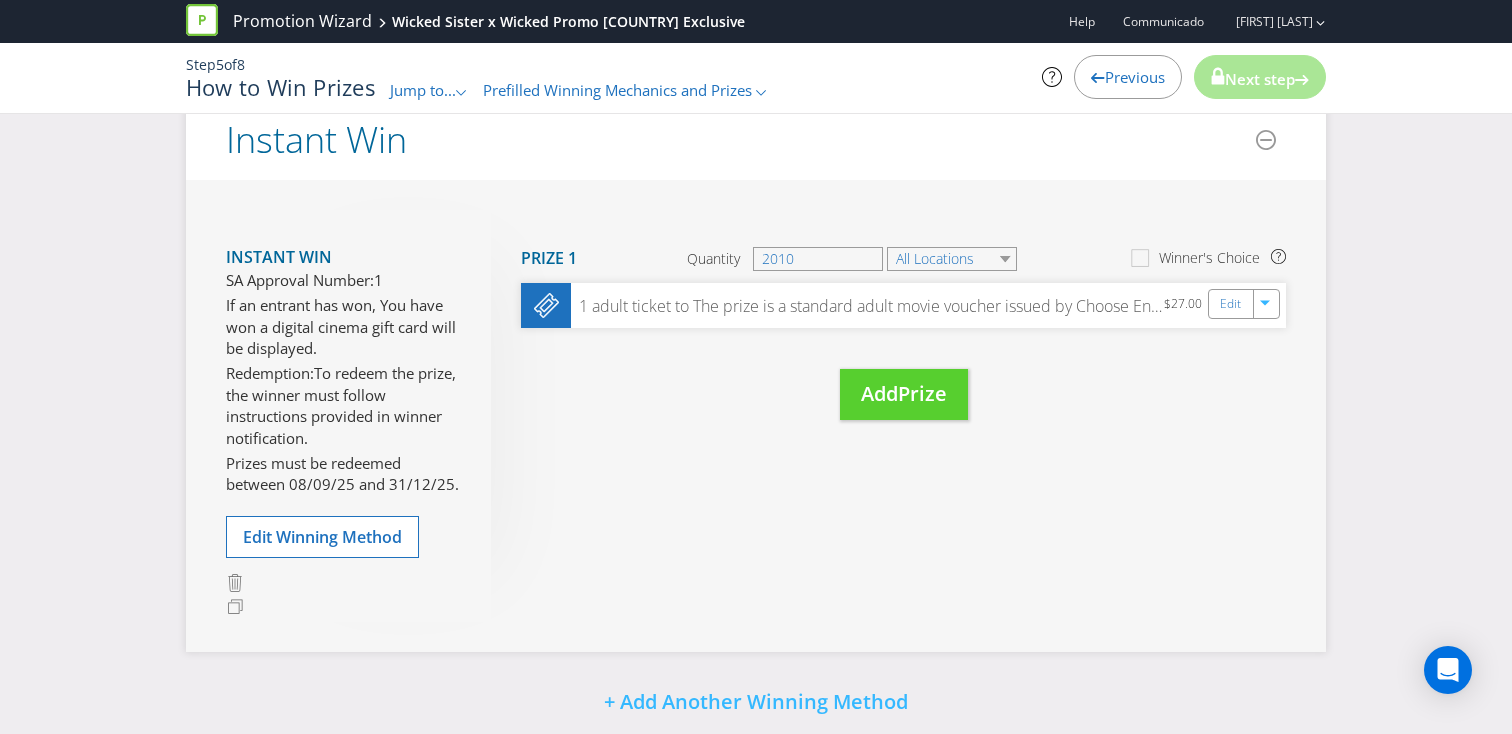 scroll, scrollTop: 447, scrollLeft: 0, axis: vertical 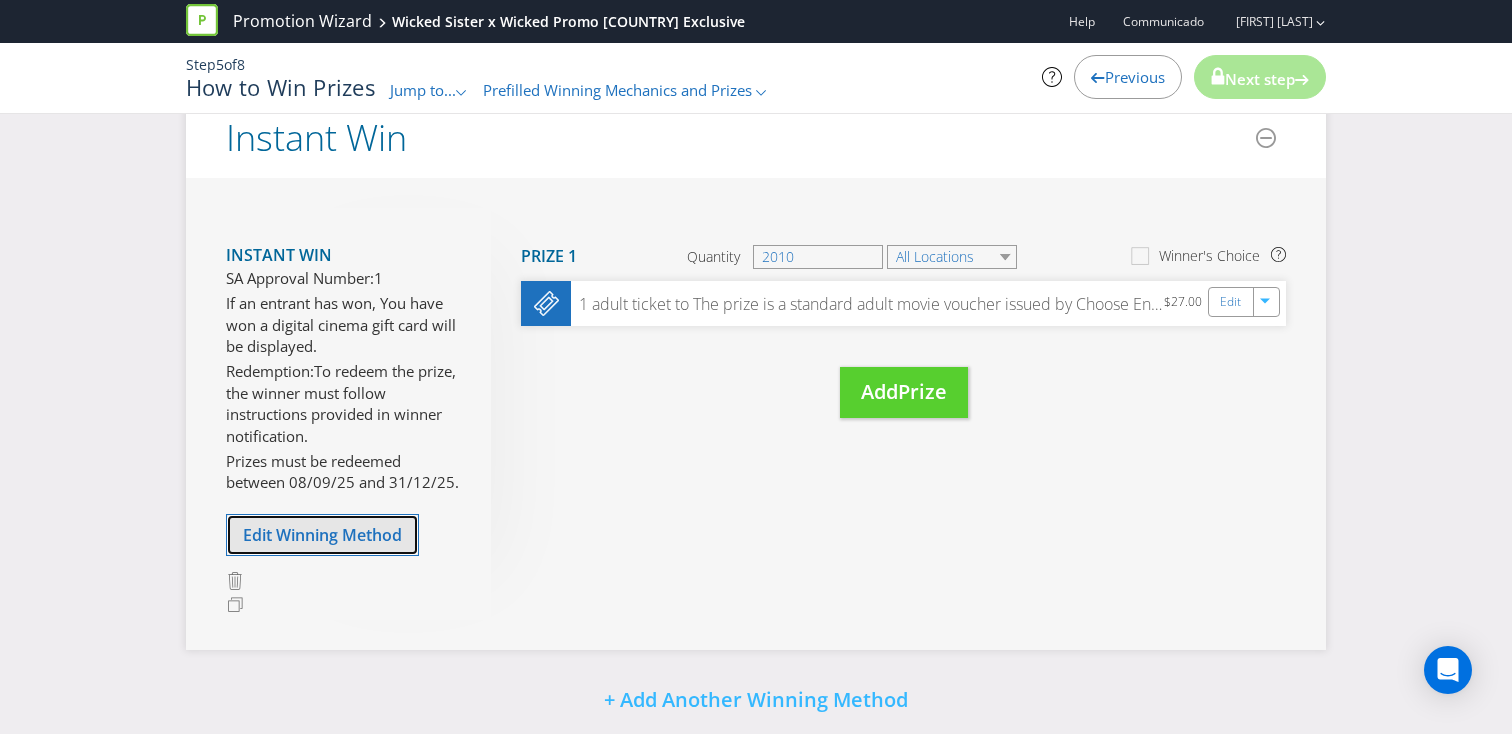 click on "Edit Winning Method" at bounding box center (322, 535) 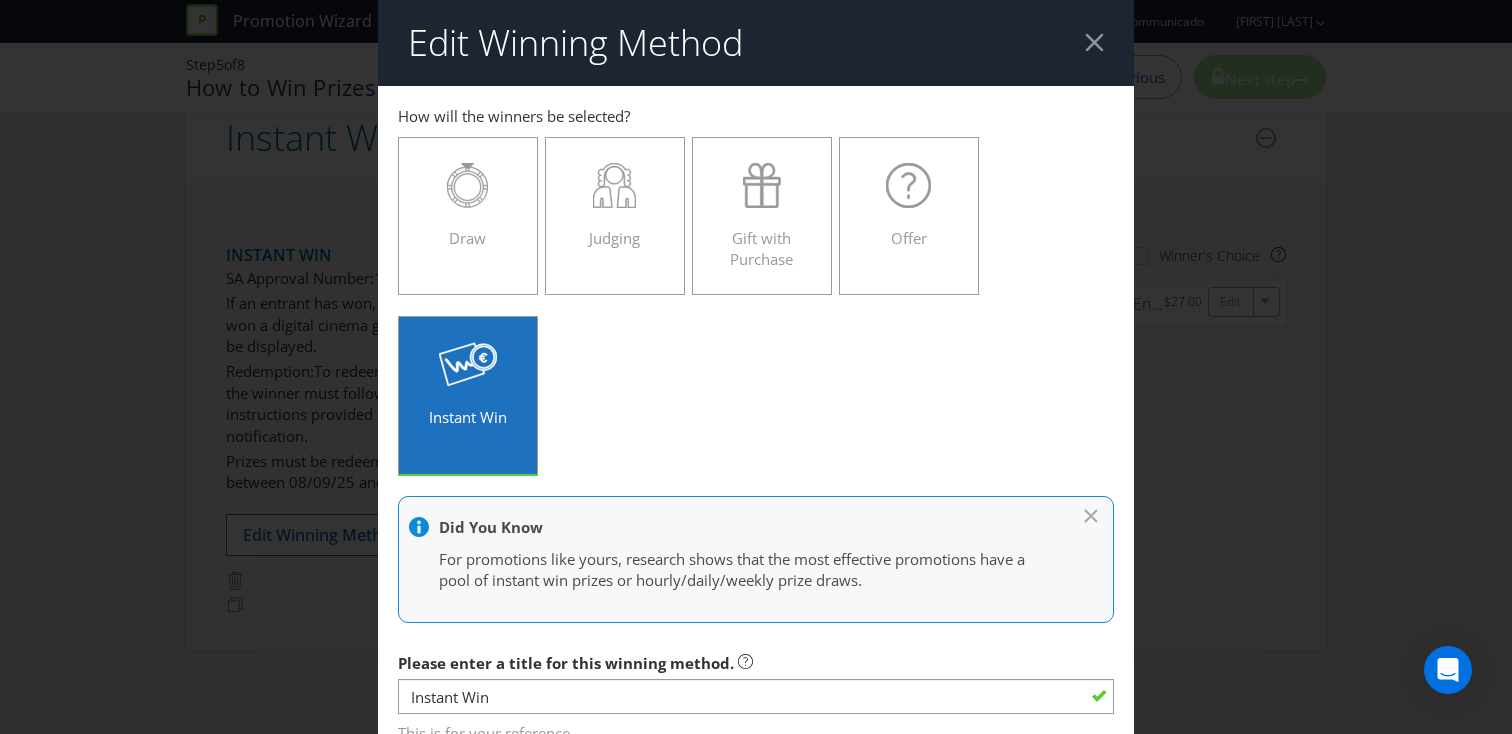 click at bounding box center (1094, 42) 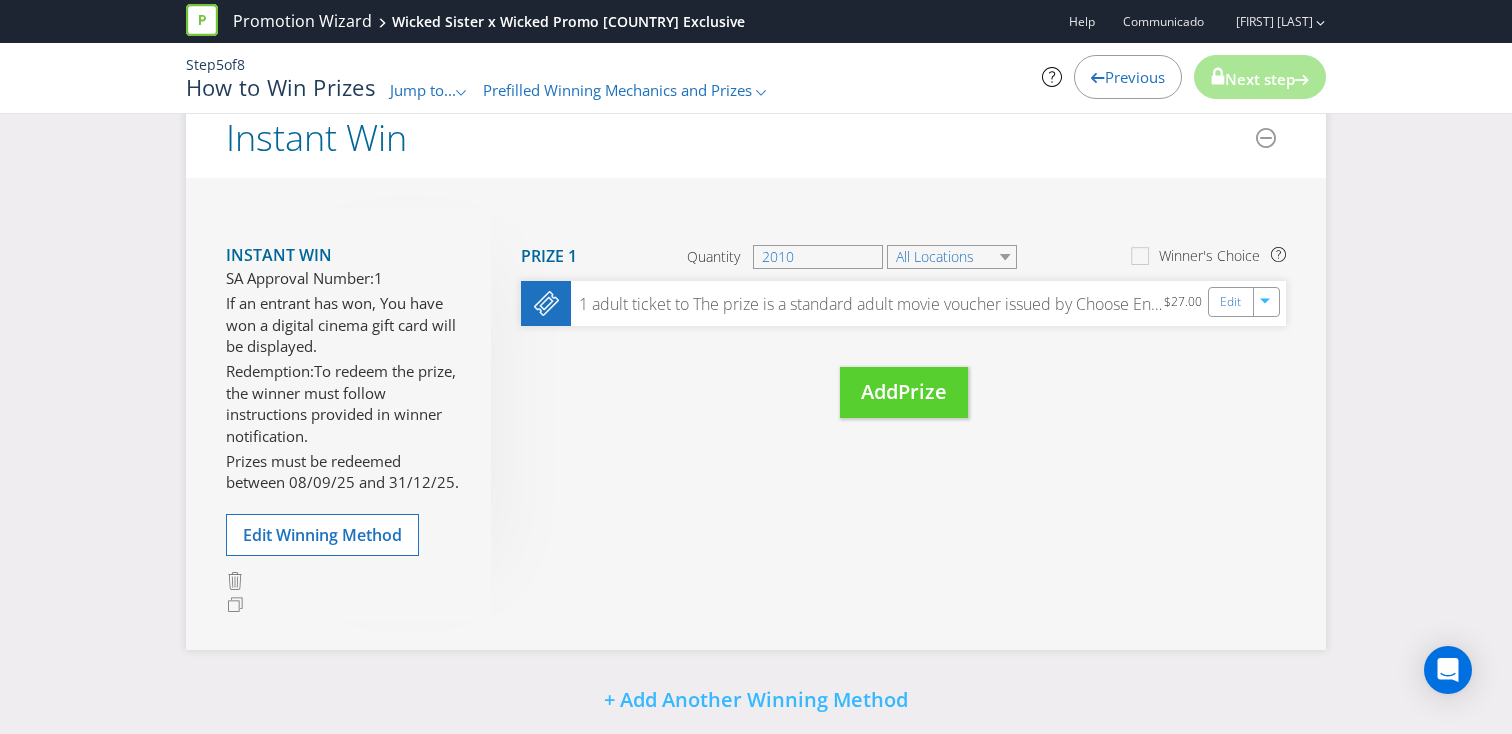 click on "Jump to..." at bounding box center [423, 90] 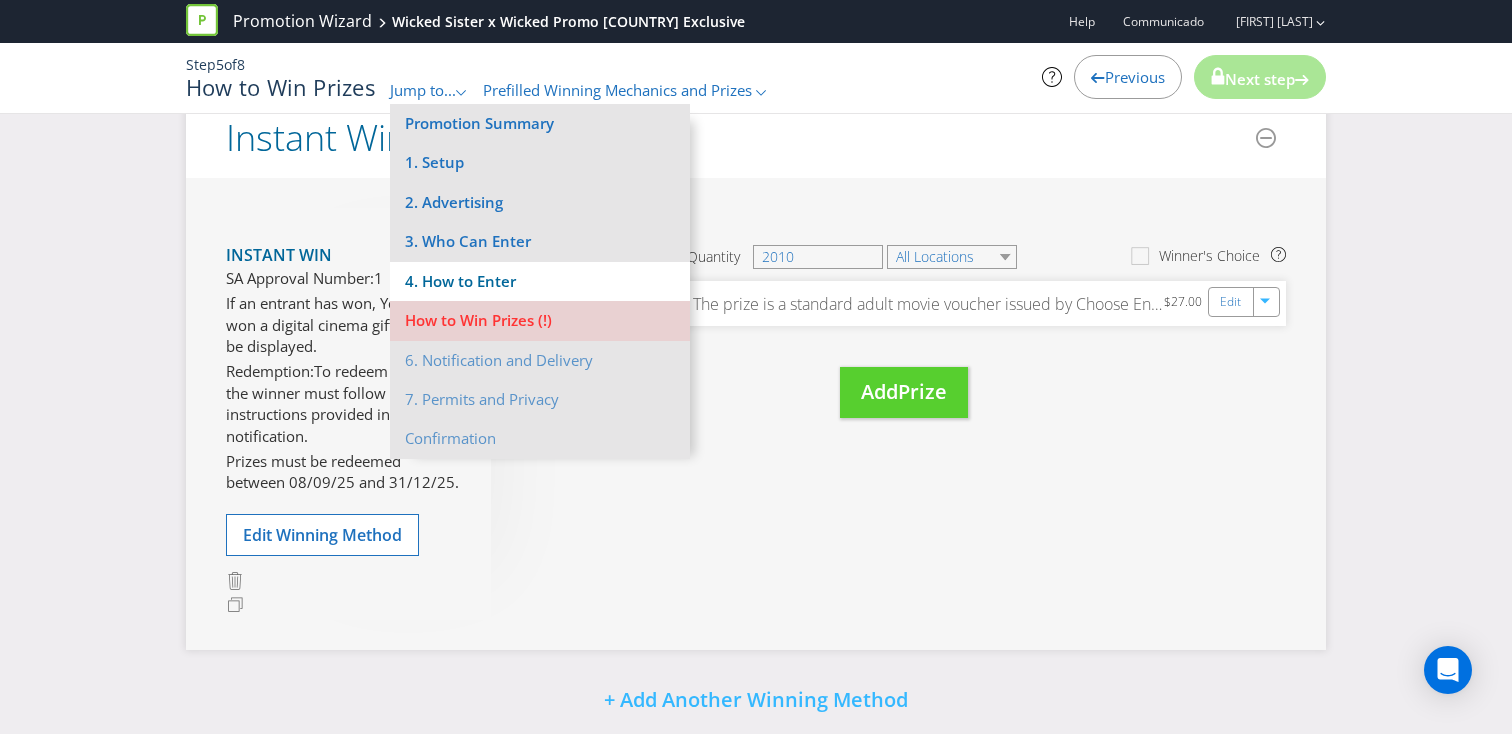click on "4. How to Enter" at bounding box center [540, 281] 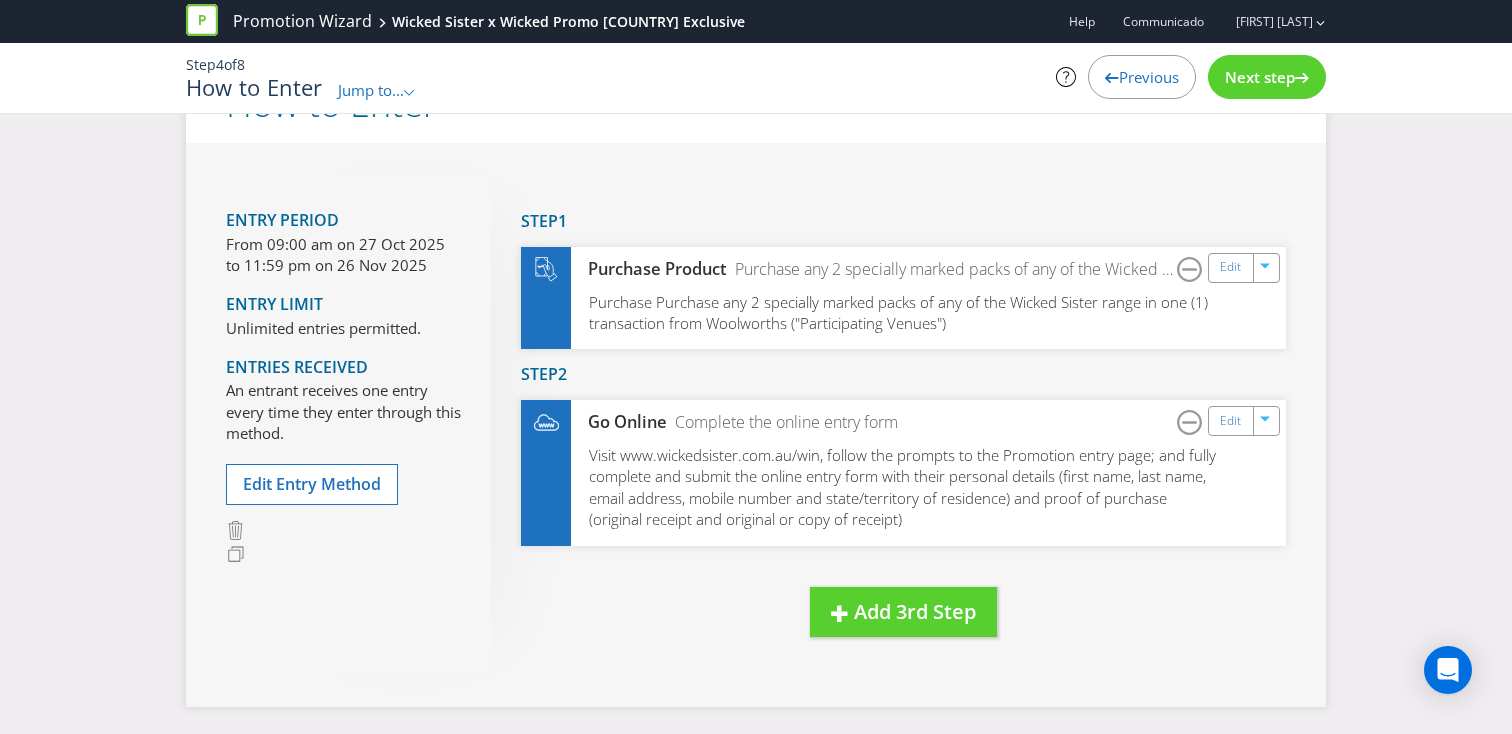 scroll, scrollTop: 0, scrollLeft: 0, axis: both 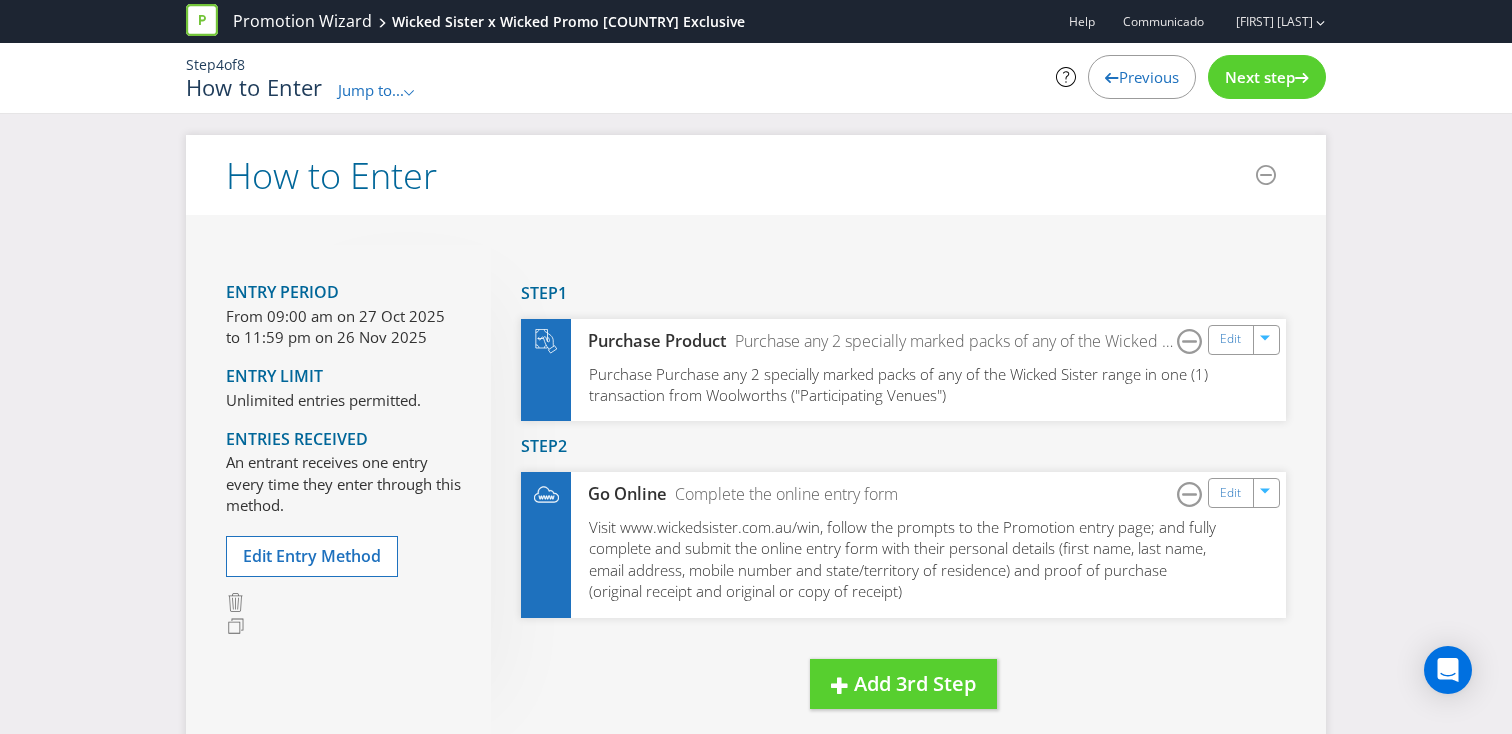 click on "Jump to..." at bounding box center [371, 90] 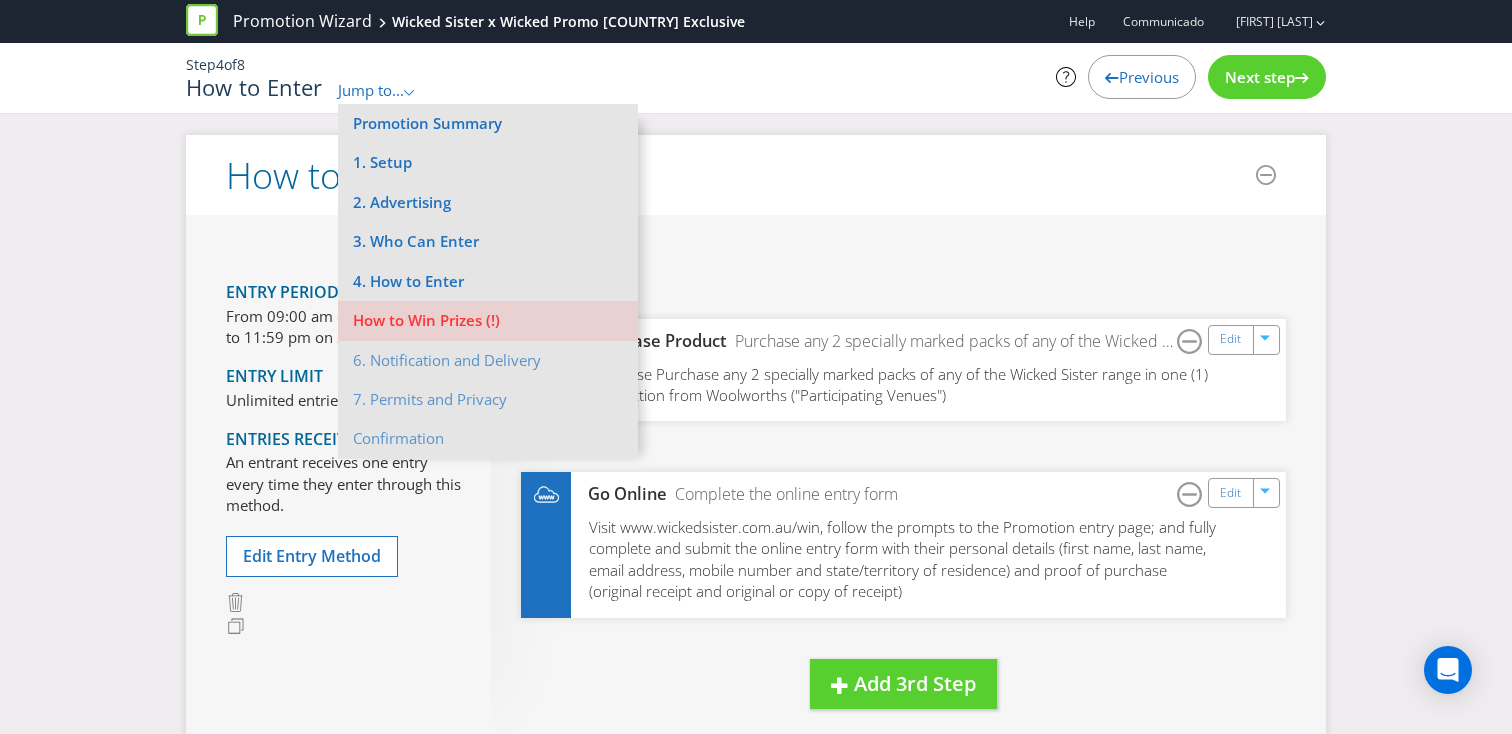 click on "6. Notification and Delivery" at bounding box center [488, 360] 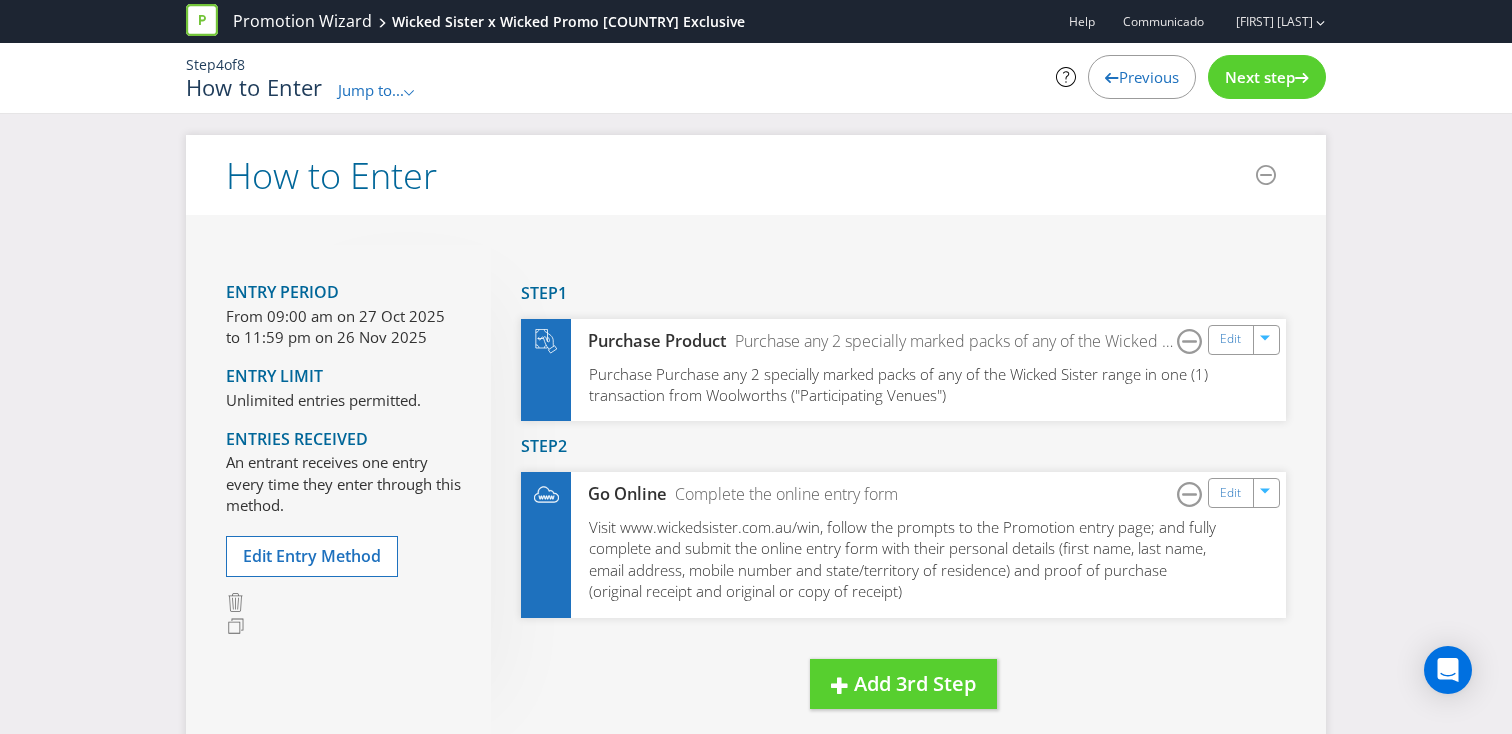 click on "Next step" at bounding box center (1267, 77) 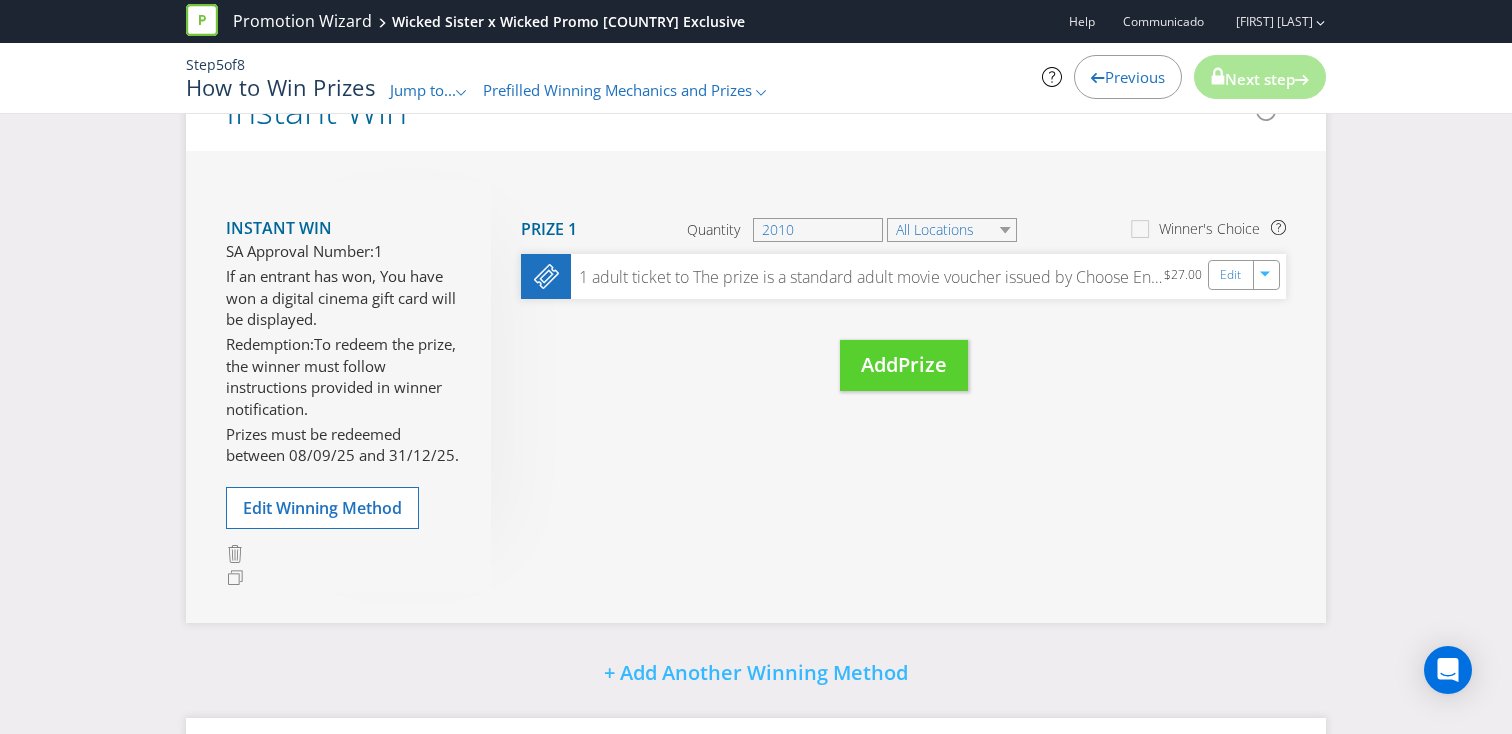 scroll, scrollTop: 479, scrollLeft: 0, axis: vertical 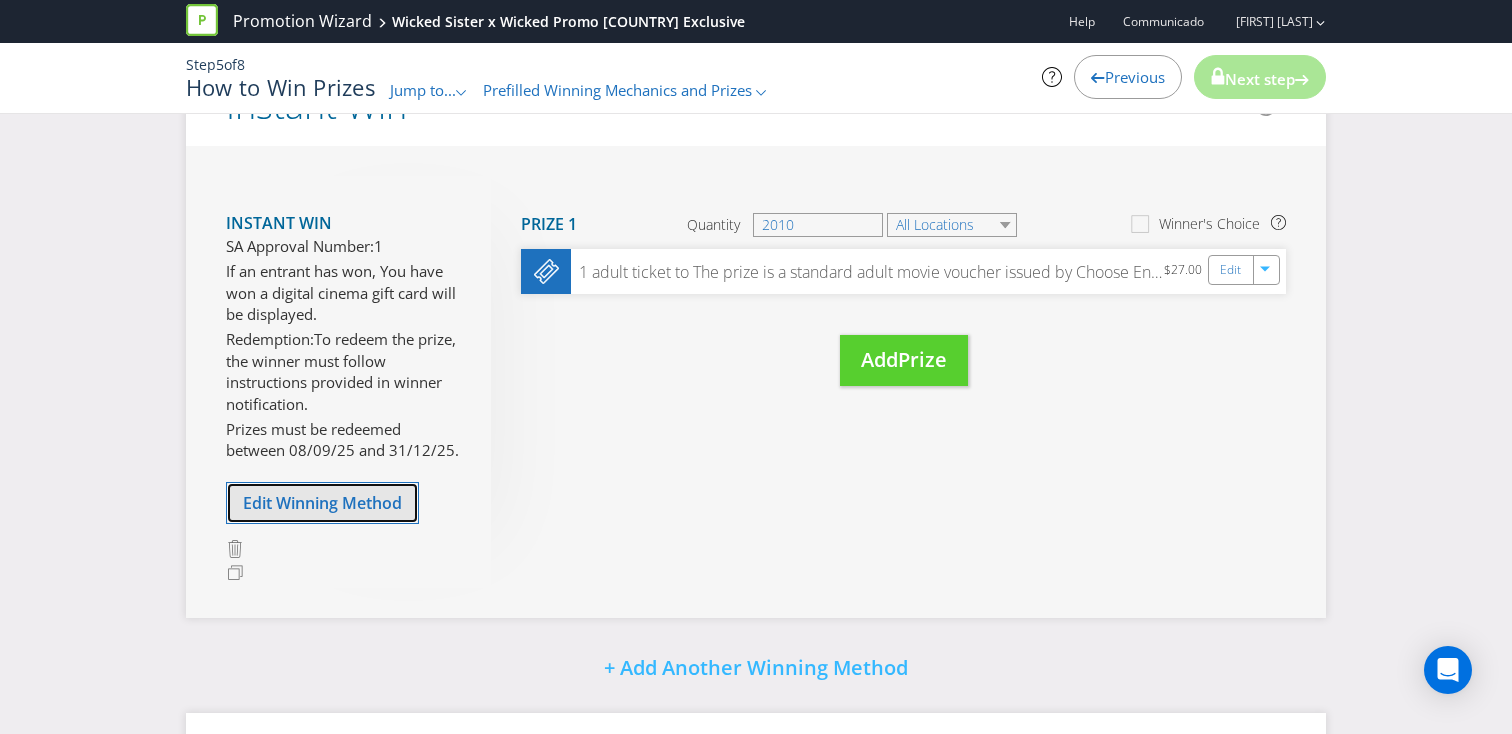 click on "Edit Winning Method" at bounding box center (322, 503) 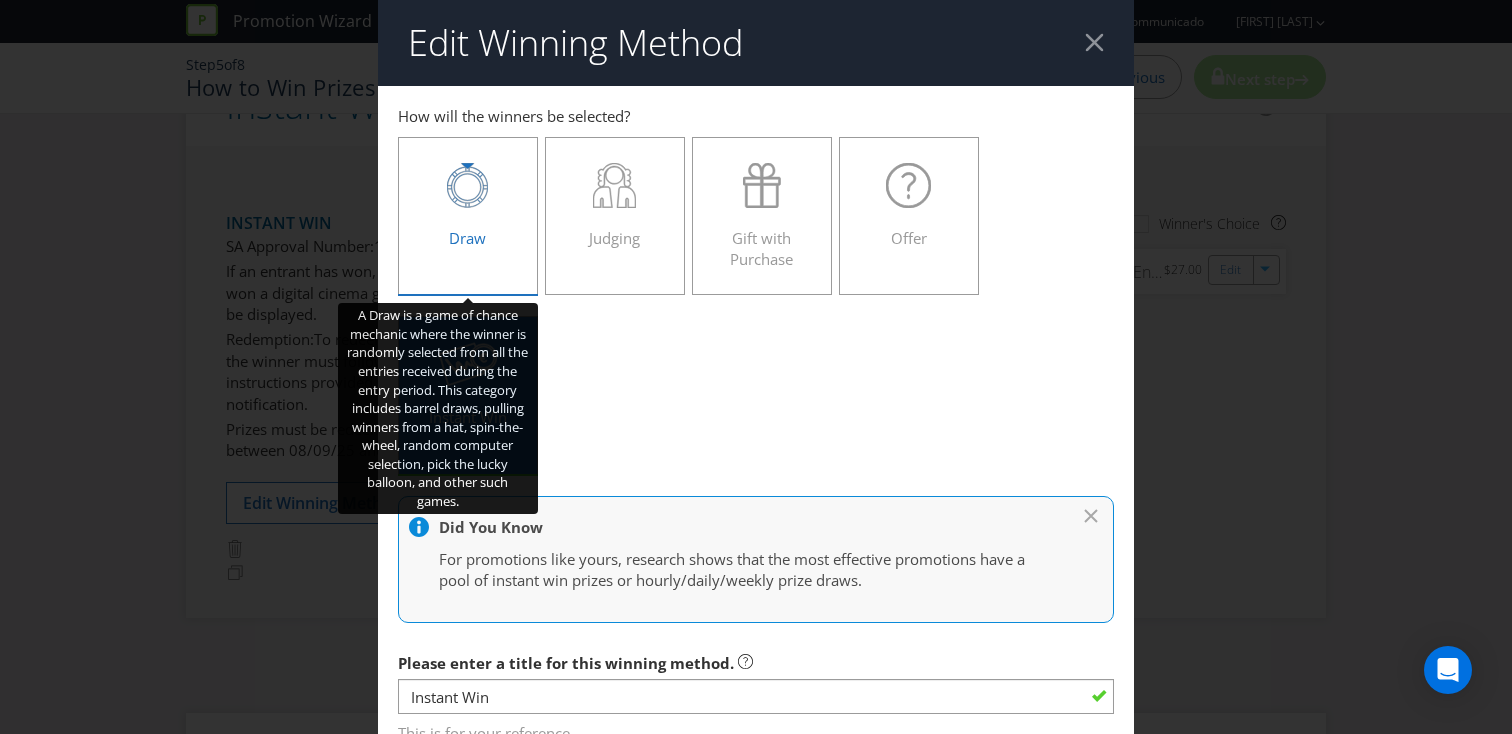 click at bounding box center (468, 185) 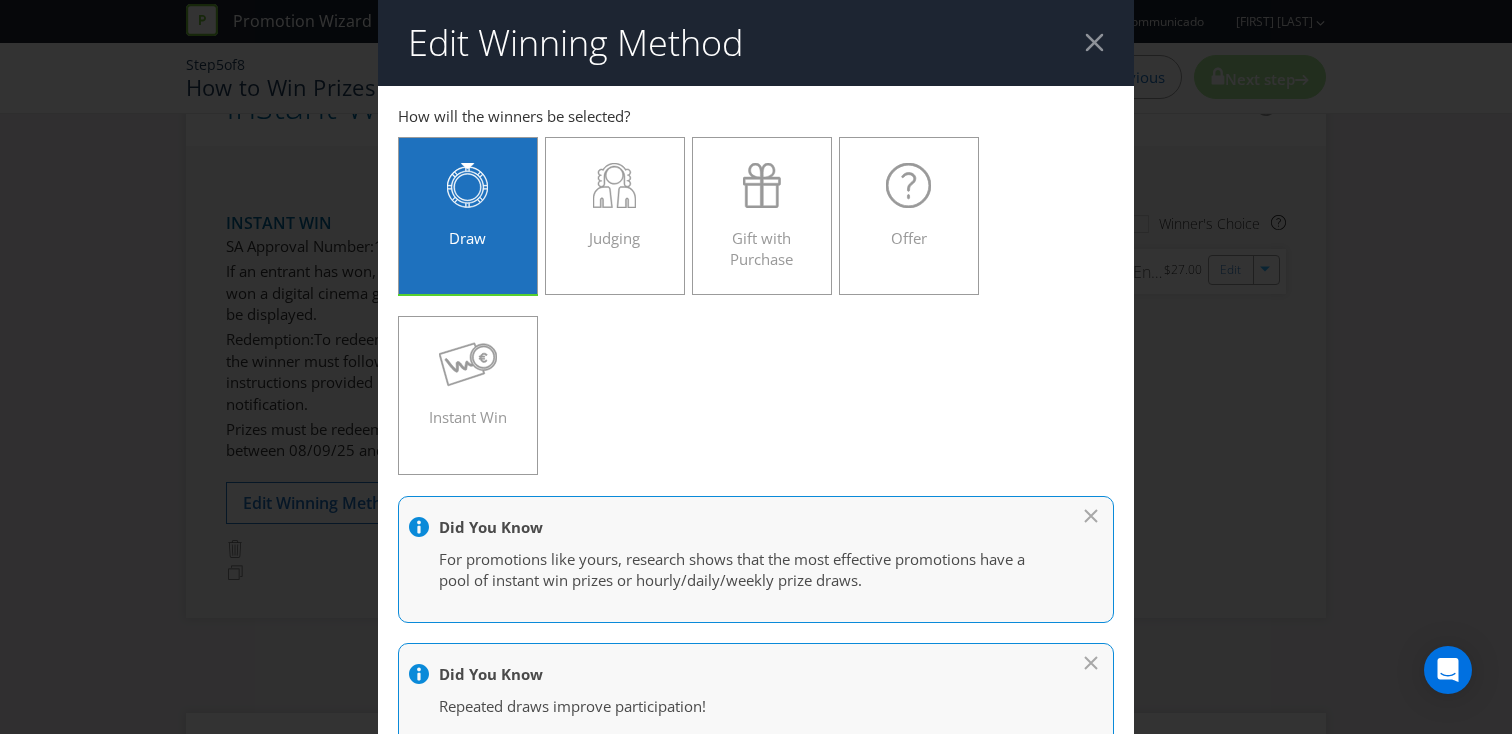 click on "A Judging is a game of skill mechanic where the winning entry is picked as the best entry, based on criteria such as creativity, originality, representation of a theme. Entrants may be required to create an original video, photo, or answer to a promotional question." at bounding box center [468, 408] 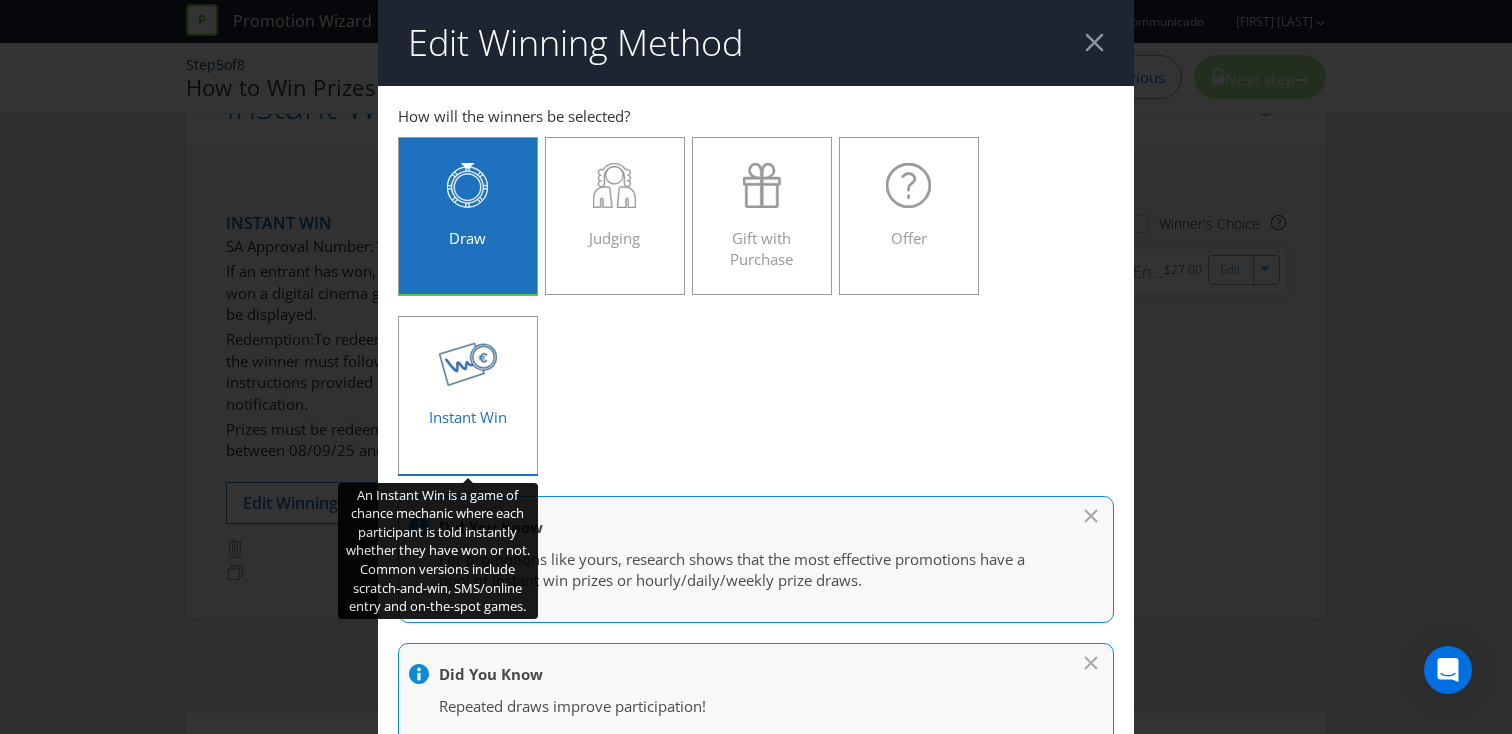 click 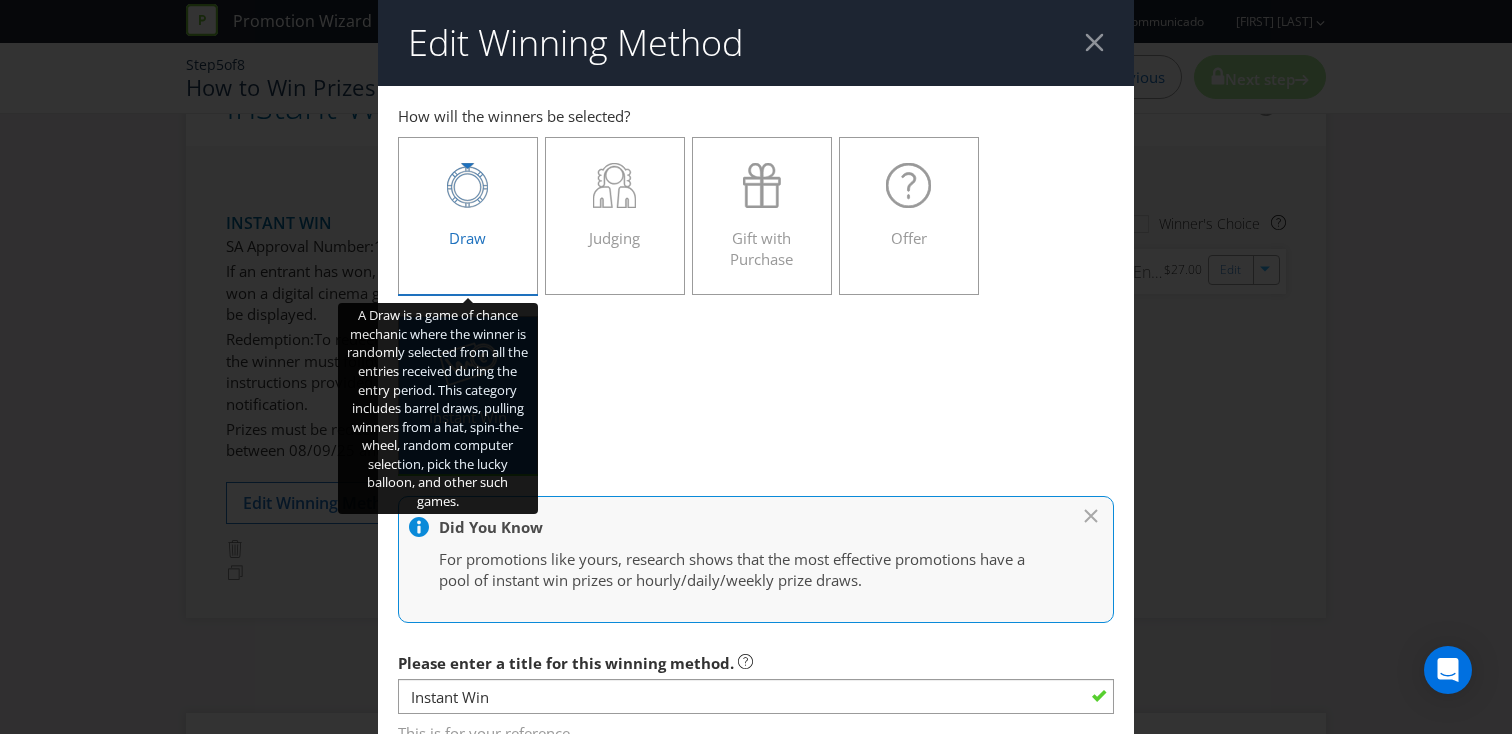 click on "Draw" at bounding box center [468, 208] 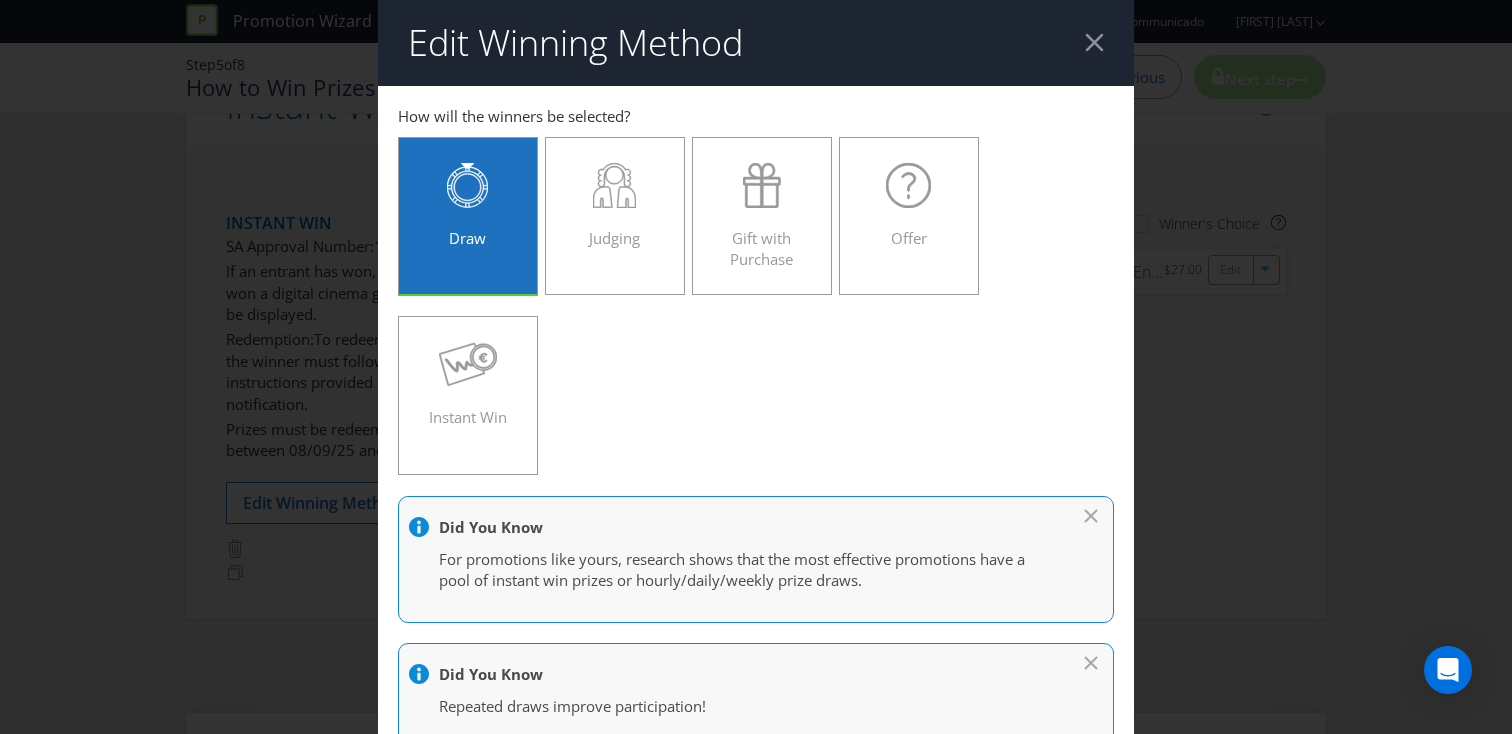 click at bounding box center (1094, 42) 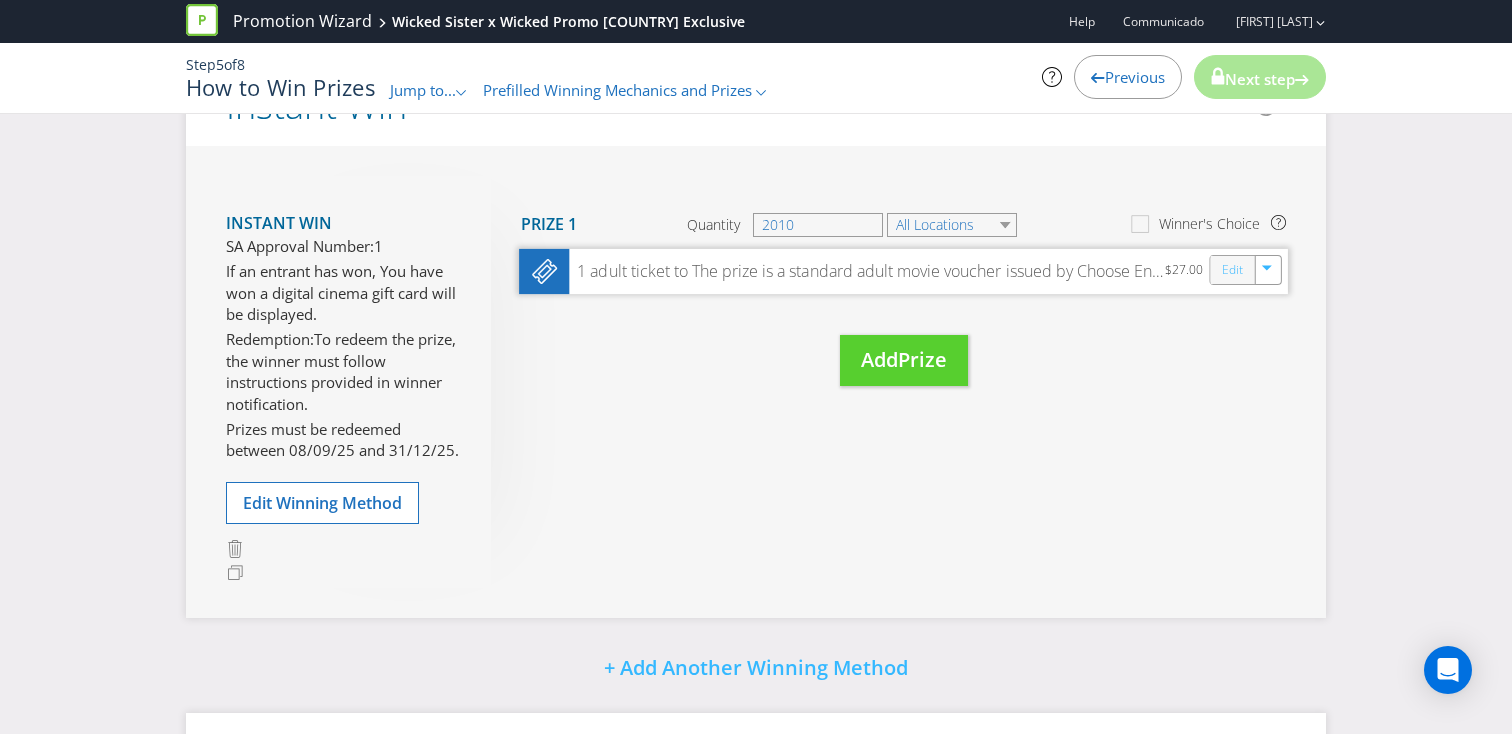 click on "Edit" at bounding box center (1232, 270) 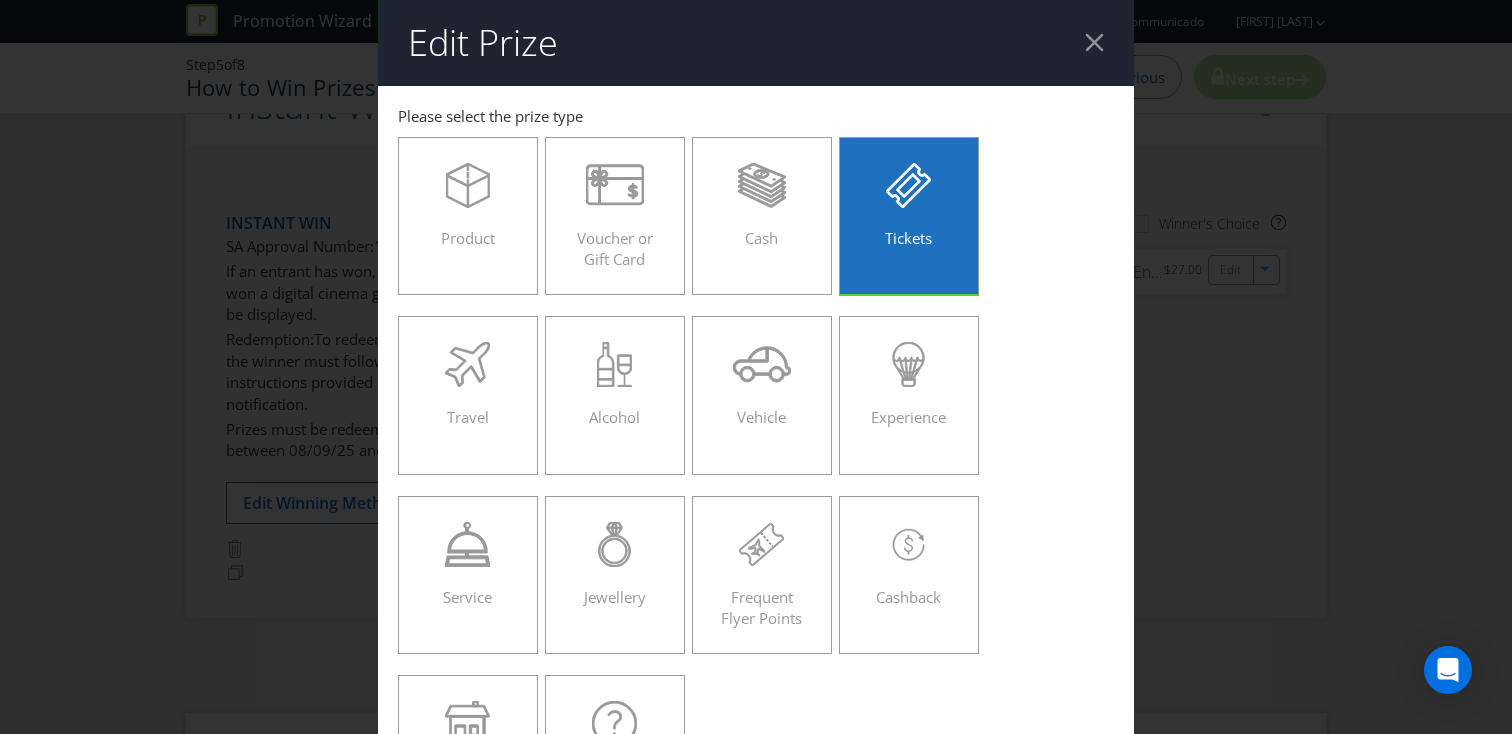click at bounding box center (1094, 42) 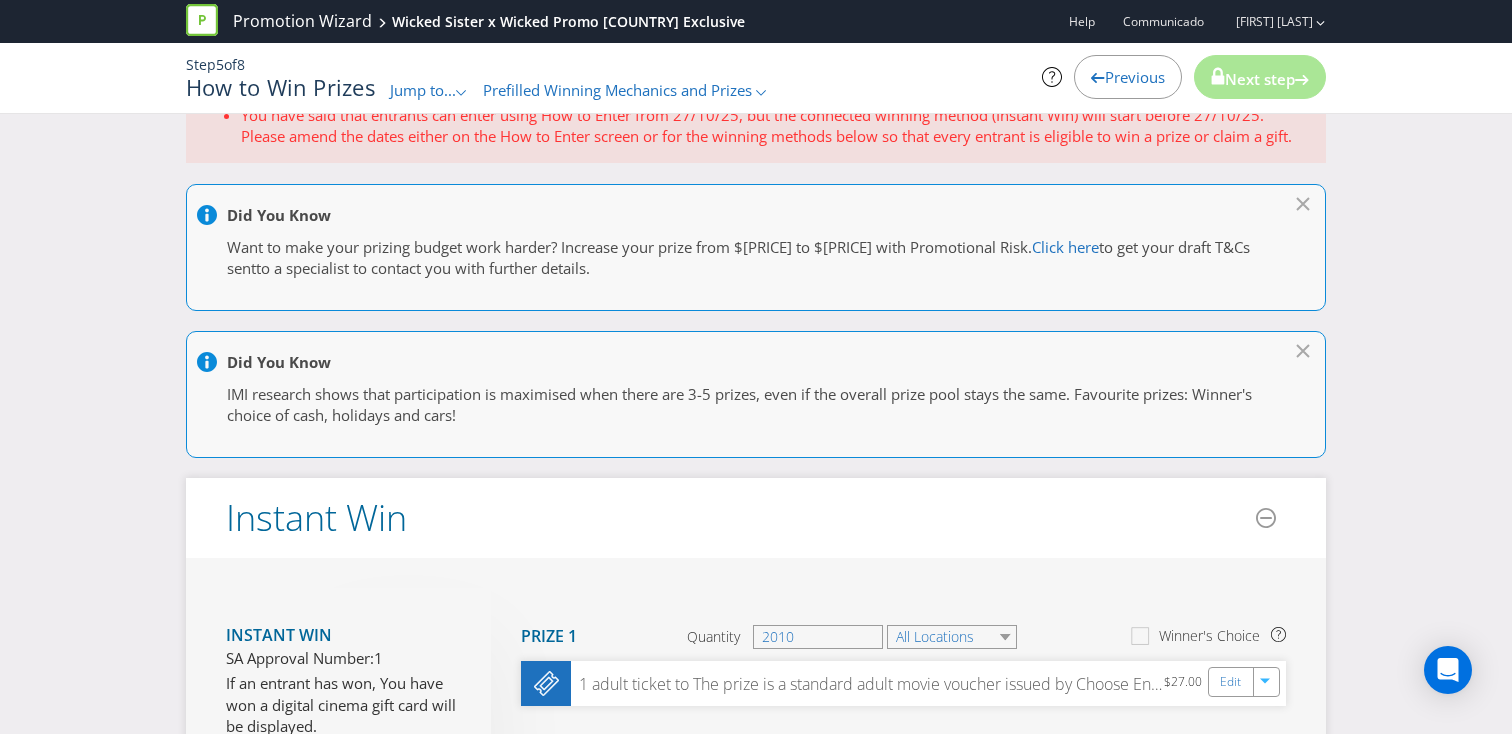 scroll, scrollTop: 0, scrollLeft: 0, axis: both 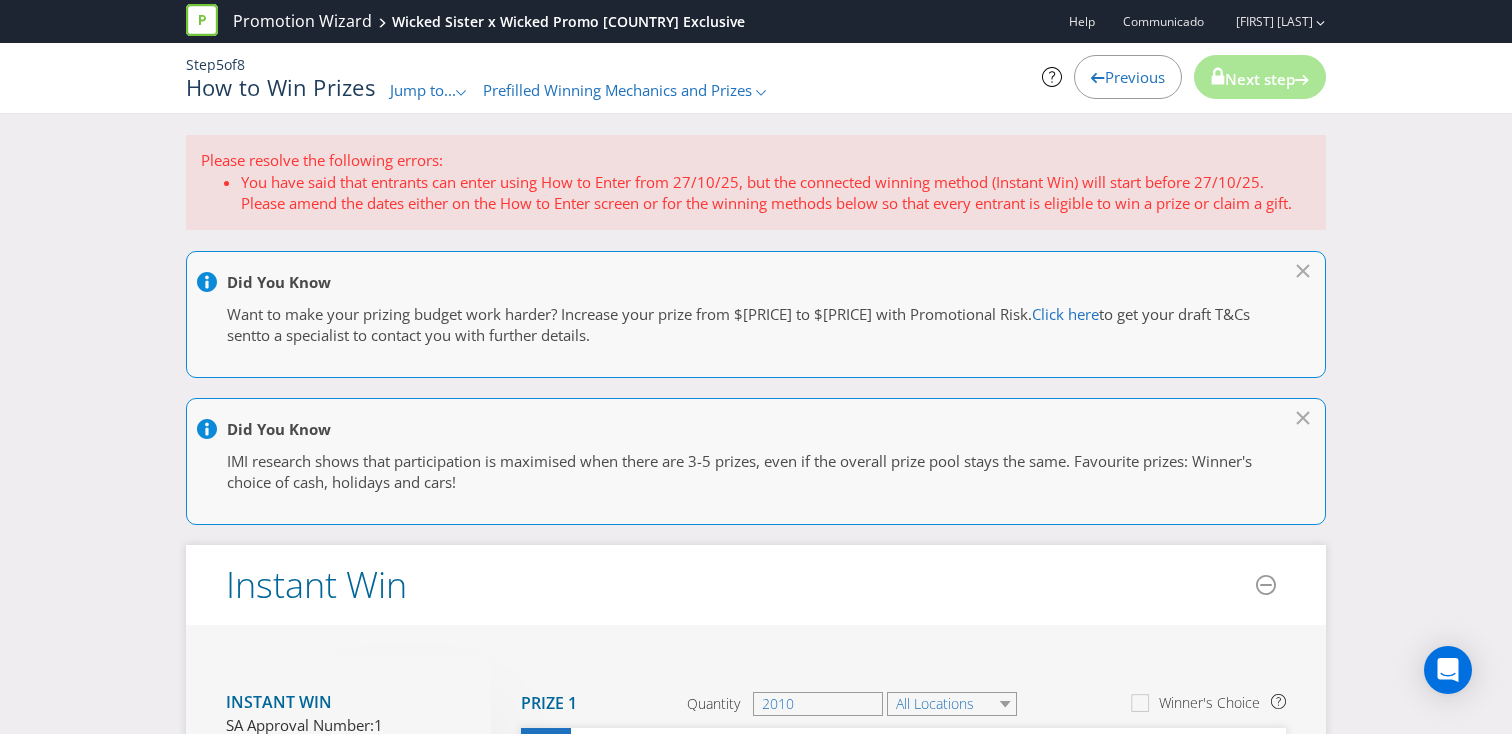 click on "Jump to..." at bounding box center (423, 90) 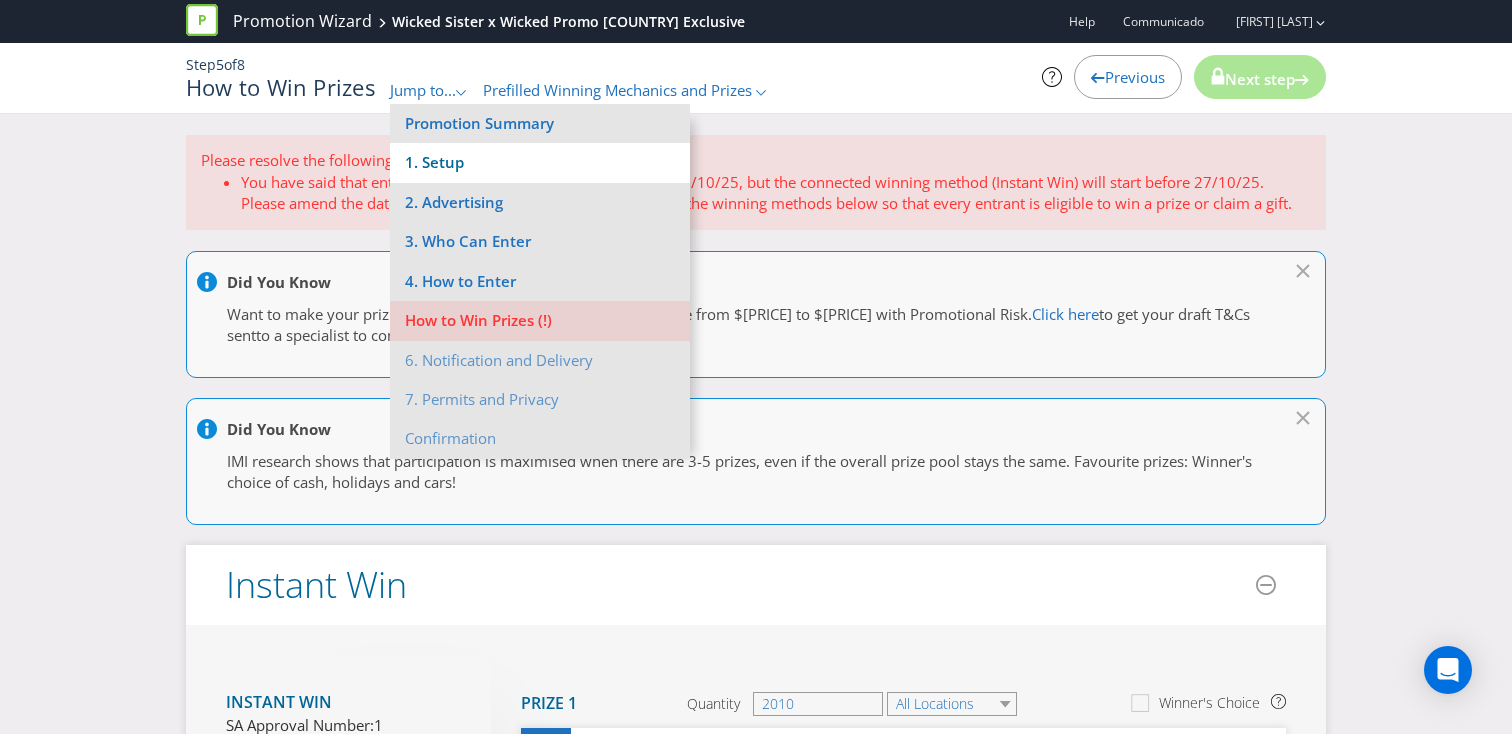 click on "1. Setup" at bounding box center [540, 162] 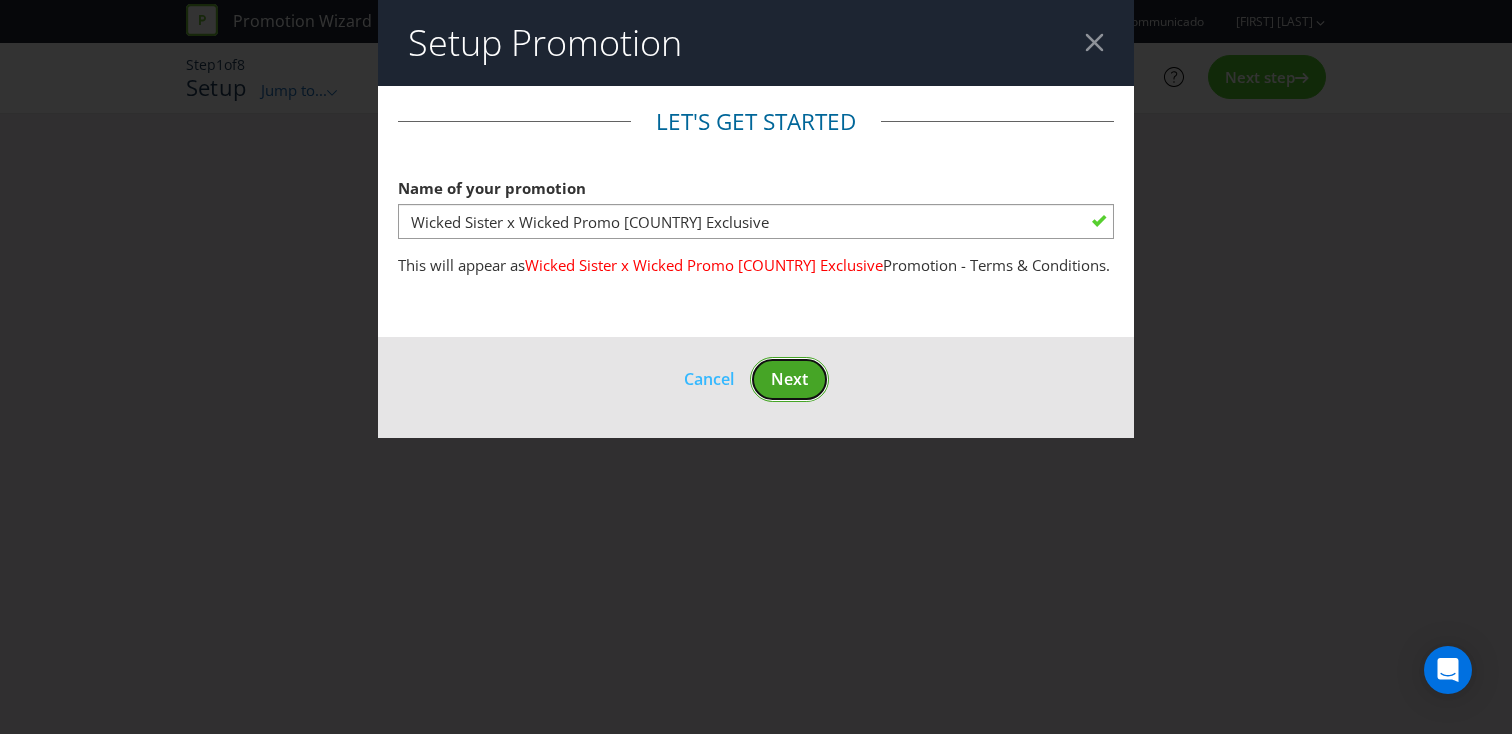 click on "Next" at bounding box center [789, 379] 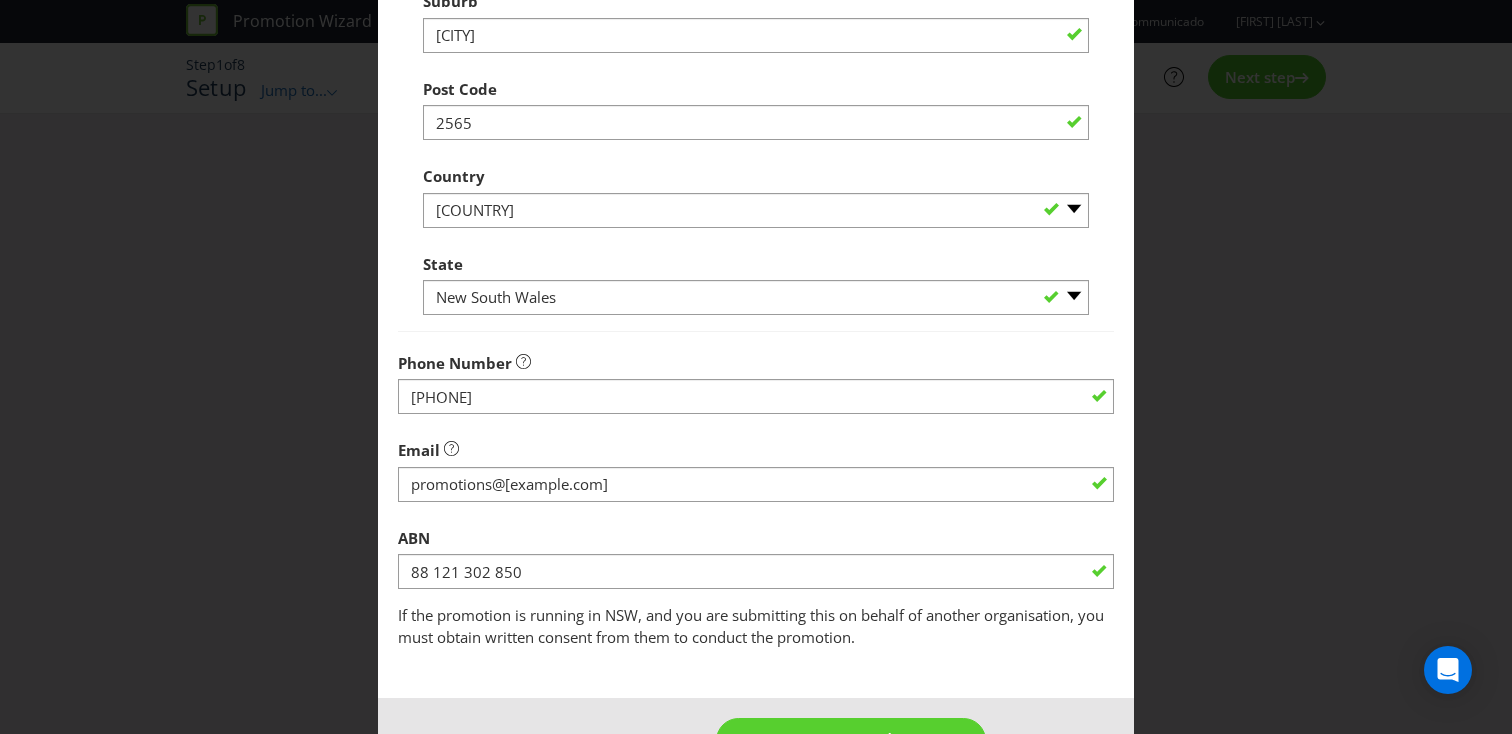 scroll, scrollTop: 571, scrollLeft: 0, axis: vertical 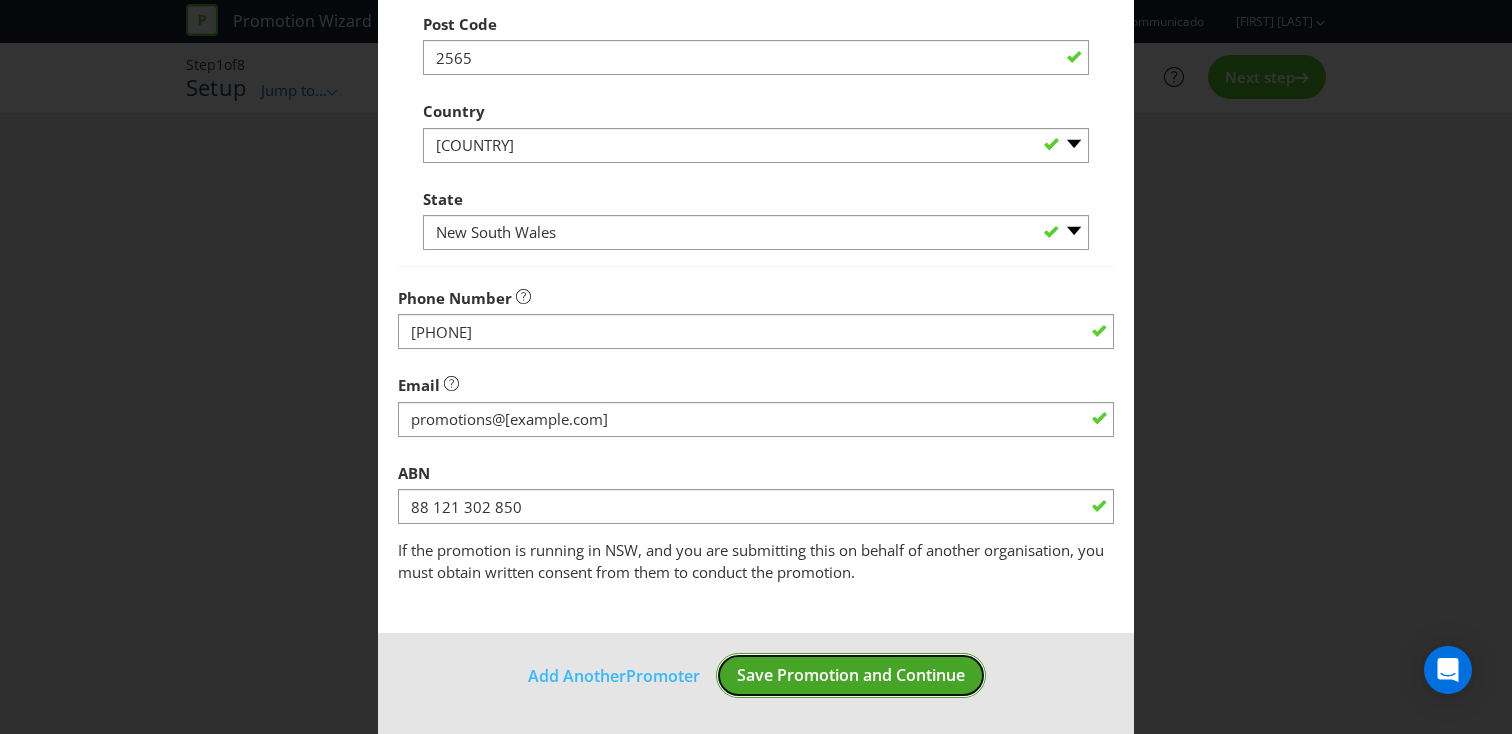click on "Save Promotion and Continue" at bounding box center (851, 675) 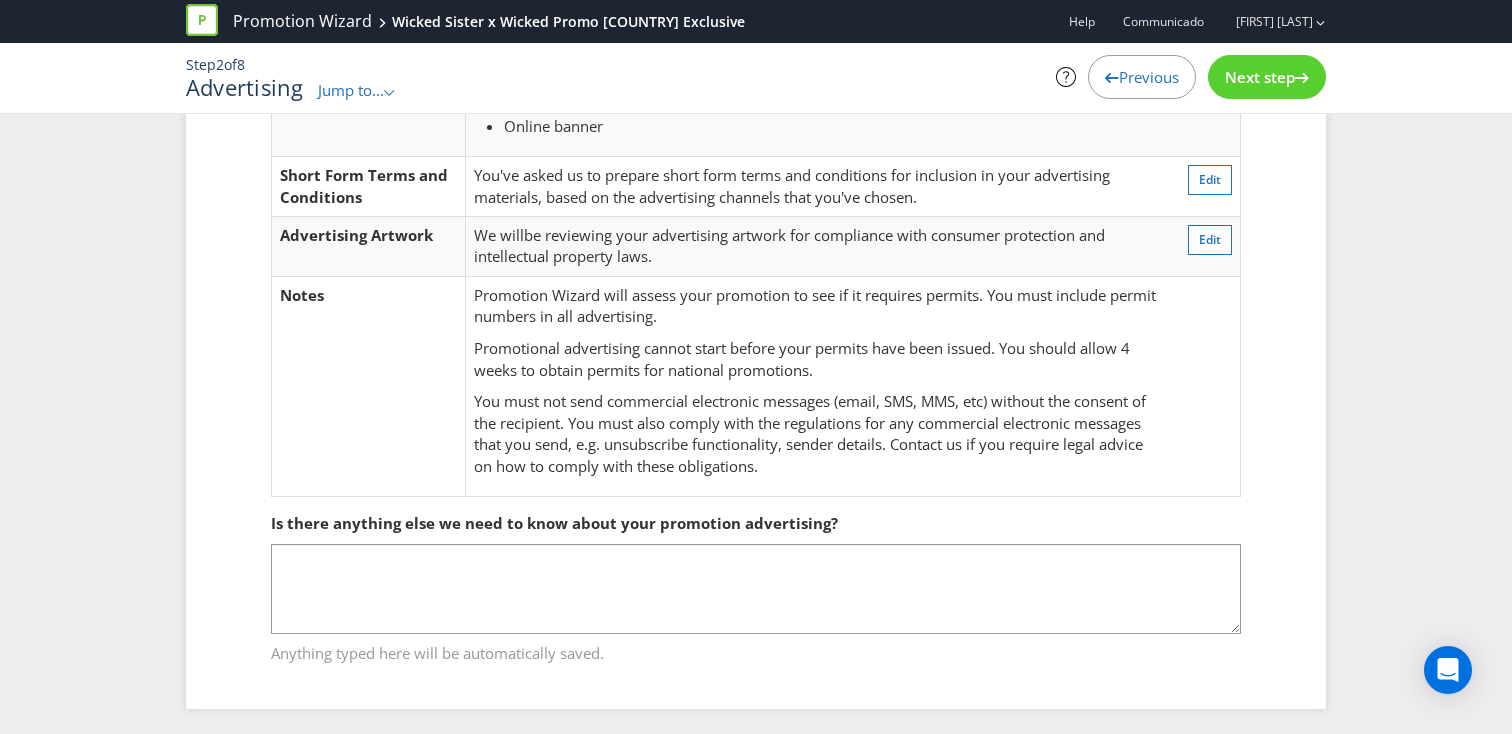 scroll, scrollTop: 242, scrollLeft: 0, axis: vertical 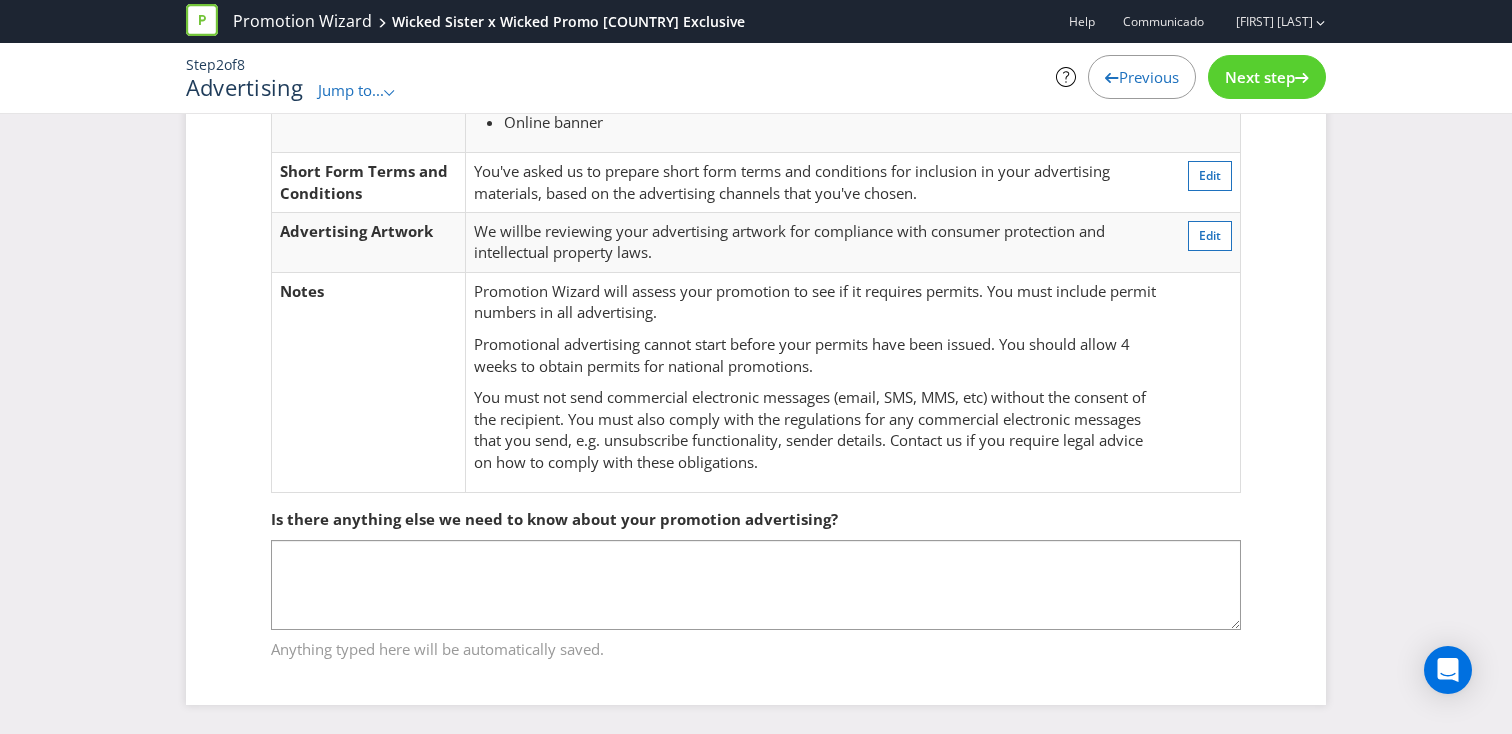 click on "Next step" at bounding box center [1260, 77] 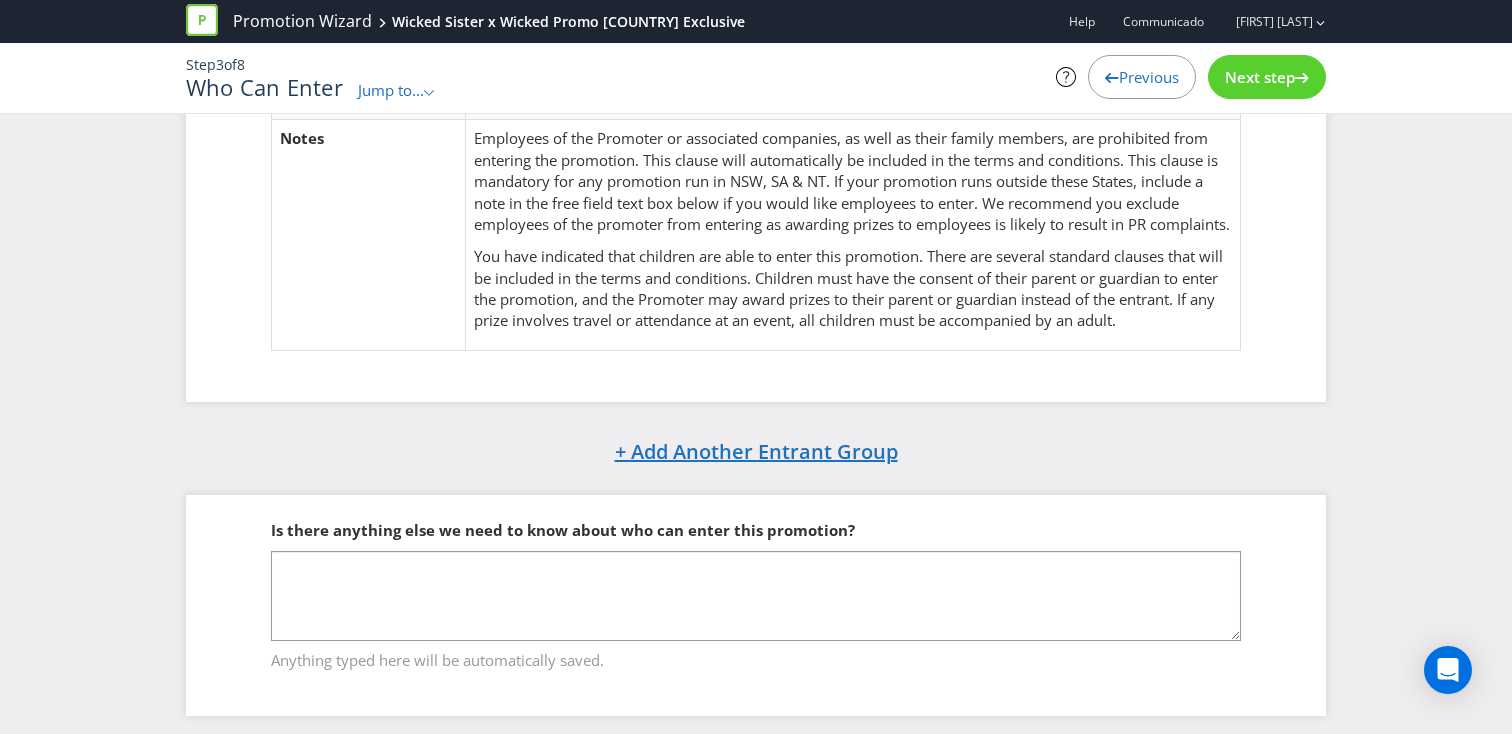 scroll, scrollTop: 190, scrollLeft: 0, axis: vertical 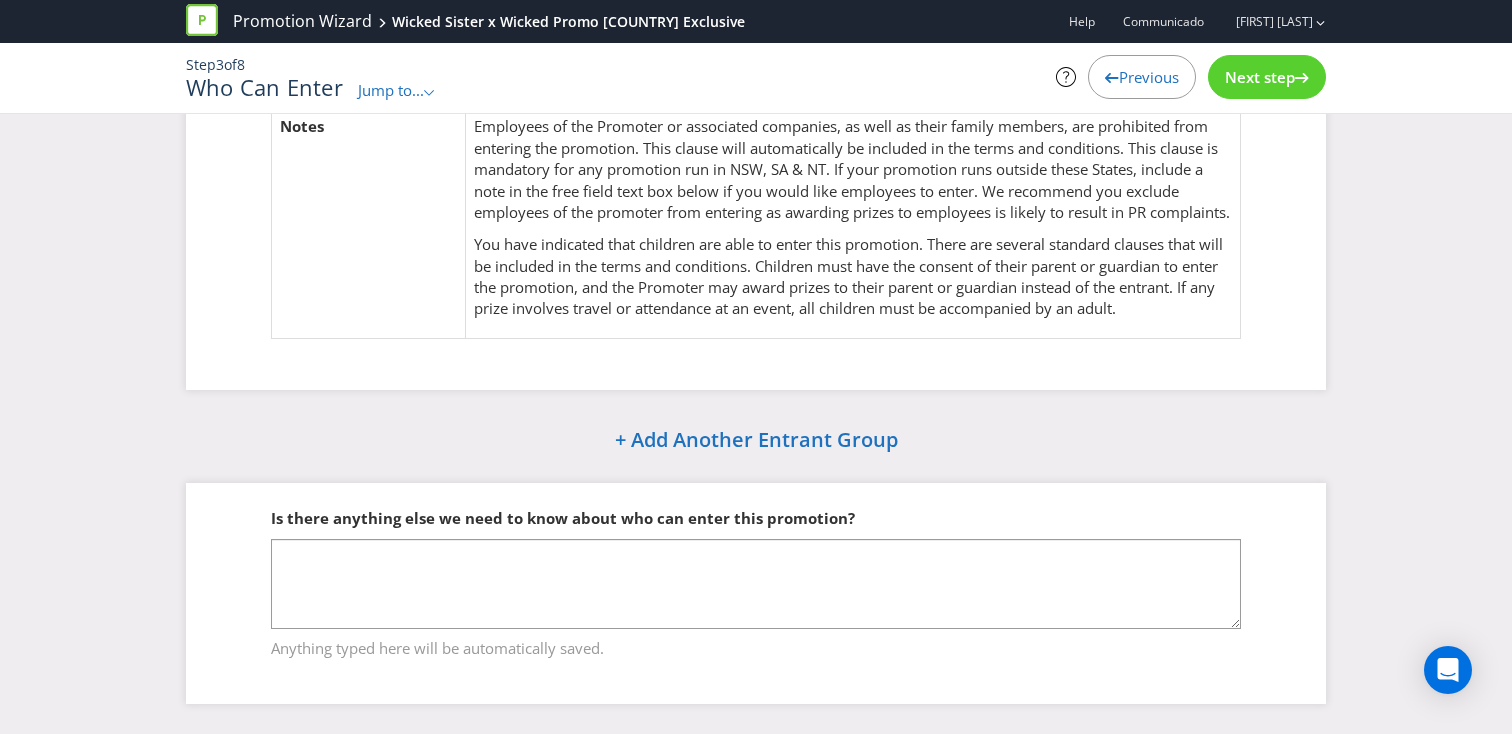 click on "Next step" at bounding box center (1260, 77) 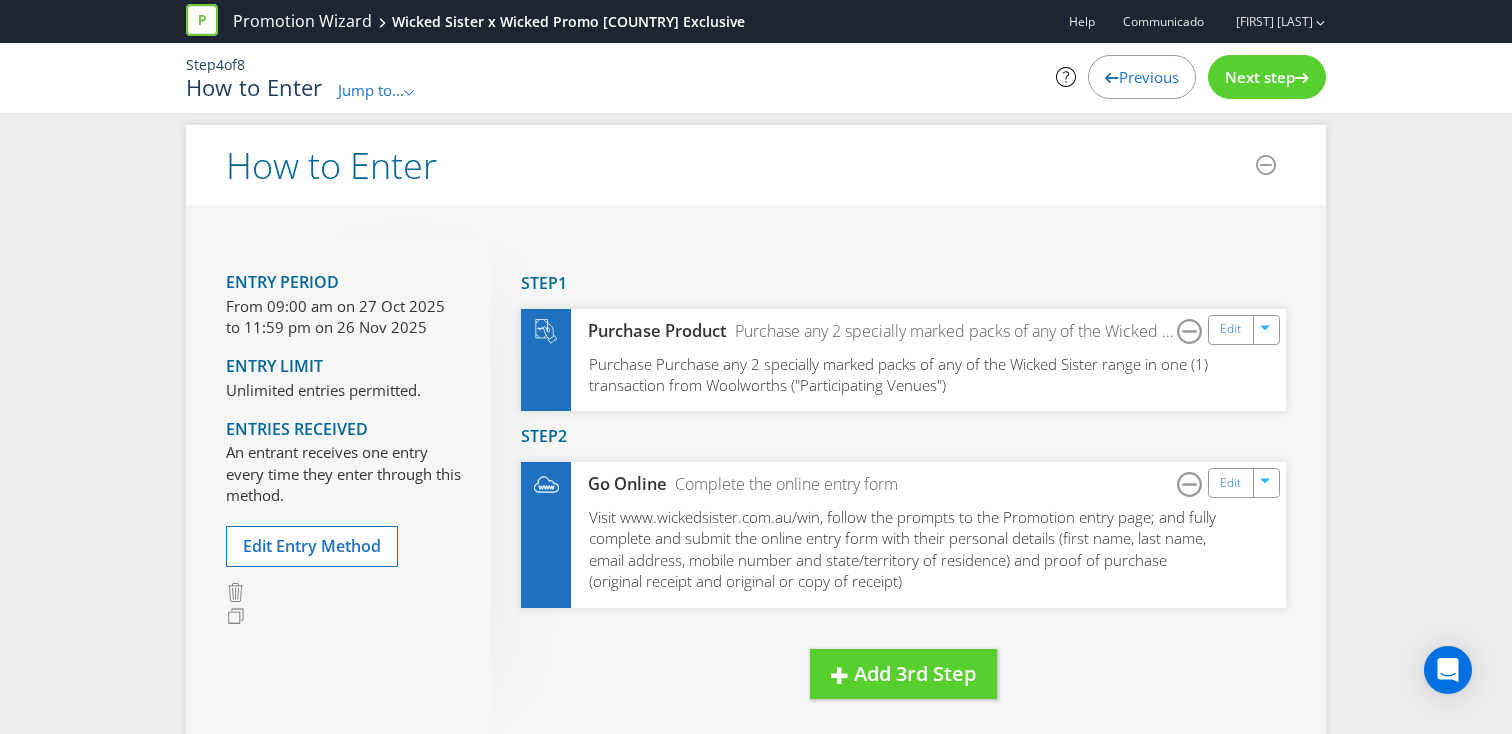 scroll, scrollTop: 0, scrollLeft: 0, axis: both 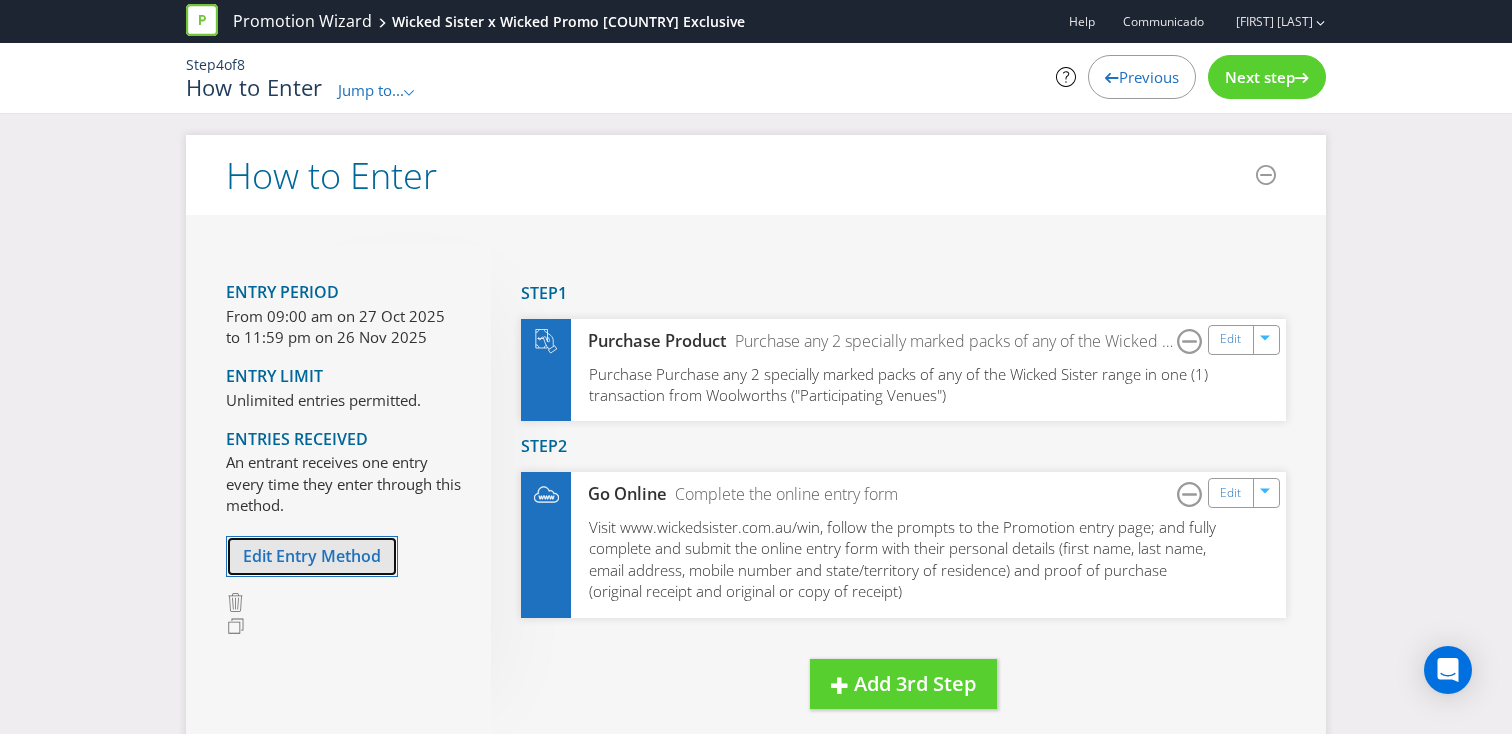 click on "Edit Entry Method" at bounding box center [312, 556] 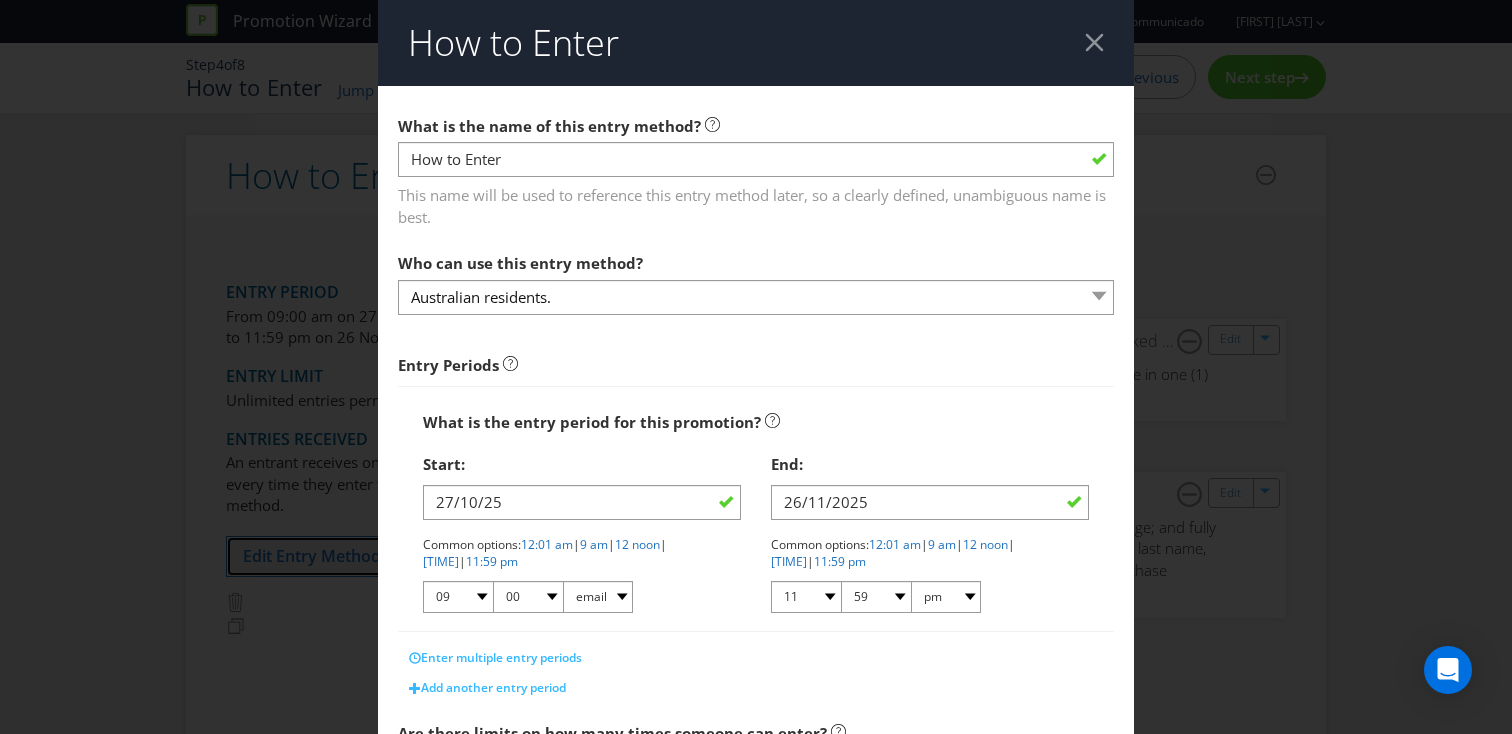 scroll, scrollTop: 464, scrollLeft: 0, axis: vertical 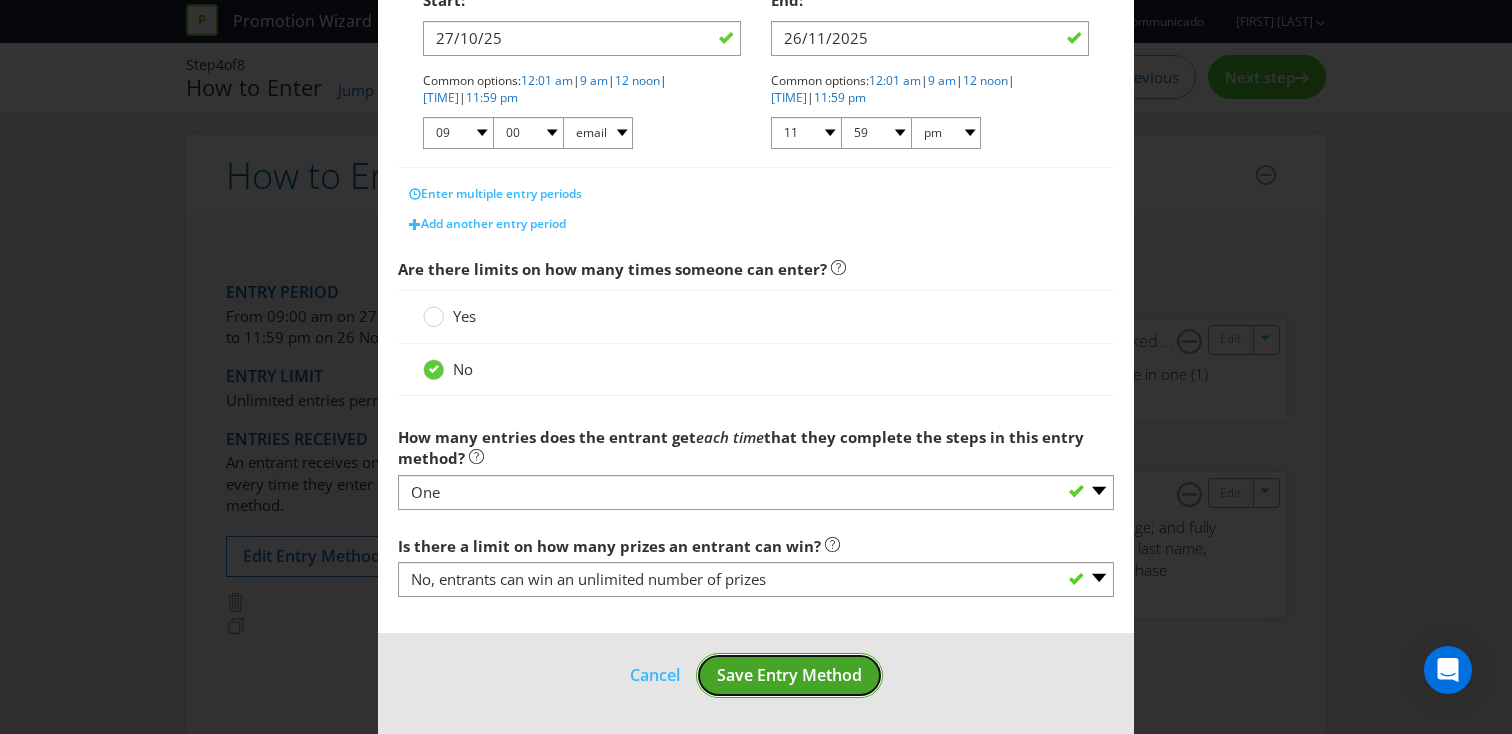 click on "Save Entry Method" at bounding box center [789, 675] 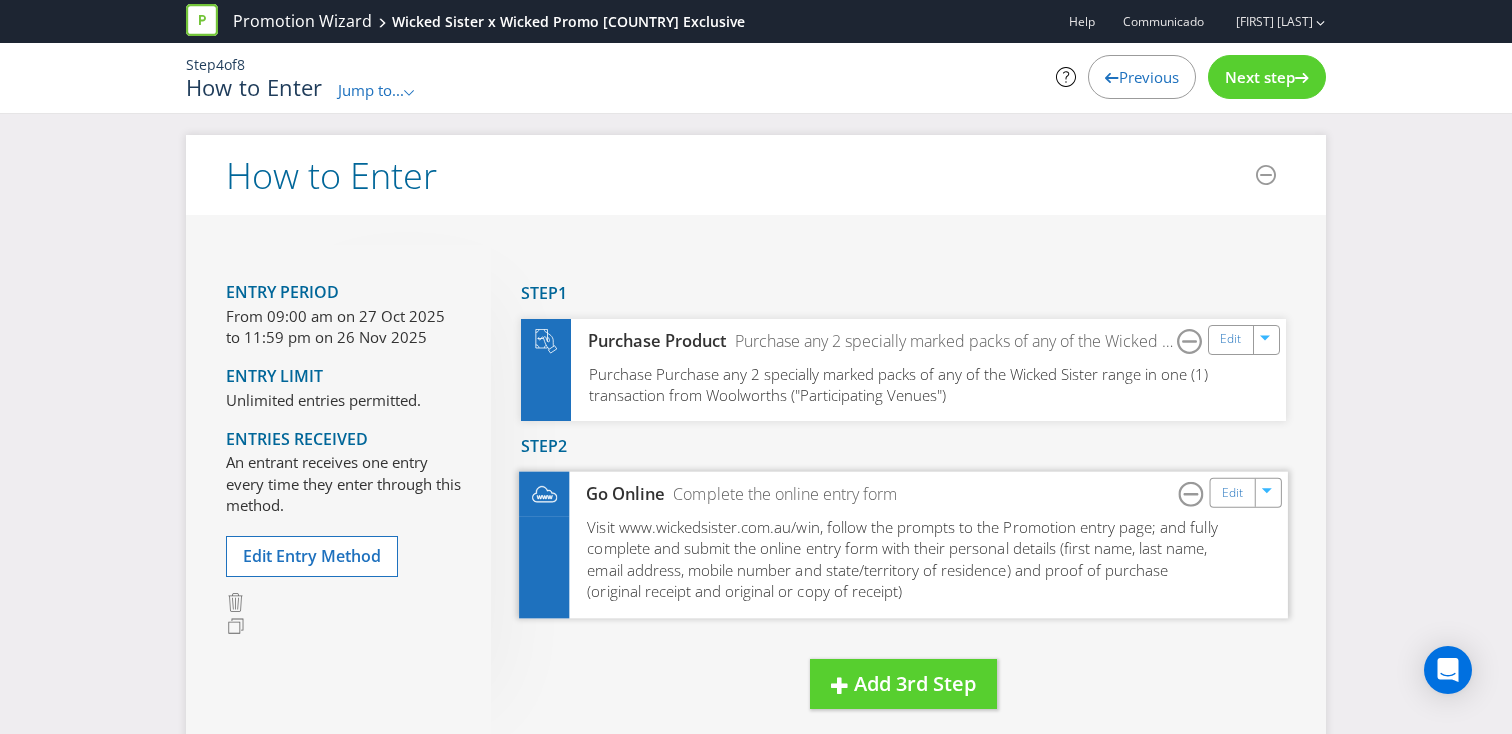 click on "Visit www.wickedsister.com.au/win, follow the prompts to the Promotion entry page; and fully complete and submit the online entry form with their personal details (first name, last name, email address, mobile number and state/territory of residence) and proof of purchase (original receipt and original or copy of receipt)" at bounding box center (902, 559) 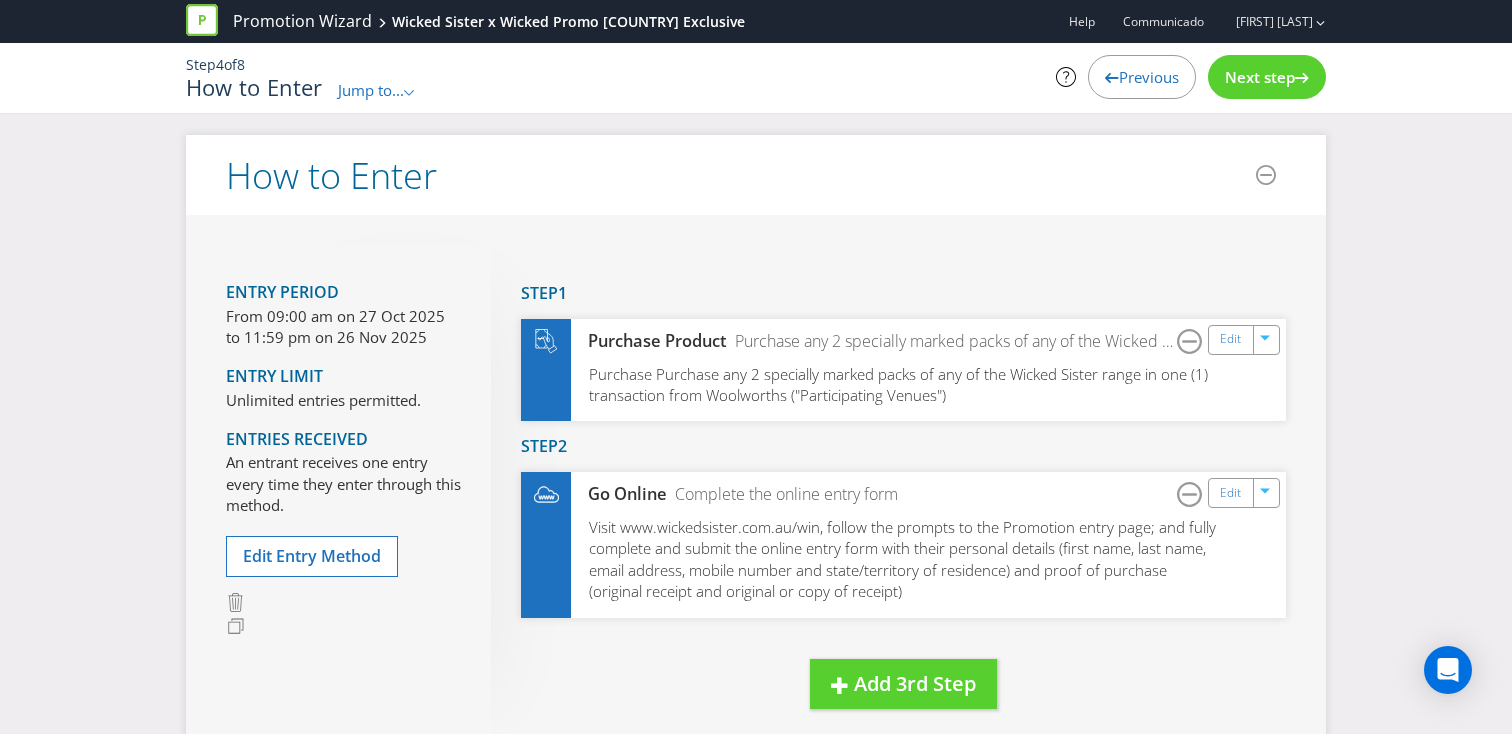 click on "Jump to..." at bounding box center (371, 90) 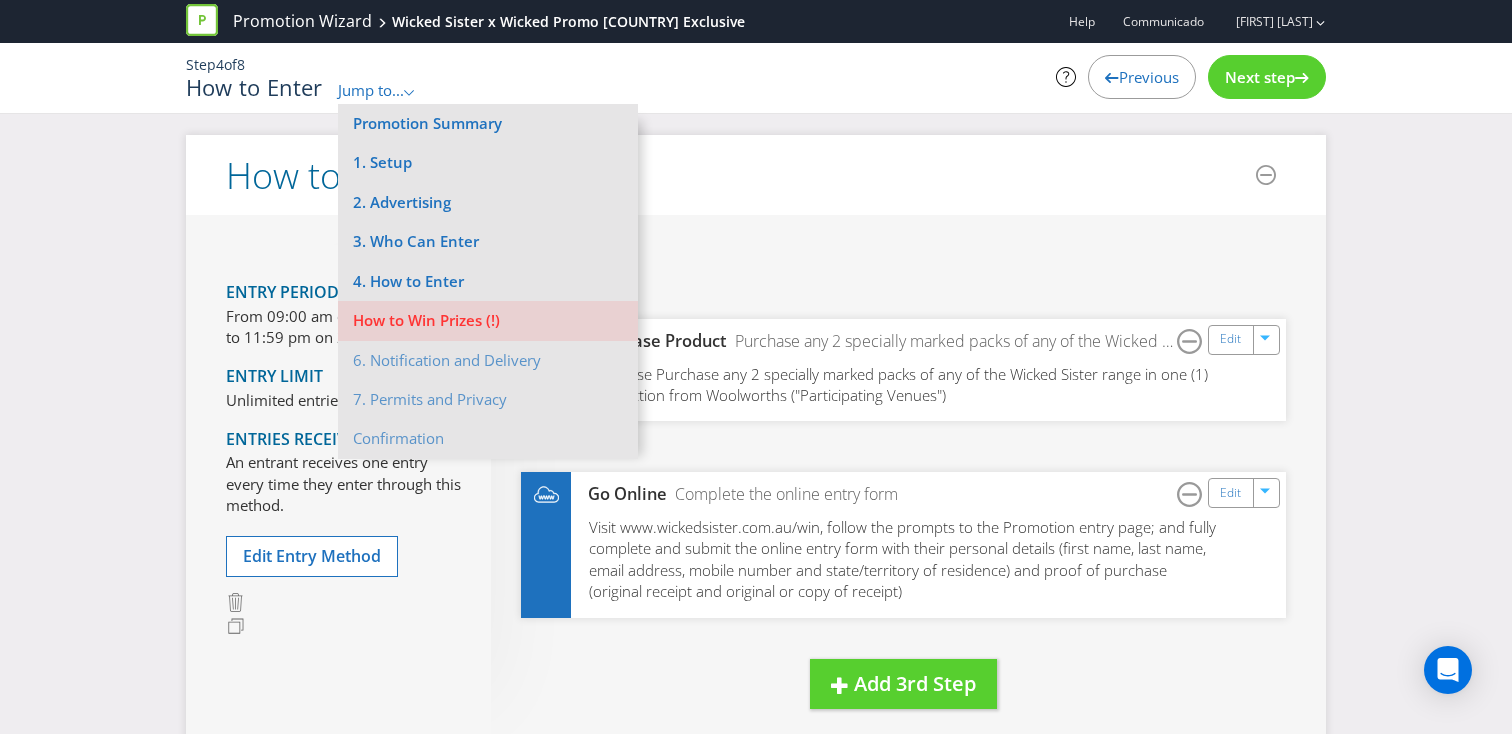 click on "Jump to..." at bounding box center [371, 90] 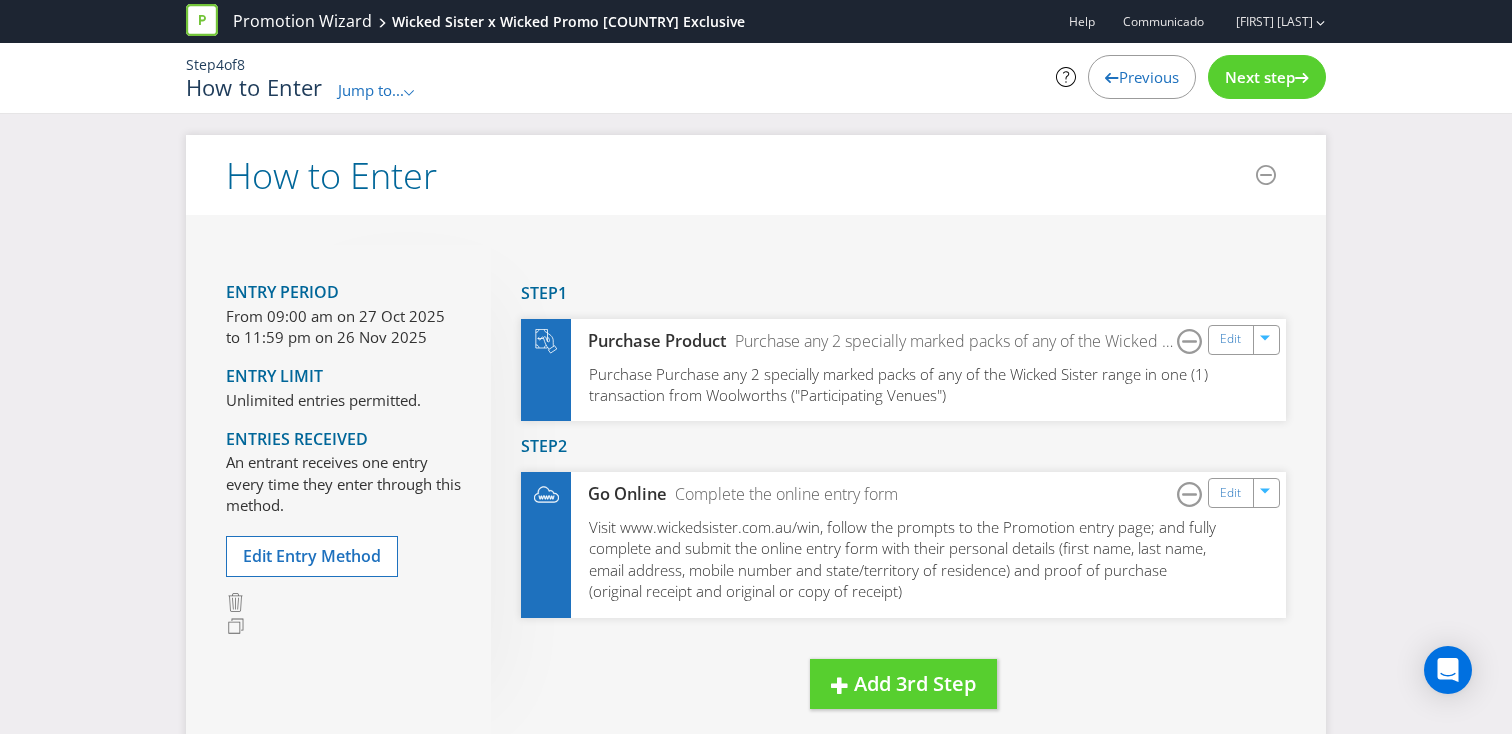 click on "Next step" at bounding box center [1260, 77] 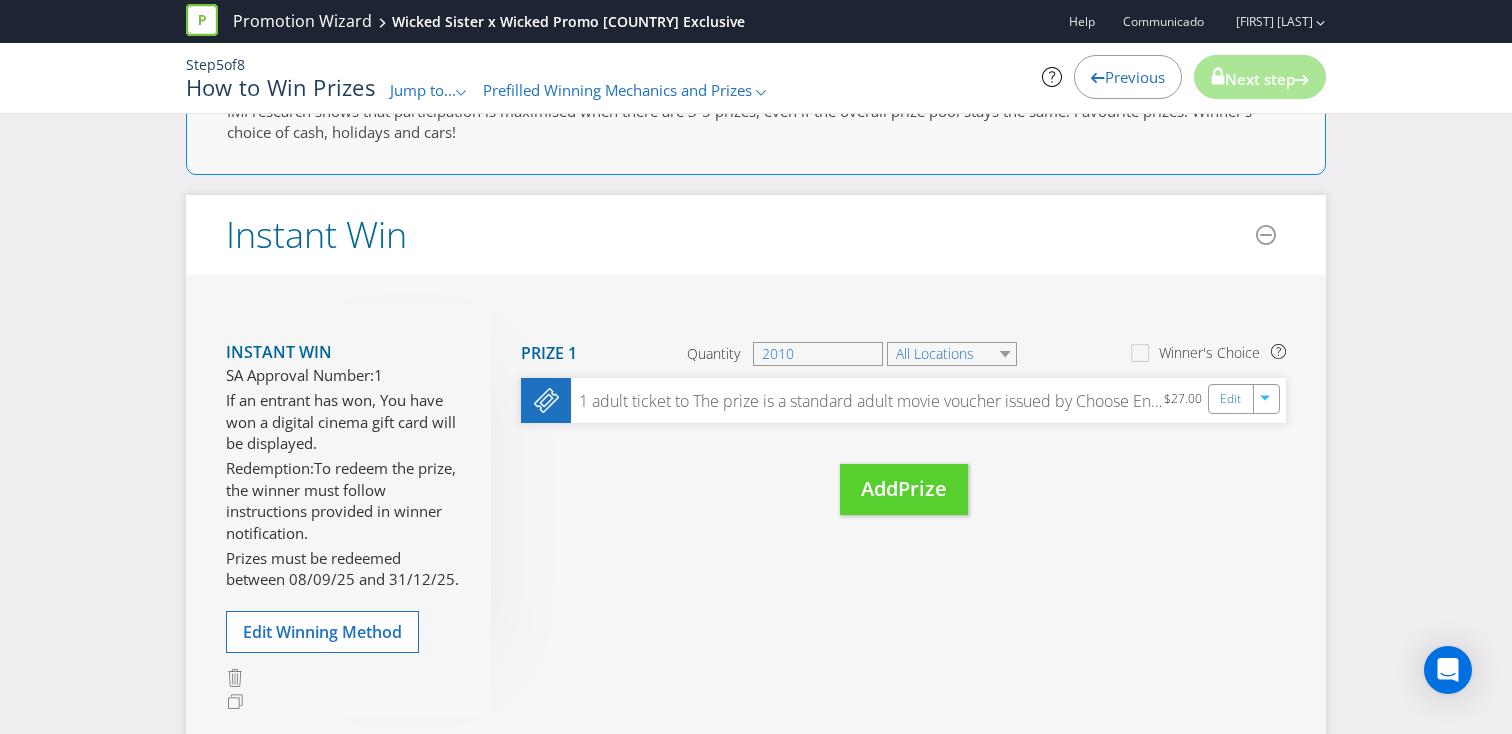 scroll, scrollTop: 351, scrollLeft: 0, axis: vertical 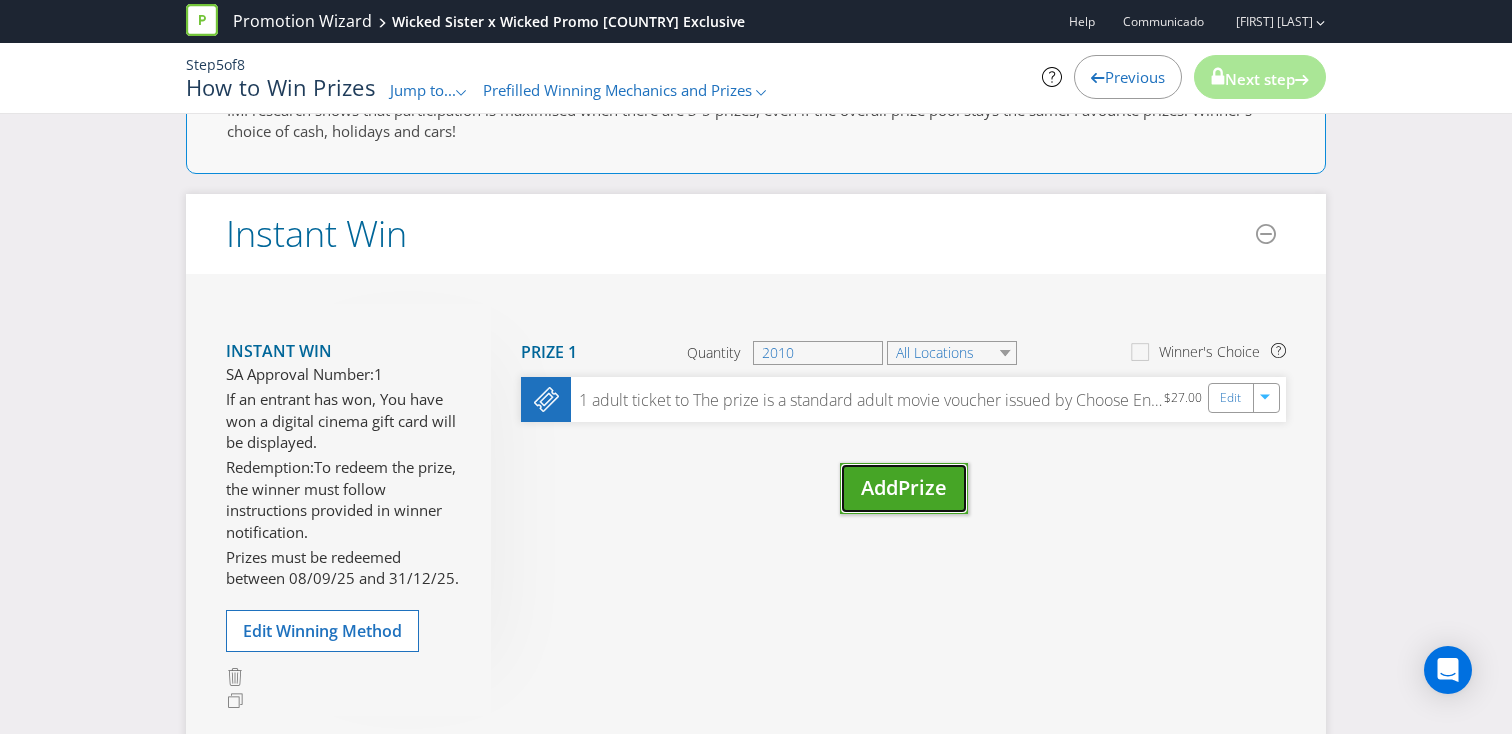 click on "Prize" at bounding box center (922, 487) 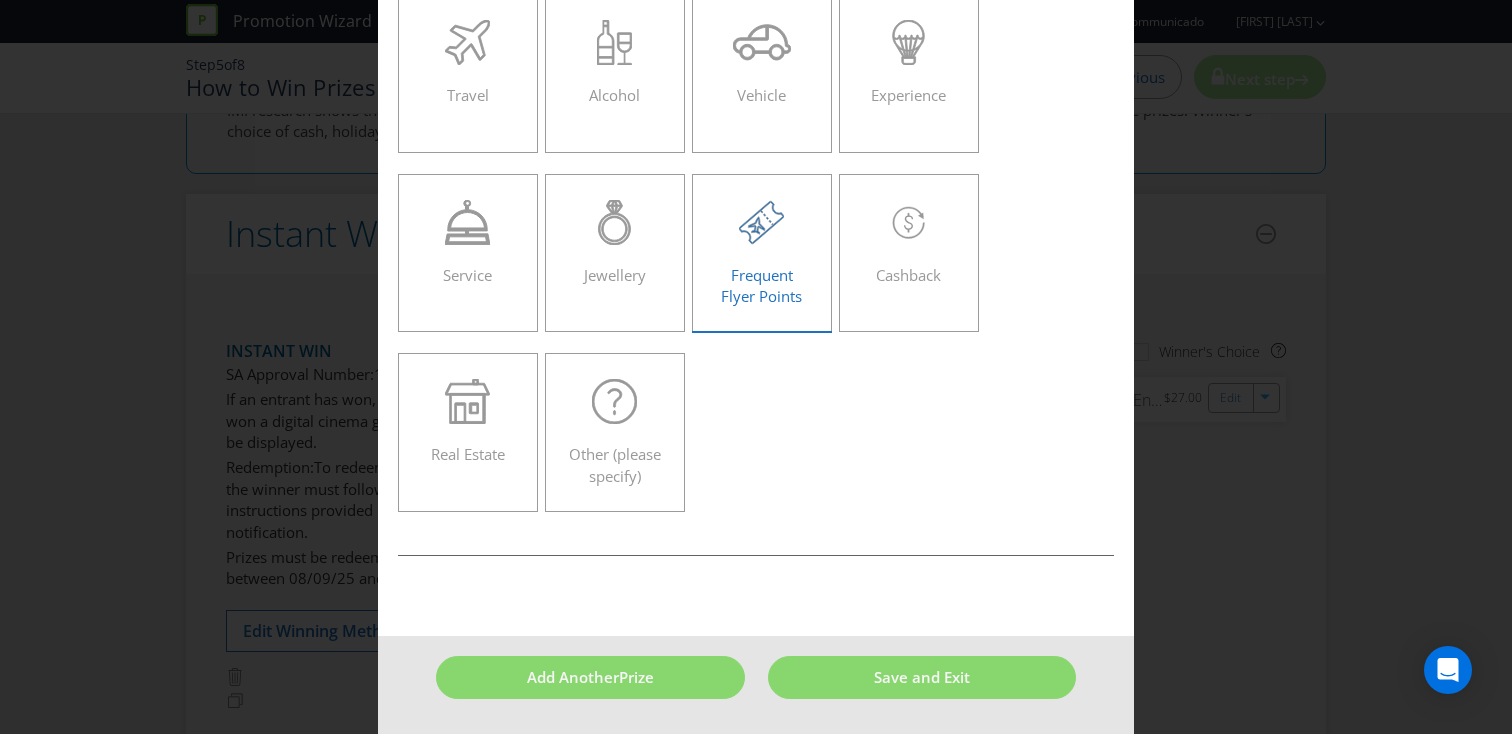 scroll, scrollTop: 0, scrollLeft: 0, axis: both 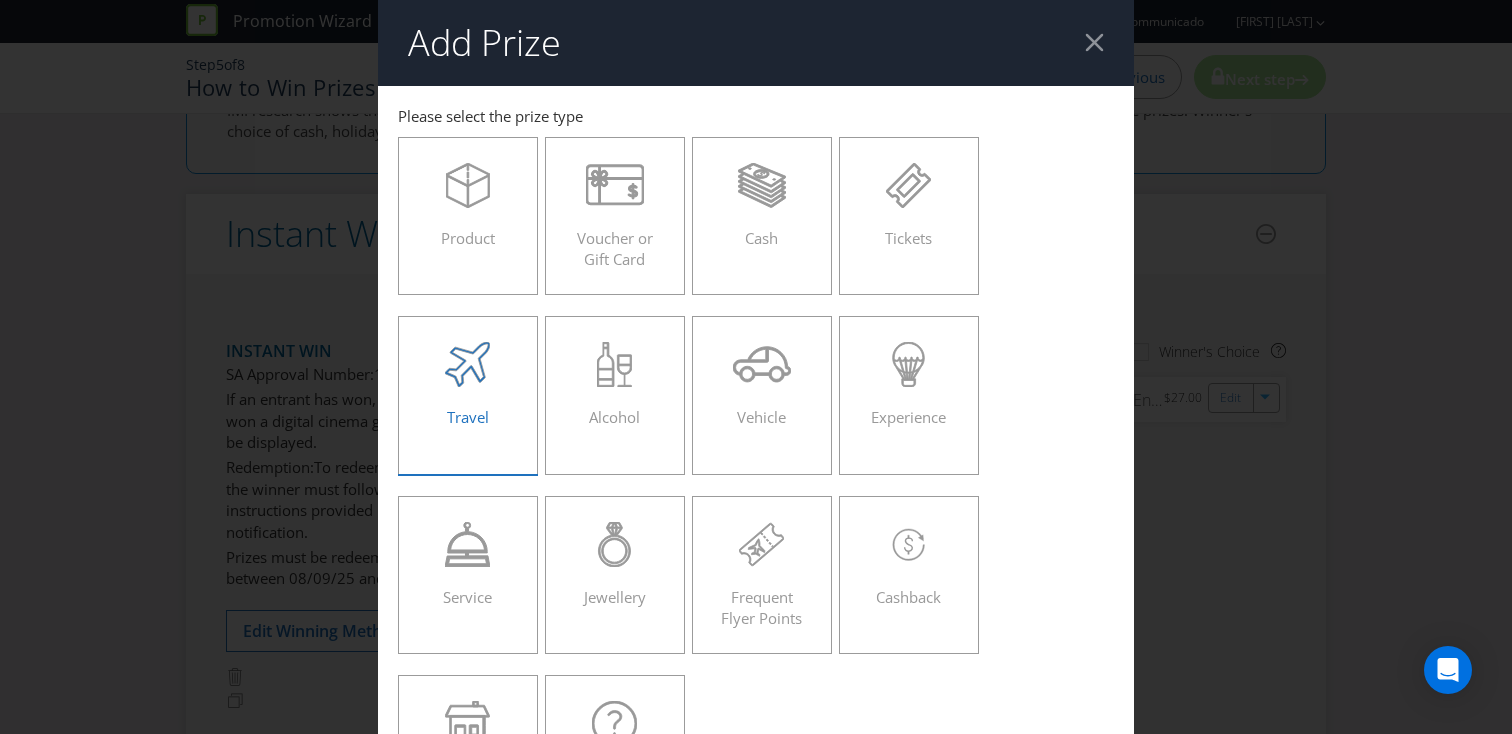 click on "Travel" at bounding box center (468, 417) 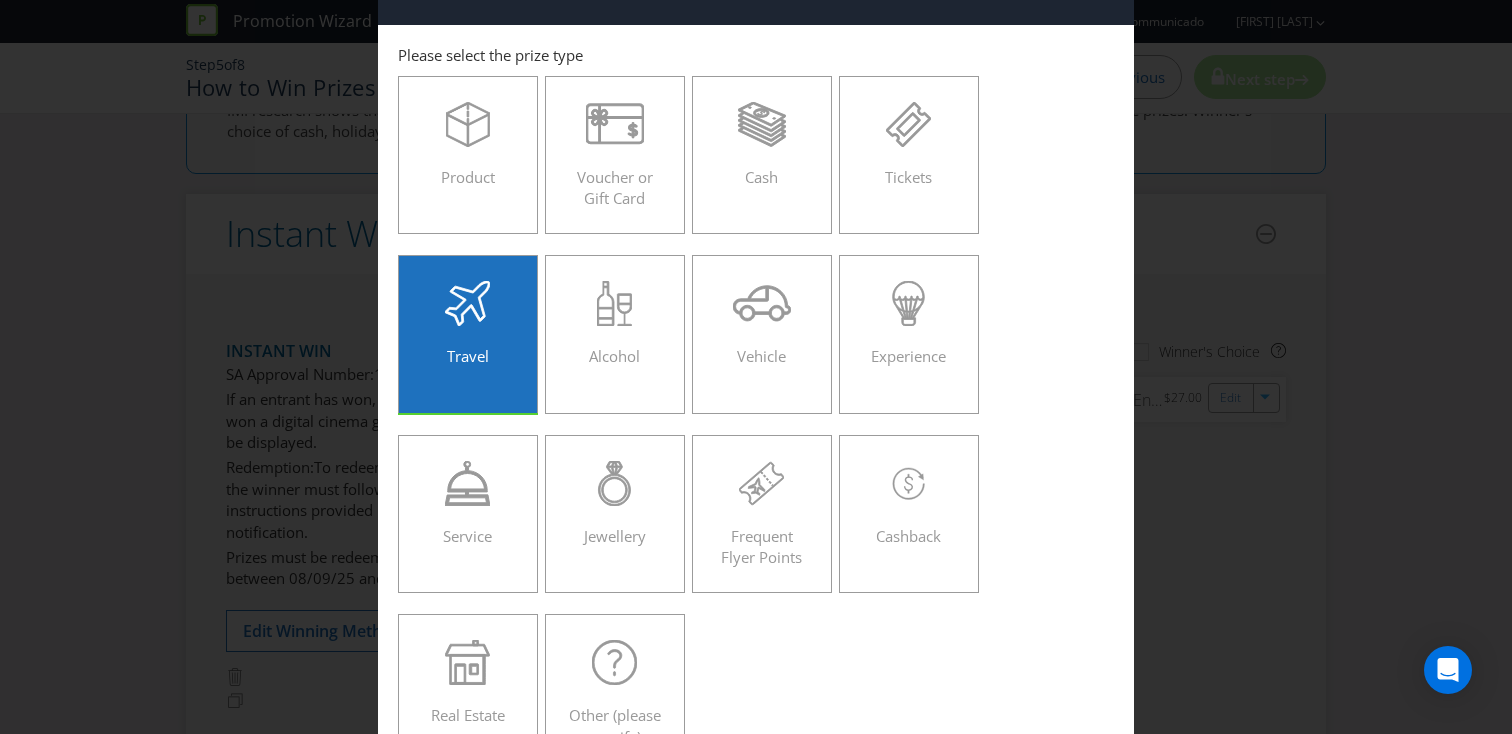 scroll, scrollTop: 0, scrollLeft: 0, axis: both 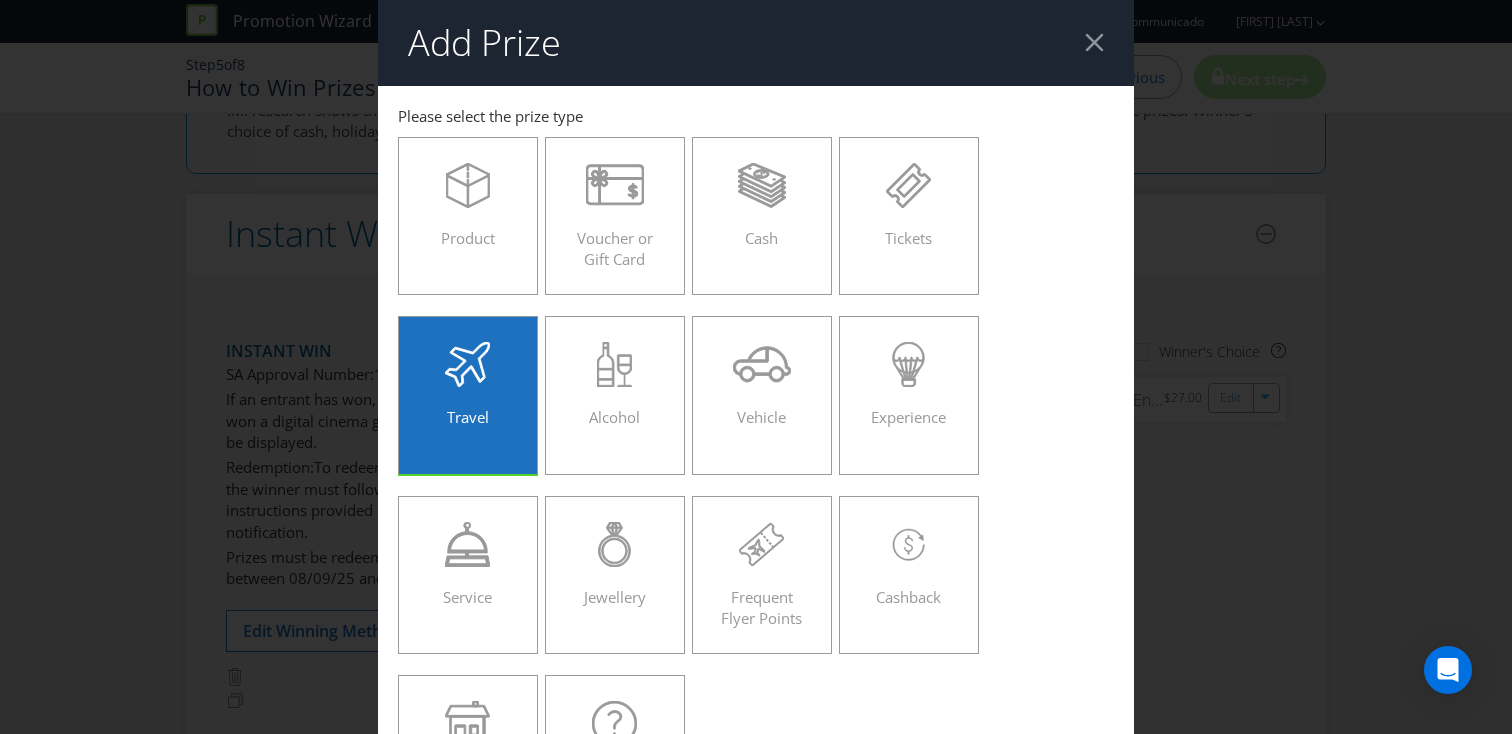 click on "Add Prize" at bounding box center (756, 43) 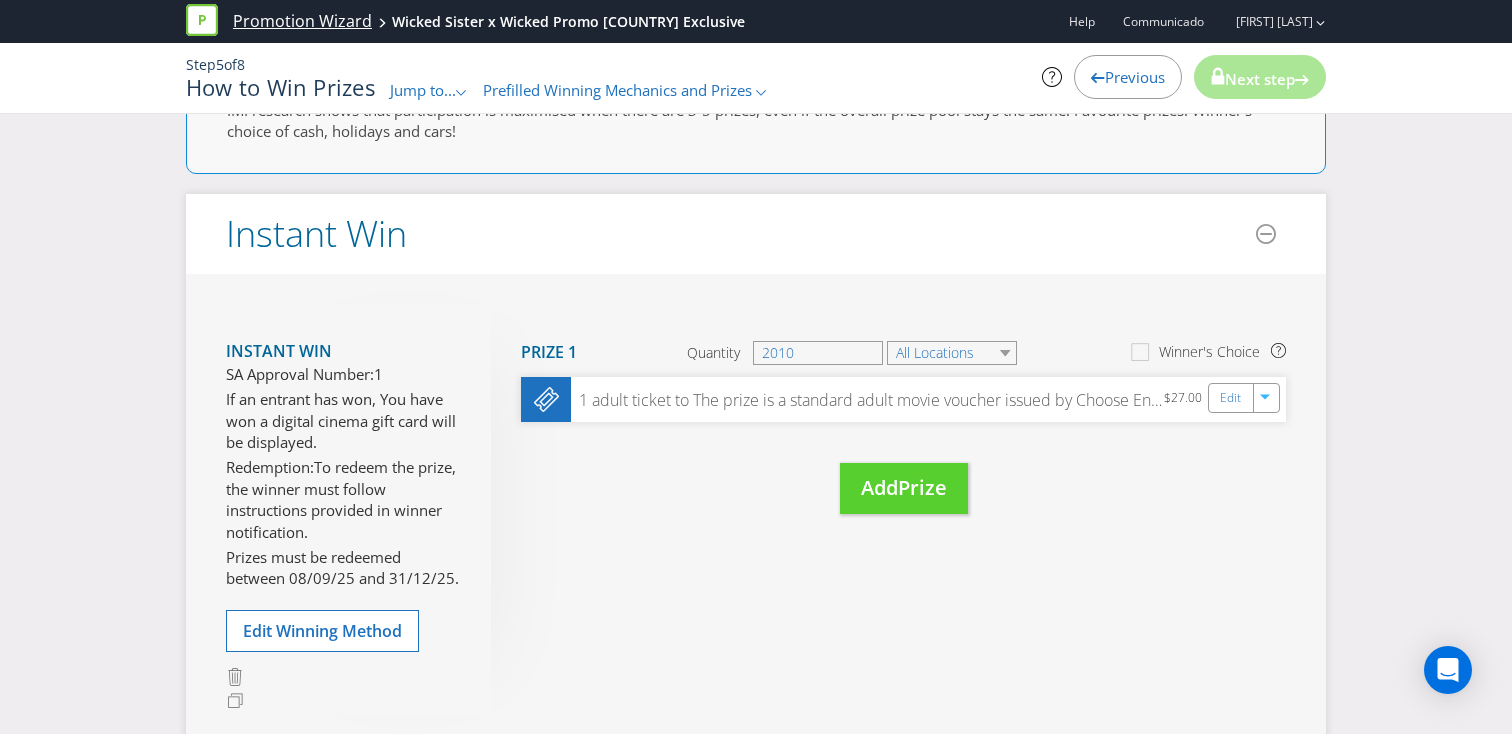 click on "Promotion Wizard" at bounding box center [302, 21] 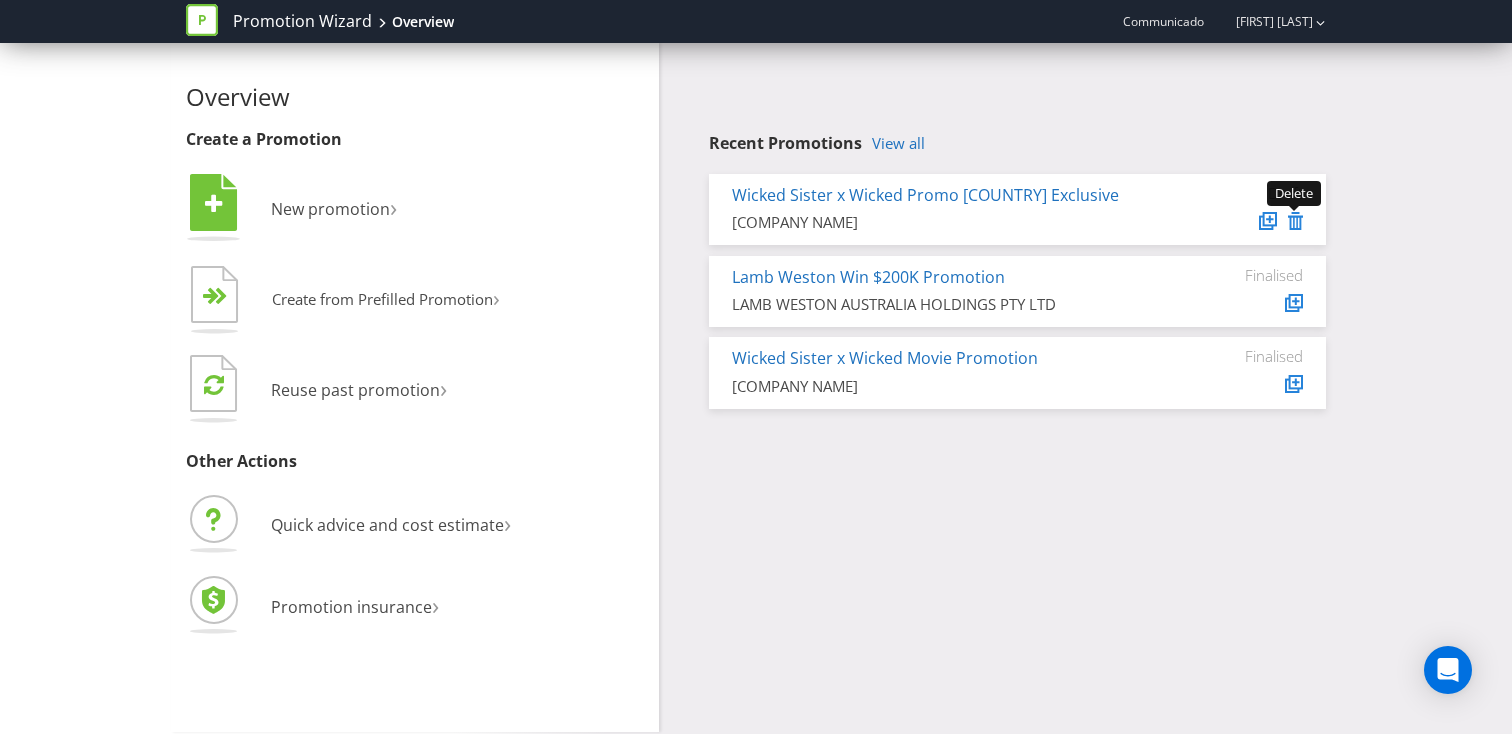 click 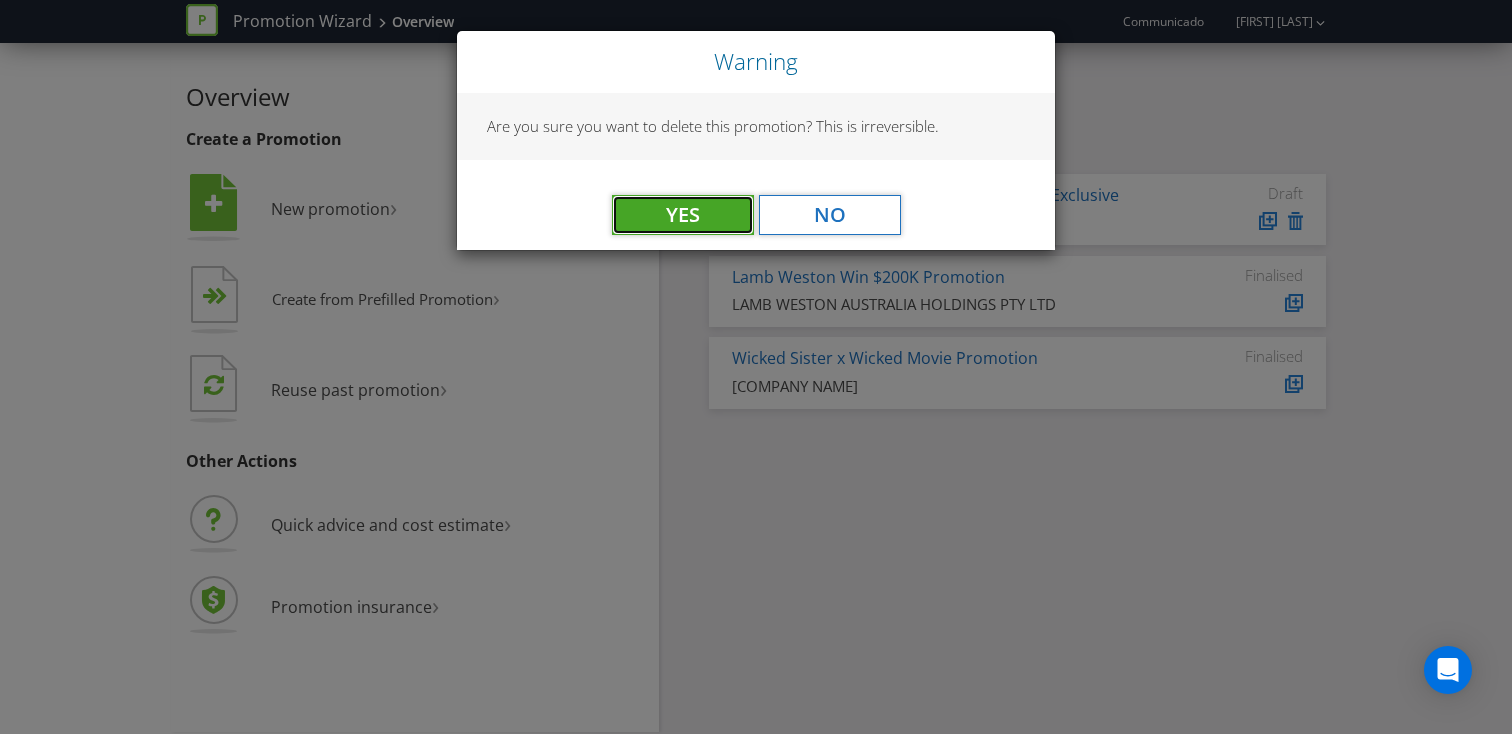 click on "Yes" at bounding box center [683, 215] 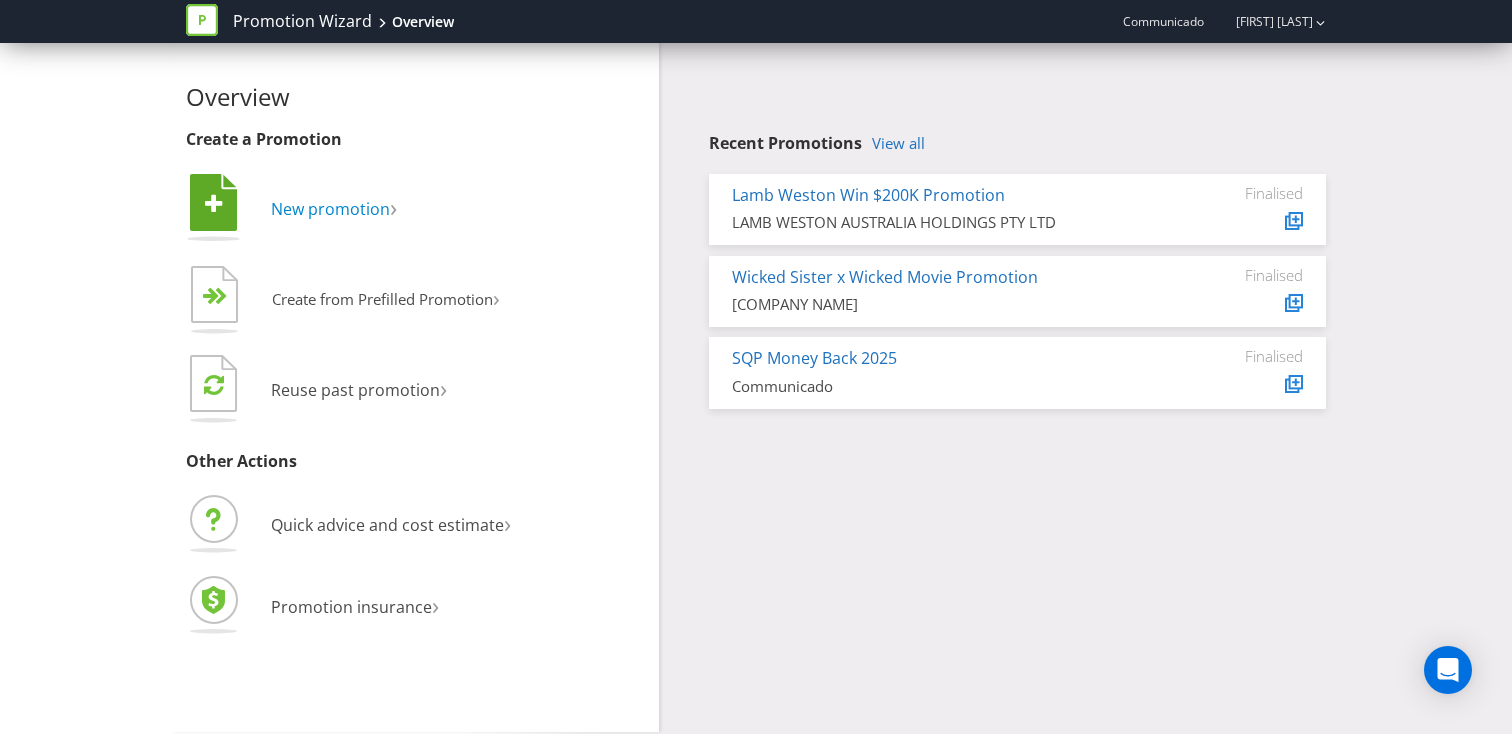 click on "New promotion" at bounding box center [330, 209] 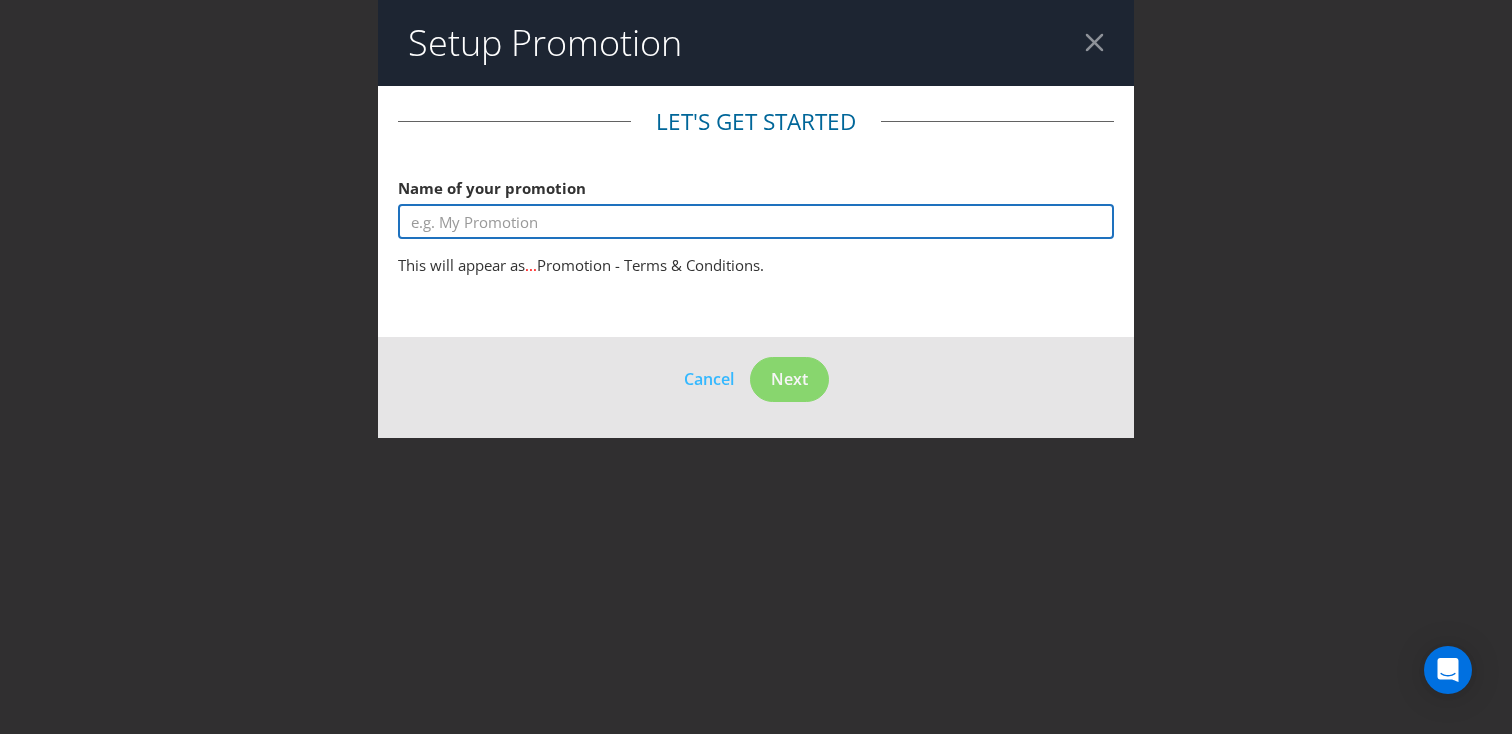 click at bounding box center [756, 221] 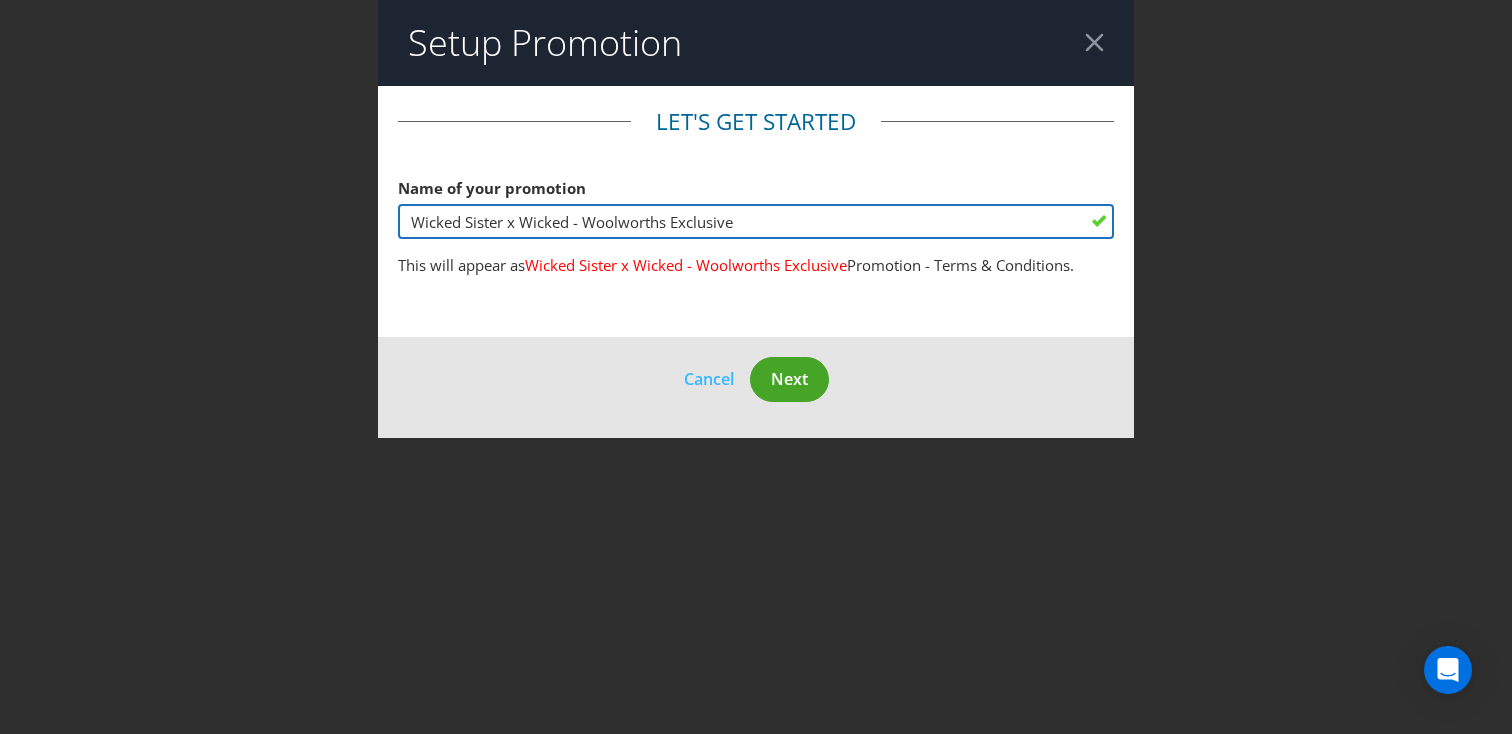 type on "Wicked Sister x Wicked - Woolworths Exclusive" 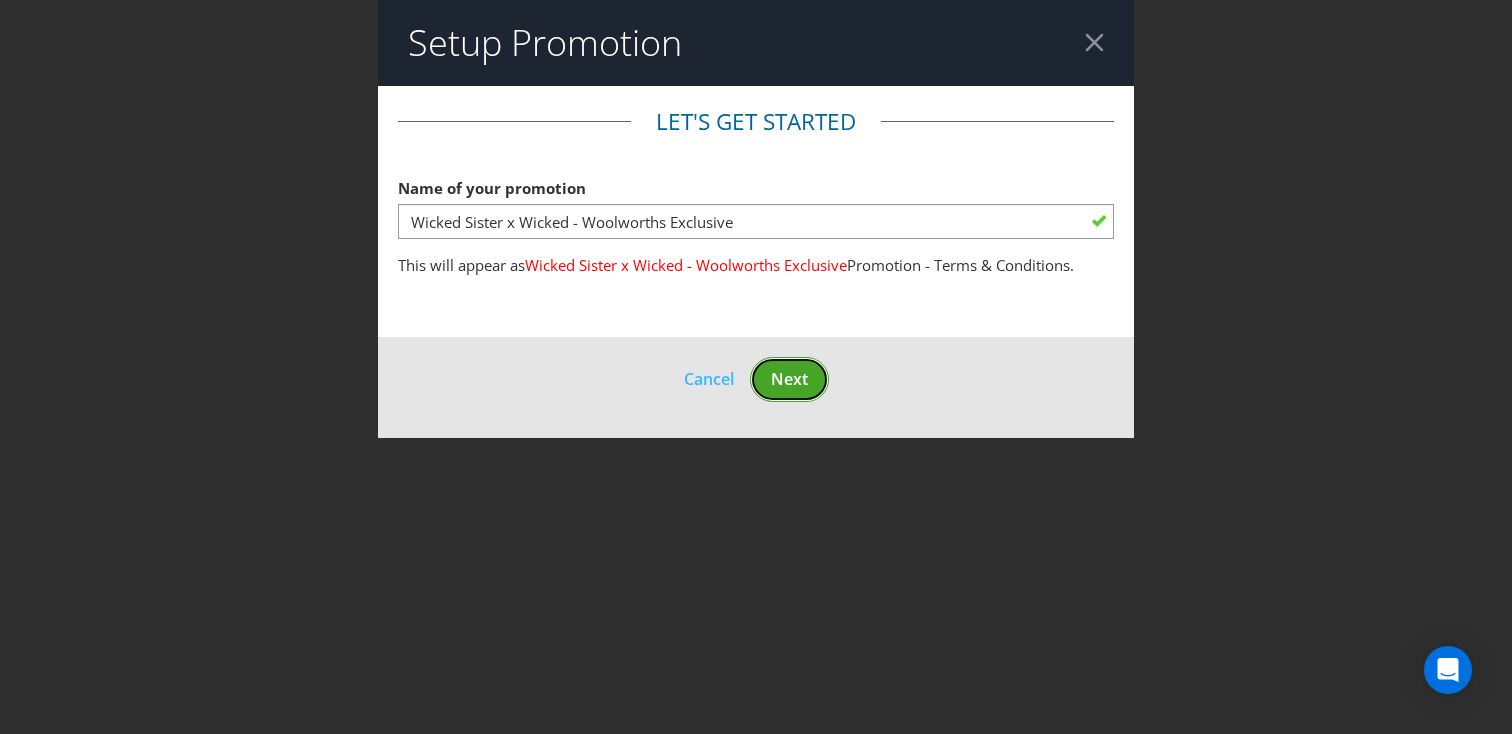 click on "Next" at bounding box center (789, 379) 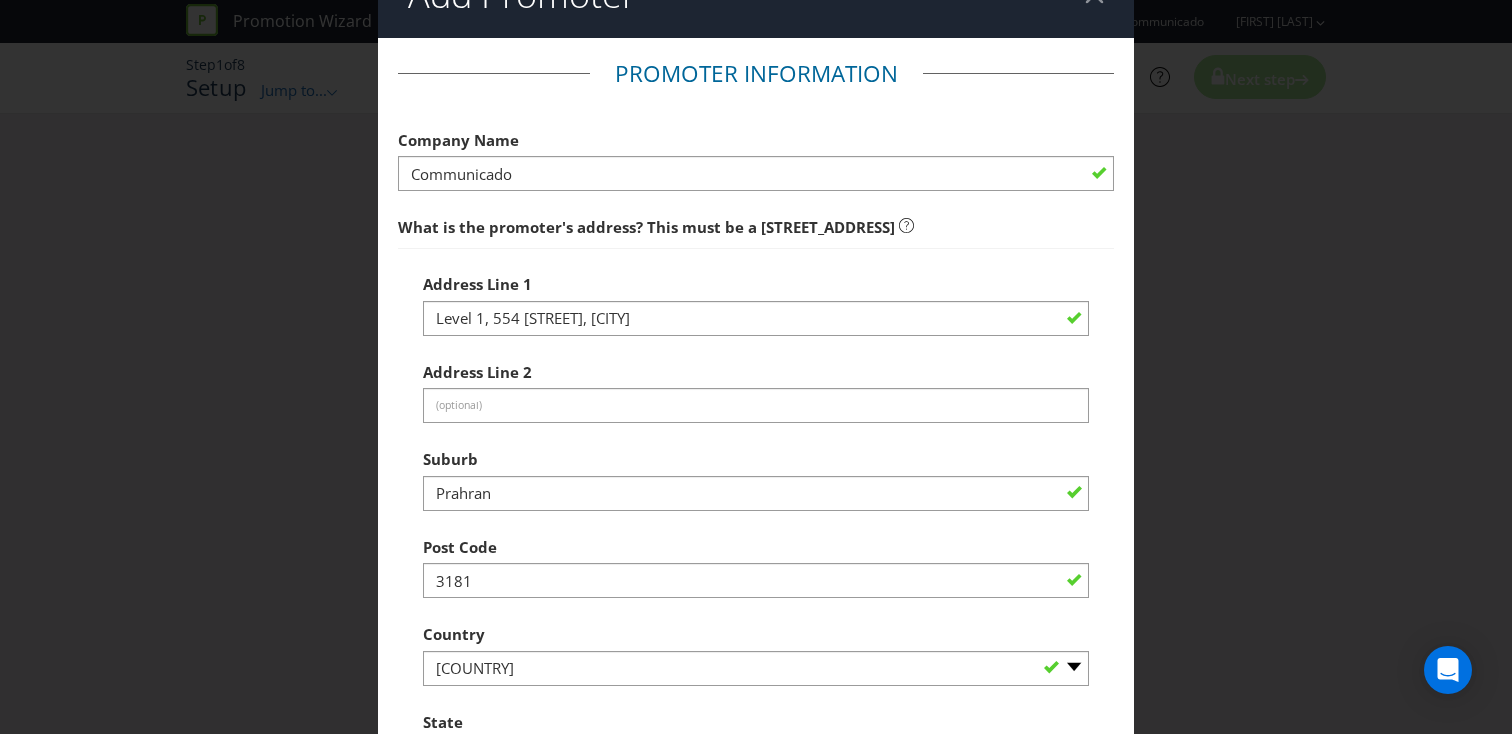 scroll, scrollTop: 53, scrollLeft: 0, axis: vertical 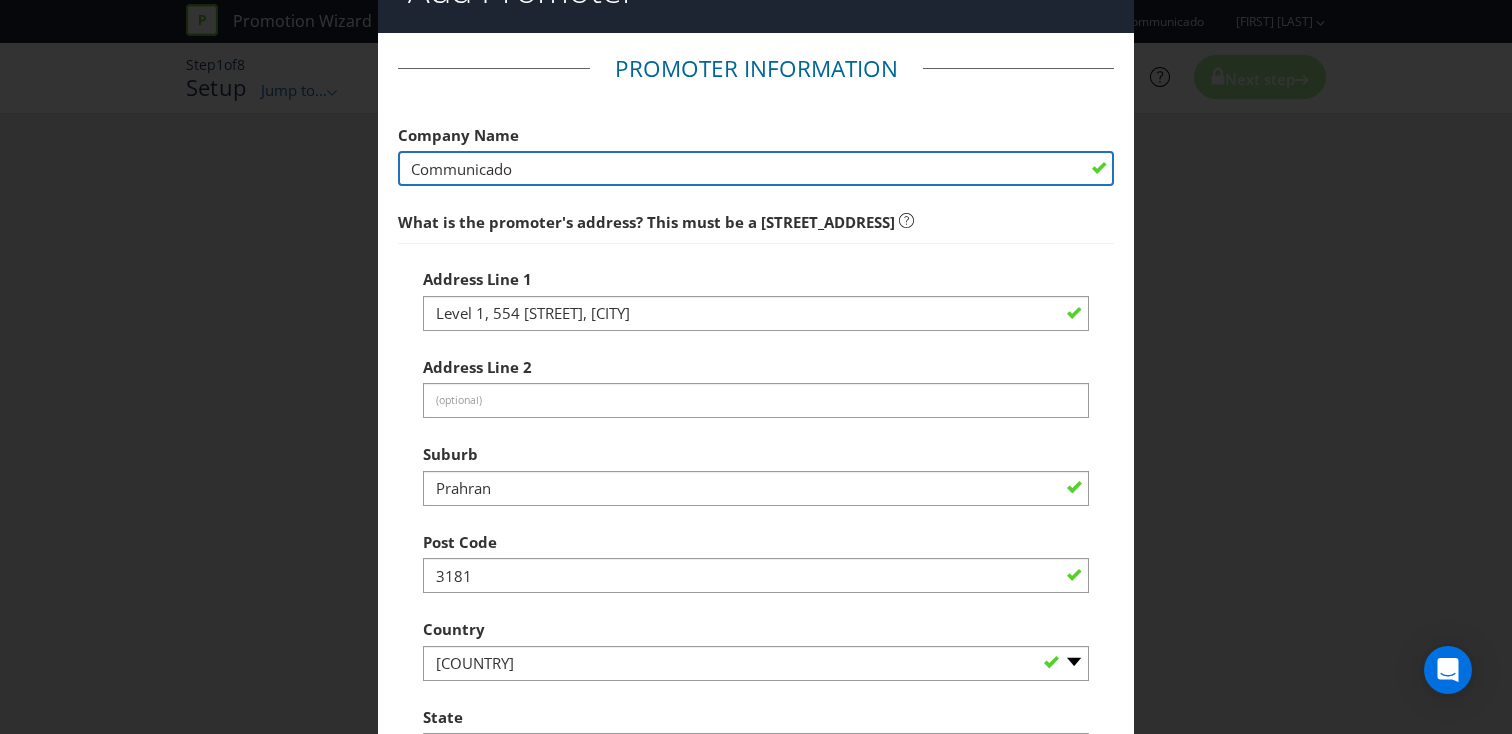 click on "Communicado" at bounding box center (756, 168) 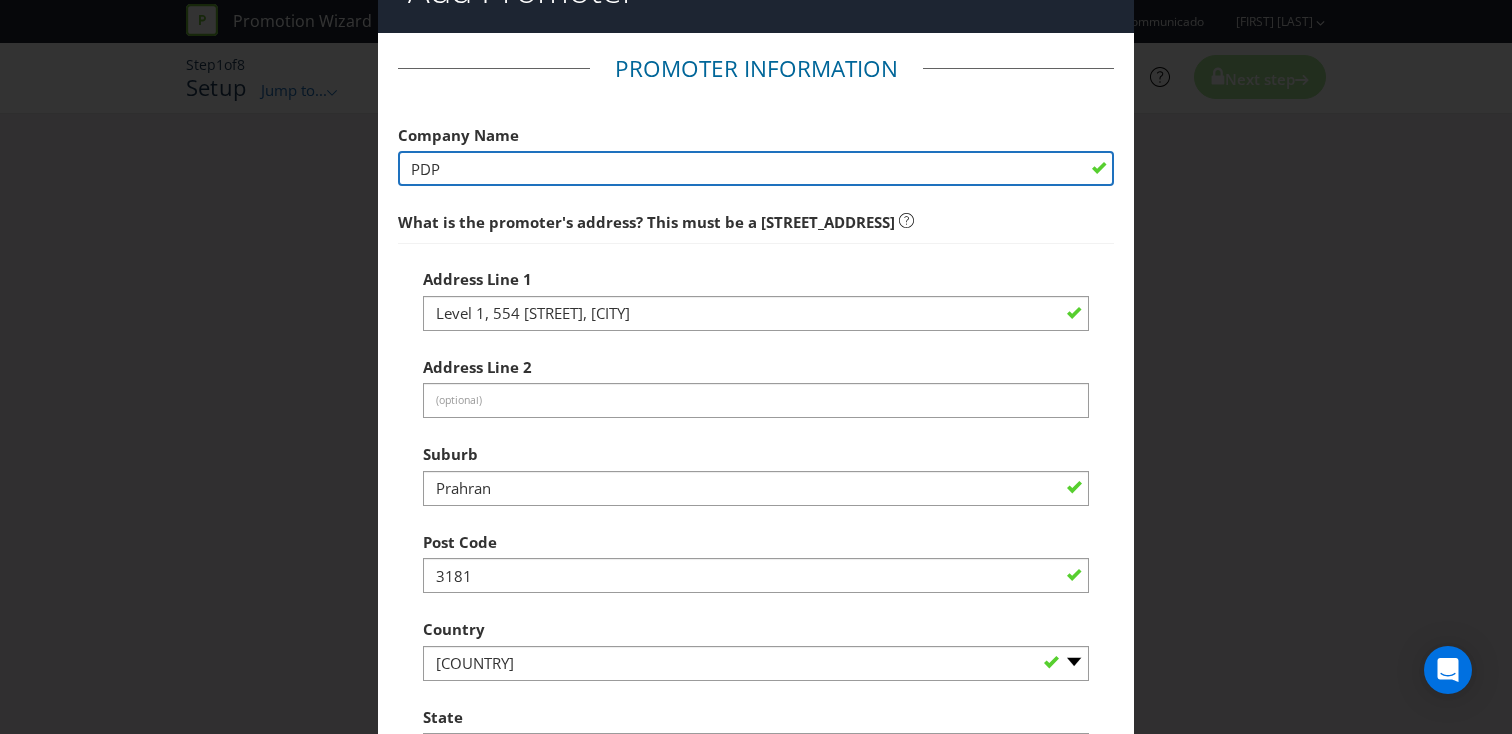 type on "[COMPANY NAME]" 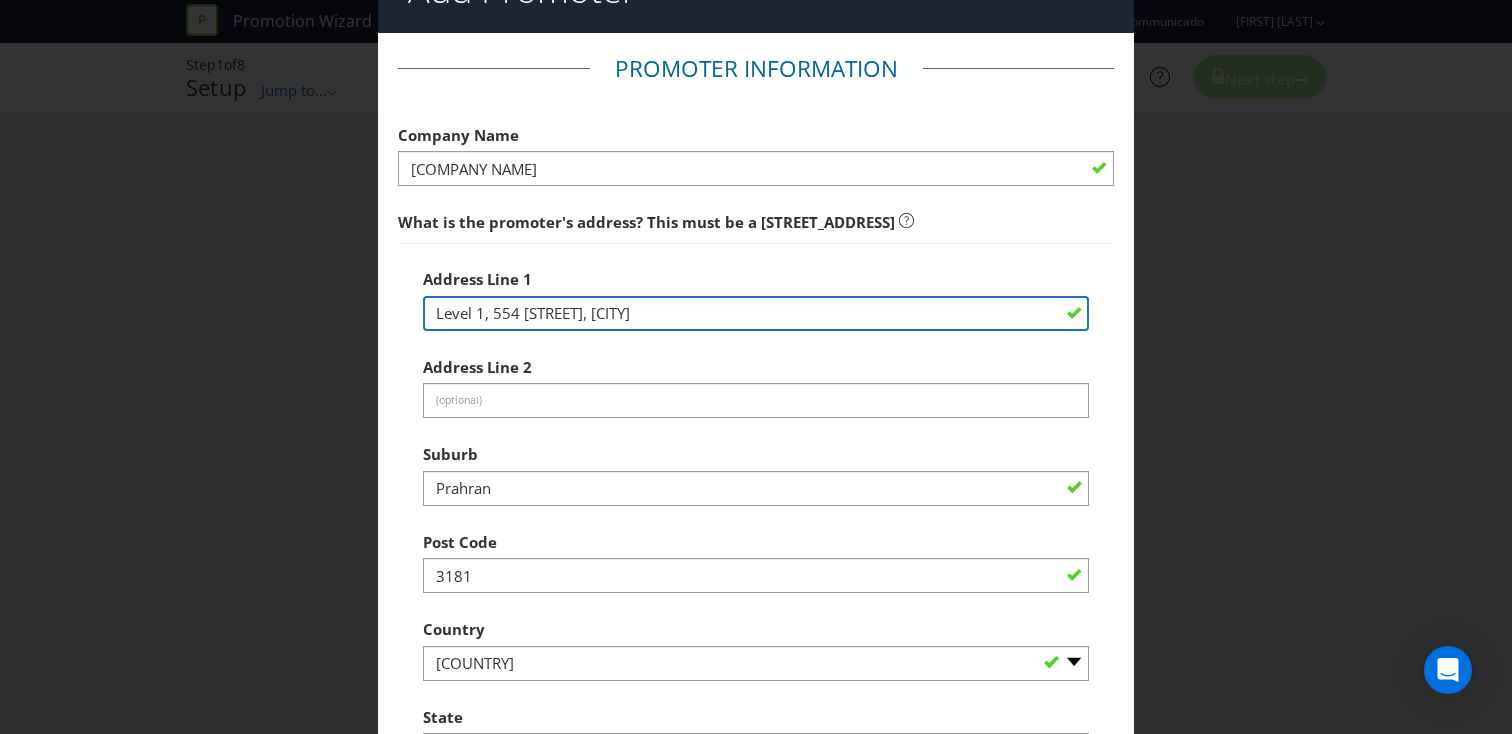 click on "Level 1, 554 [STREET], [CITY]" at bounding box center [756, 313] 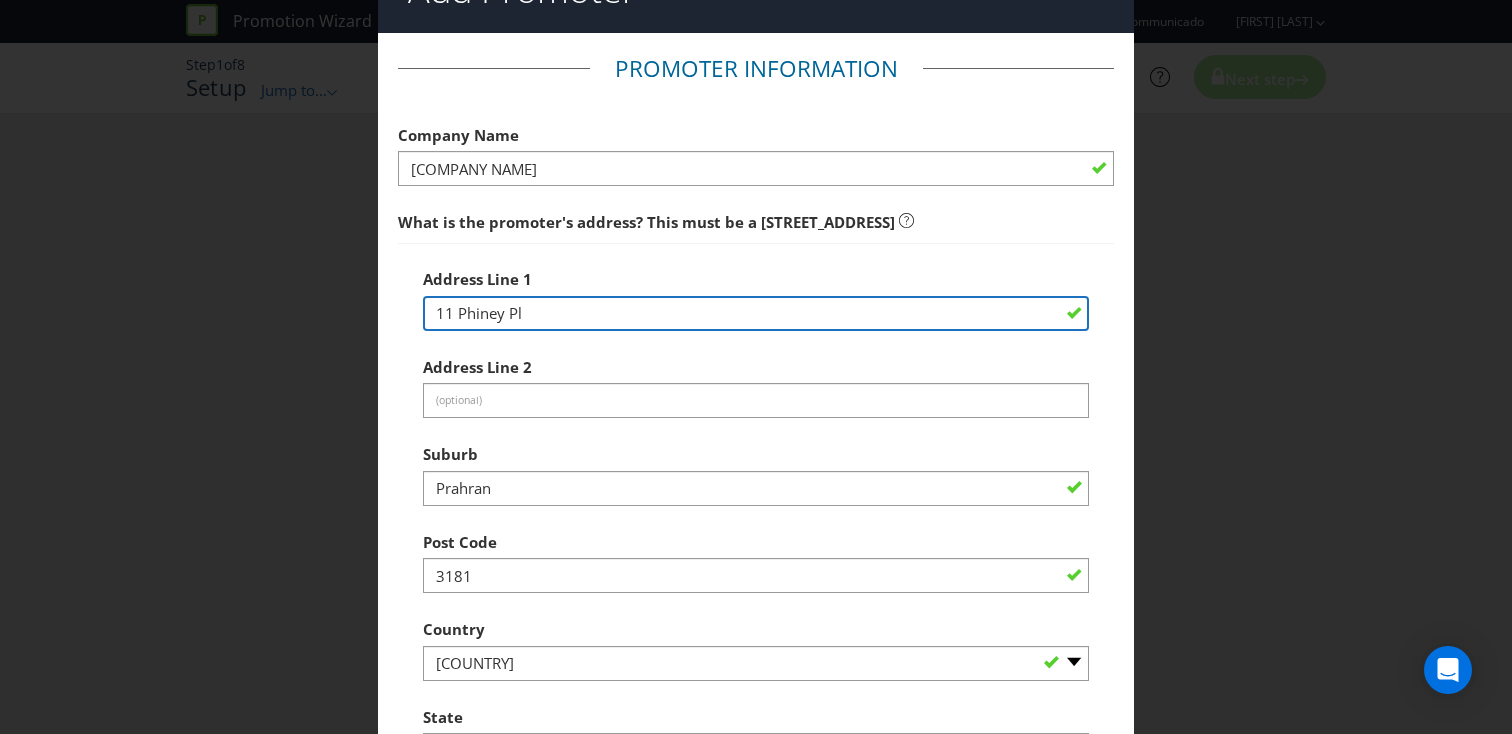 type on "11 Phiney Pl" 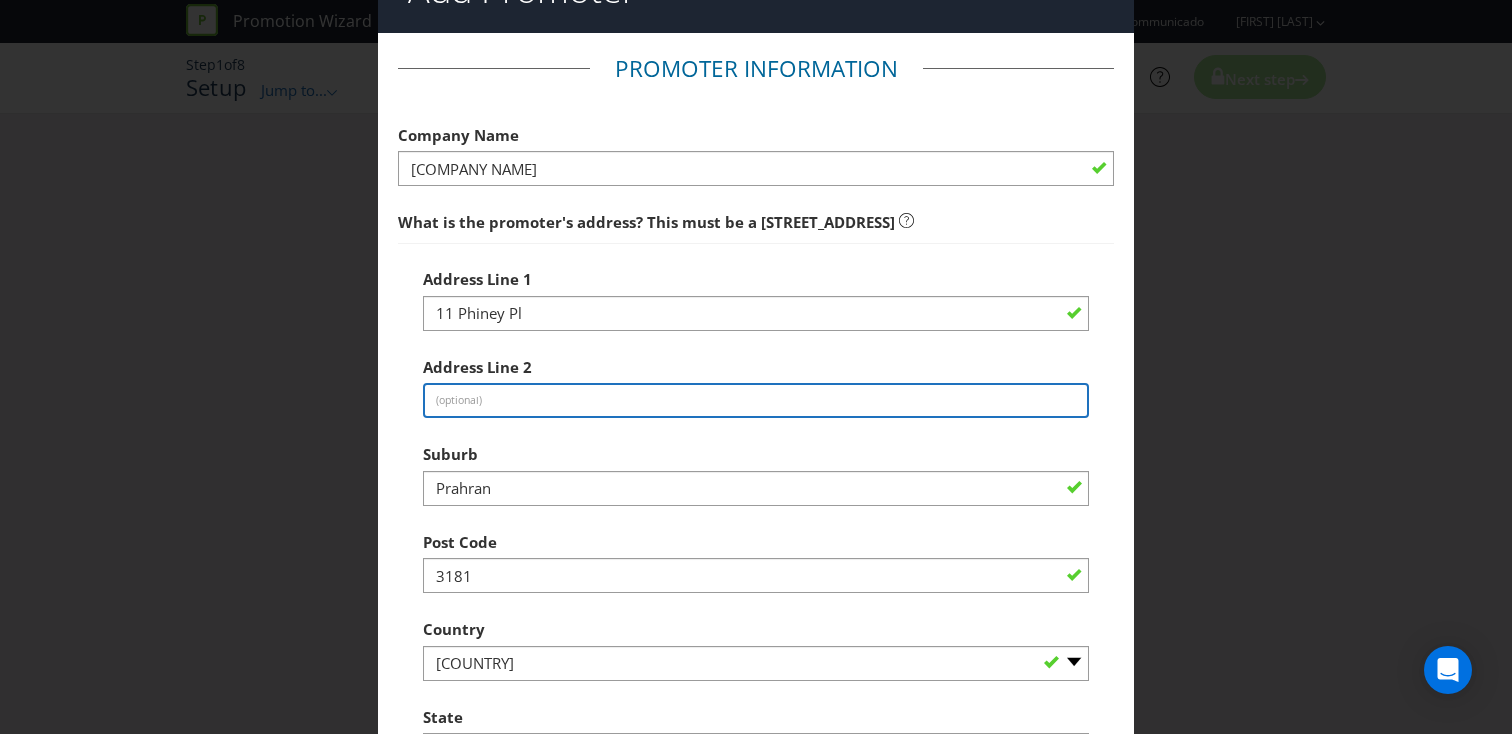 click at bounding box center [756, 400] 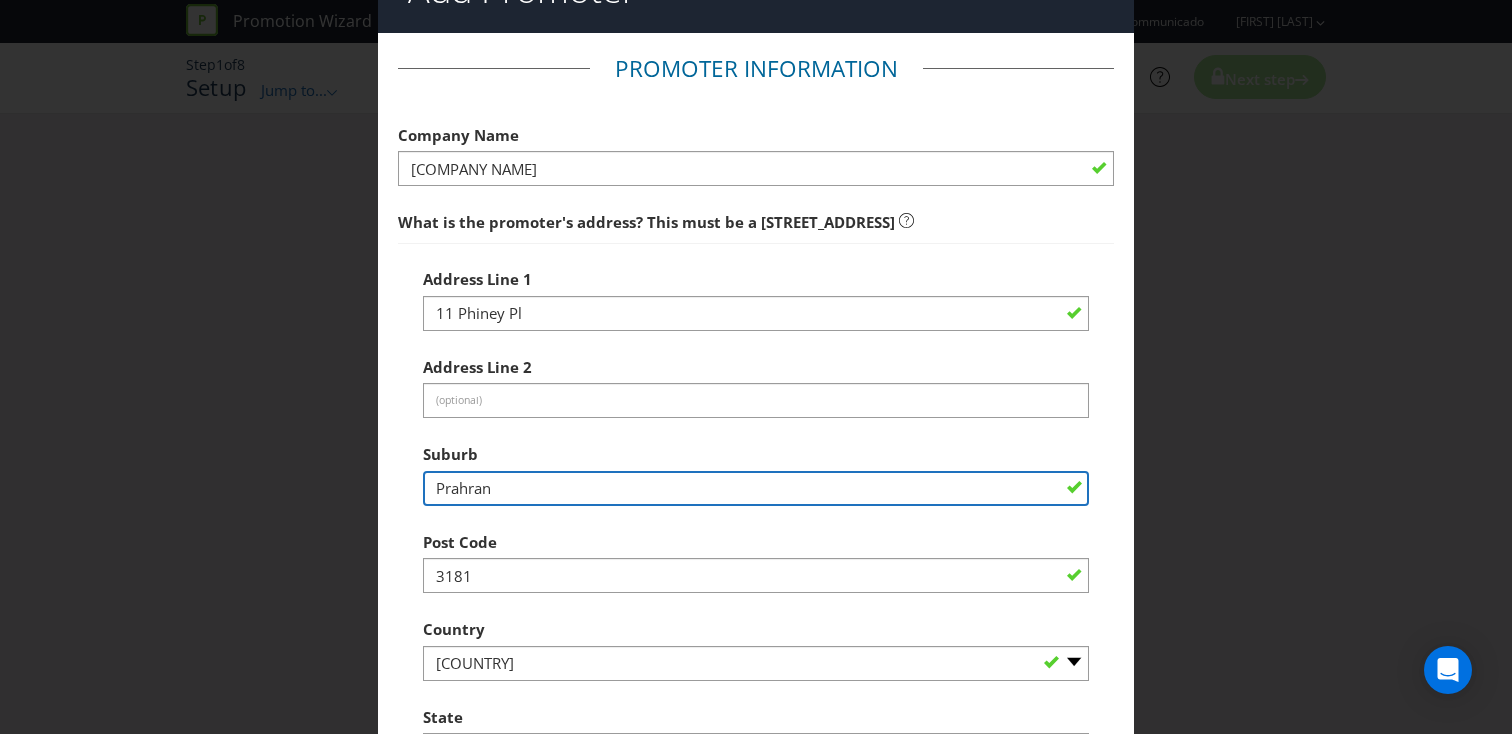 drag, startPoint x: 501, startPoint y: 484, endPoint x: 309, endPoint y: 482, distance: 192.01042 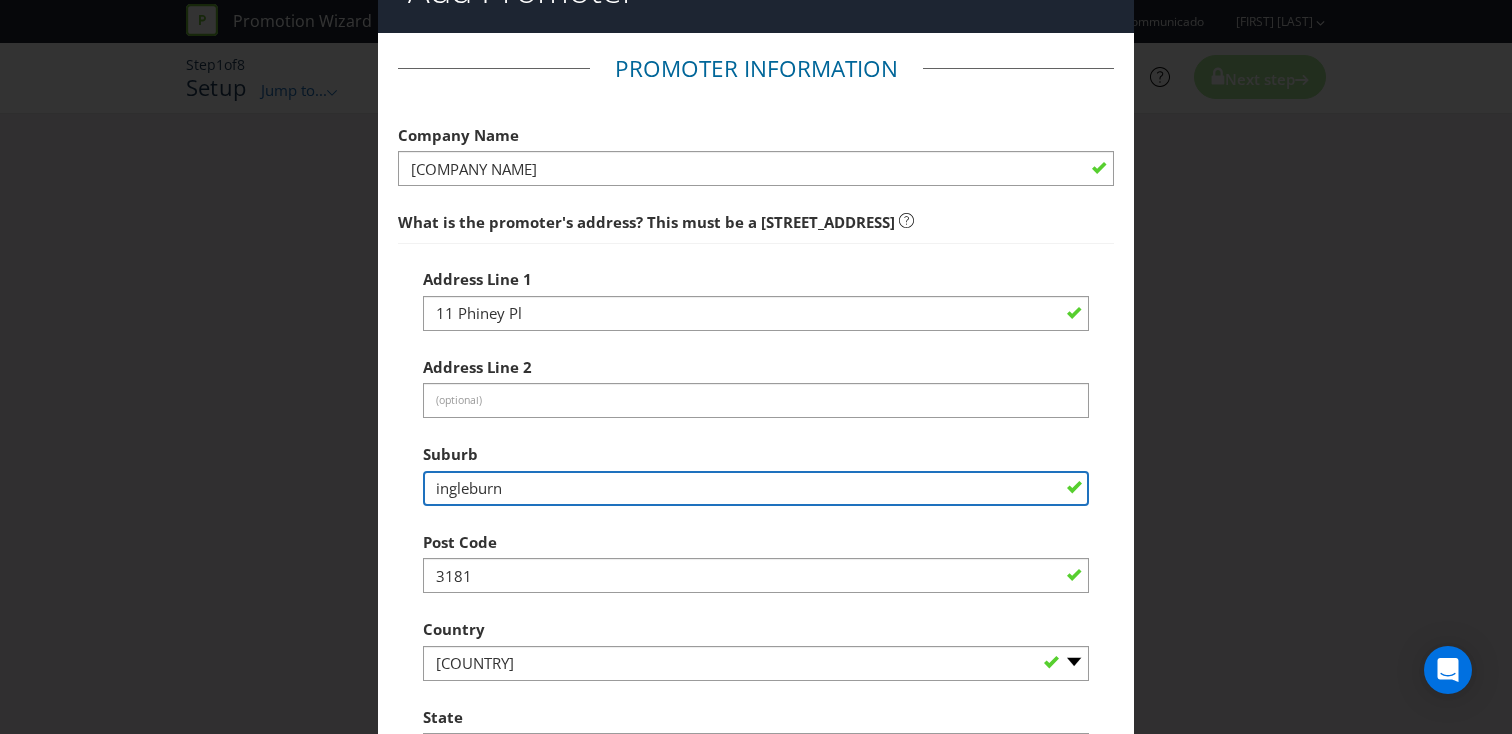 type on "[CITY]" 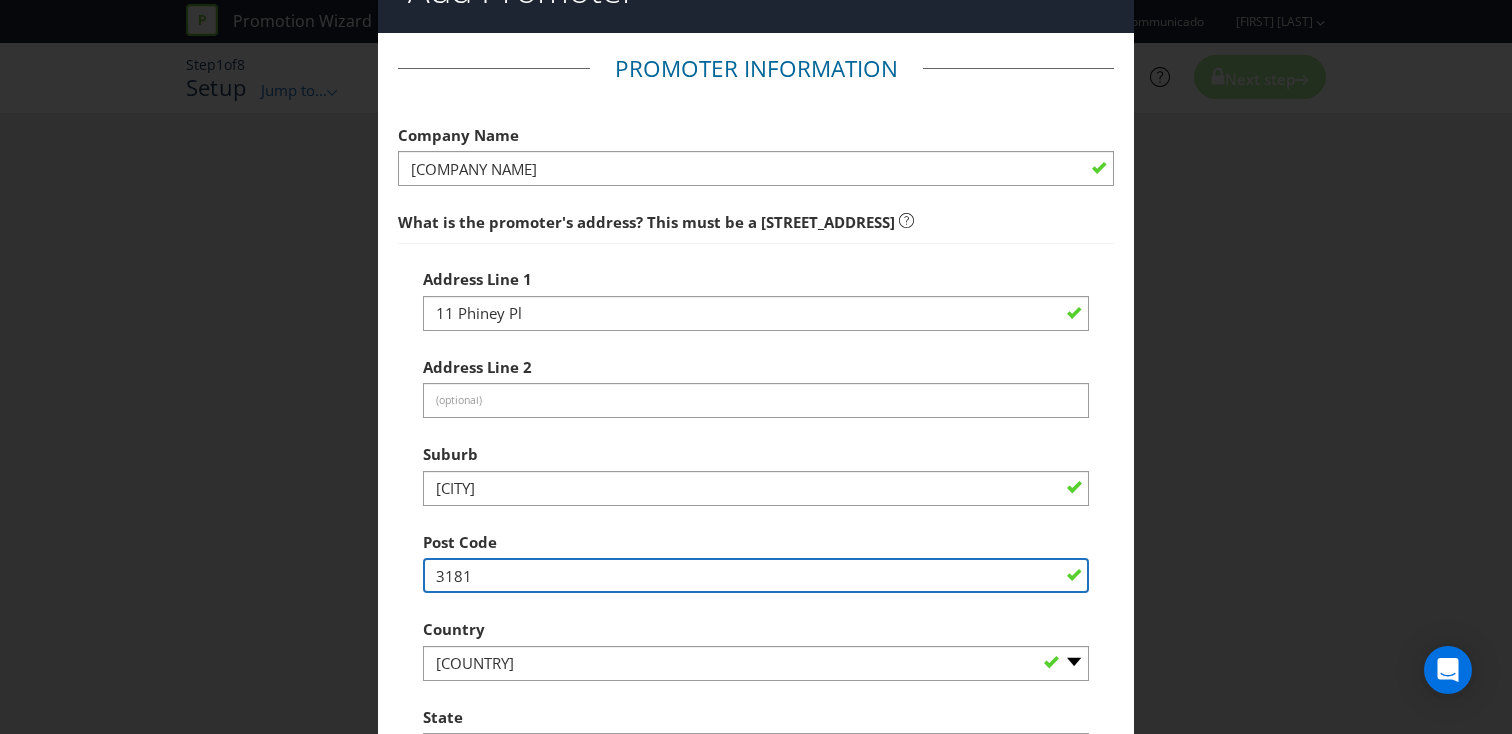 click on "3181" at bounding box center [756, 575] 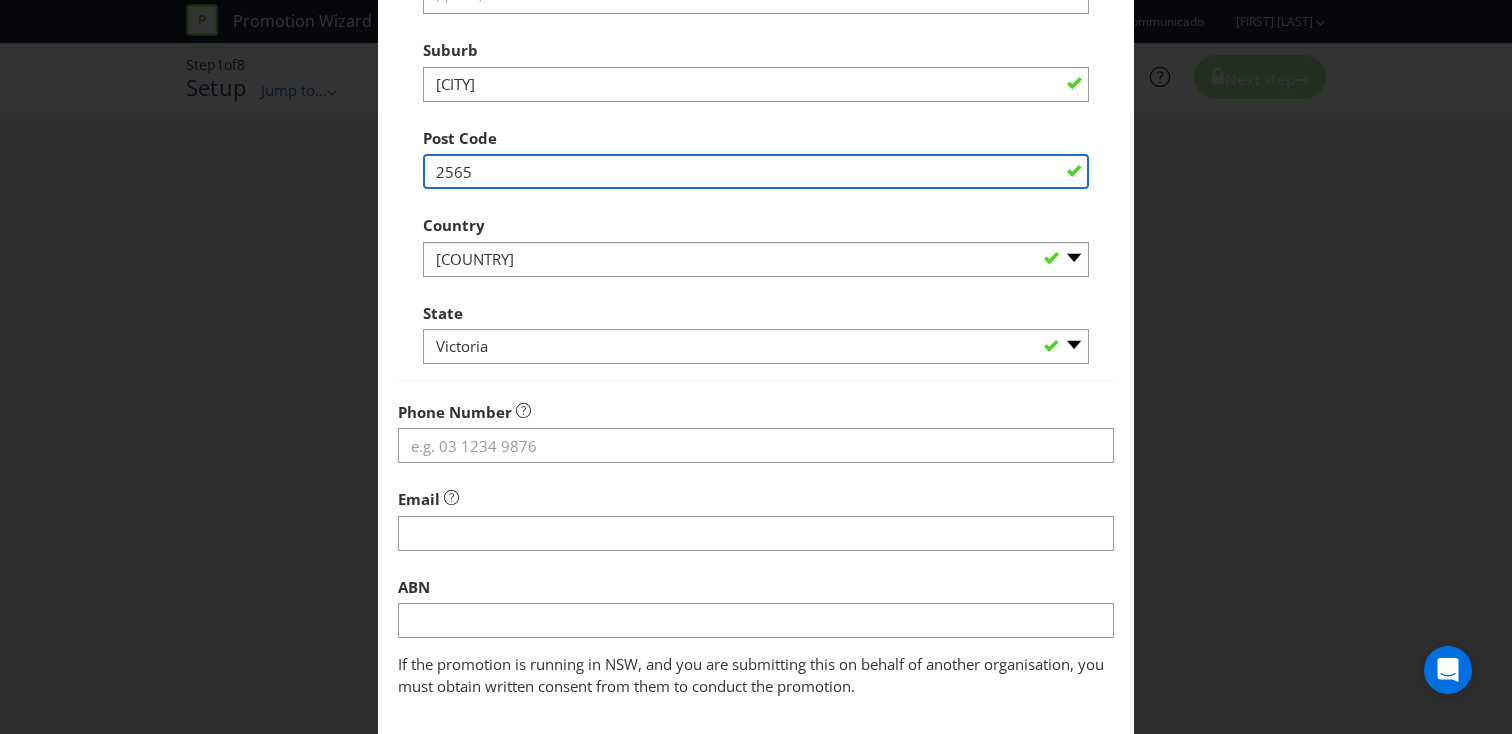 scroll, scrollTop: 468, scrollLeft: 0, axis: vertical 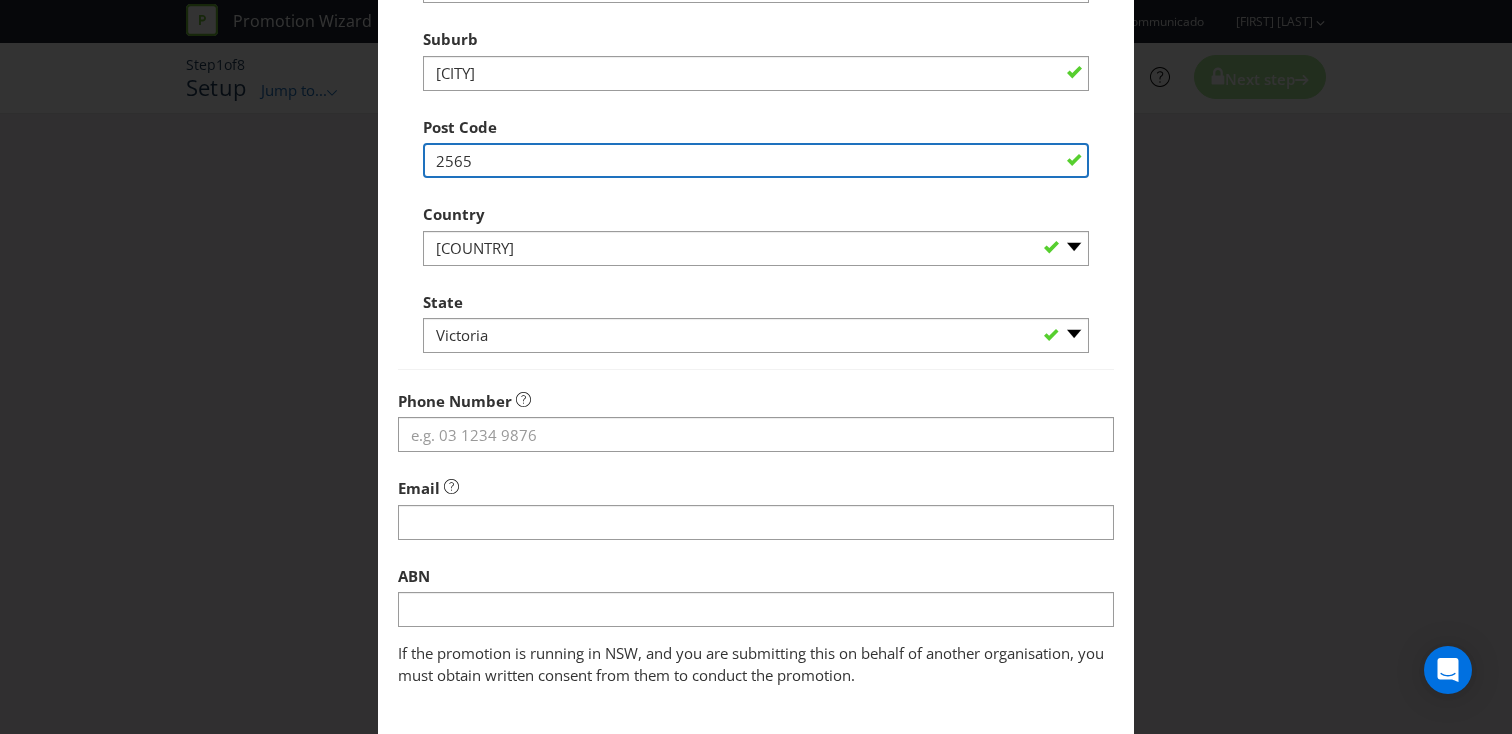 type on "2565" 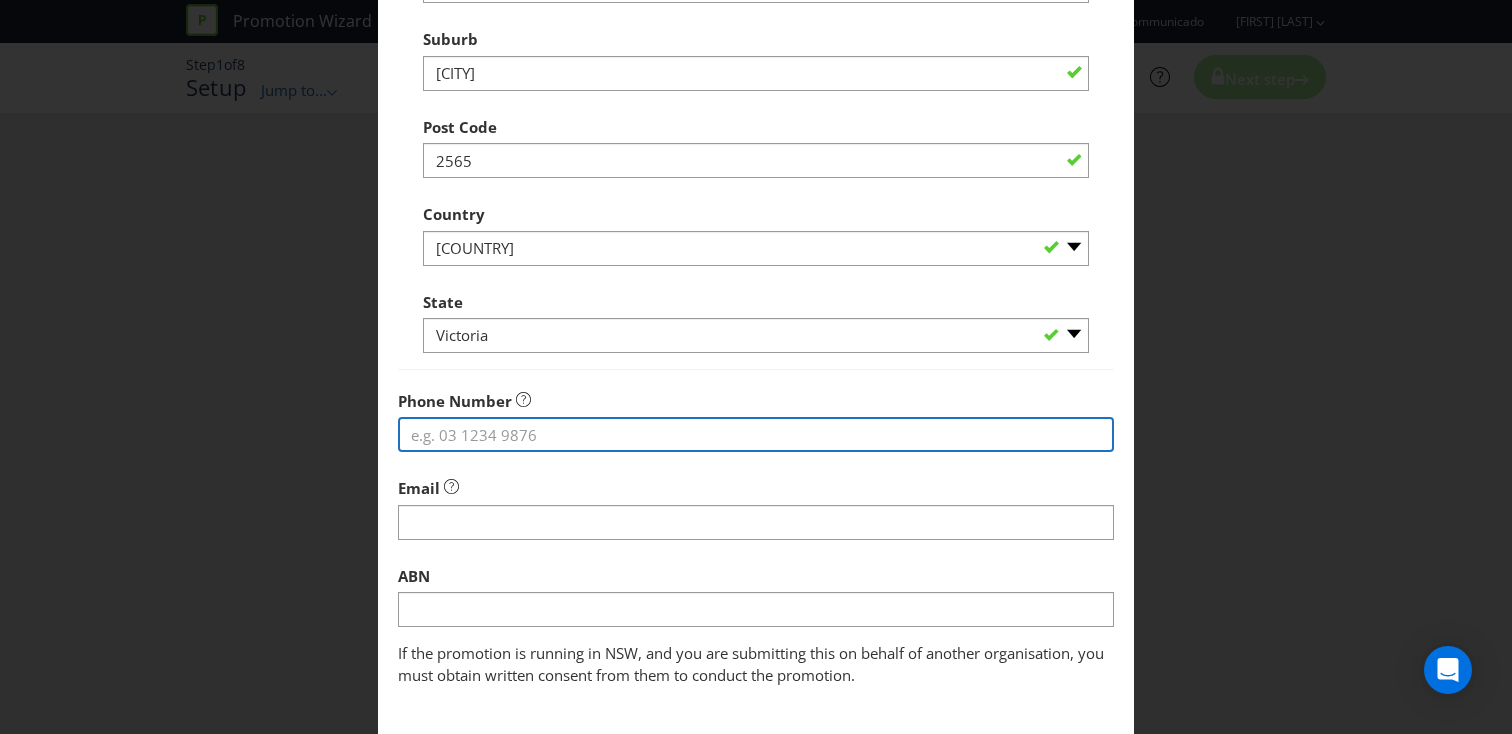 click at bounding box center [756, 434] 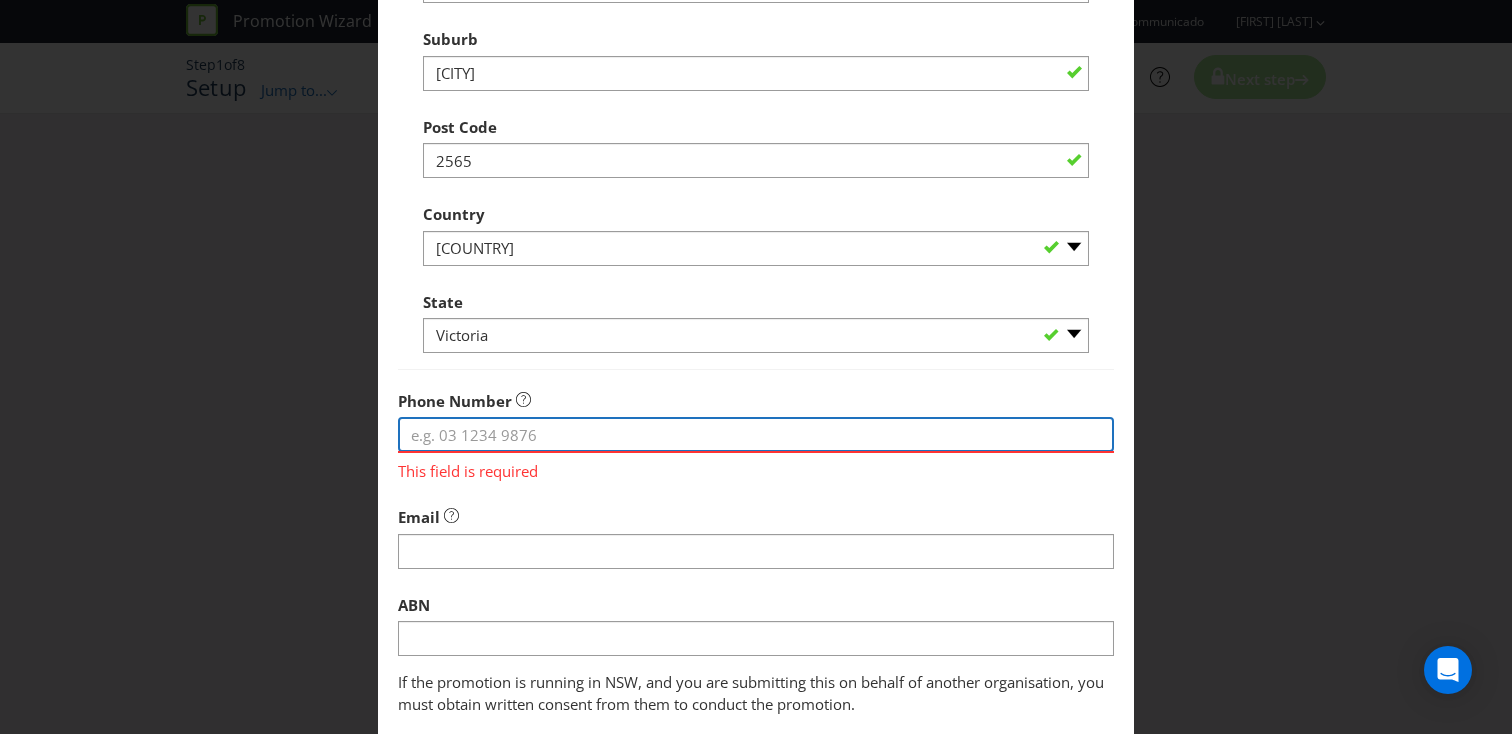 paste on "[PHONE]" 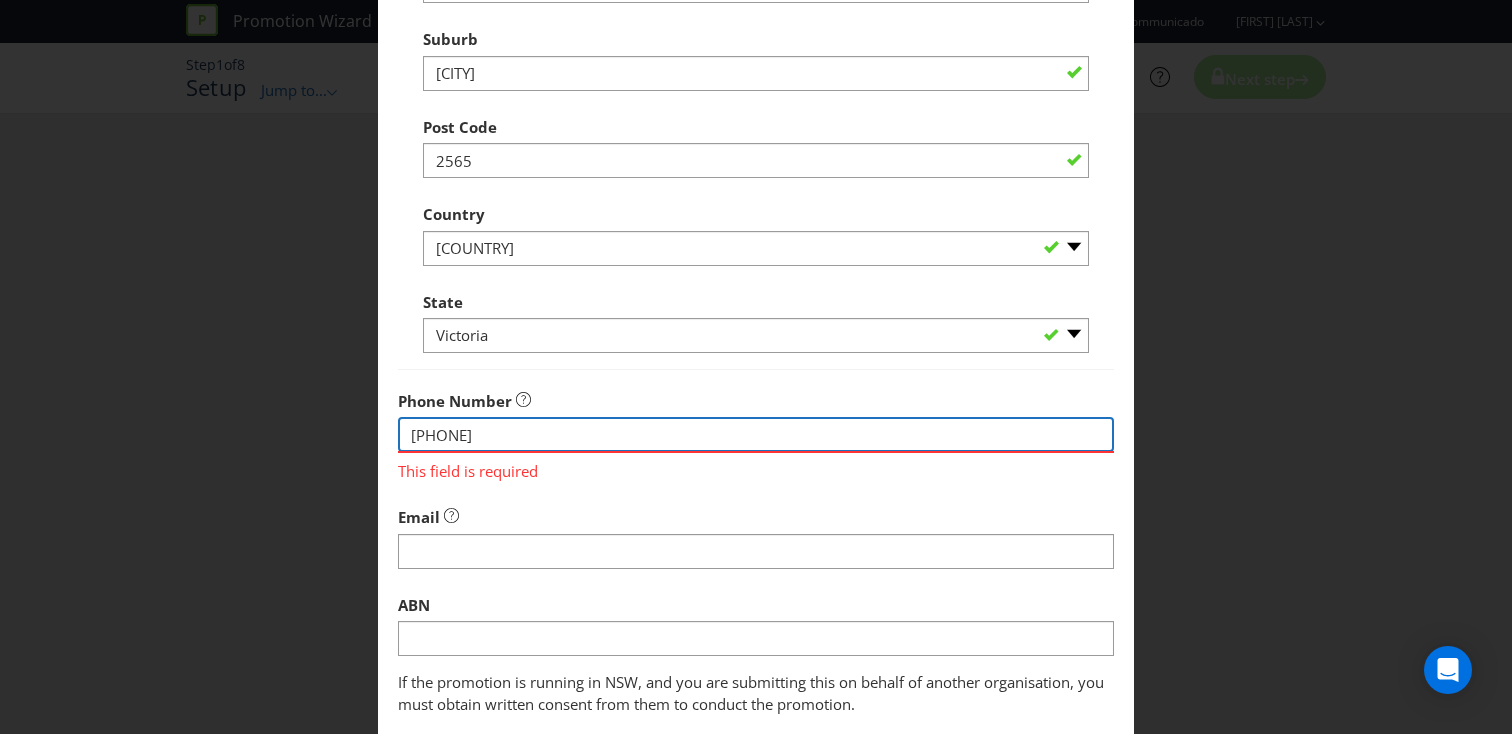 type on "[PHONE]" 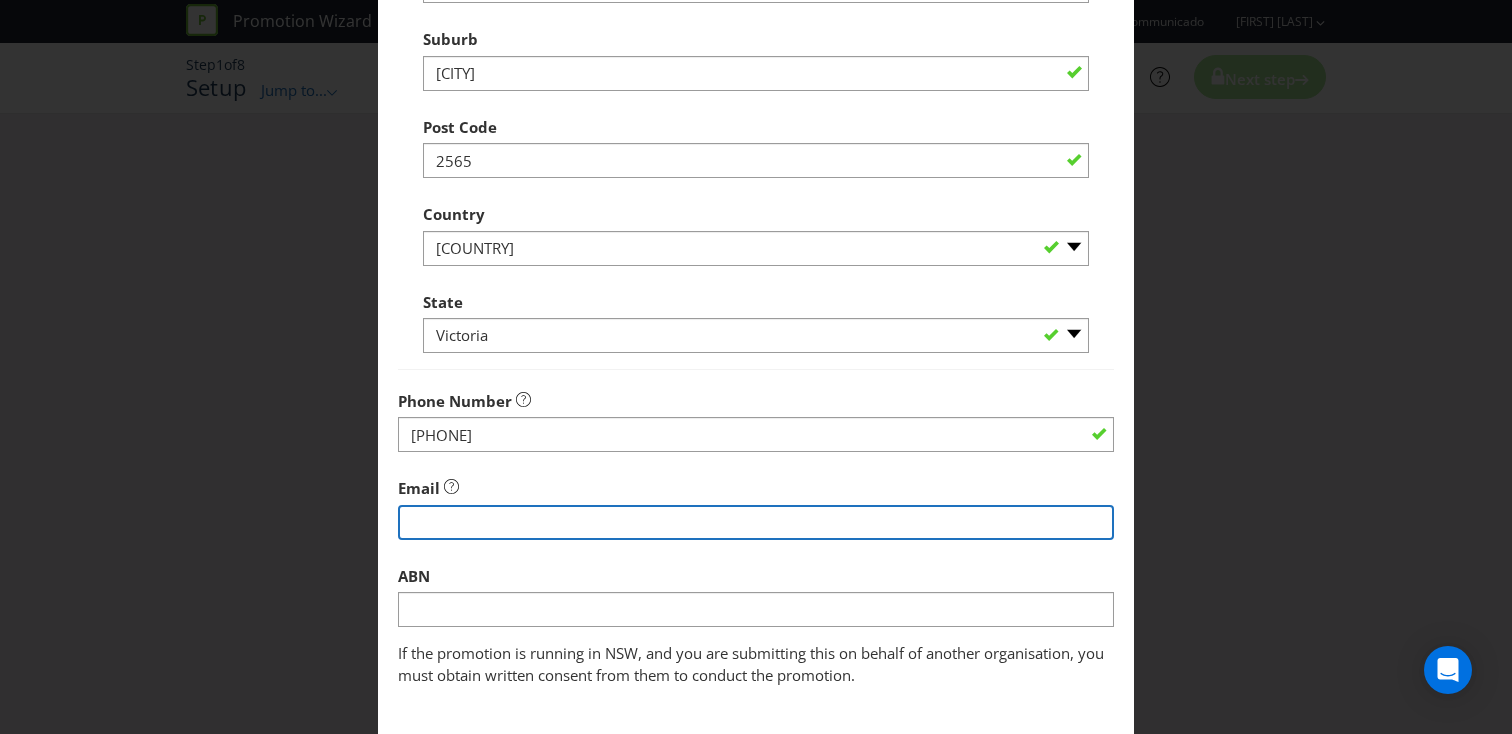 click on "Promoter Information Company Name   PDP FINE FOODS PTY LTD What is the promoter's address? This must be a street address.   Address Line 1   11 Phiney Pl Address Line 2   (optional) Suburb   Ingleburn Post Code   2565 Country   -- Please Select Australia New Zealand State   -- Please Select -- Australian Capital Territory New South Wales Northern Territory Queensland South Australia Tasmania Victoria Western Australia Phone Number   1800 942 533 Email   ABN   If the promotion is running in NSW, and you are submitting this on behalf of another organisation, you must obtain written consent from them to conduct the promotion." at bounding box center [756, 162] 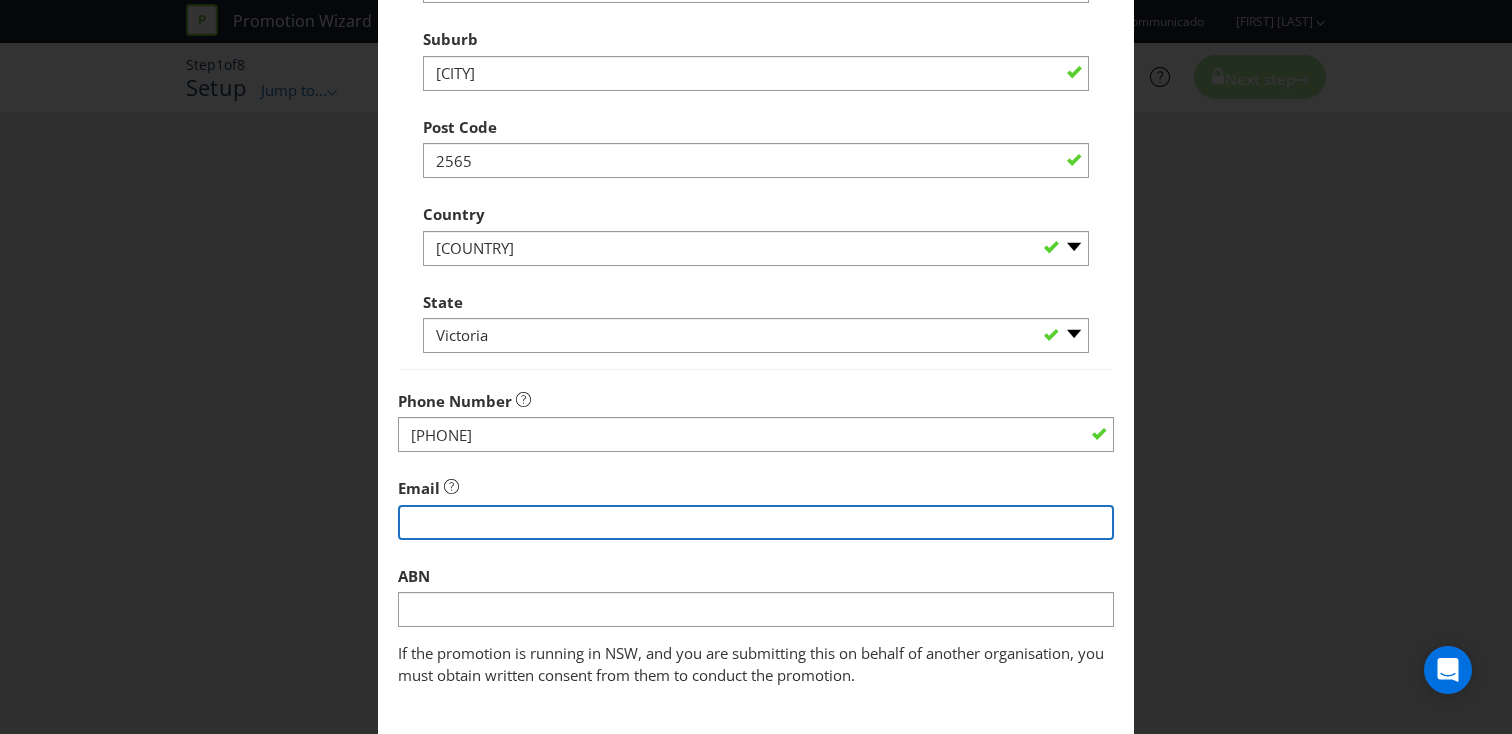 click at bounding box center [756, 522] 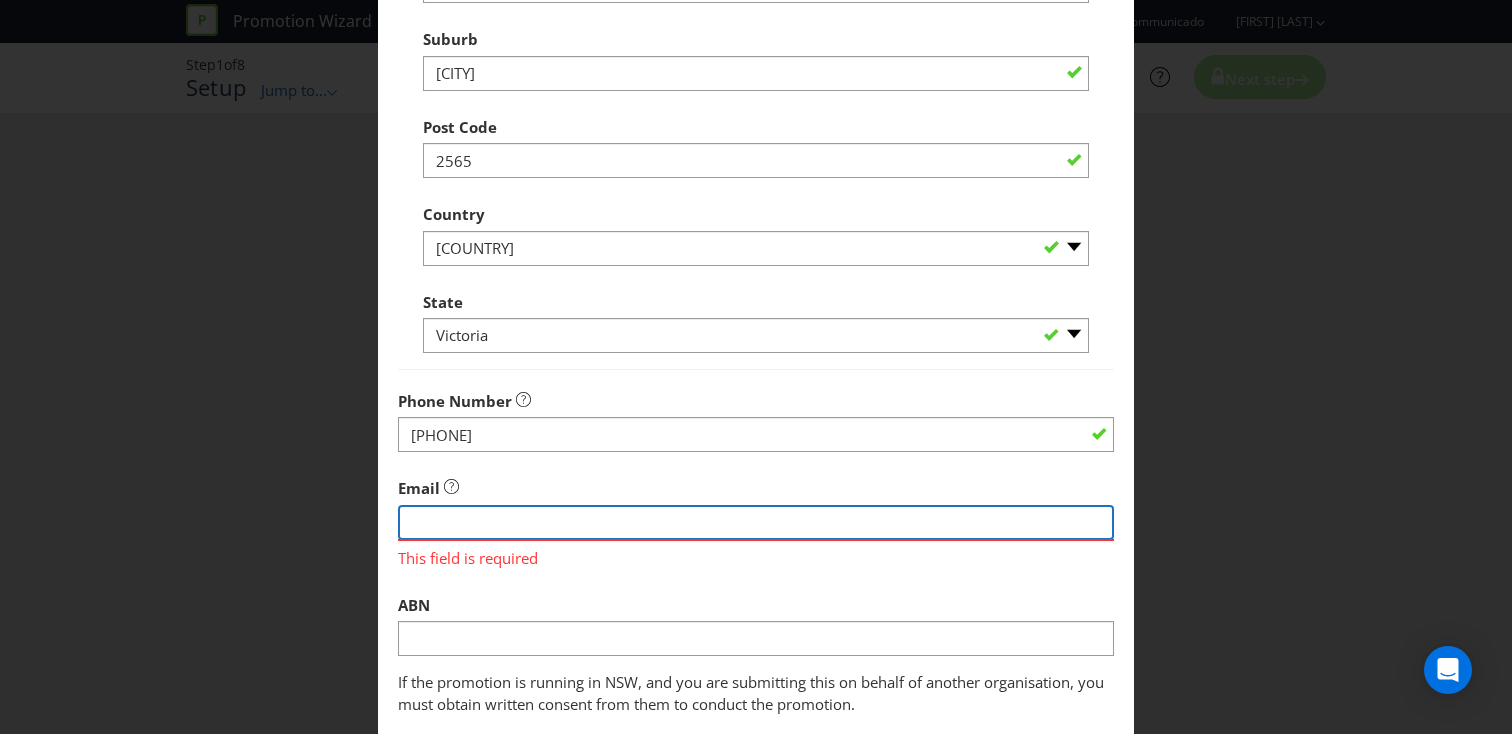 paste on "promotions@[example.com]" 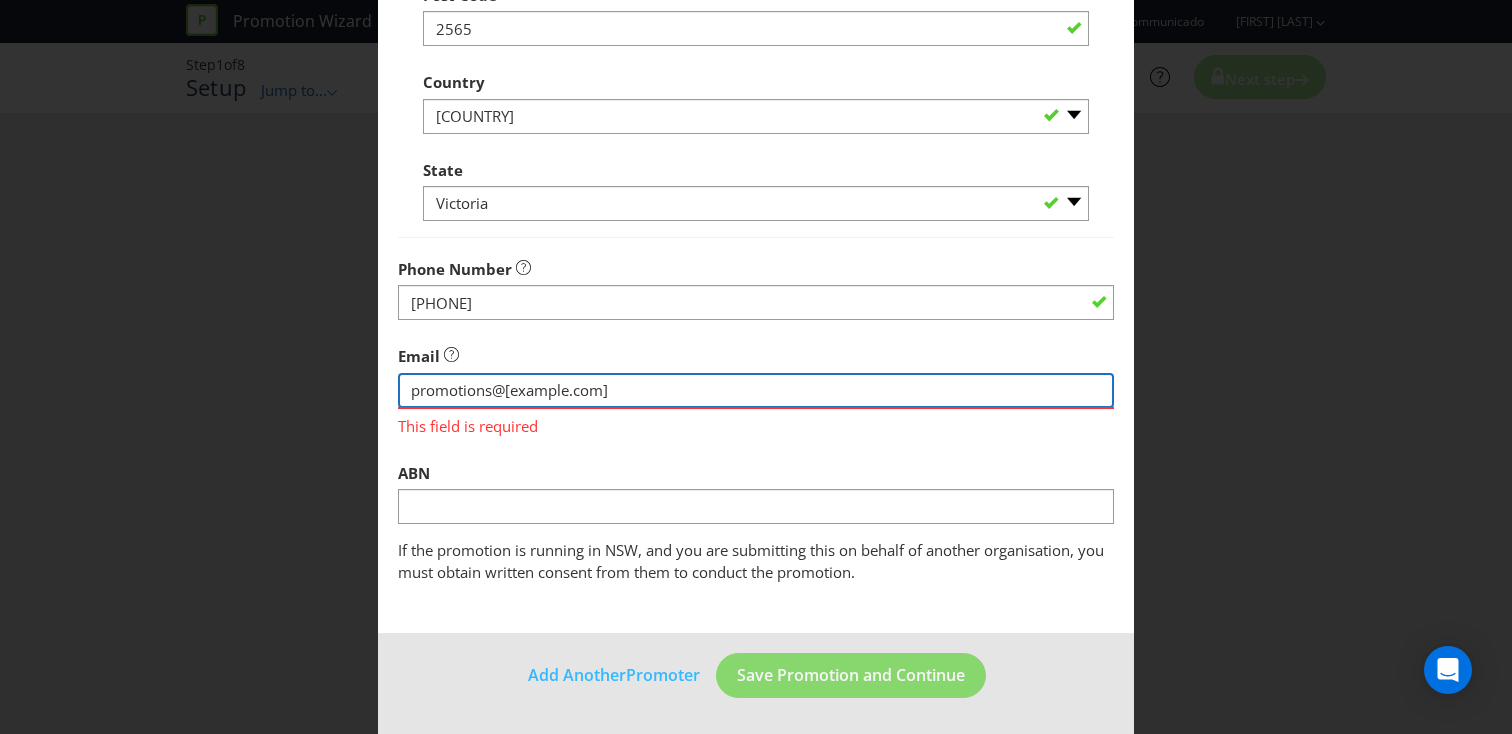 type on "promotions@[example.com]" 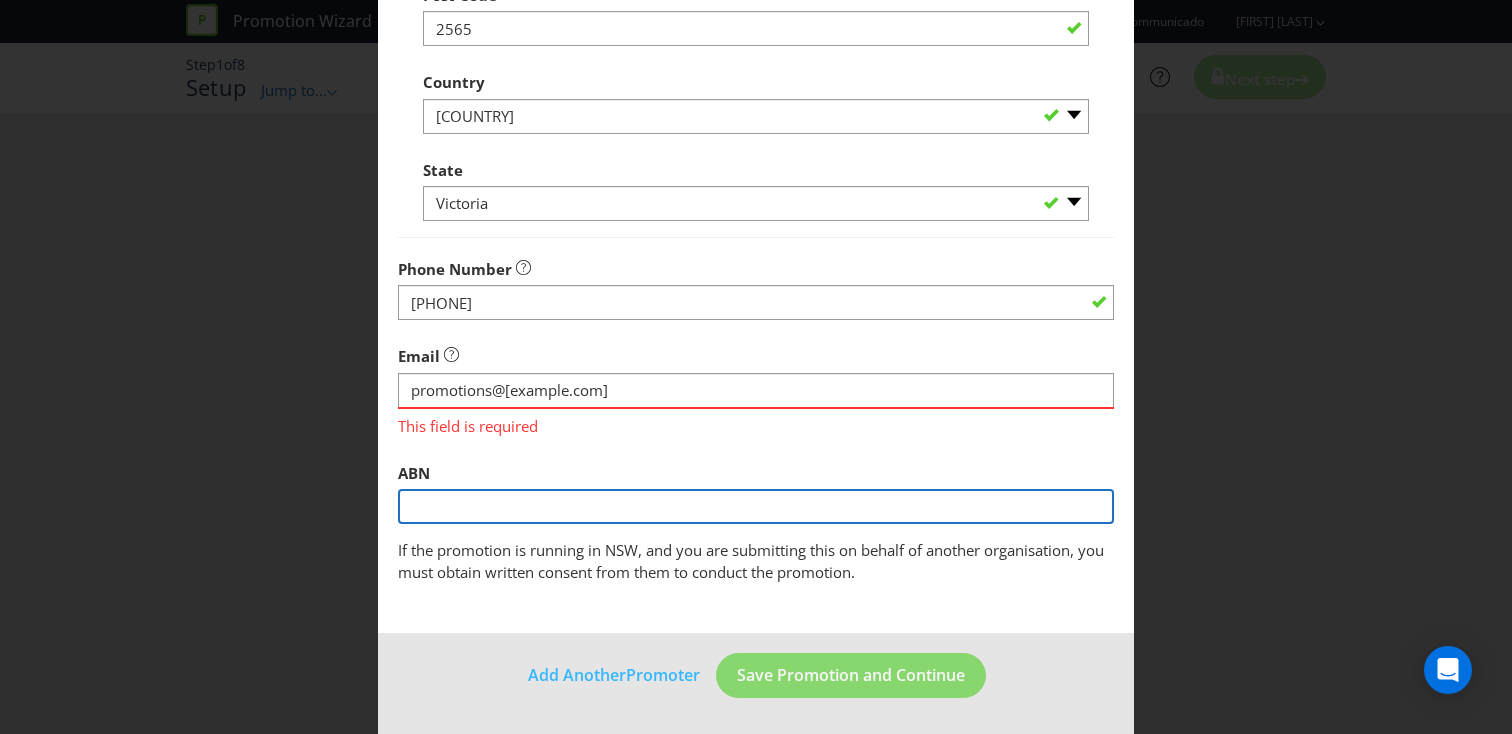 scroll, scrollTop: 571, scrollLeft: 0, axis: vertical 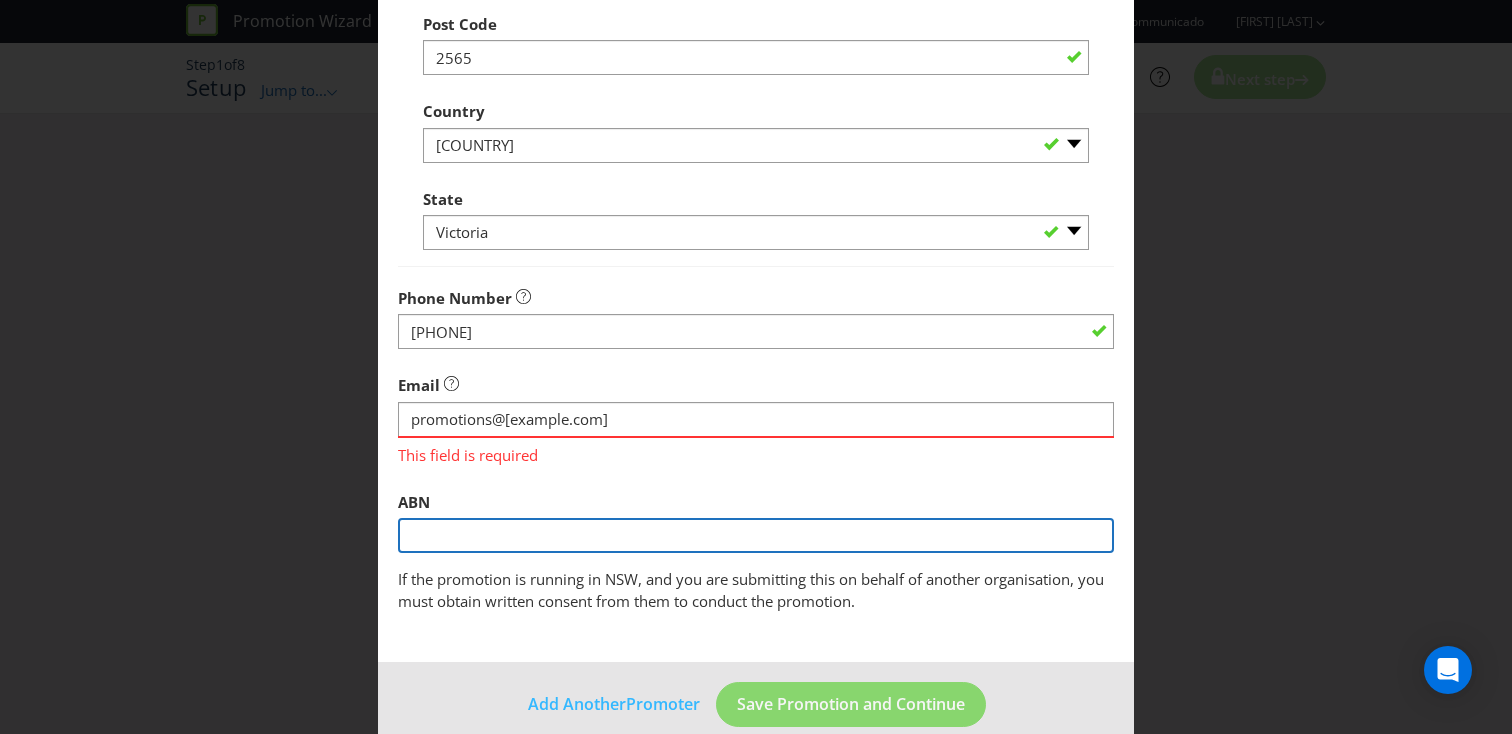 click at bounding box center (756, 535) 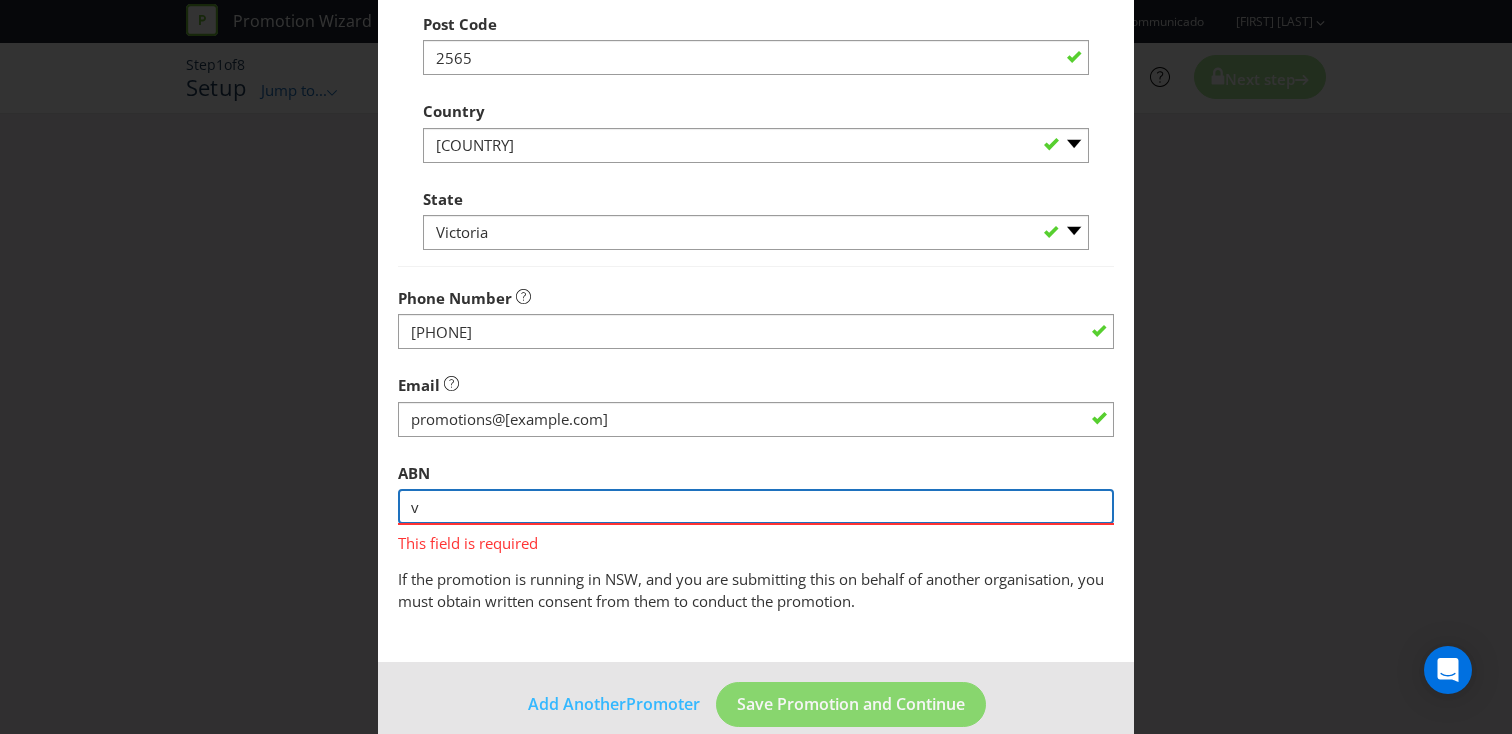 paste on "88 121 302 850" 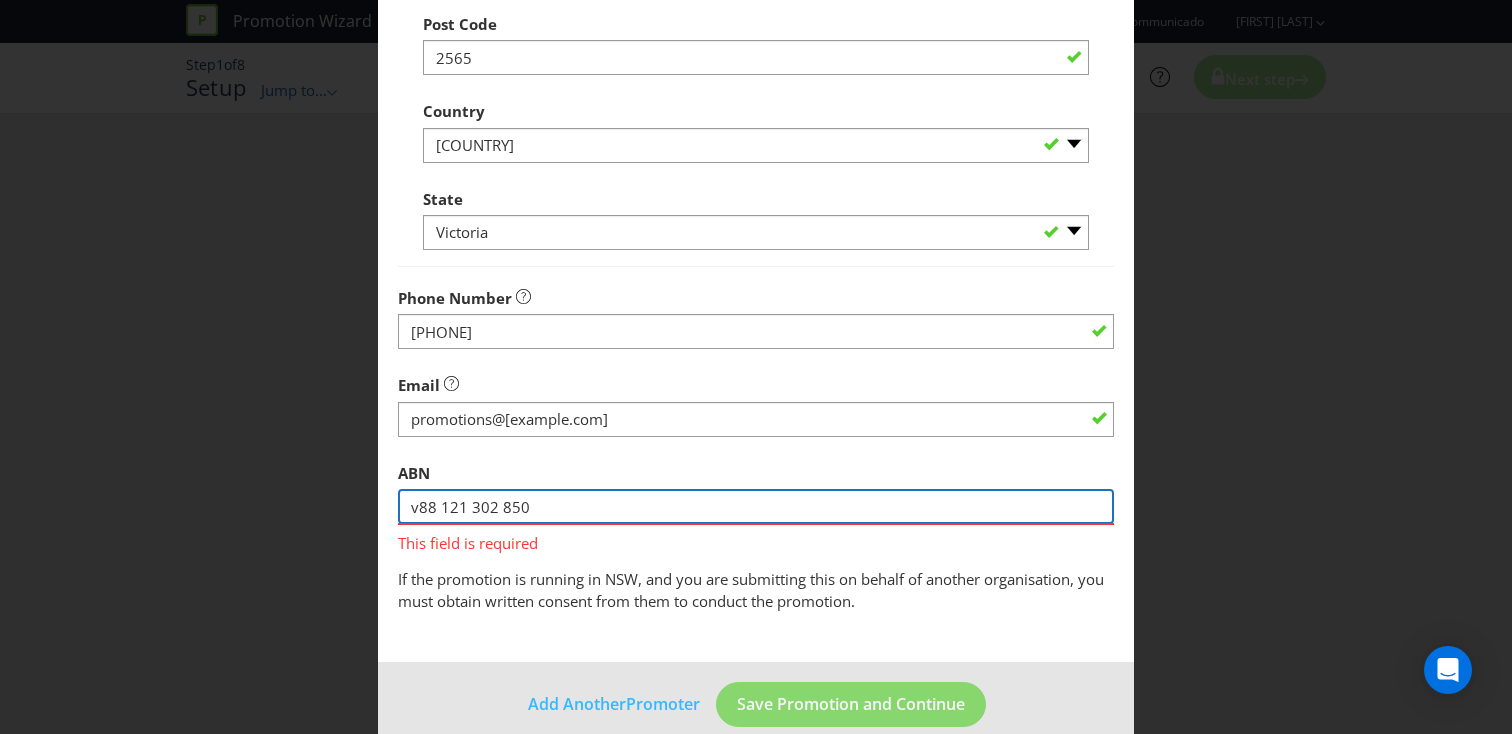 click on "v88 121 302 850" at bounding box center [756, 506] 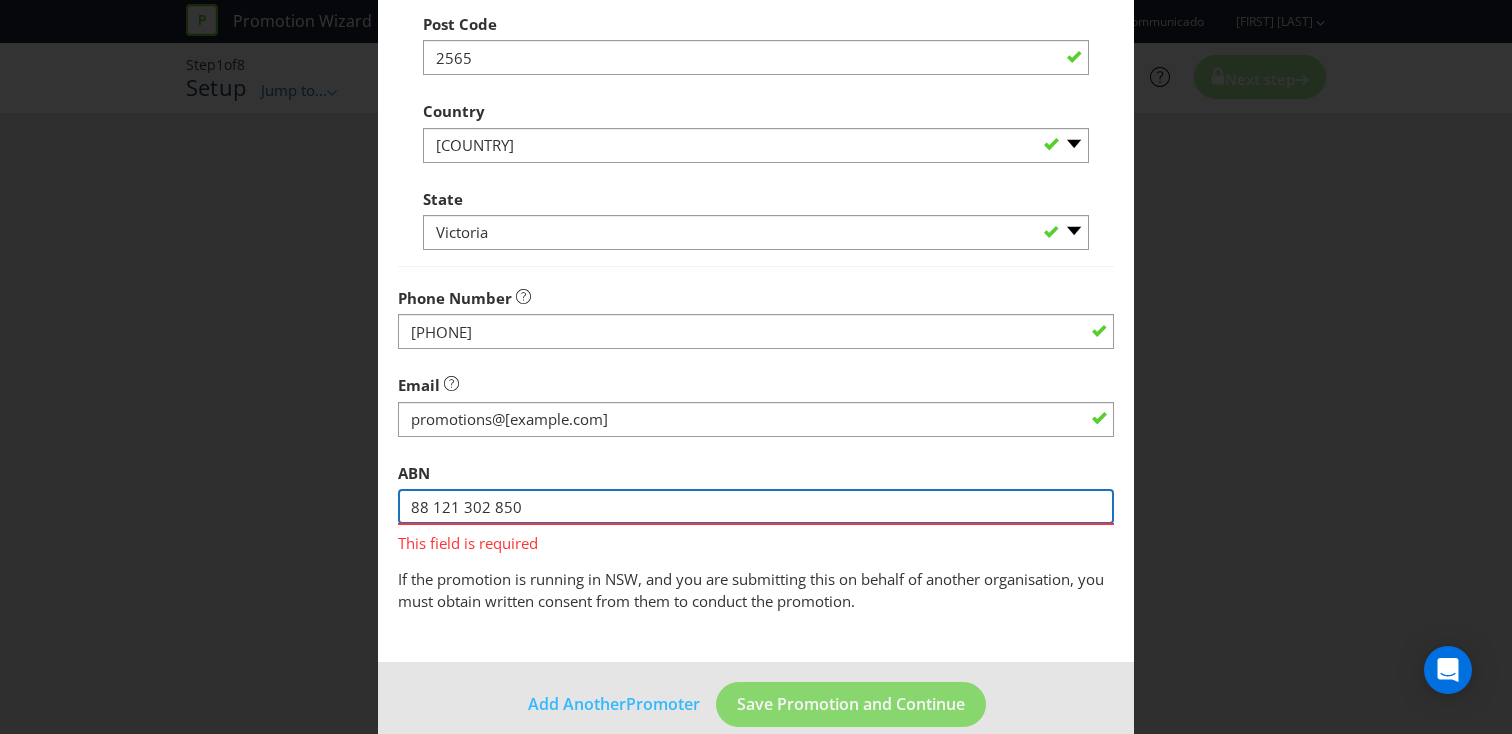 click on "88 121 302 850" at bounding box center [756, 506] 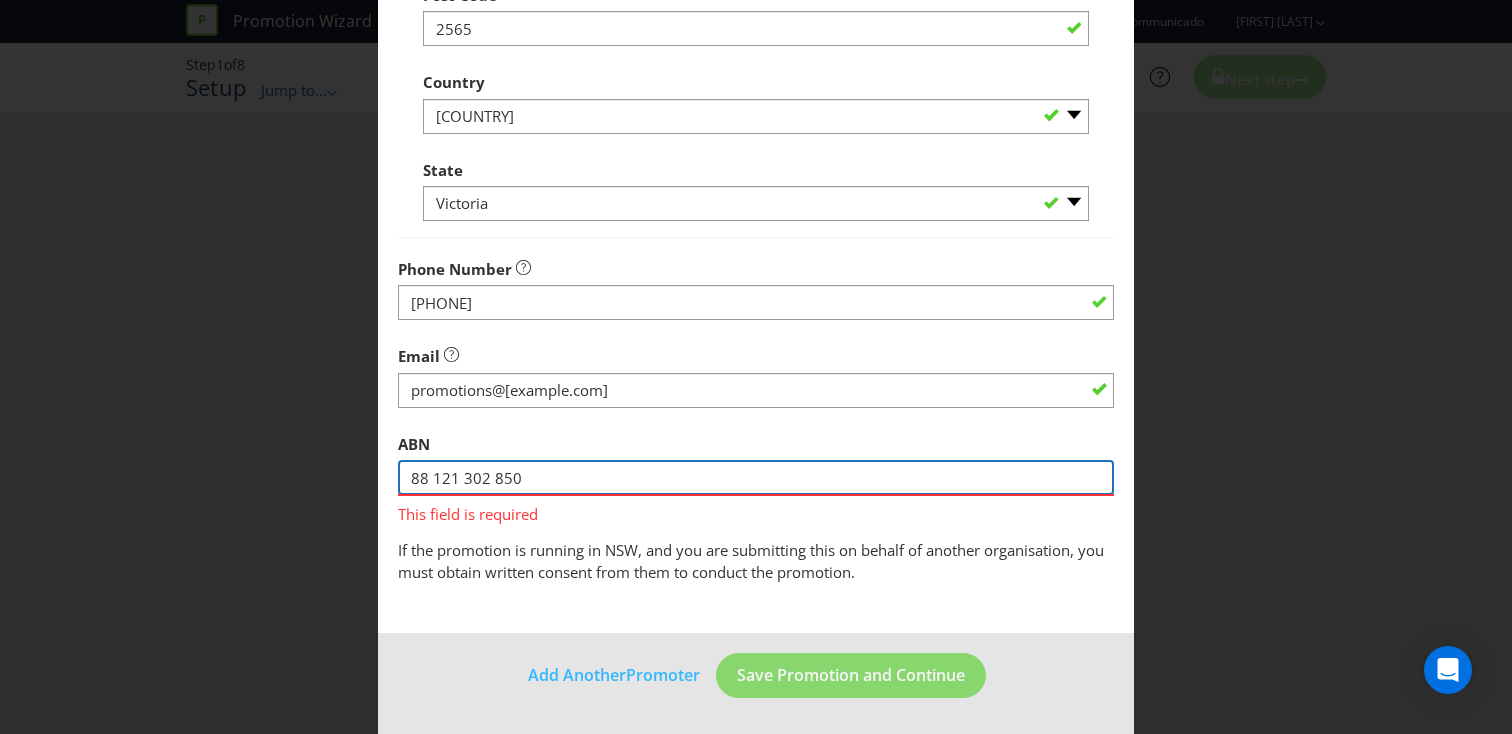 type on "88 121 302 850" 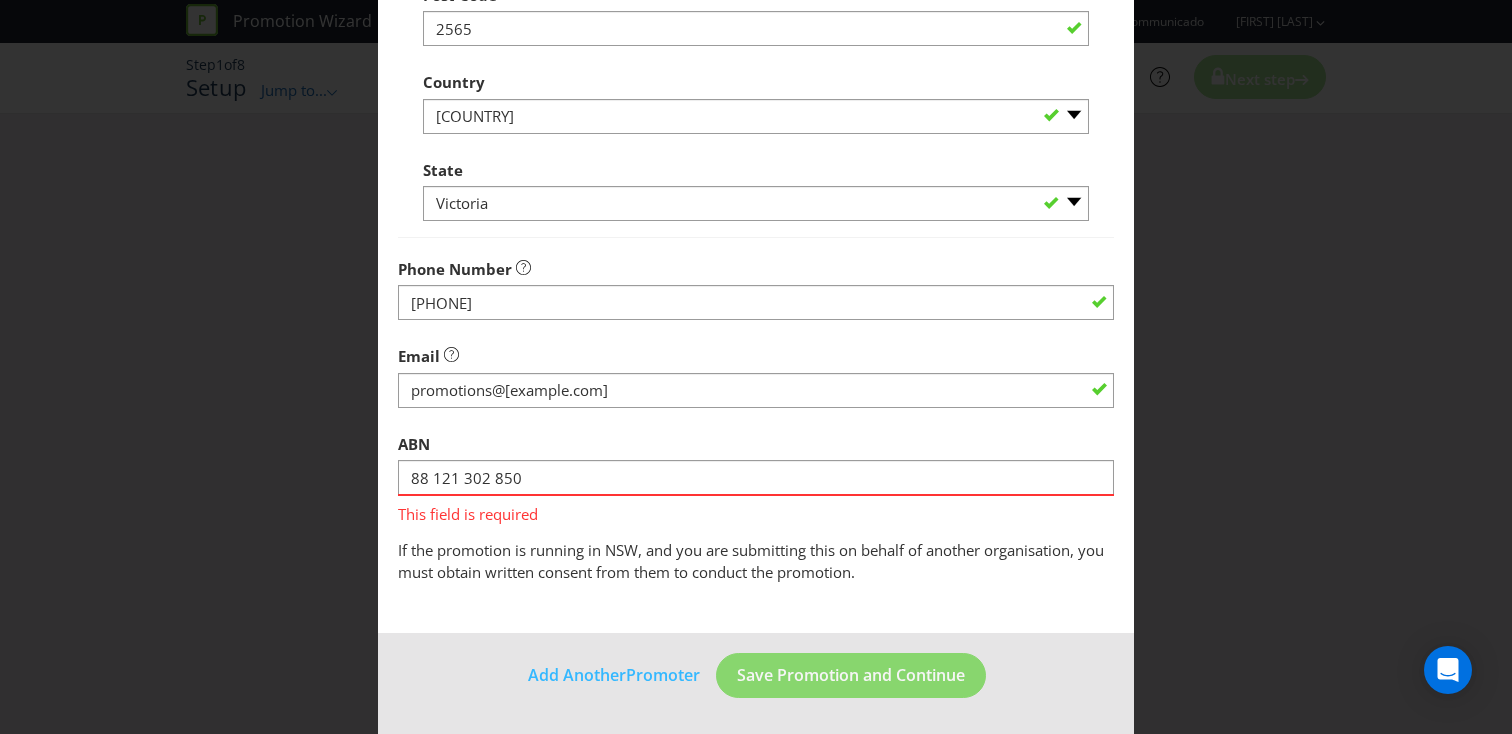 scroll, scrollTop: 571, scrollLeft: 0, axis: vertical 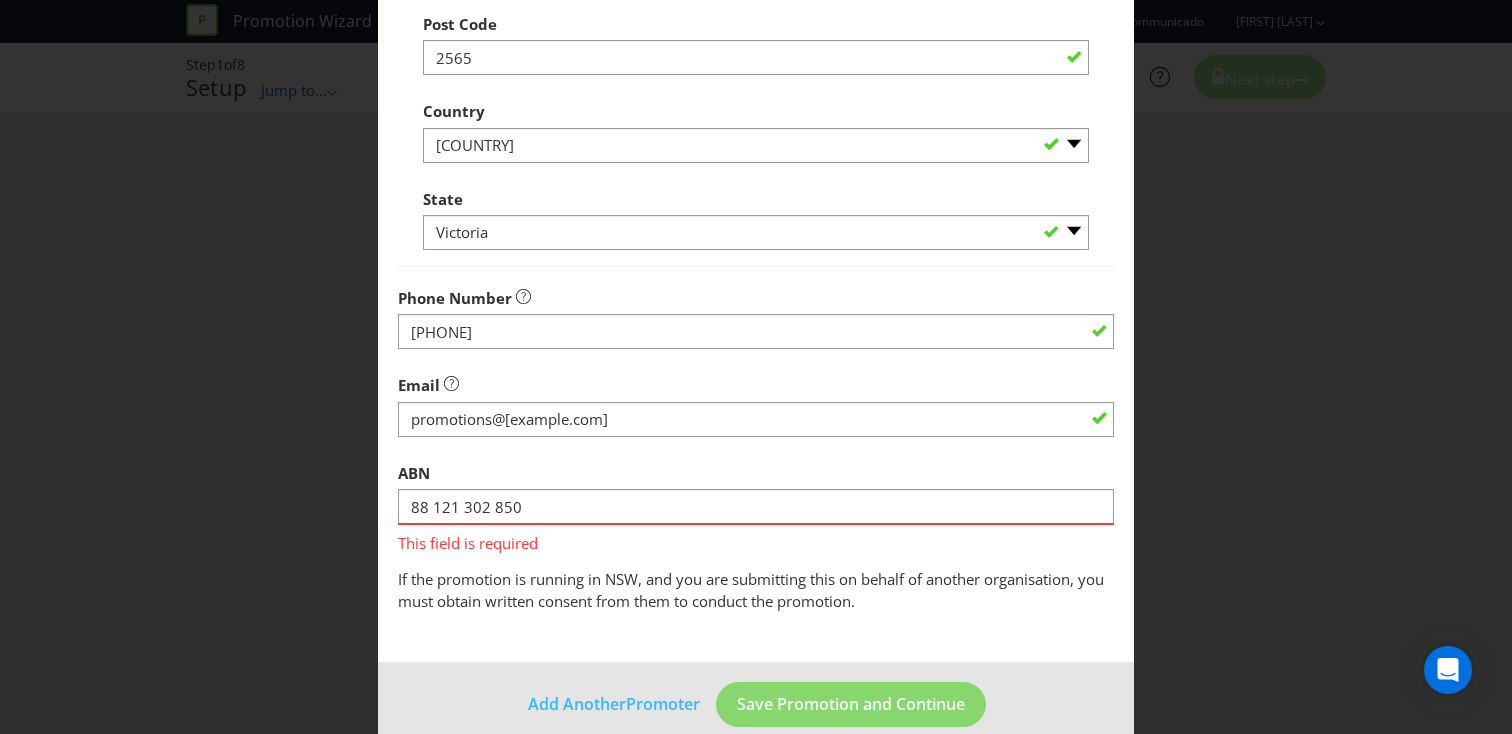 click on "If the promotion is running in NSW, and you are submitting this on behalf of another organisation, you must obtain written consent from them to conduct the promotion." at bounding box center [751, 589] 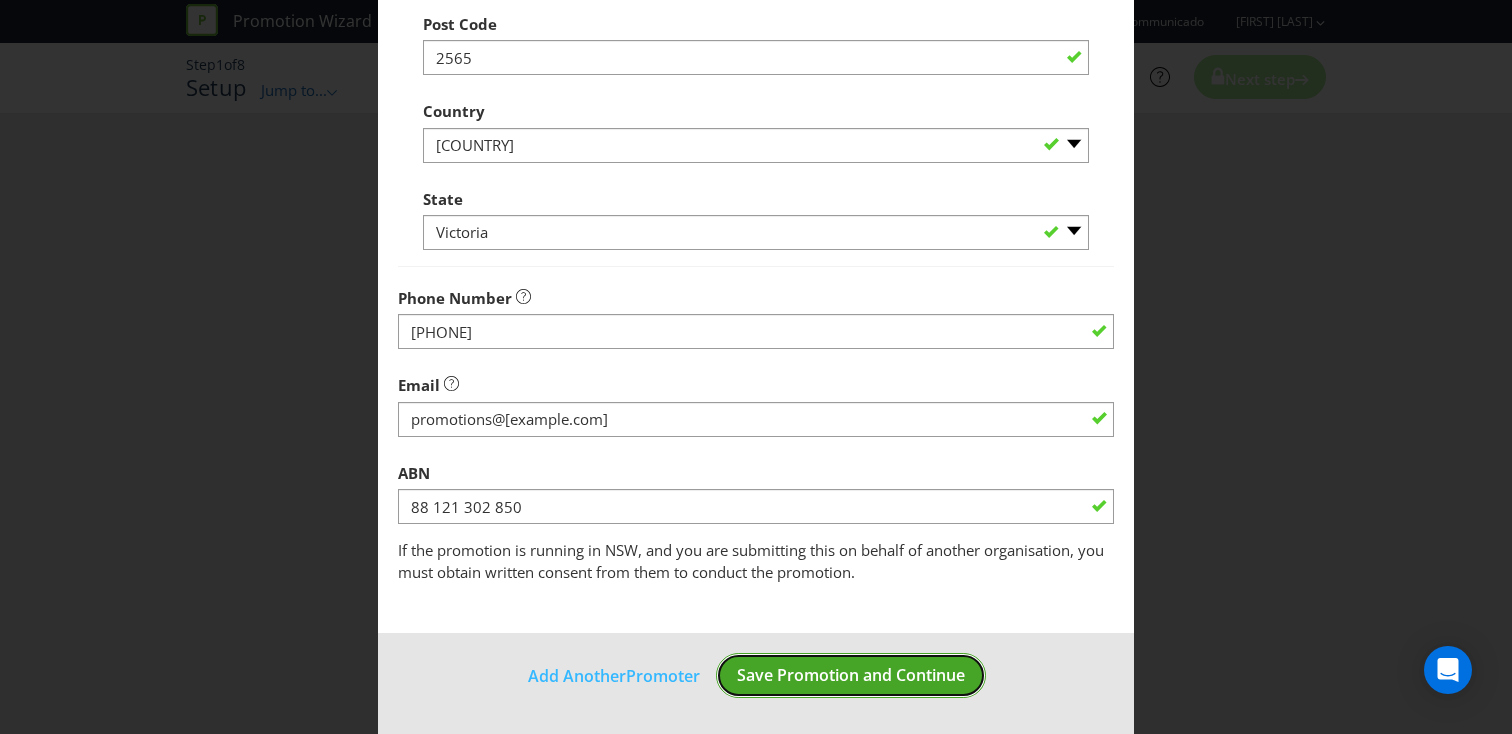 click on "Save Promotion and Continue" at bounding box center [851, 675] 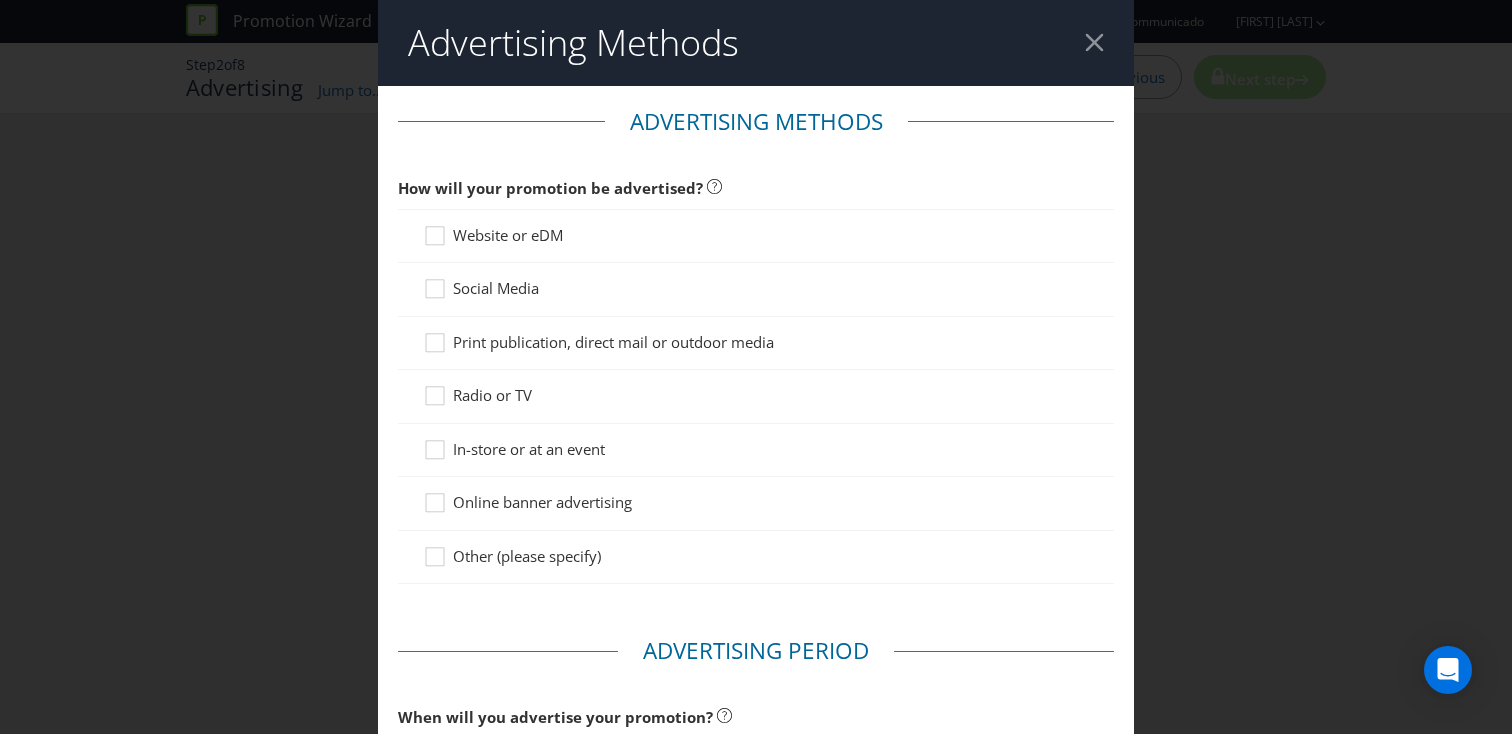 click on "Website or eDM" at bounding box center [508, 235] 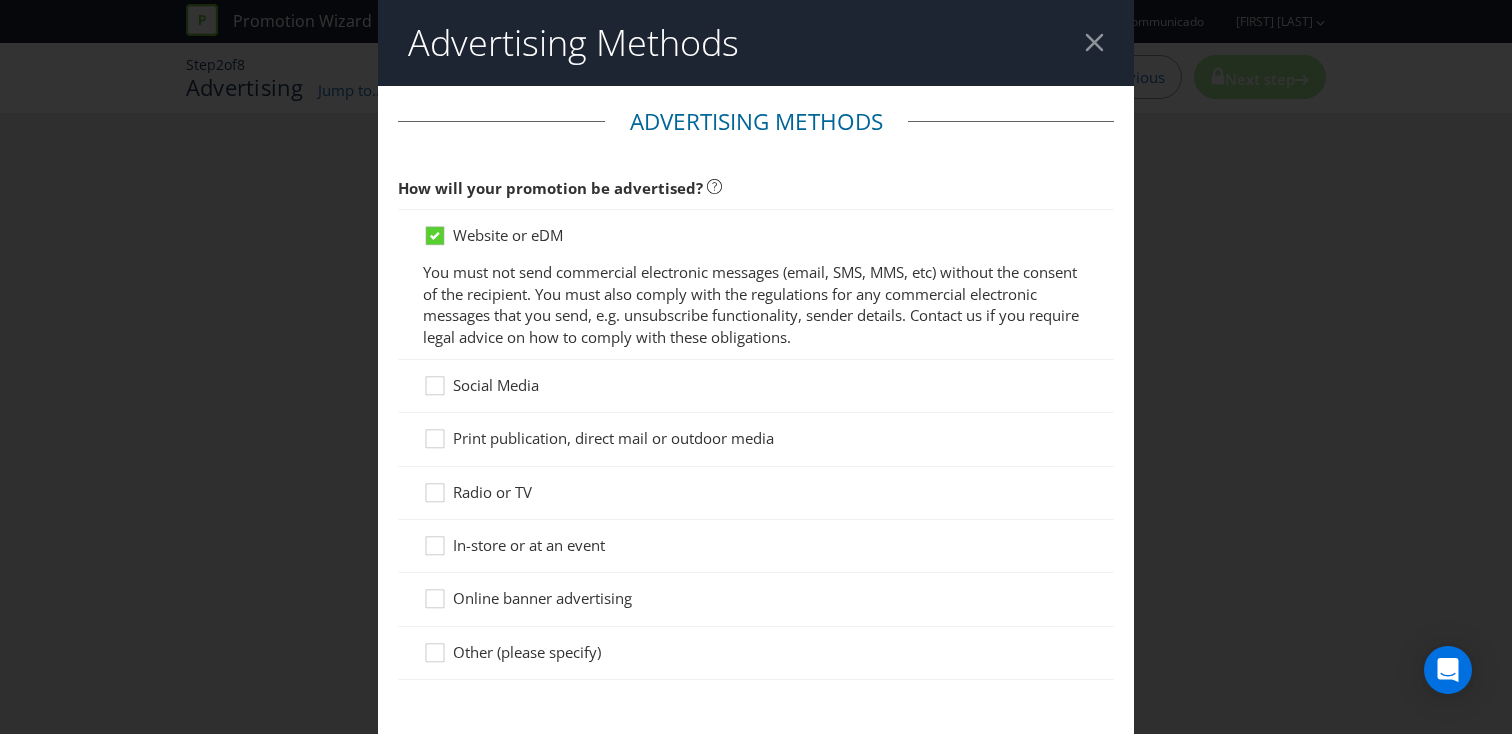 click on "Social Media" at bounding box center [496, 385] 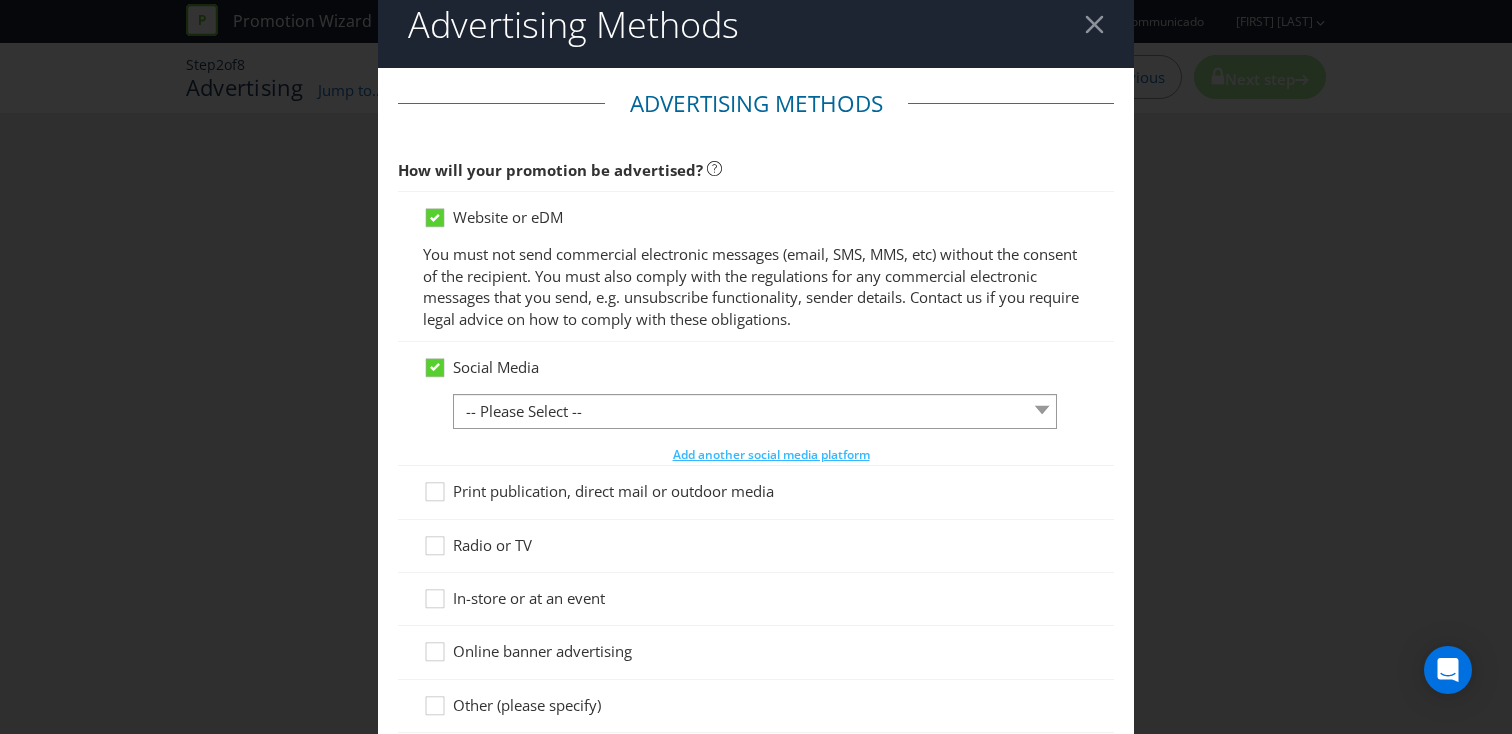 scroll, scrollTop: 17, scrollLeft: 0, axis: vertical 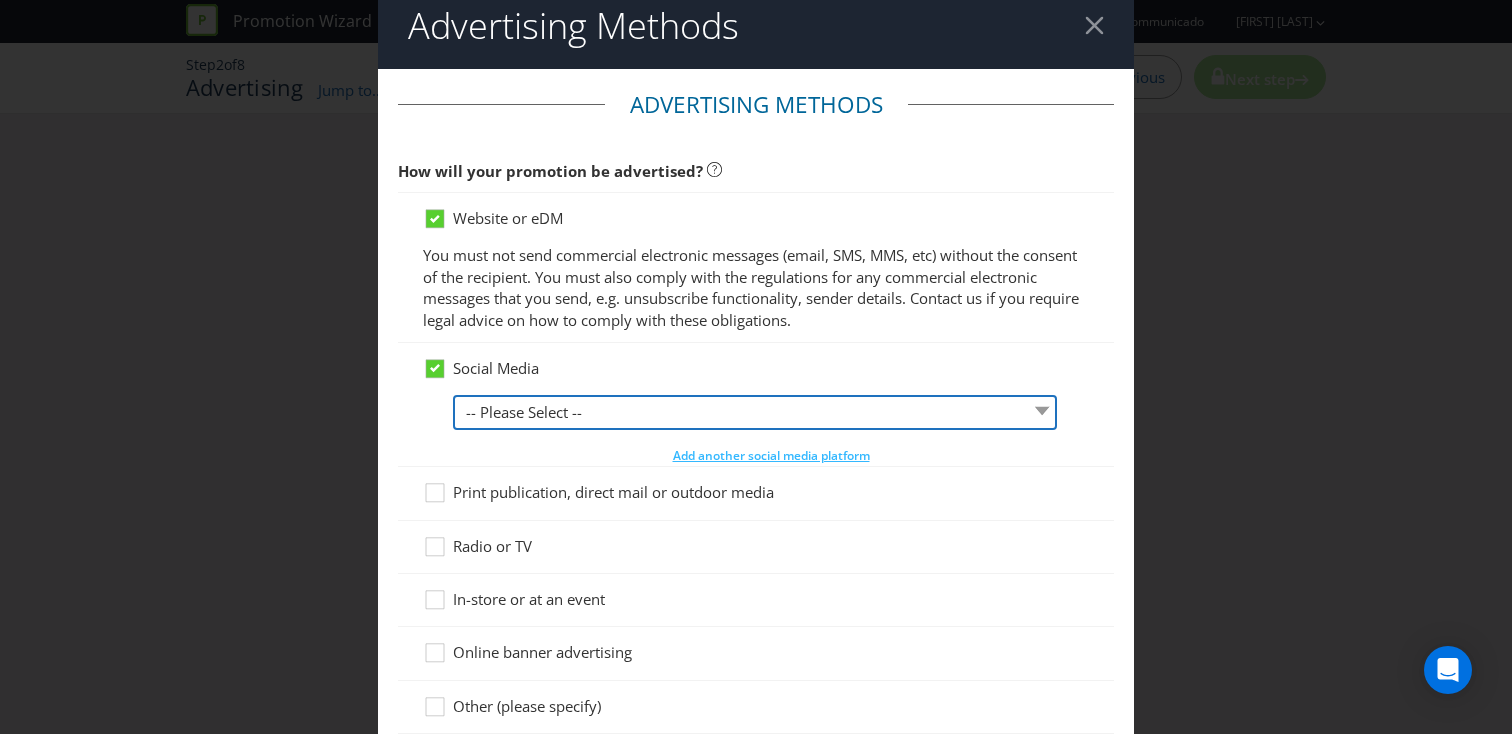 click on "-- Please Select -- Facebook X Instagram Snapchat LinkedIn Pinterest Tumblr Youtube Other" at bounding box center (755, 412) 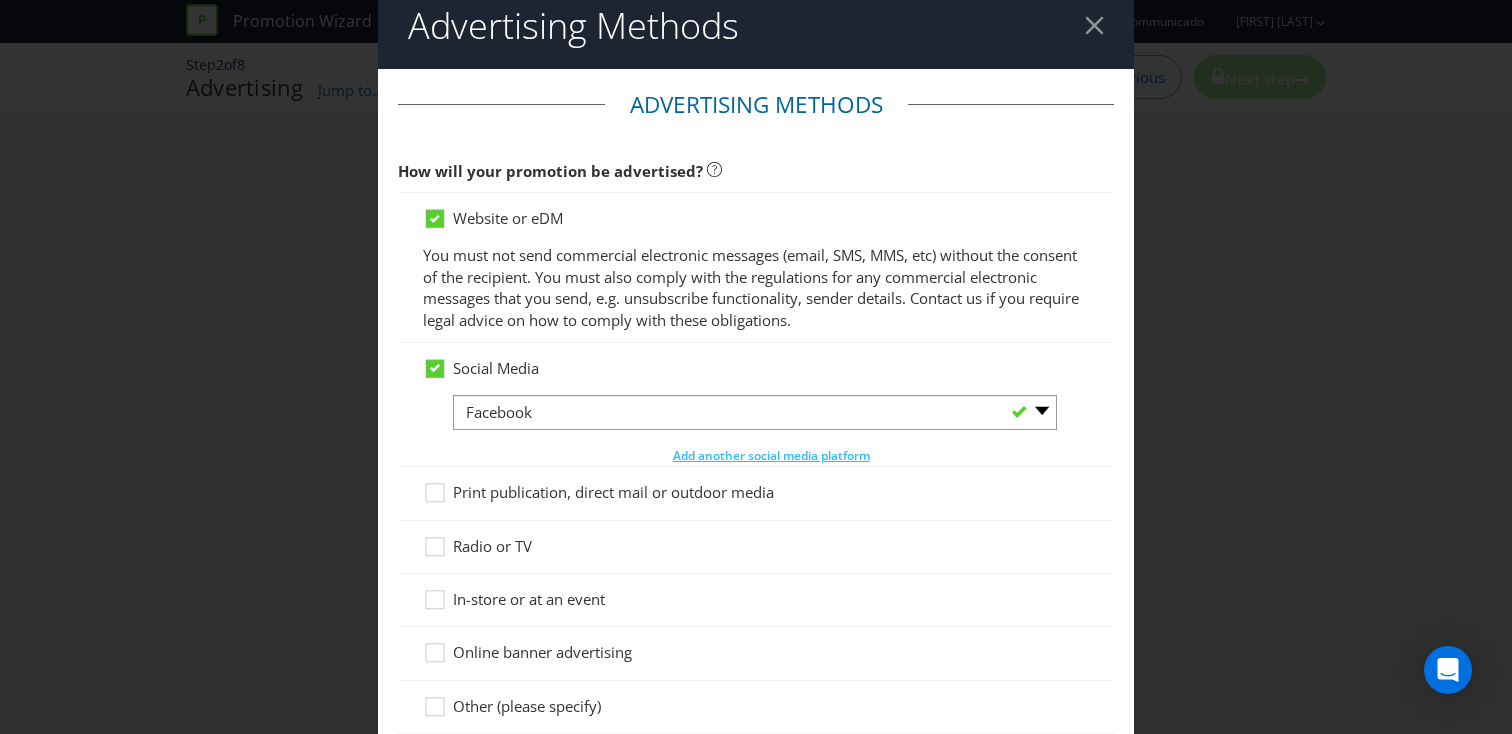 click at bounding box center (756, 466) 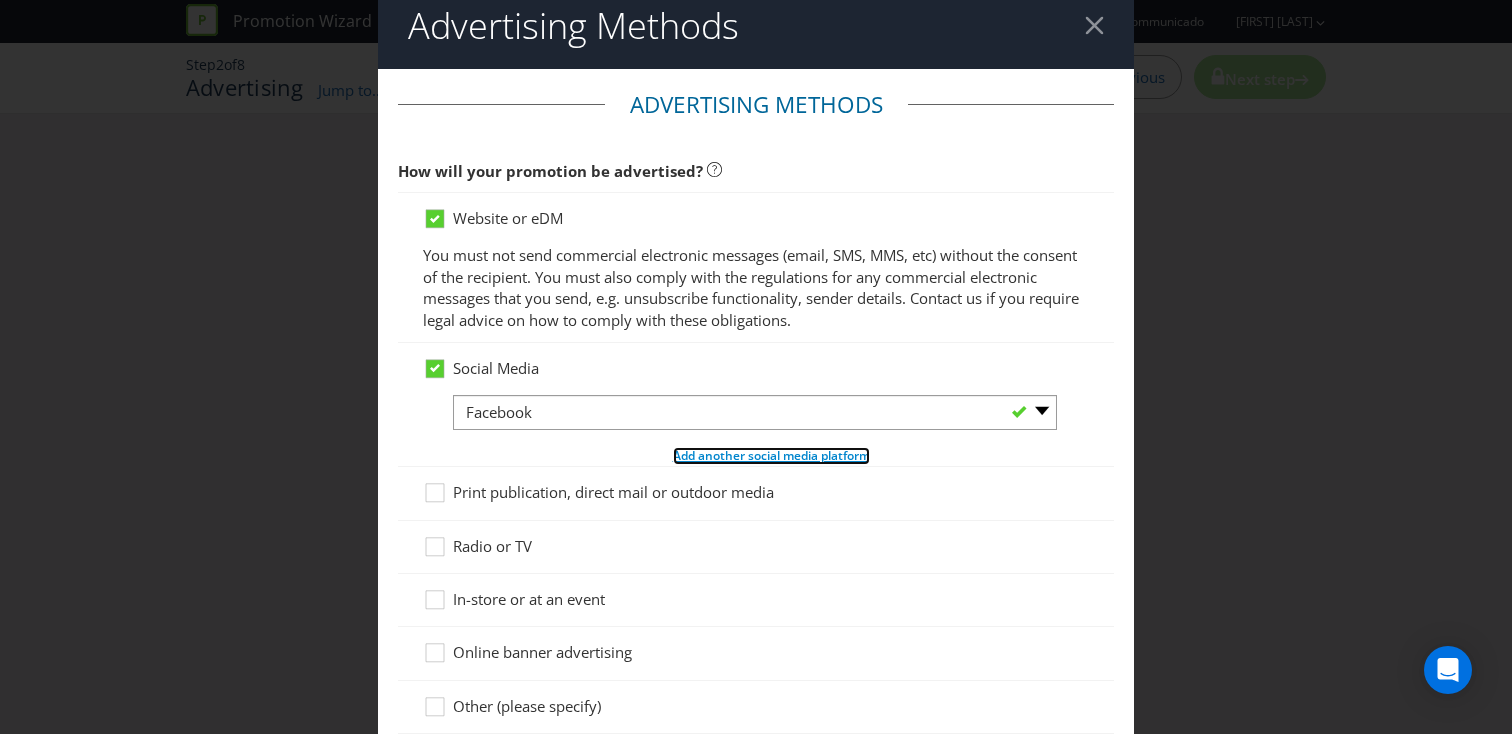 click on "Add another social media platform" at bounding box center (771, 455) 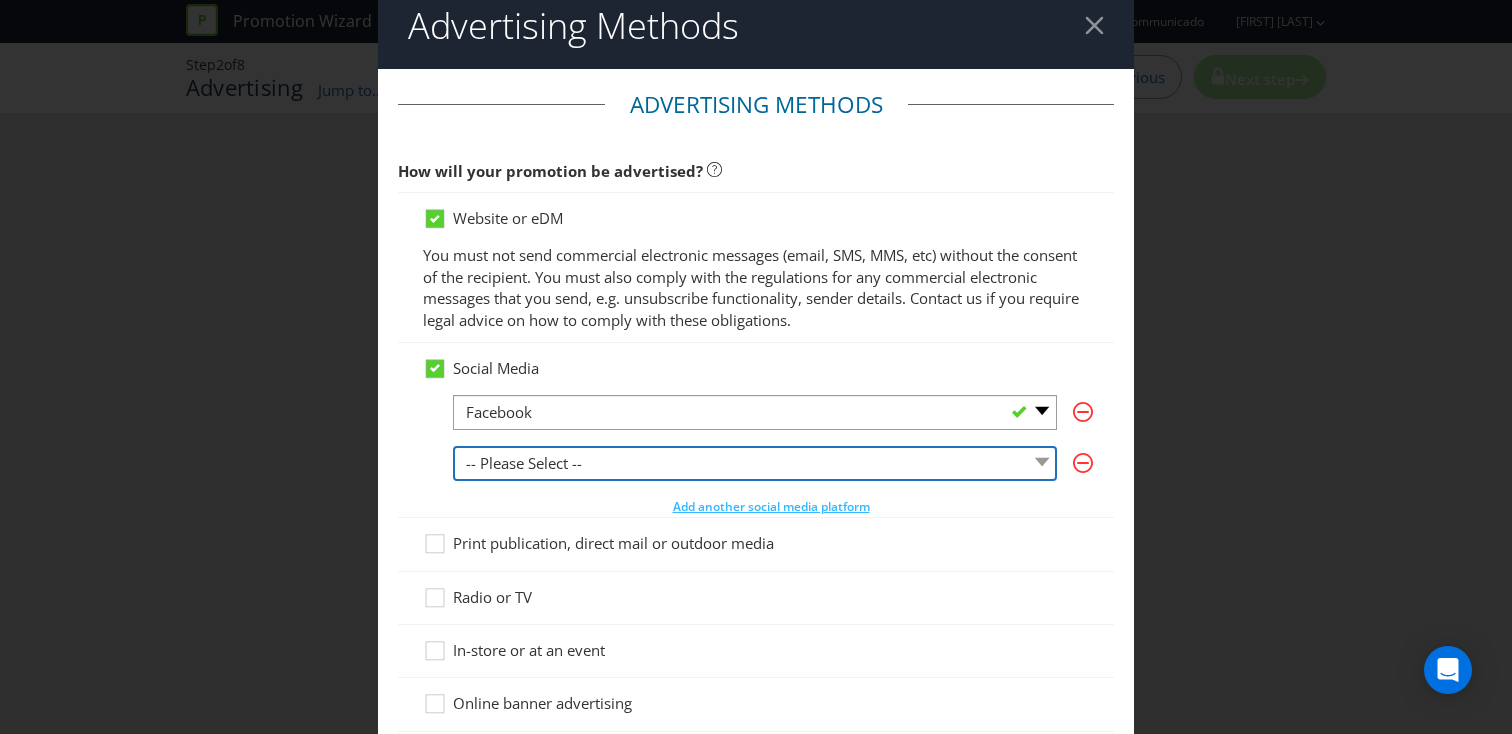 click on "-- Please Select -- Facebook X Instagram Snapchat LinkedIn Pinterest Tumblr Youtube Other" at bounding box center (755, 463) 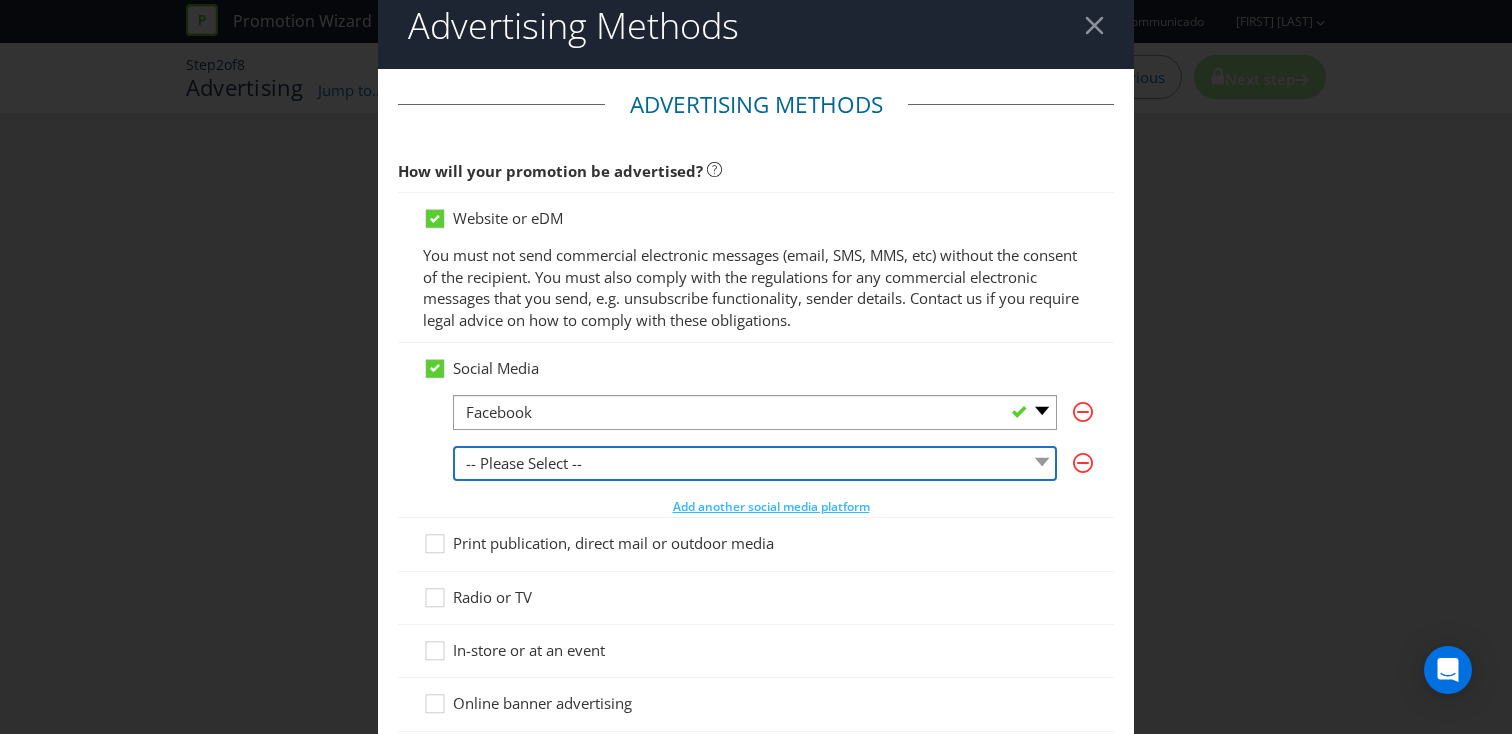 select on "INSTAGRAM" 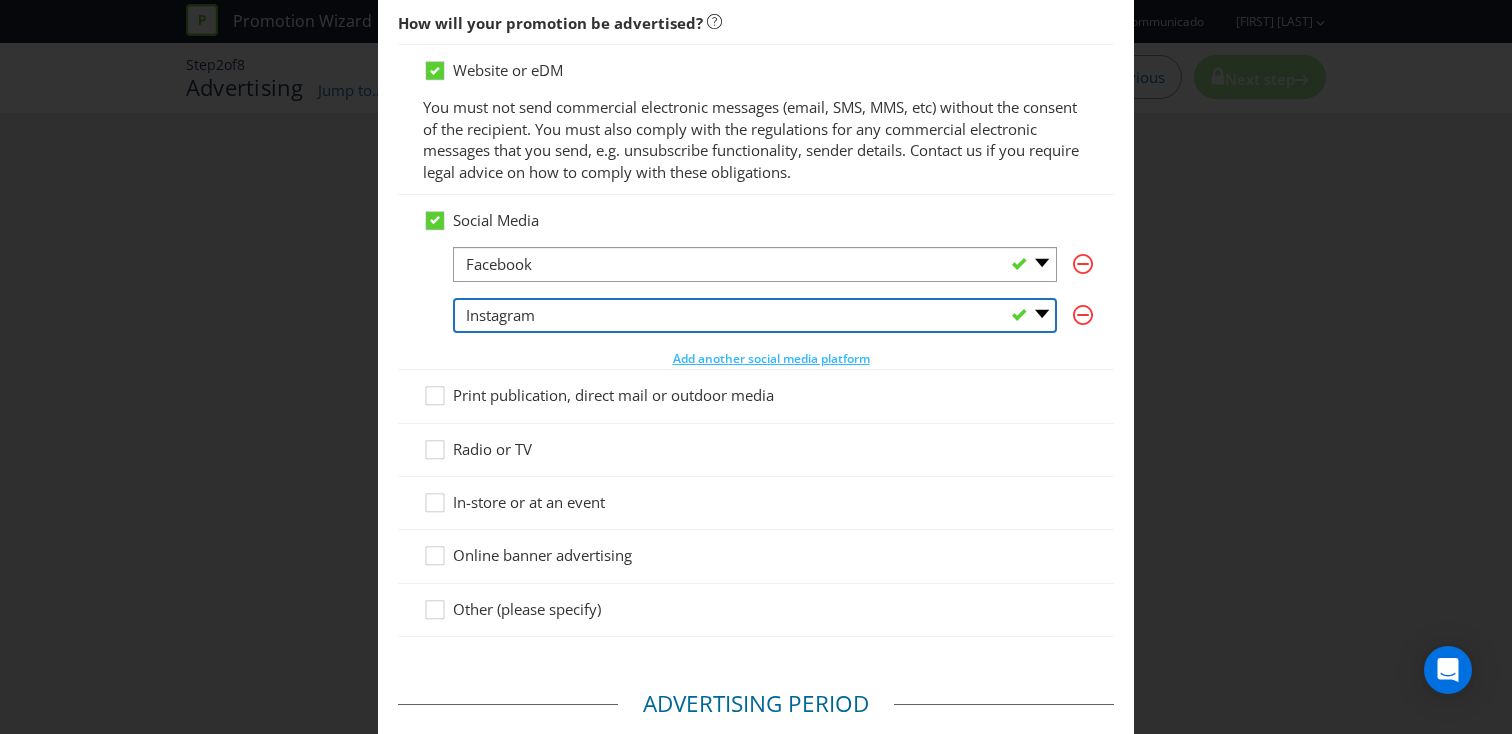 scroll, scrollTop: 167, scrollLeft: 0, axis: vertical 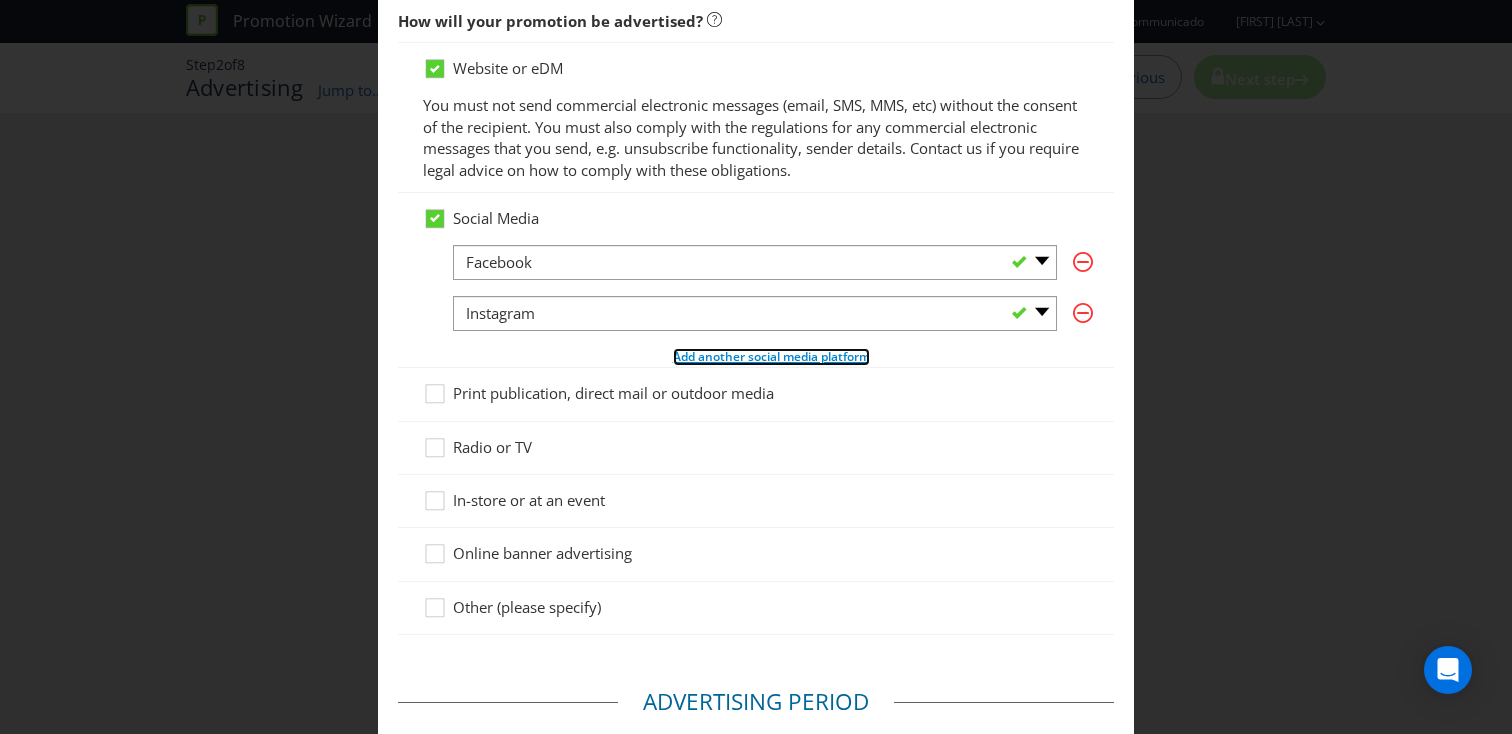 click on "Add another social media platform" at bounding box center (771, 356) 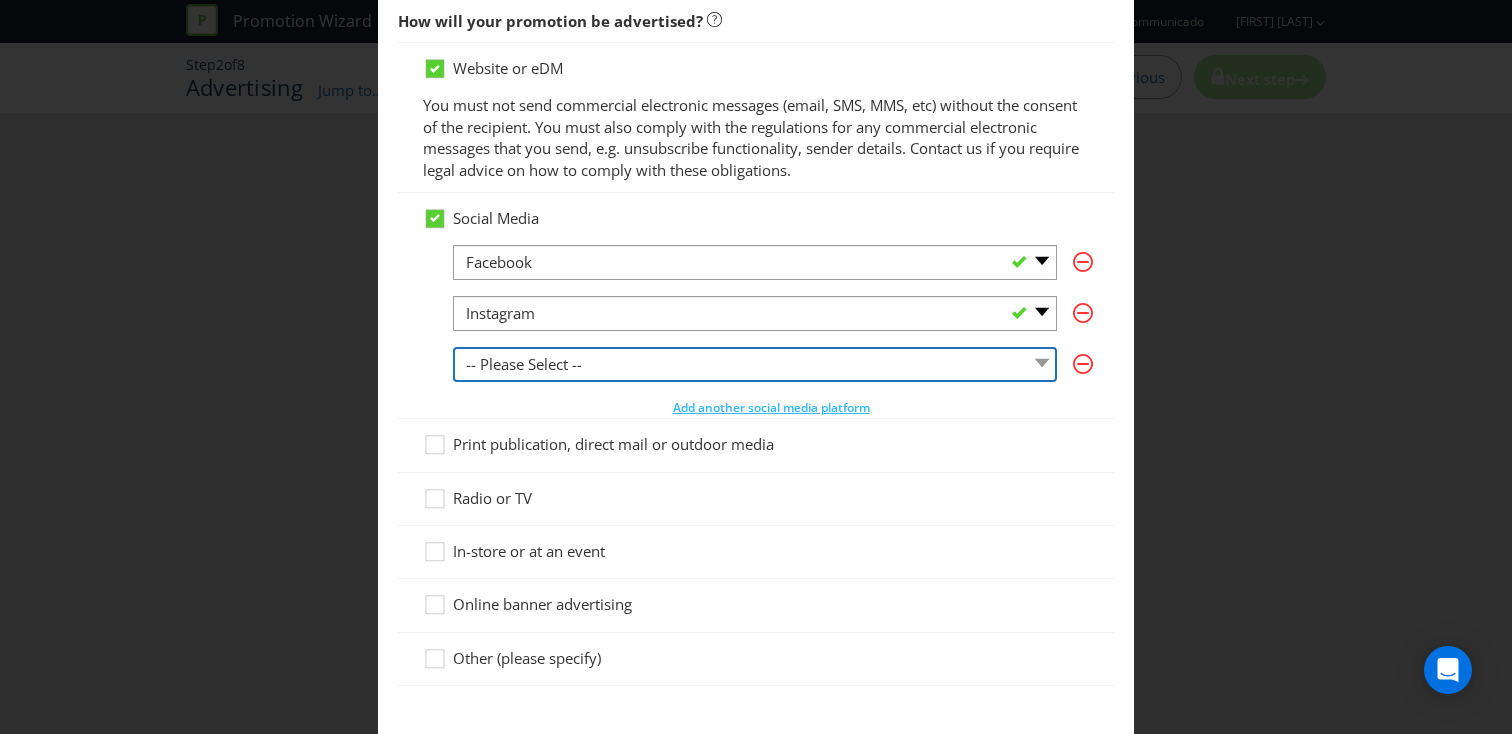 click on "-- Please Select -- Facebook X Instagram Snapchat LinkedIn Pinterest Tumblr Youtube Other" at bounding box center [755, 364] 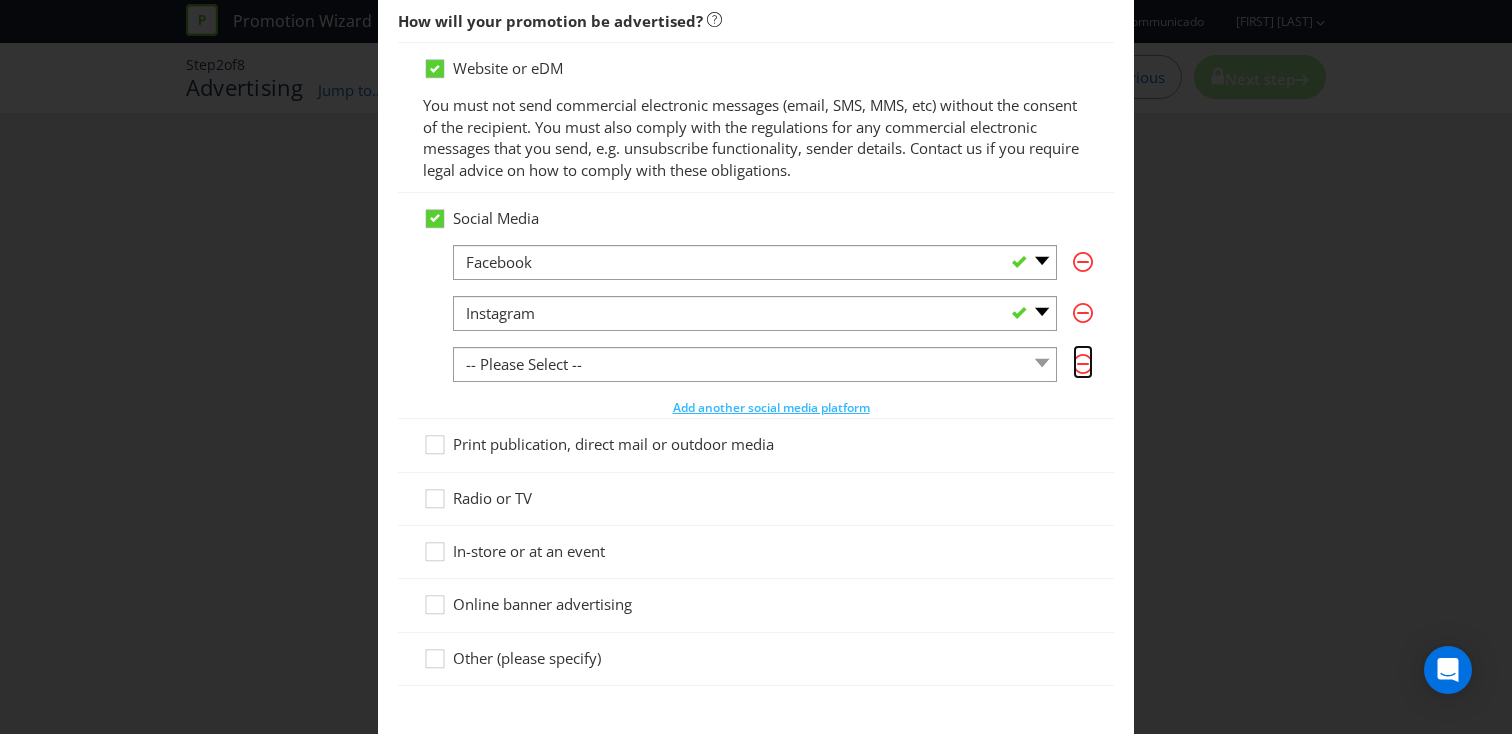 click 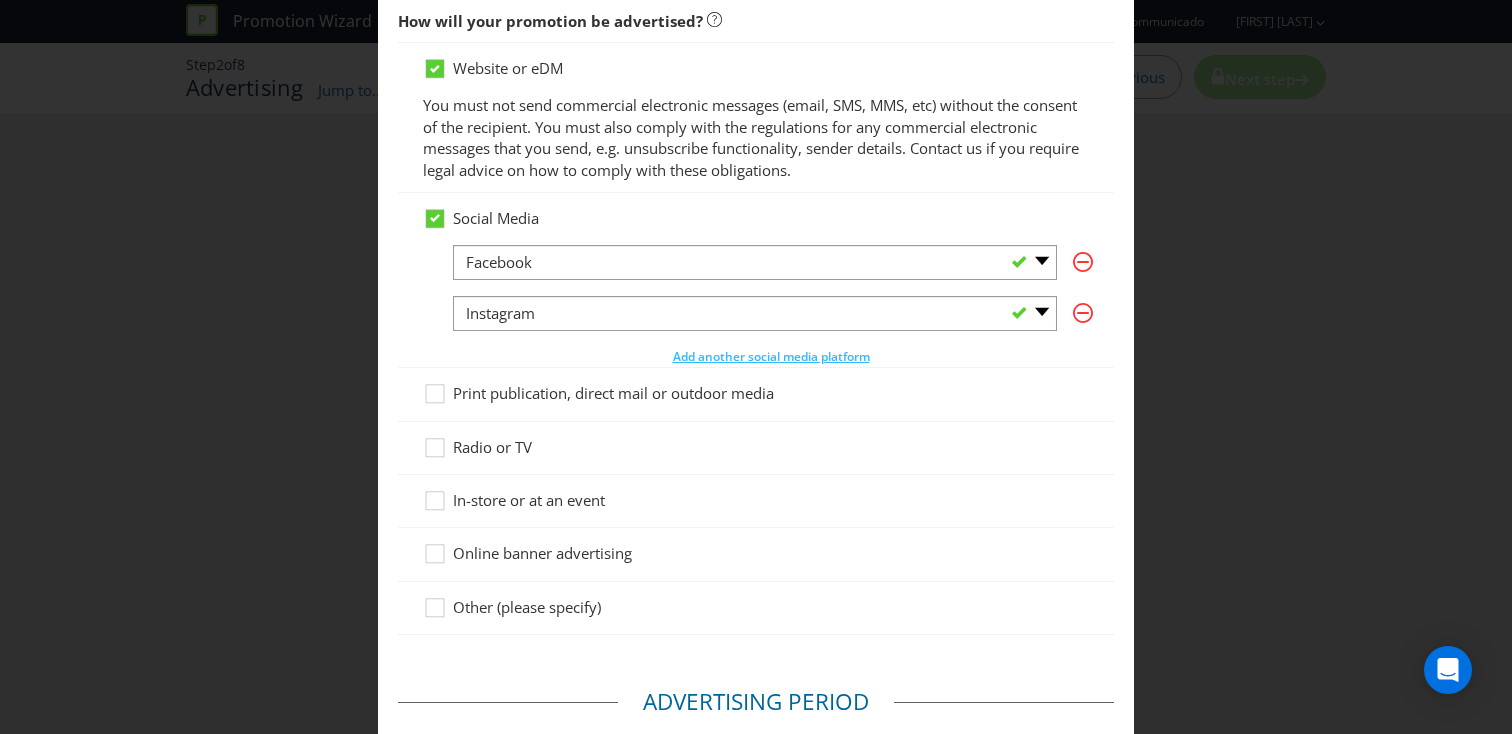 click on "In-store or at an event" at bounding box center (529, 500) 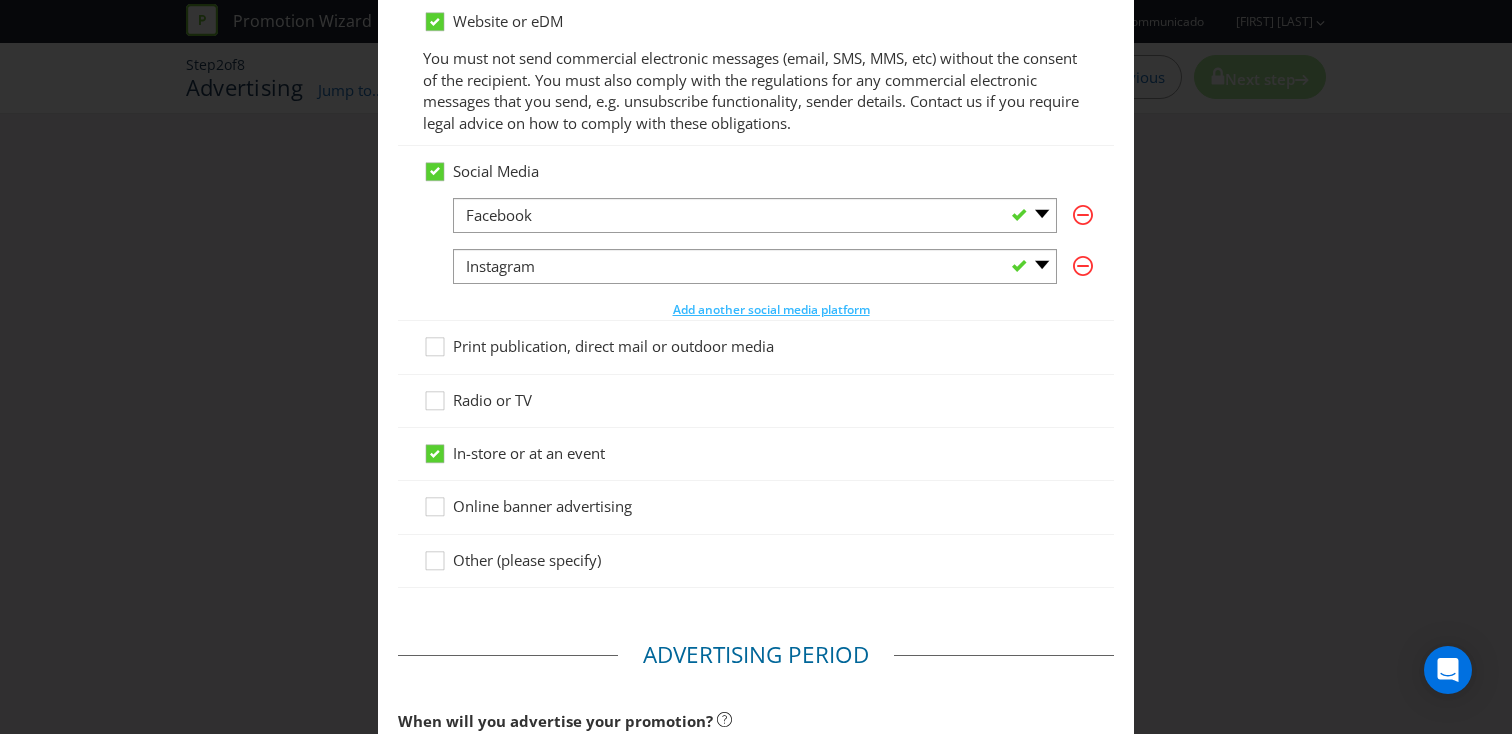 click on "Online banner advertising" at bounding box center [542, 506] 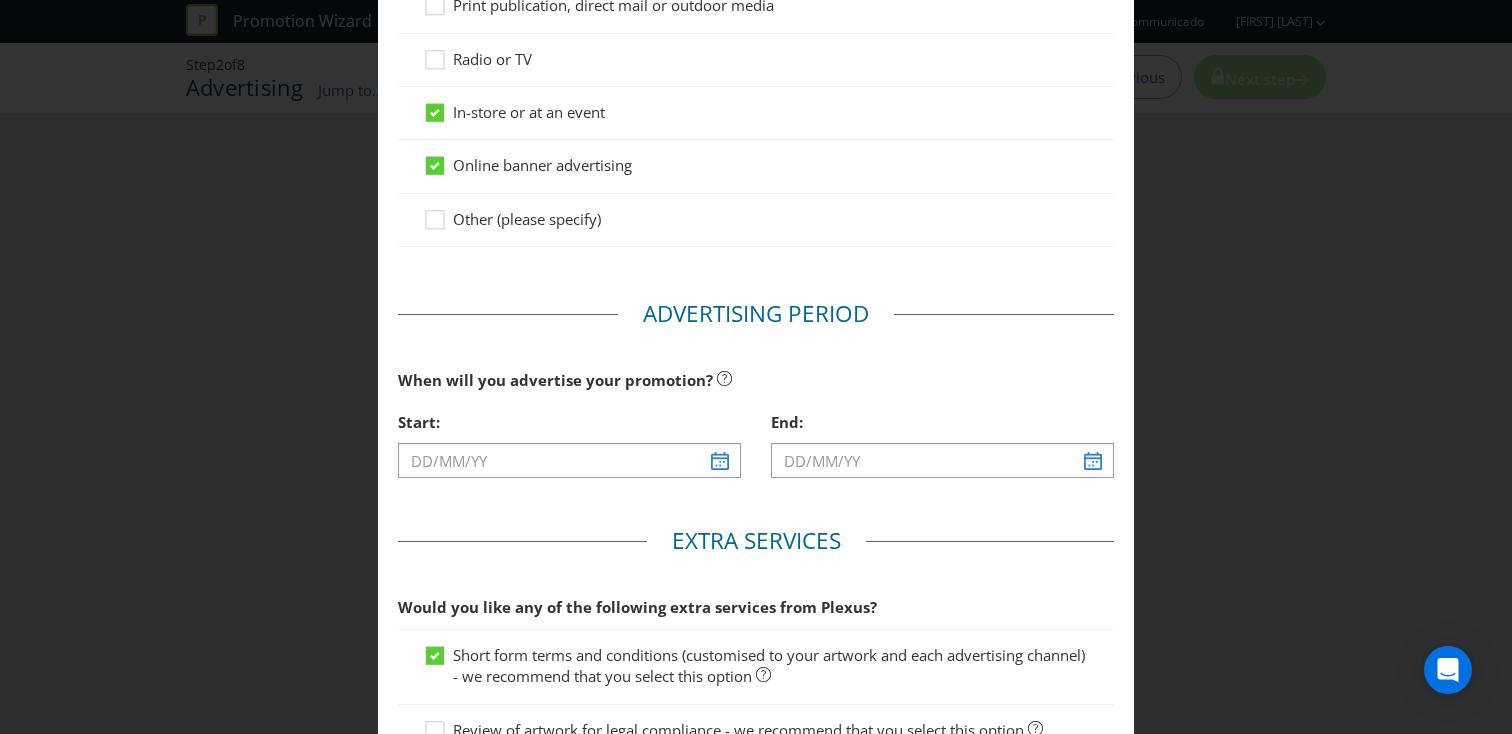 scroll, scrollTop: 562, scrollLeft: 0, axis: vertical 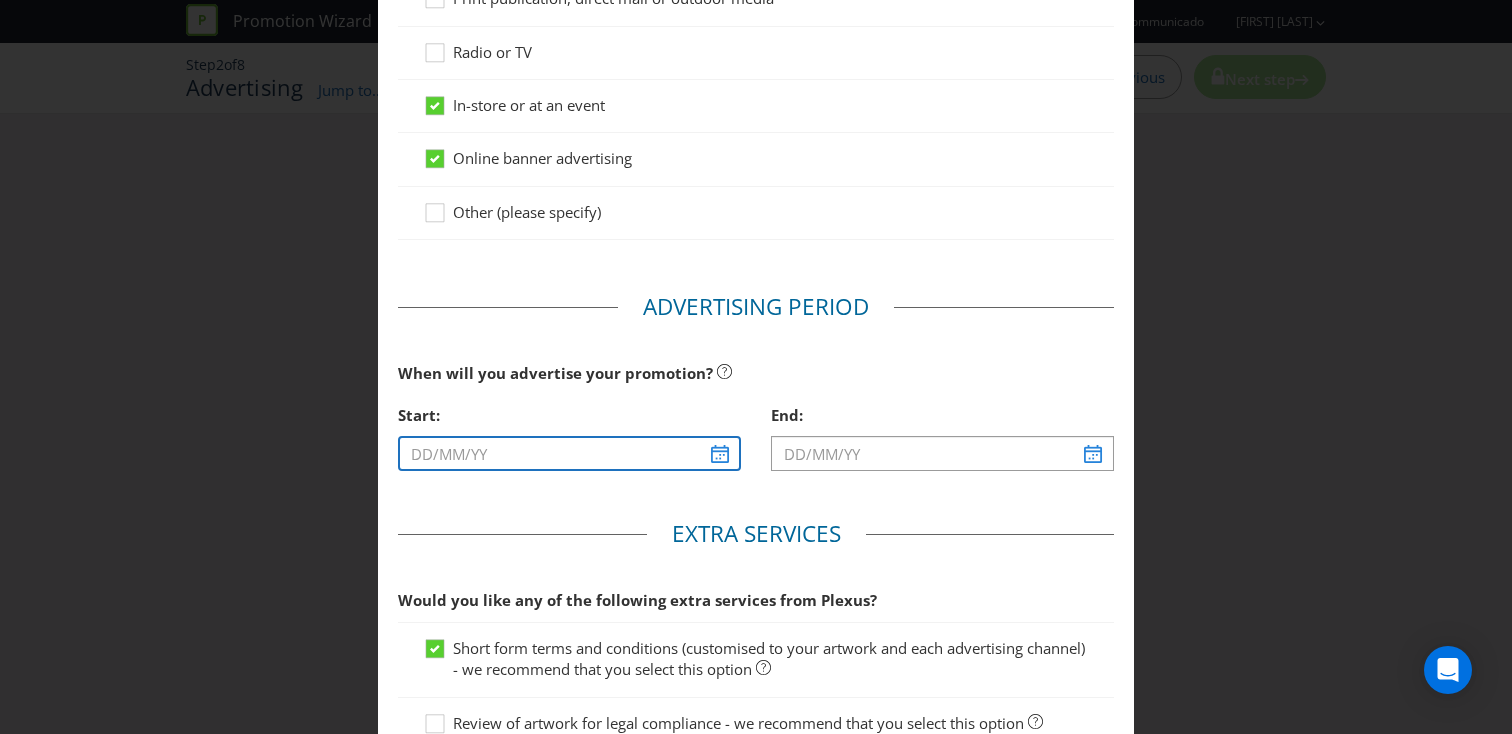 click at bounding box center (569, 453) 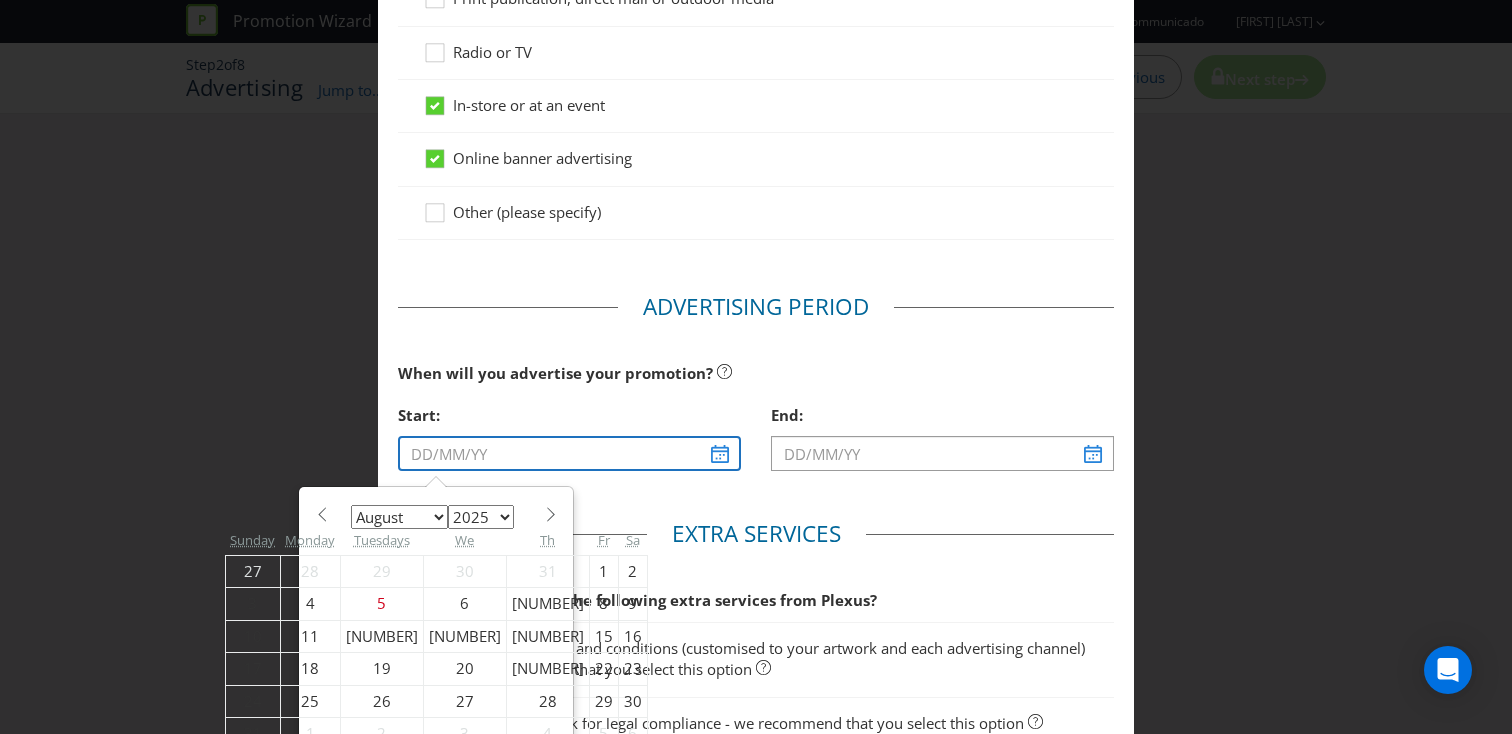 click at bounding box center (569, 453) 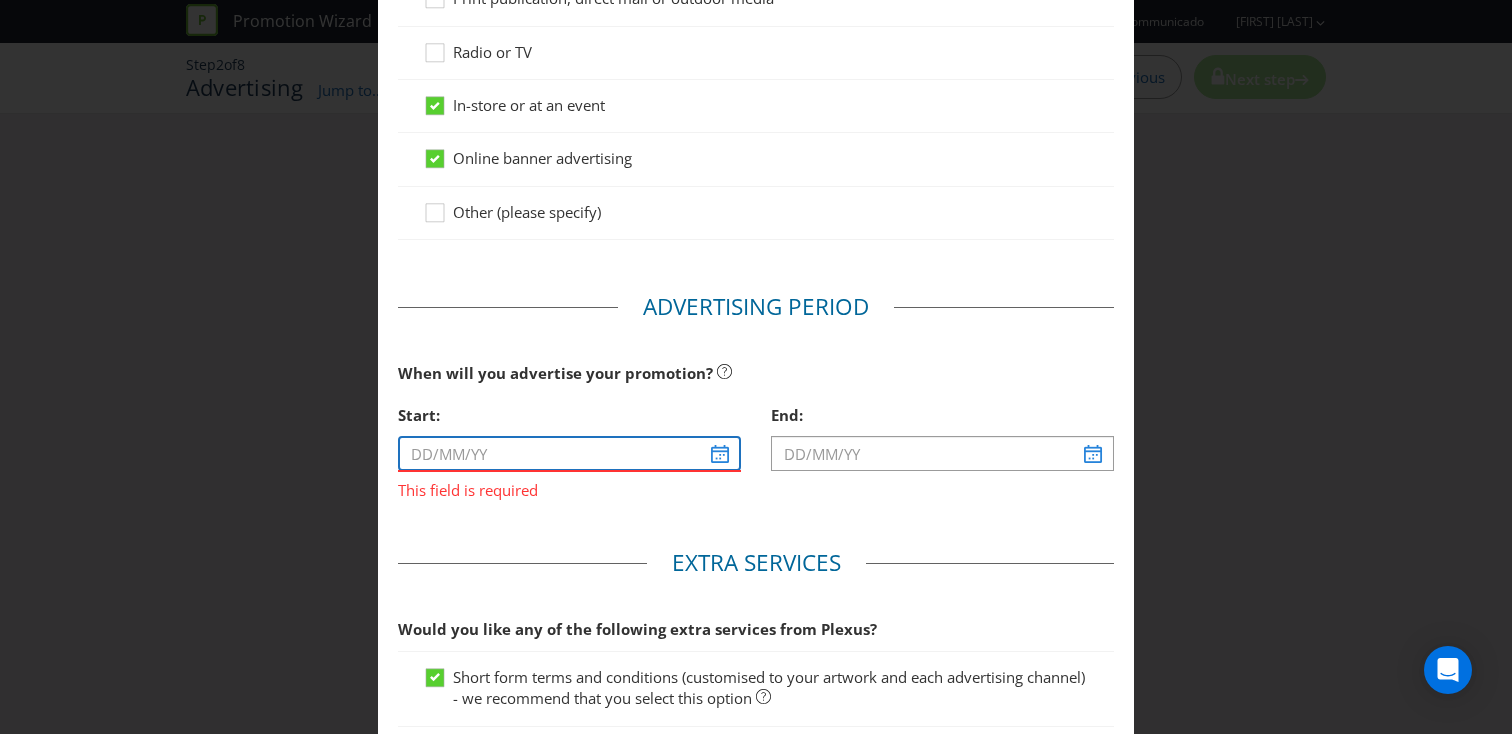 click at bounding box center (569, 453) 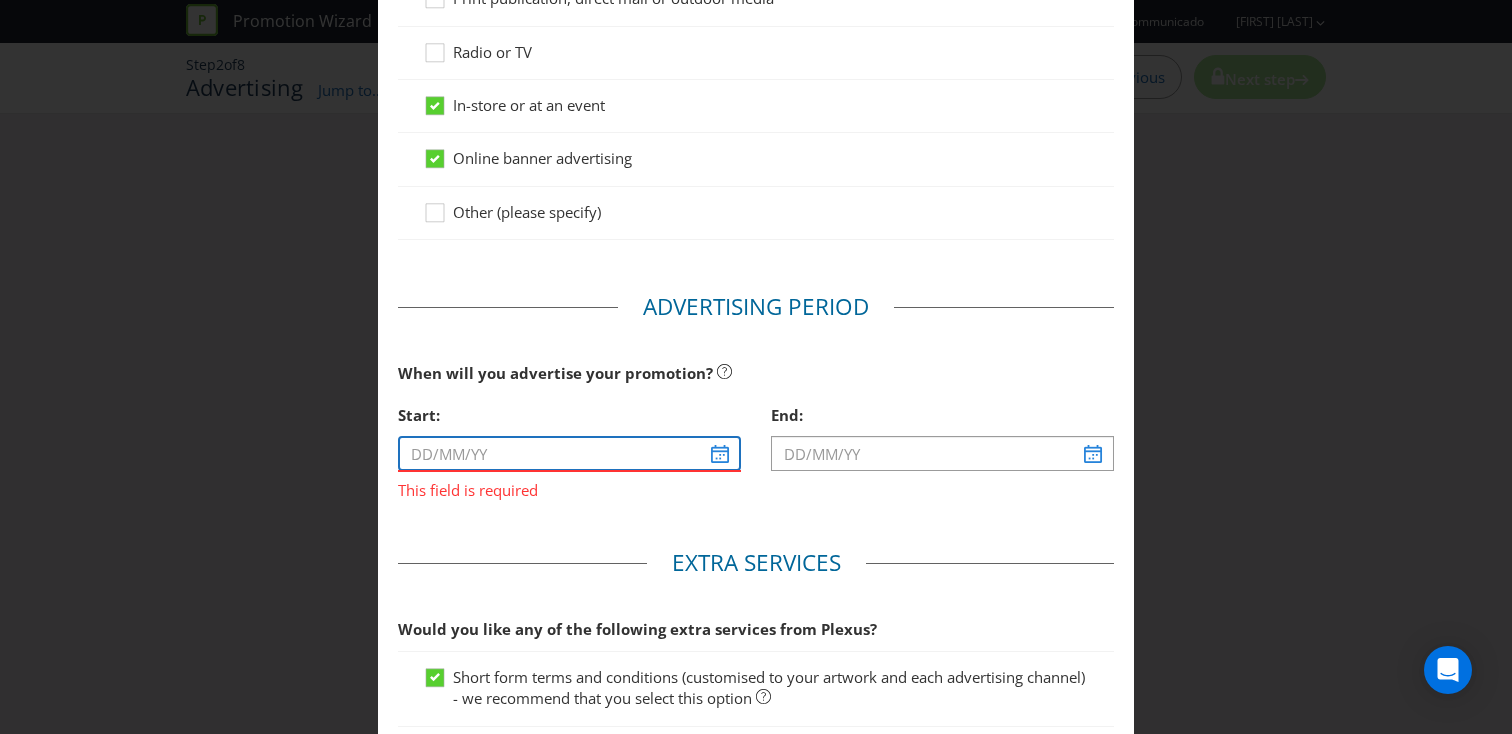 click on "Advertising Methods Advertising Methods How will your promotion be advertised?   Website or eDM   You must not send commercial electronic messages (email, SMS, MMS, etc) without the consent of the recipient. You must also comply with the regulations for any commercial electronic messages that you send, e.g. unsubscribe functionality, sender details. Contact us if you require legal advice on how to comply with these obligations. Social Media   -- Please Select -- Facebook X Instagram Snapchat LinkedIn Pinterest Tumblr Youtube Other -- Please Select -- Facebook X Instagram Snapchat LinkedIn Pinterest Tumblr Youtube Other Add another social media platform Print publication, direct mail or outdoor media   Radio or TV   In-store or at an event   Online banner advertising   Other (please specify)       Advertising Period When will you advertise your promotion?   Start: This field is required End: Extra Services Would you like any of the following extra services from Plexus?       No   Cancel" at bounding box center [756, 367] 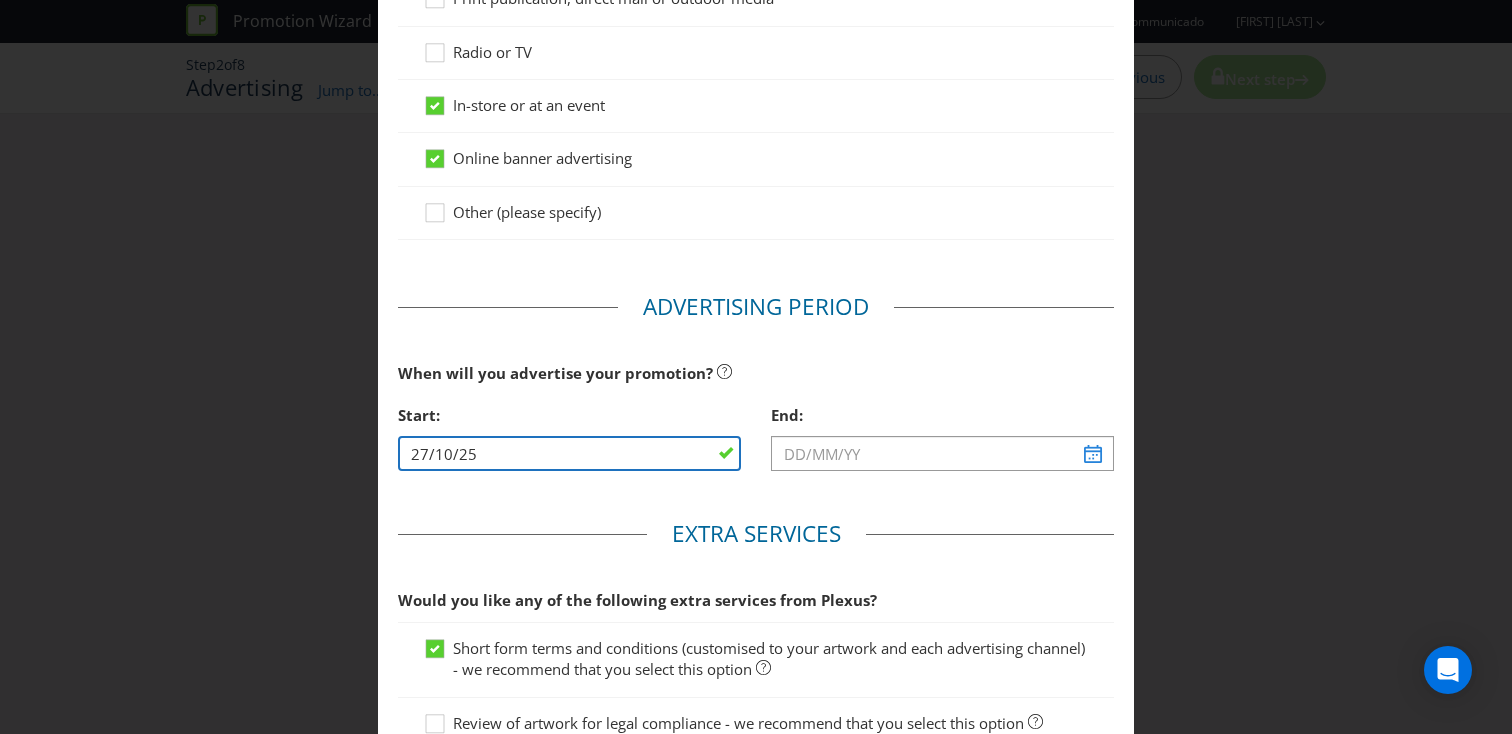 type on "27/10/25" 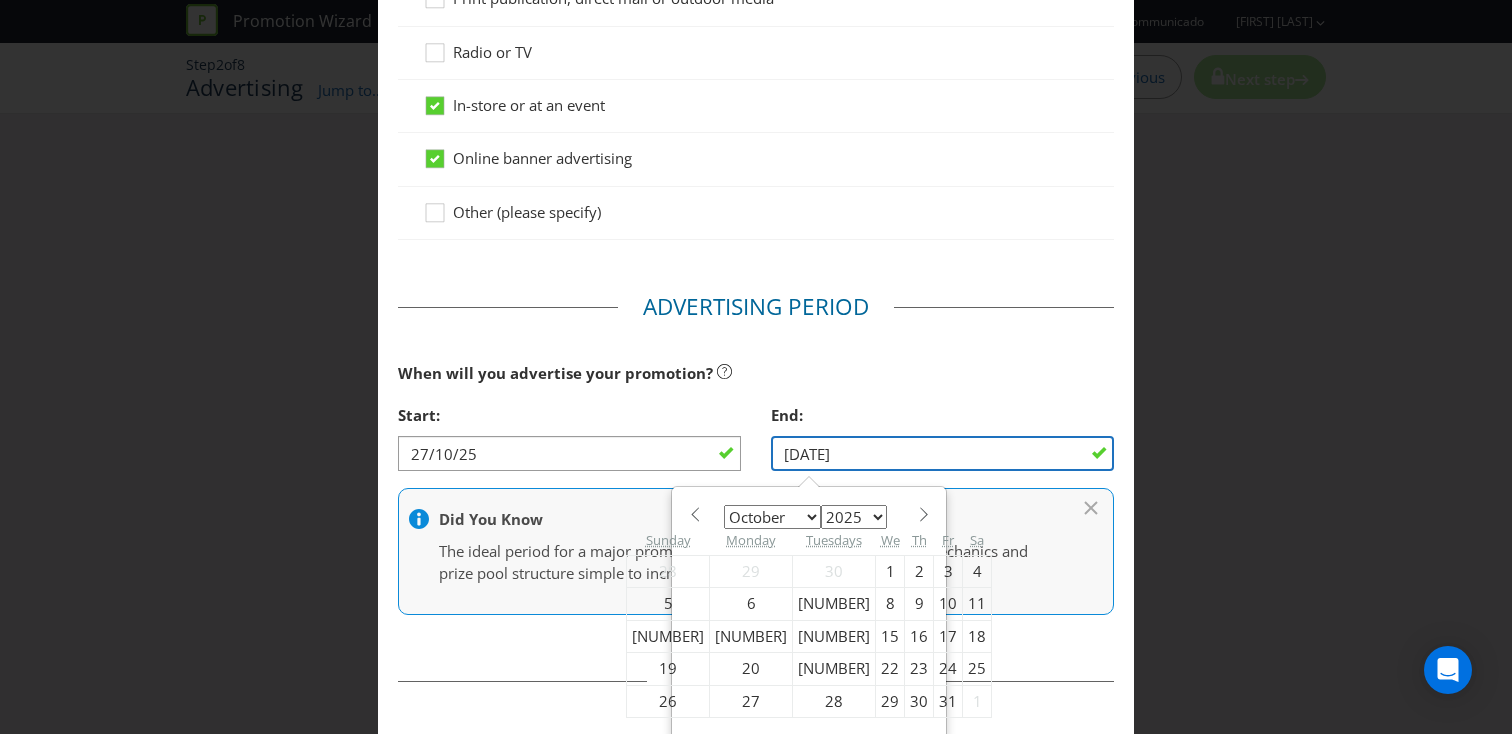 click on "[DATE]" at bounding box center [942, 453] 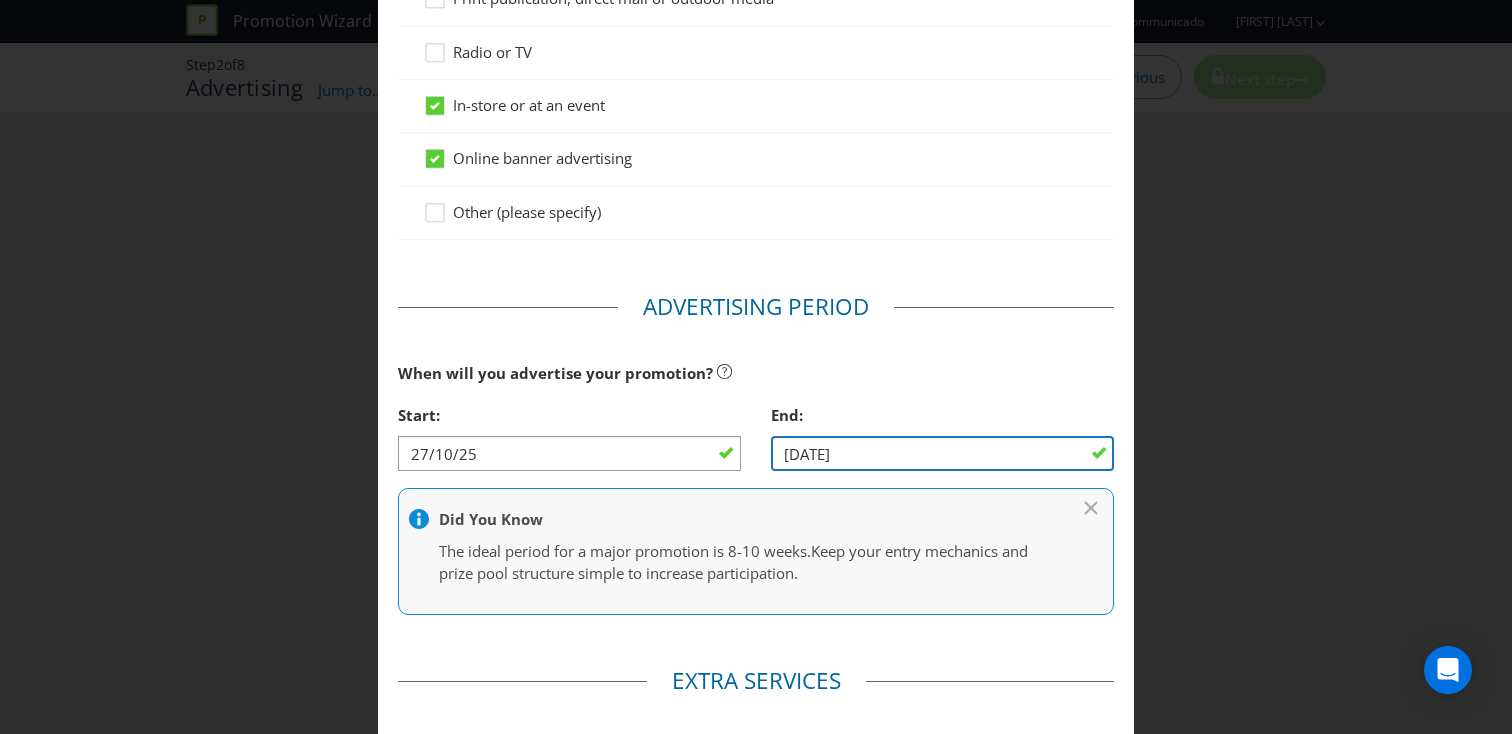 drag, startPoint x: 880, startPoint y: 443, endPoint x: 557, endPoint y: 469, distance: 324.04474 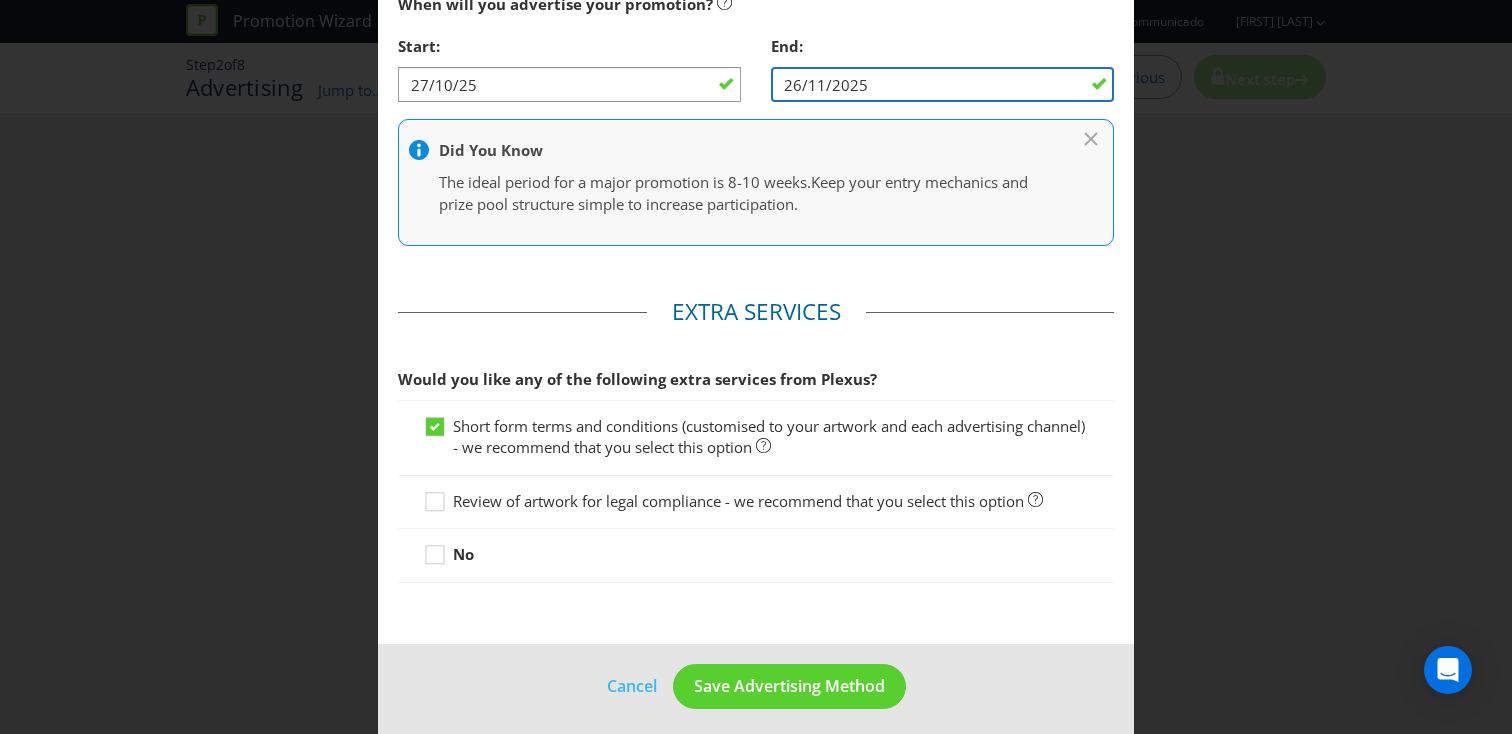 scroll, scrollTop: 941, scrollLeft: 0, axis: vertical 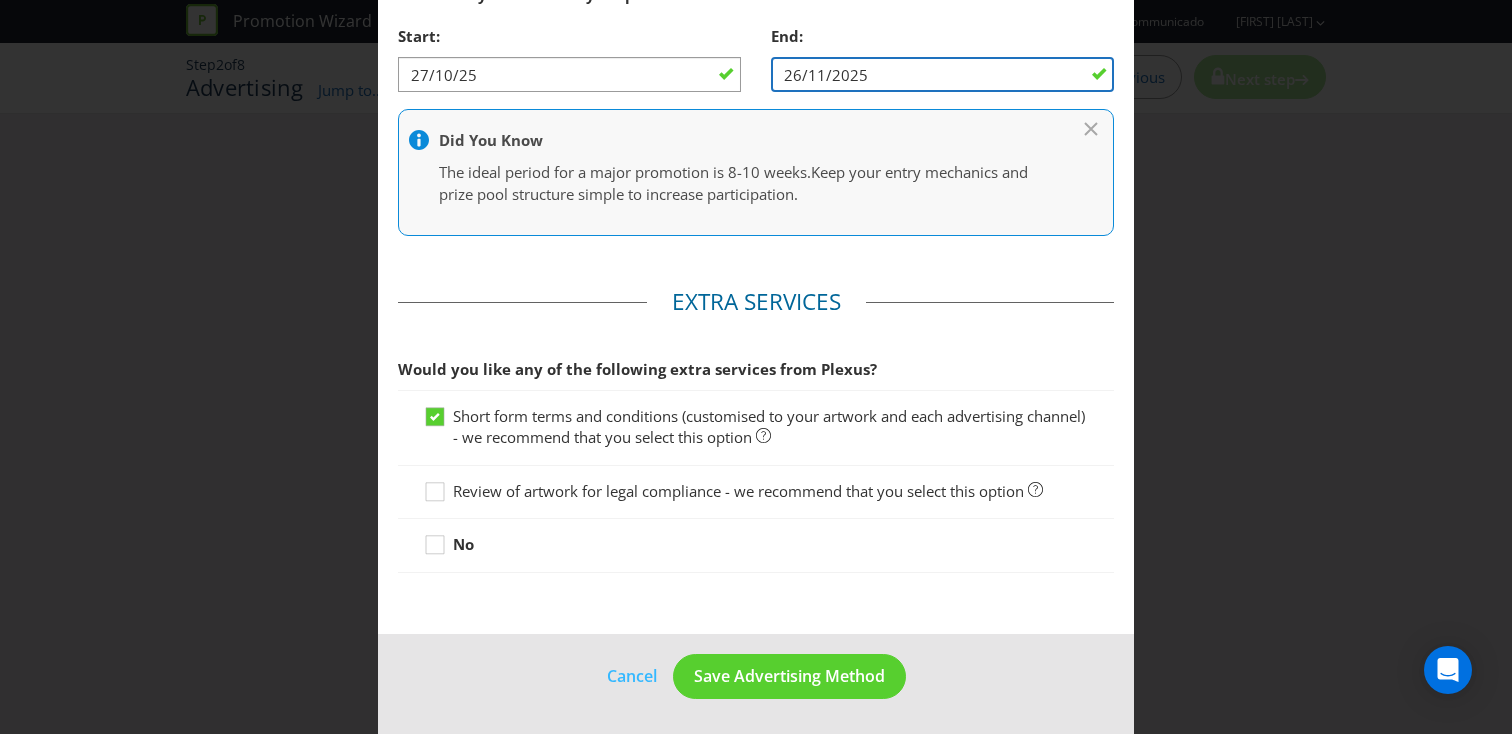 type on "26/11/2025" 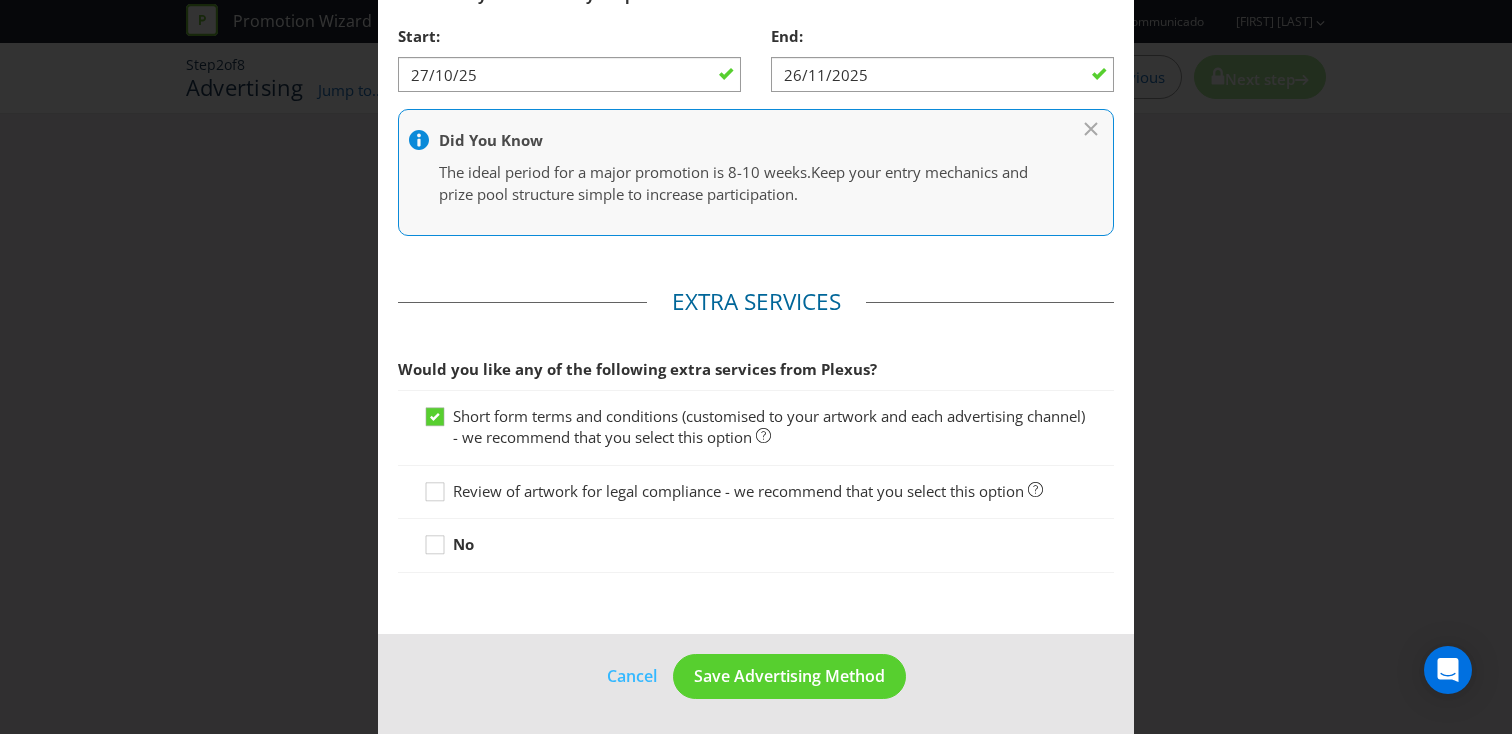 click on "Review of artwork for legal compliance - we recommend that you select this option" at bounding box center [738, 491] 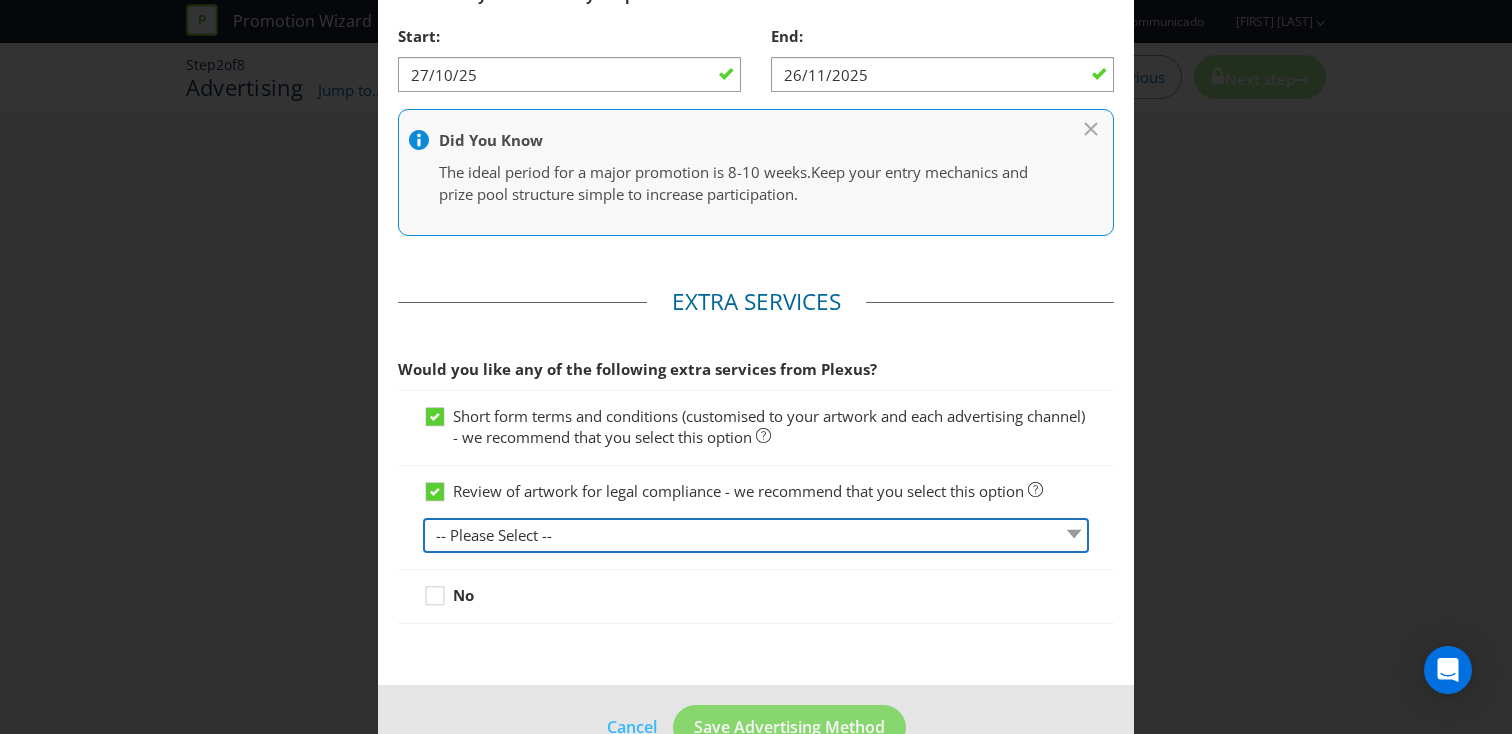 click on "-- Please Select -- 1 piece 2-4 pieces (provided at same time) 5-7 pieces (provided at same time) For more than 7 pieces, please contact us for a quote" at bounding box center (756, 535) 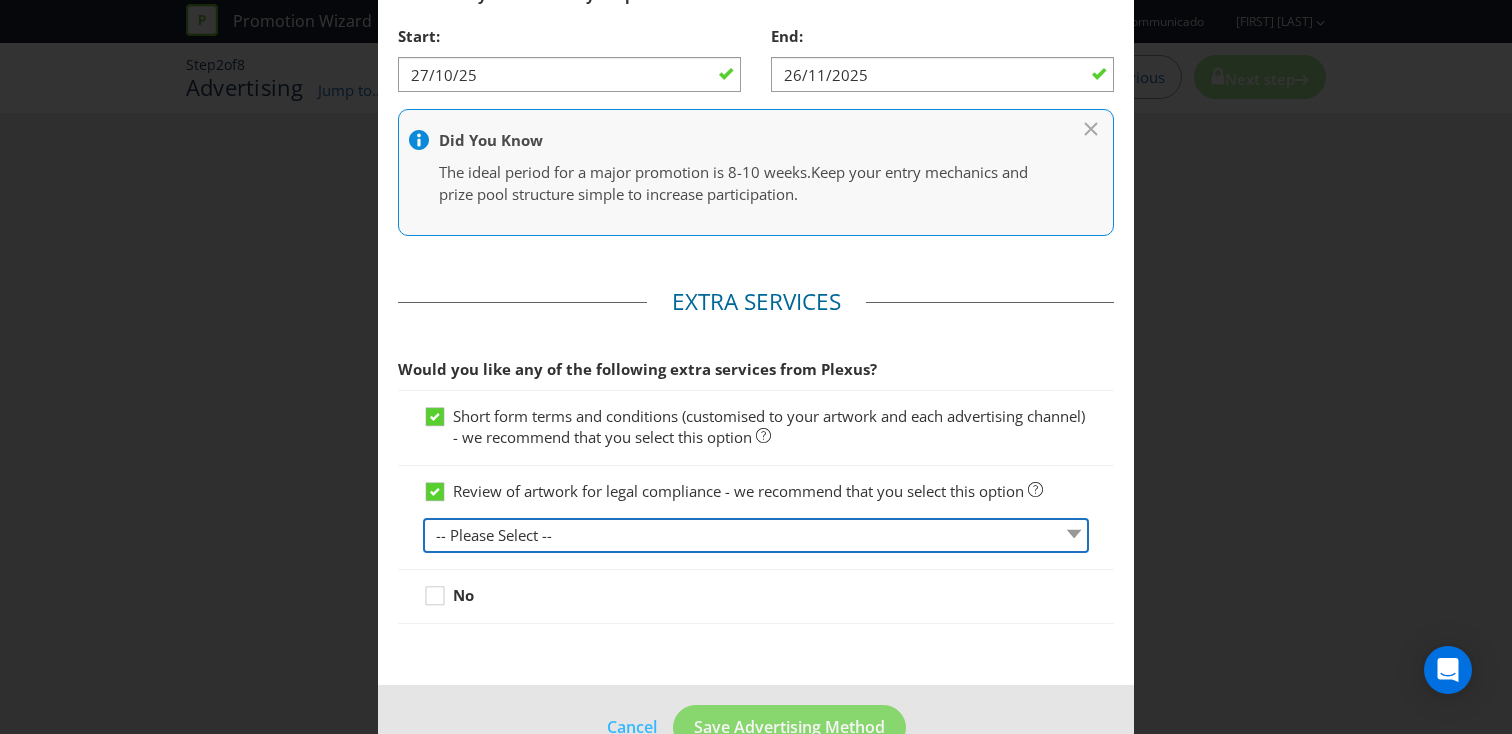 select on "MARKETING_REVIEW_1" 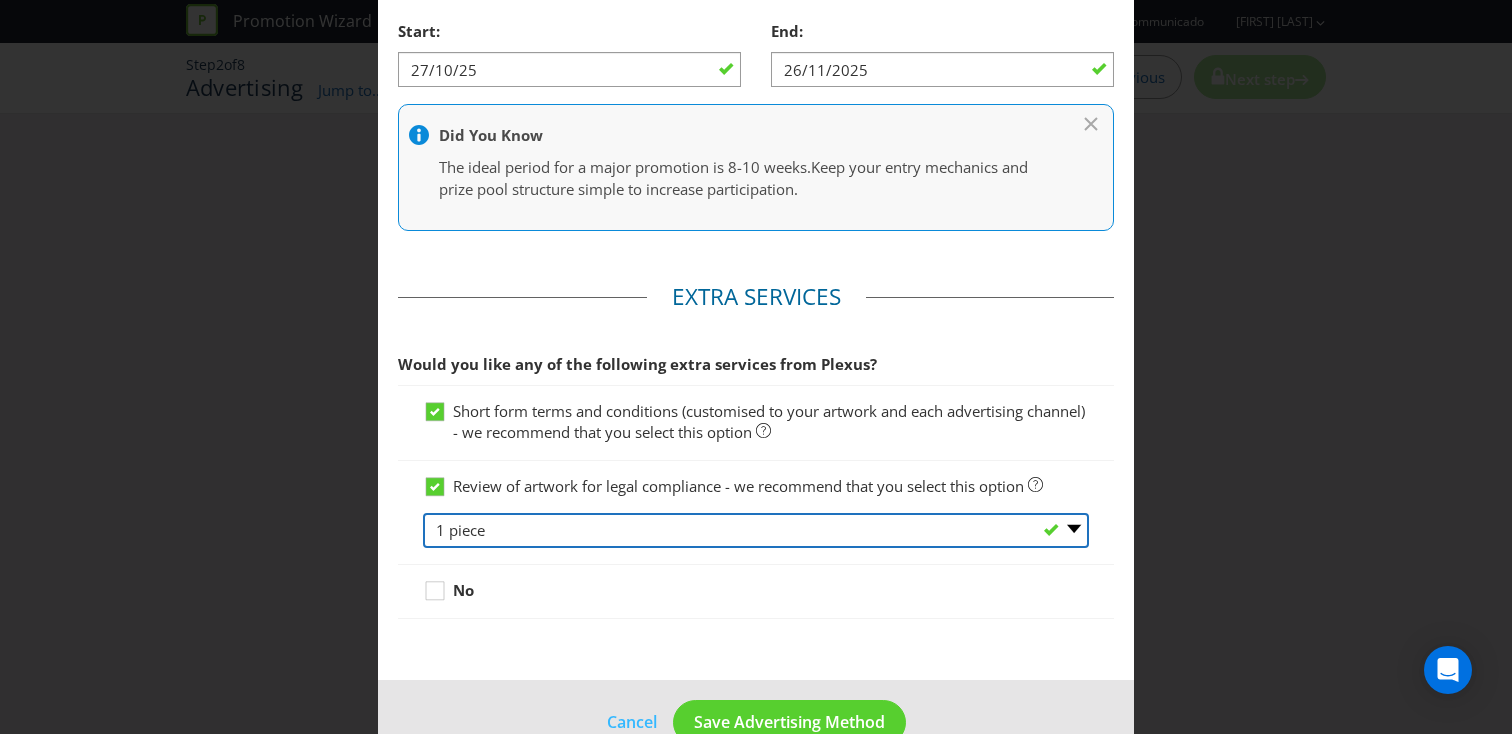 scroll, scrollTop: 992, scrollLeft: 0, axis: vertical 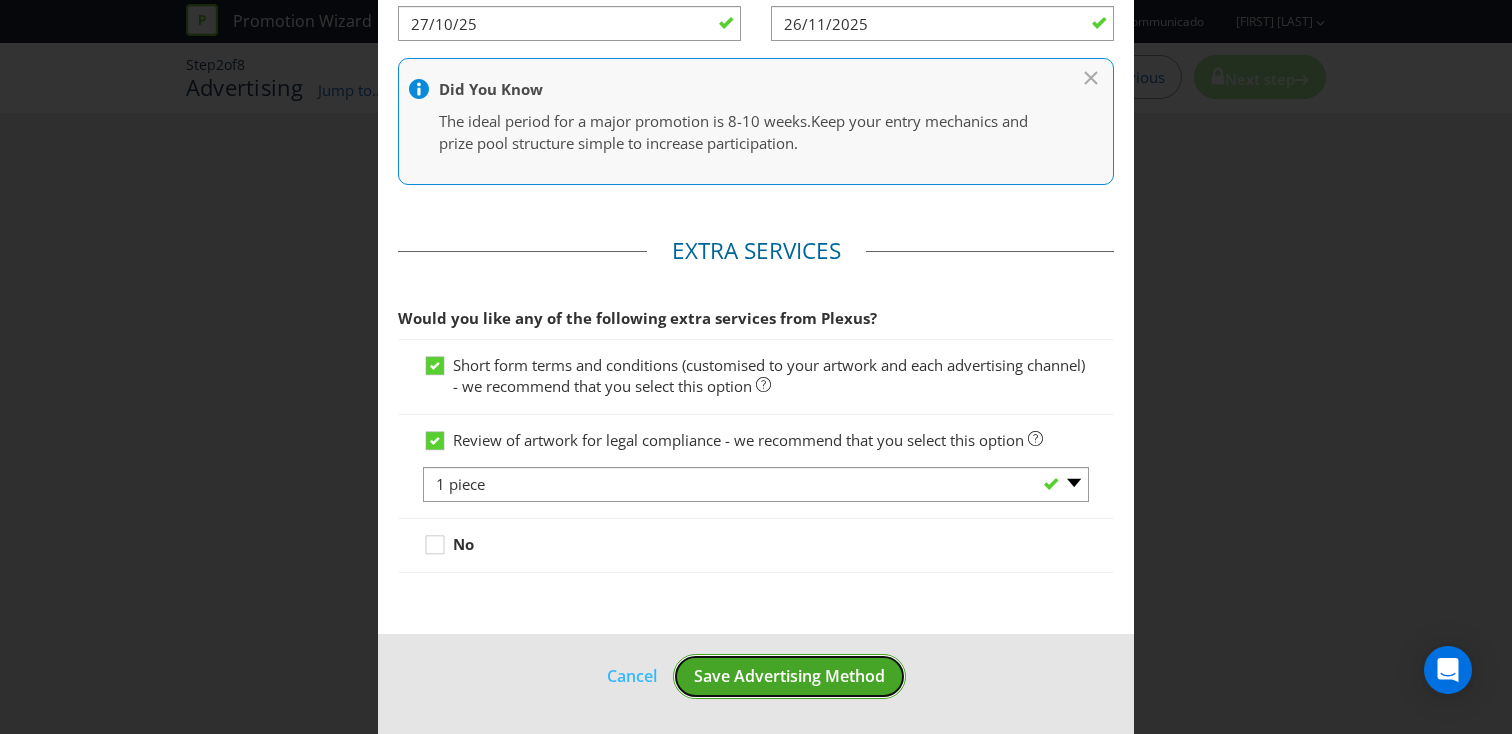 click on "Save Advertising Method" at bounding box center (789, 676) 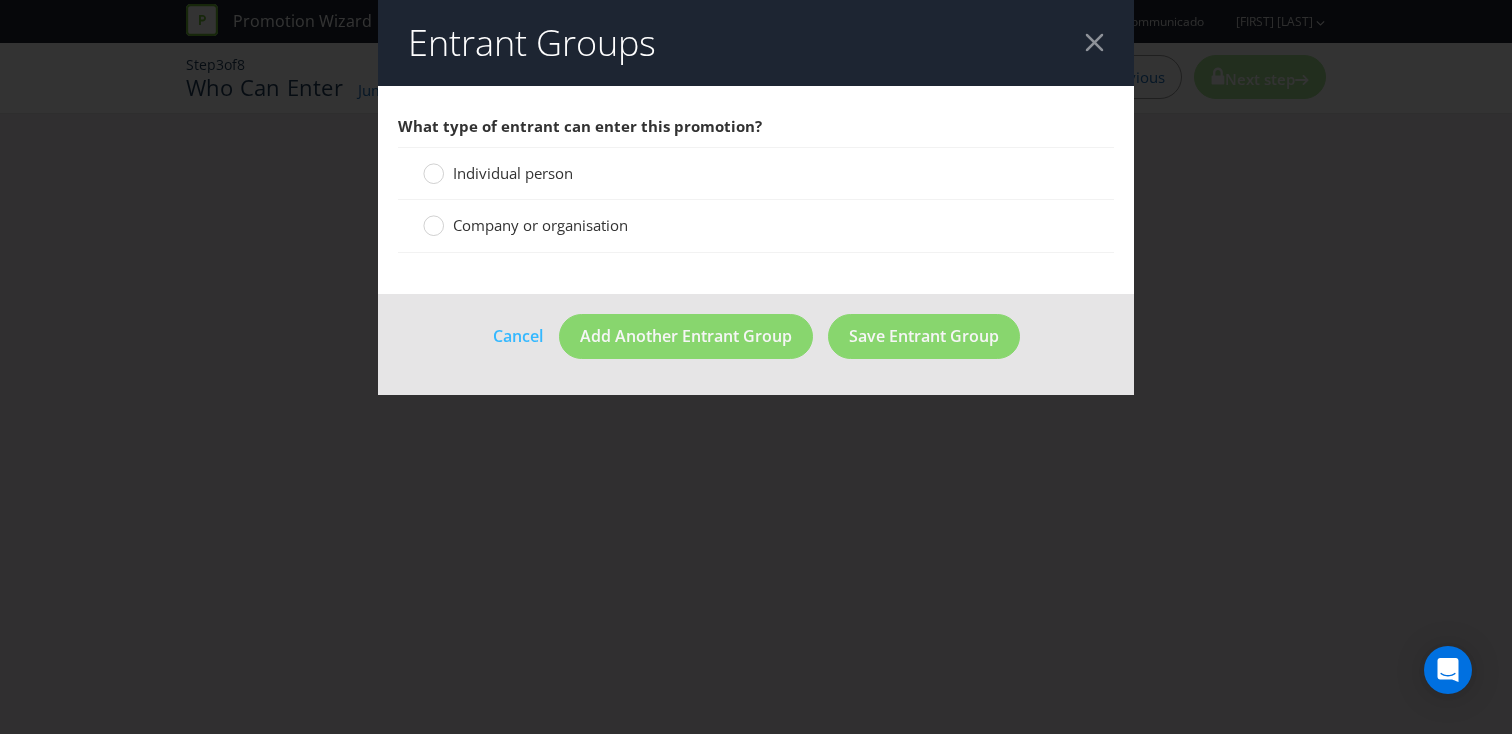 click on "Individual person" at bounding box center (513, 173) 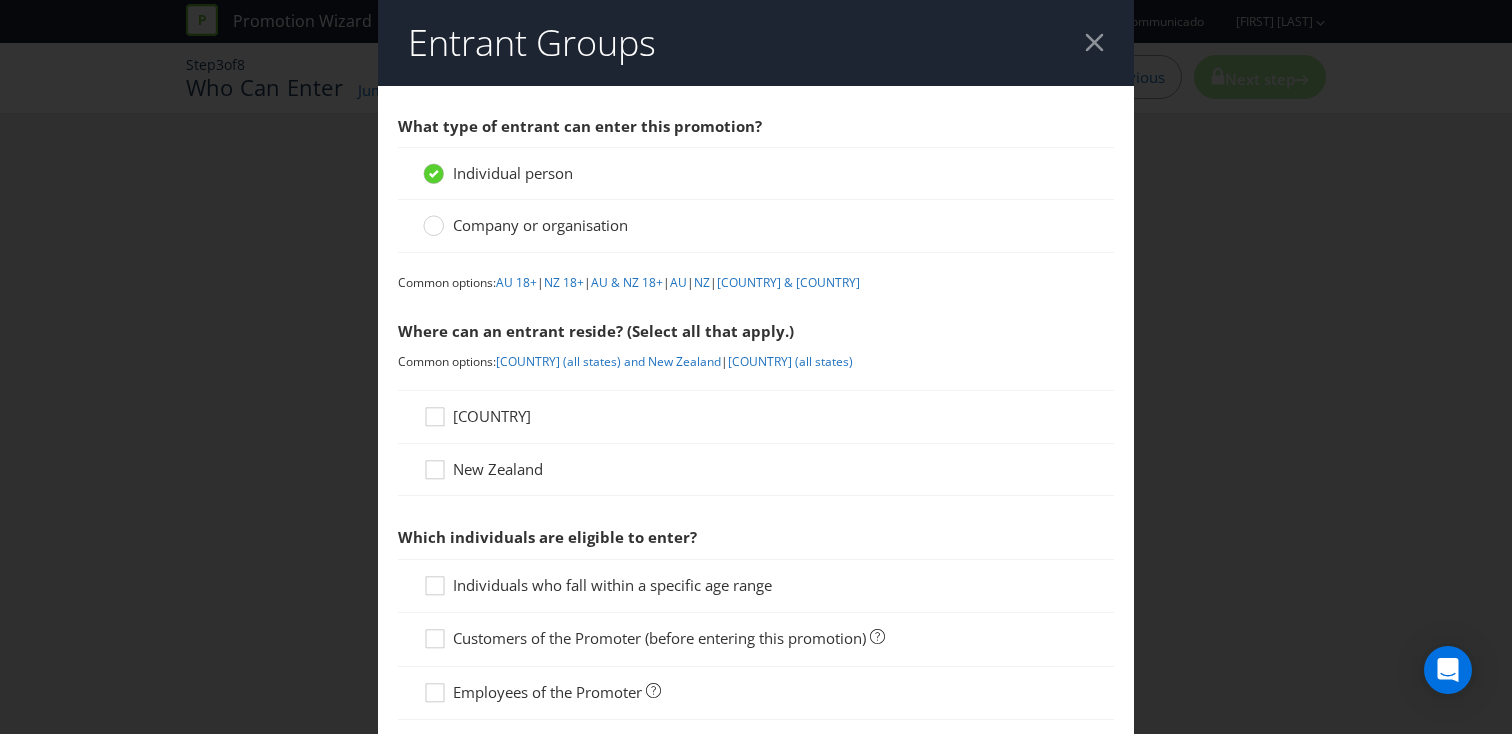 click on "[COUNTRY]" at bounding box center (492, 416) 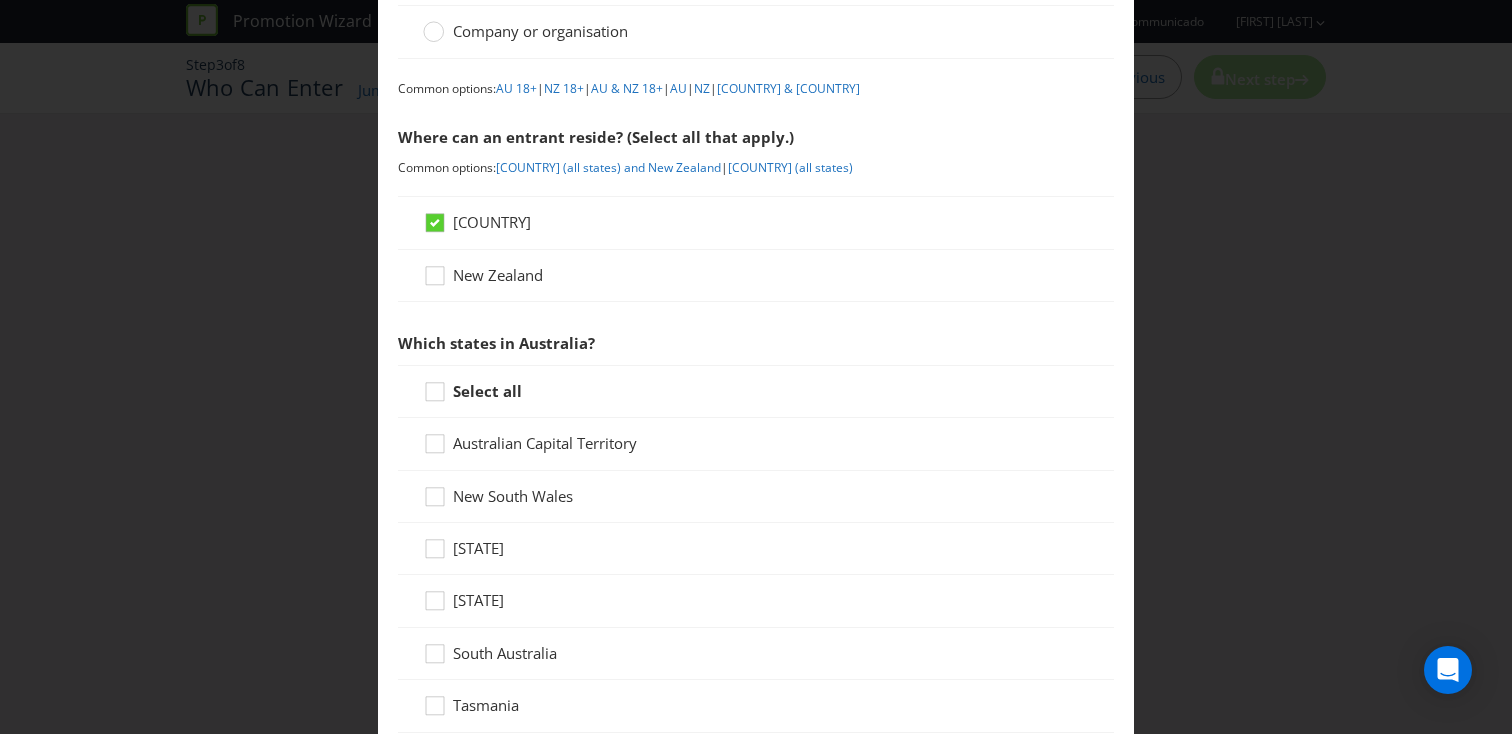 scroll, scrollTop: 211, scrollLeft: 0, axis: vertical 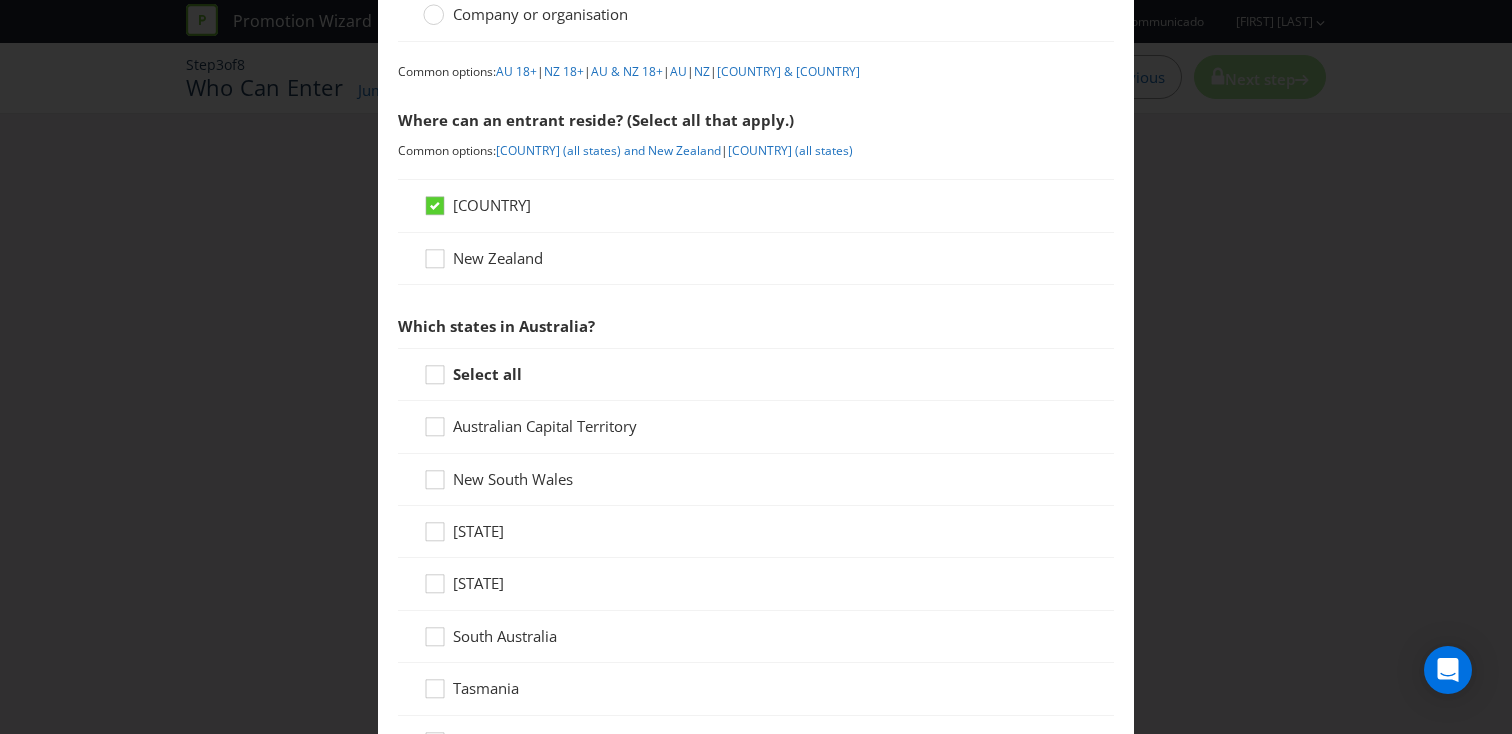 click on "Select all" at bounding box center (487, 374) 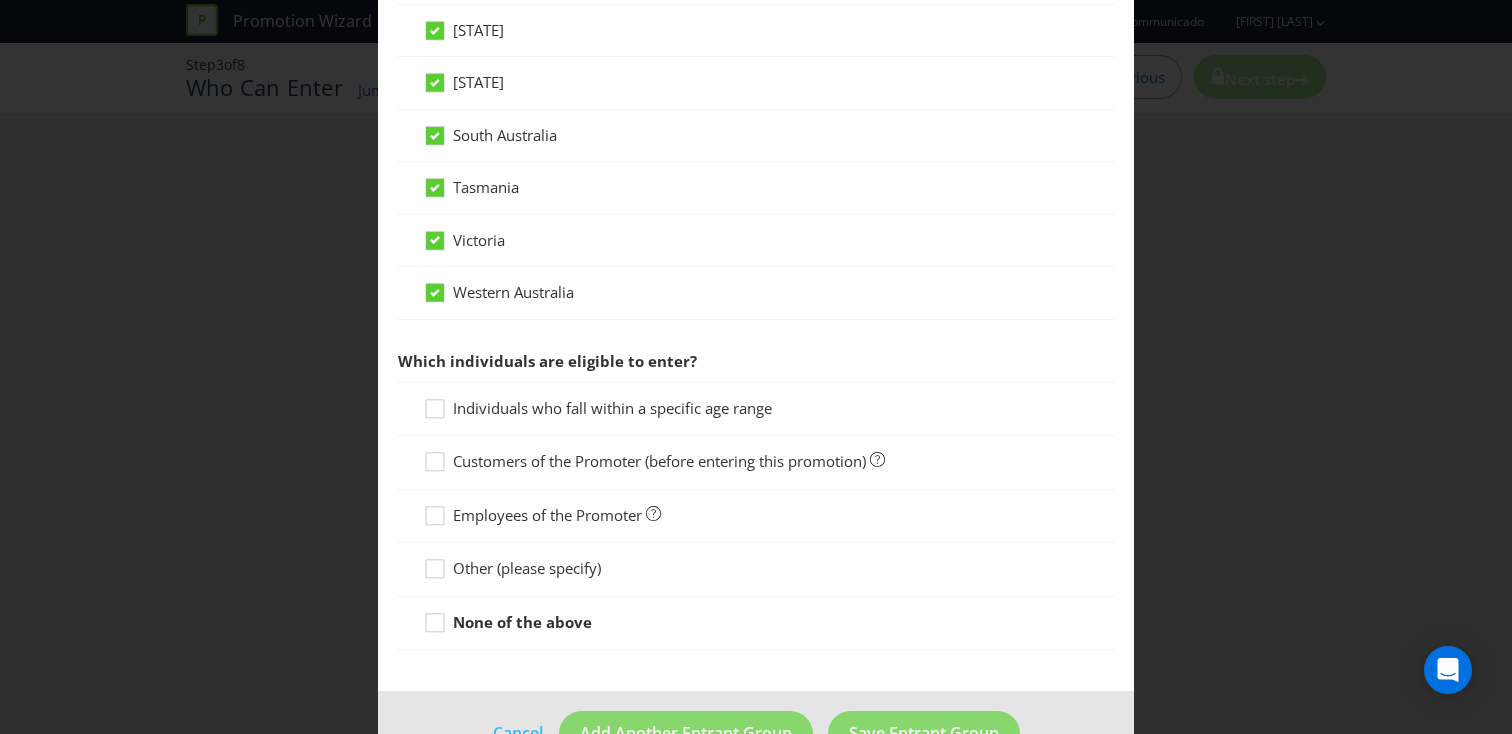 scroll, scrollTop: 770, scrollLeft: 0, axis: vertical 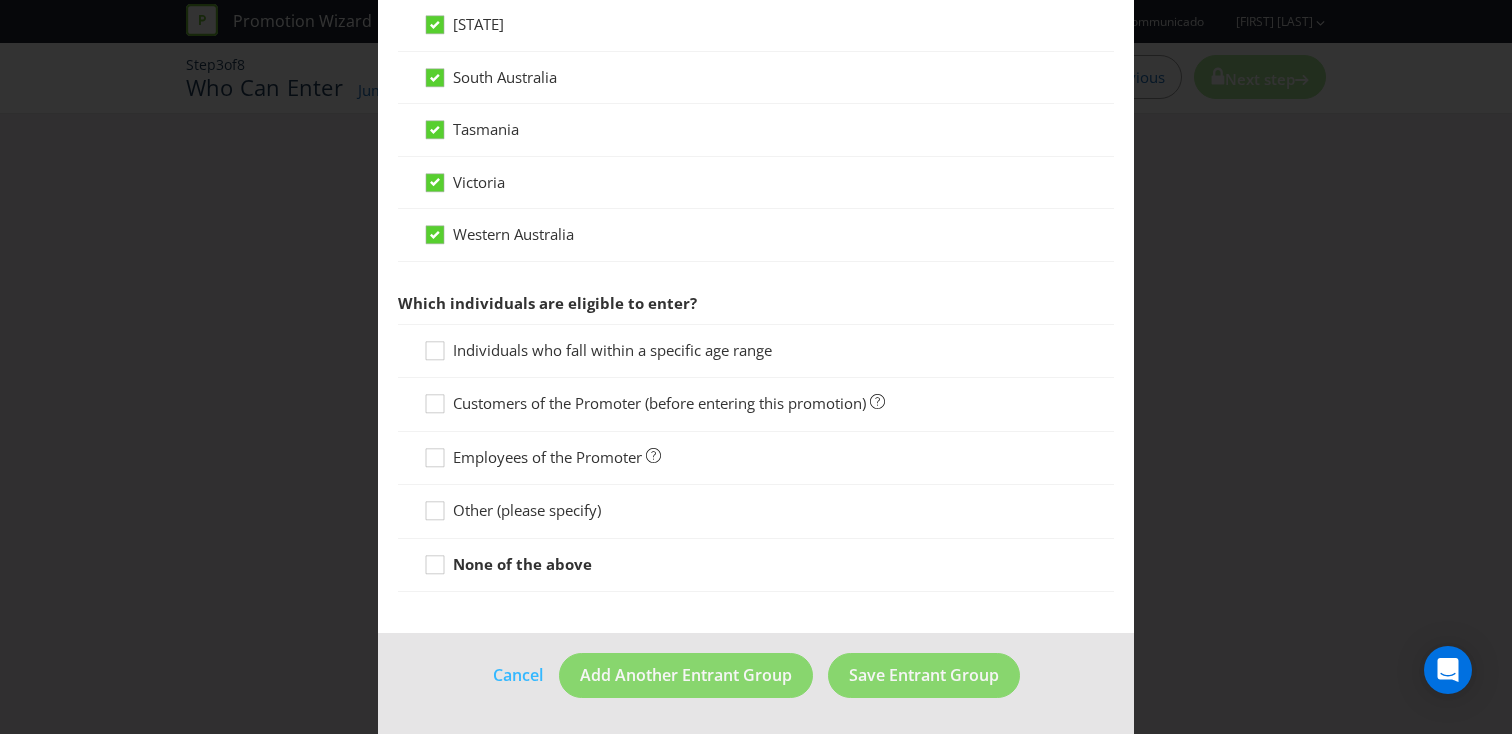 click on "None of the above" at bounding box center [522, 564] 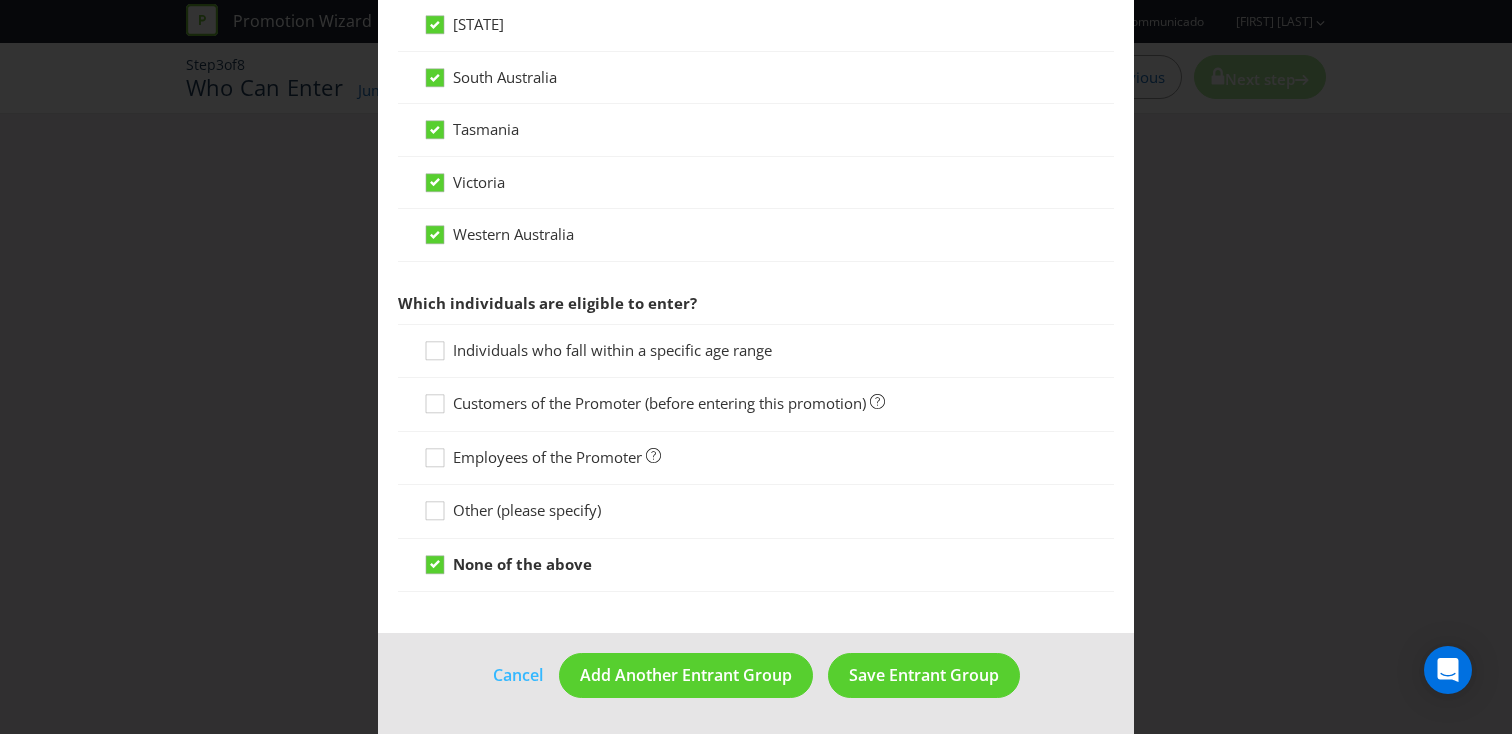click on "None of the above" at bounding box center [522, 564] 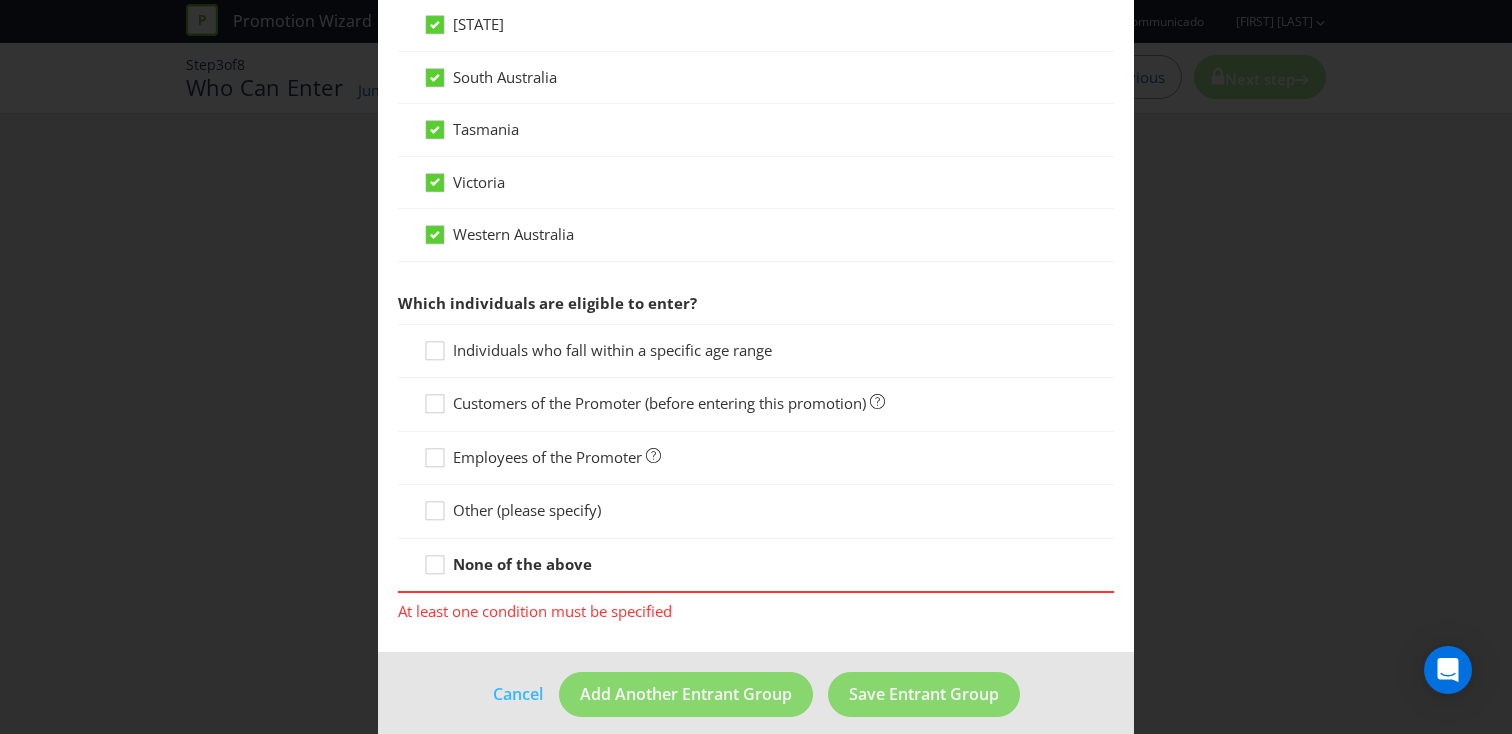 click on "Individuals who fall within a specific age range" at bounding box center [612, 350] 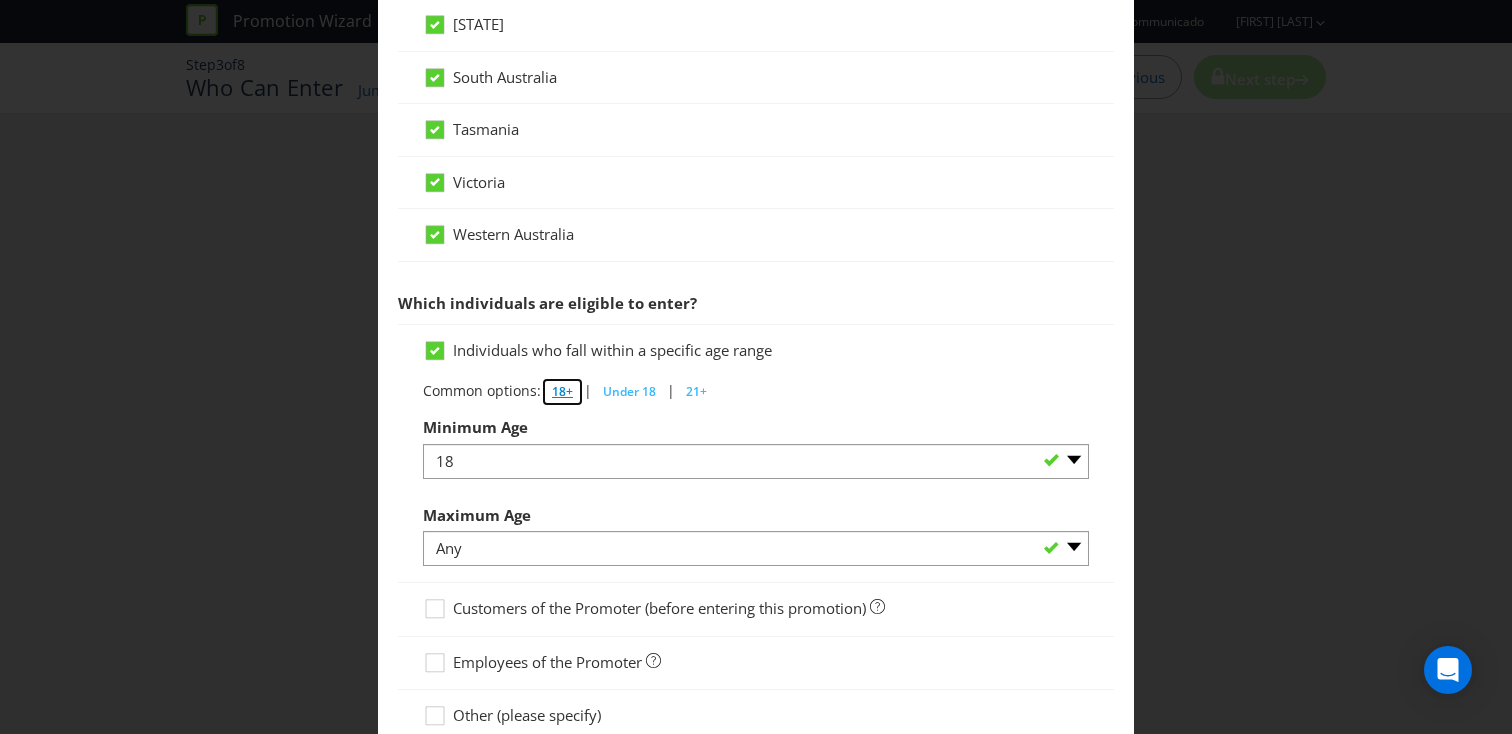 click on "18+" at bounding box center (562, 391) 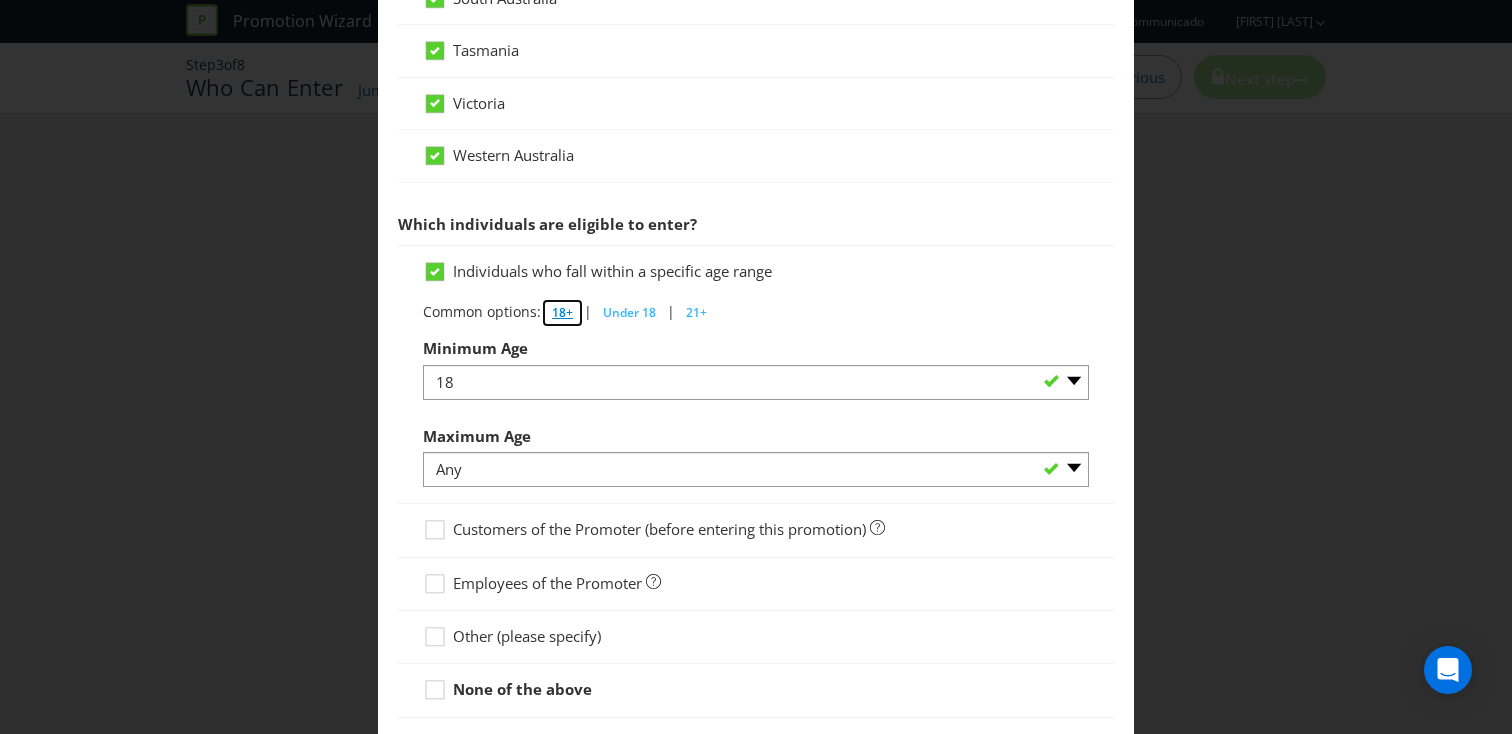 scroll, scrollTop: 846, scrollLeft: 0, axis: vertical 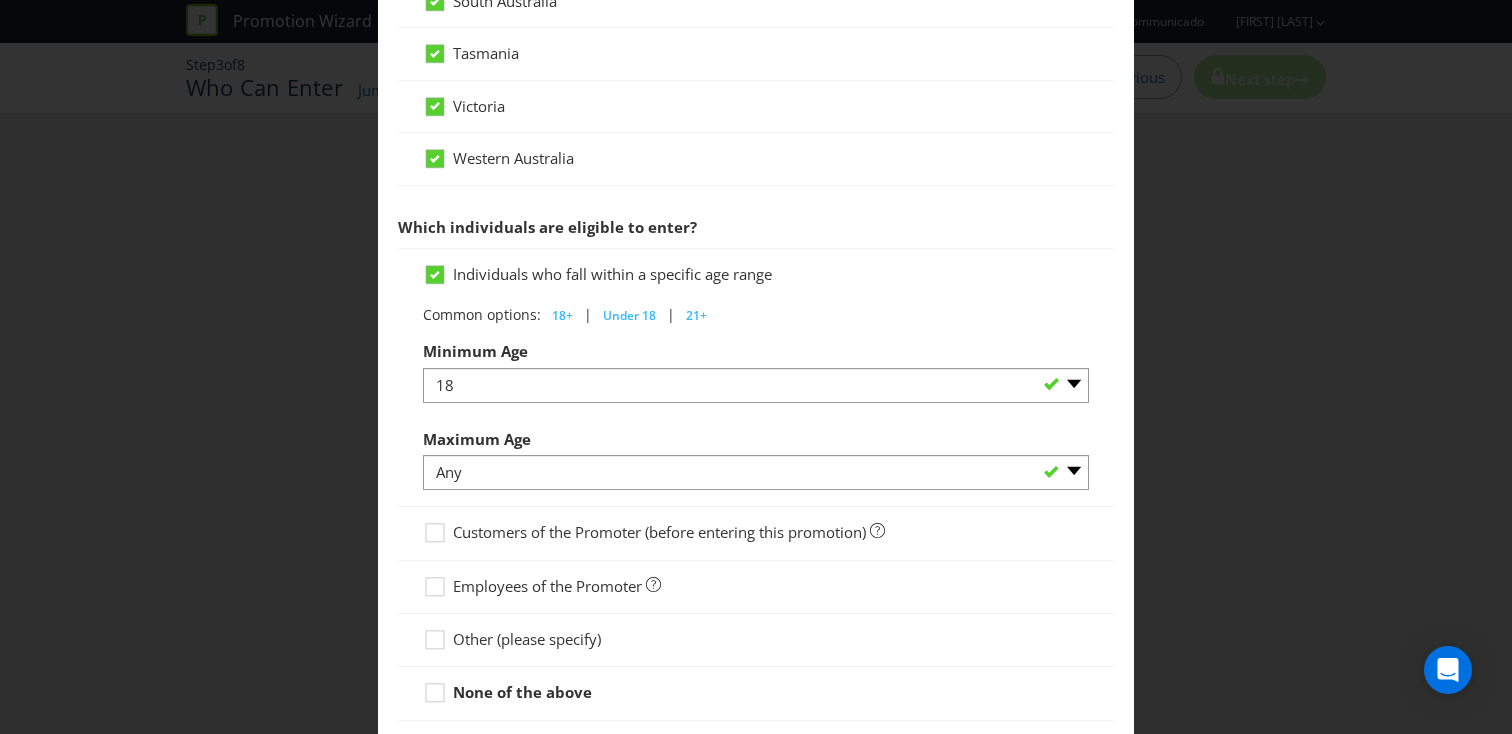 click on "Other (please specify)" at bounding box center (527, 639) 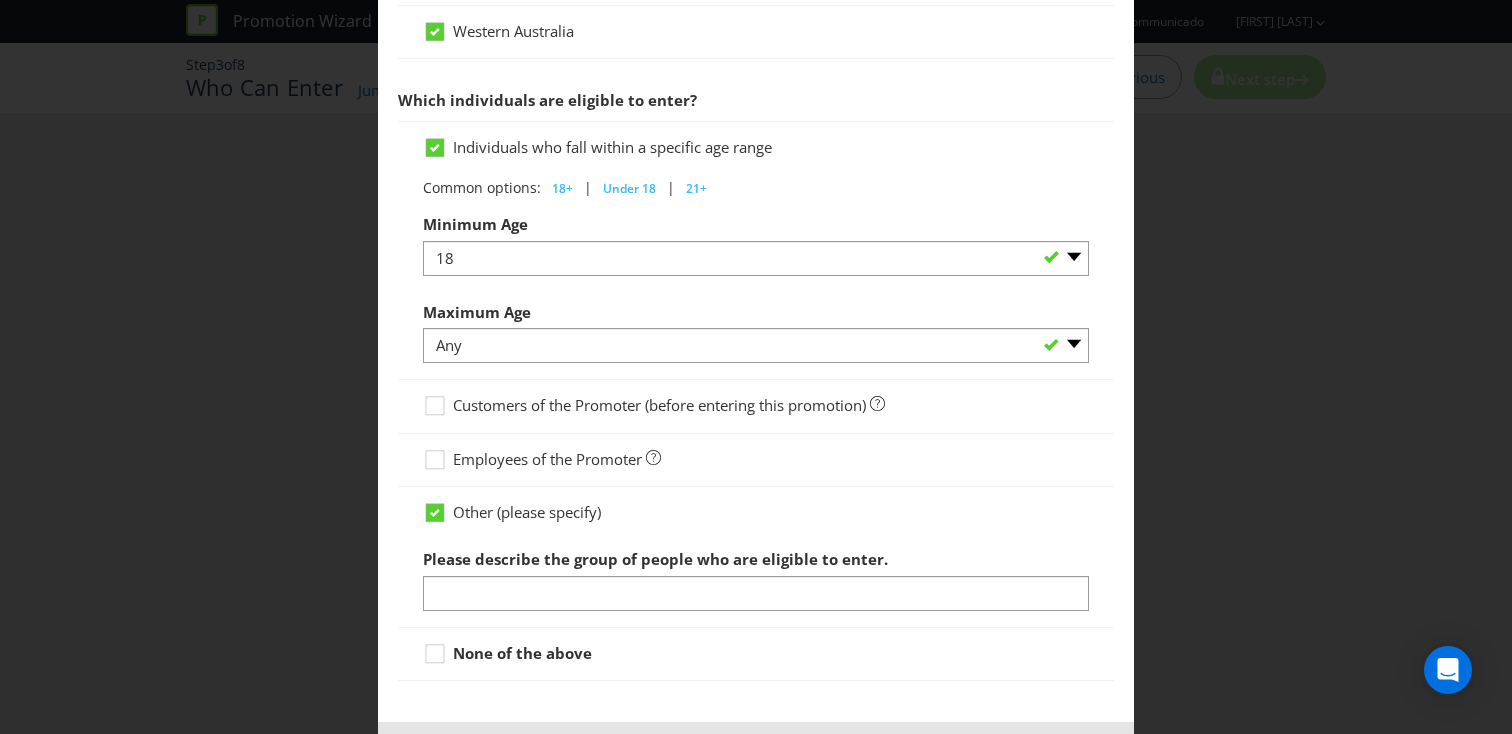 scroll, scrollTop: 975, scrollLeft: 0, axis: vertical 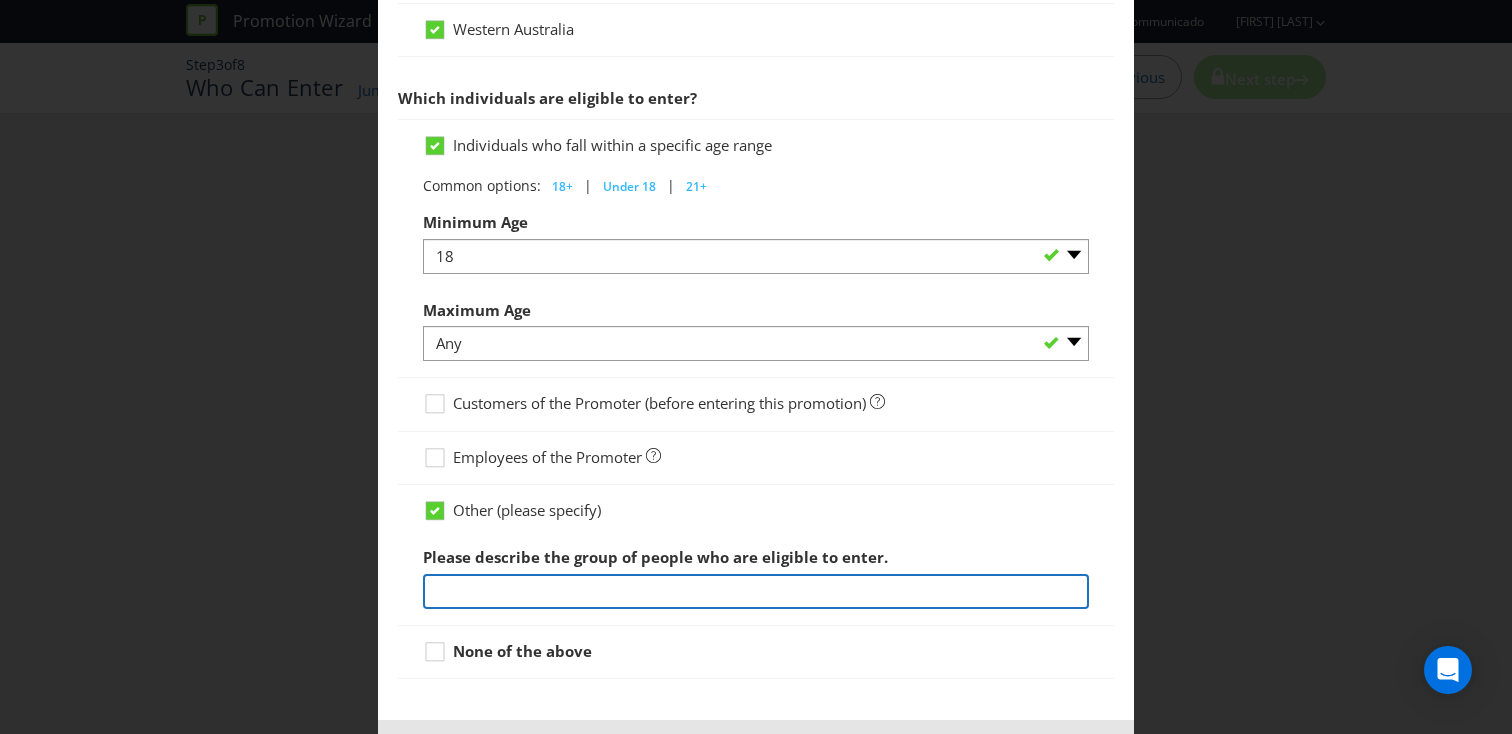 click at bounding box center [756, 591] 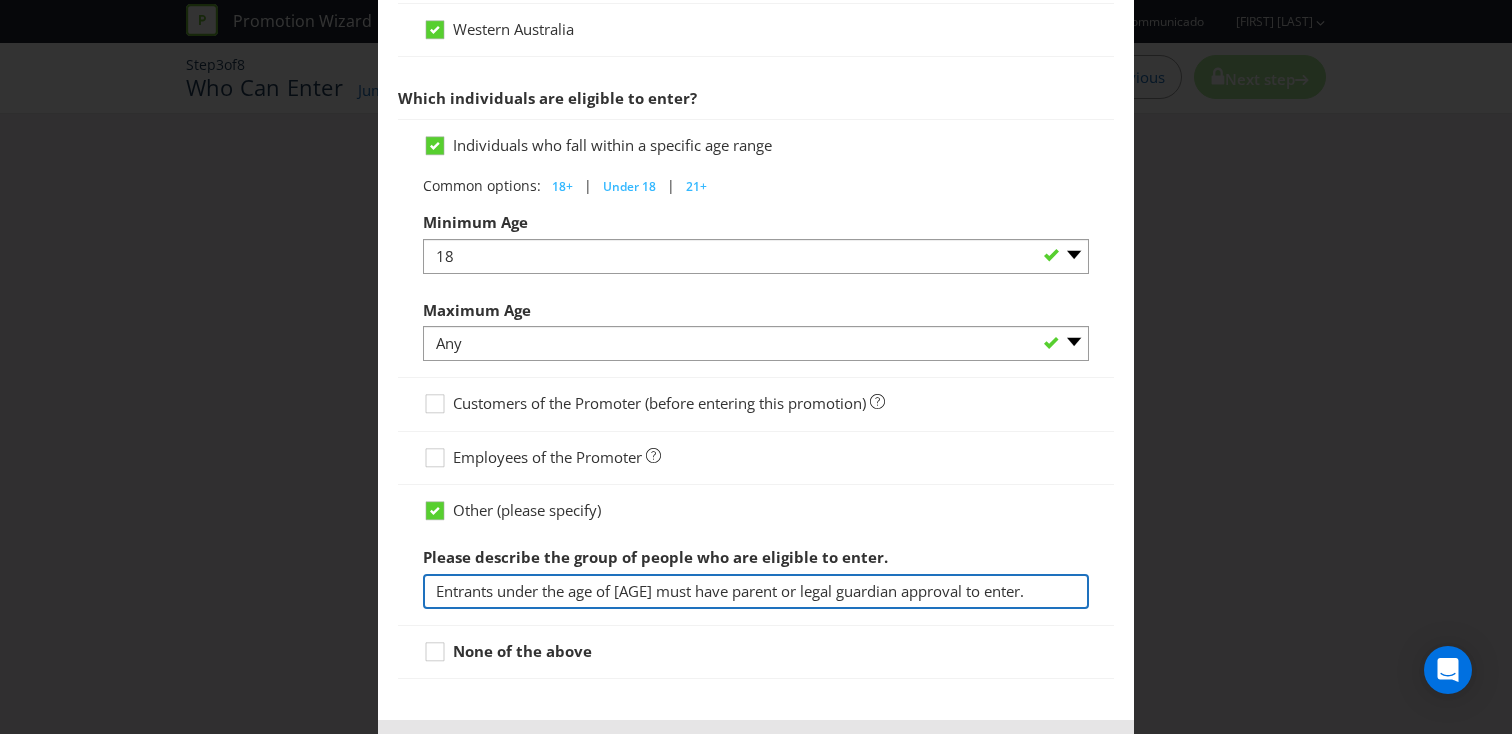 scroll, scrollTop: 1062, scrollLeft: 0, axis: vertical 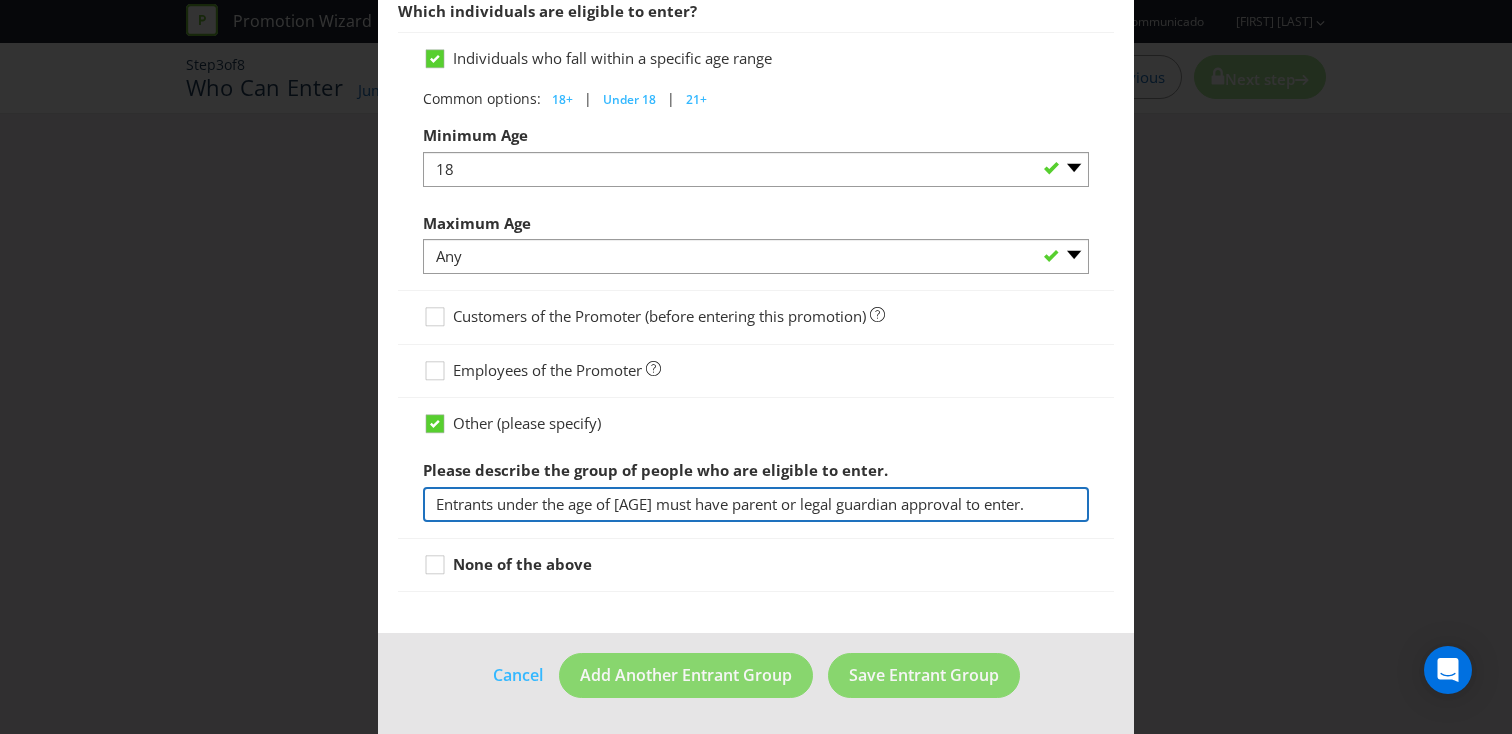 type on "Entrants under the age of [AGE] must have parent or legal guardian approval to enter." 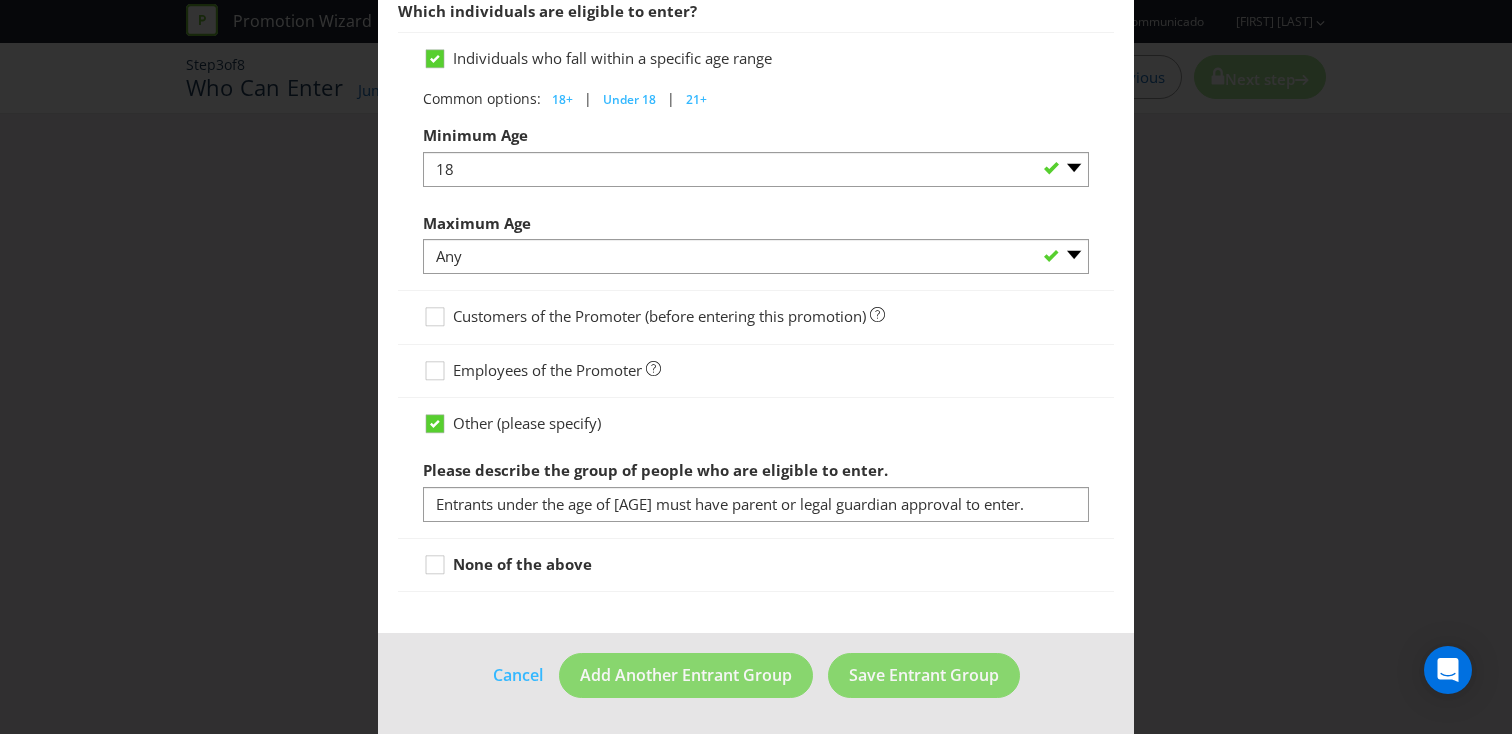 click on "None of the above" at bounding box center [756, 565] 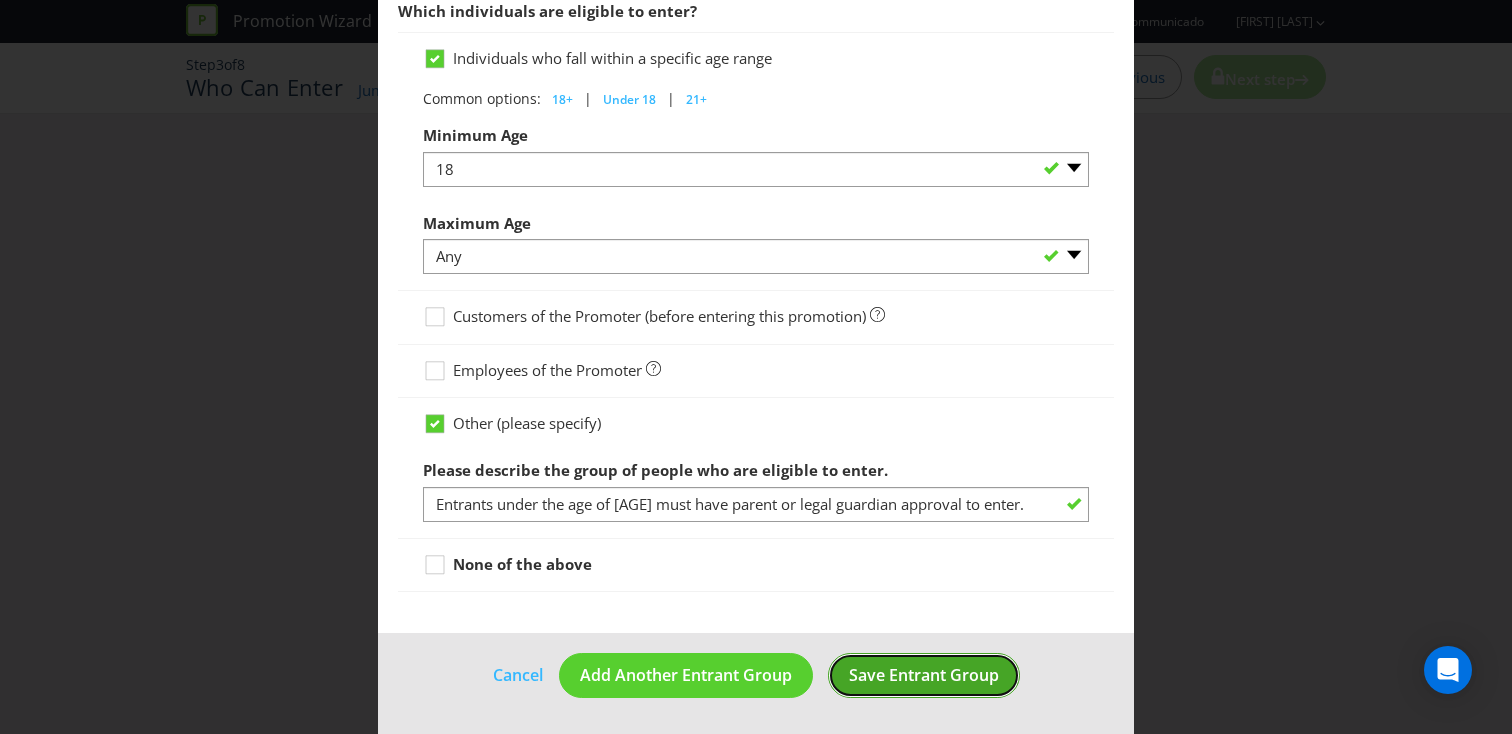click on "Save Entrant Group" at bounding box center (924, 675) 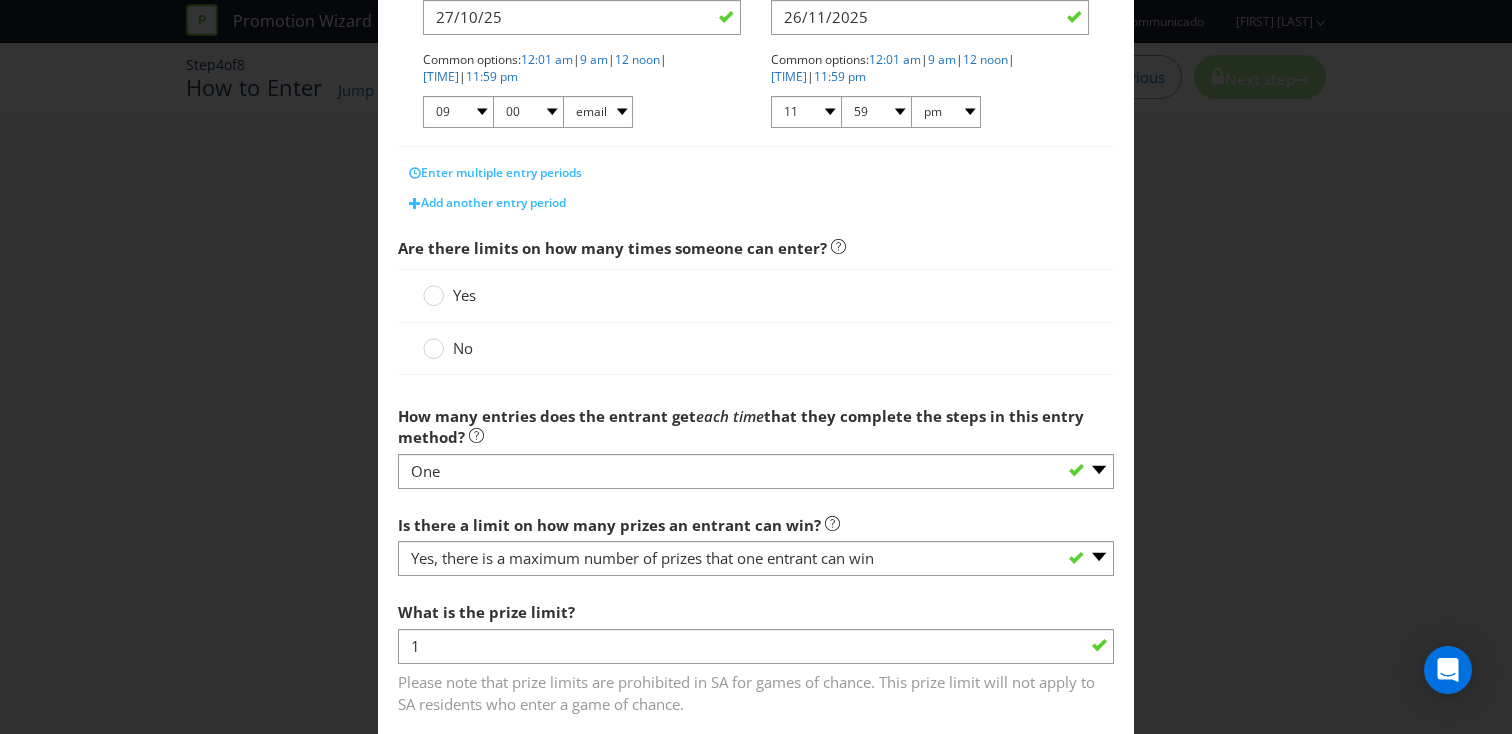 scroll, scrollTop: 491, scrollLeft: 0, axis: vertical 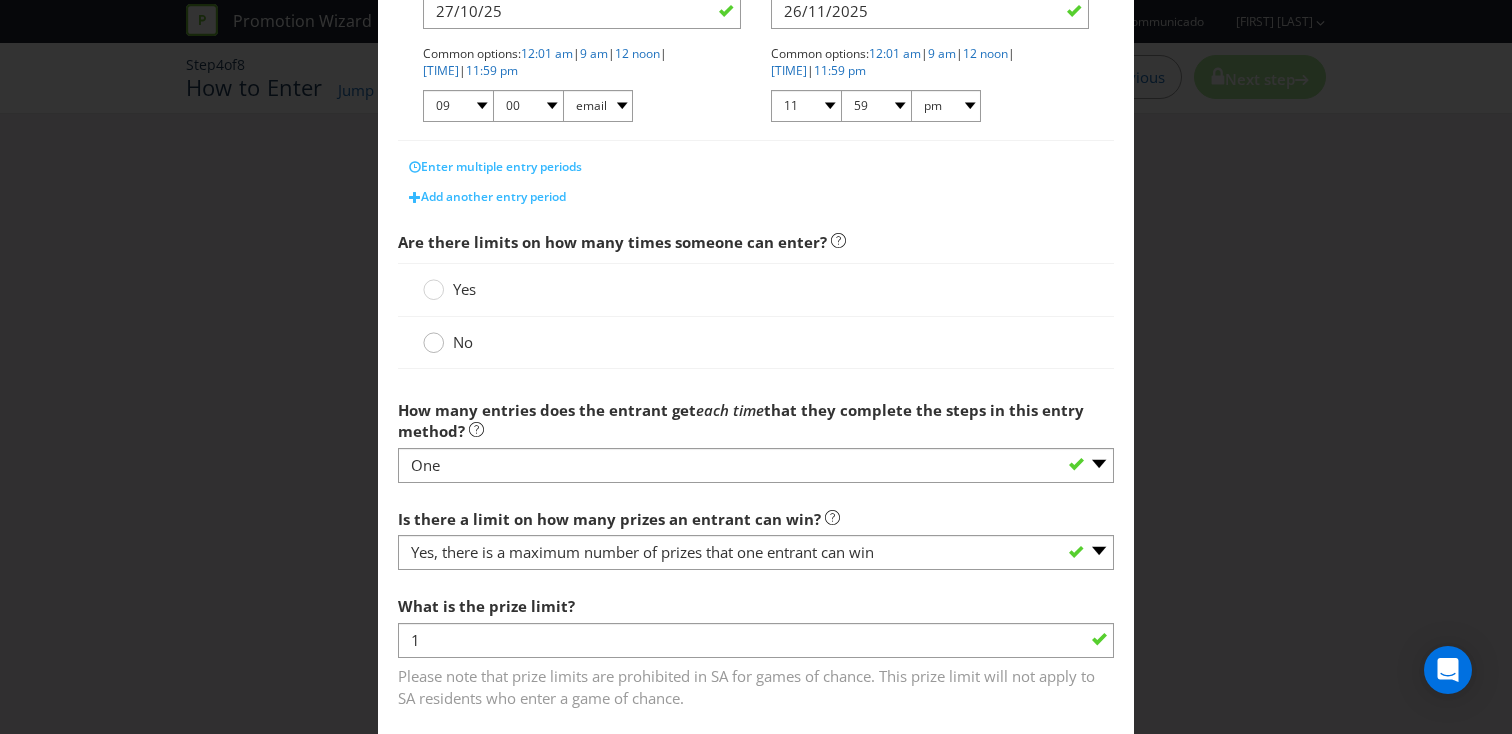 click 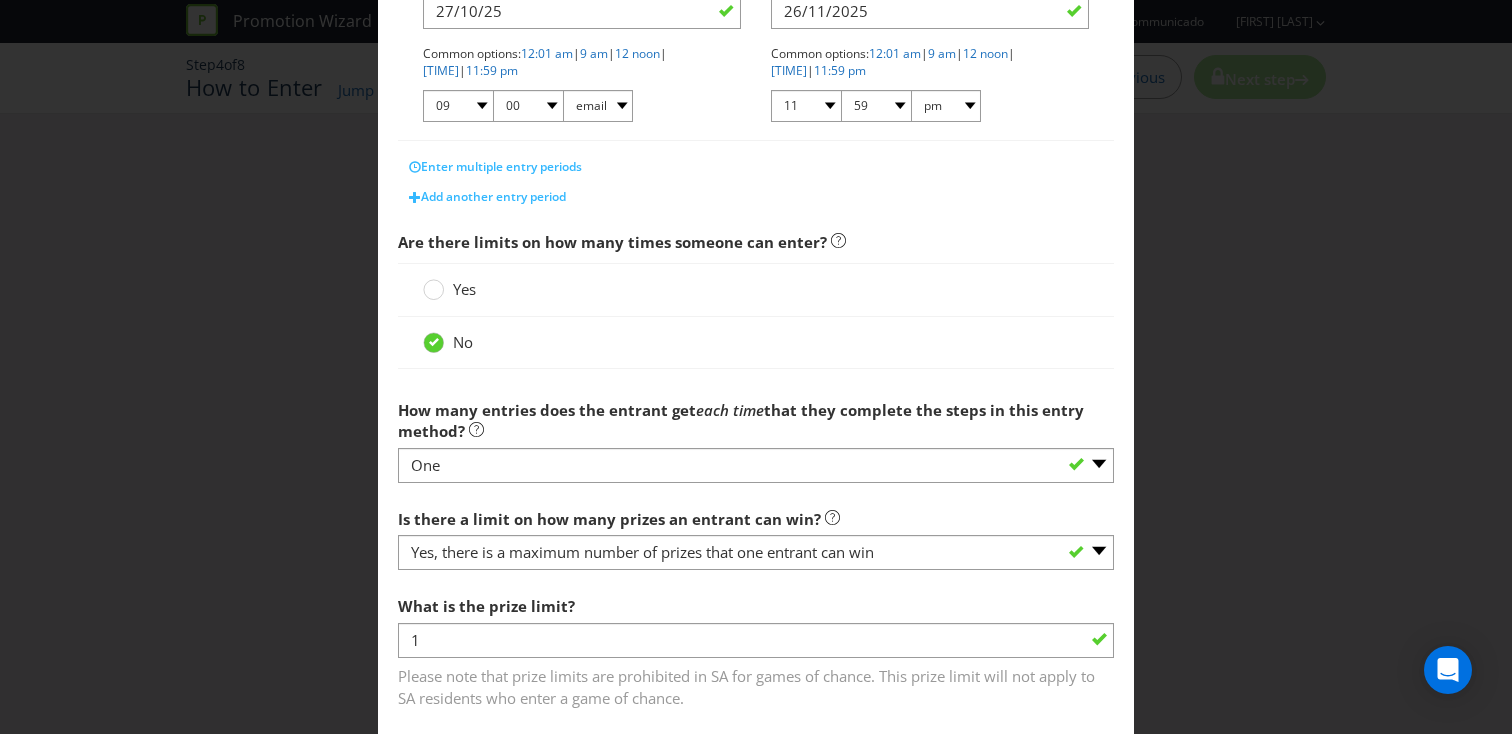 scroll, scrollTop: 602, scrollLeft: 0, axis: vertical 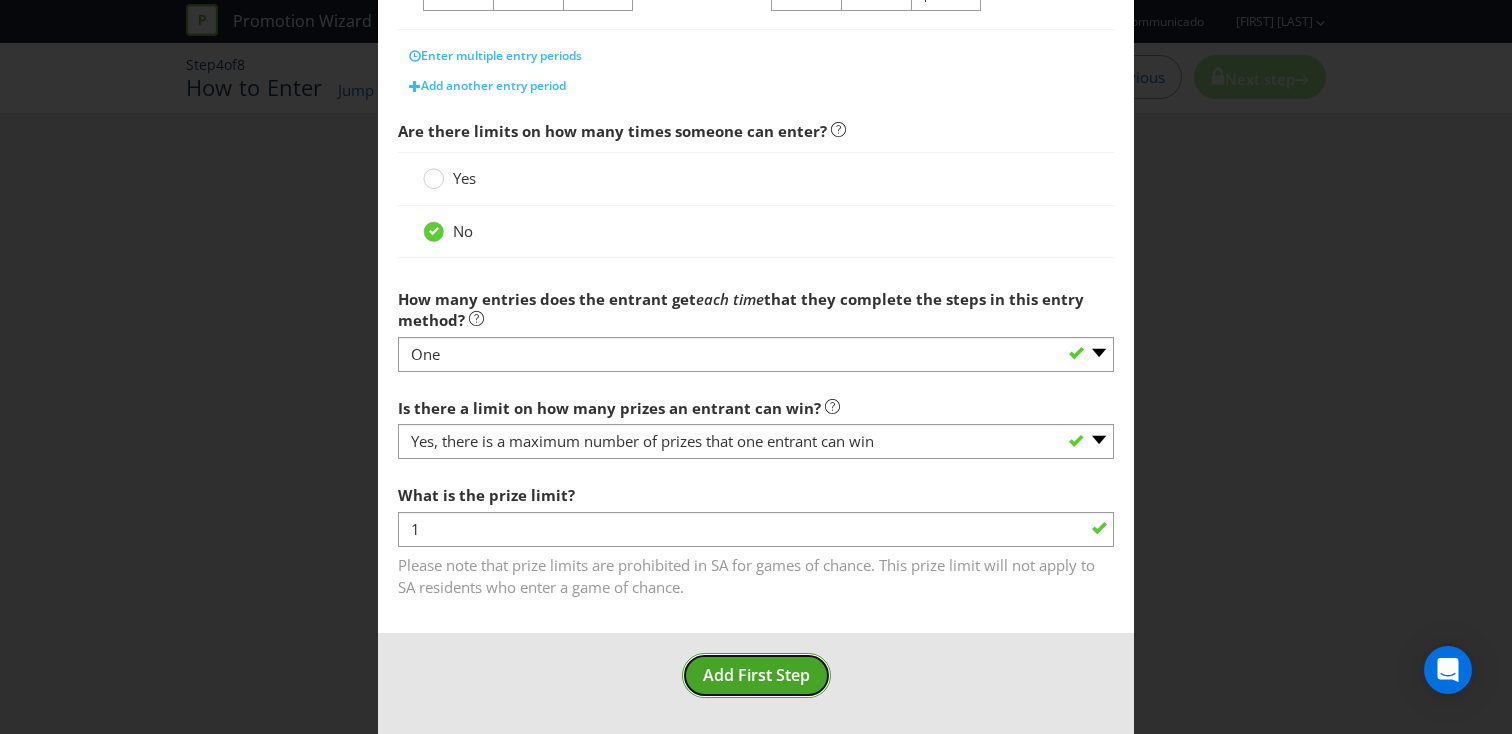 click on "Add First Step" at bounding box center (756, 675) 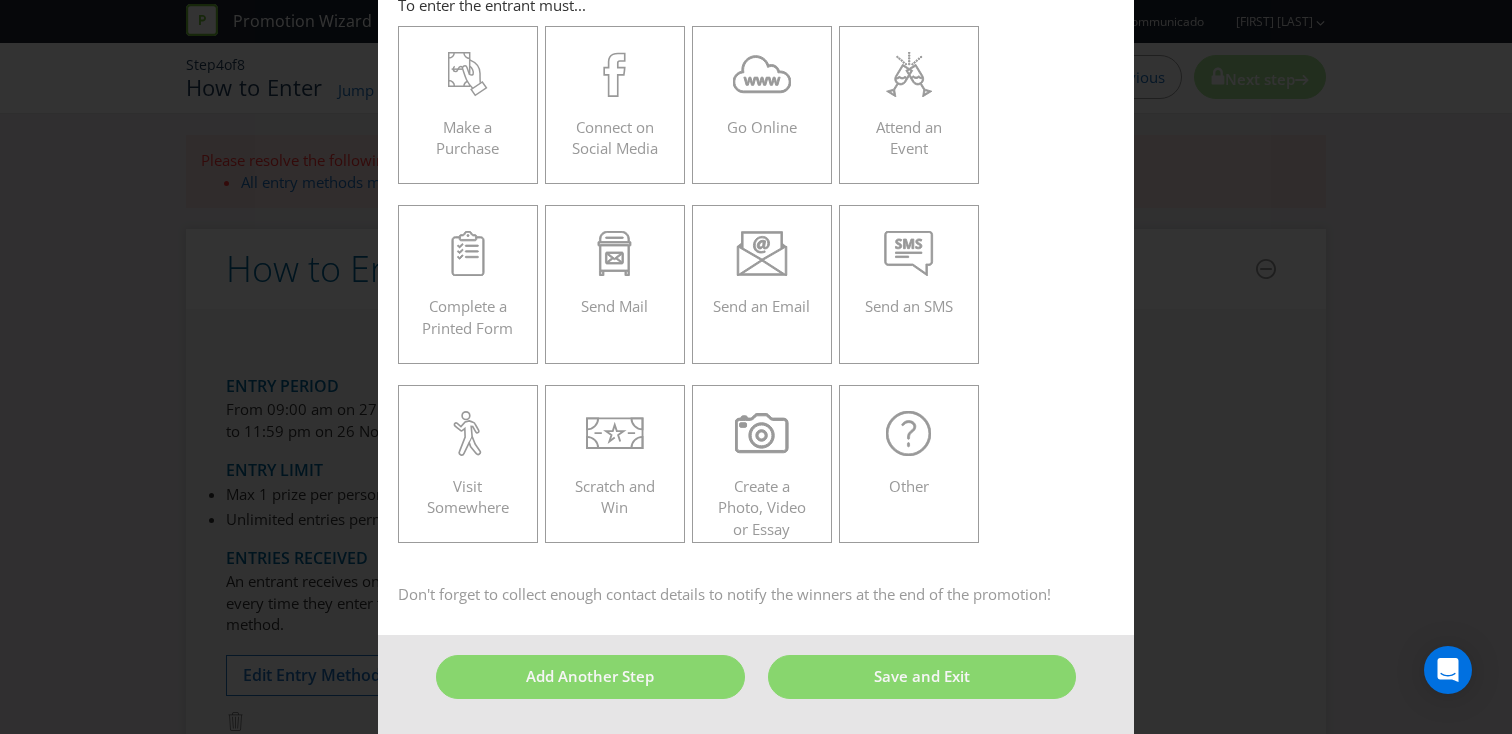 scroll, scrollTop: 85, scrollLeft: 0, axis: vertical 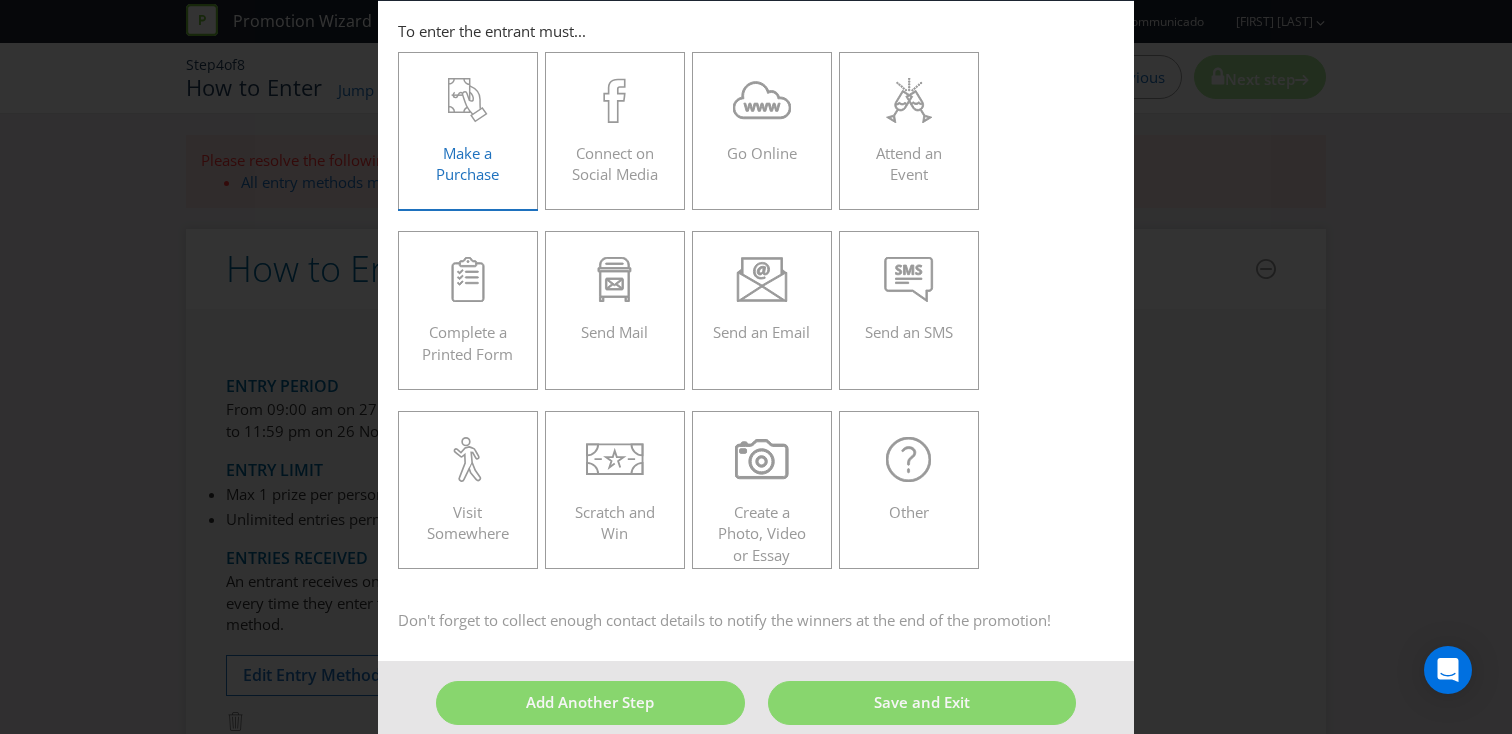 click on "Make a Purchase" at bounding box center [467, 163] 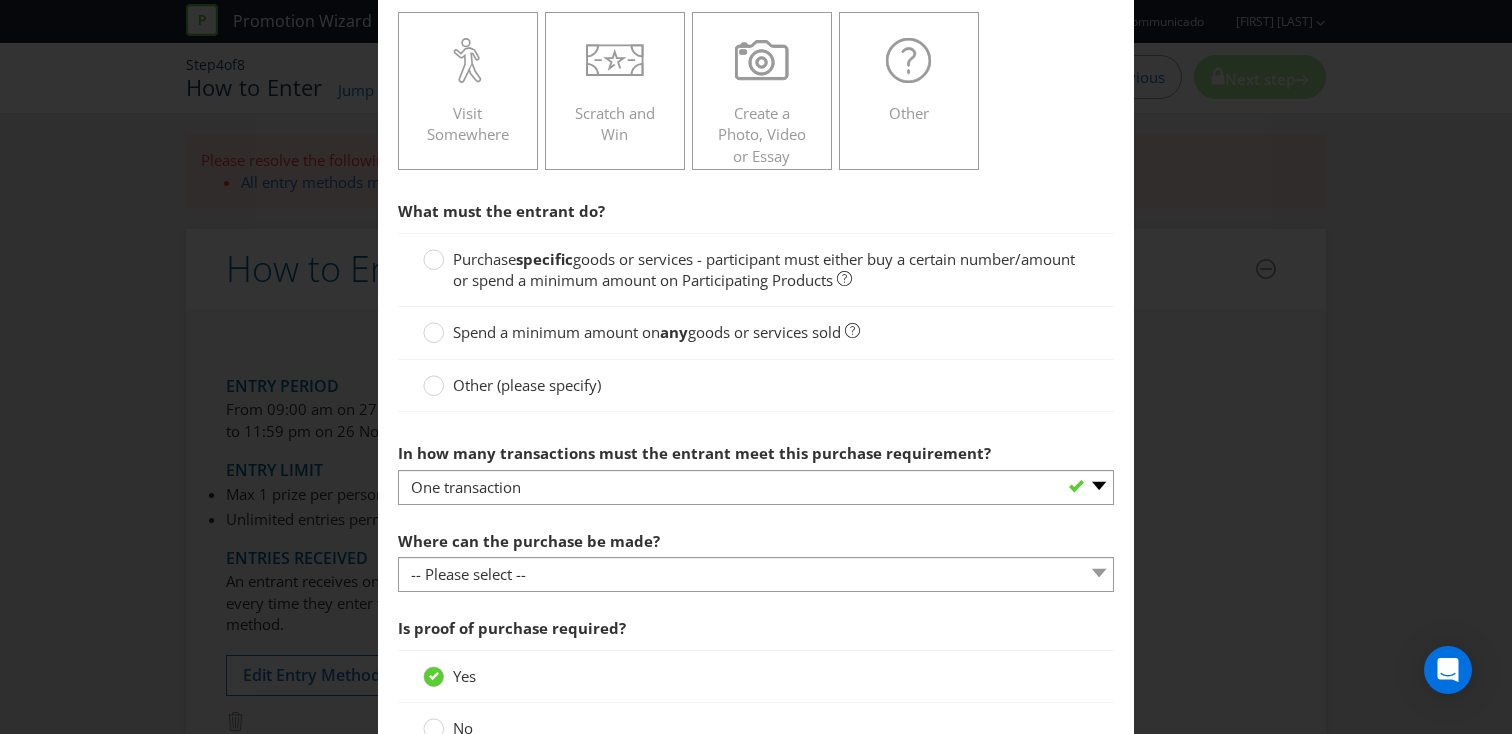 scroll, scrollTop: 492, scrollLeft: 0, axis: vertical 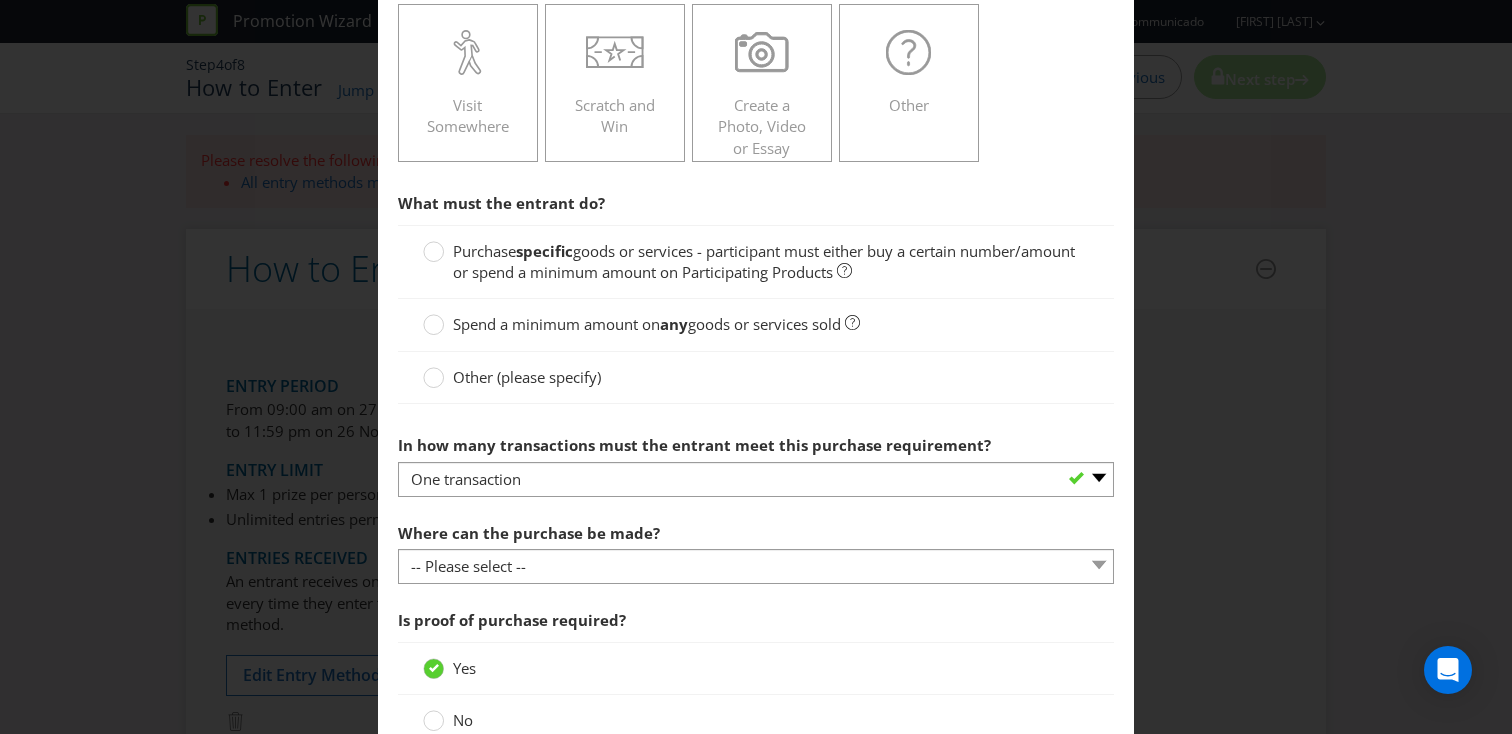 click on "specific" at bounding box center (544, 251) 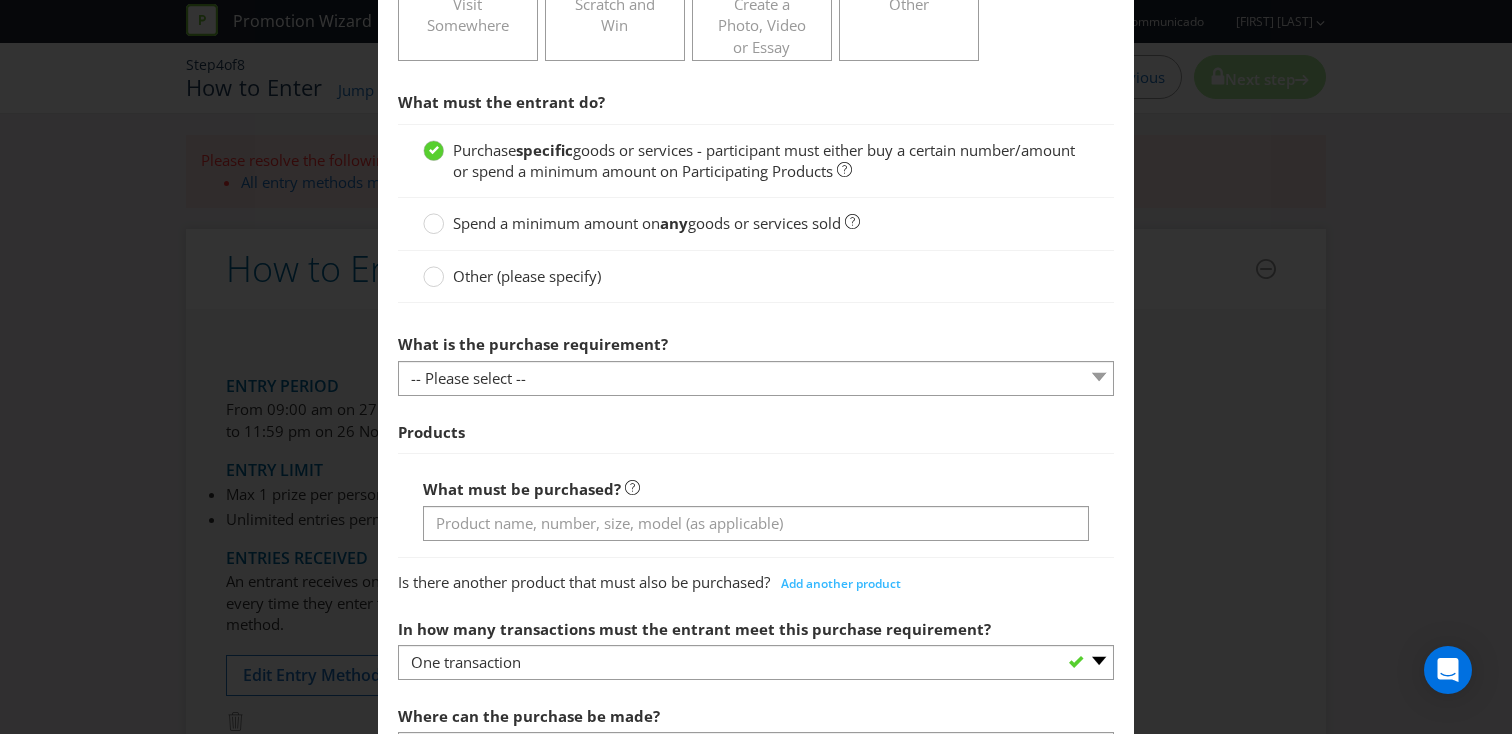 scroll, scrollTop: 606, scrollLeft: 0, axis: vertical 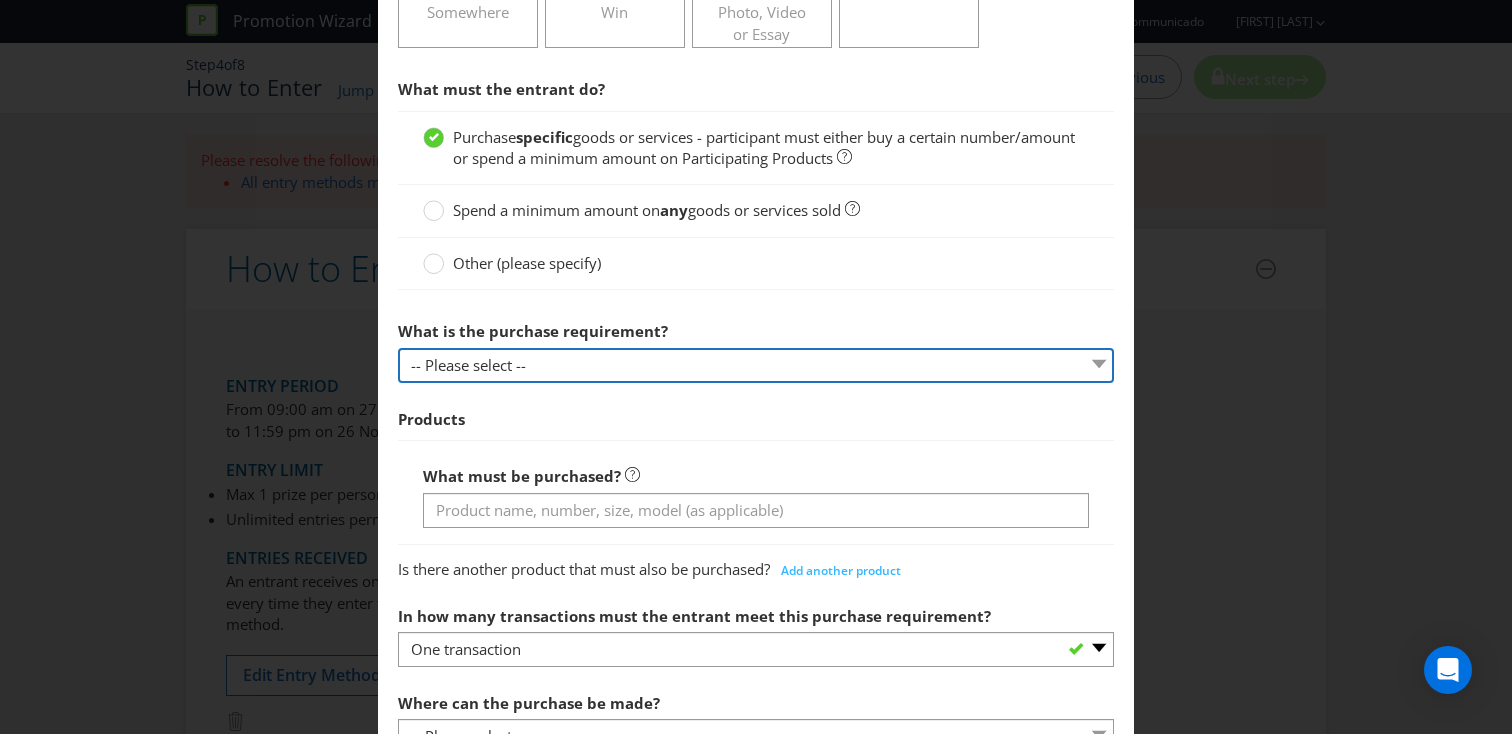 click on "-- Please select -- Buy a certain number of these products or services Spend a minimum amount on these products or services" at bounding box center [756, 365] 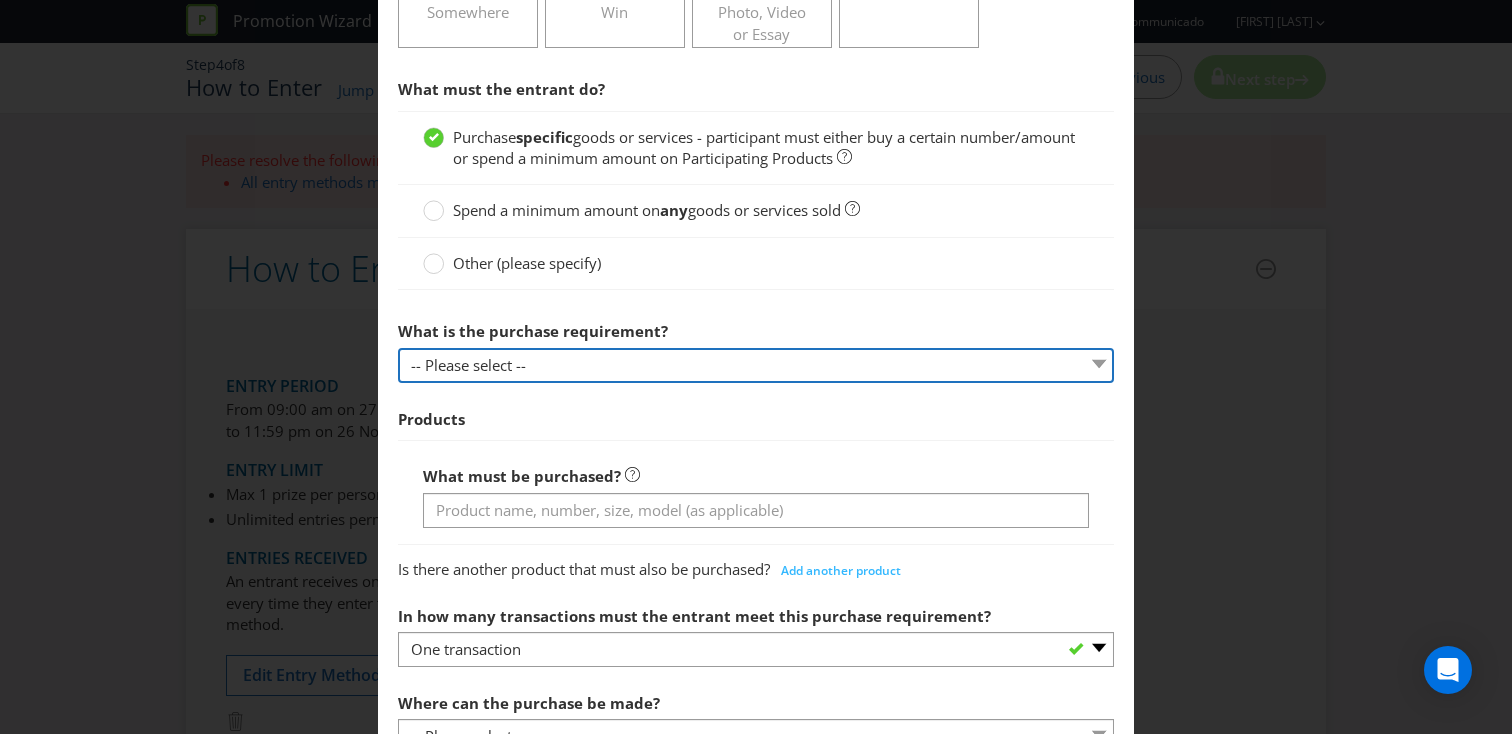 select on "MINIMUM_QUANTITY" 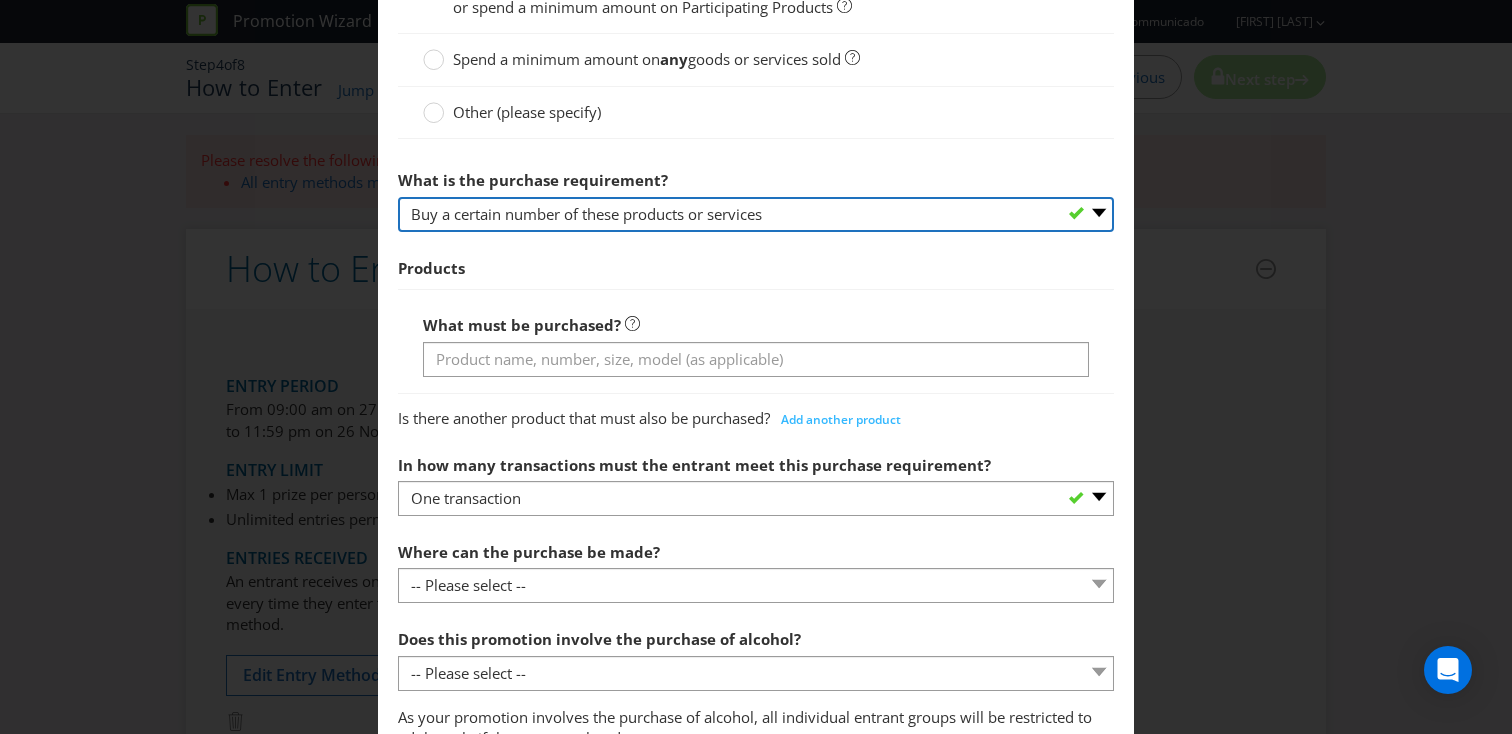 scroll, scrollTop: 759, scrollLeft: 0, axis: vertical 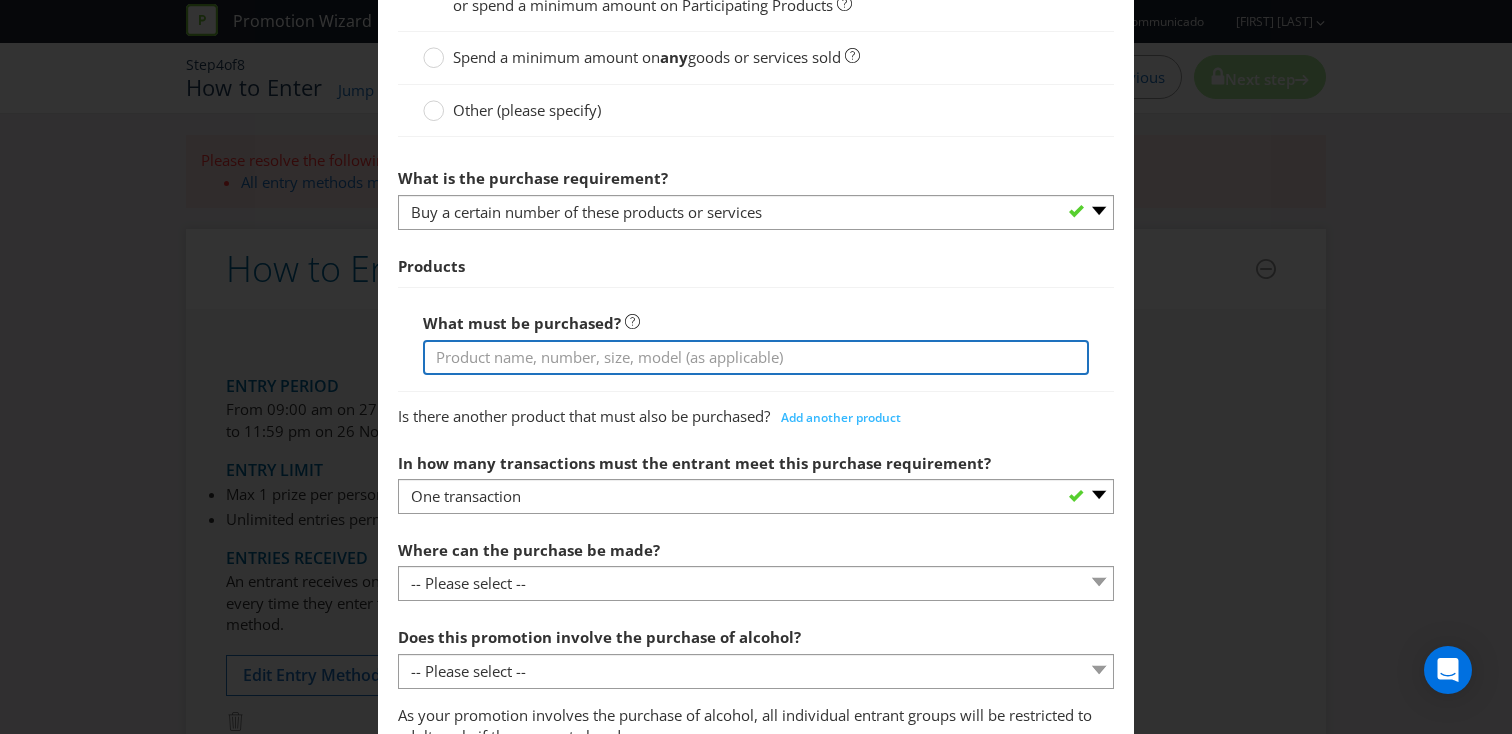click at bounding box center [756, 357] 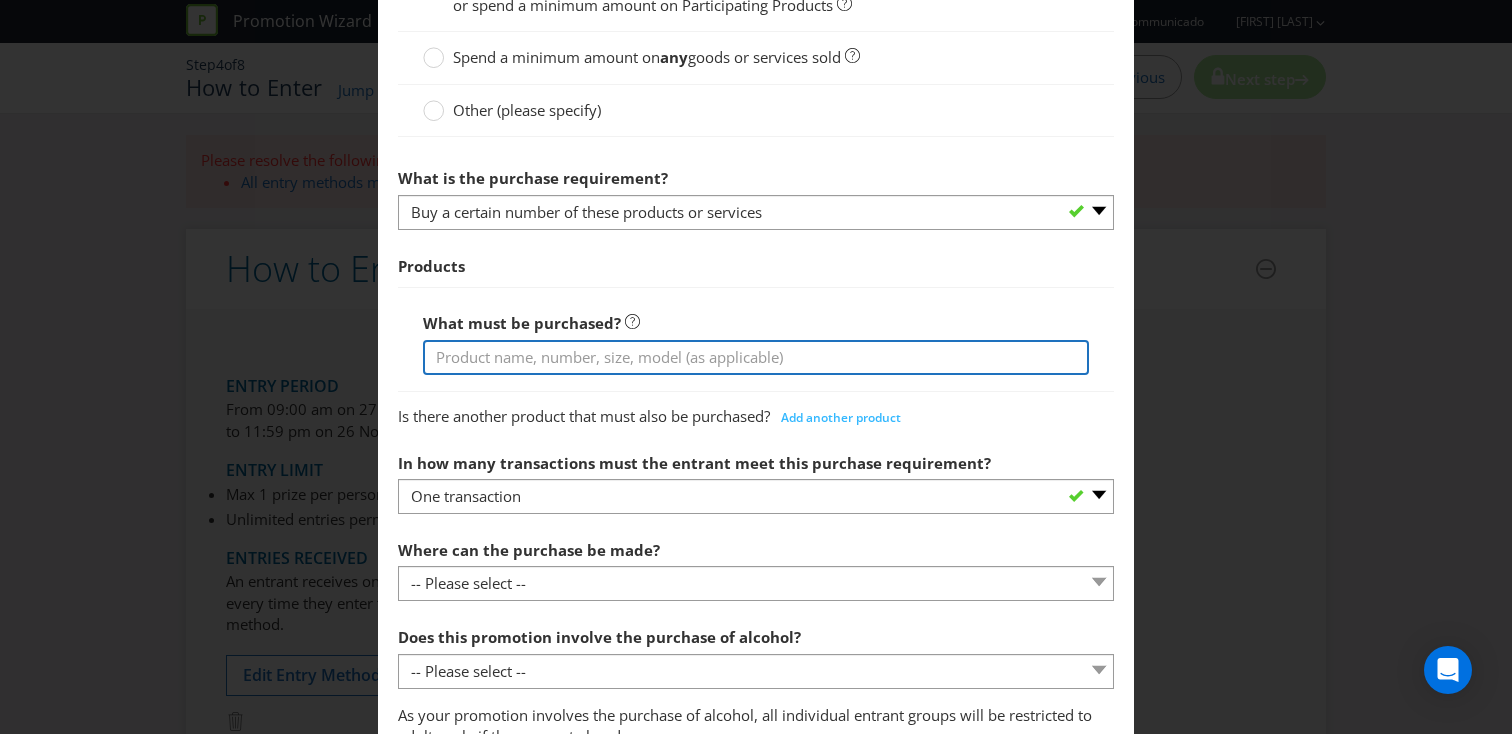 type on "Purchase any 2 specially marked packs of any of the Wicked Sister range" 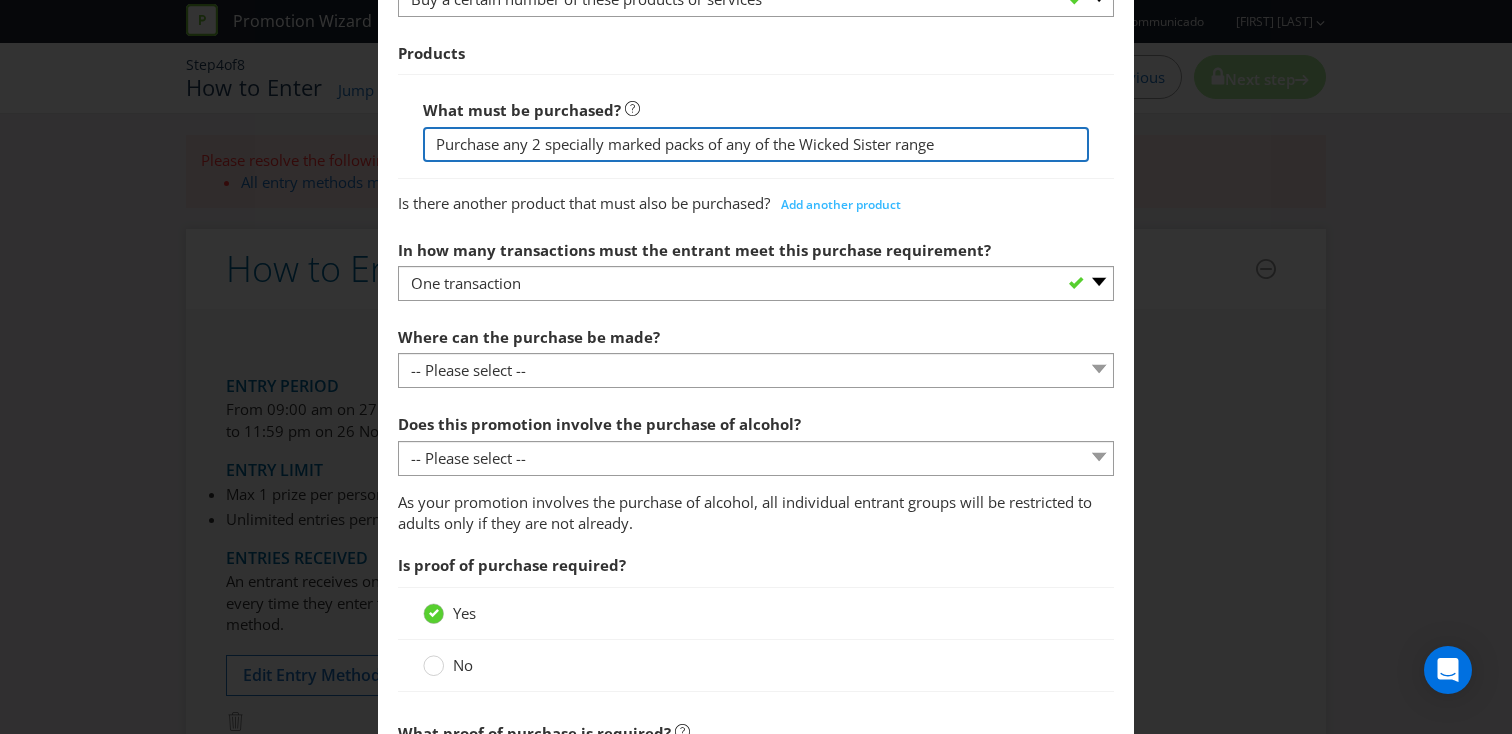 scroll, scrollTop: 974, scrollLeft: 0, axis: vertical 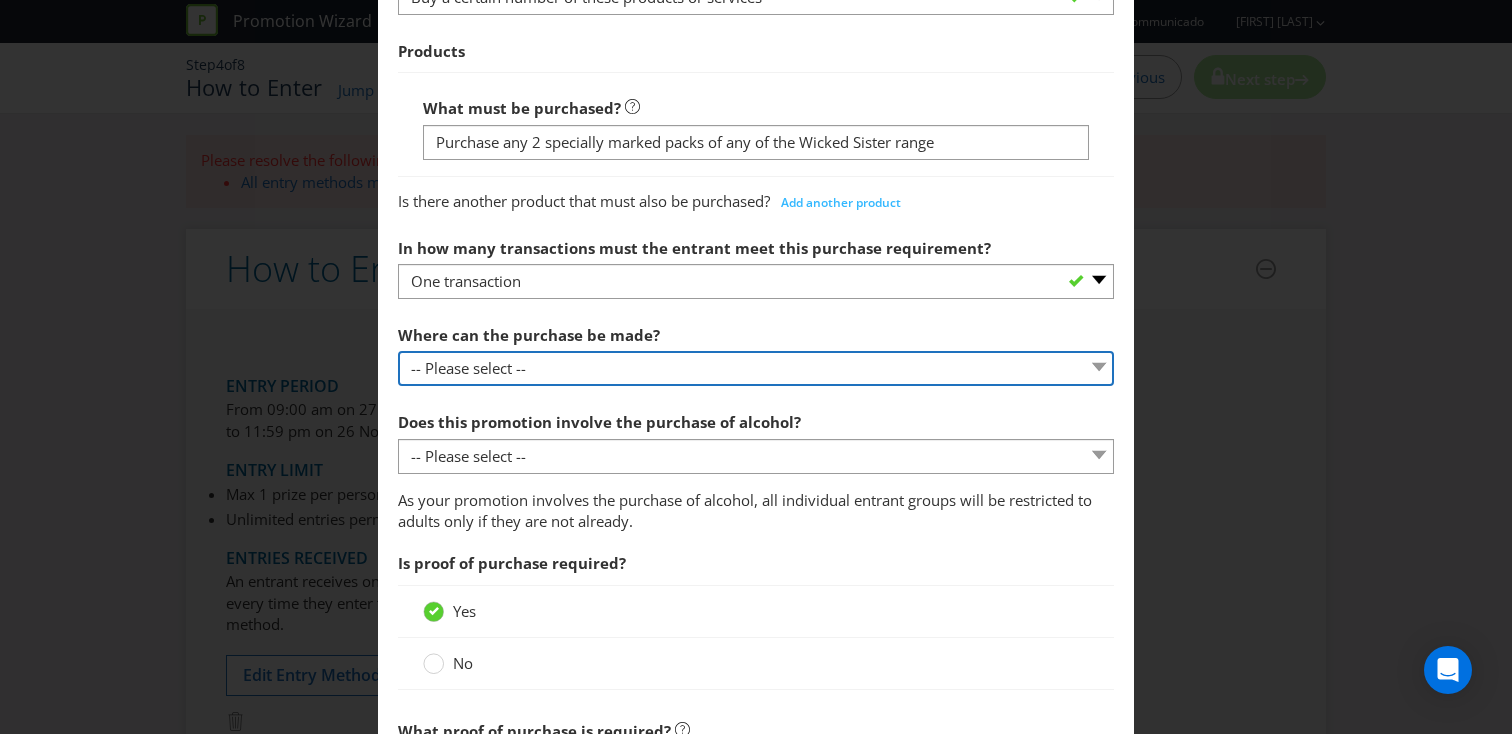 click on "-- Please select -- Any stores displaying promotional material (including online) Any stores displaying promotional material (excluding online) Any stores that sell the product or service Specific stores or a specific area (please specify) Other (please specify)" at bounding box center [756, 368] 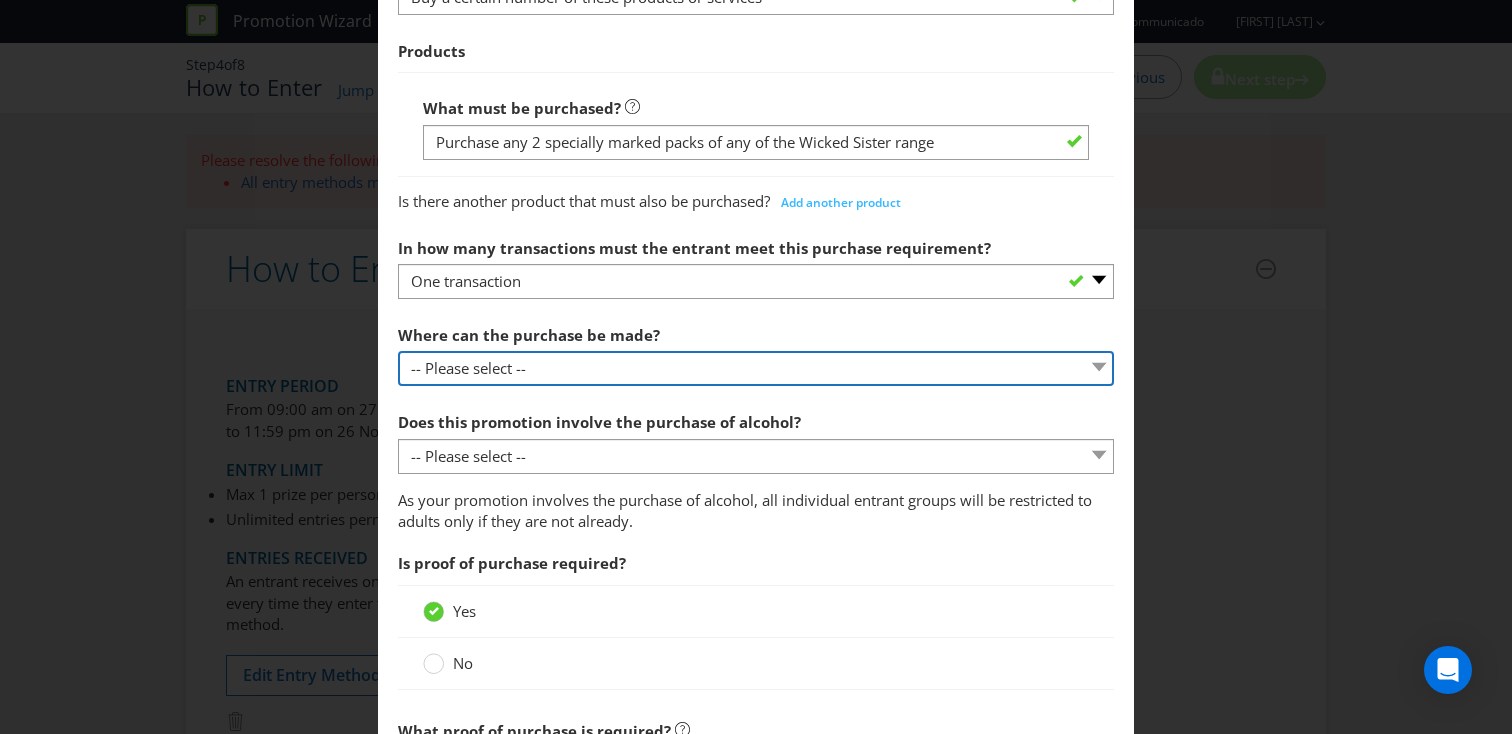 select on "SPECIFIC" 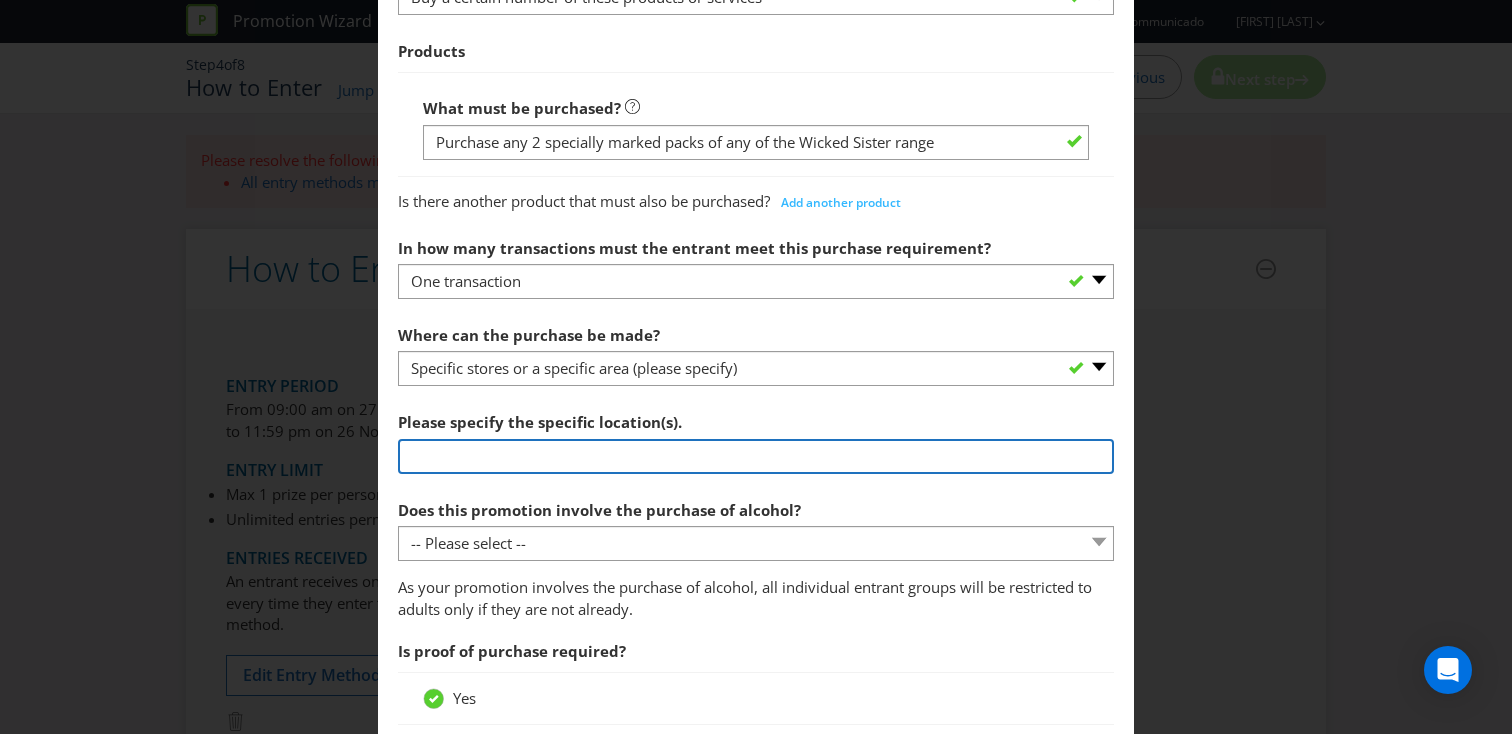 click at bounding box center (756, 456) 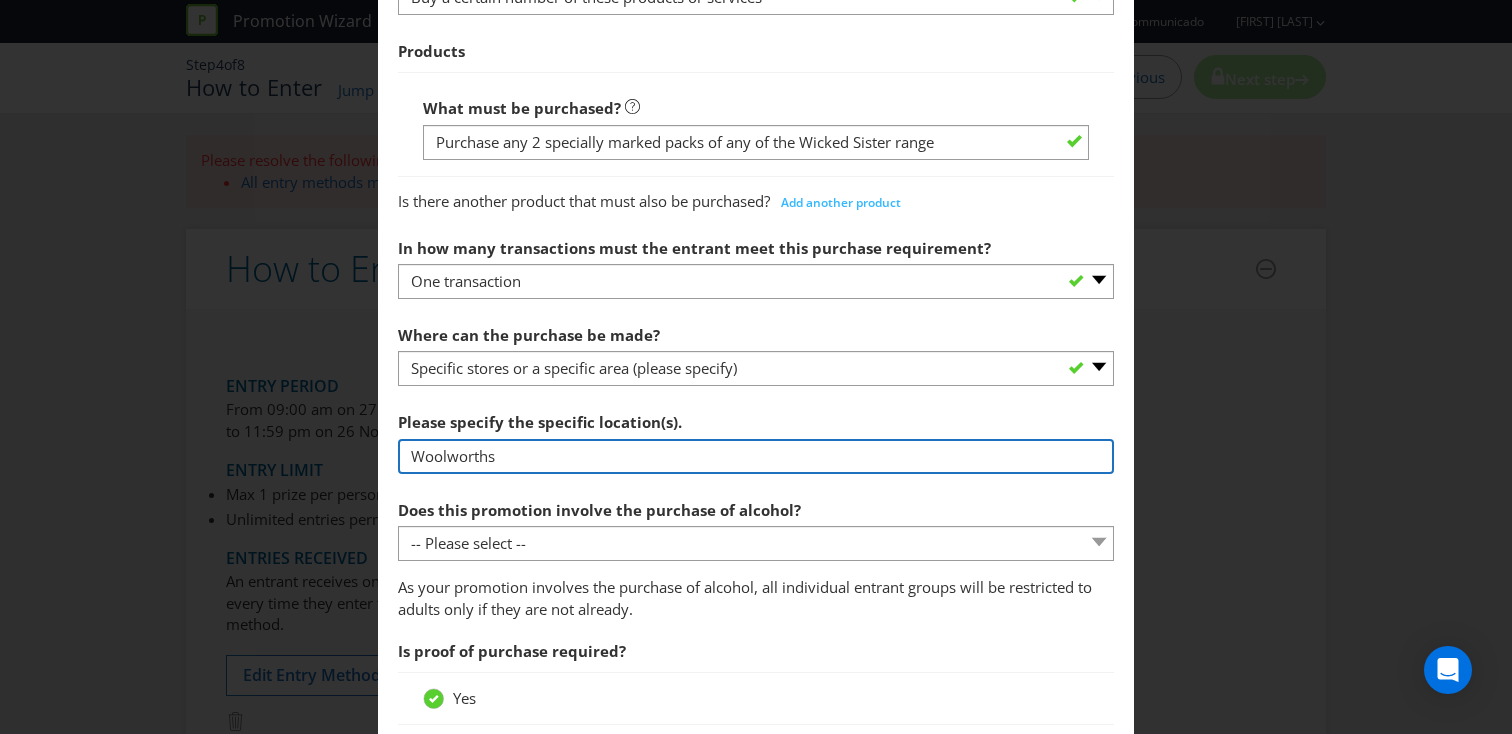 type on "Woolworths" 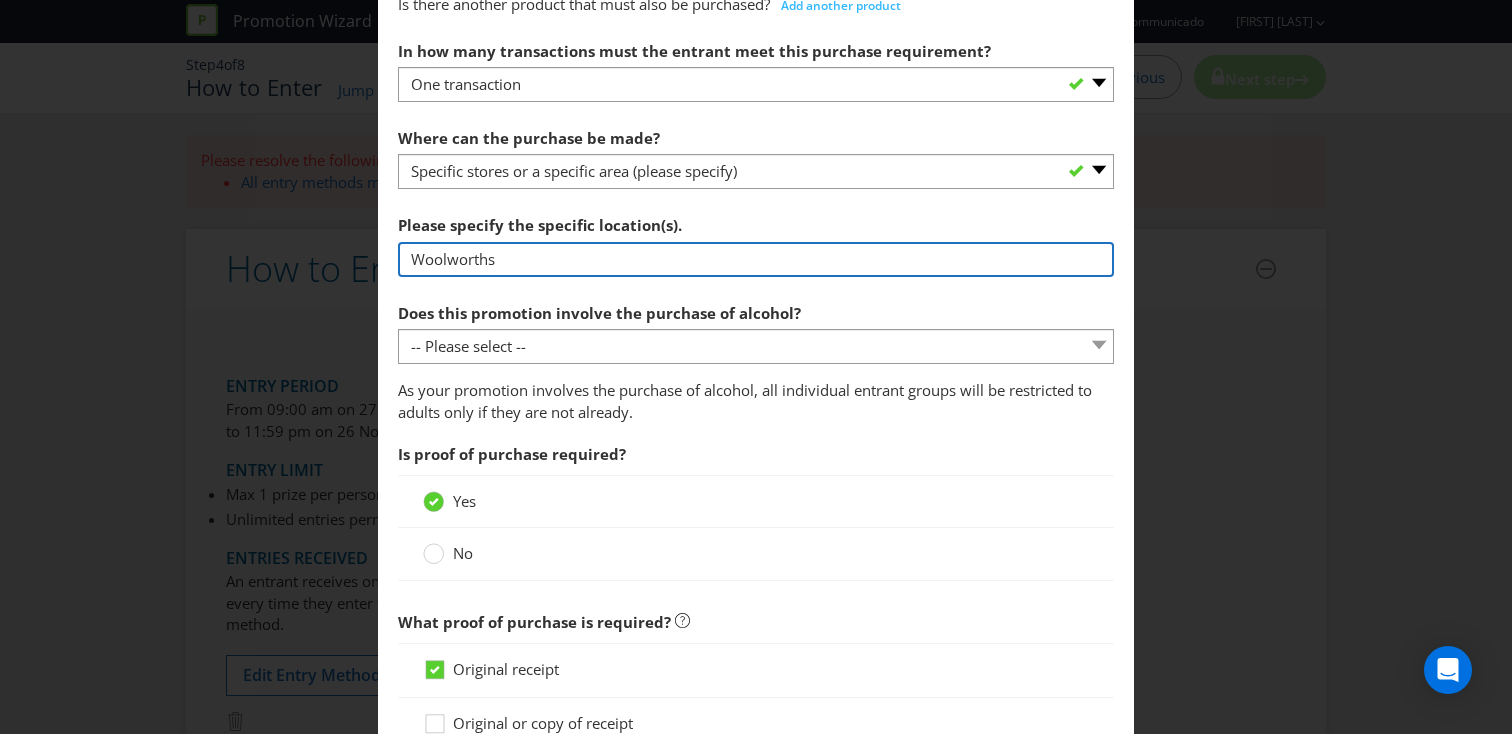 scroll, scrollTop: 1182, scrollLeft: 0, axis: vertical 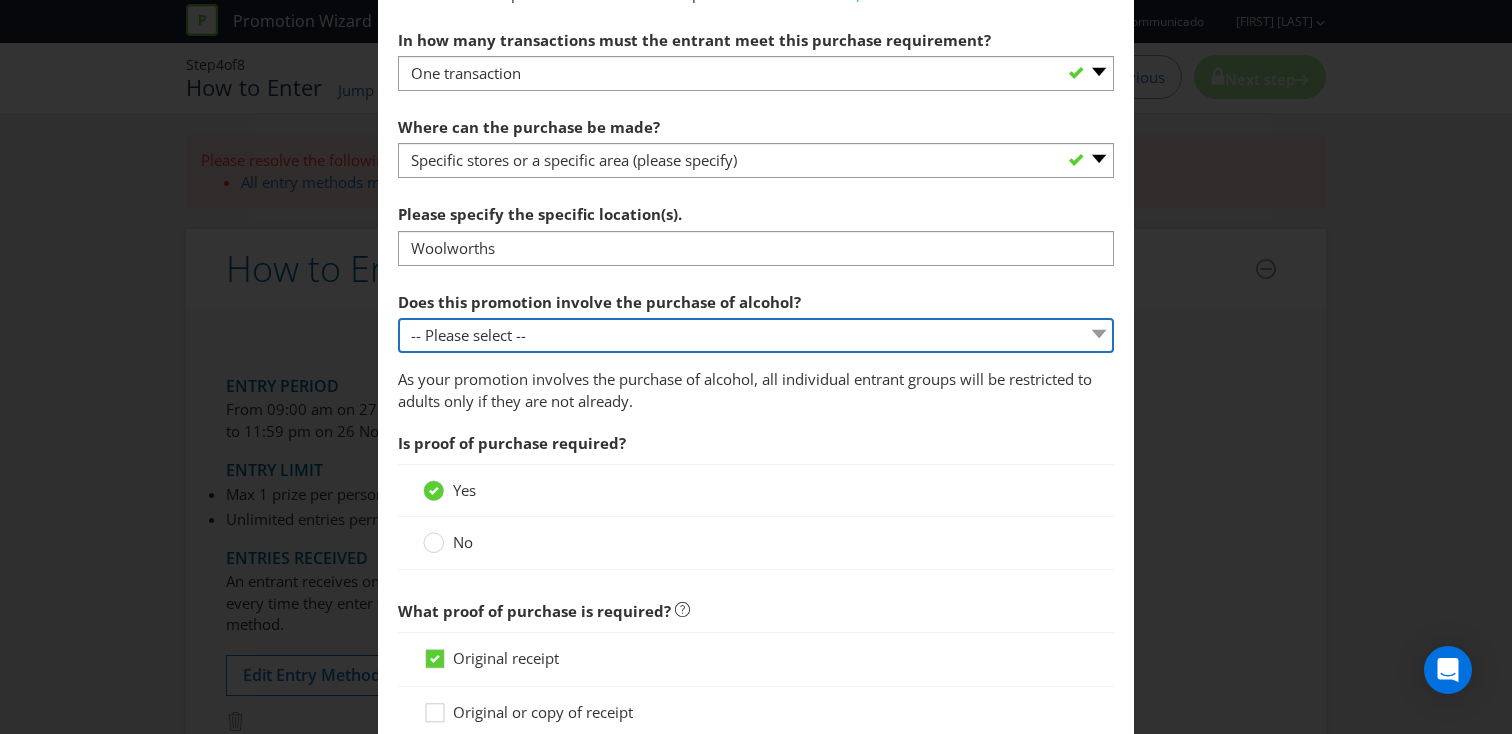 click on "-- Please select -- Yes, for on-premises consumption Yes, for off-premises consumption No, it does not involve the purchase of alcohol" at bounding box center (756, 335) 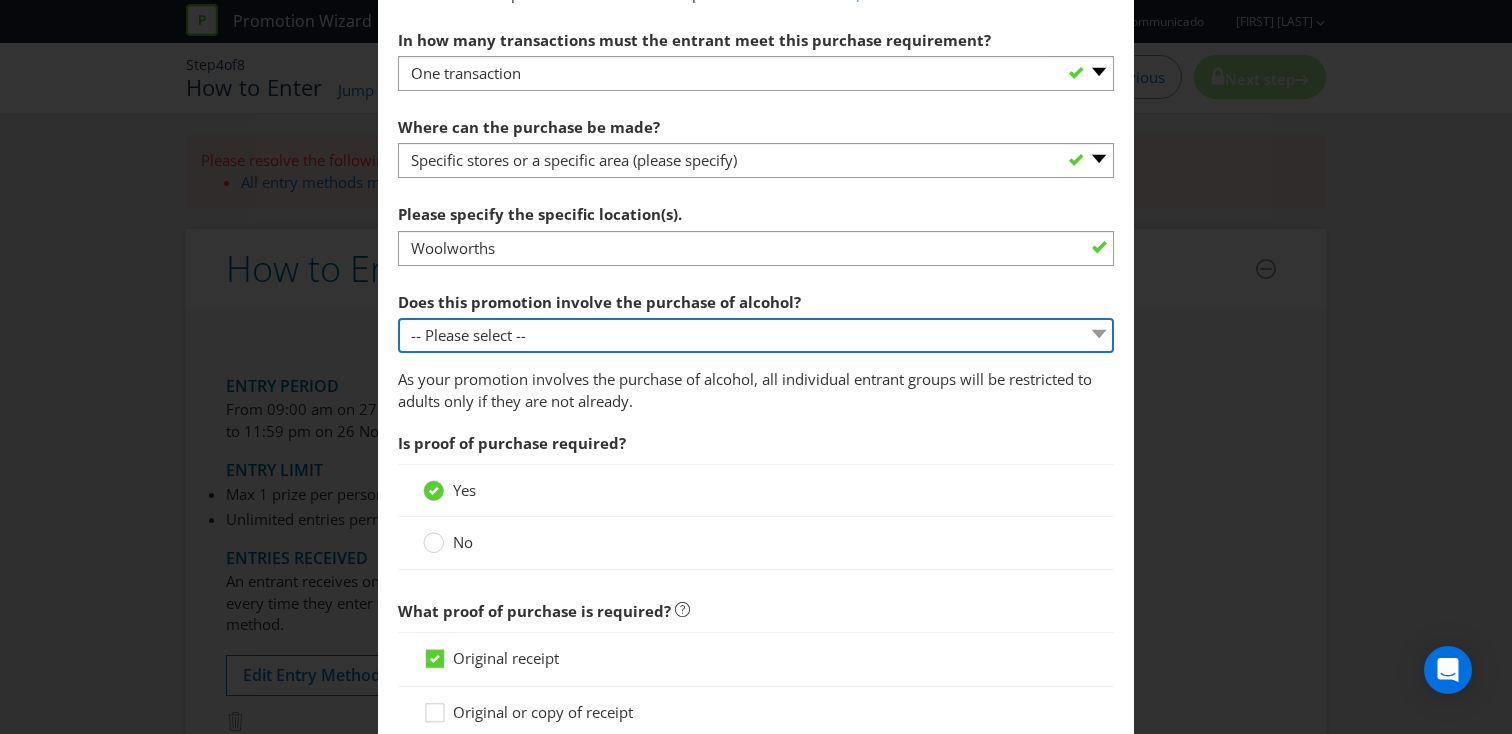 select on "NO" 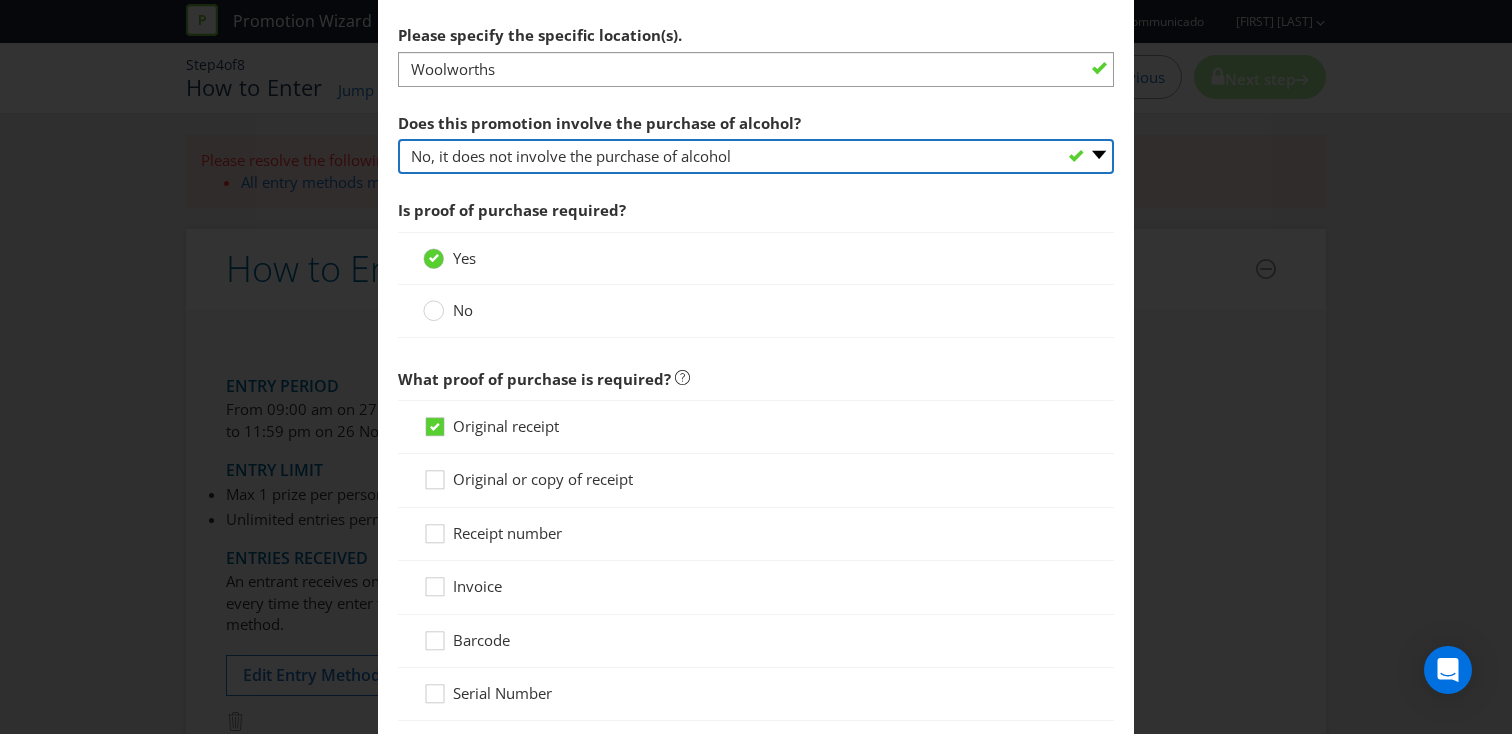 scroll, scrollTop: 1363, scrollLeft: 0, axis: vertical 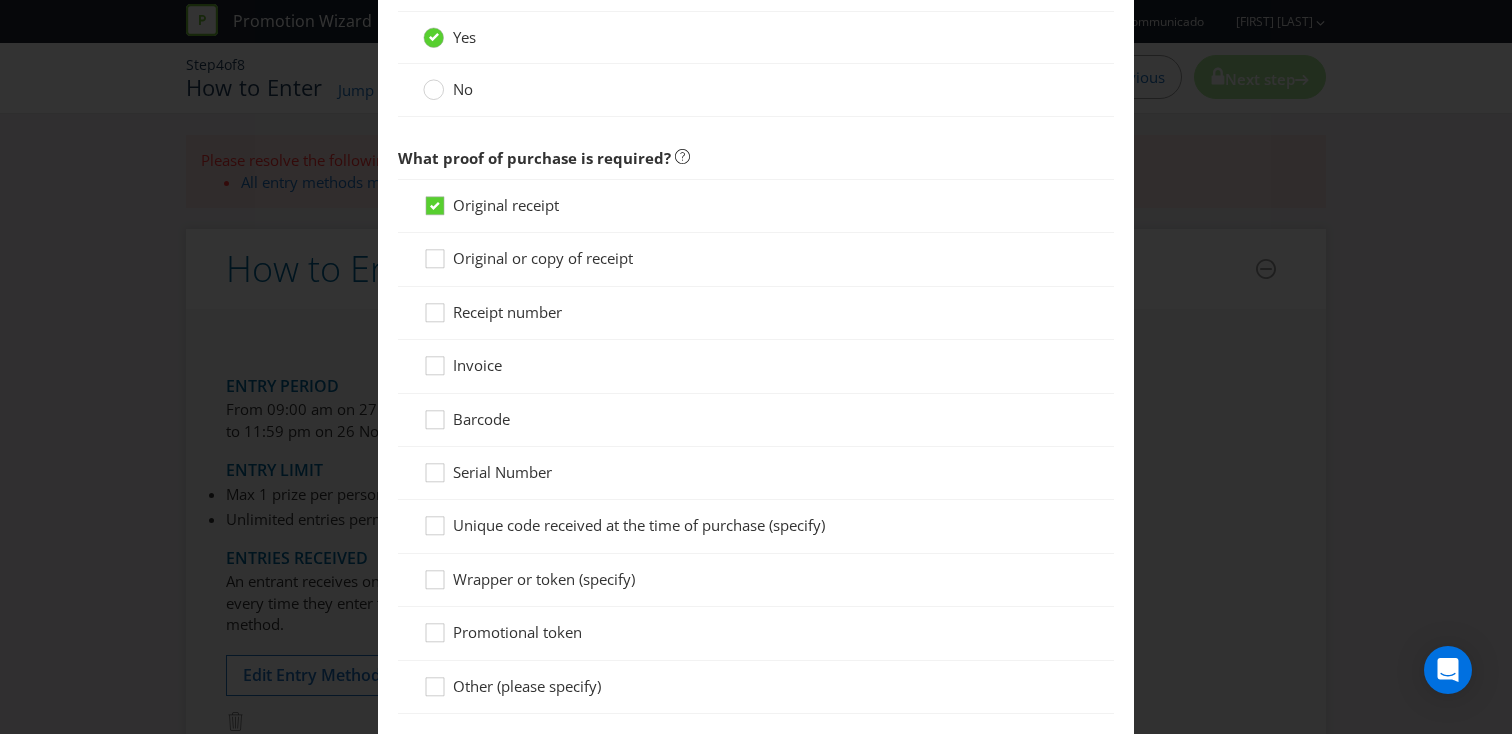 click on "Original or copy of receipt" at bounding box center (543, 258) 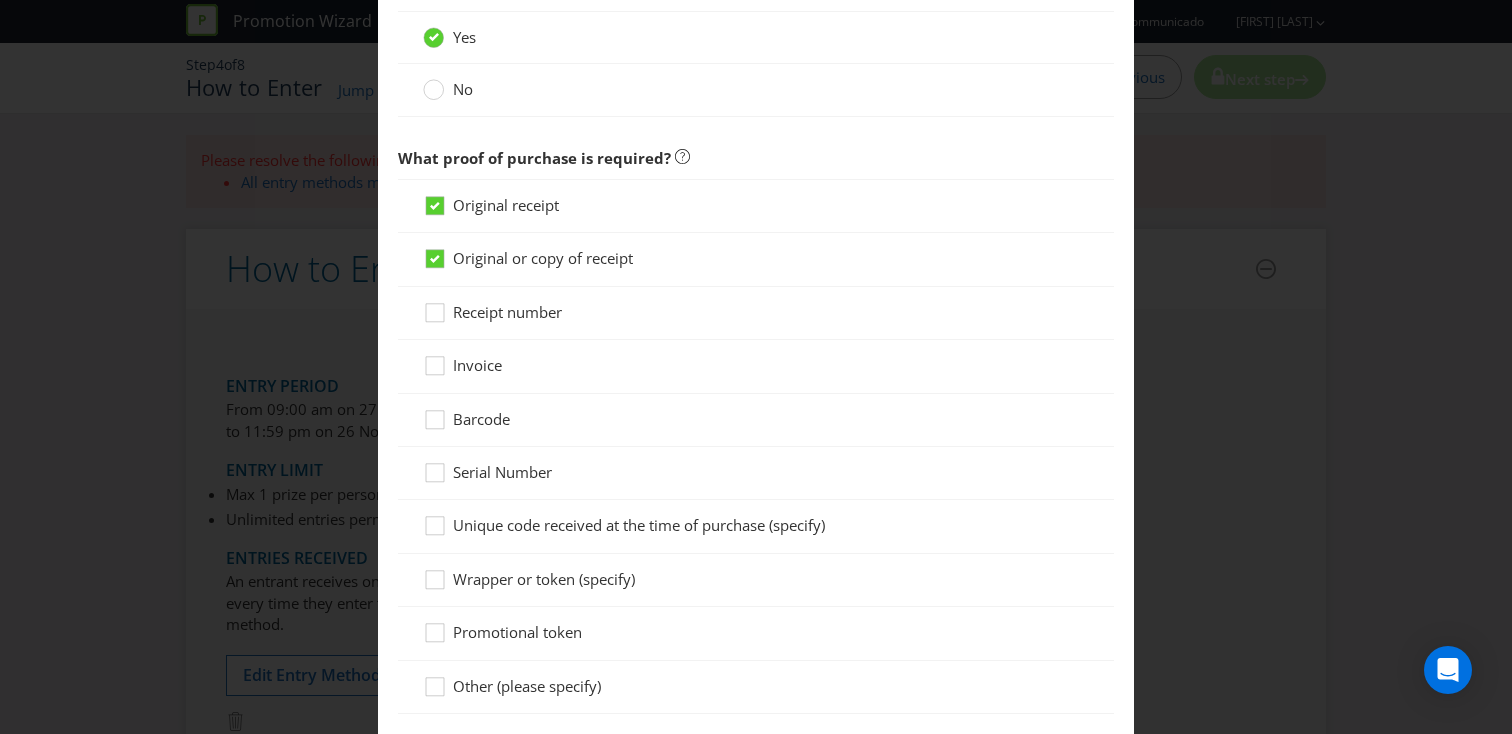 scroll, scrollTop: 1870, scrollLeft: 0, axis: vertical 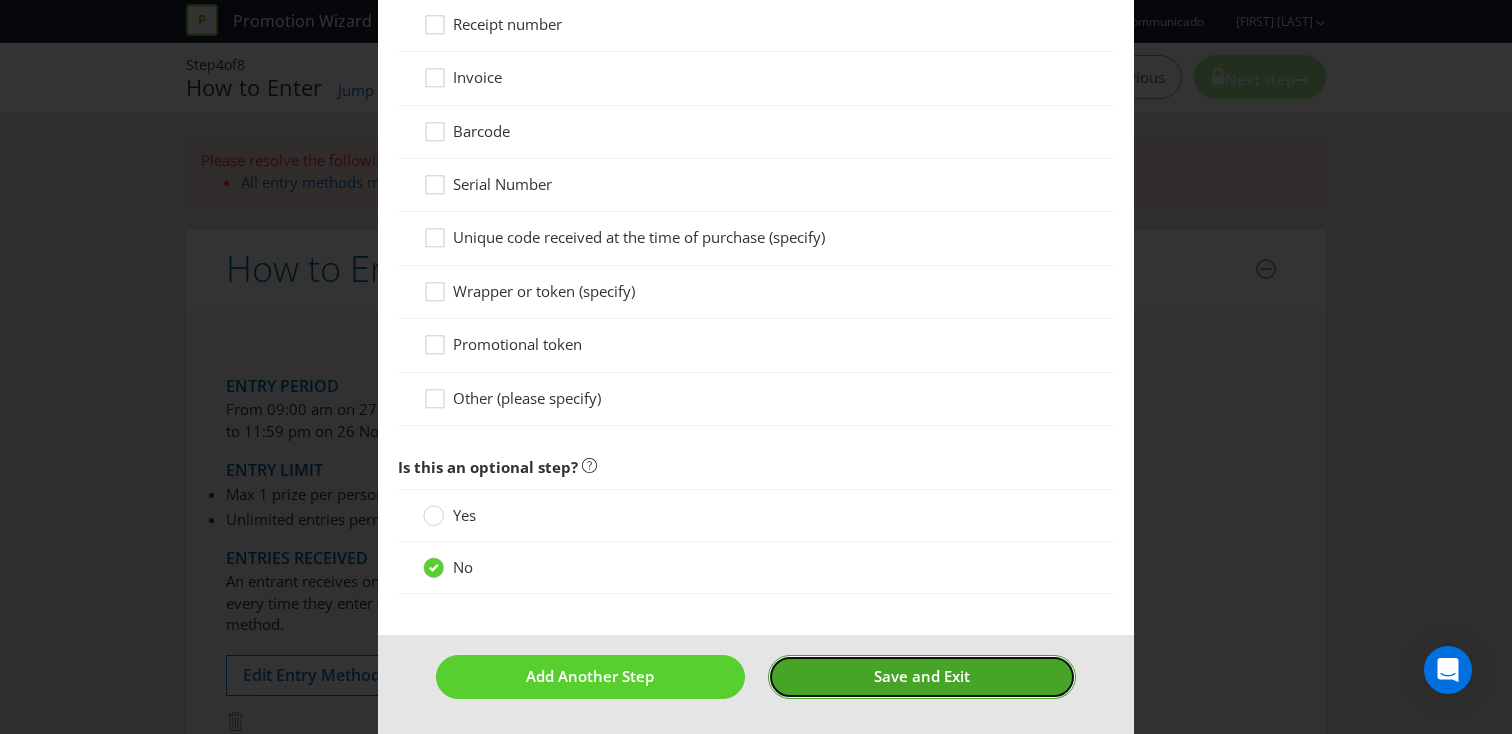 click on "Save and Exit" at bounding box center (922, 676) 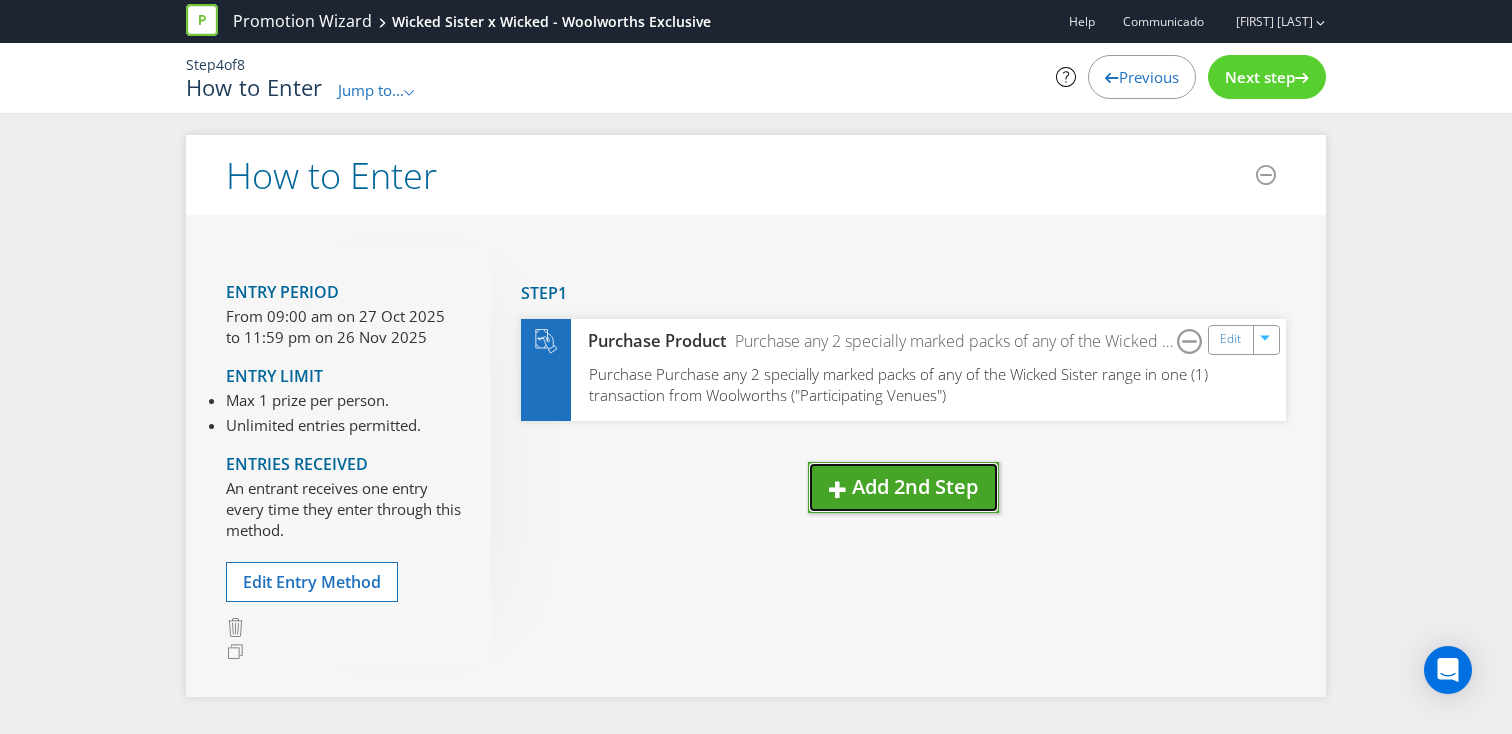 click on "Add 2nd Step" at bounding box center (915, 486) 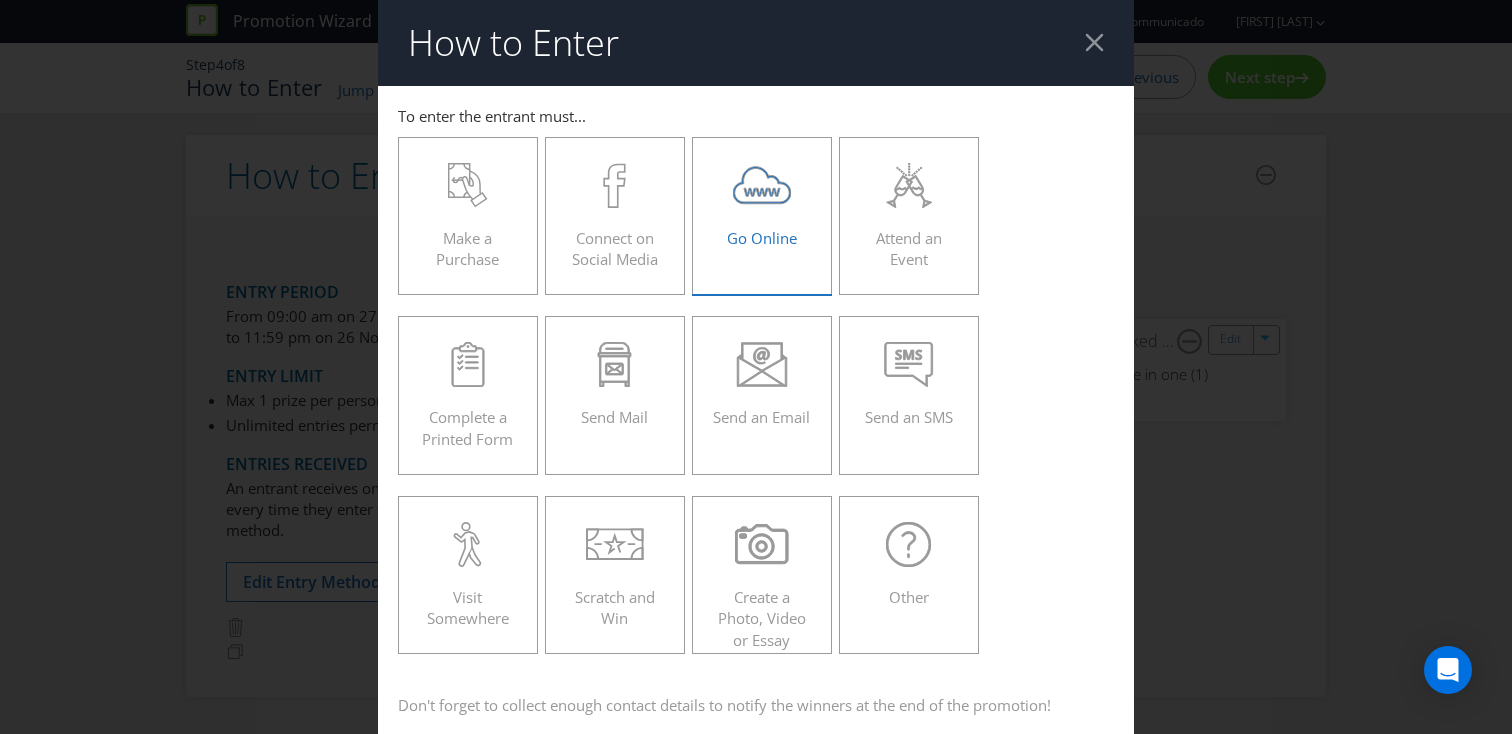 click on "Go Online" at bounding box center [762, 238] 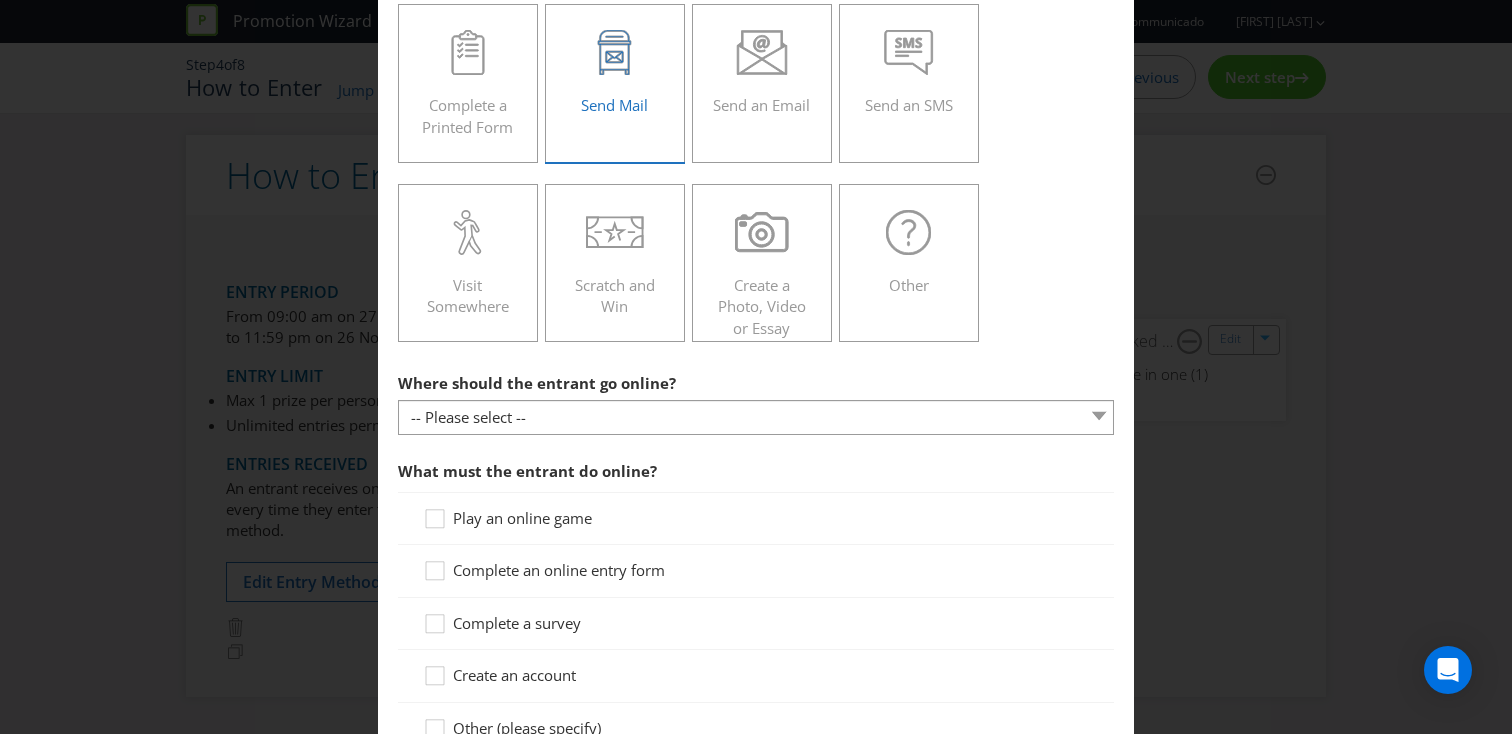 scroll, scrollTop: 330, scrollLeft: 0, axis: vertical 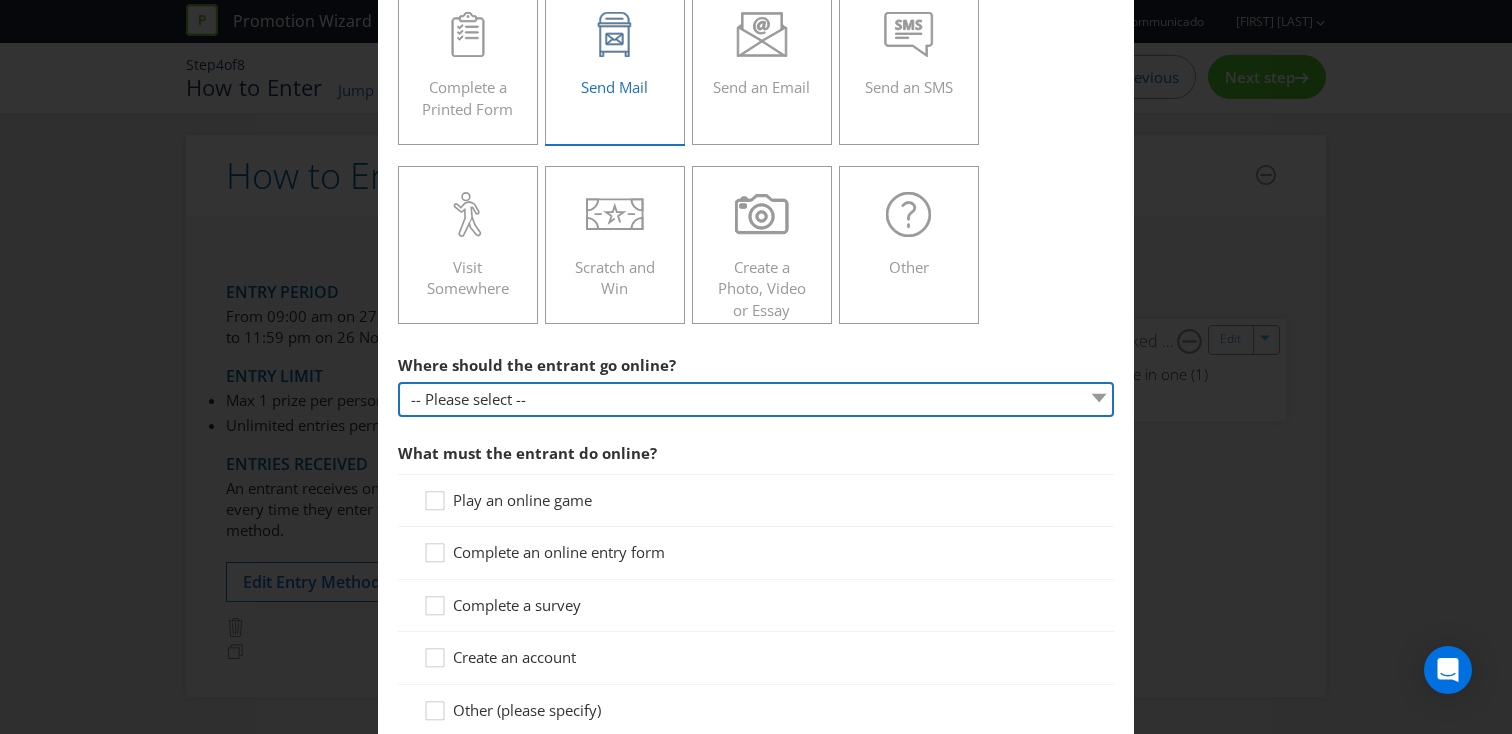 click on "-- Please select -- At a specific URL Using a direct link sent to the entrant by email Other (please specify)" at bounding box center [756, 399] 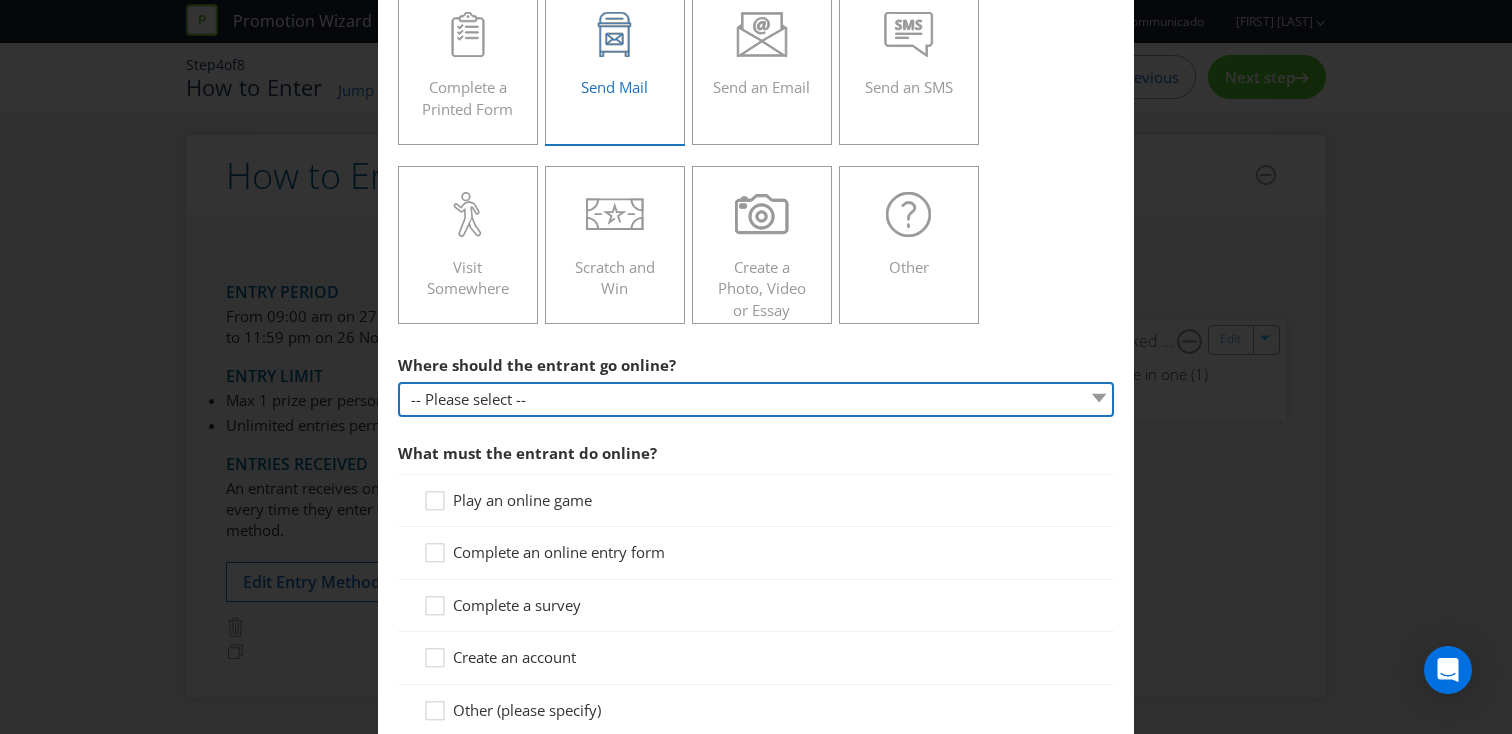 select on "SPECIFIC_URL" 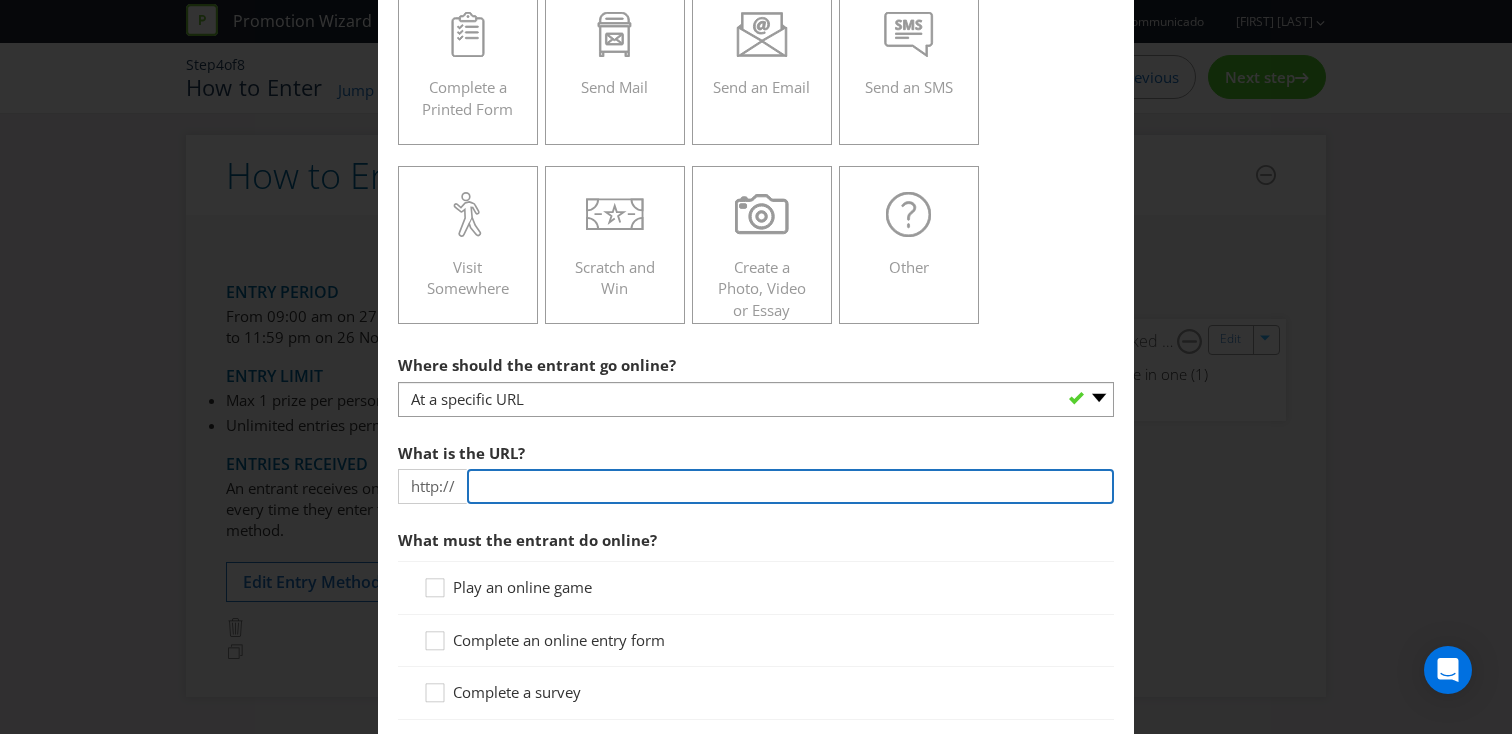 click at bounding box center [790, 486] 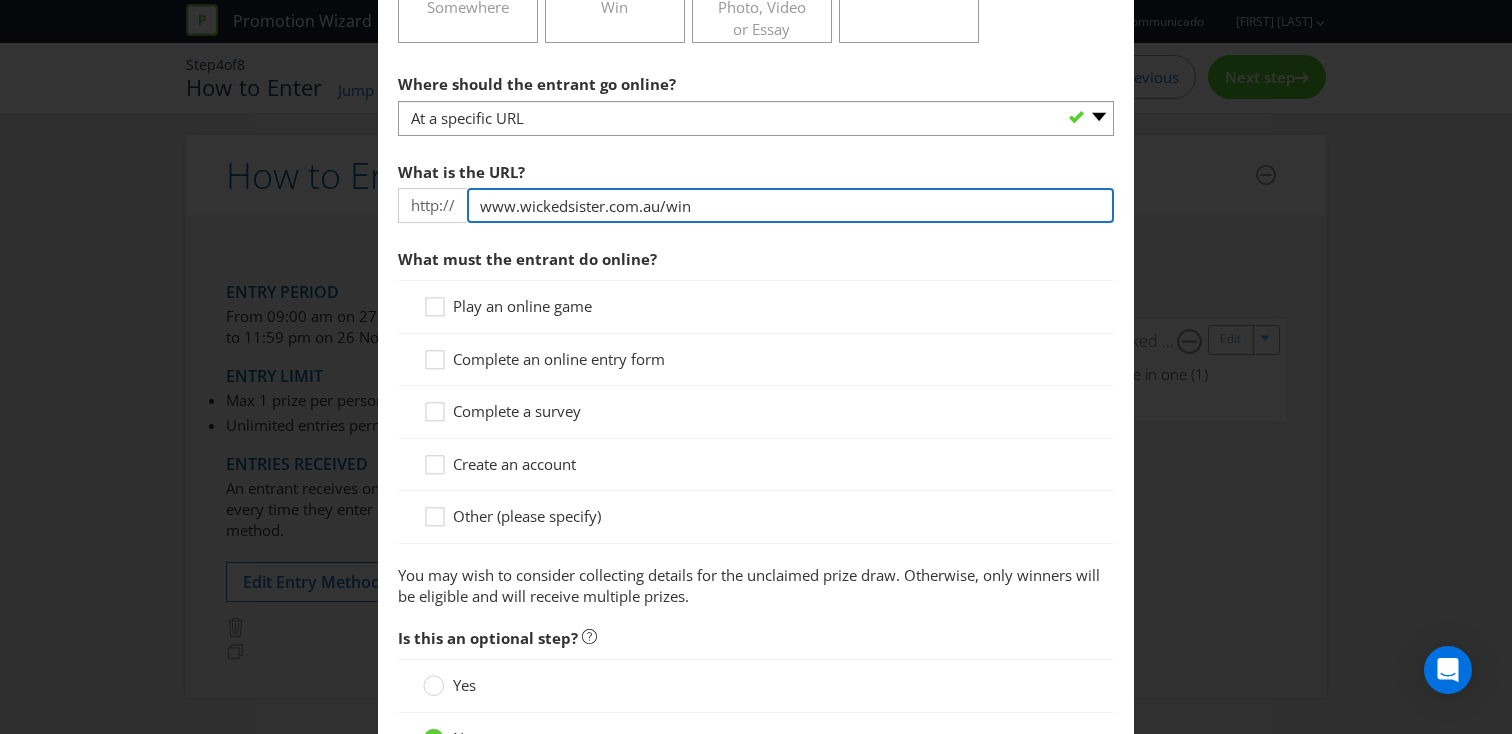 scroll, scrollTop: 615, scrollLeft: 0, axis: vertical 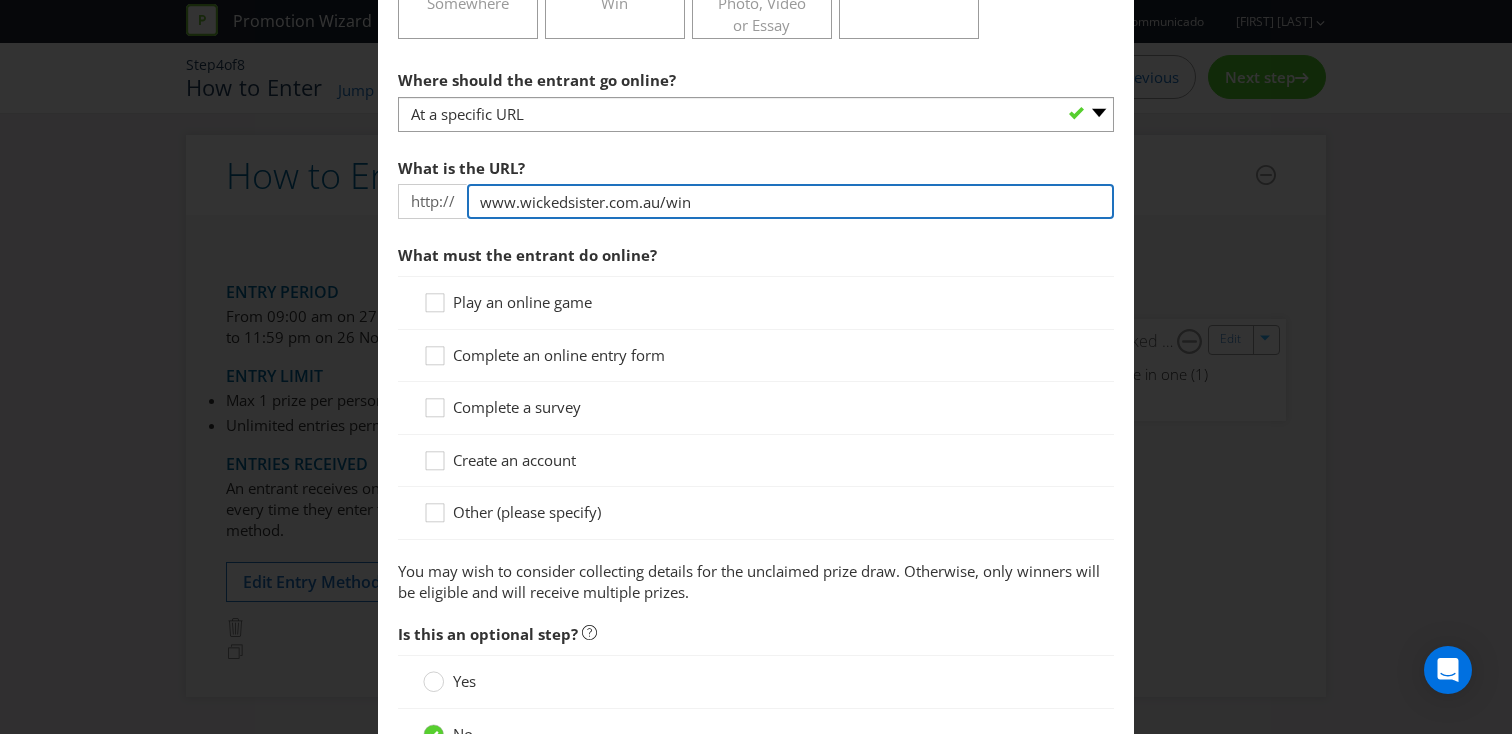 type on "www.wickedsister.com.au/win" 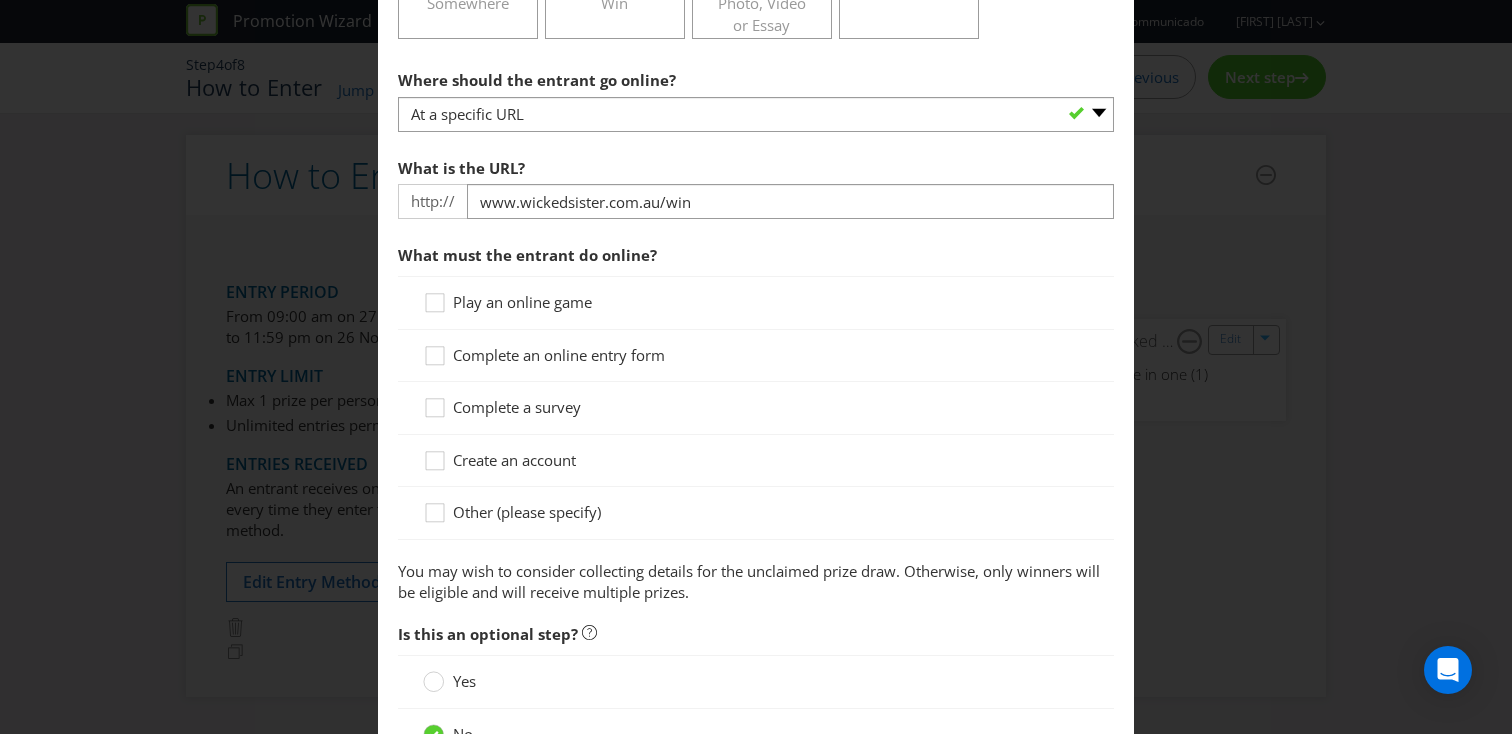click on "Complete an online entry form" at bounding box center (559, 355) 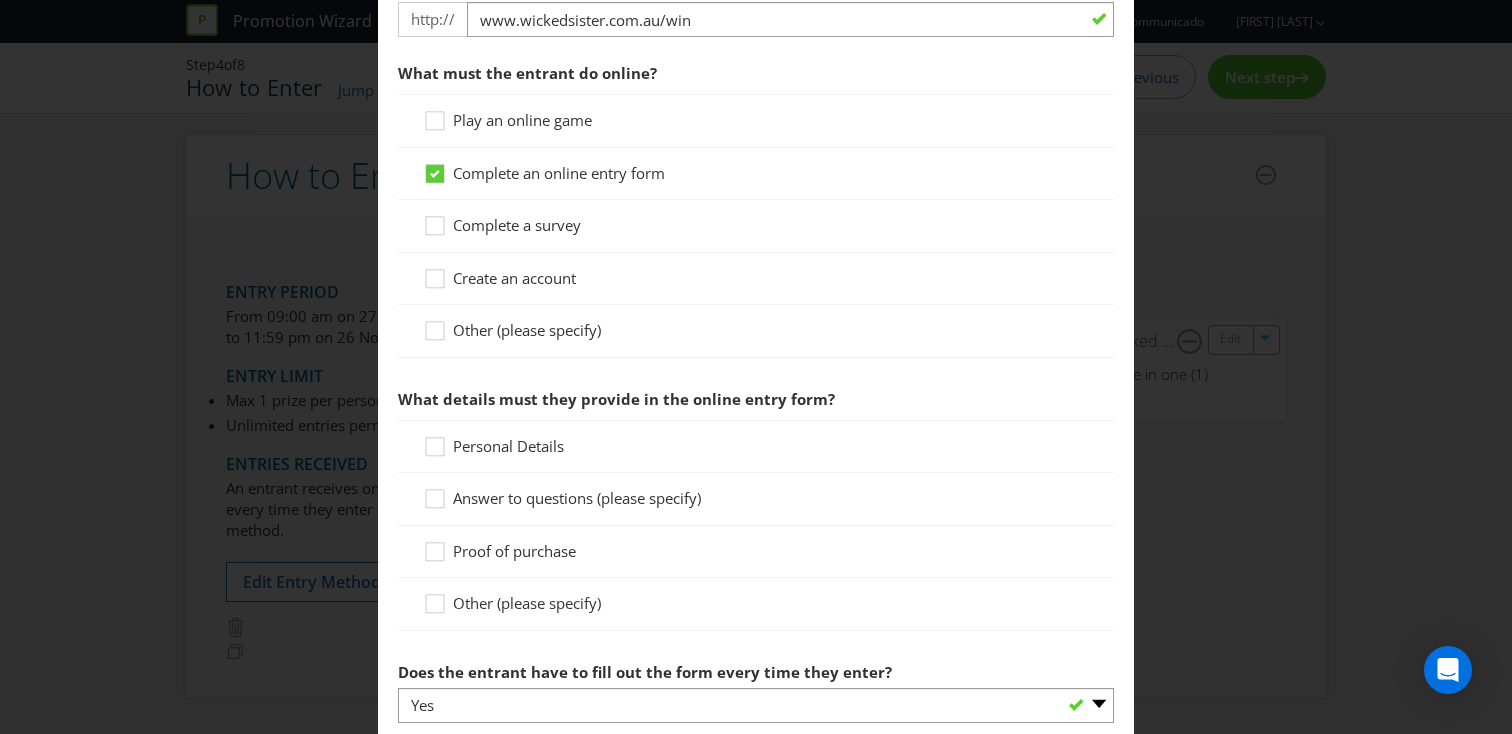 scroll, scrollTop: 848, scrollLeft: 0, axis: vertical 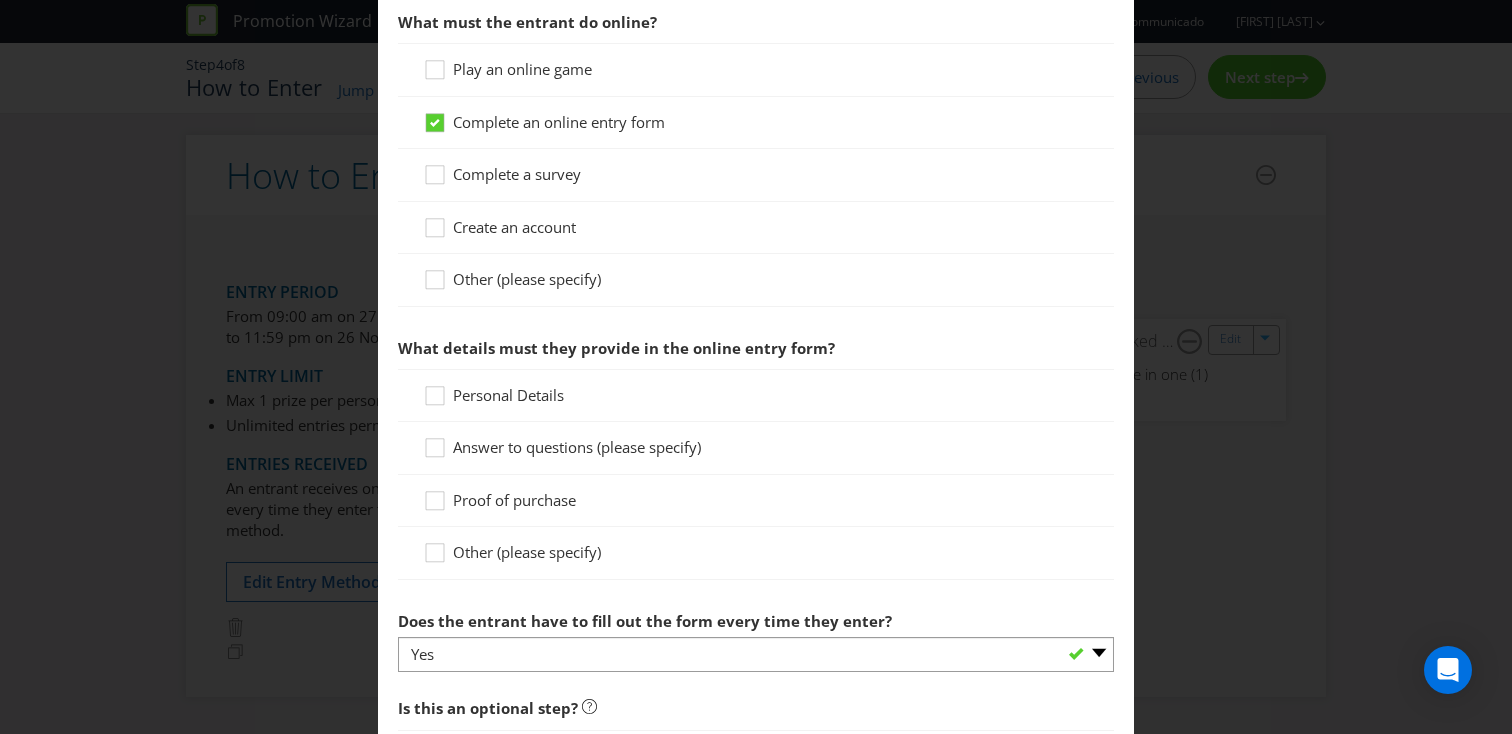 click on "Personal Details" at bounding box center [508, 395] 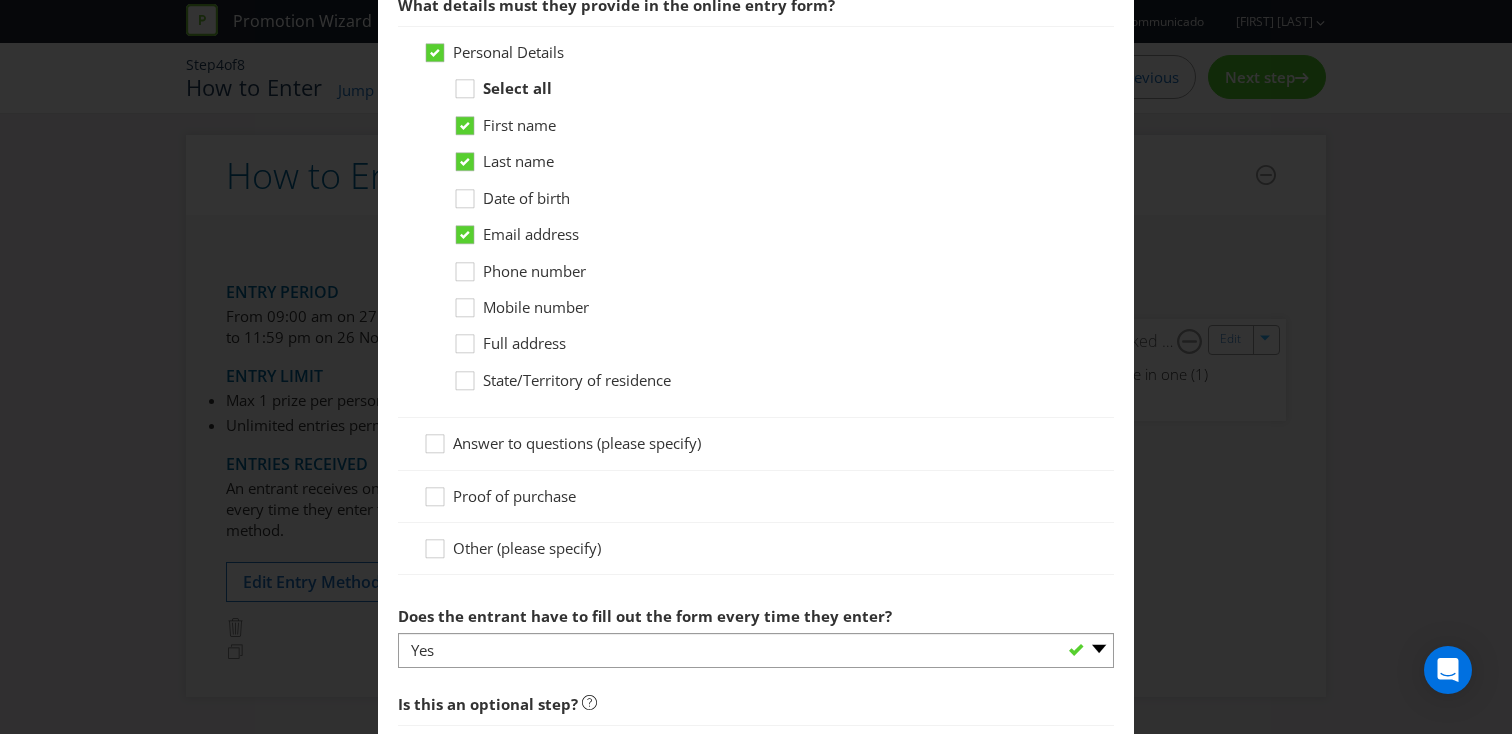 scroll, scrollTop: 1204, scrollLeft: 0, axis: vertical 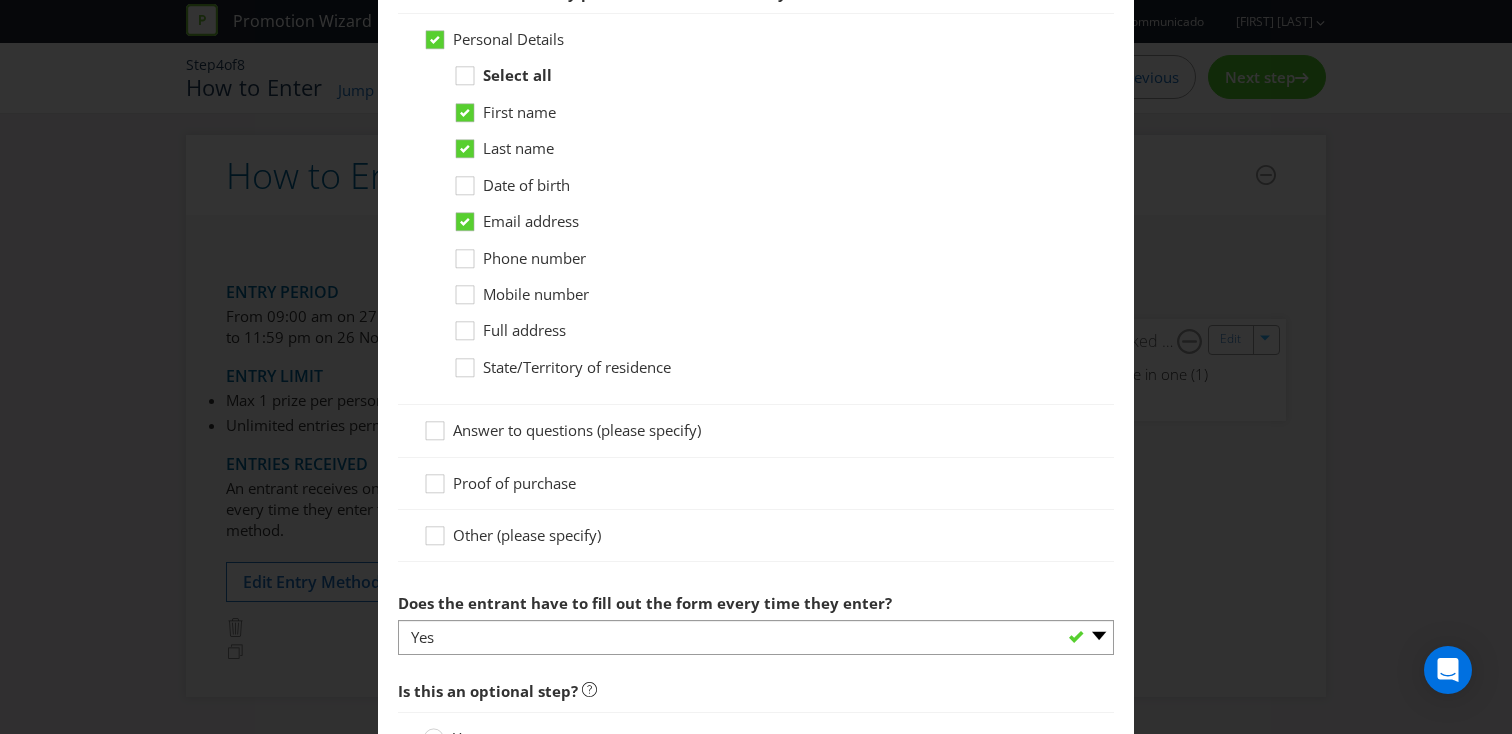 click on "Proof of purchase" at bounding box center [514, 483] 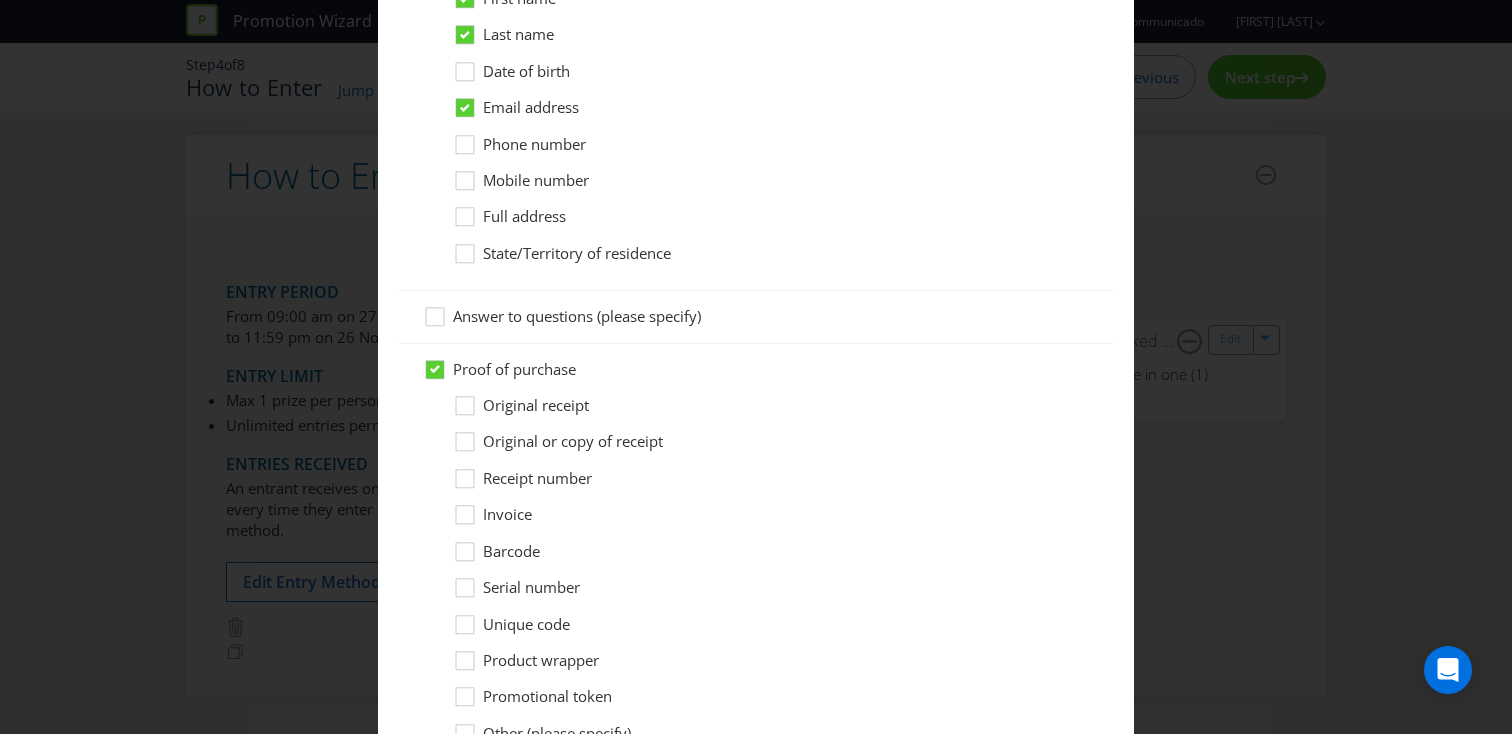 scroll, scrollTop: 1322, scrollLeft: 0, axis: vertical 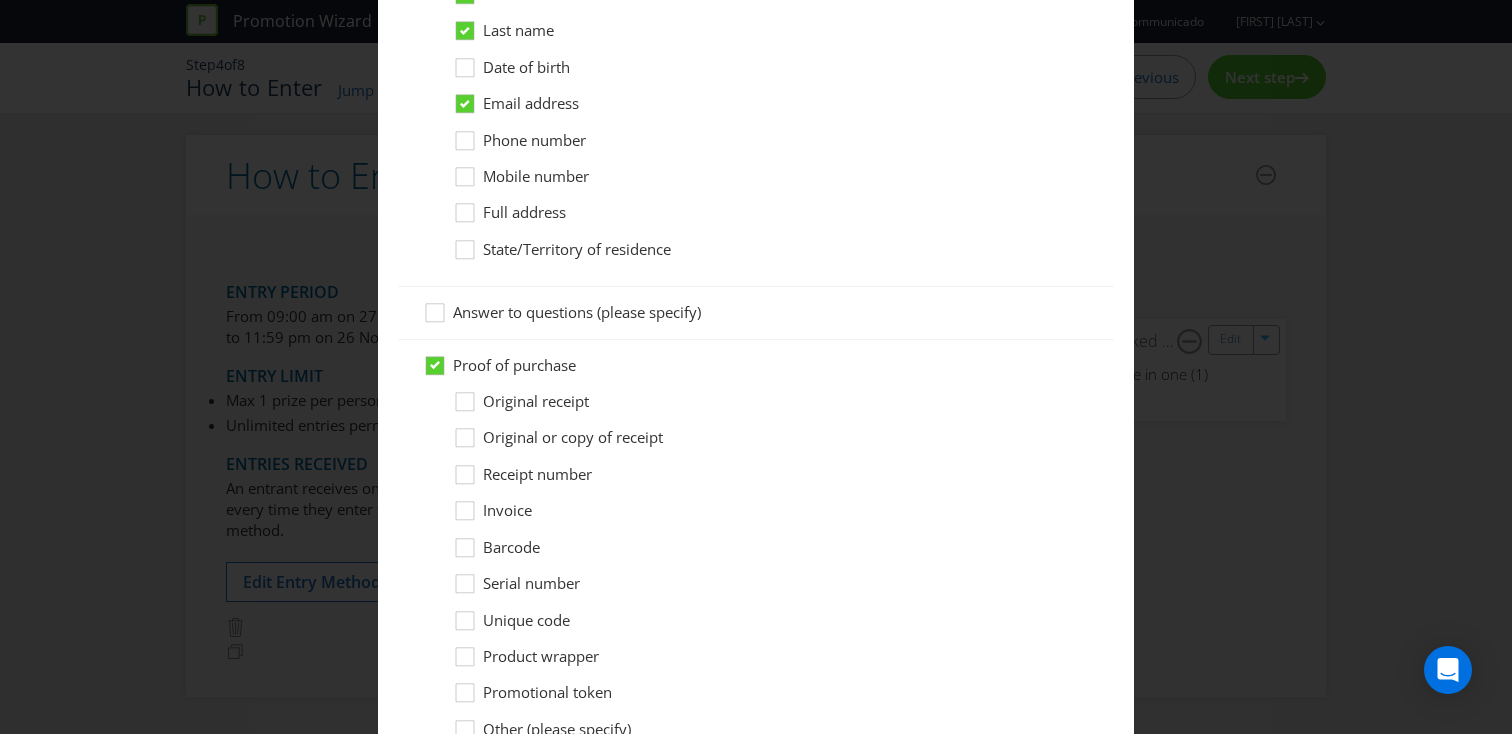 click on "Original receipt" at bounding box center [536, 401] 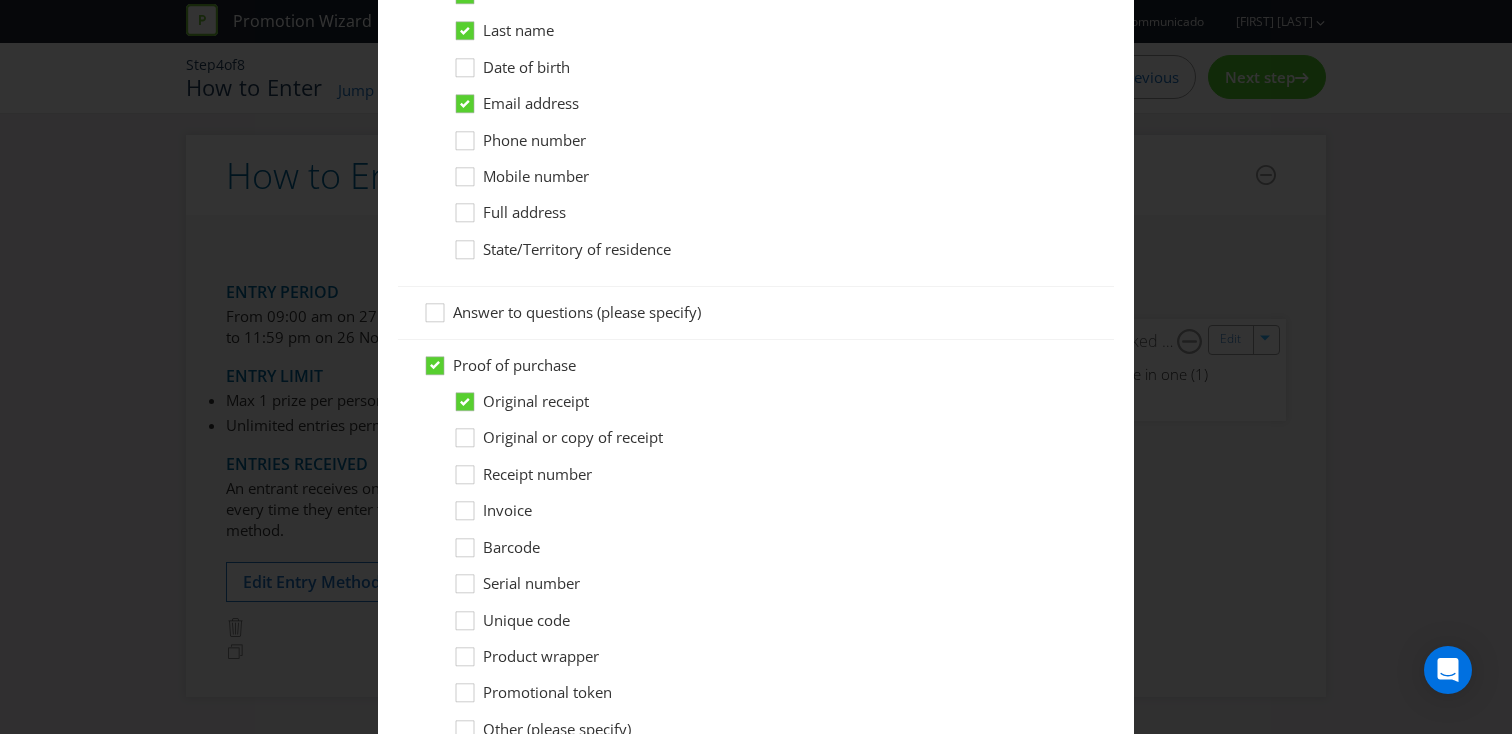 click on "Original or copy of receipt" at bounding box center [573, 437] 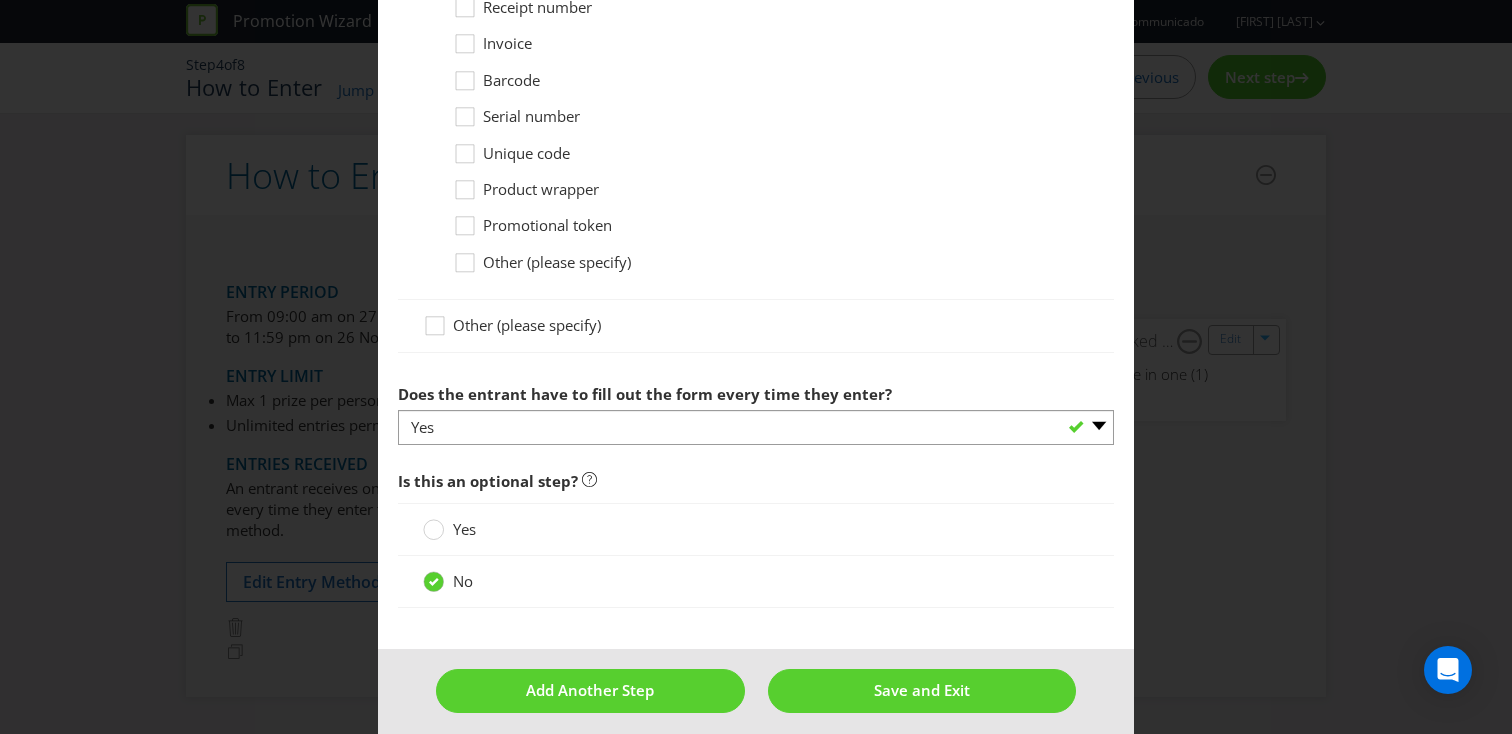 scroll, scrollTop: 1803, scrollLeft: 0, axis: vertical 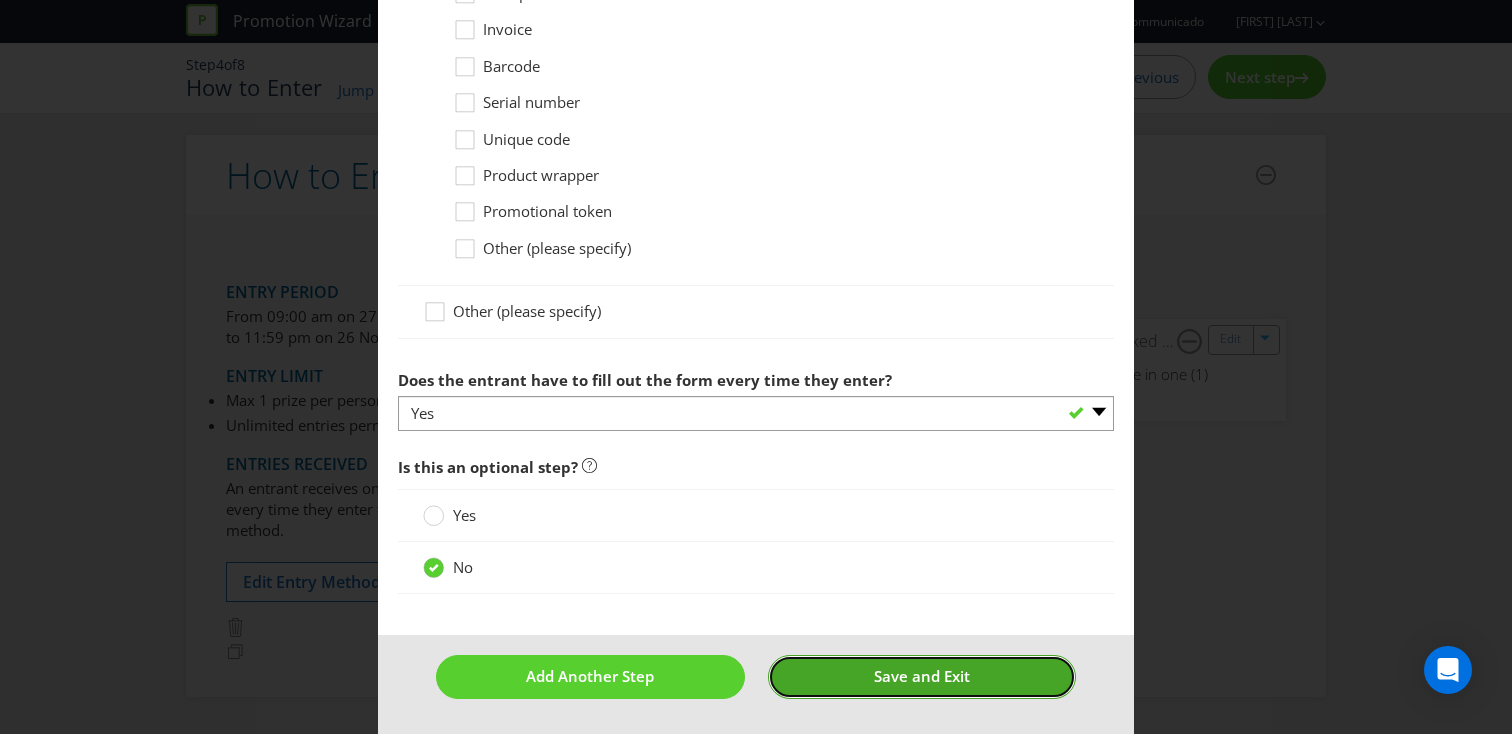 click on "Save and Exit" at bounding box center [922, 676] 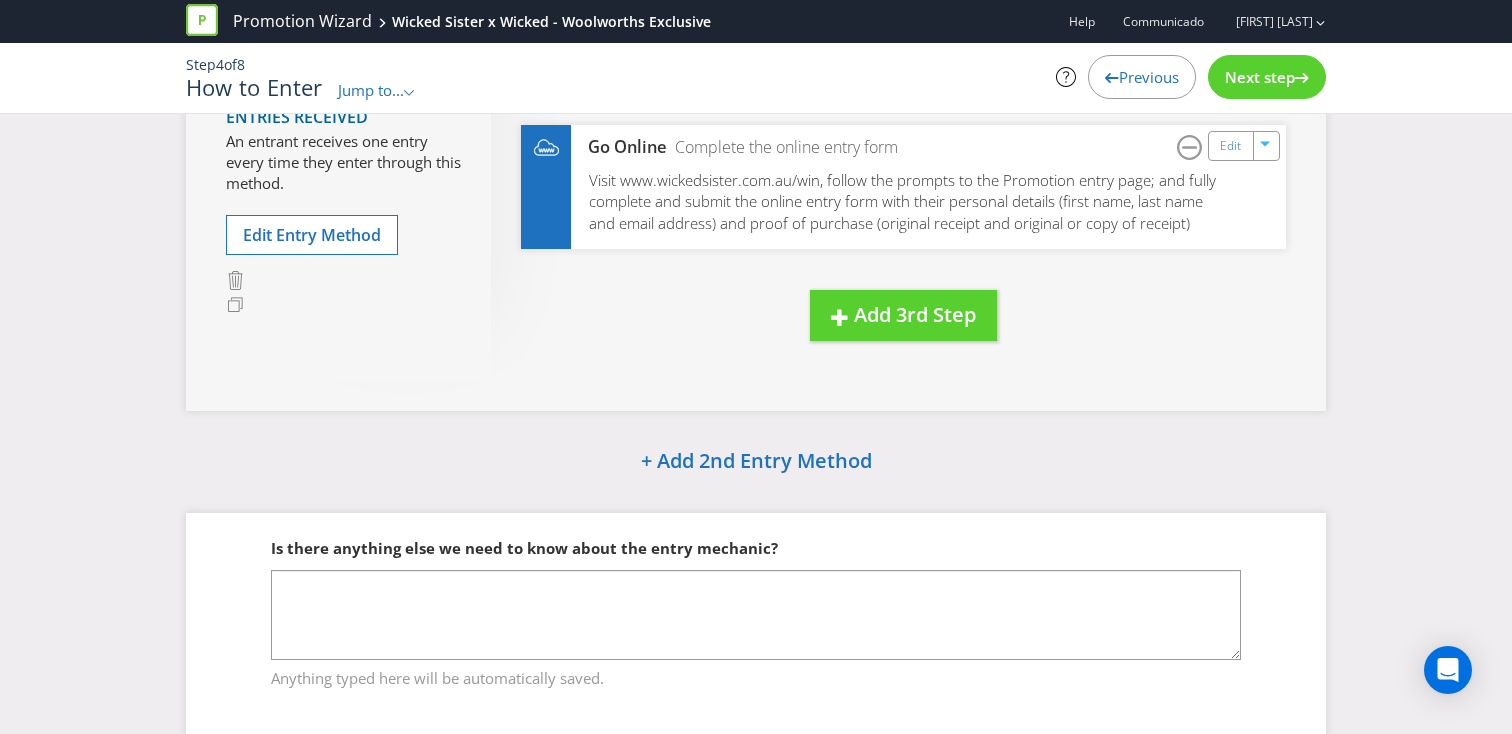 scroll, scrollTop: 356, scrollLeft: 0, axis: vertical 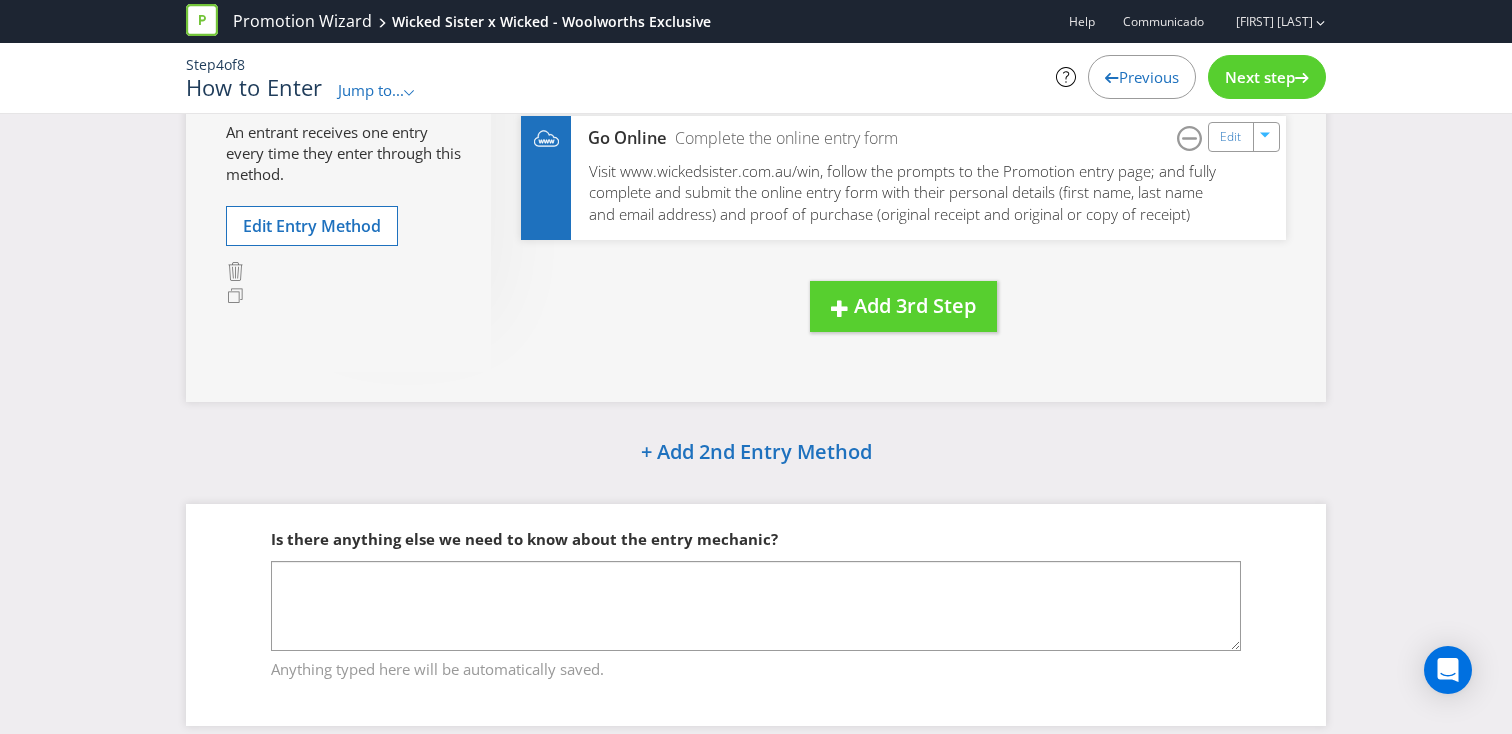 click on "Next step" at bounding box center [1260, 77] 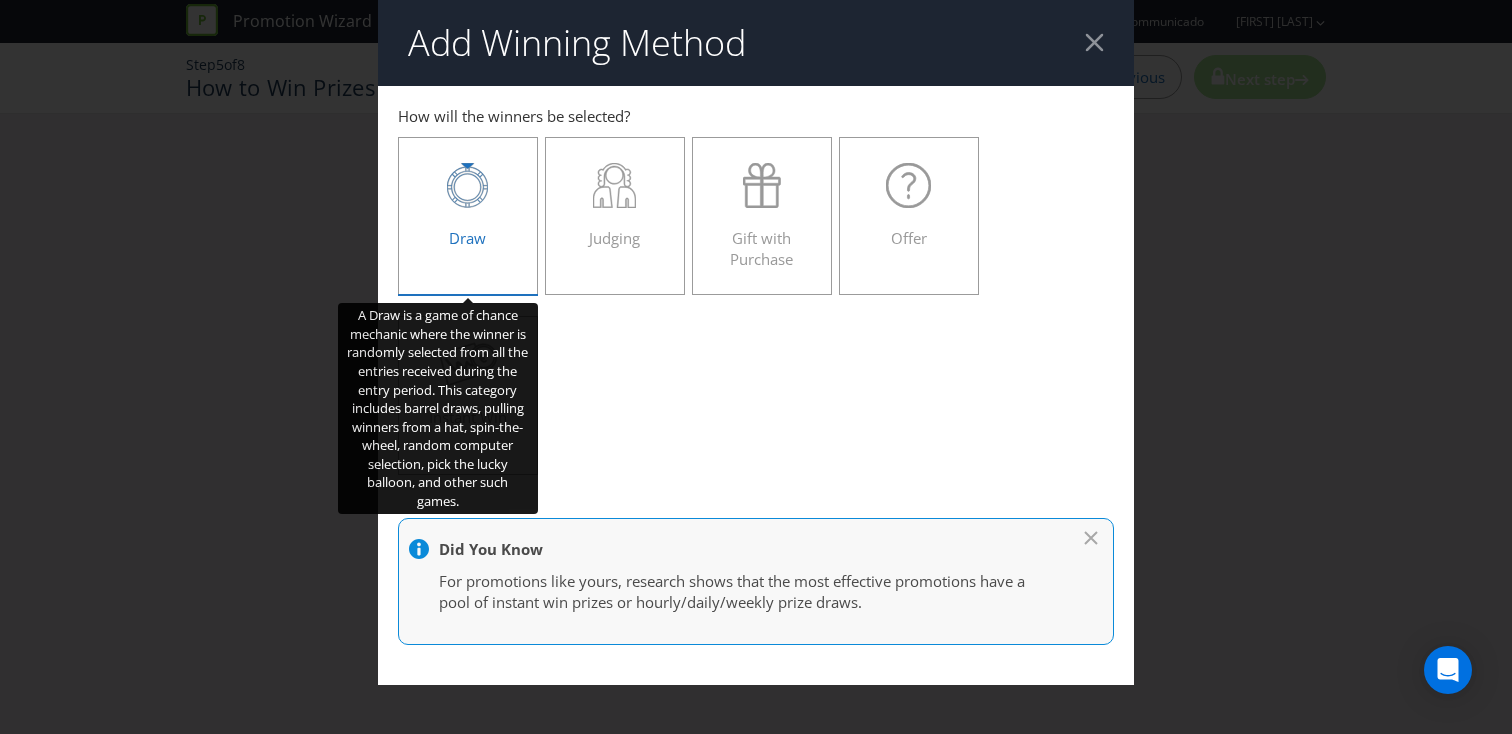 click on "Draw" at bounding box center [468, 208] 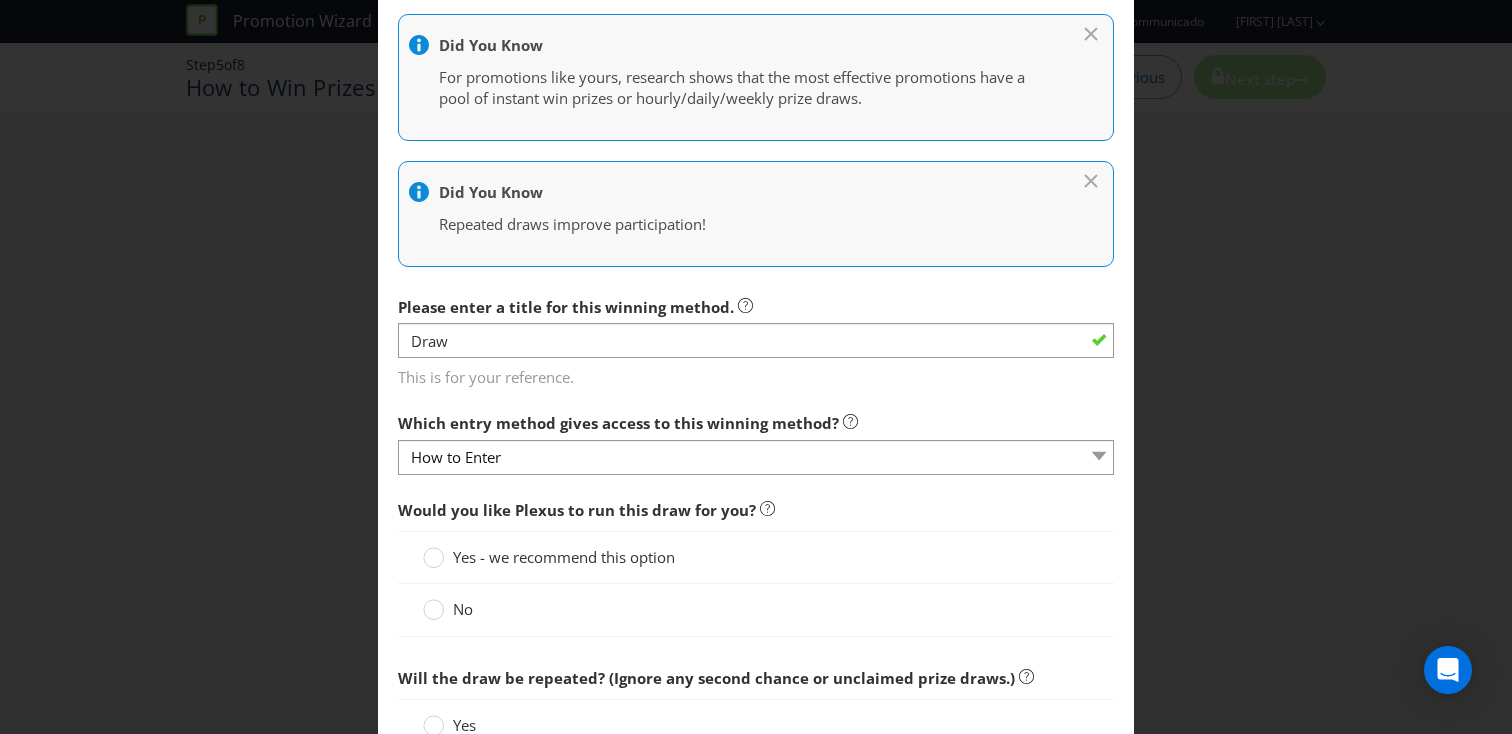 scroll, scrollTop: 490, scrollLeft: 0, axis: vertical 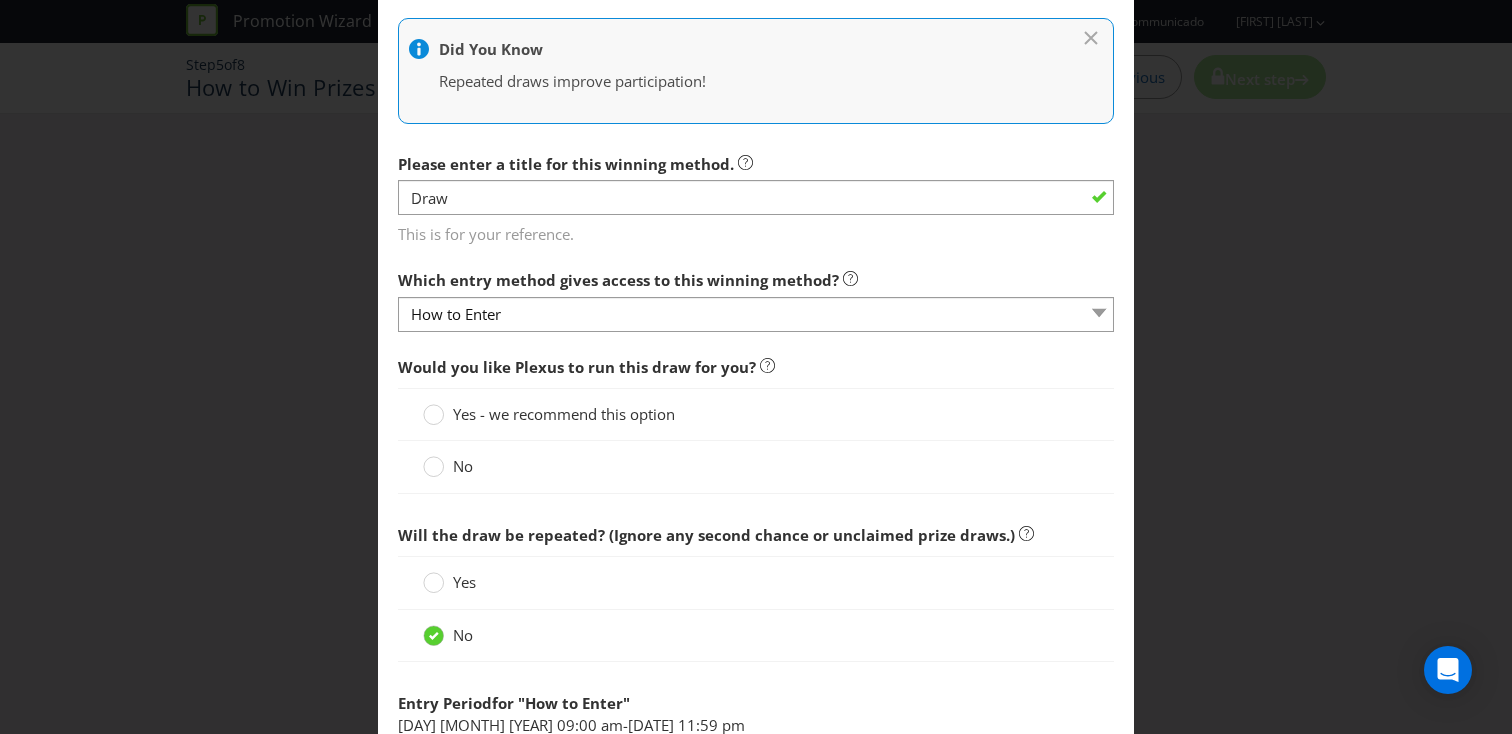click on "Yes - we recommend this option" at bounding box center [564, 414] 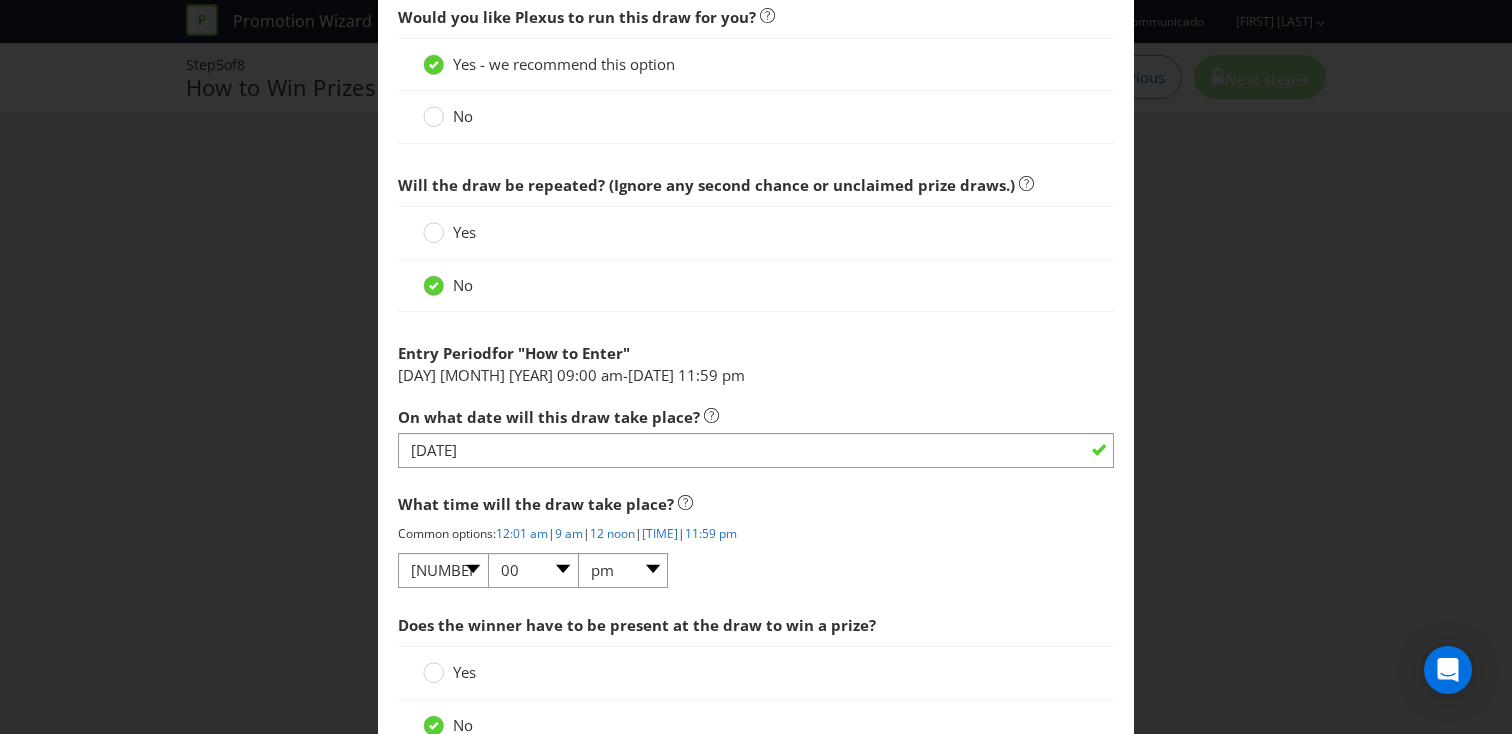 scroll, scrollTop: 1135, scrollLeft: 0, axis: vertical 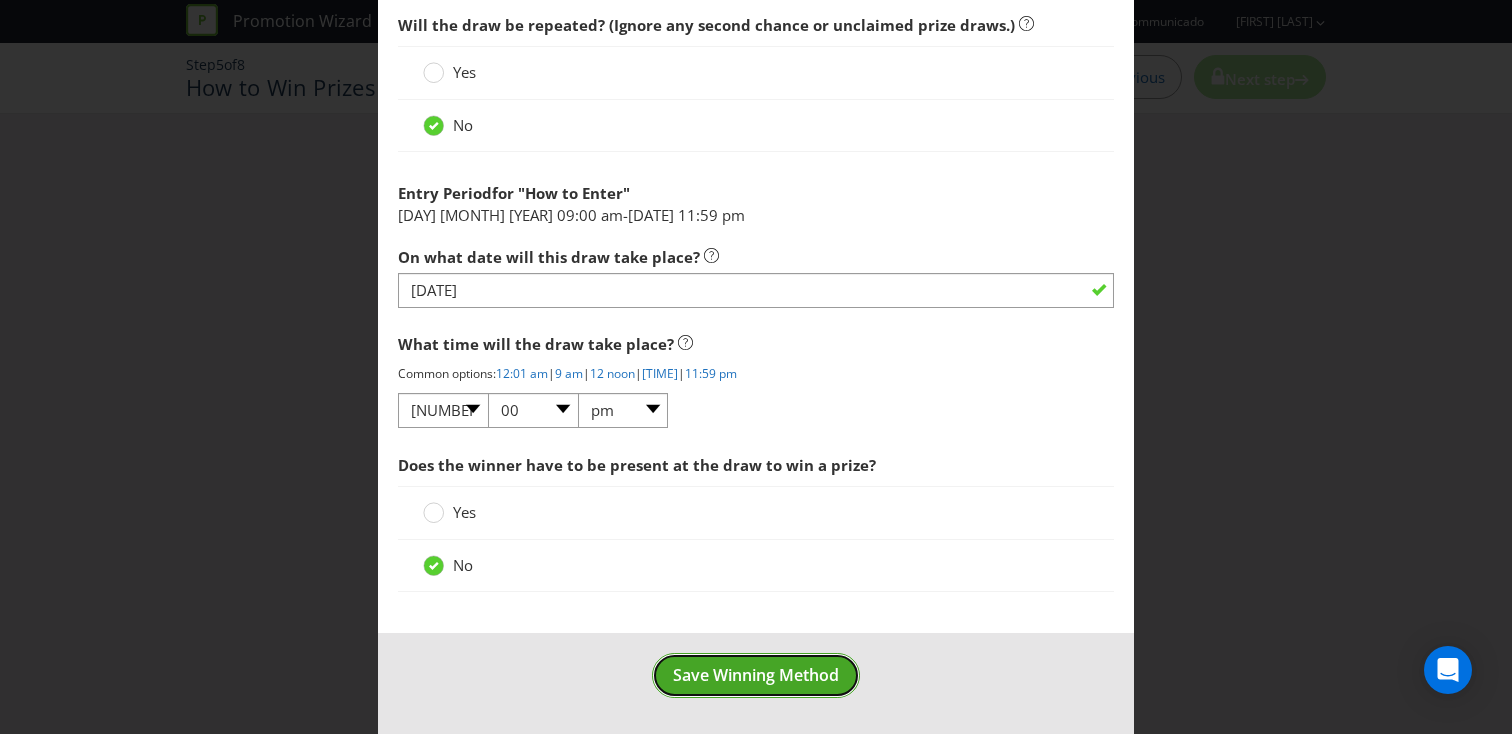 click on "Save Winning Method" at bounding box center (756, 675) 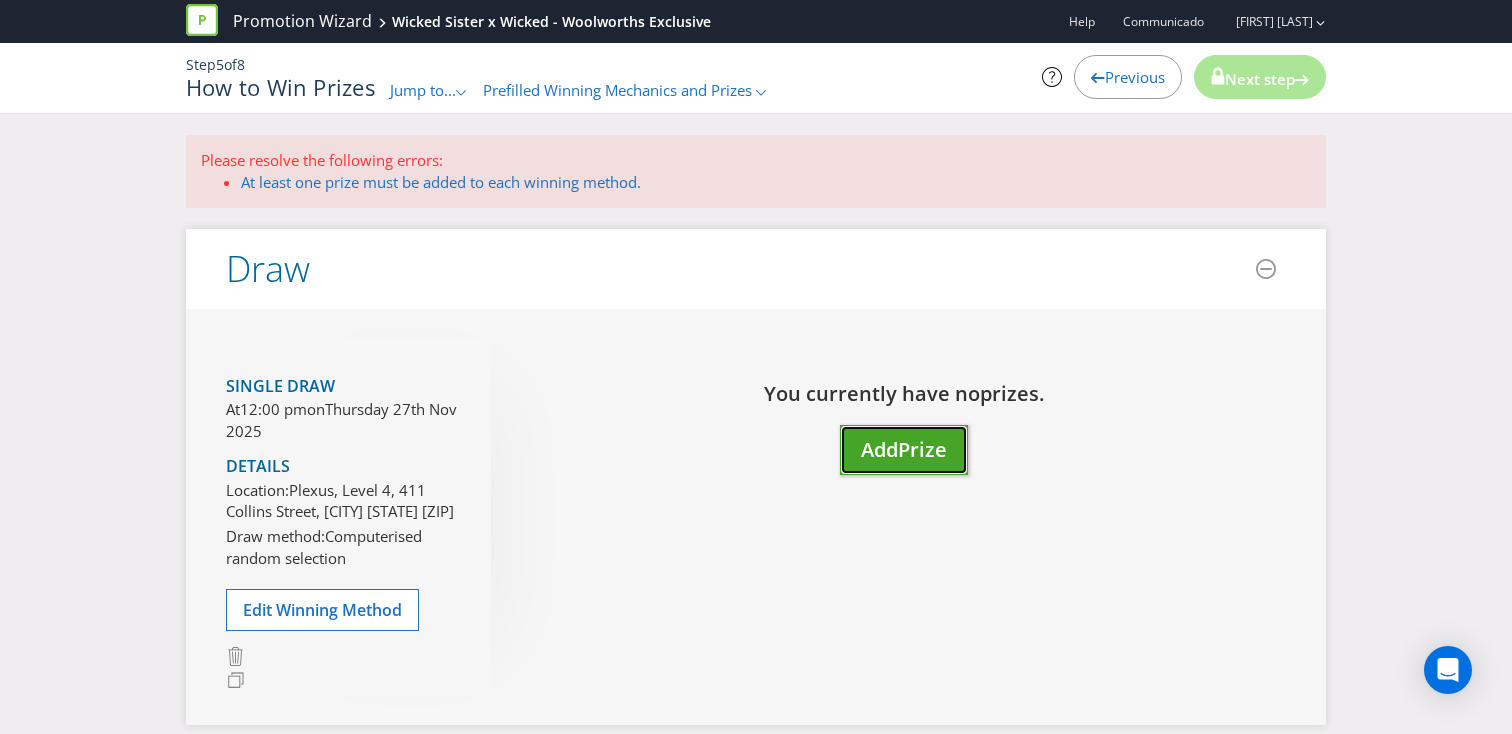 click on "Prize" at bounding box center (922, 449) 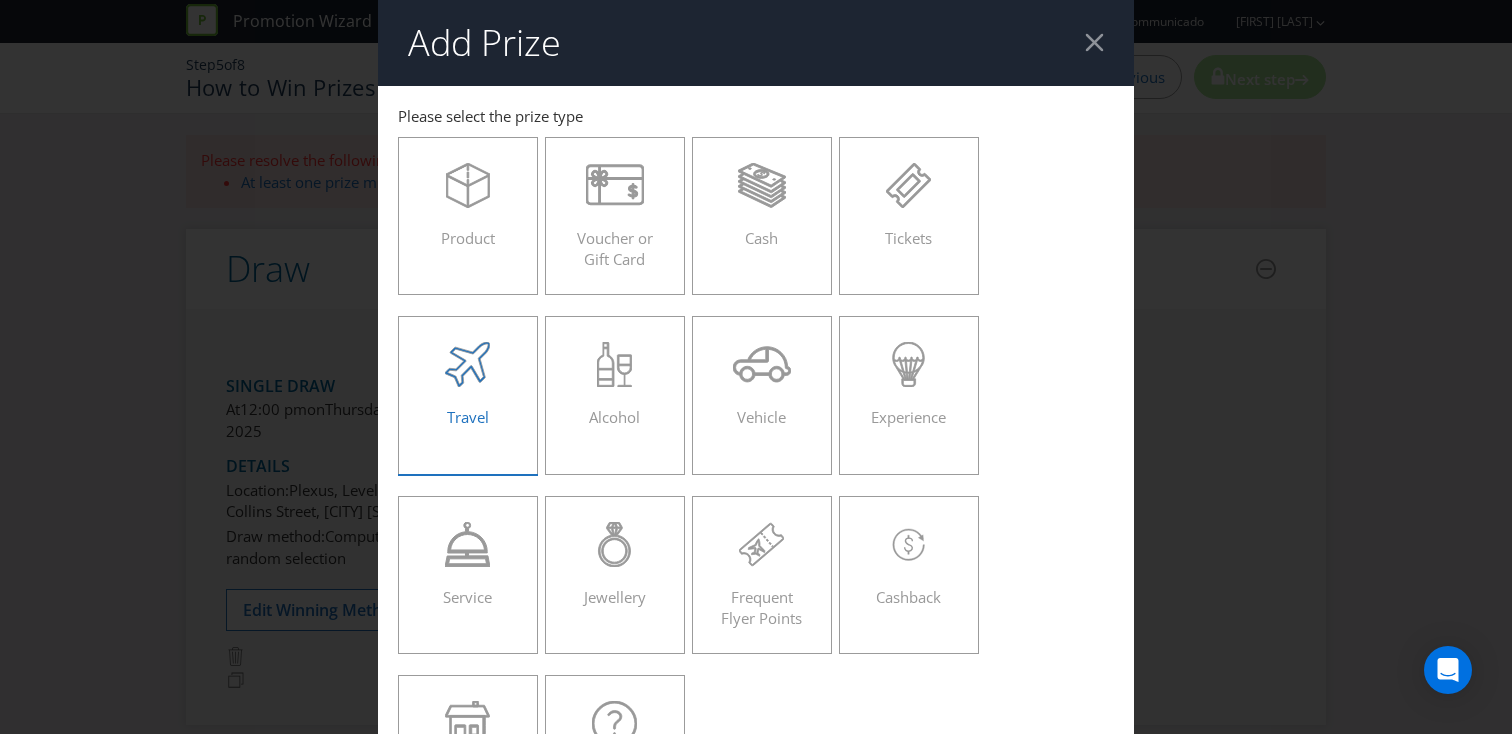 click on "Travel" at bounding box center [468, 395] 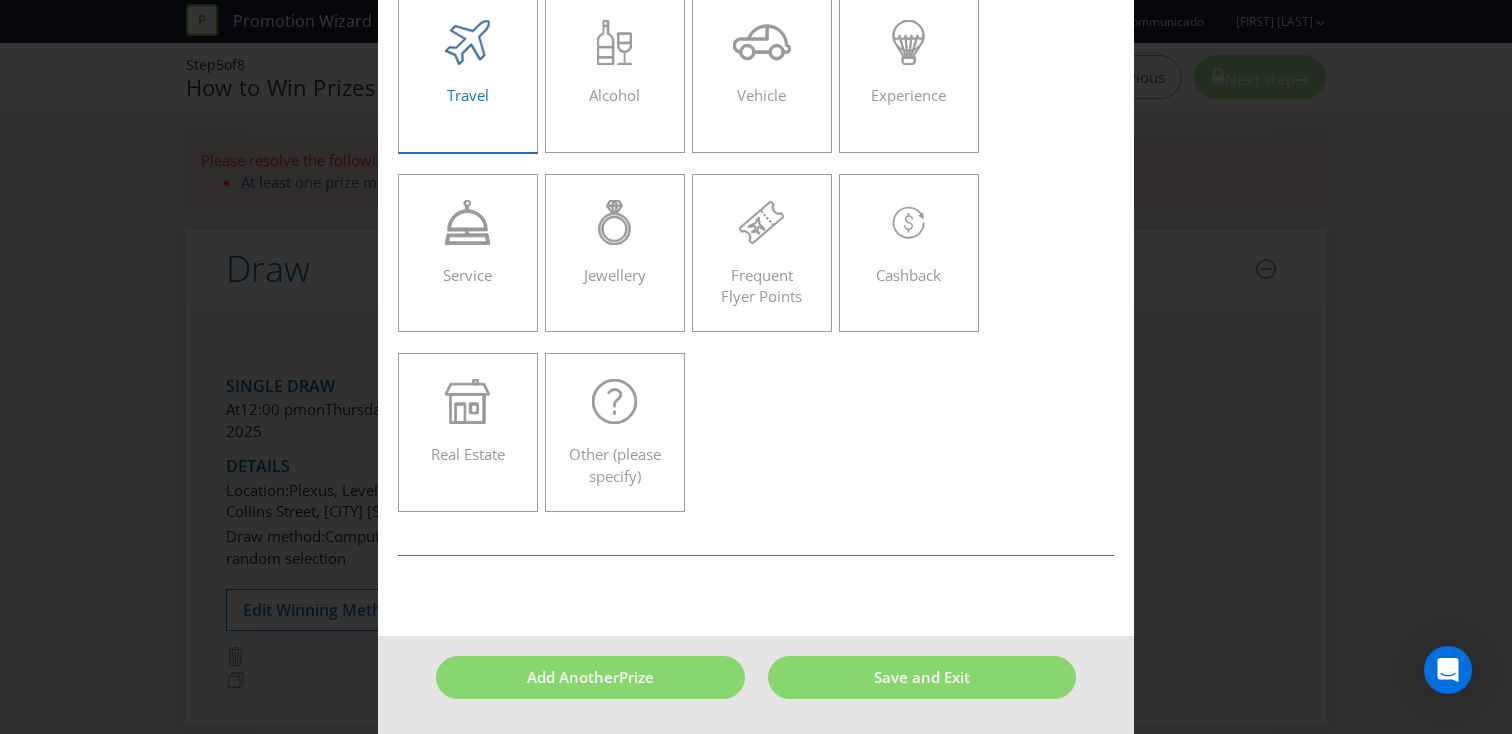 click on "Travel" at bounding box center (468, 65) 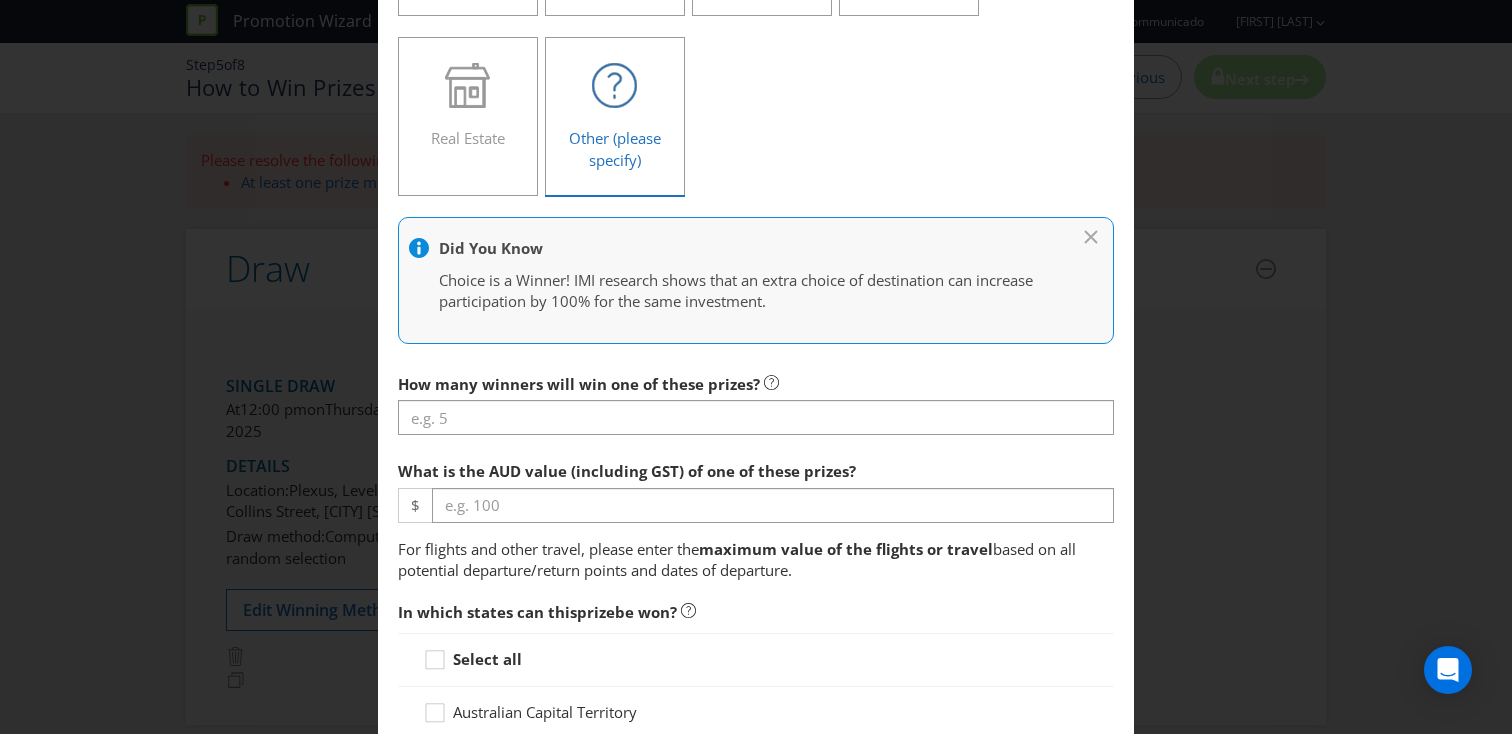 scroll, scrollTop: 658, scrollLeft: 0, axis: vertical 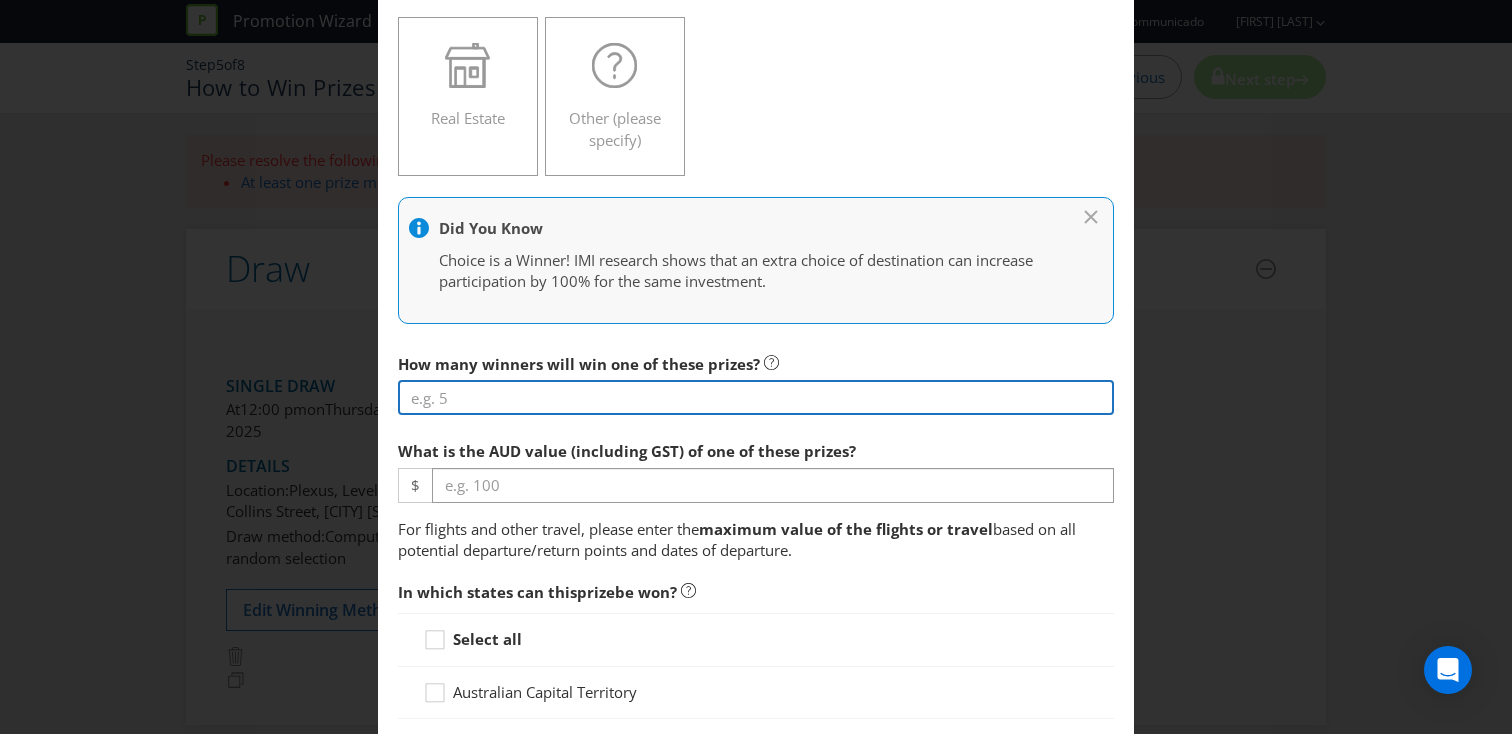 click at bounding box center (756, 397) 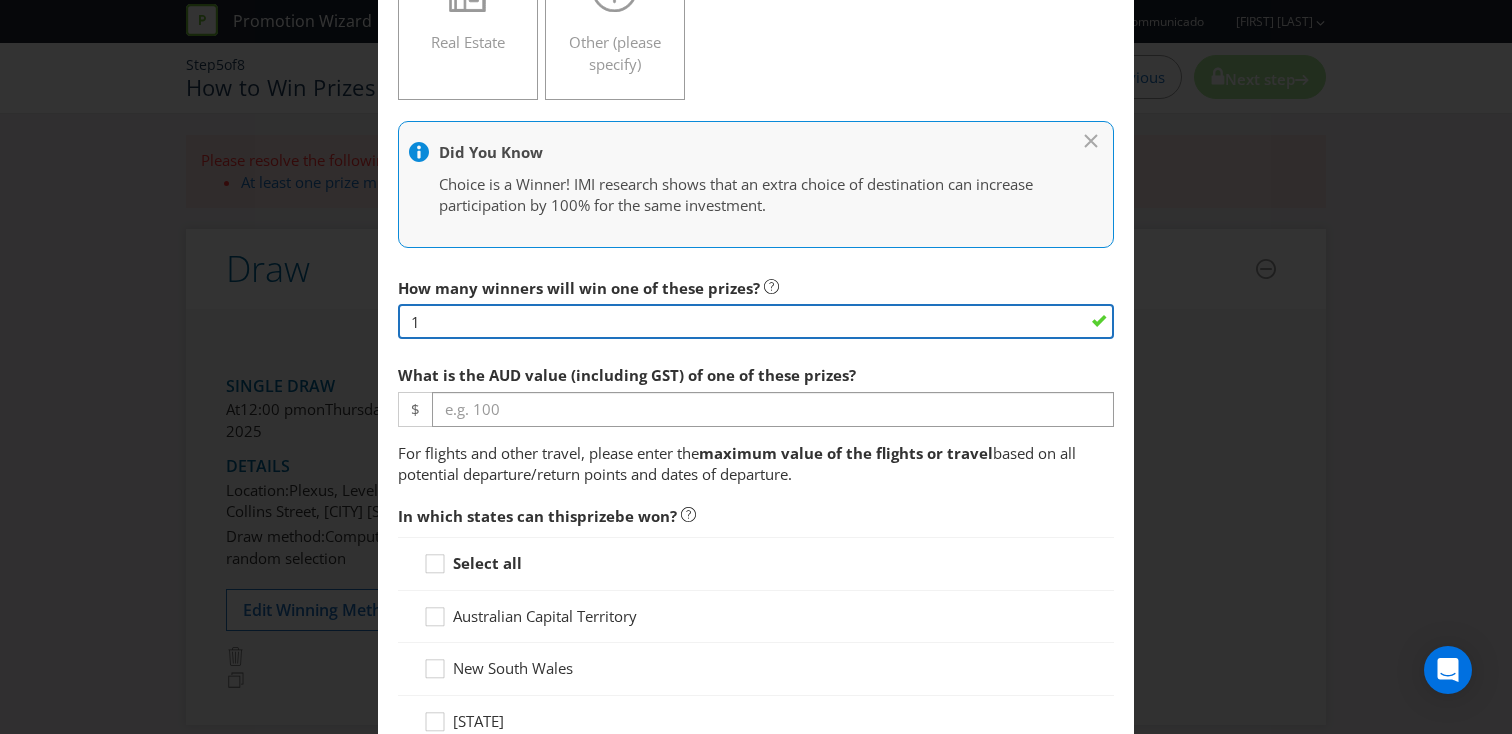 scroll, scrollTop: 735, scrollLeft: 0, axis: vertical 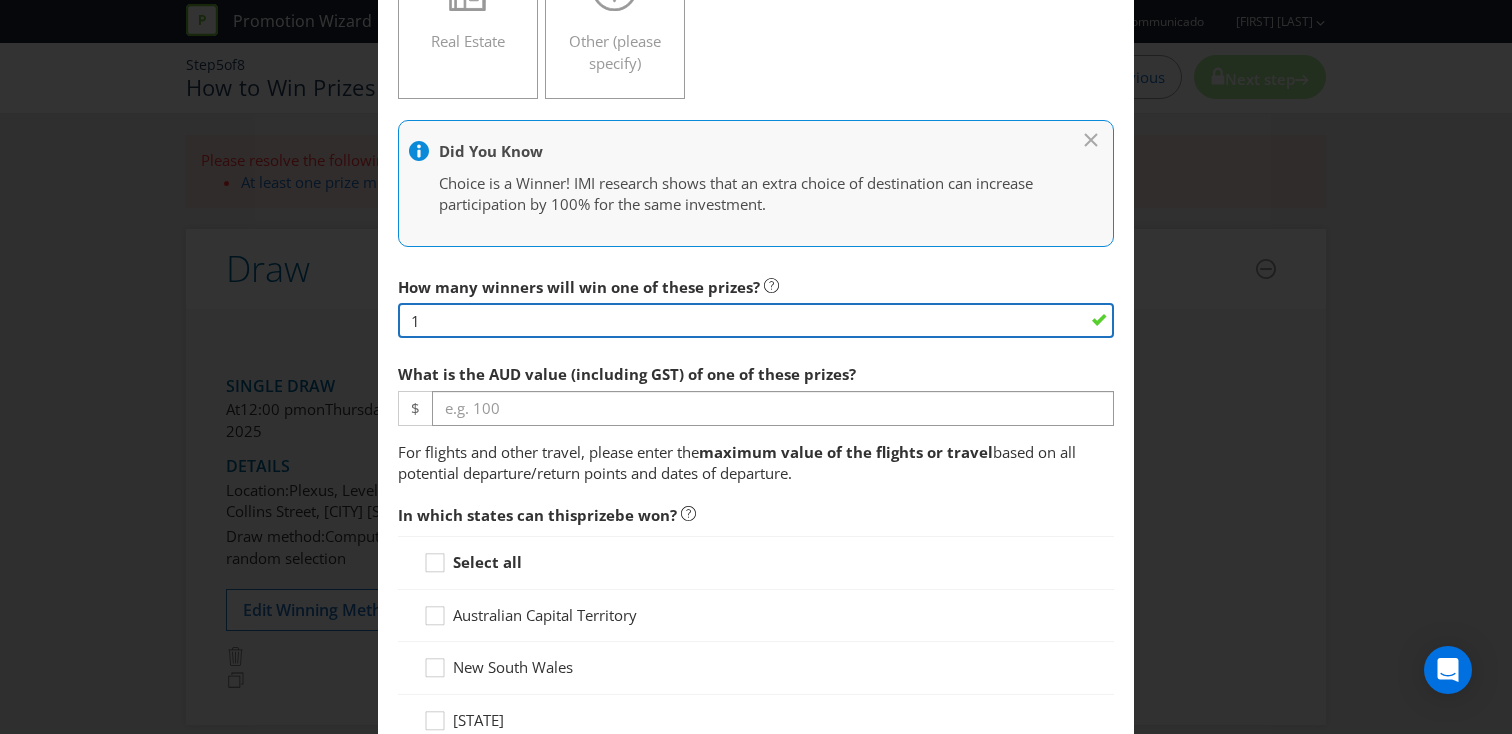 type on "1" 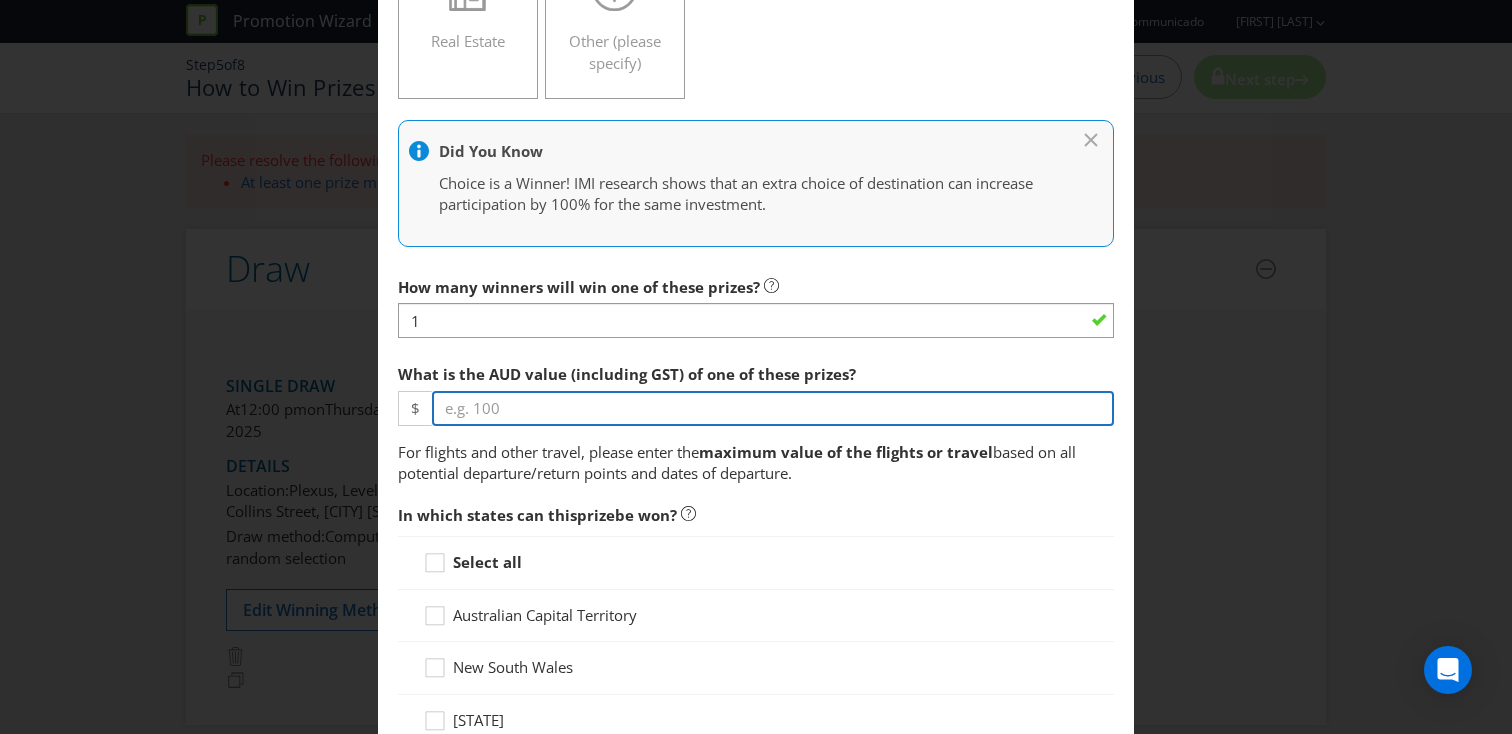 click at bounding box center (773, 408) 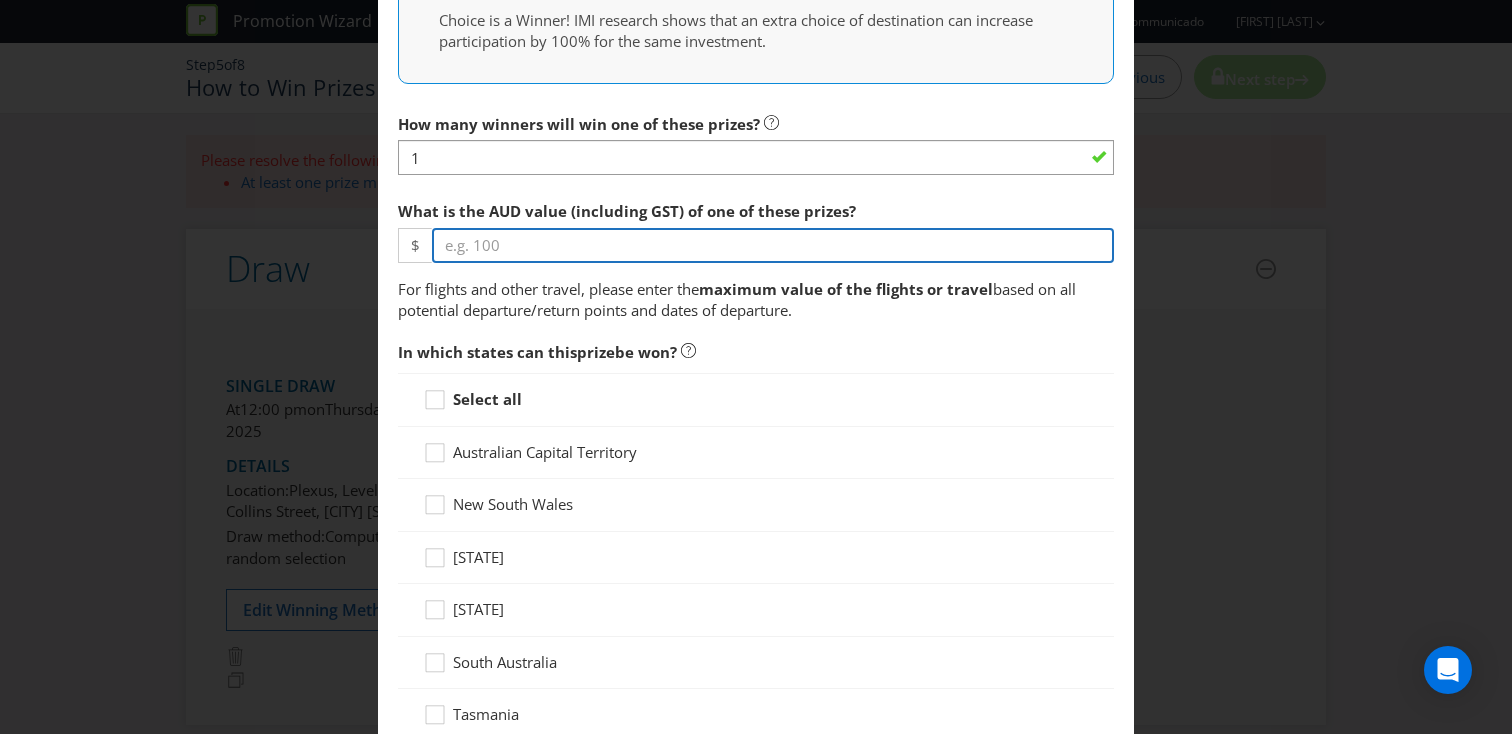 scroll, scrollTop: 900, scrollLeft: 0, axis: vertical 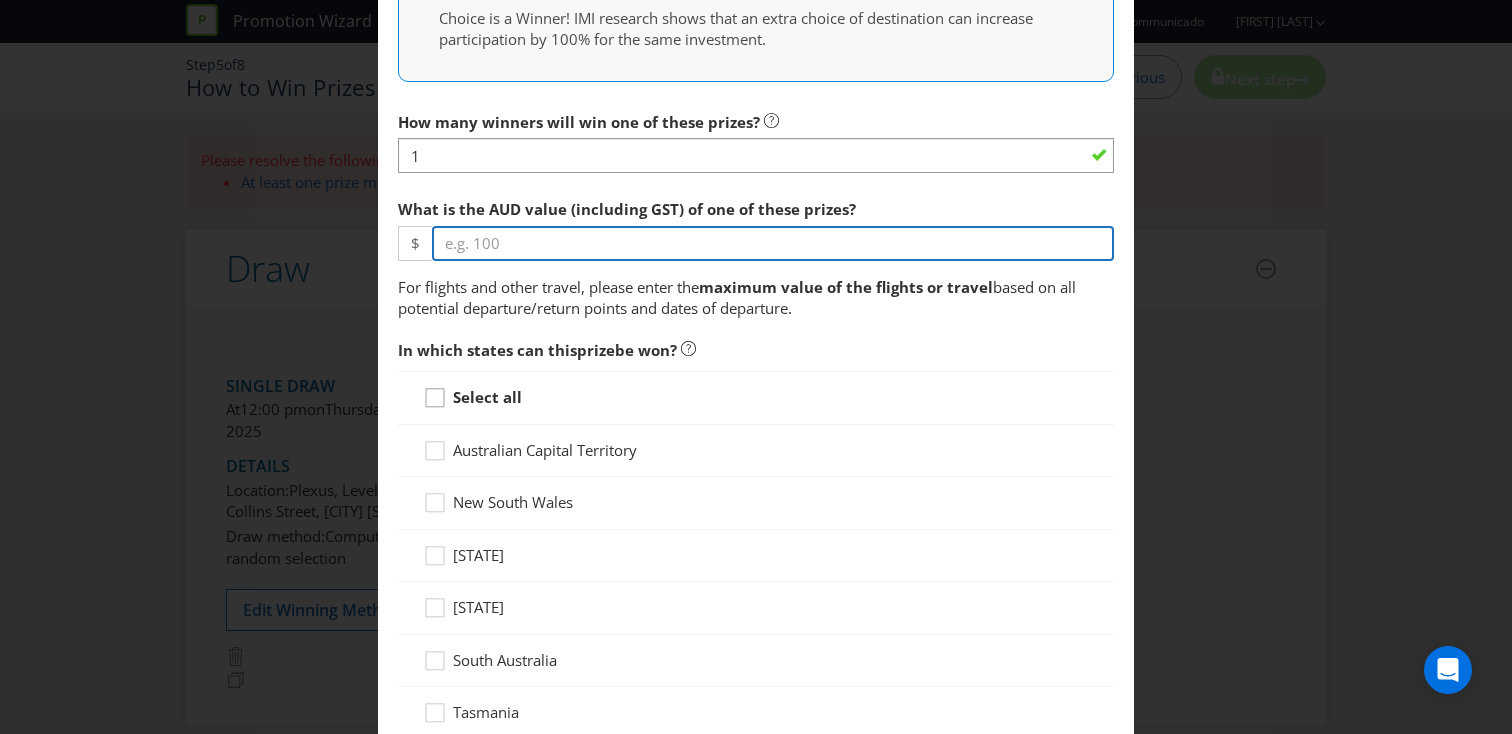 type on "[NUMBER]" 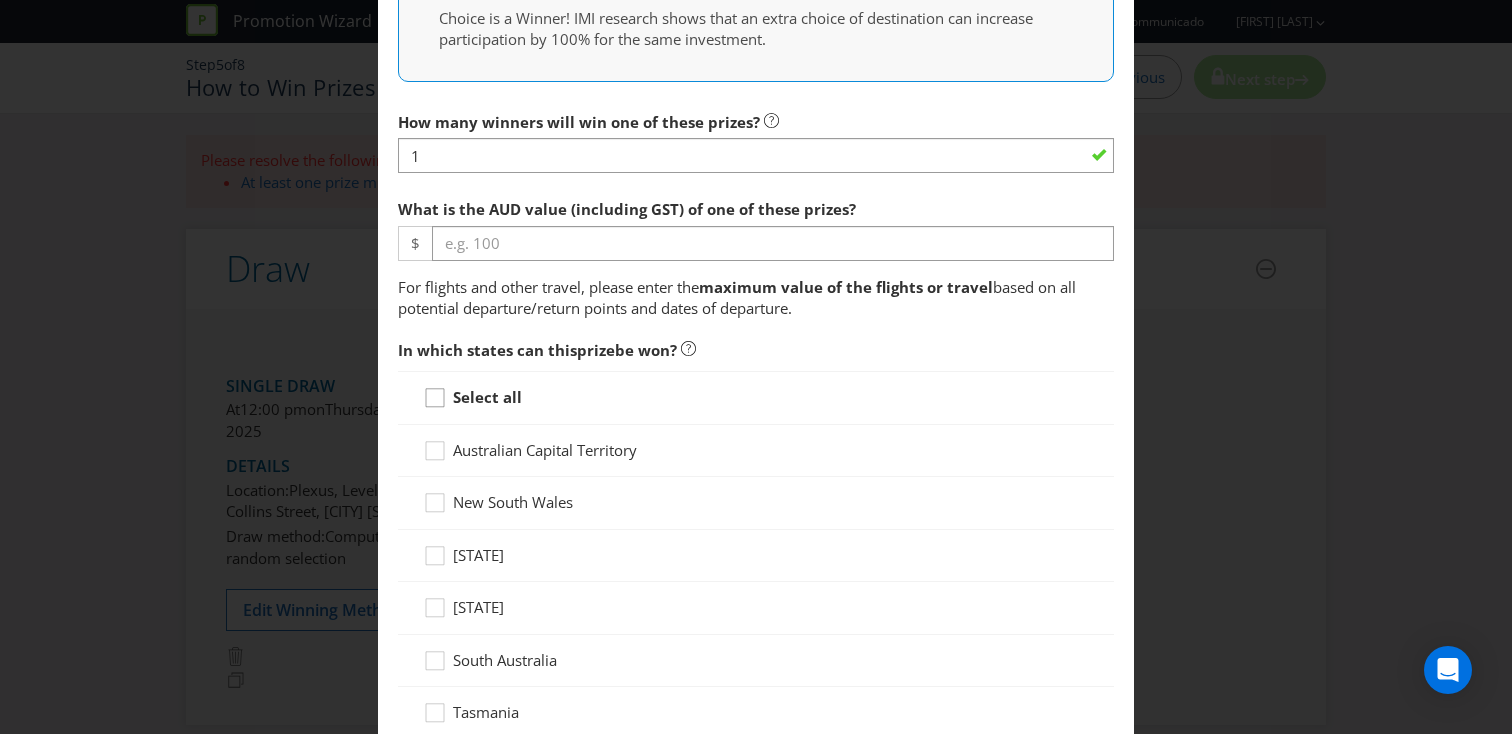 click on "How many winners will win one of these prizes?   1 What is the AUD value (including GST) of one of these prizes?   $ 20000 For flights and other travel, please enter the  maximum value of the flights or travel  based on all potential departure/return points and dates of departure. In which states  can this  prize  be won?   Select all   [STATE]   [STATE]   [STATE]   [STATE]   [STATE]   [STATE]   [STATE]   [STATE]    What type of travel is this?   -- Please Select -- Flight Accommodation Car Hire Bus Train Cruise Transfers Other (please specify) How many adults will be travelling?   How many children (under 12) will be travelling?   While you don't have to provide tickets for children, all children must travel with adults. Can the winner select the travel dates?   -- Please select -- Yes No, travel must be taken on specific dates No, the Promoter will determine the dates of travel later   Yes   No       Yes   No" at bounding box center [756, 878] 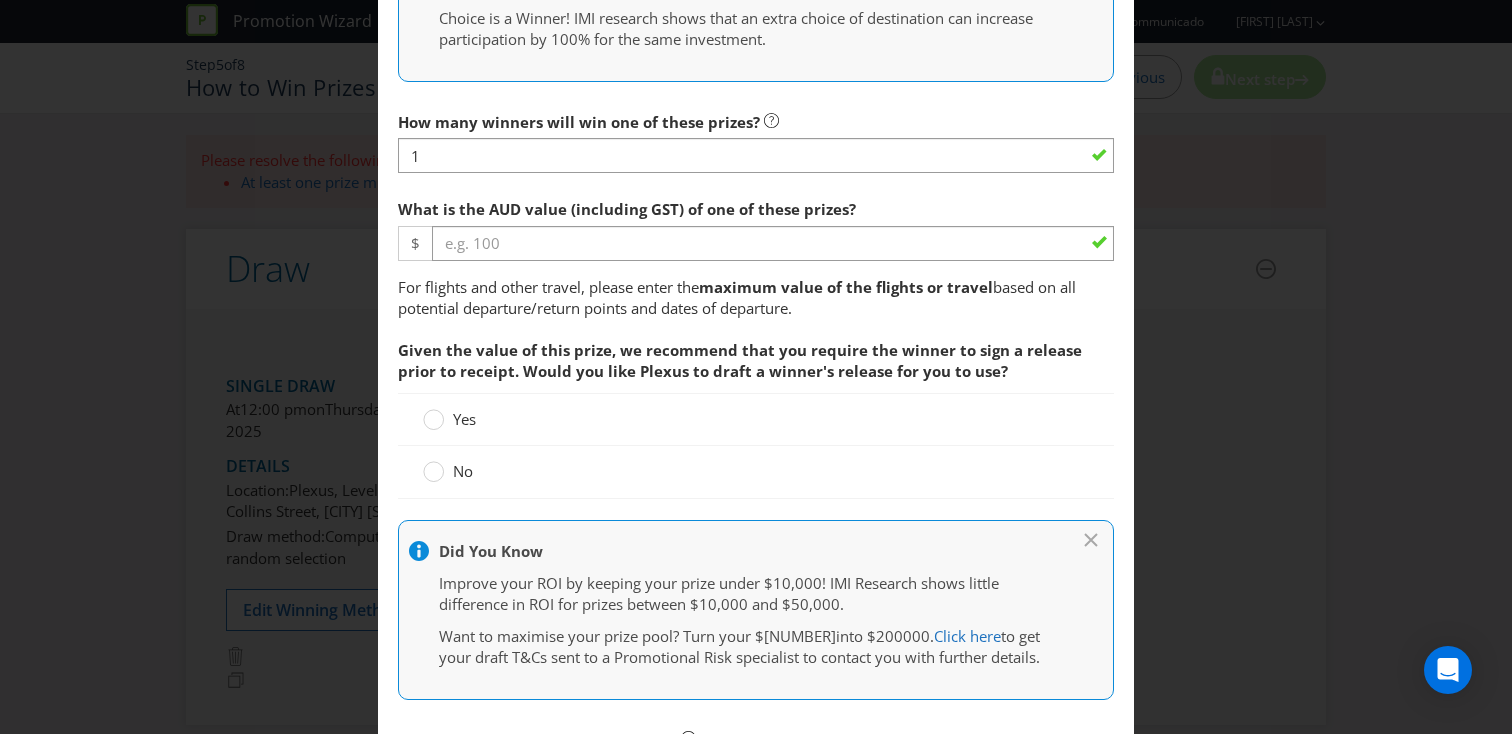 click on "Yes" at bounding box center (451, 419) 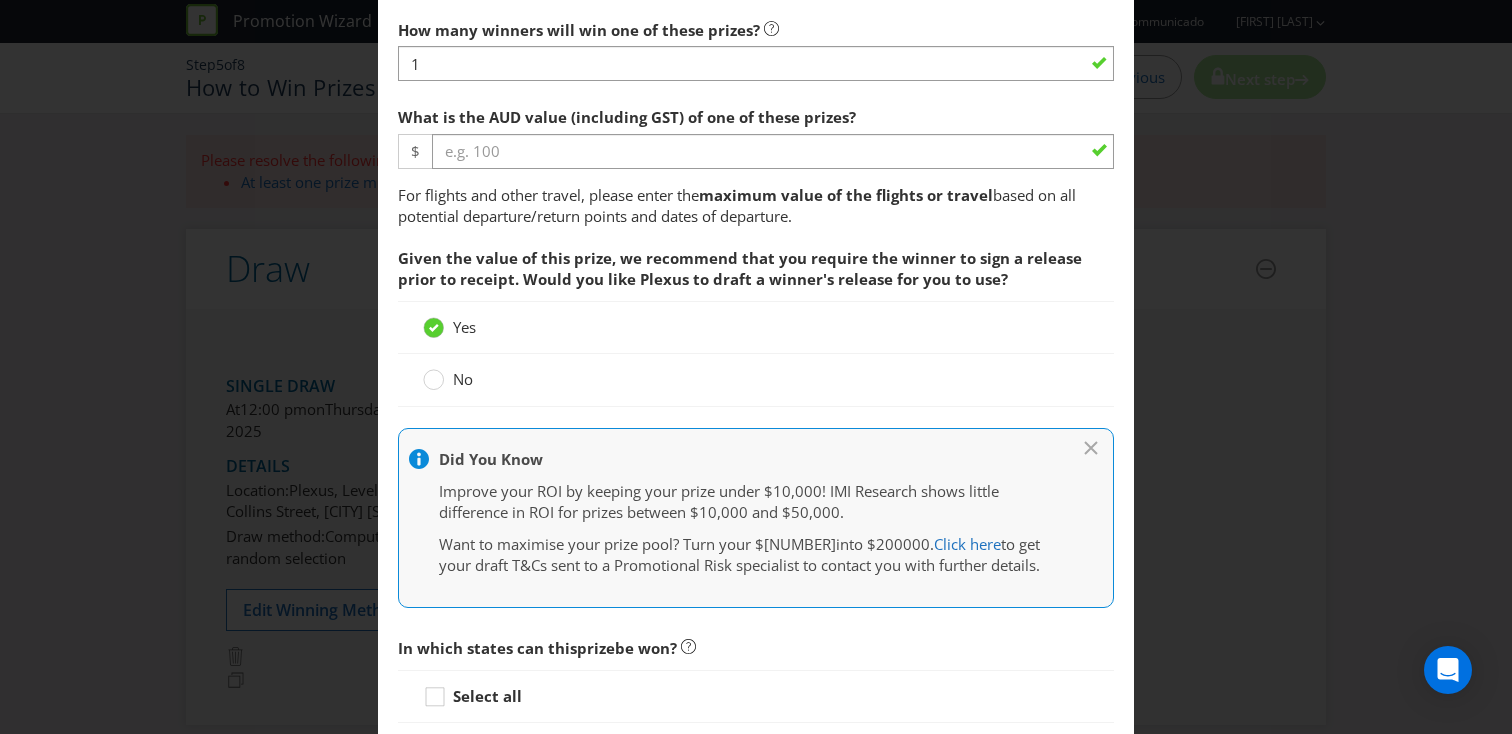 scroll, scrollTop: 994, scrollLeft: 0, axis: vertical 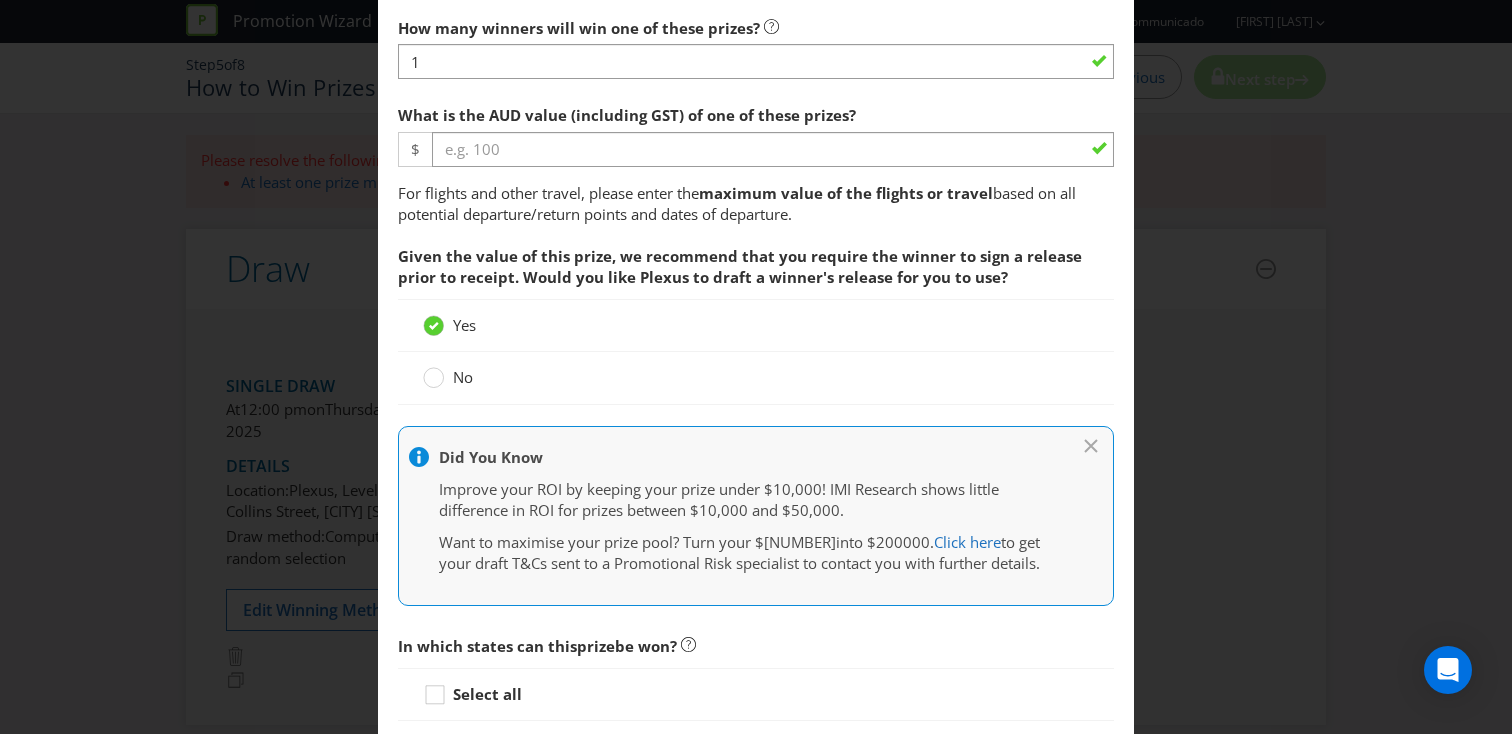 click on "No" at bounding box center (463, 377) 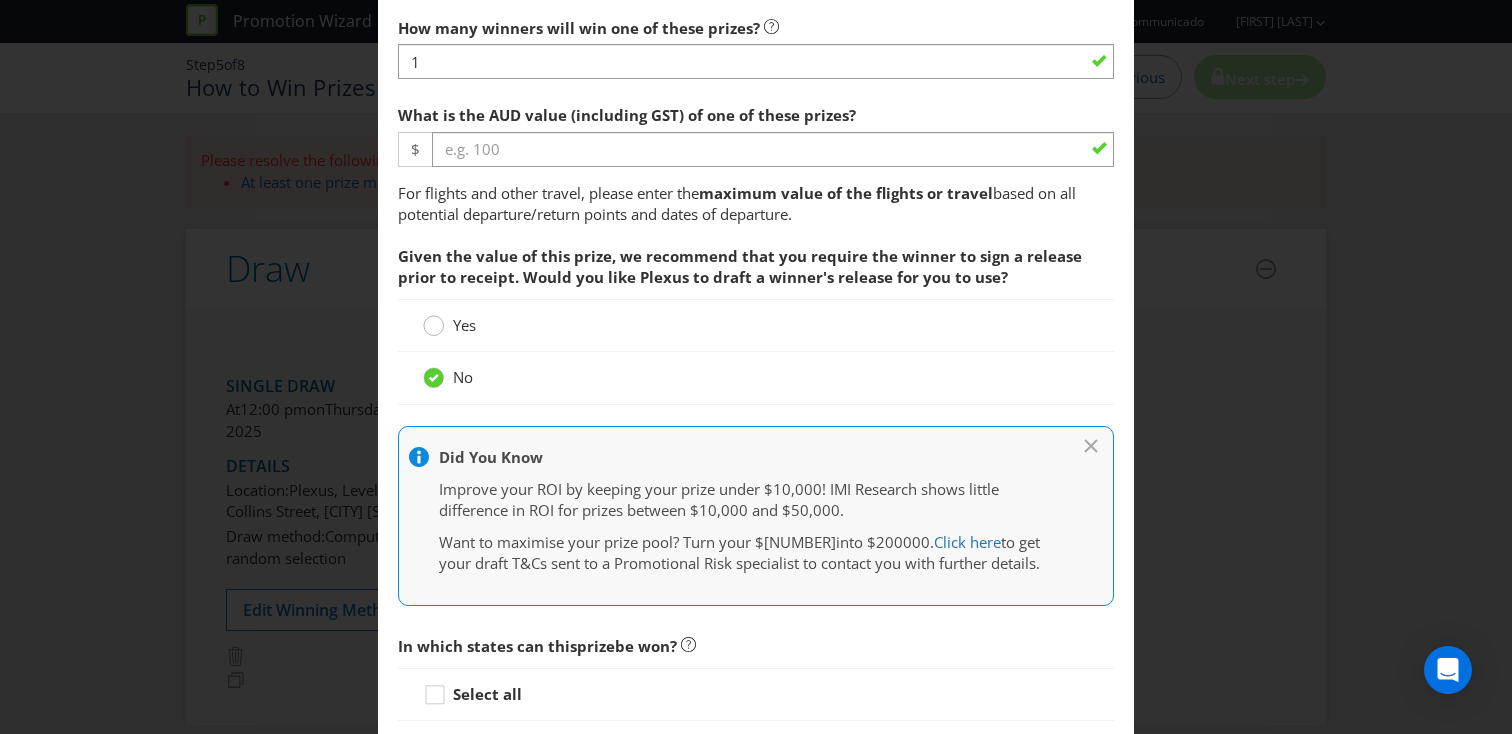 click 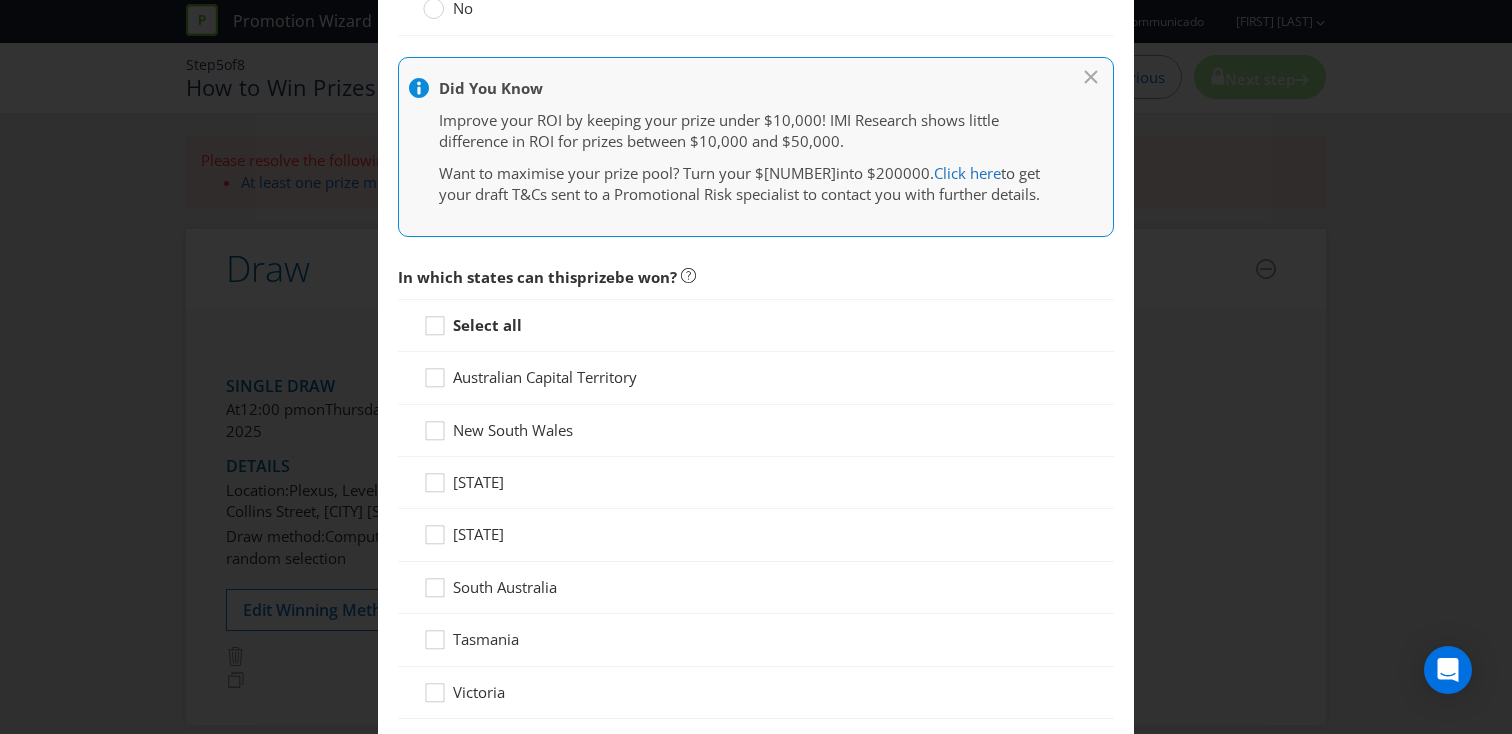 click on "Select all" at bounding box center [487, 325] 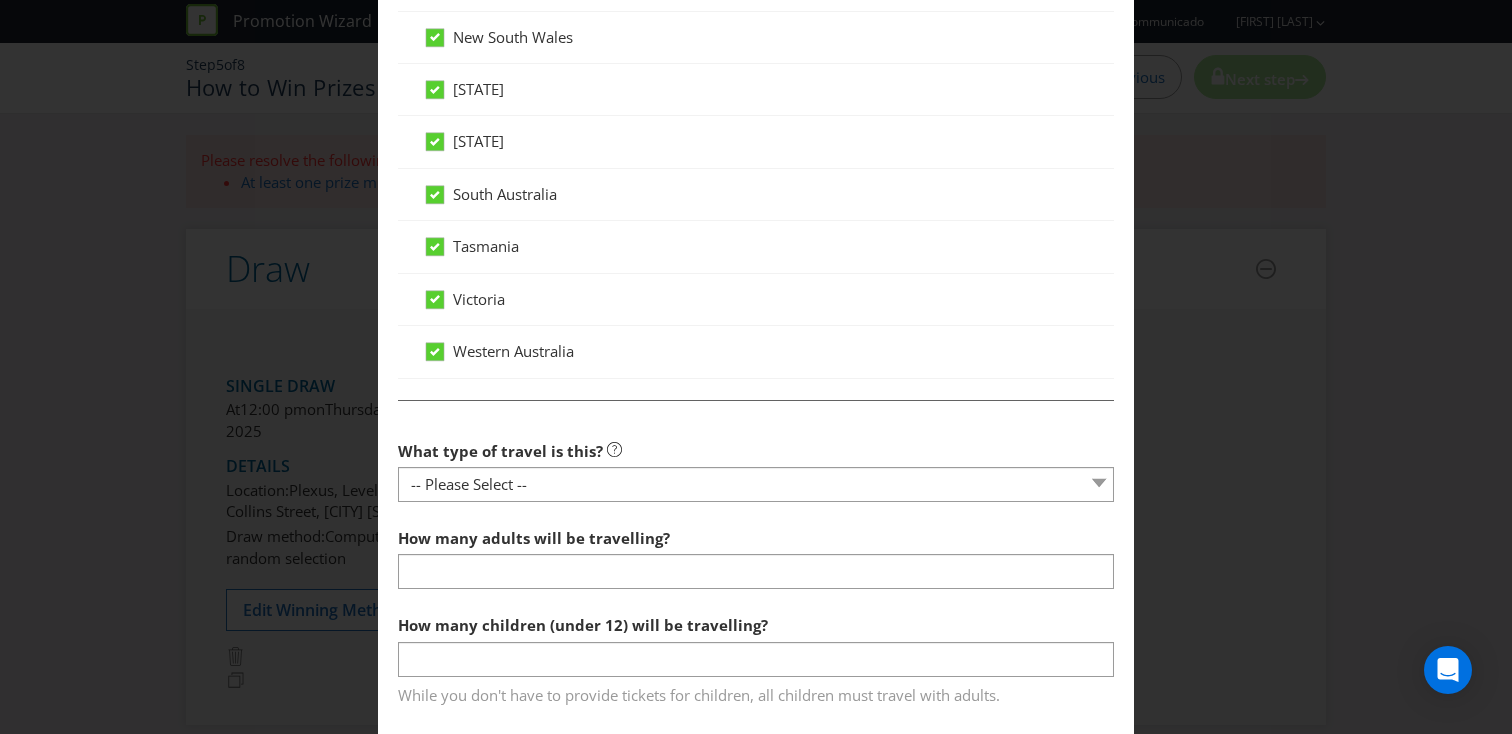 scroll, scrollTop: 1792, scrollLeft: 0, axis: vertical 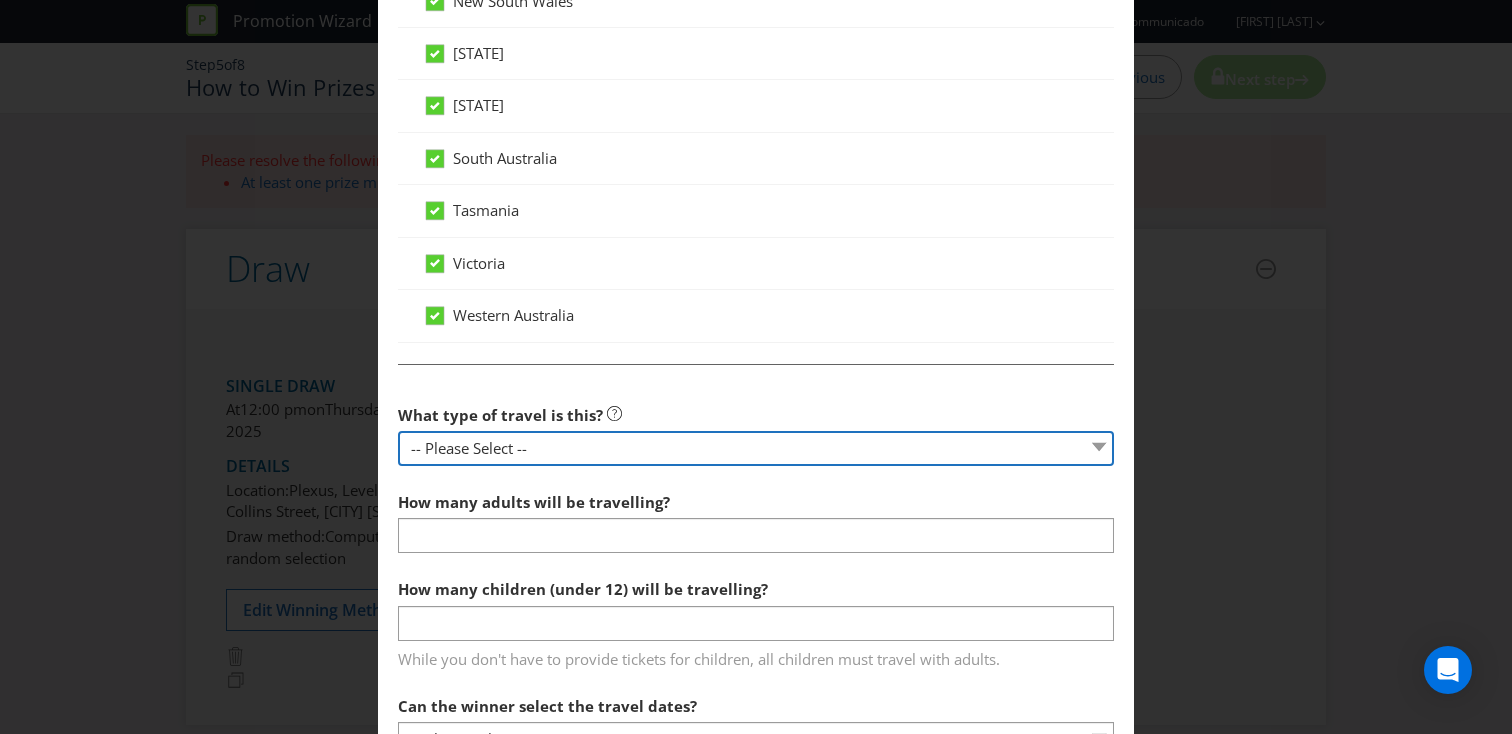 click on "-- Please Select -- Flight Accommodation Car Hire Bus Train Cruise Transfers Other (please specify)" at bounding box center [756, 448] 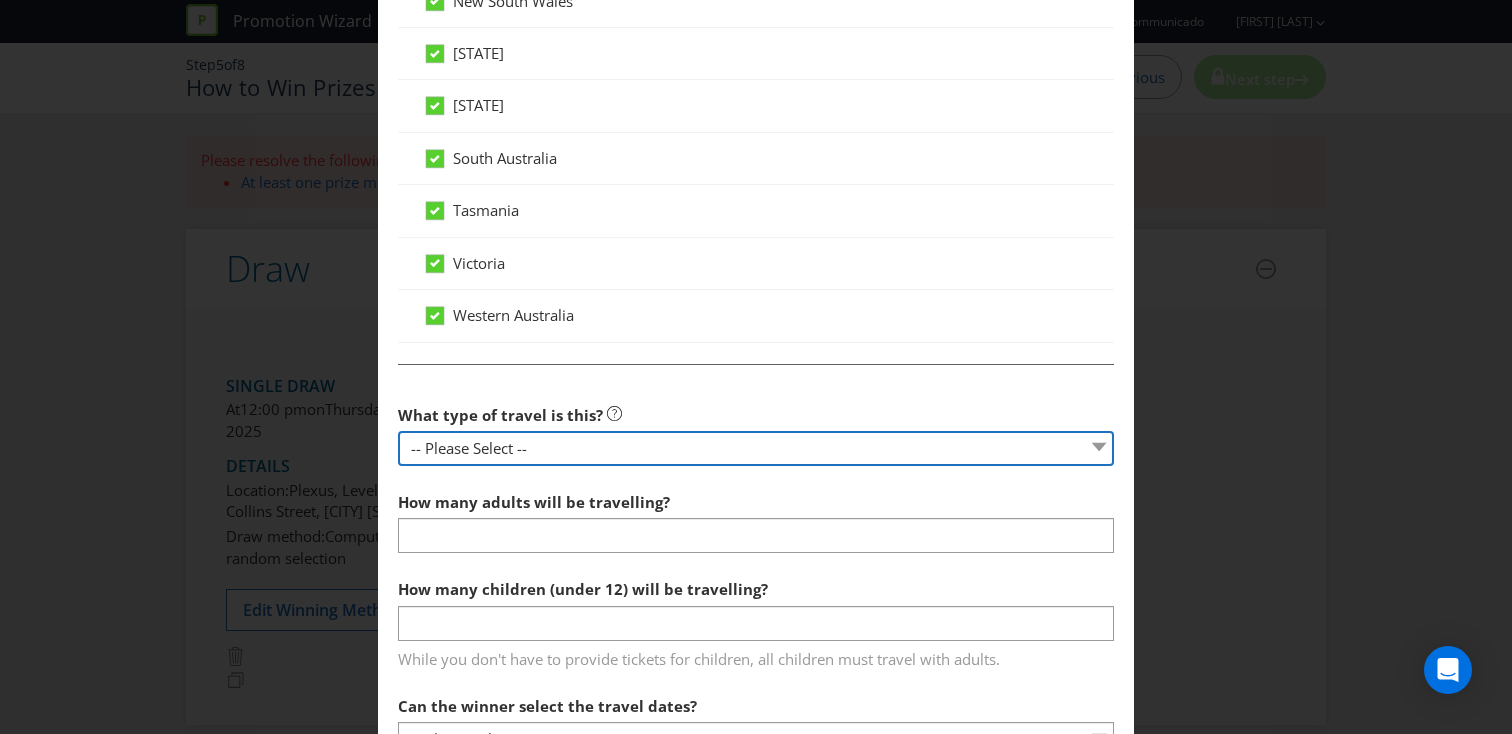 select on "FLIGHTS" 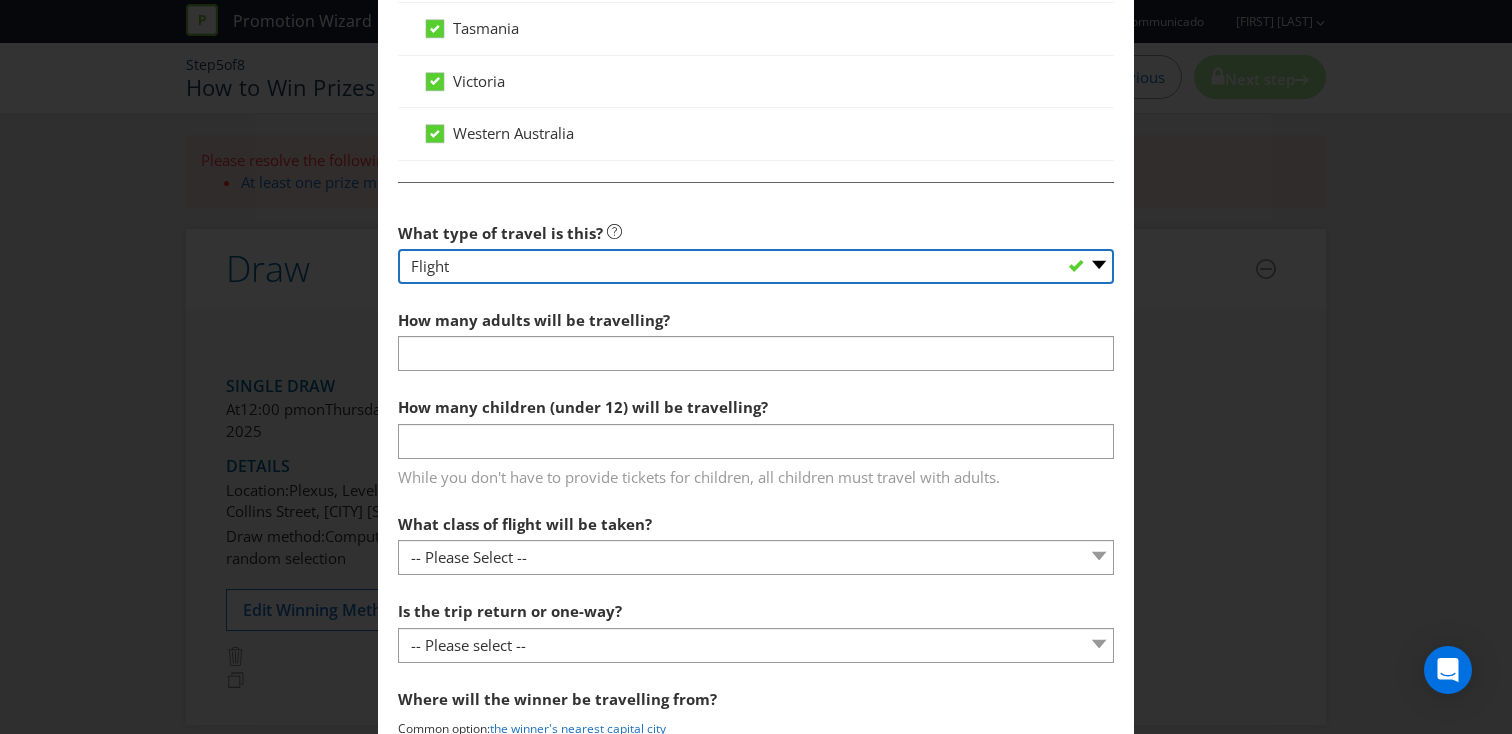 scroll, scrollTop: 1979, scrollLeft: 0, axis: vertical 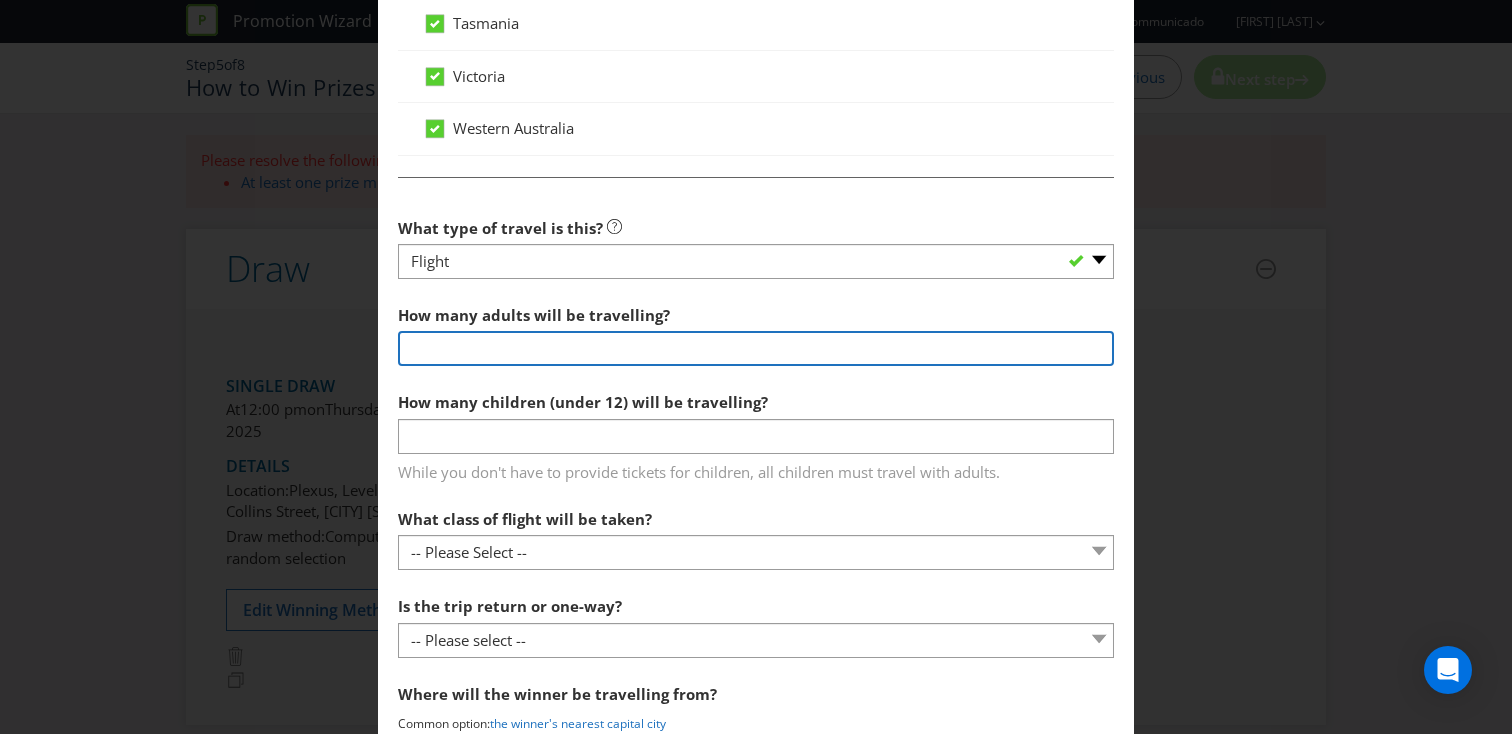 click at bounding box center [756, 348] 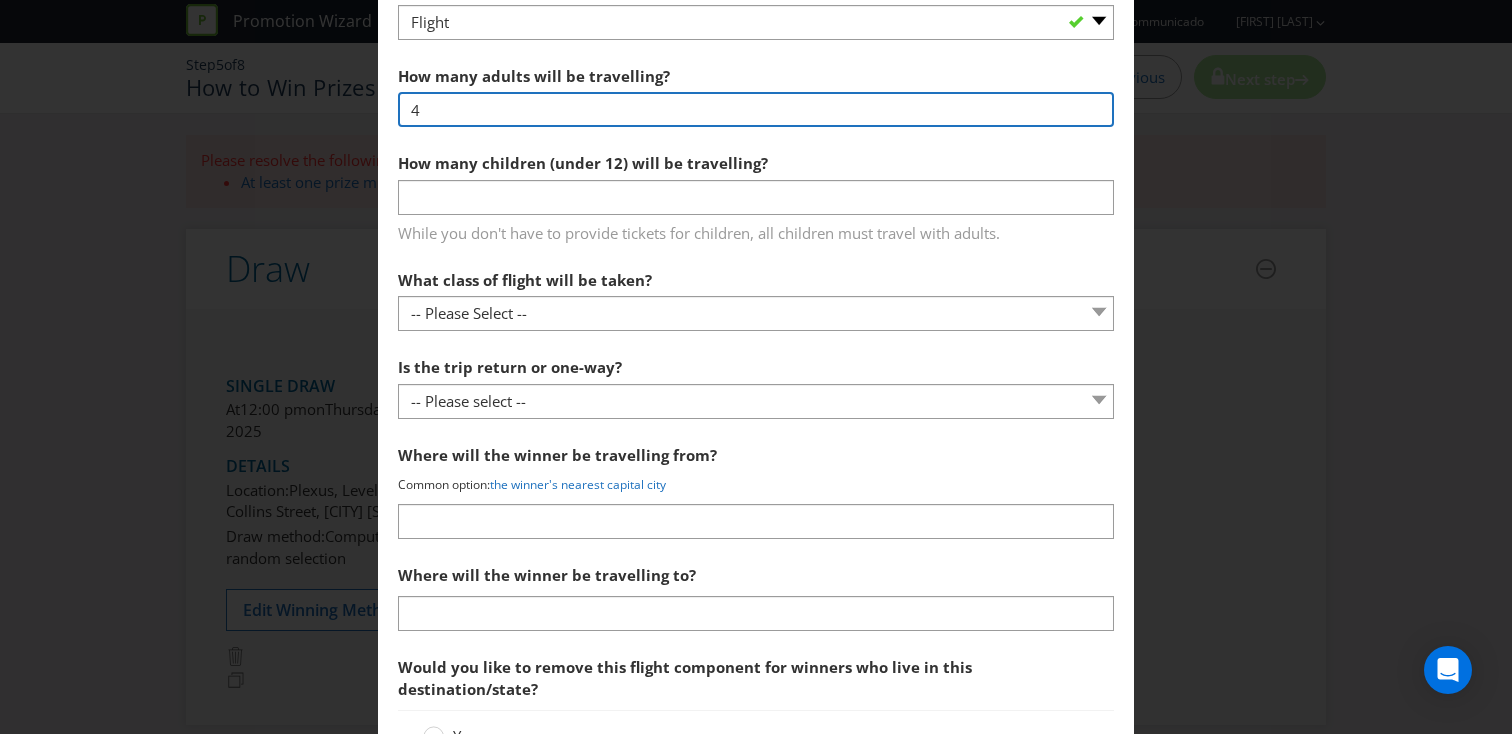 scroll, scrollTop: 2230, scrollLeft: 0, axis: vertical 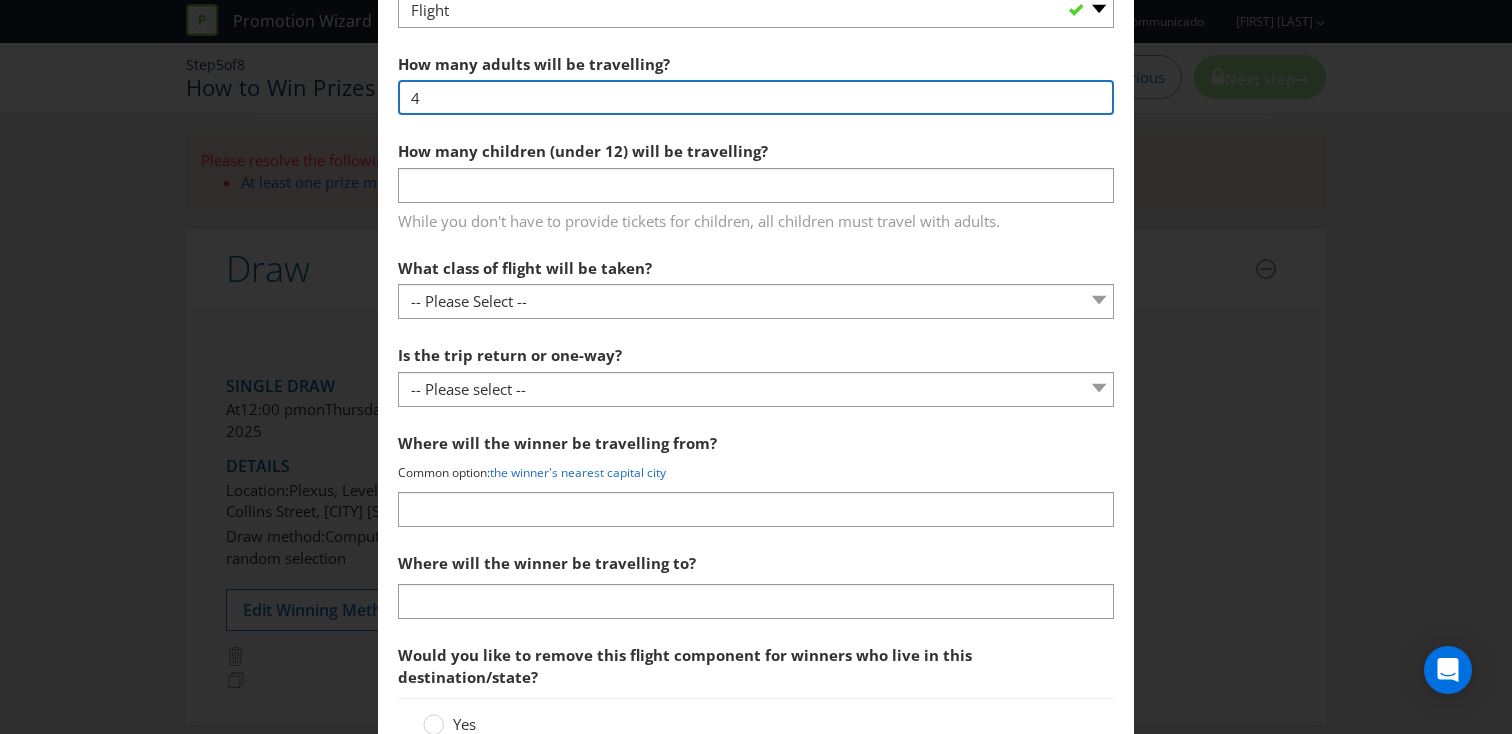 type on "4" 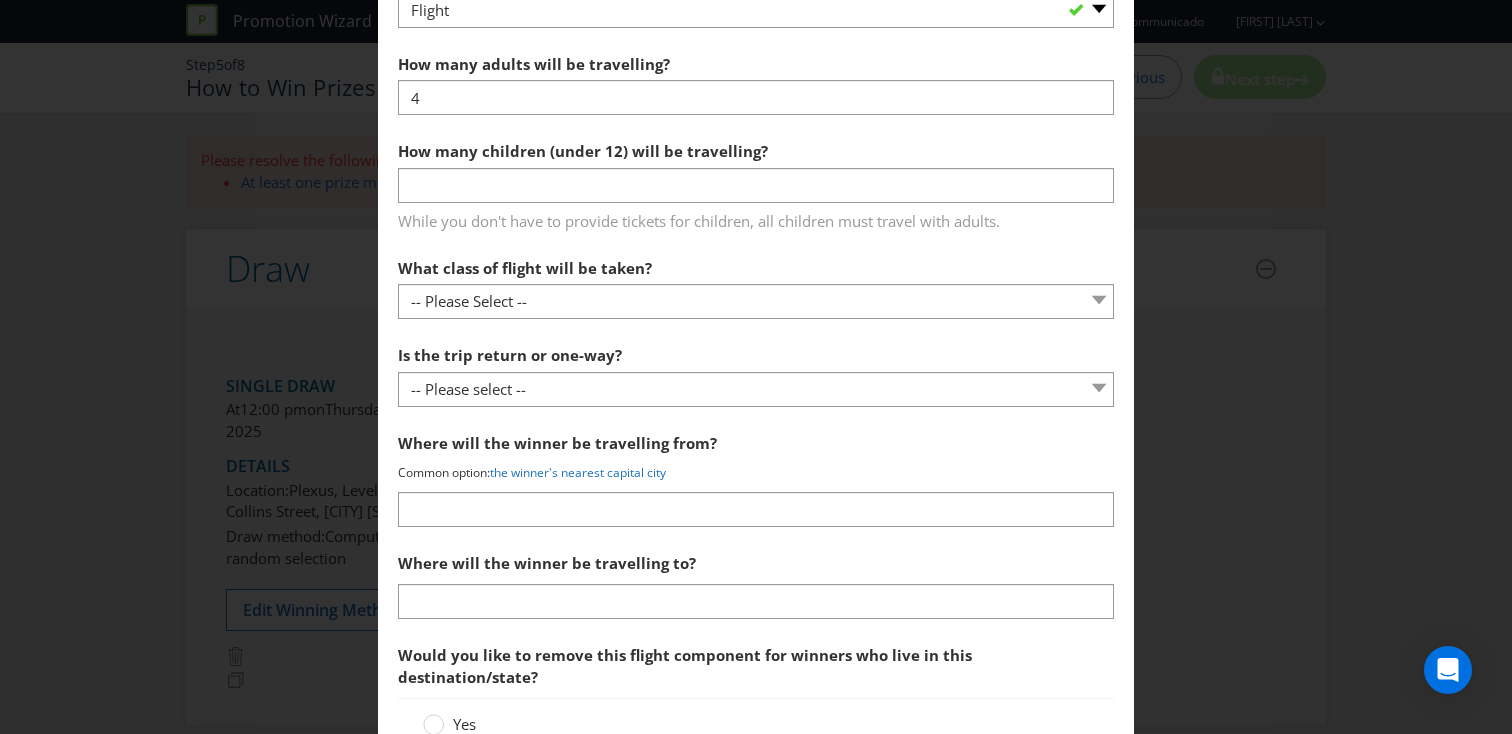 click on "While you don't have to provide tickets for children, all children must travel with adults." at bounding box center (756, 218) 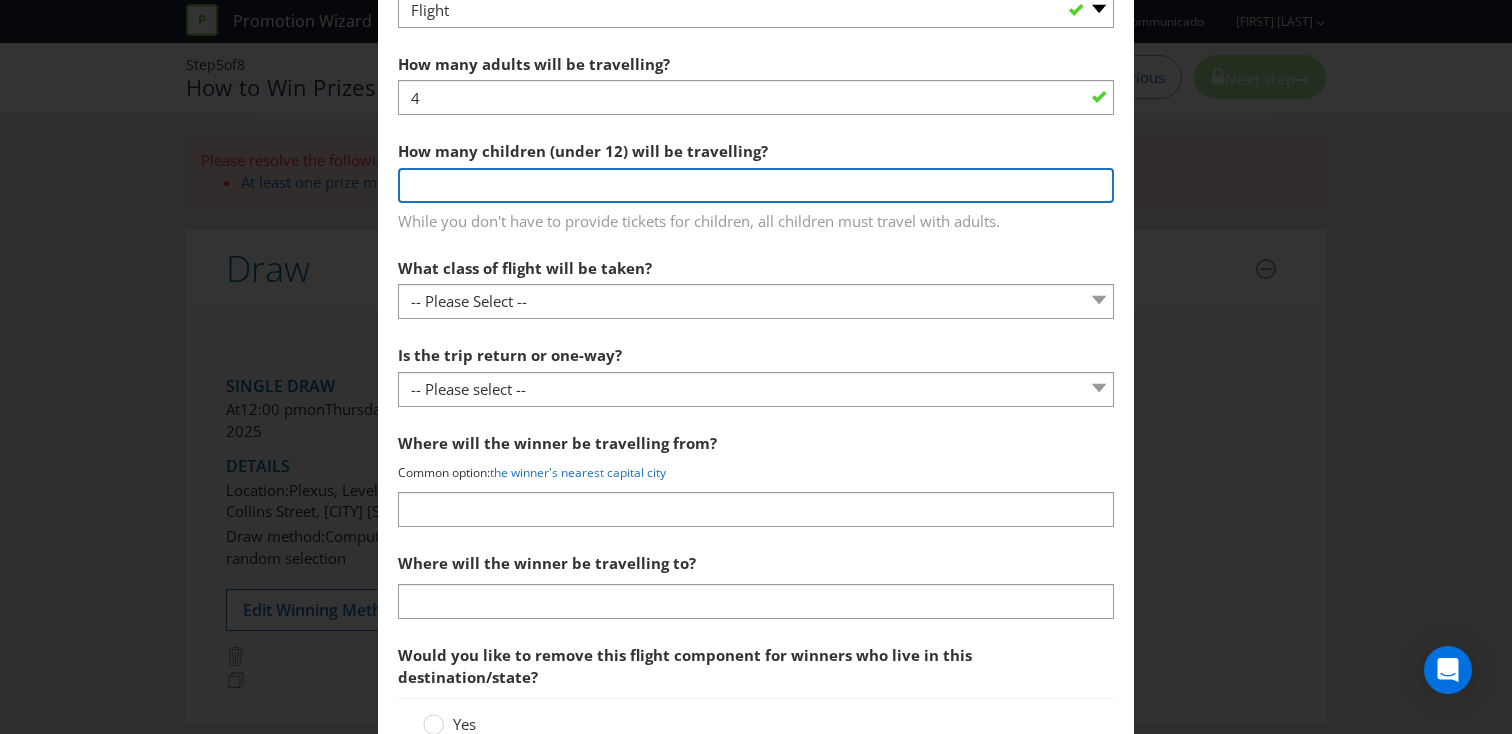 click at bounding box center (756, 185) 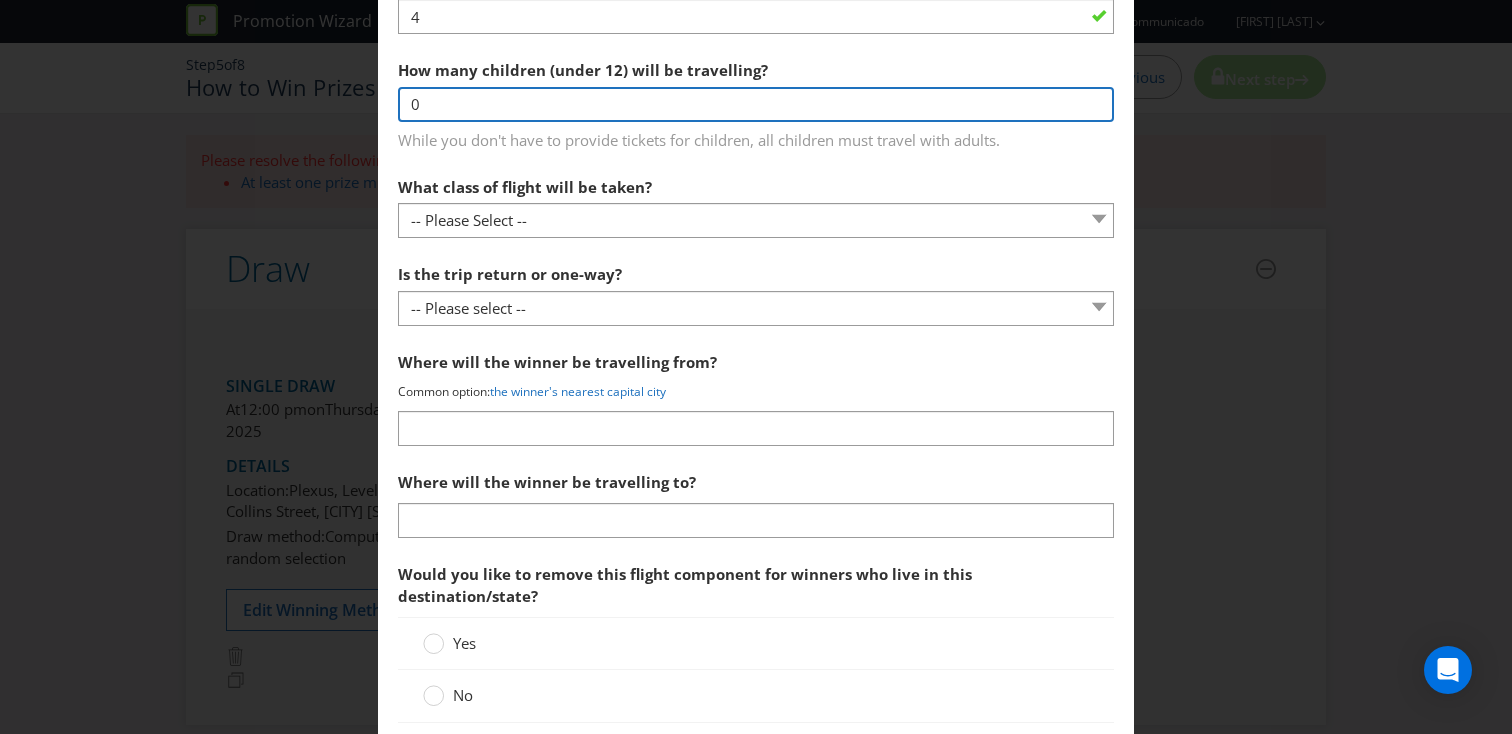 scroll, scrollTop: 2312, scrollLeft: 0, axis: vertical 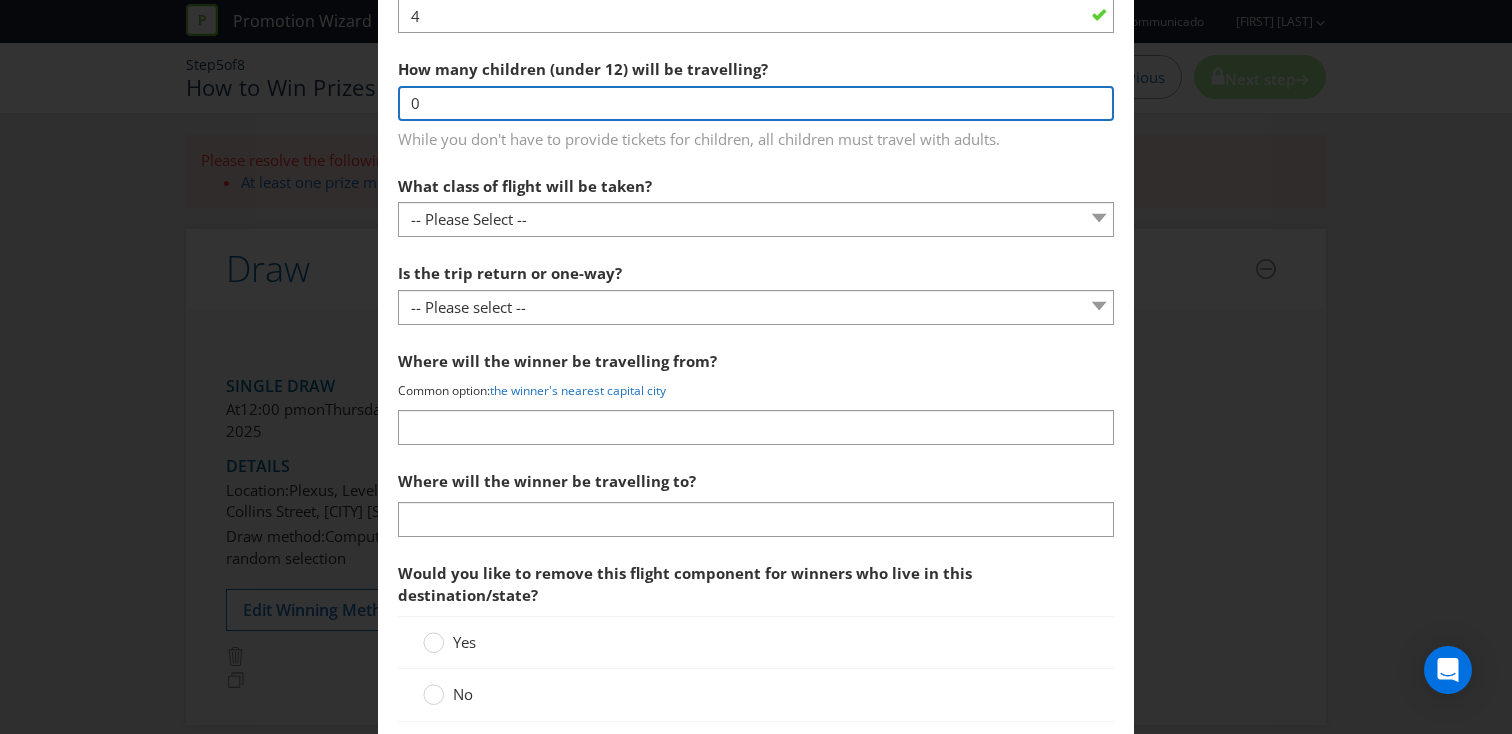 type on "0" 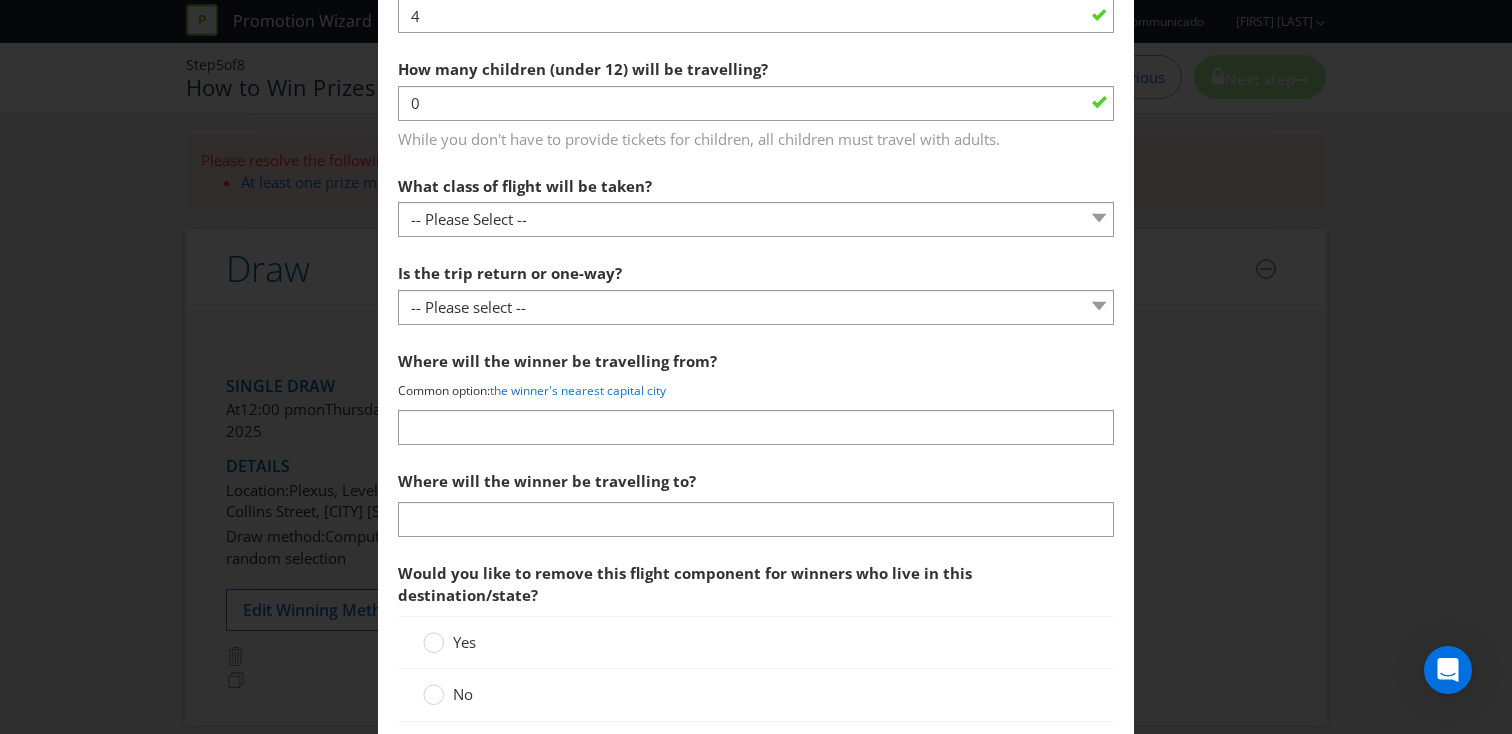 click on "What class of flight will be taken?   -- Please Select -- Economy class Premium economy class Business class First class" at bounding box center (756, 202) 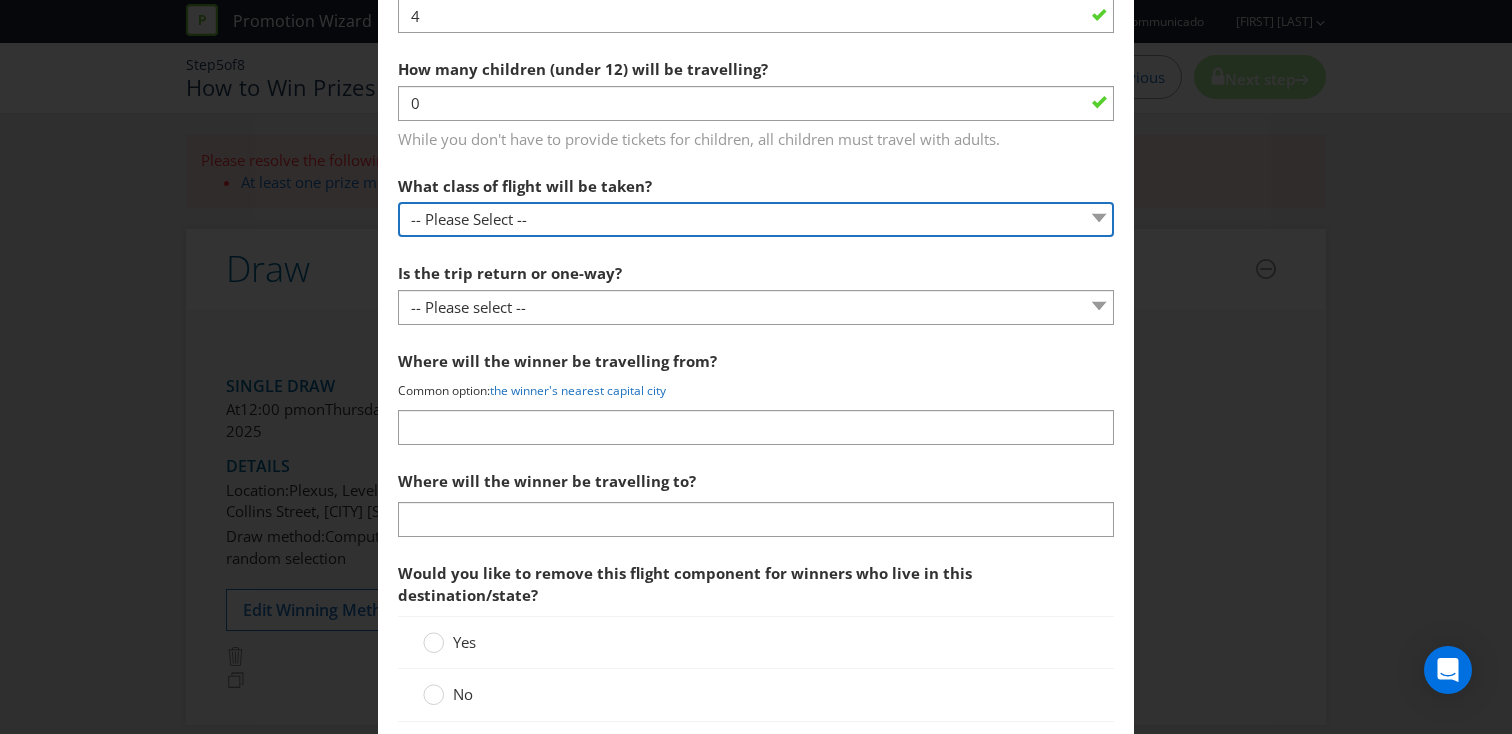 click on "-- Please Select -- Economy class Premium economy class Business class First class" at bounding box center [756, 219] 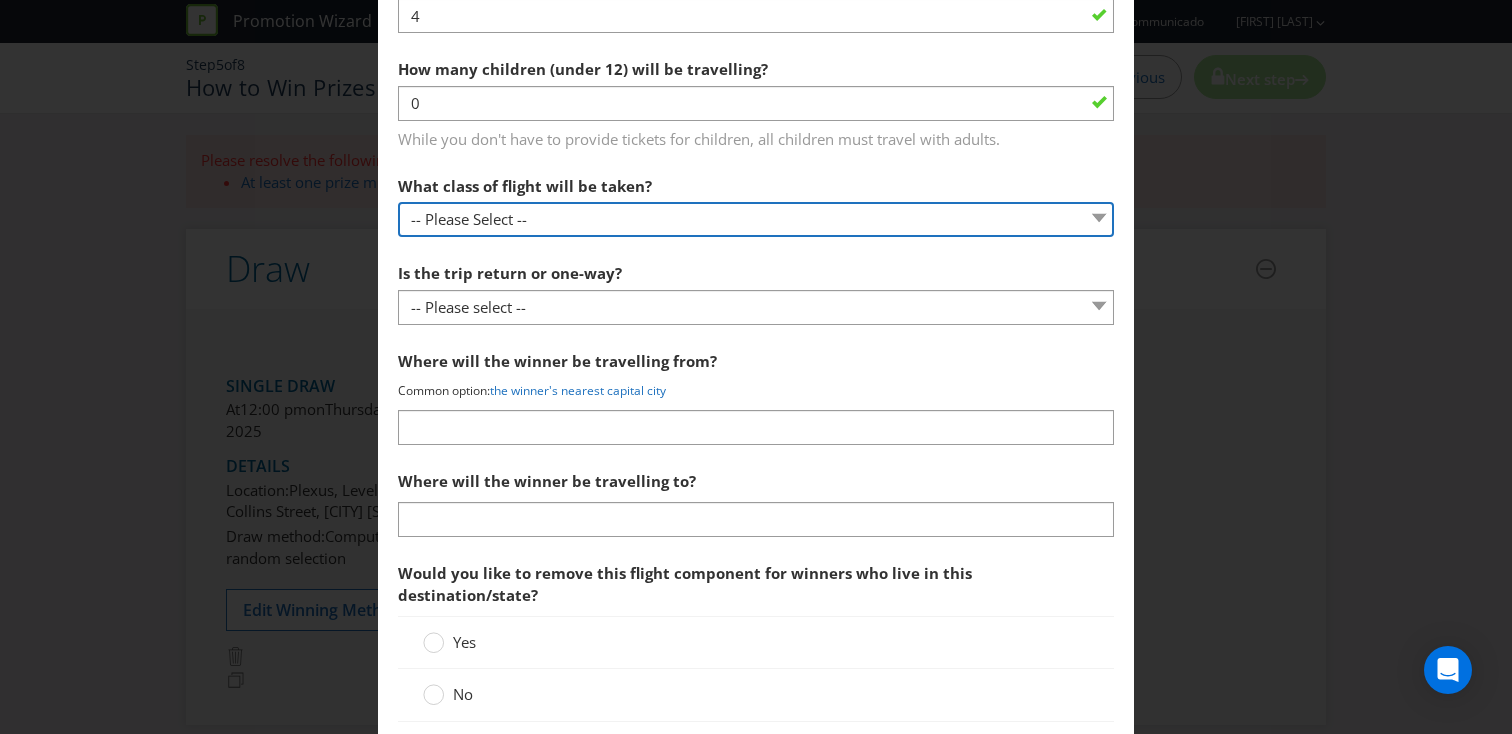select on "ECONOMY" 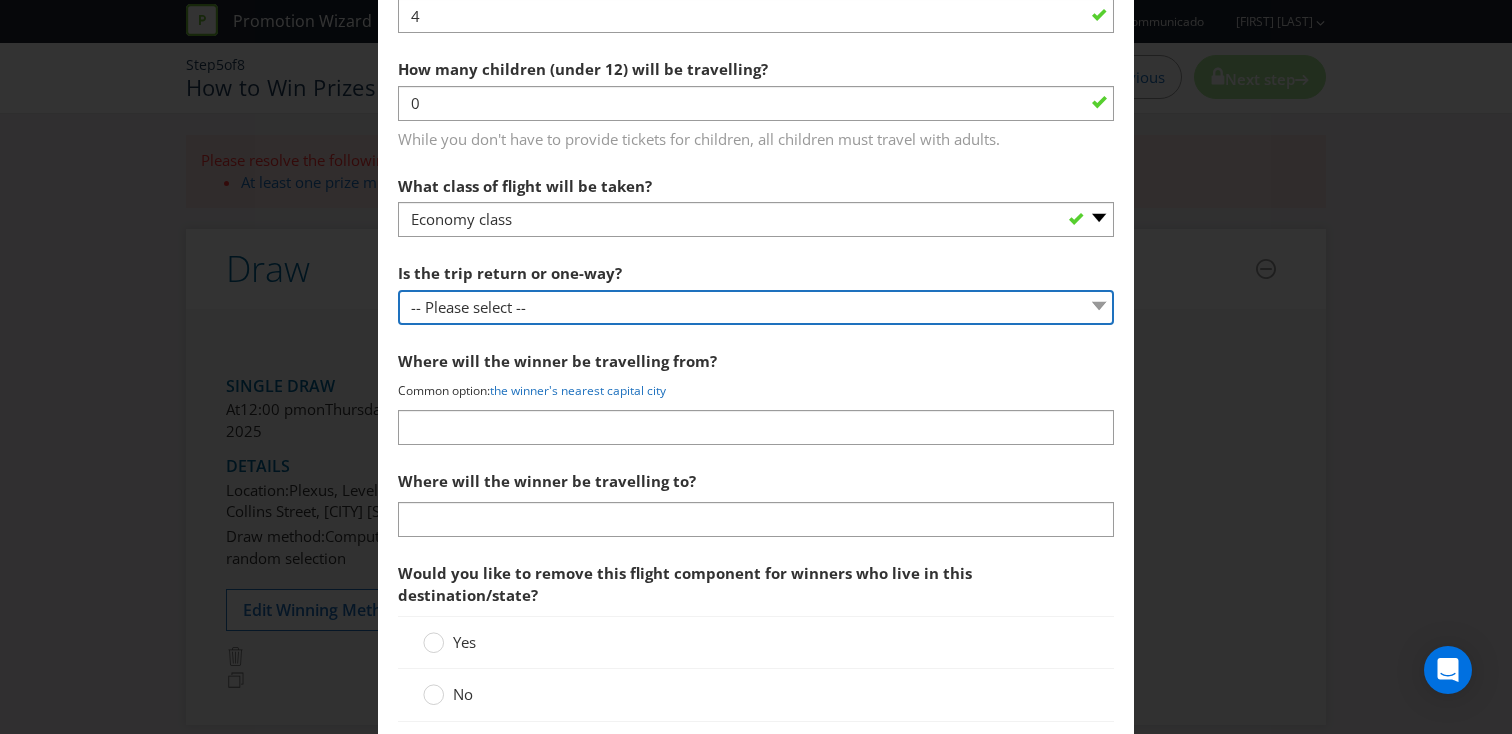 click on "-- Please select -- One way Return Other (please specify)" at bounding box center (756, 307) 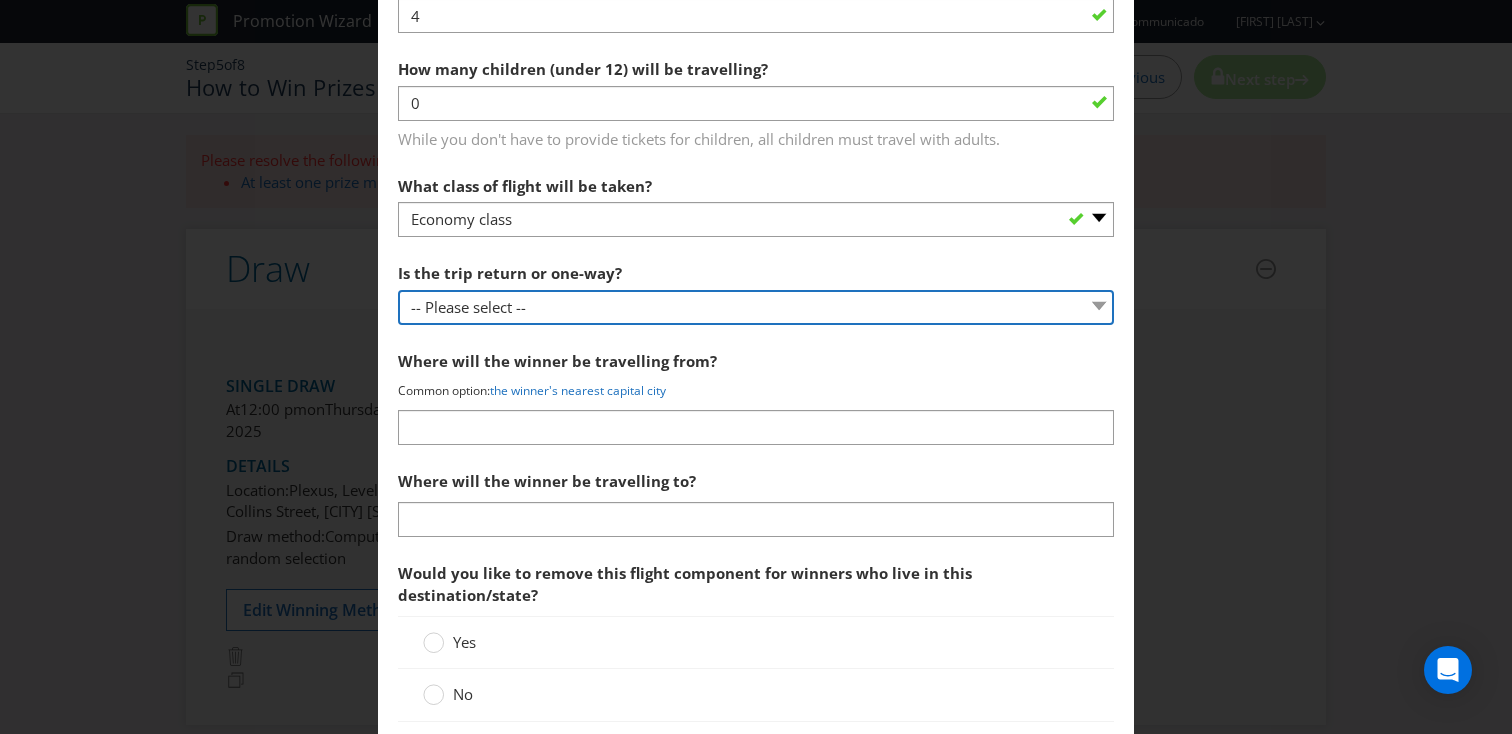 select on "RETURN" 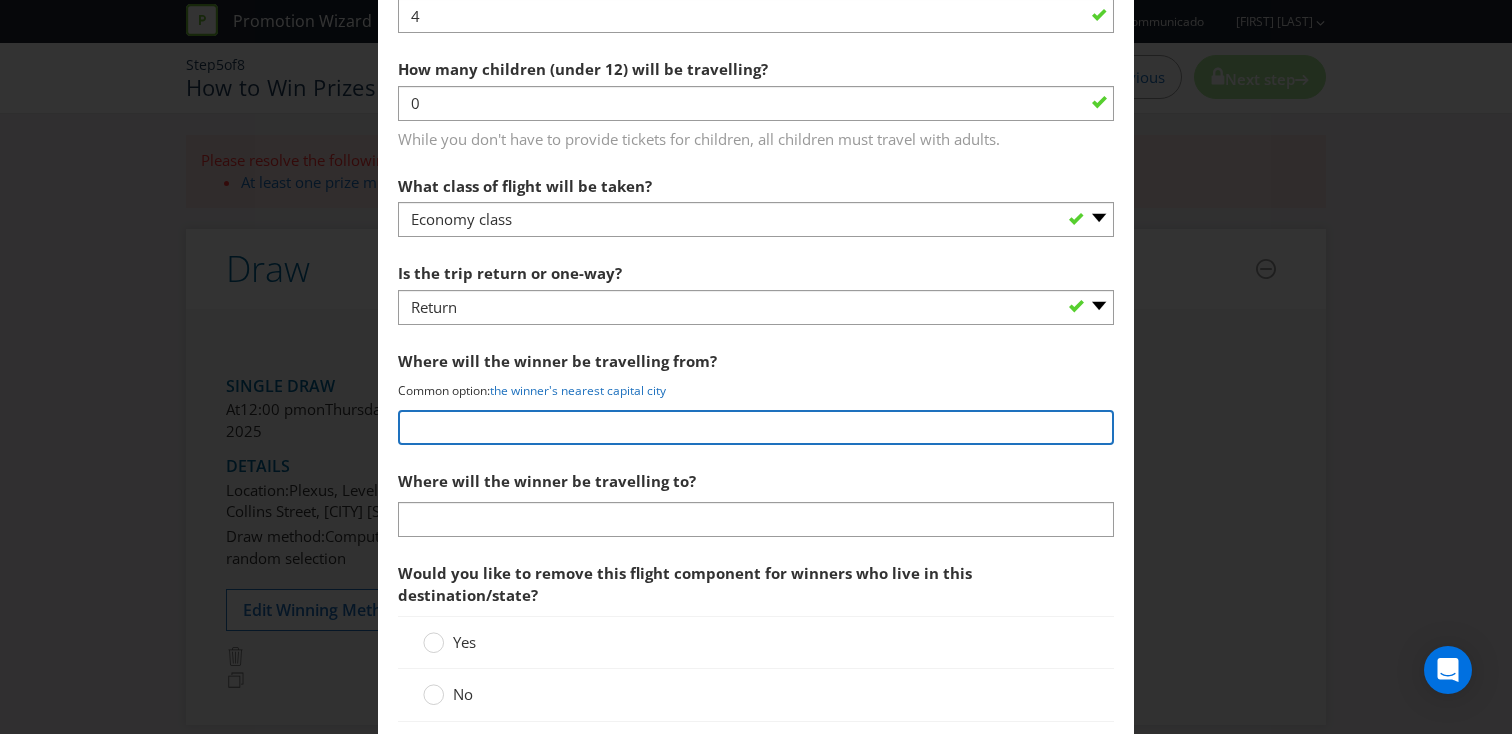 click at bounding box center [756, 427] 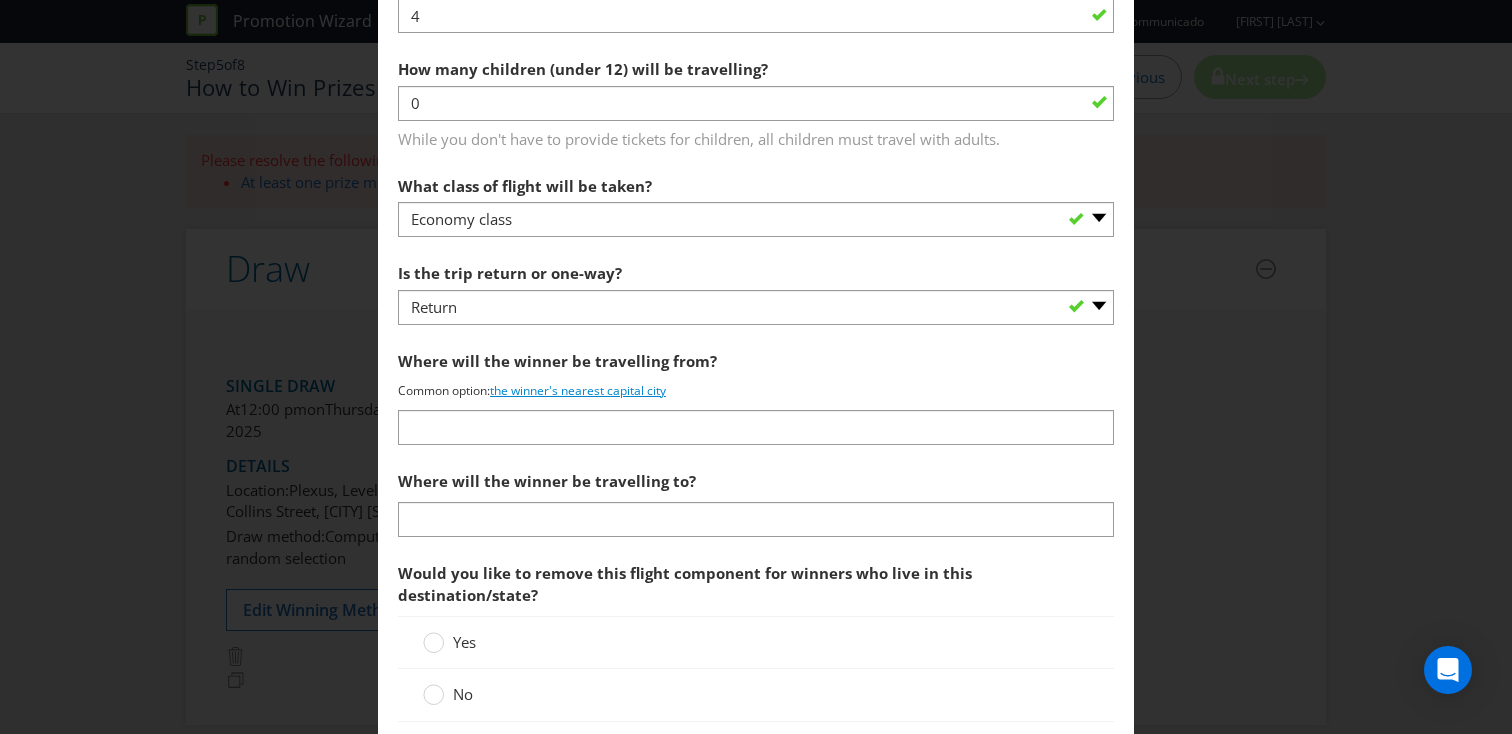 click on "the winner's nearest capital city" at bounding box center [578, 390] 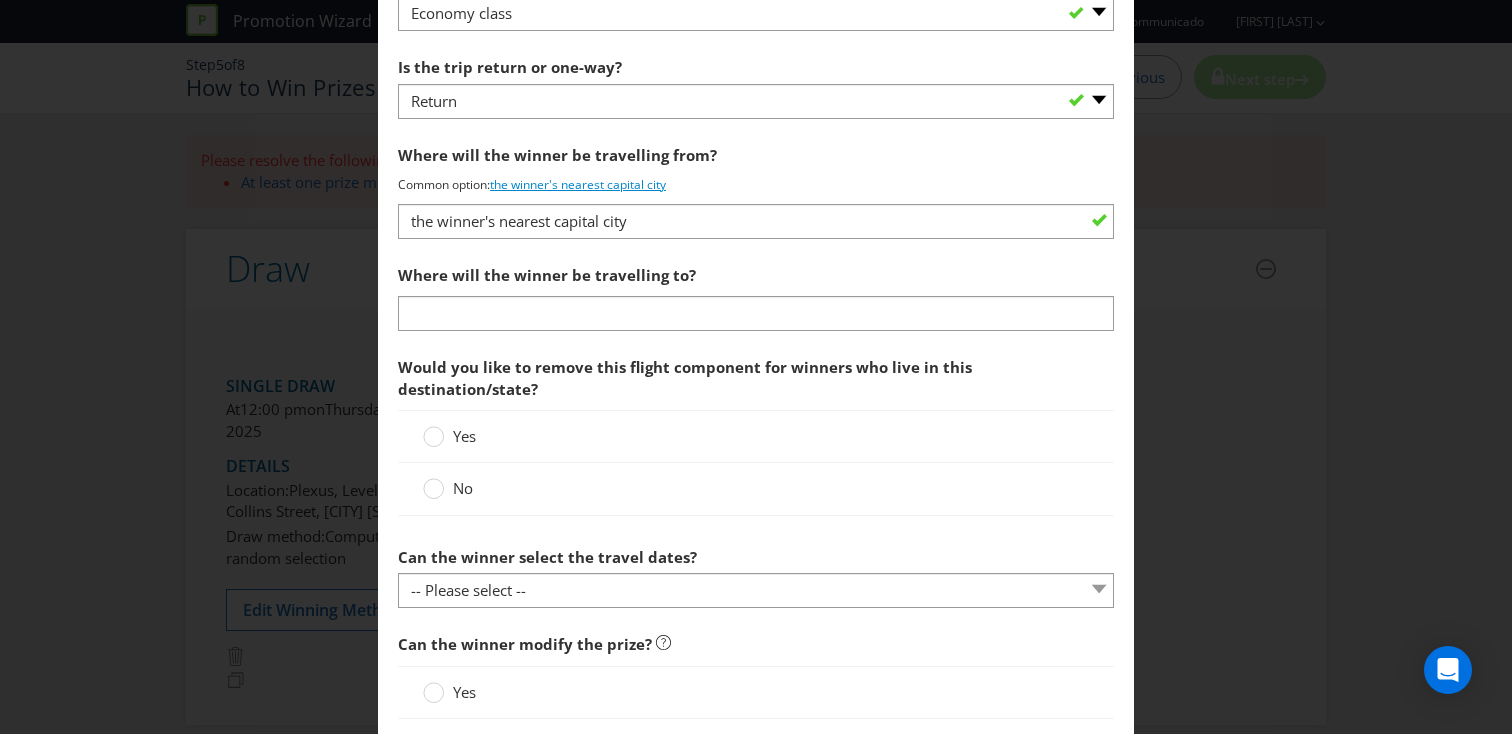 scroll, scrollTop: 2531, scrollLeft: 0, axis: vertical 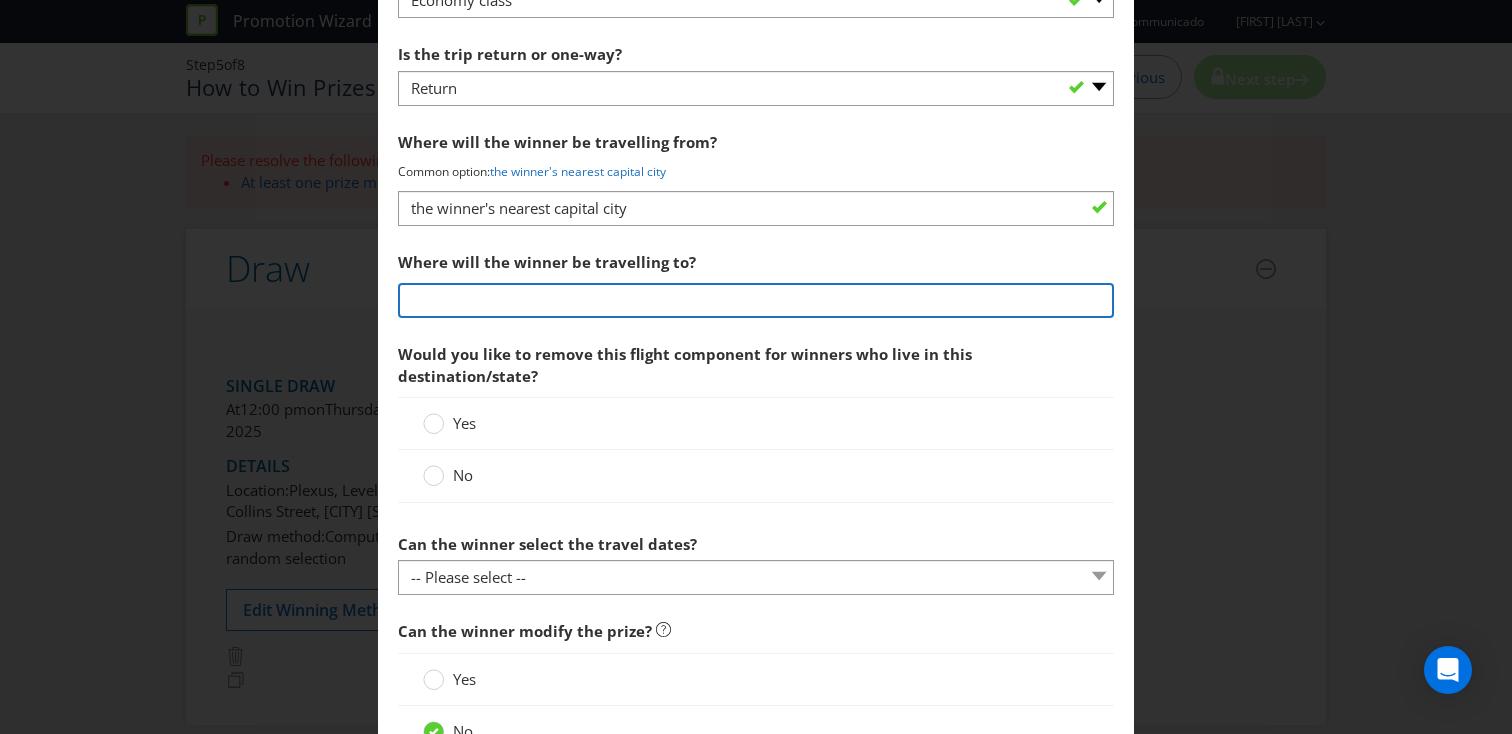 click 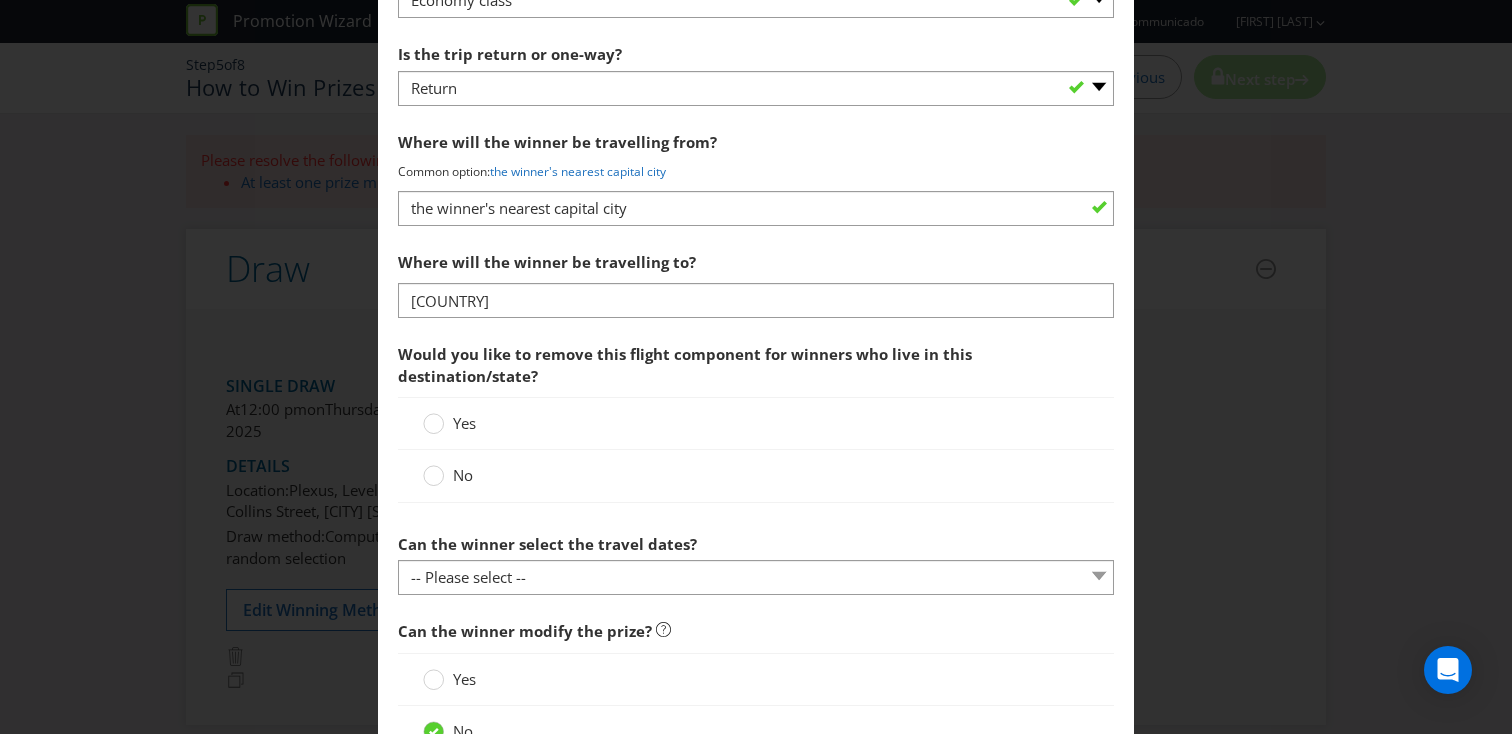 click on "No" at bounding box center (463, 475) 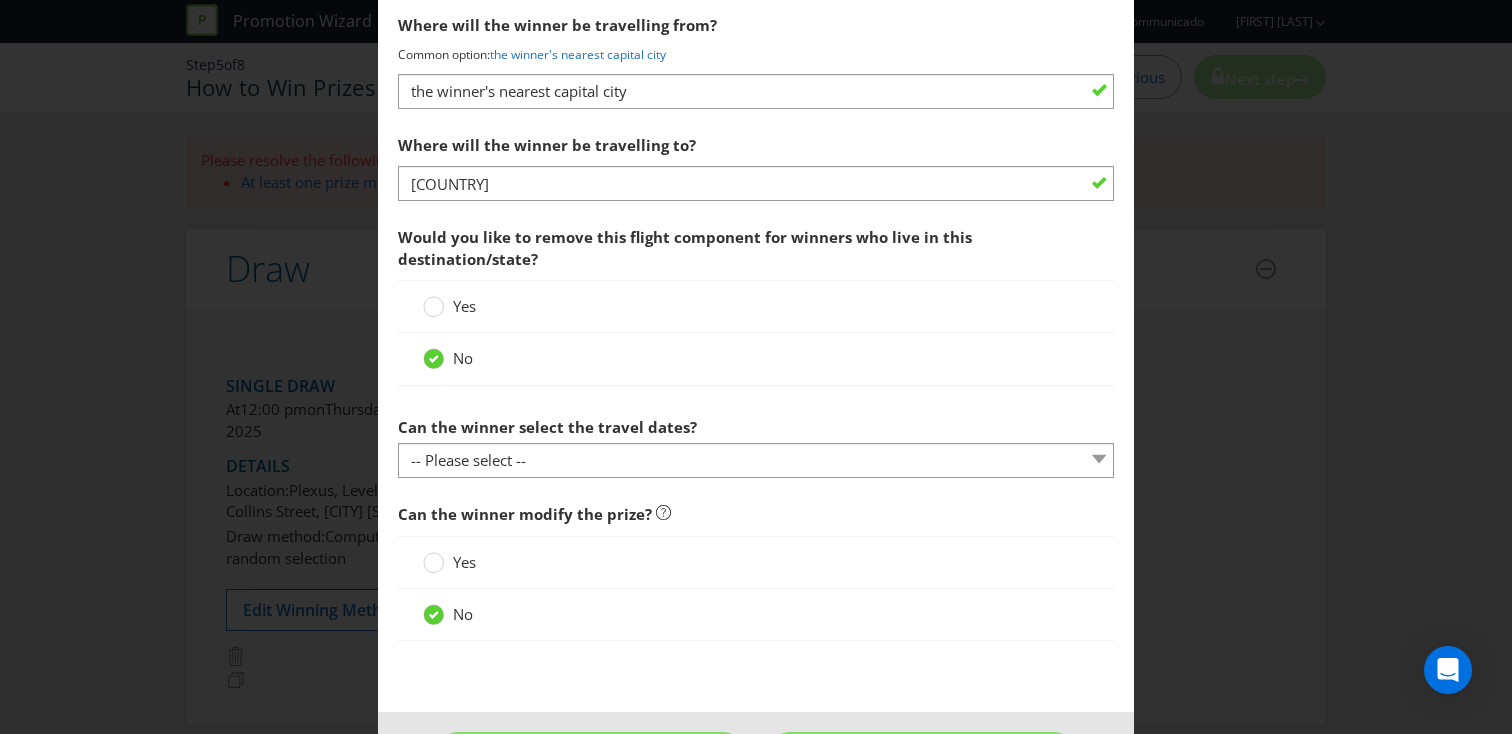 scroll, scrollTop: 2703, scrollLeft: 0, axis: vertical 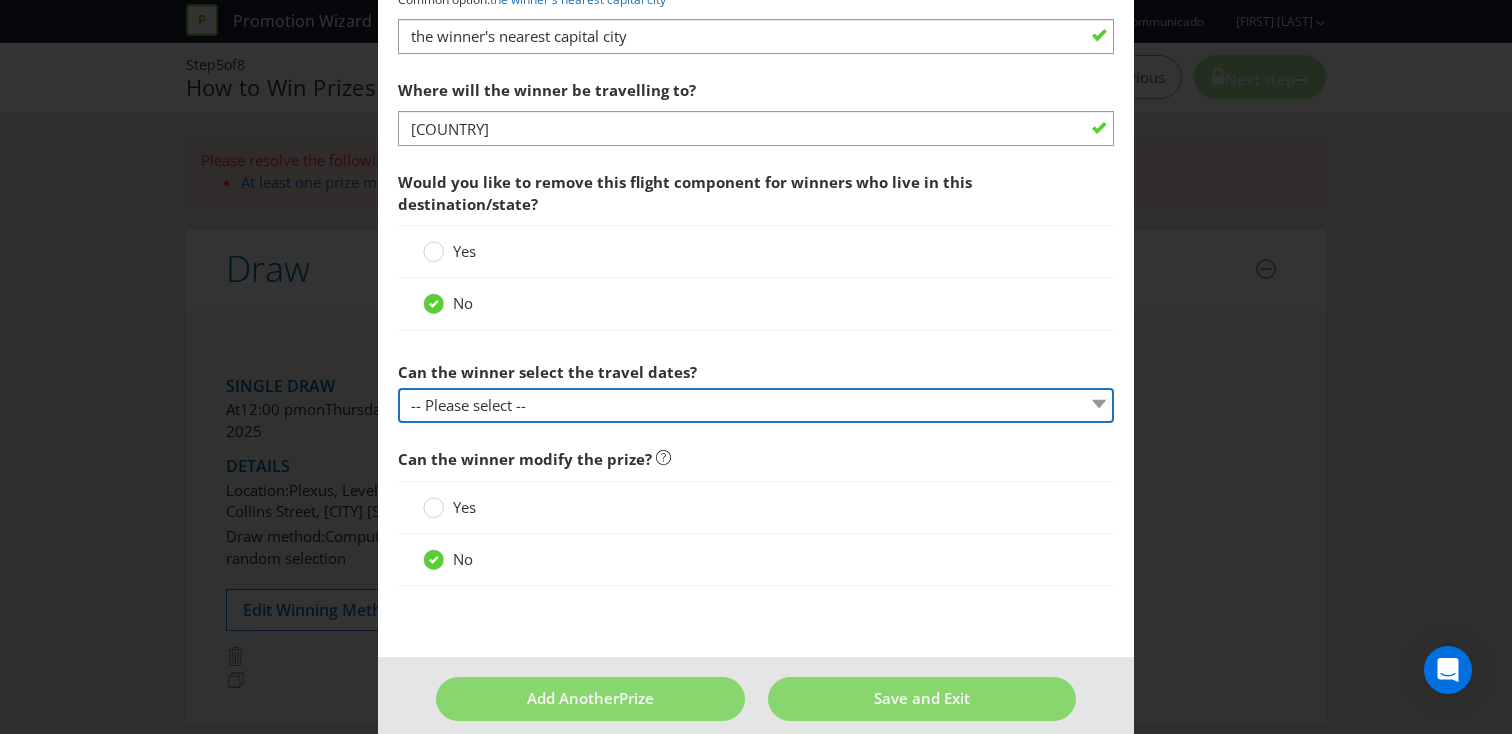click on "-- Please select -- Yes No, travel must be taken on specific dates No, the Promoter will determine the dates of travel later" at bounding box center (756, 405) 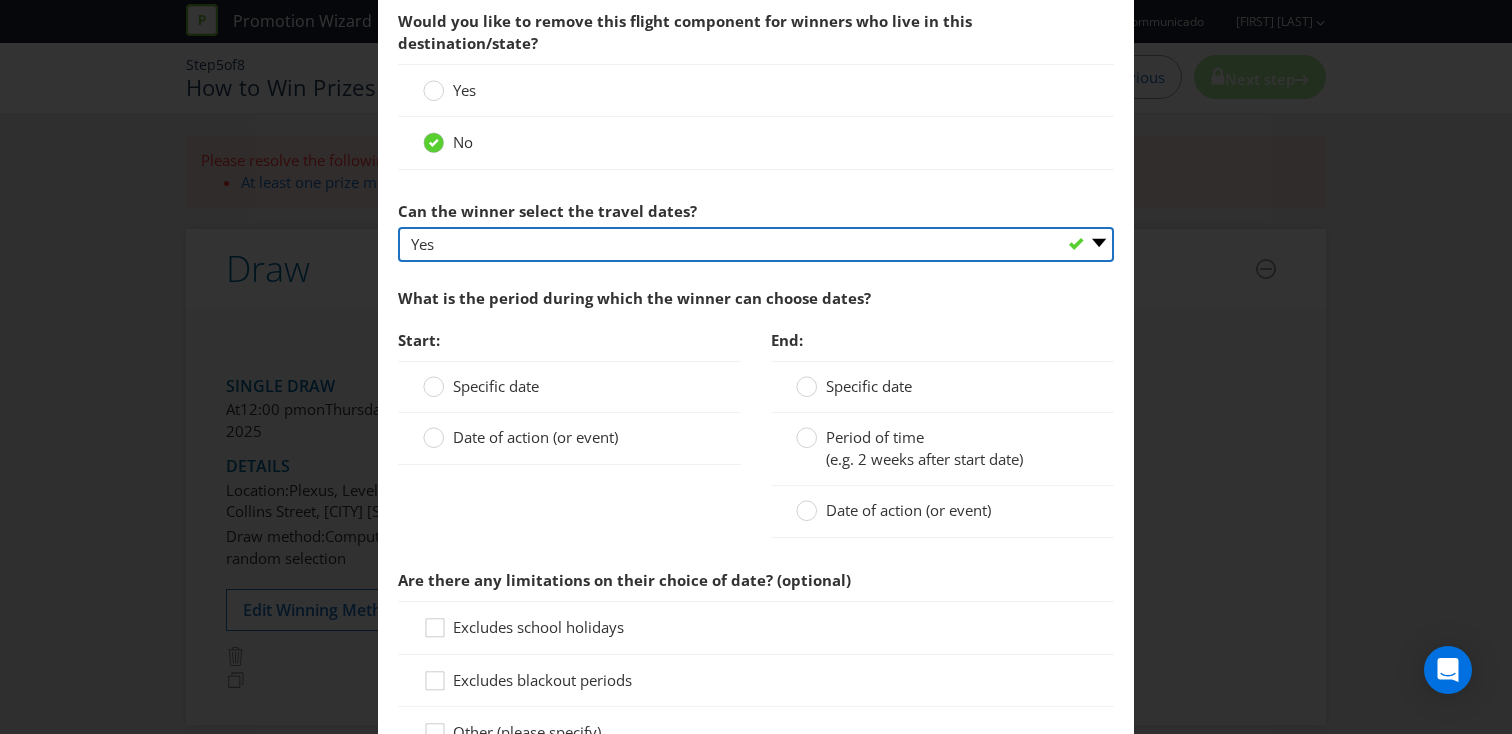 scroll, scrollTop: 2873, scrollLeft: 0, axis: vertical 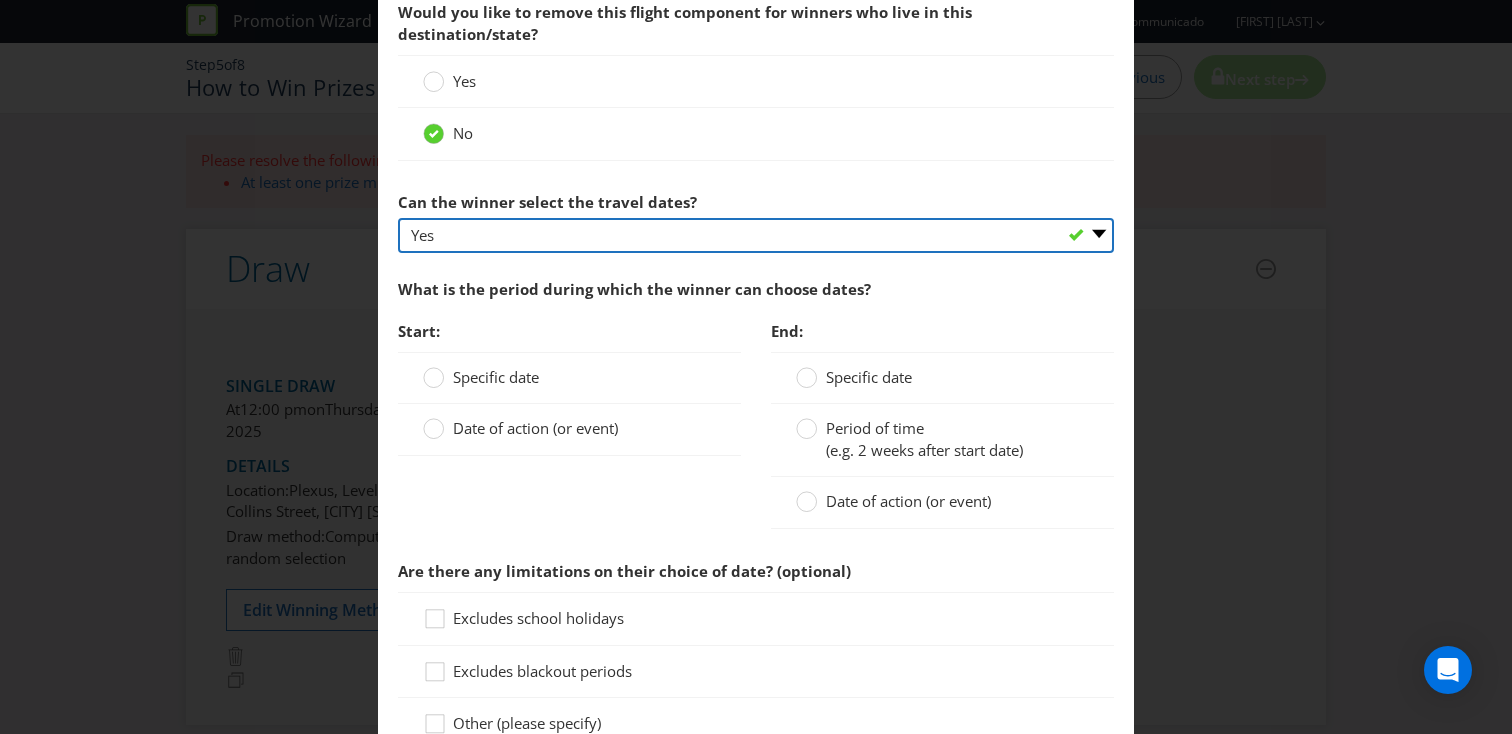 click on "-- Please select -- Yes No, travel must be taken on specific dates No, the Promoter will determine the dates of travel later" at bounding box center (756, 235) 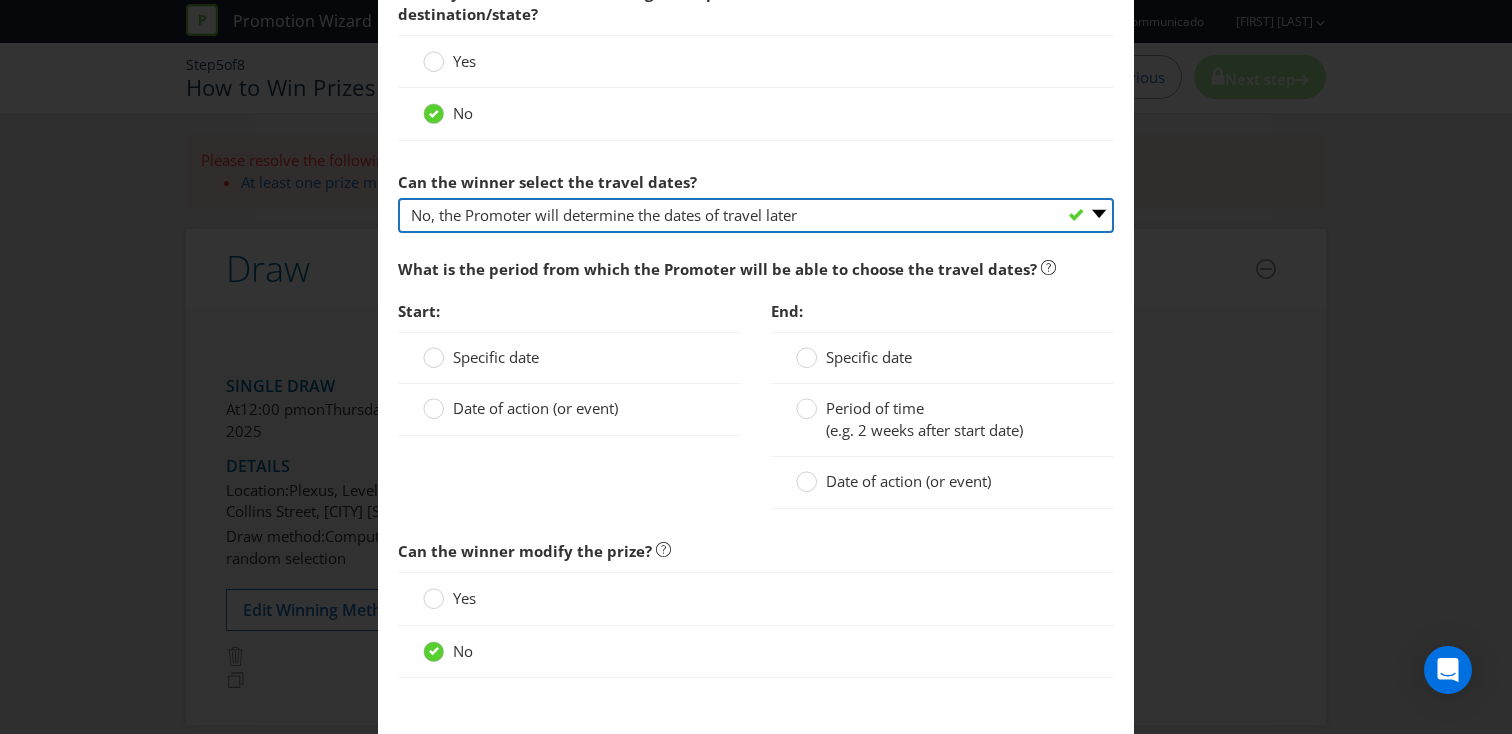 scroll, scrollTop: 2894, scrollLeft: 0, axis: vertical 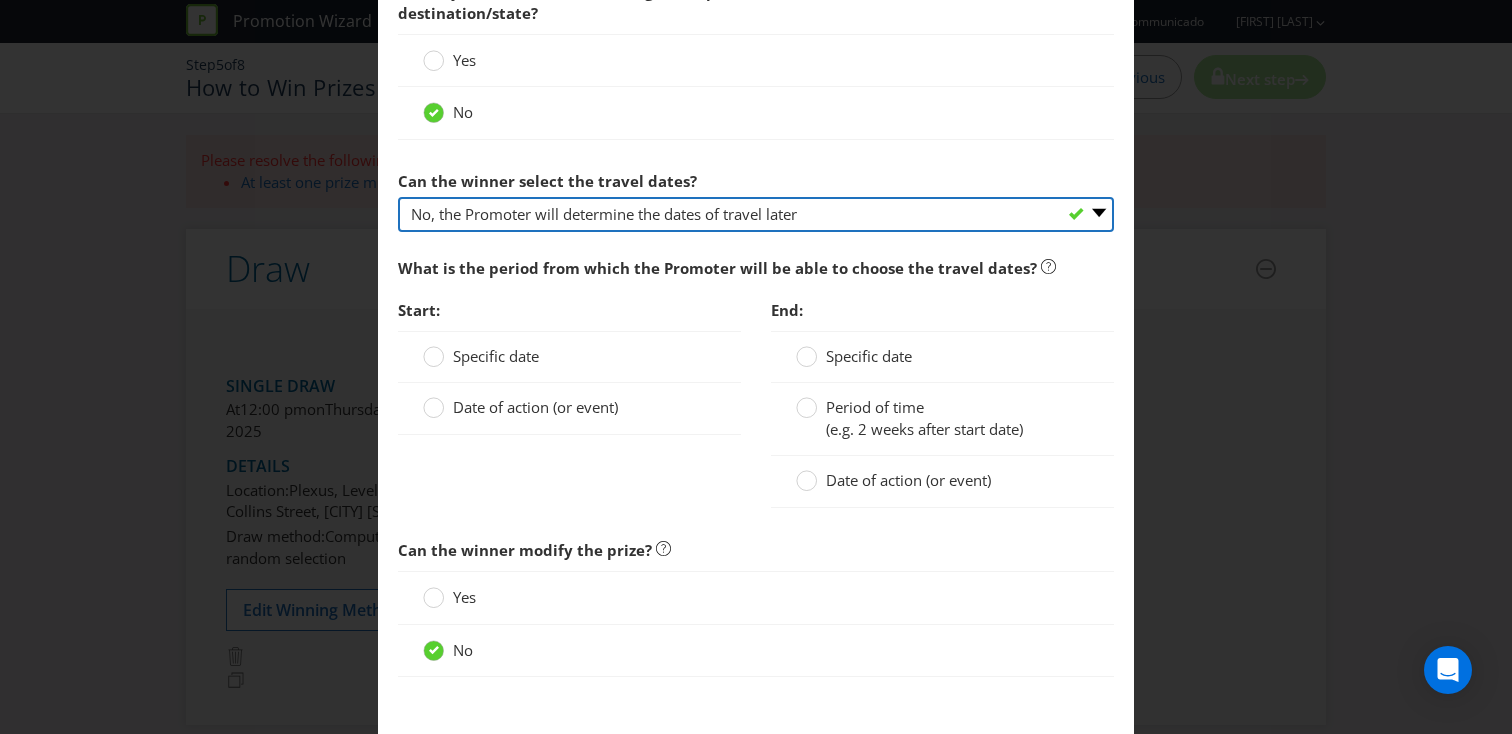 click on "-- Please select -- Yes No, travel must be taken on specific dates No, the Promoter will determine the dates of travel later" at bounding box center [756, 214] 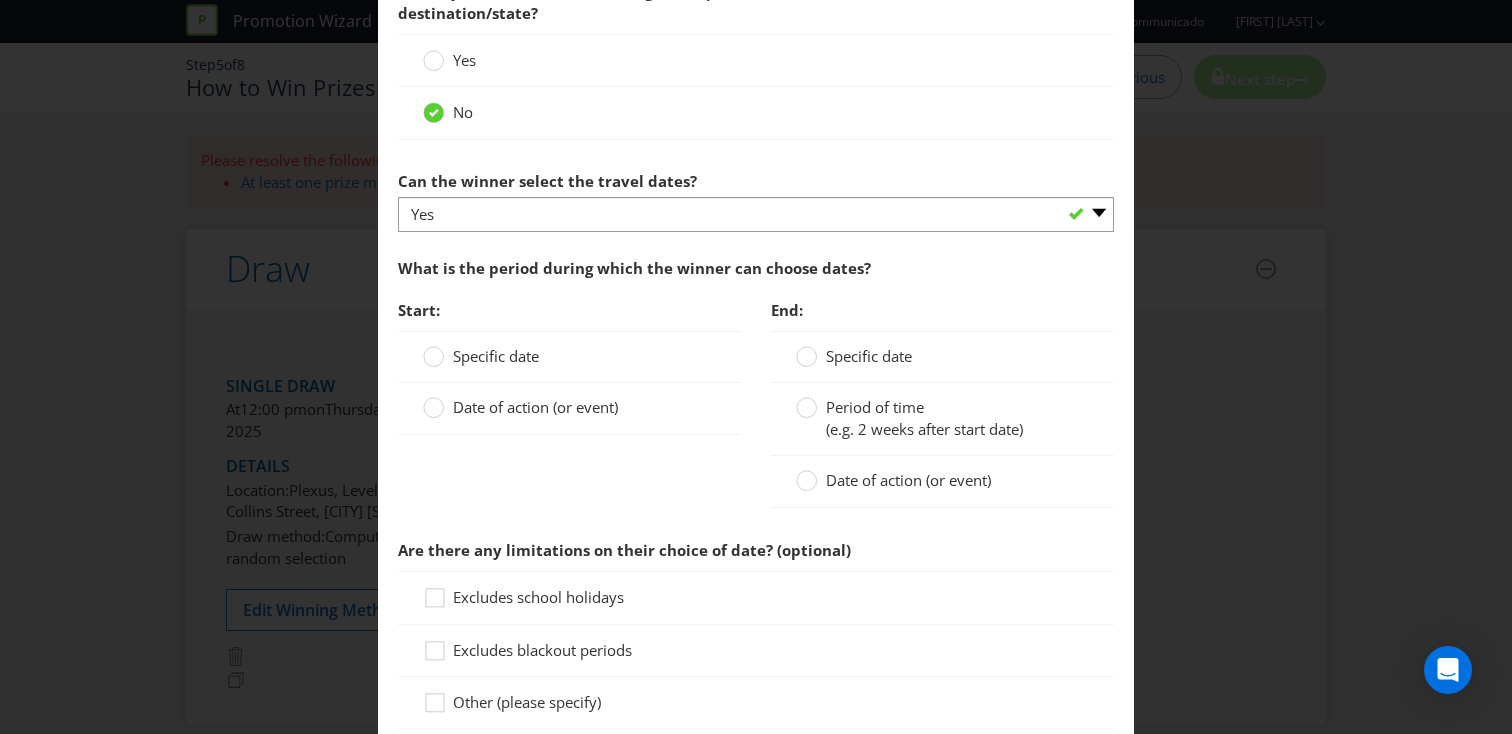 click on "Specific date" at bounding box center [569, 357] 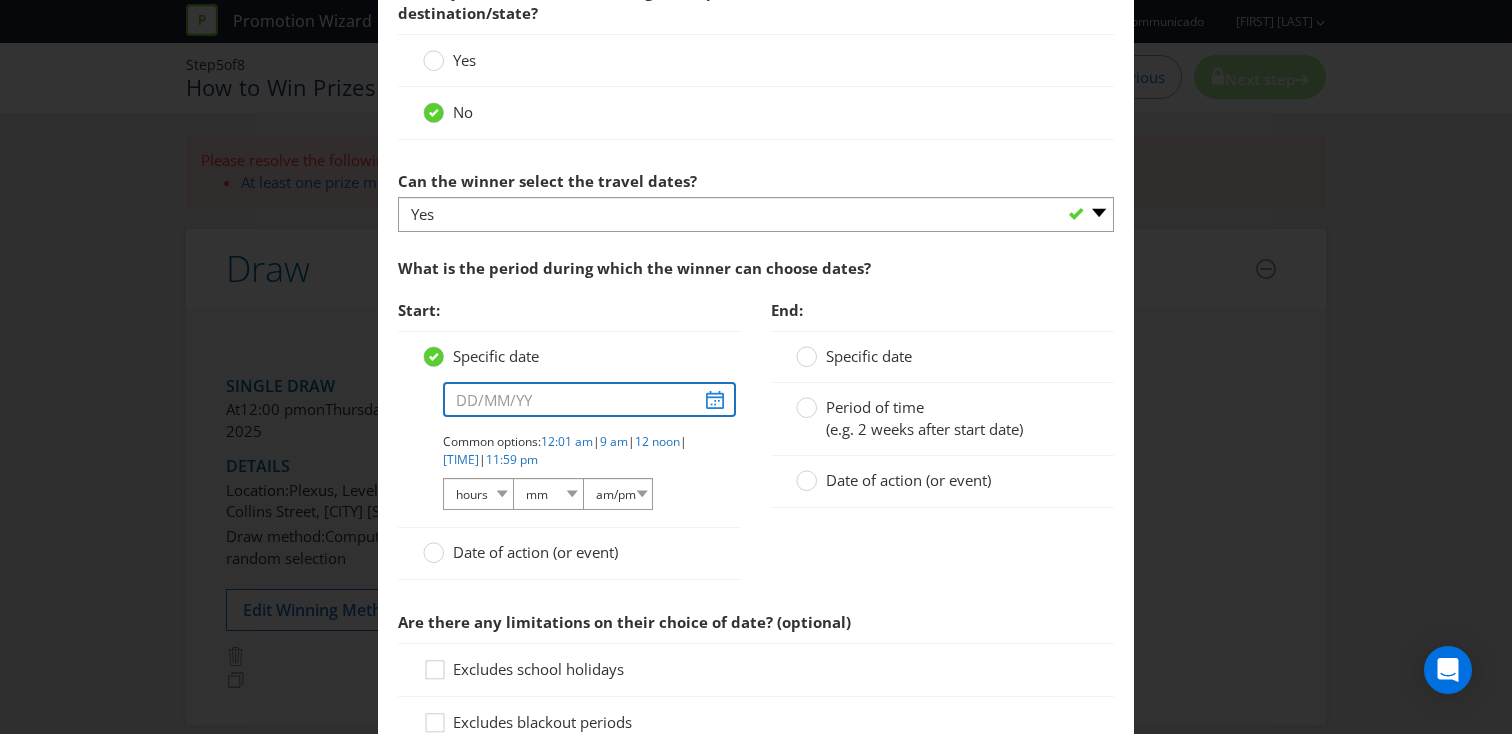 click at bounding box center [589, 399] 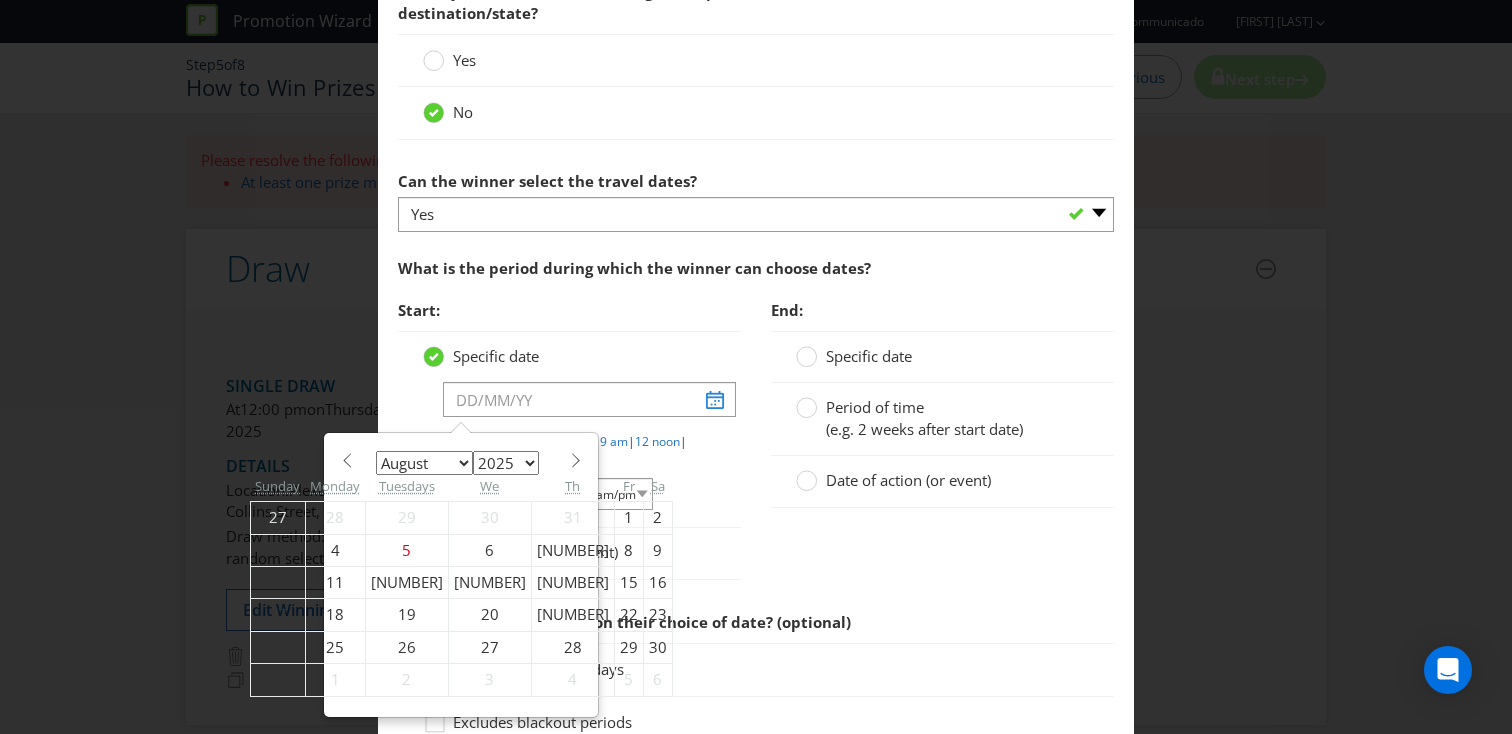 click on "January February March April May June July August September October November December" at bounding box center [424, 463] 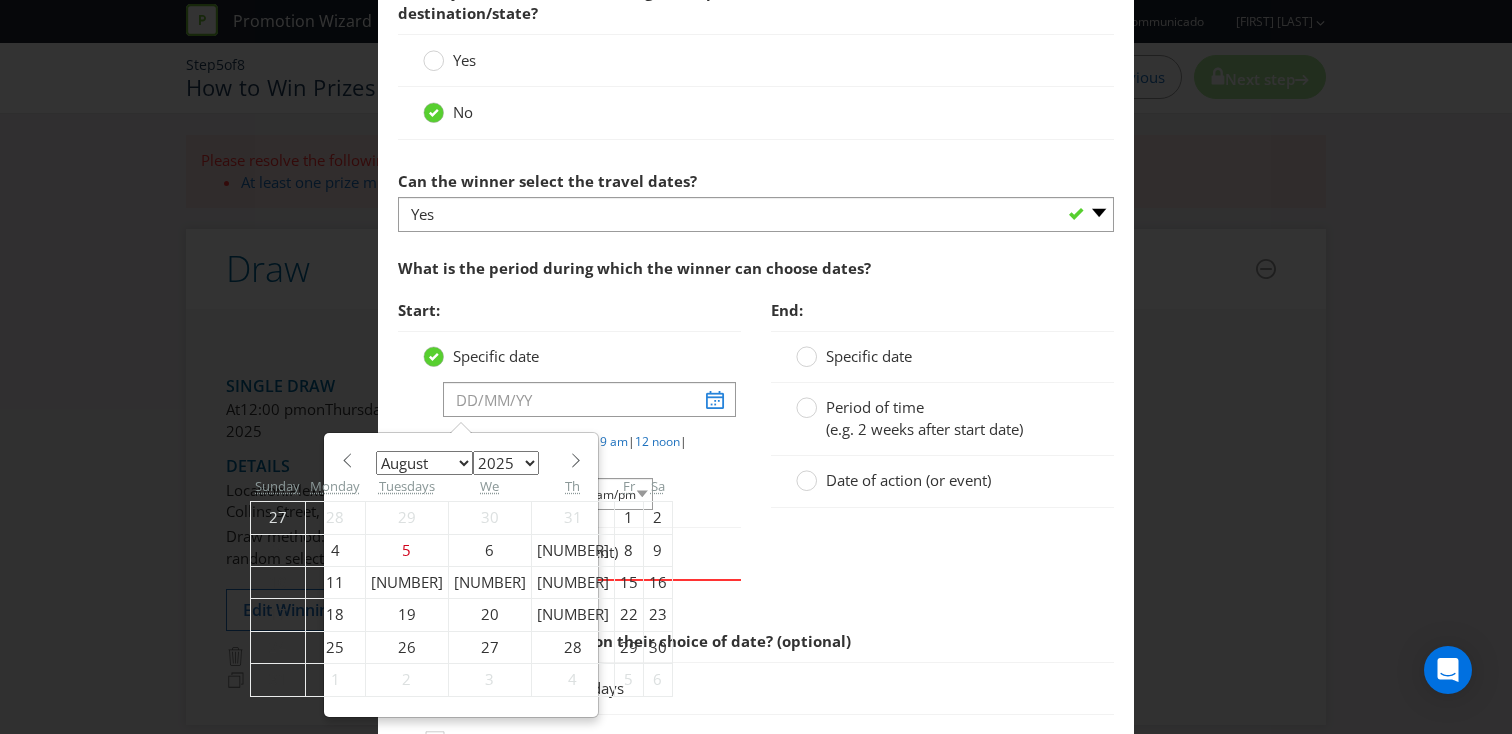 select on "11" 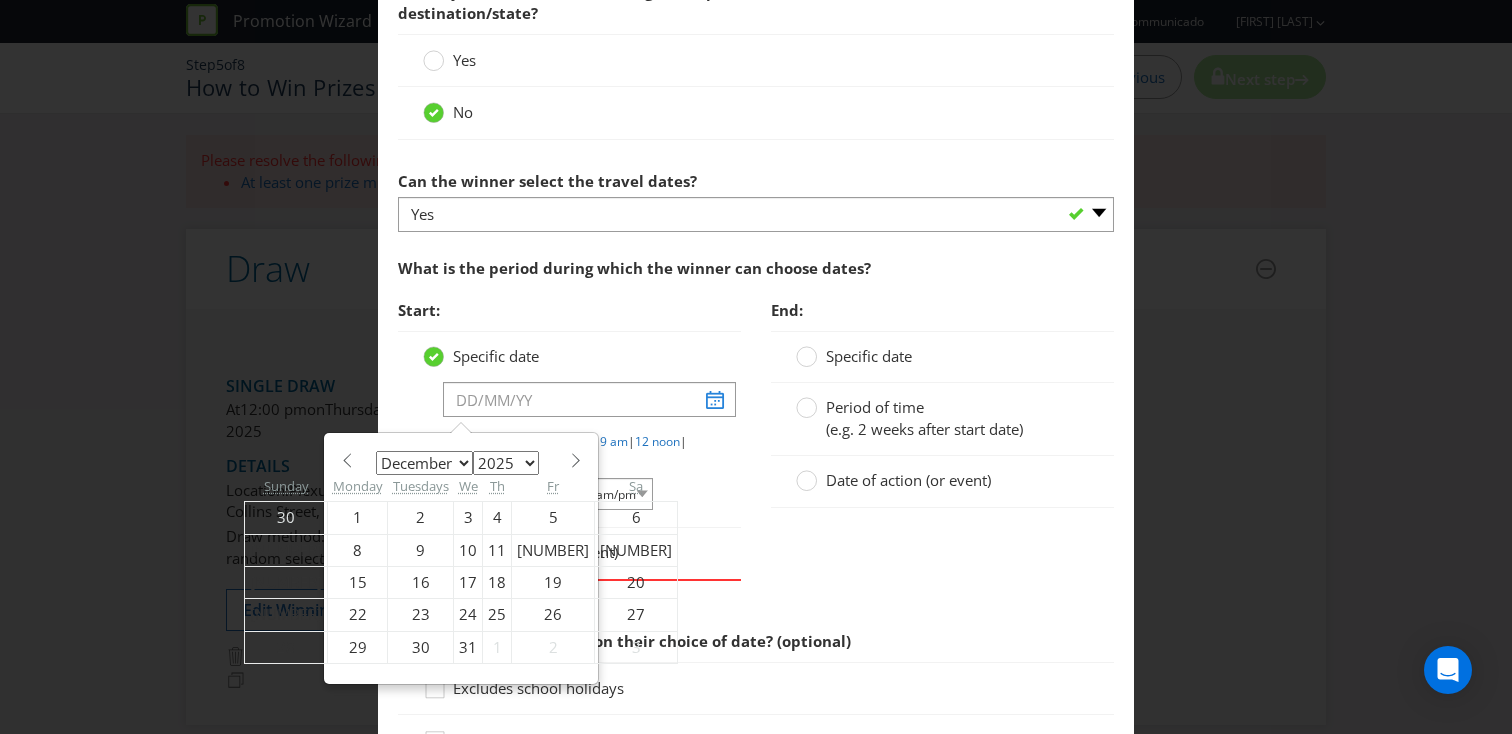 click on "1" at bounding box center (358, 518) 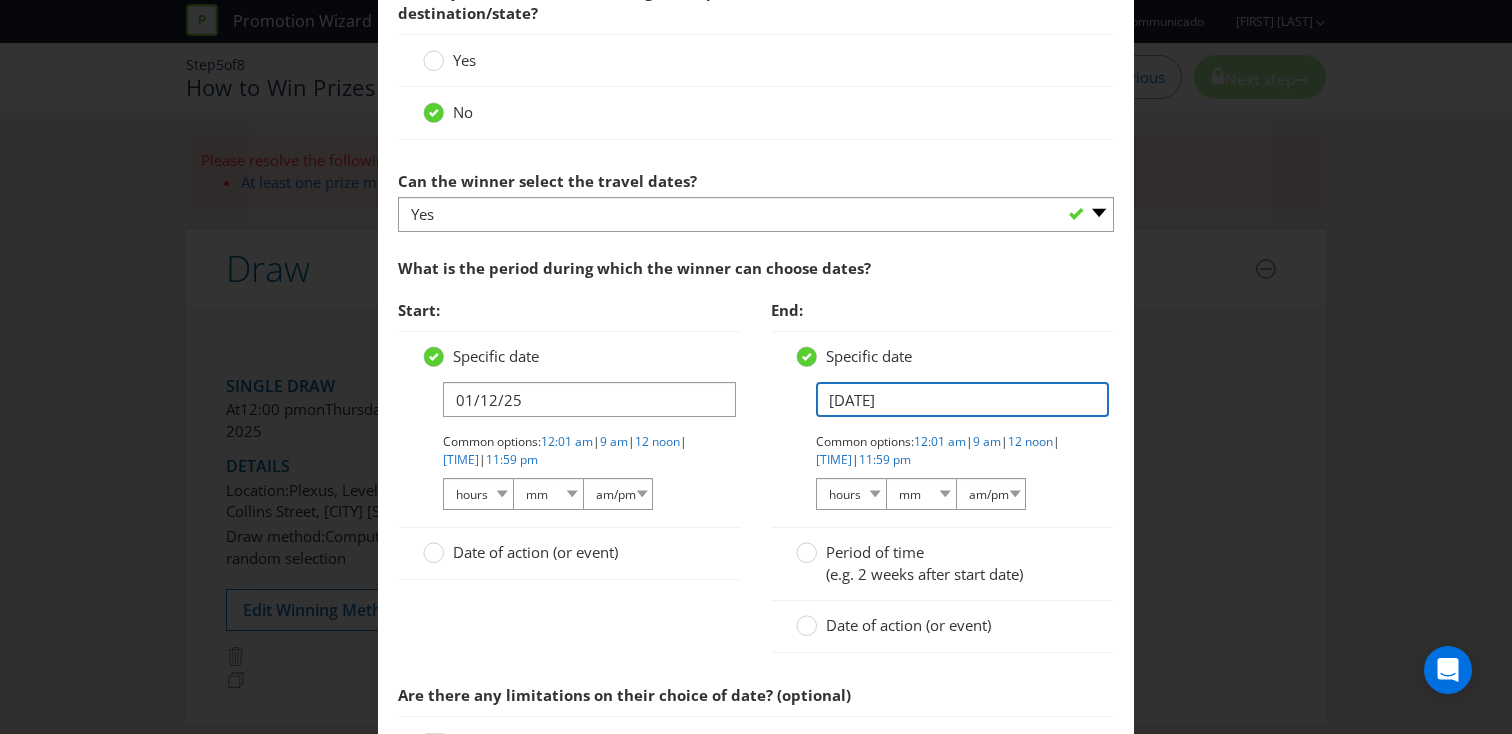 click on "[DATE]" at bounding box center (962, 399) 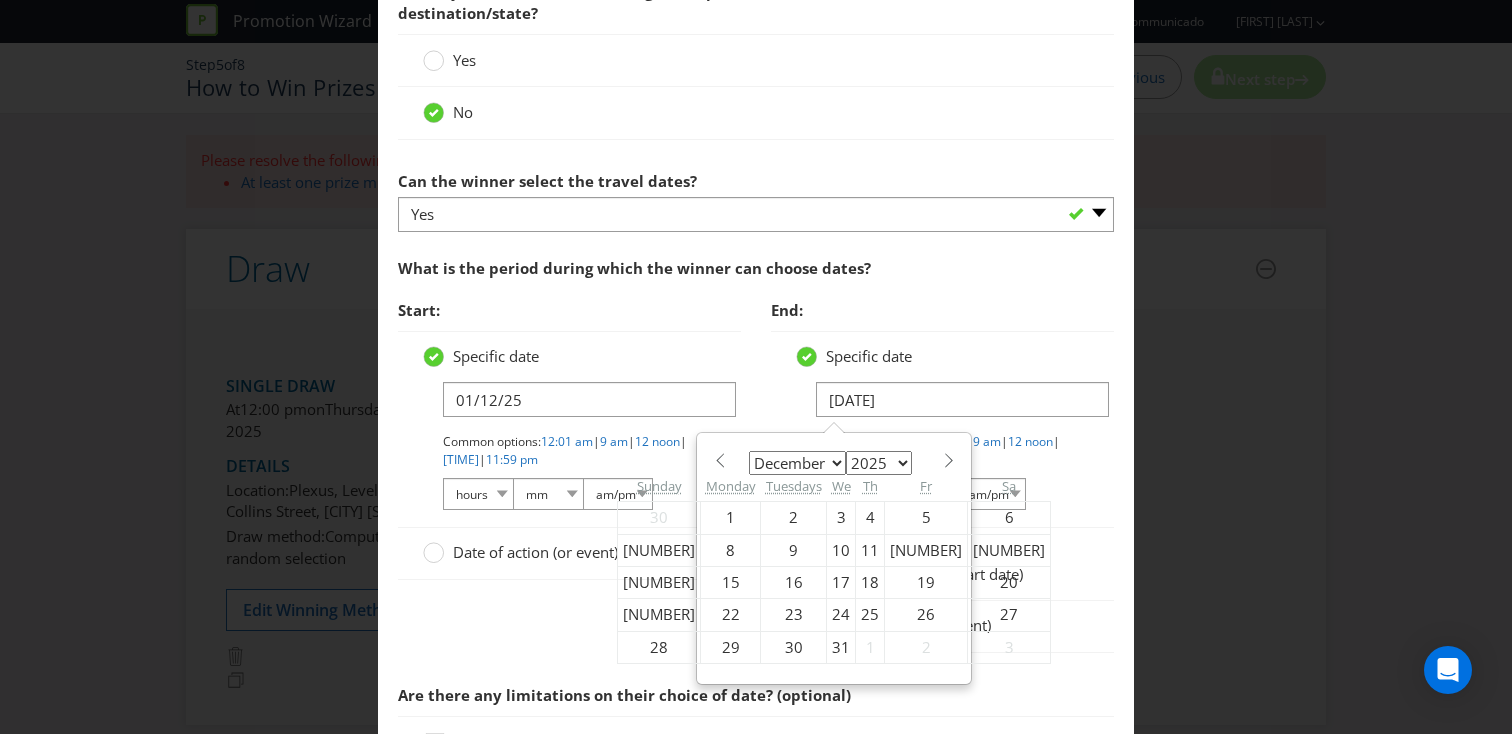 click on "2025 2026 2027 2028 2029 2030 2031 2032 2033 2034 2035" at bounding box center [879, 463] 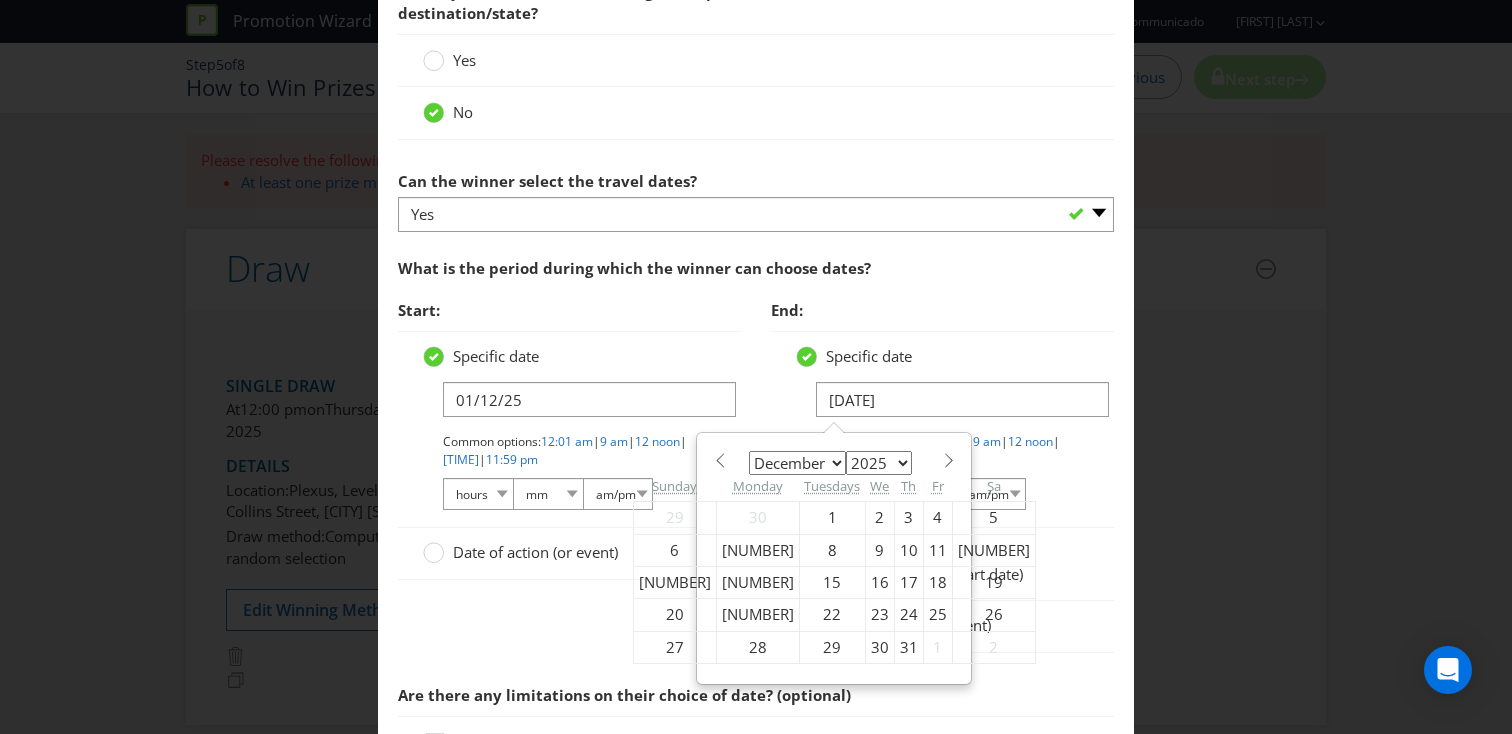 click on "End:" at bounding box center [942, 310] 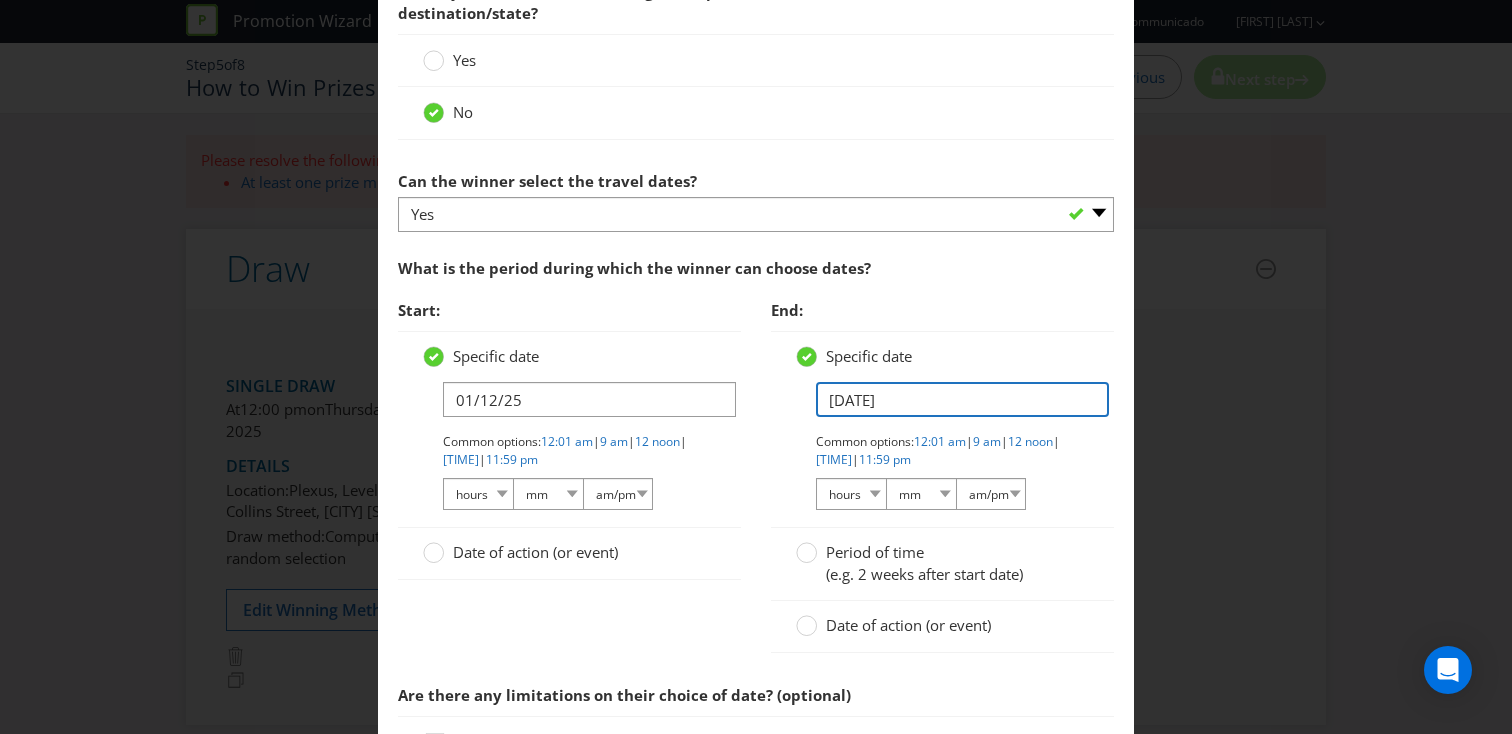 click on "[DATE]" at bounding box center (962, 399) 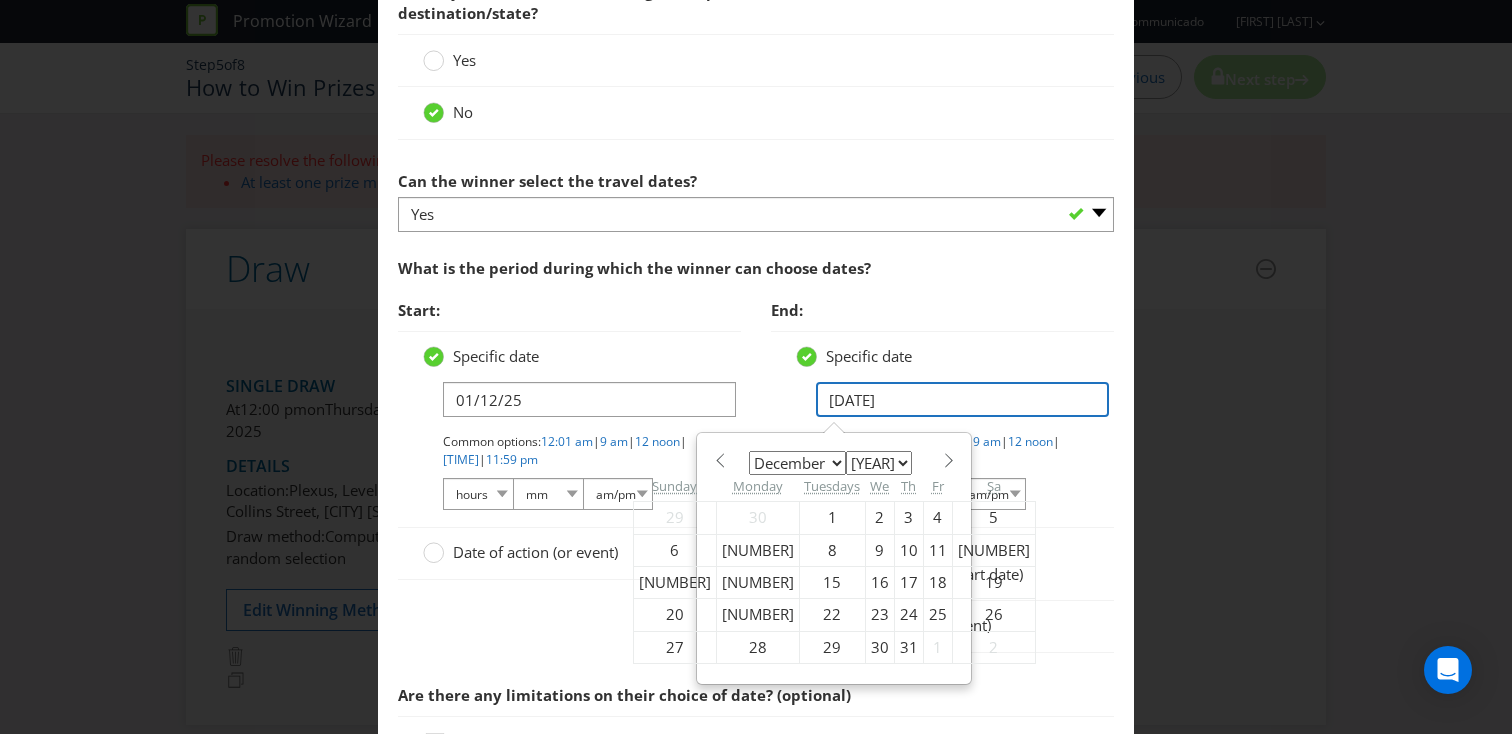 type on "[DATE]" 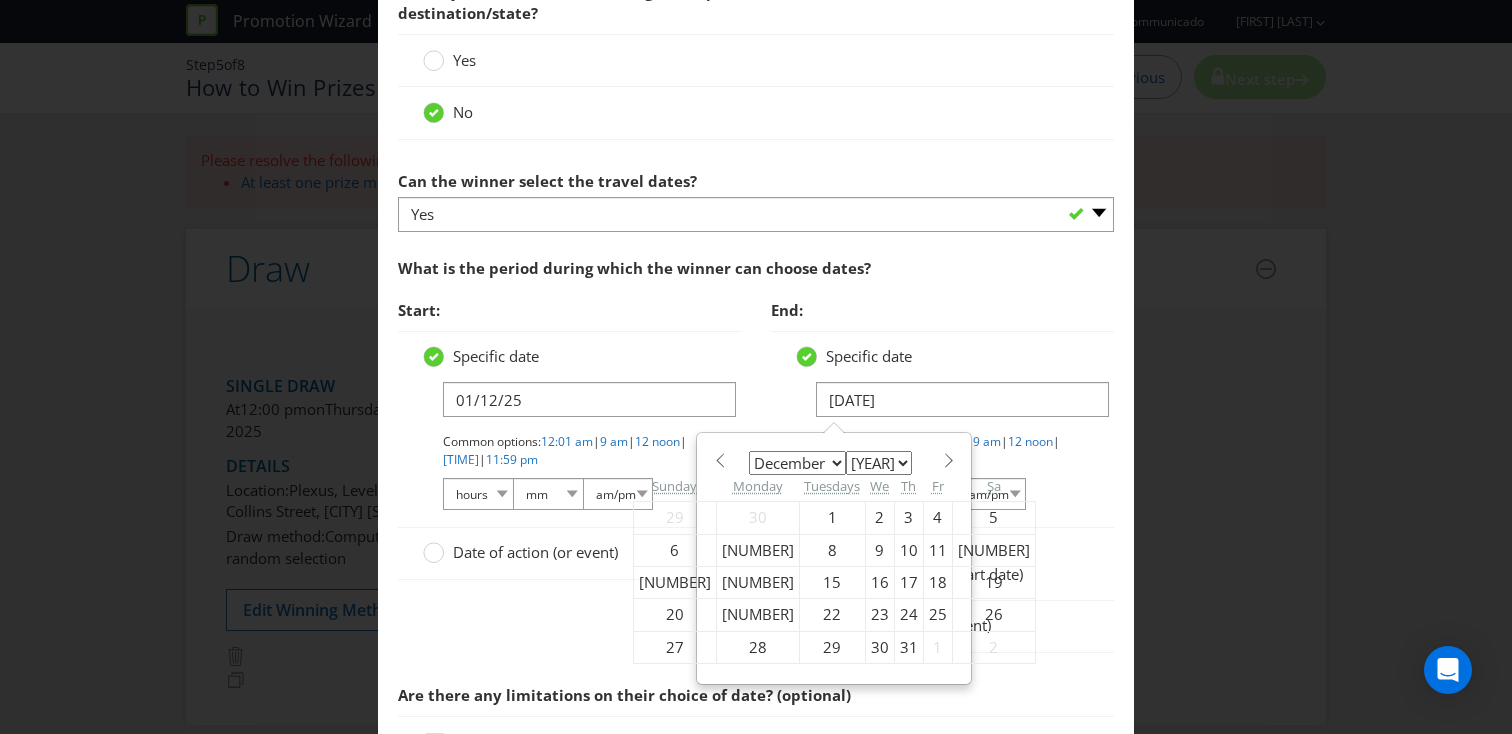 click on "Specific date   02/12/26 January February March April May June July August September October November December 2025 2026 2027 2028 2029 2030 2031 2032 2033 2034 2035 Su Mo Tu We Th Fr Sa 29 30 1 2 3 4 5 6 7 8 9 10 11 12 13 14 15 16 17 18 19 20 21 22 23 24 25 26 27 28 29 30 31 1 2 Common options:  12:01 am   |  9 am   |  12 noon   |  5 pm   |  11:59 pm   hh 01 02 03 04 05 06 07 08 09 10 11 12 mm 00 01 05 10 15 20 25 29 30 35 40 45 50 55 59 am/pm am pm" at bounding box center (942, 429) 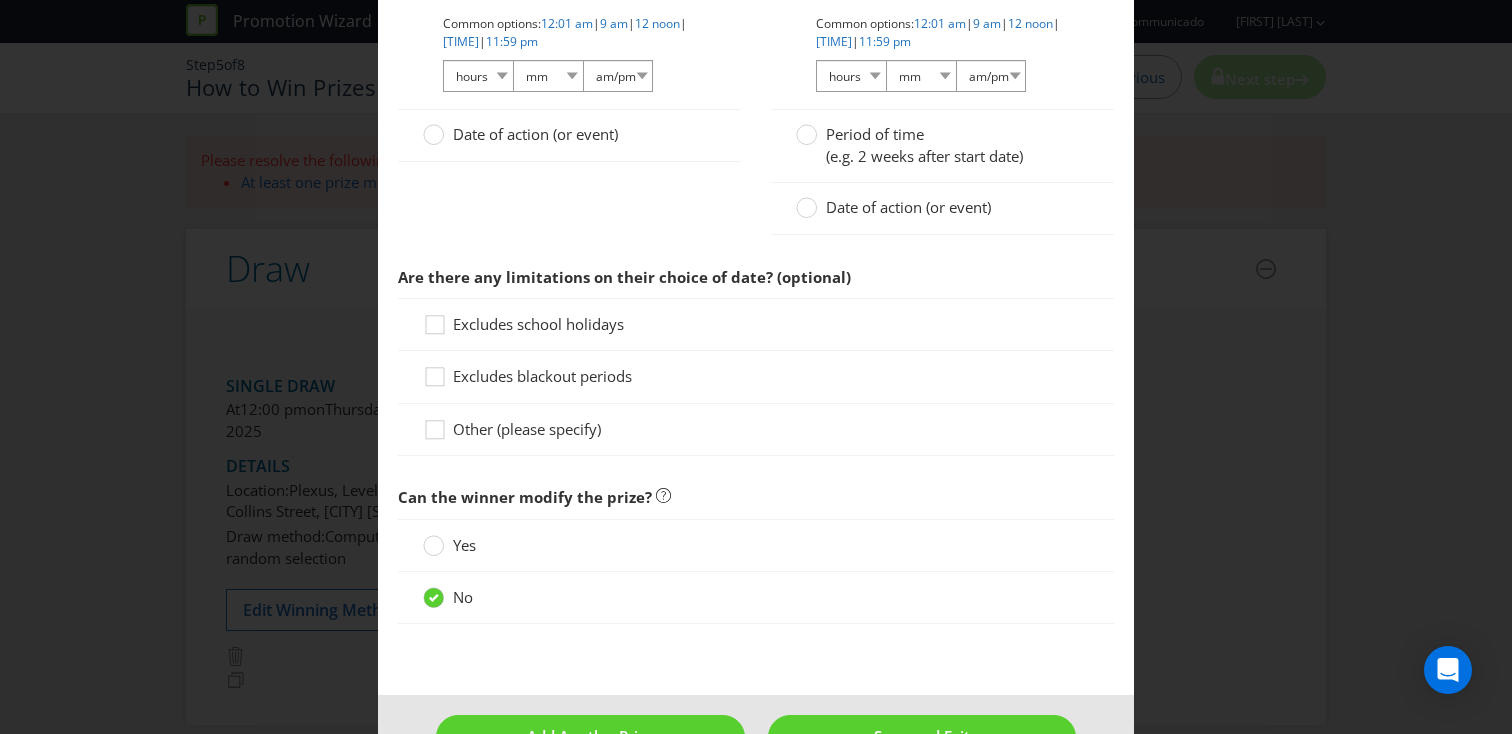 scroll, scrollTop: 3325, scrollLeft: 0, axis: vertical 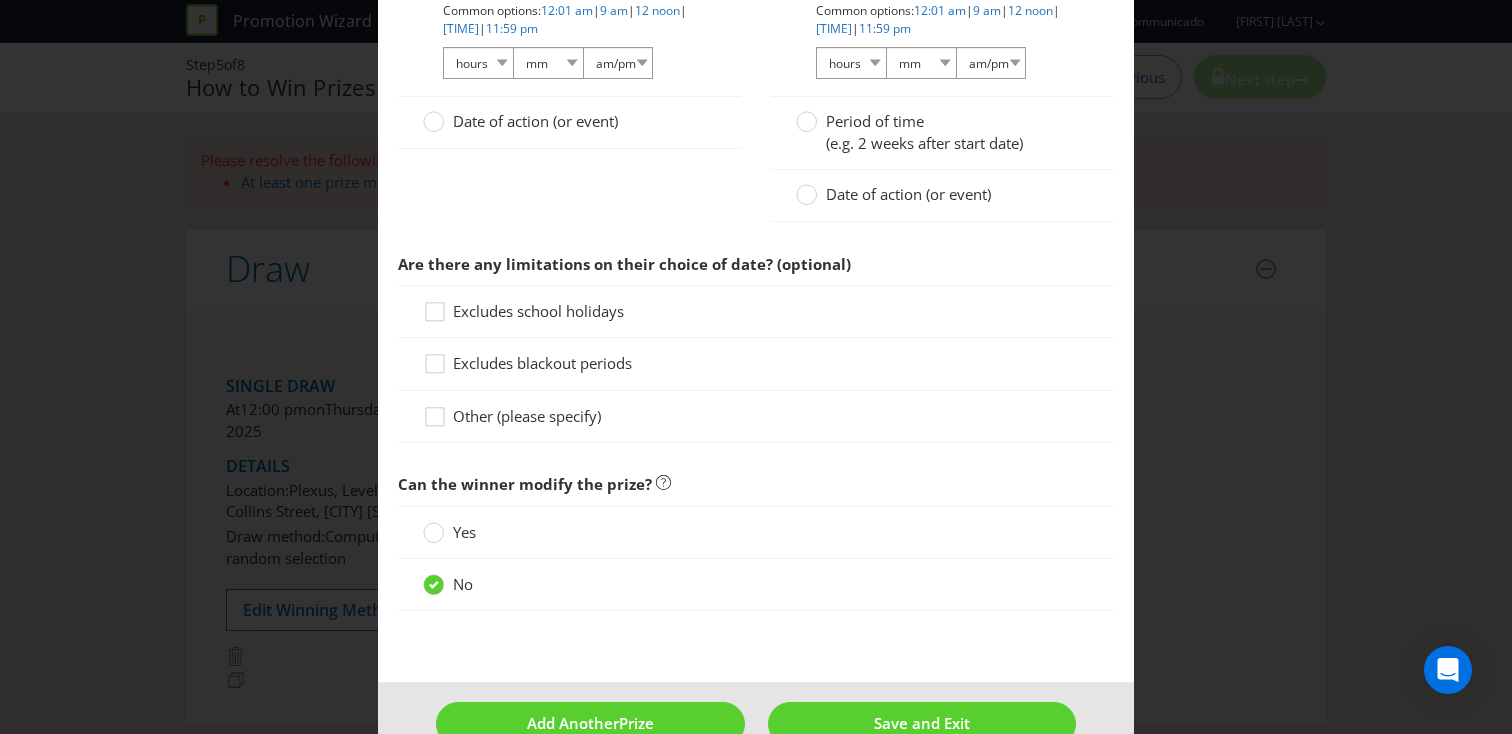 click on "Excludes school holidays" at bounding box center (538, 311) 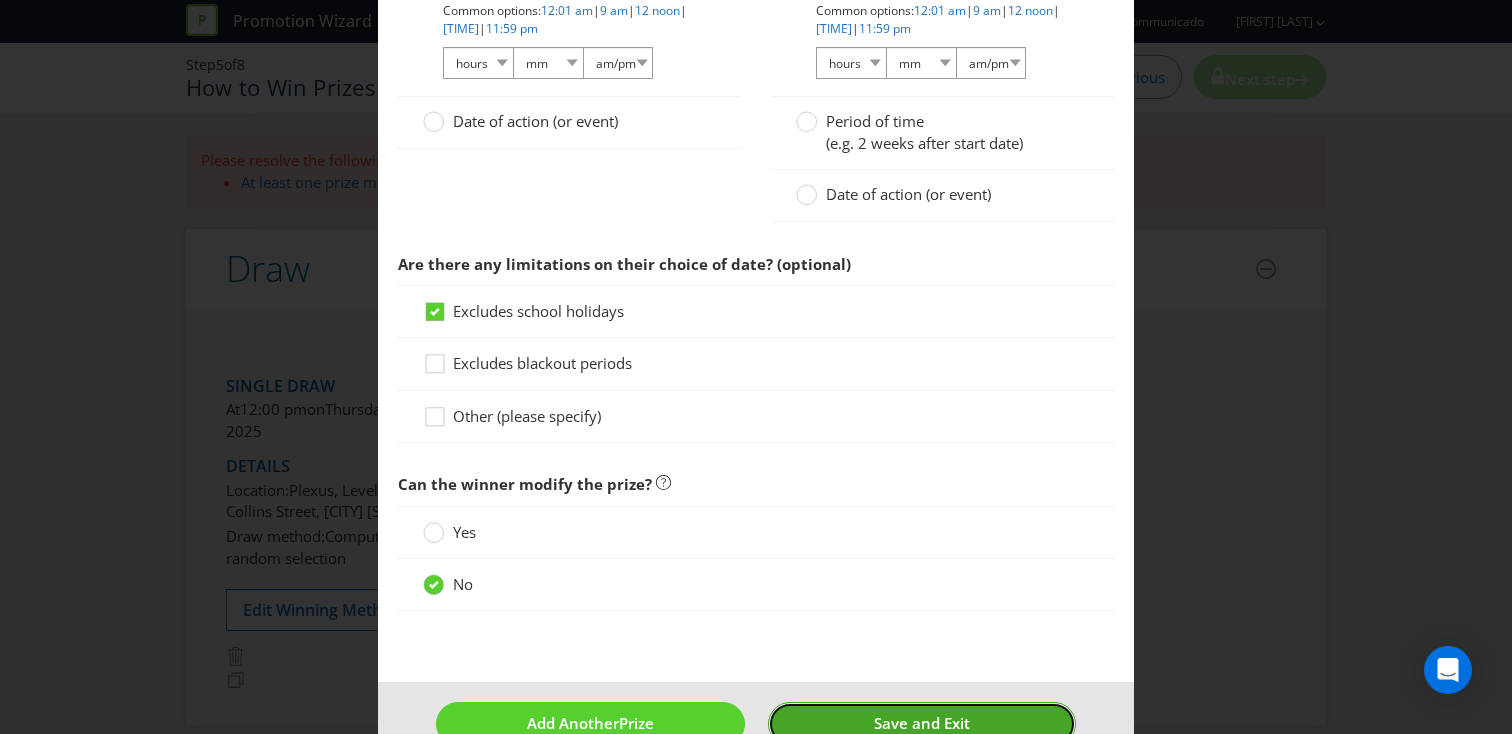 click on "Save and Exit" at bounding box center [922, 723] 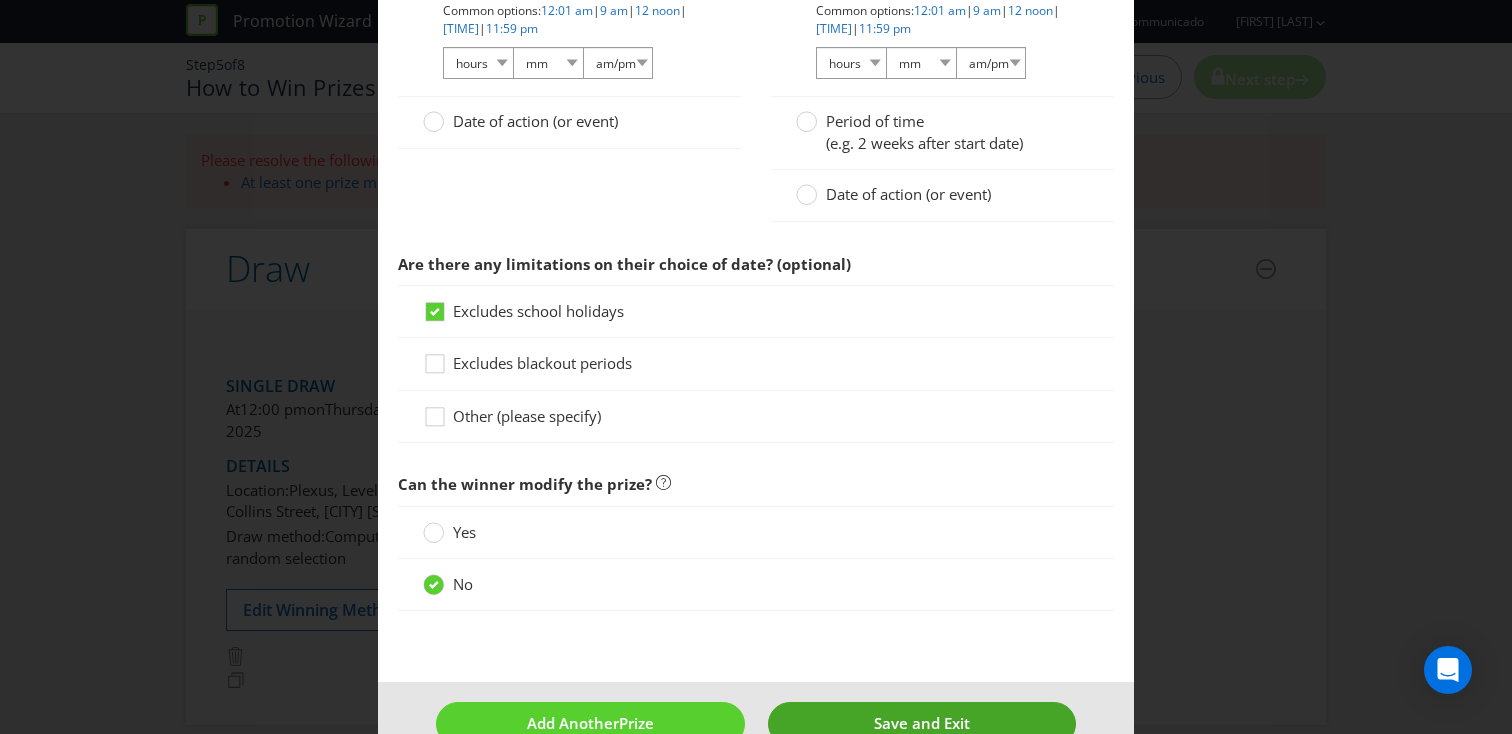 scroll, scrollTop: 0, scrollLeft: 0, axis: both 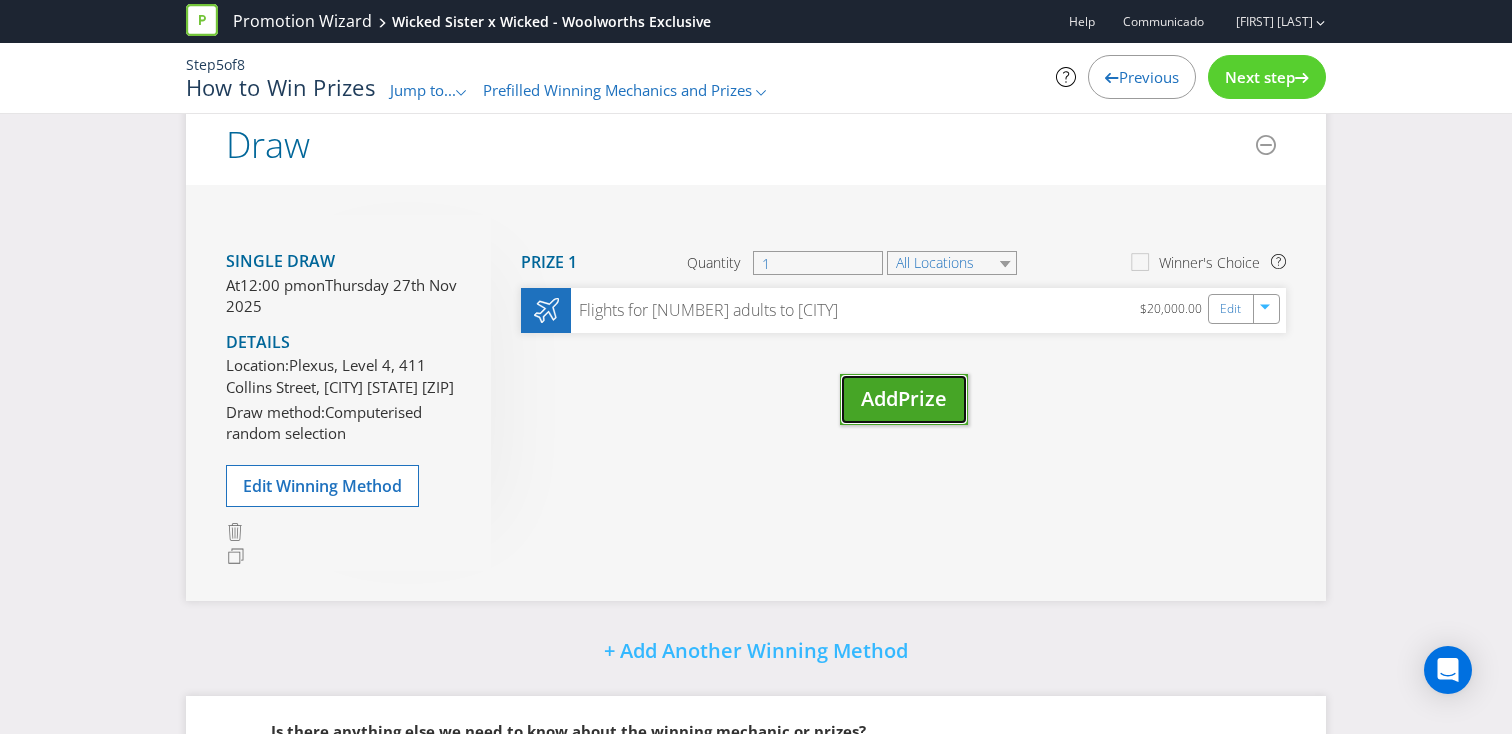 click on "Add  Prize" at bounding box center [904, 399] 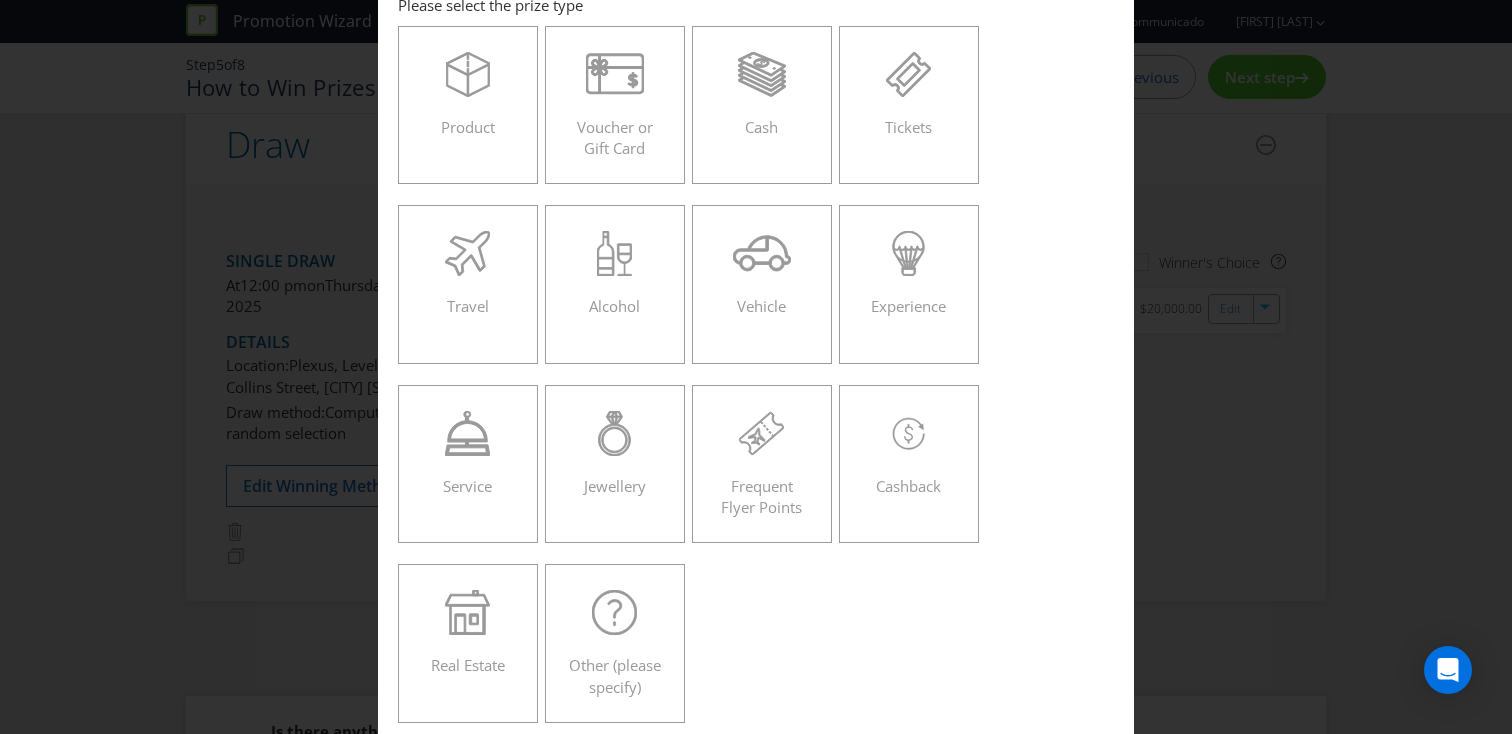 scroll, scrollTop: 117, scrollLeft: 0, axis: vertical 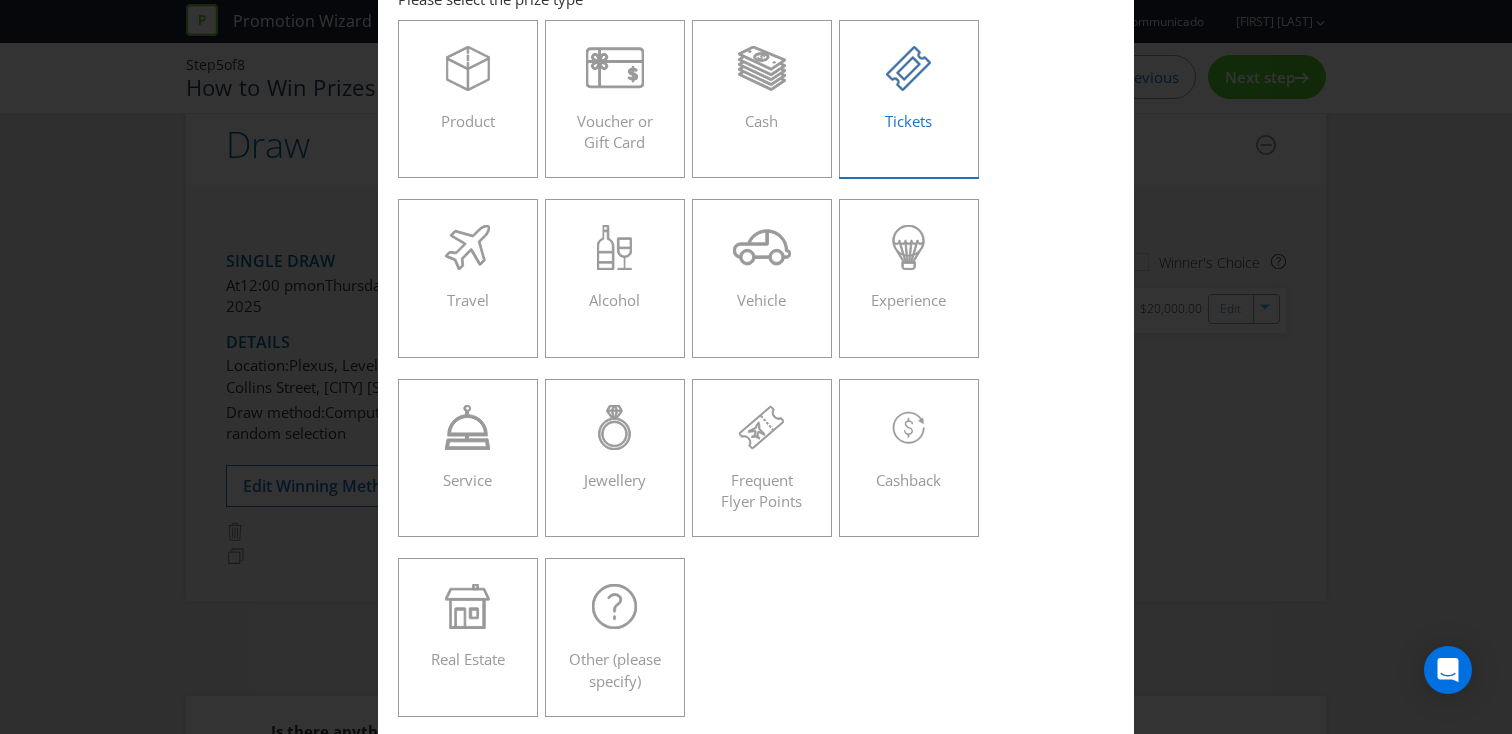 click on "Tickets" at bounding box center (909, 91) 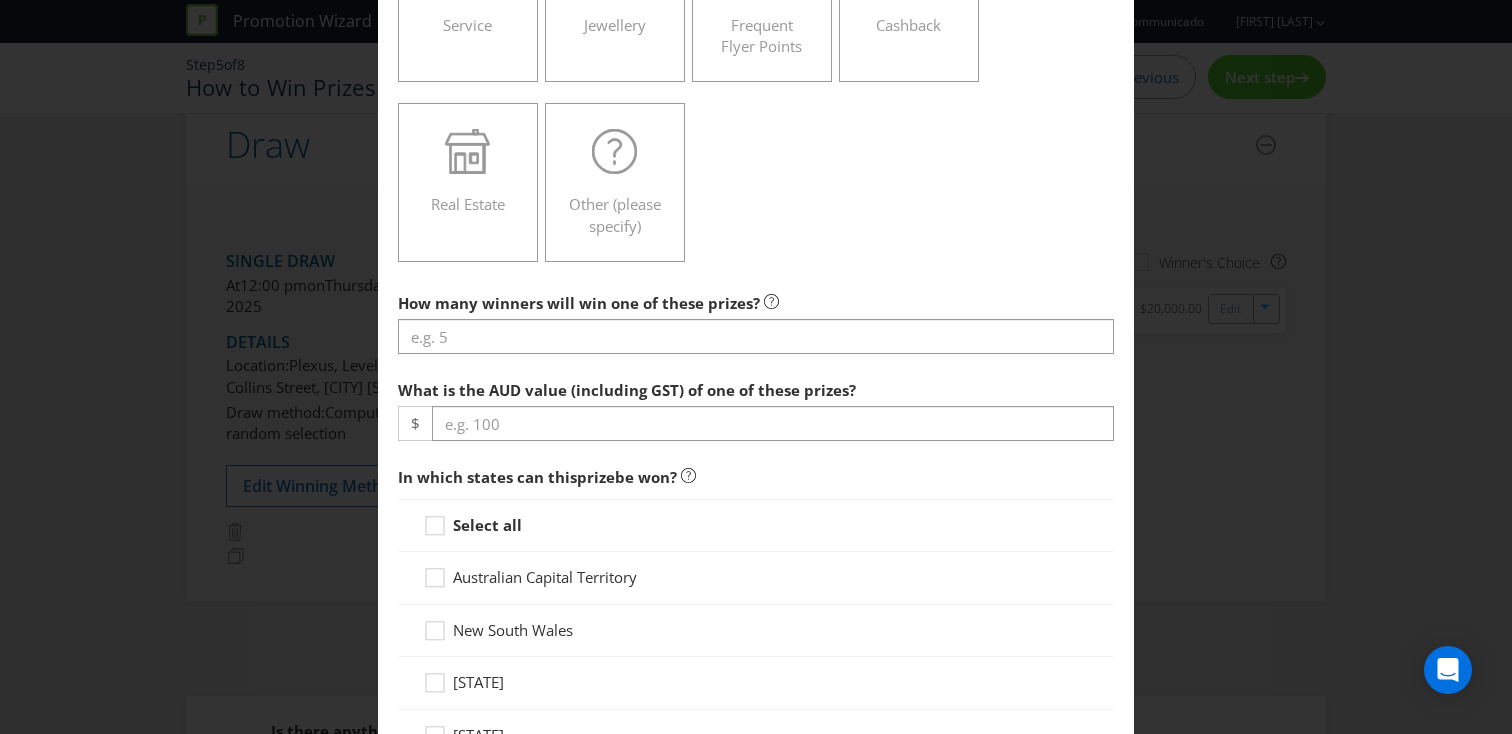 scroll, scrollTop: 548, scrollLeft: 0, axis: vertical 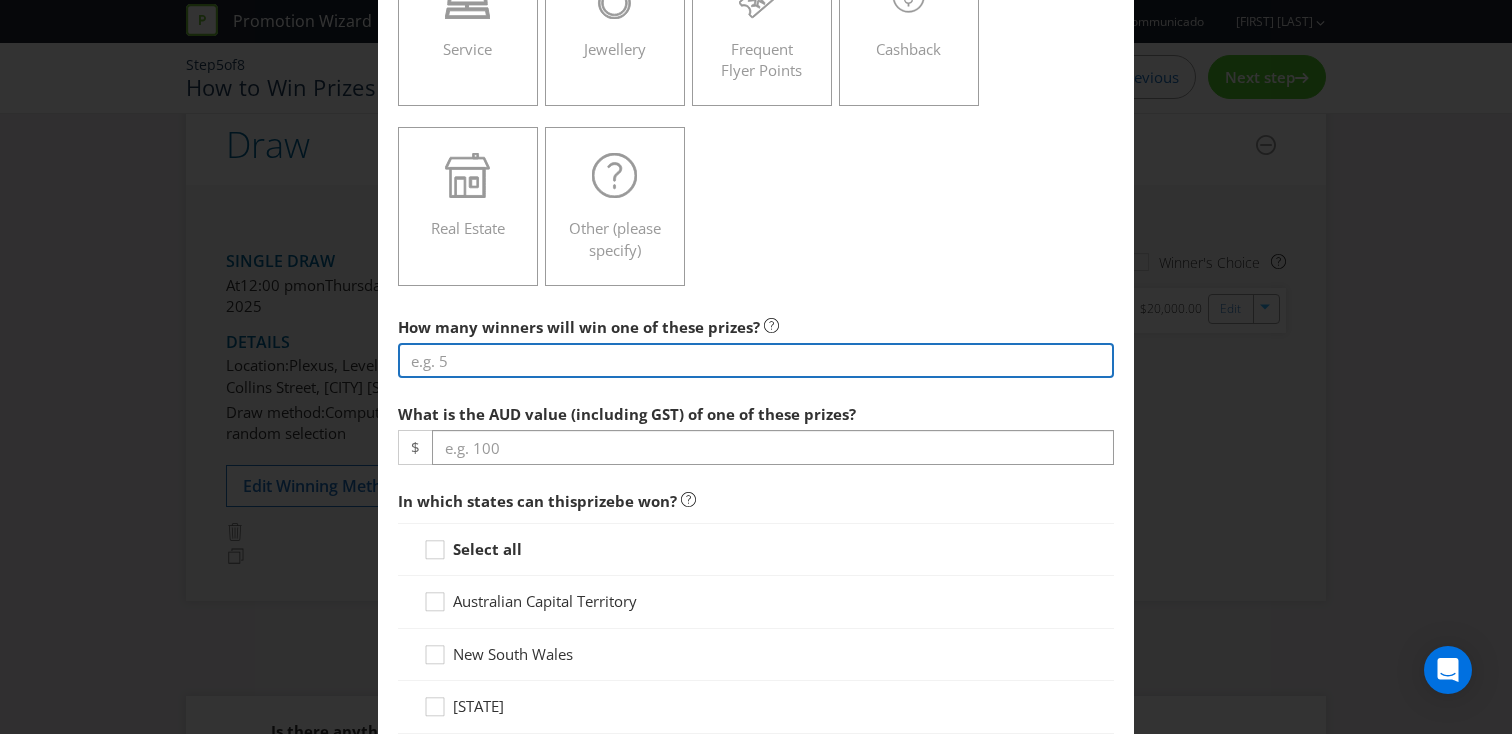 click at bounding box center [756, 360] 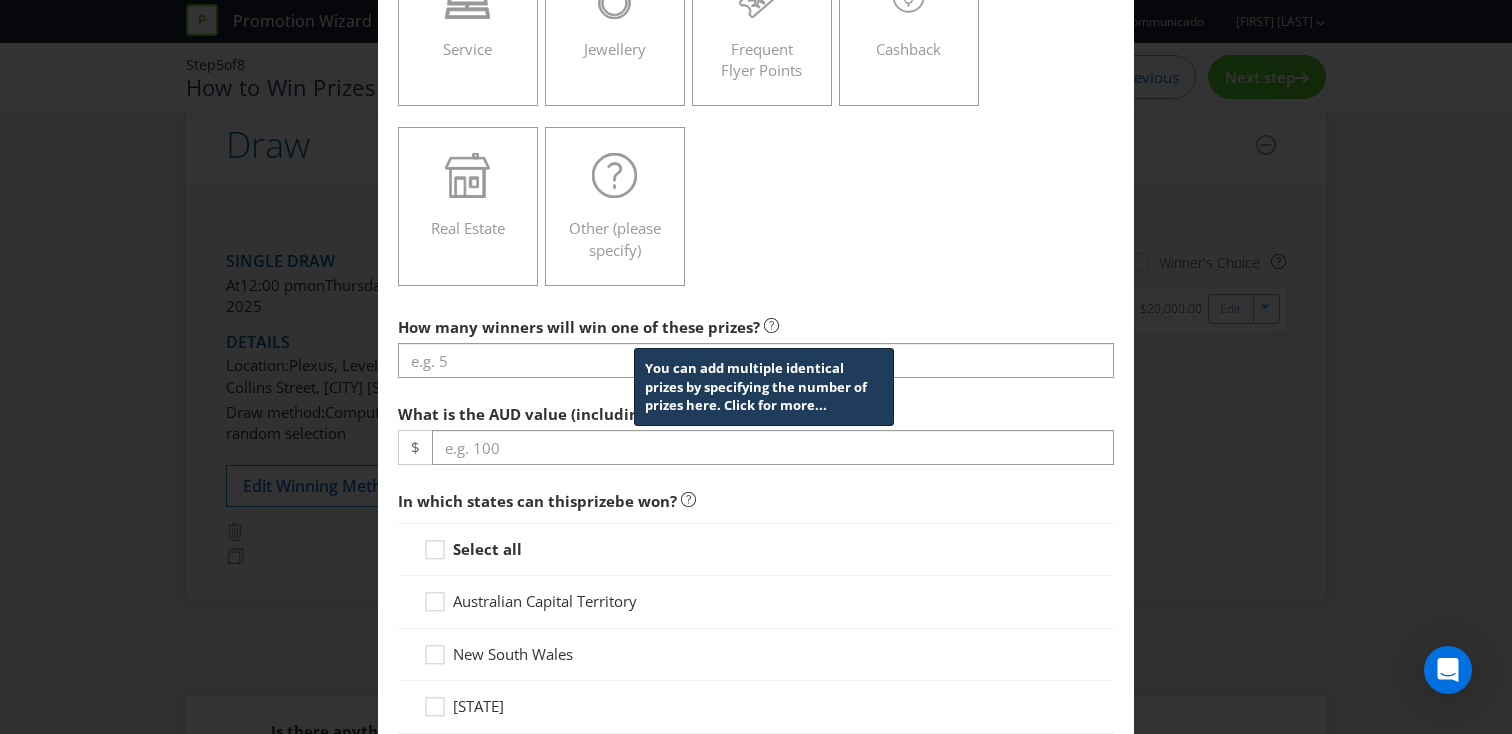 click 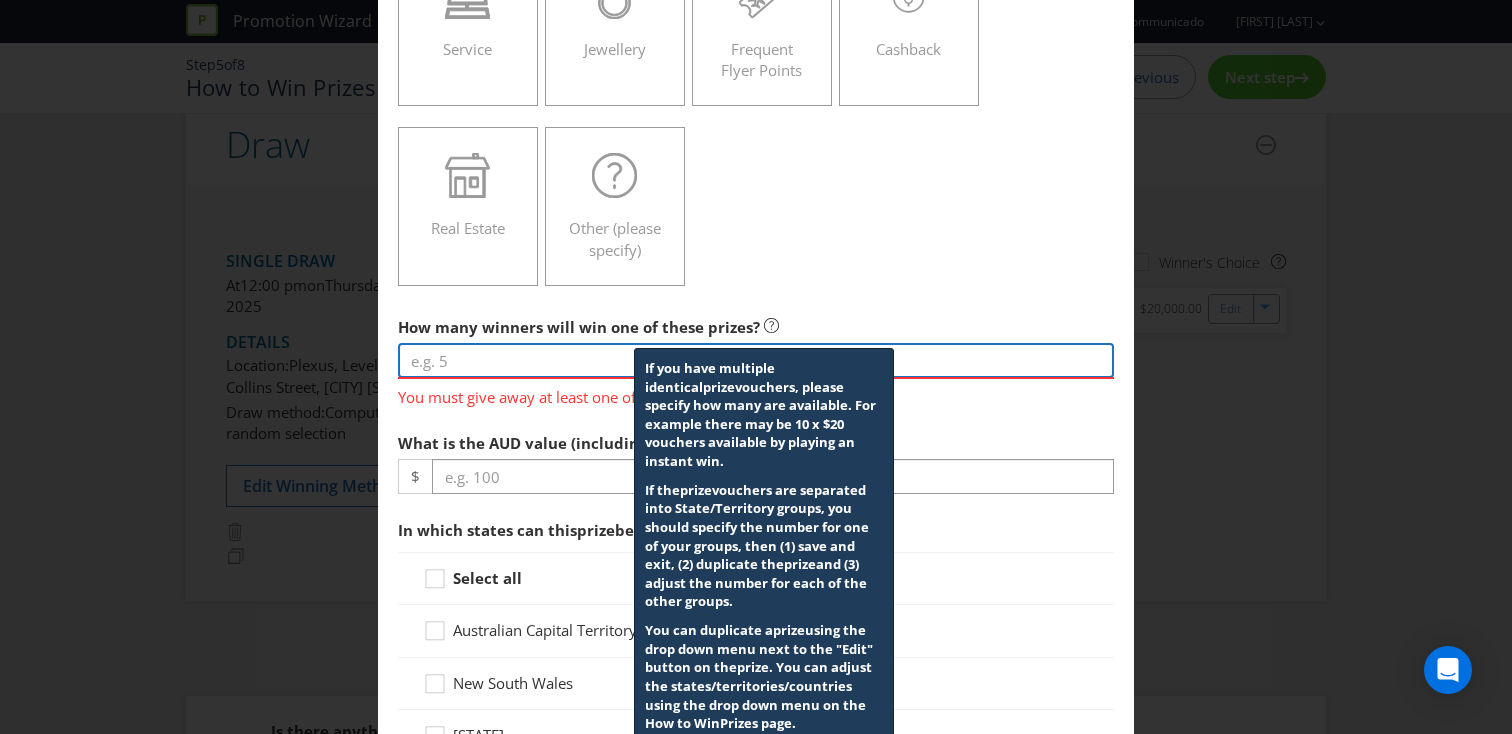 click at bounding box center [756, 360] 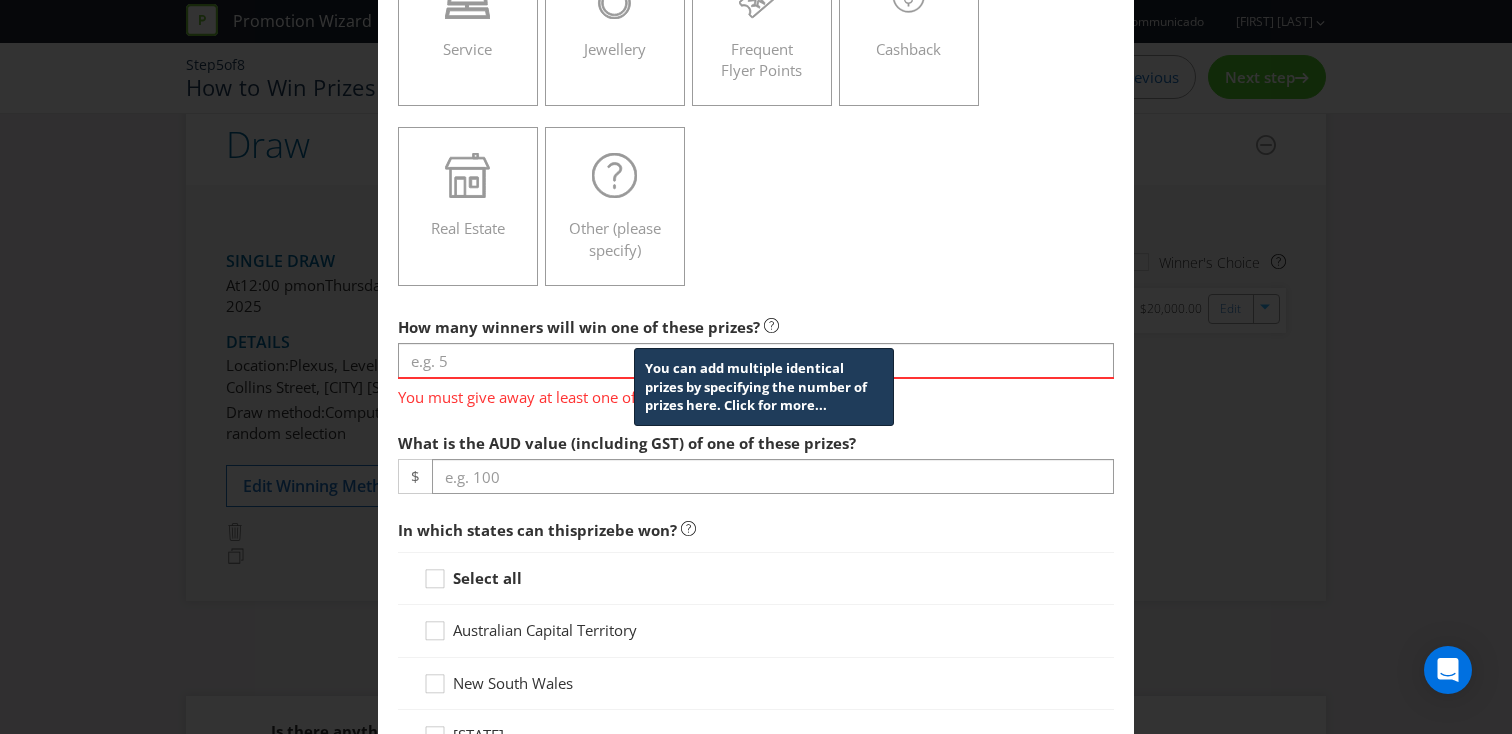 click 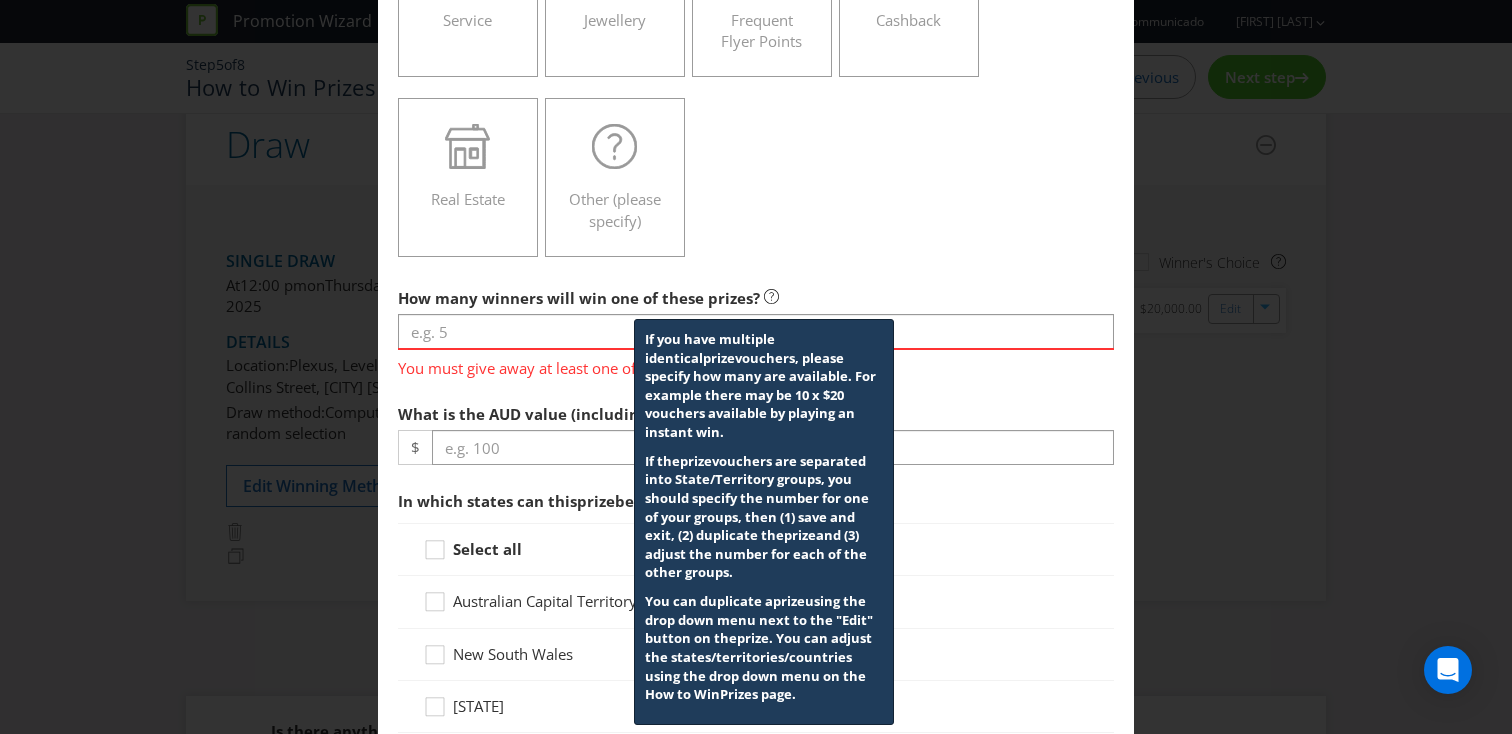 scroll, scrollTop: 580, scrollLeft: 0, axis: vertical 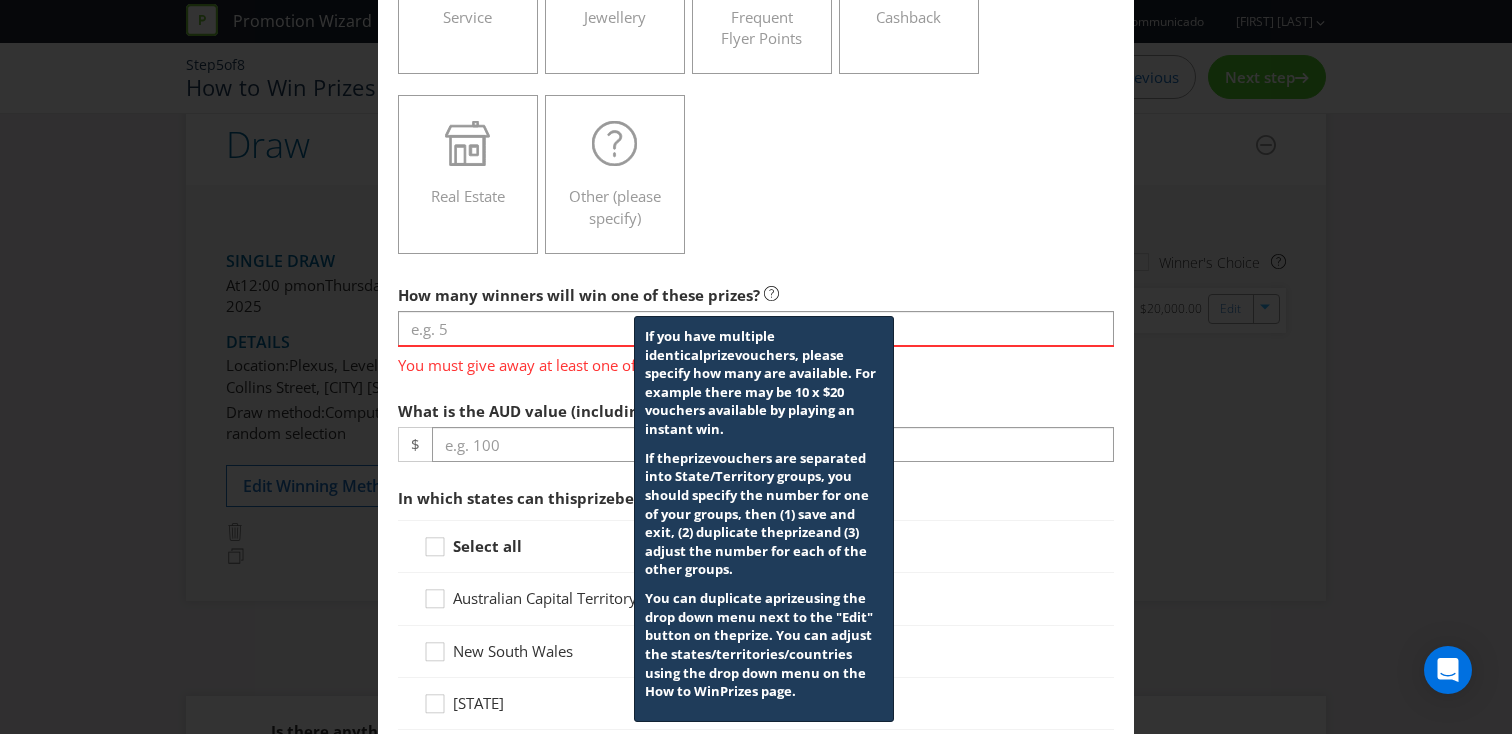 click on "What is the AUD value (including GST) of one of these prizes?   $" at bounding box center [756, 427] 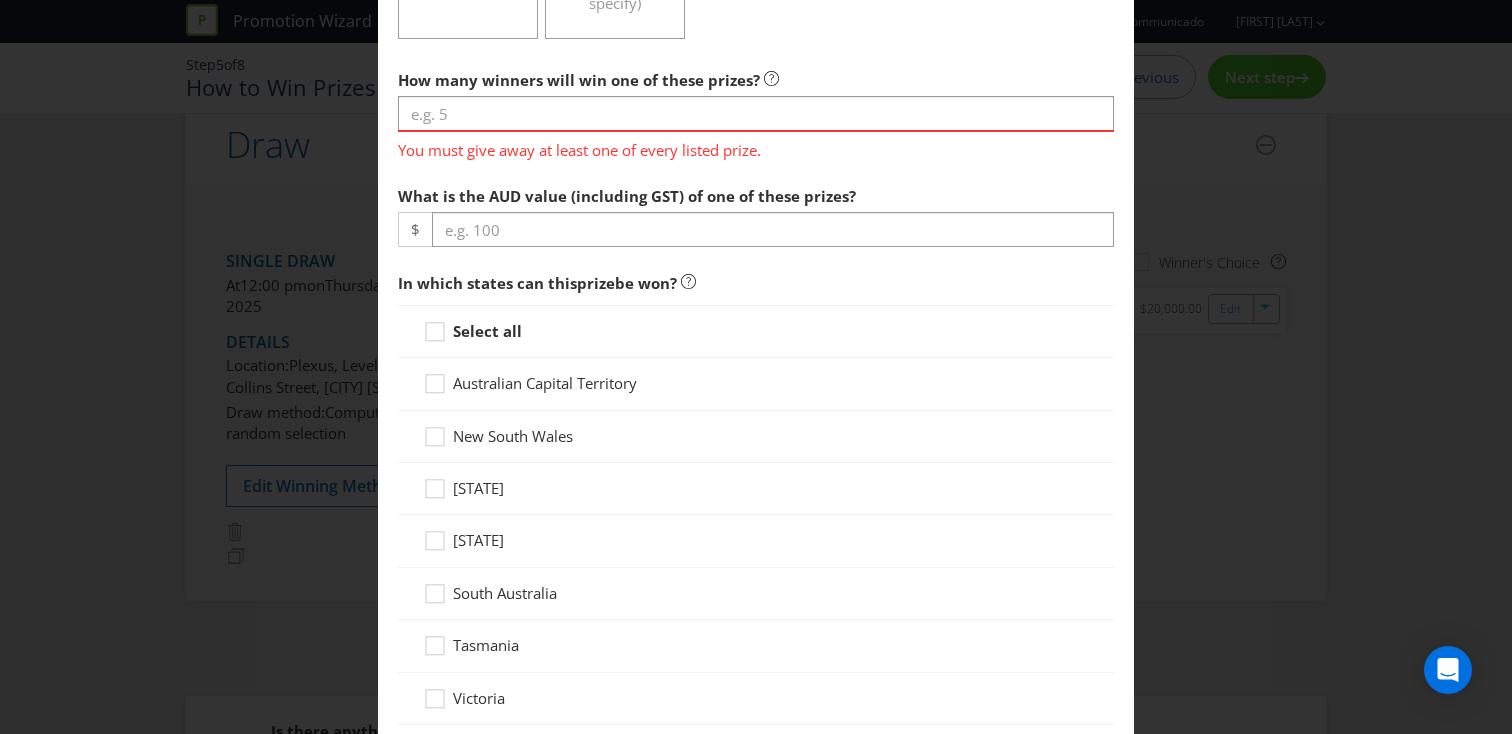 scroll, scrollTop: 797, scrollLeft: 0, axis: vertical 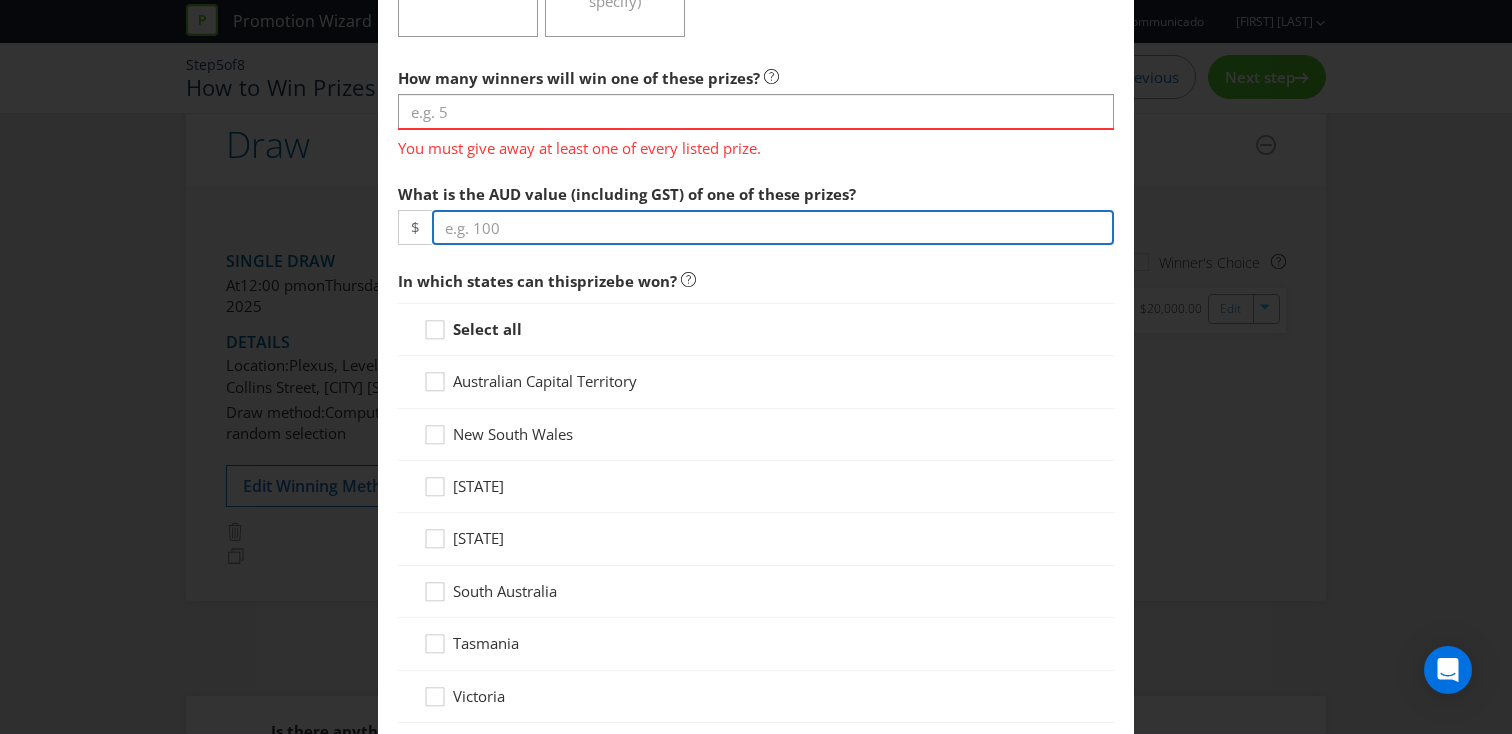 click at bounding box center (773, 227) 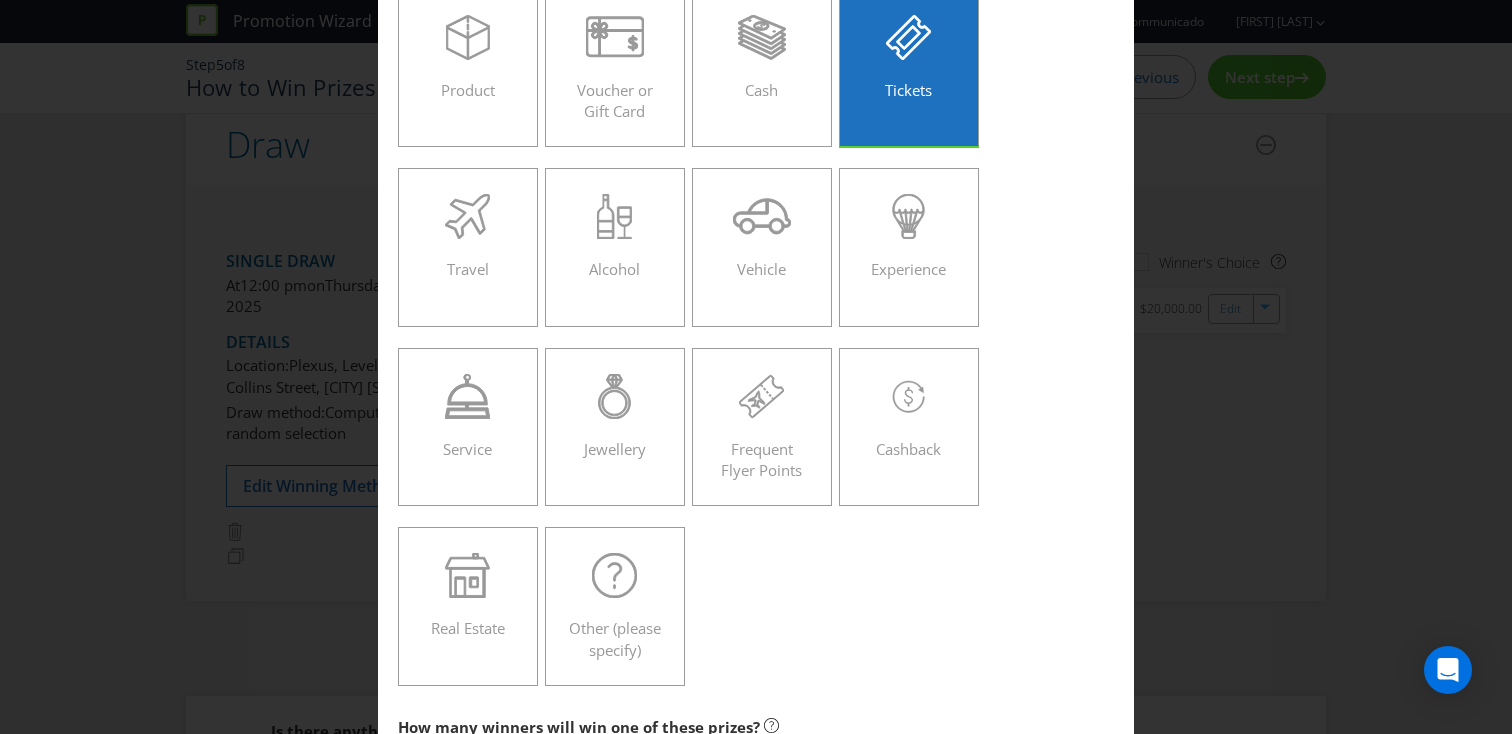 scroll, scrollTop: 0, scrollLeft: 0, axis: both 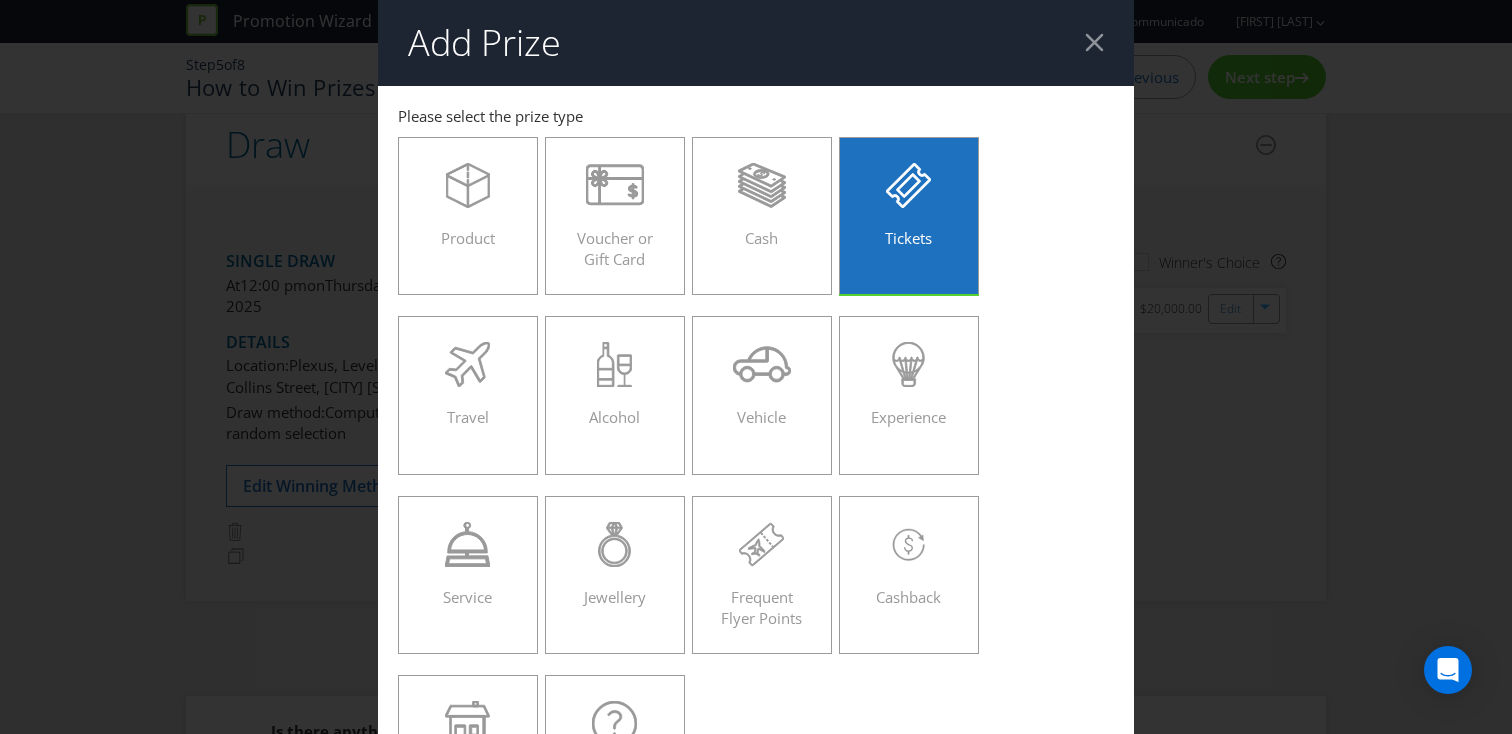 click at bounding box center (1094, 42) 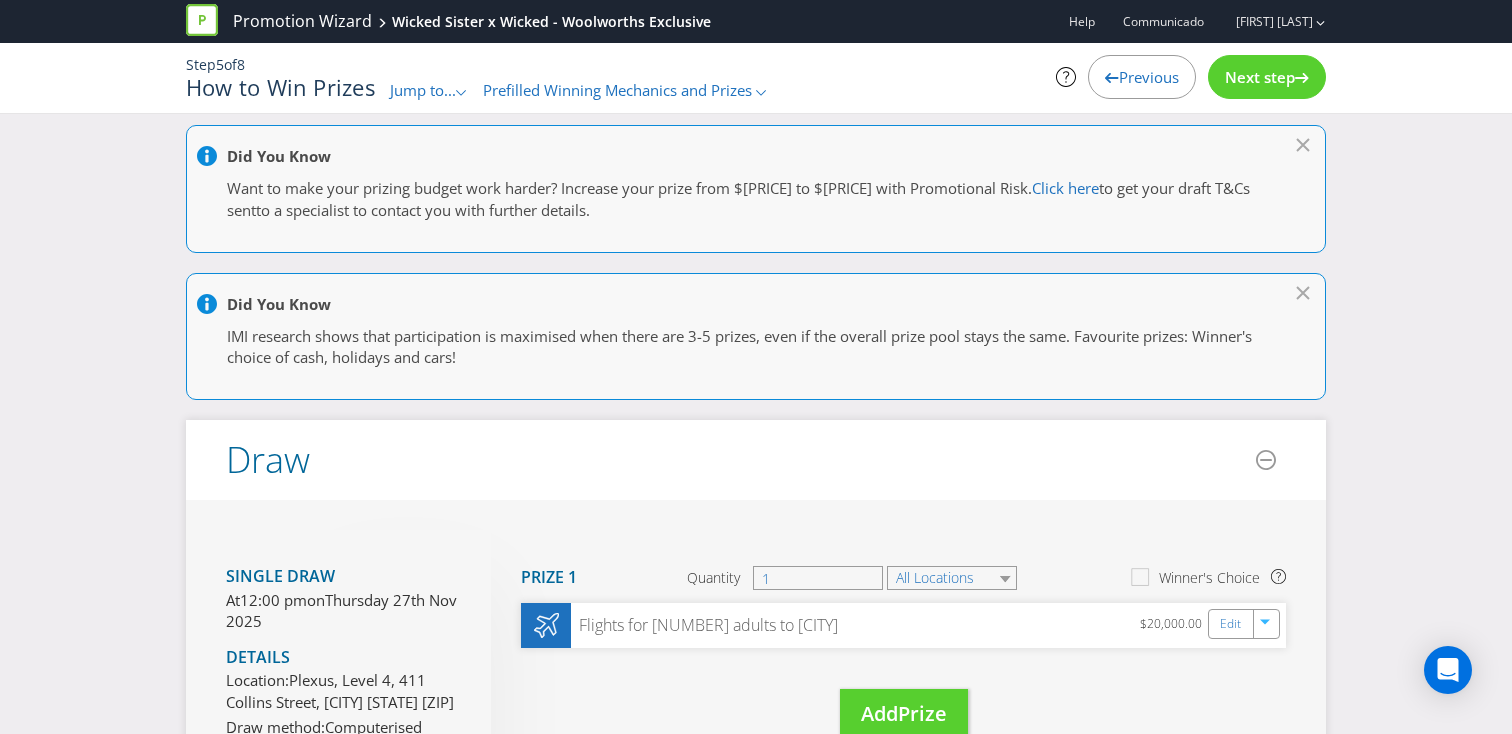 scroll, scrollTop: 0, scrollLeft: 0, axis: both 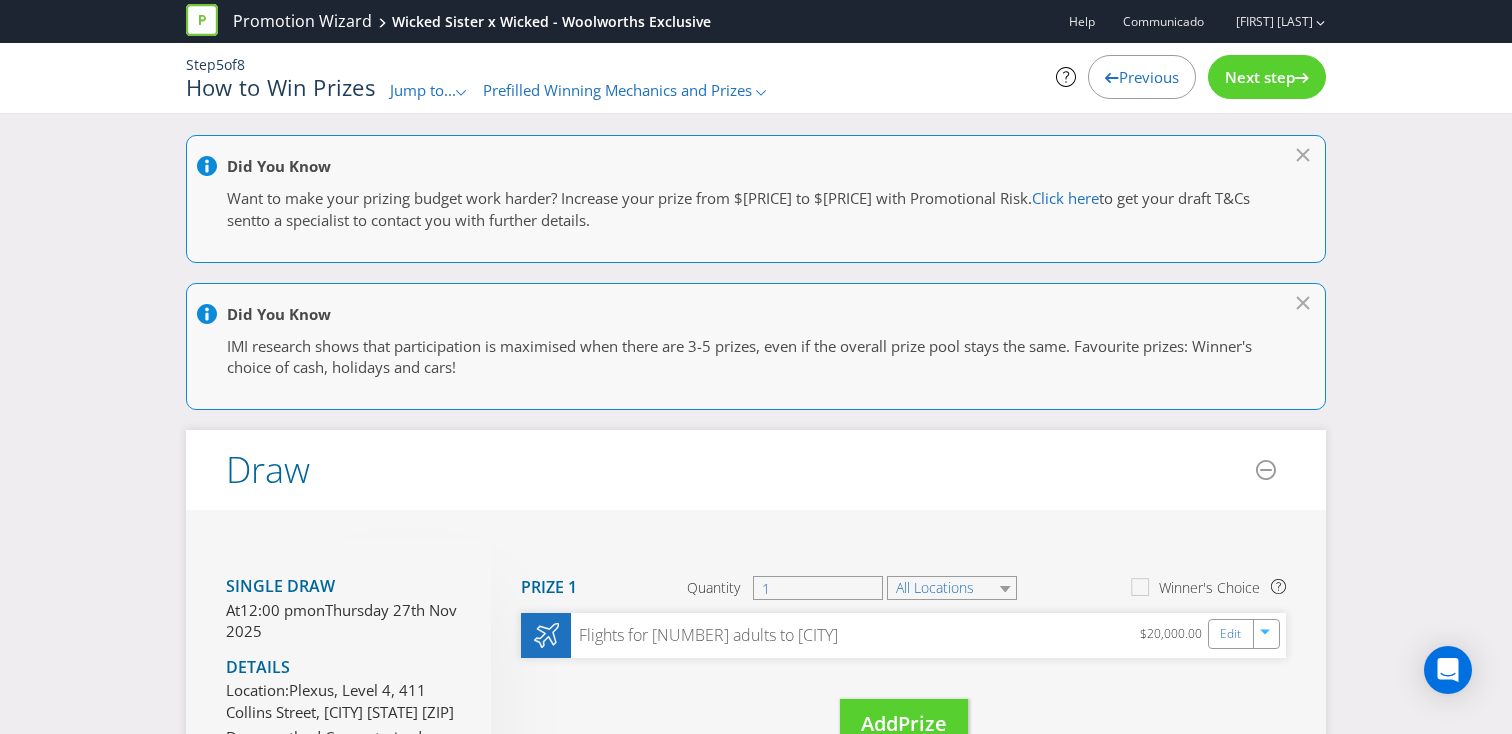 click on "Next step" at bounding box center (1260, 77) 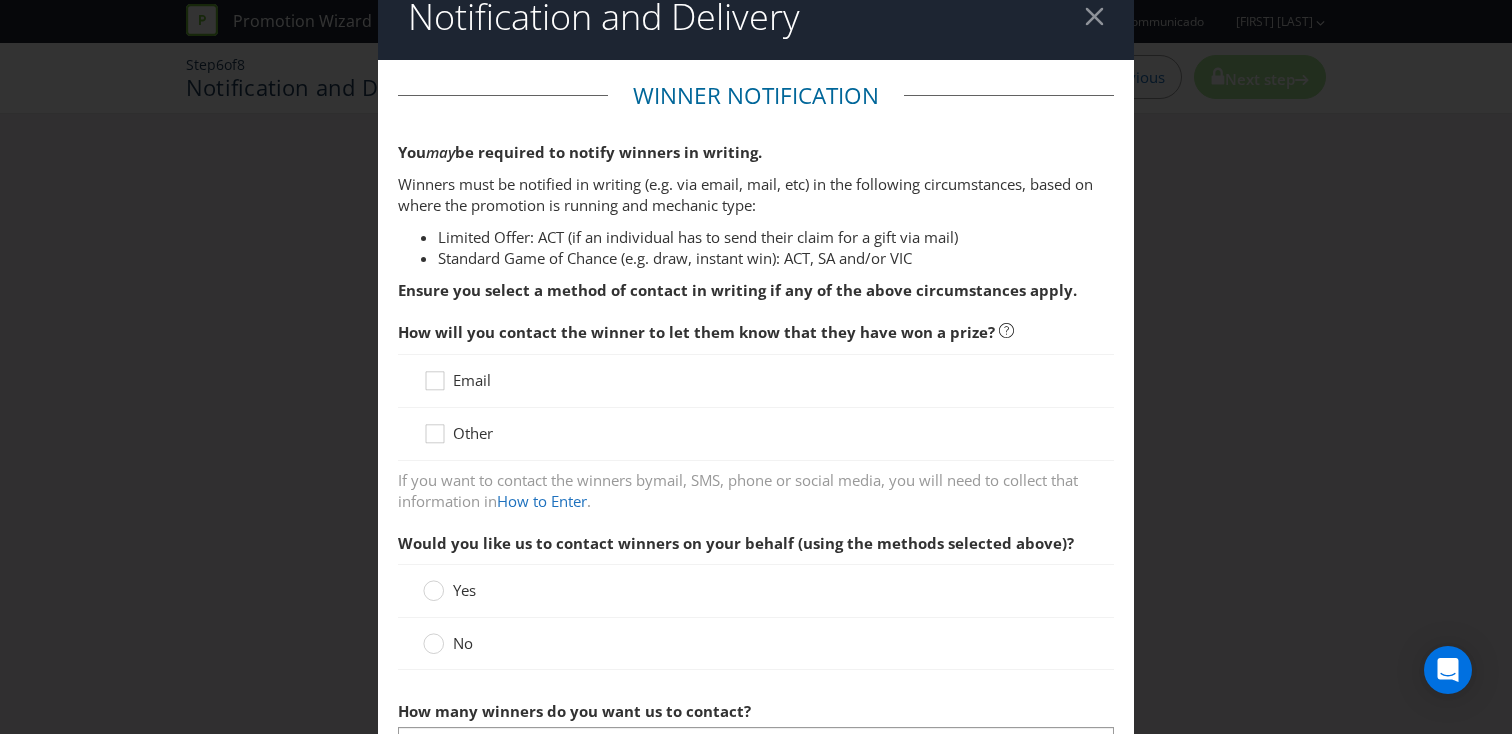 scroll, scrollTop: 29, scrollLeft: 0, axis: vertical 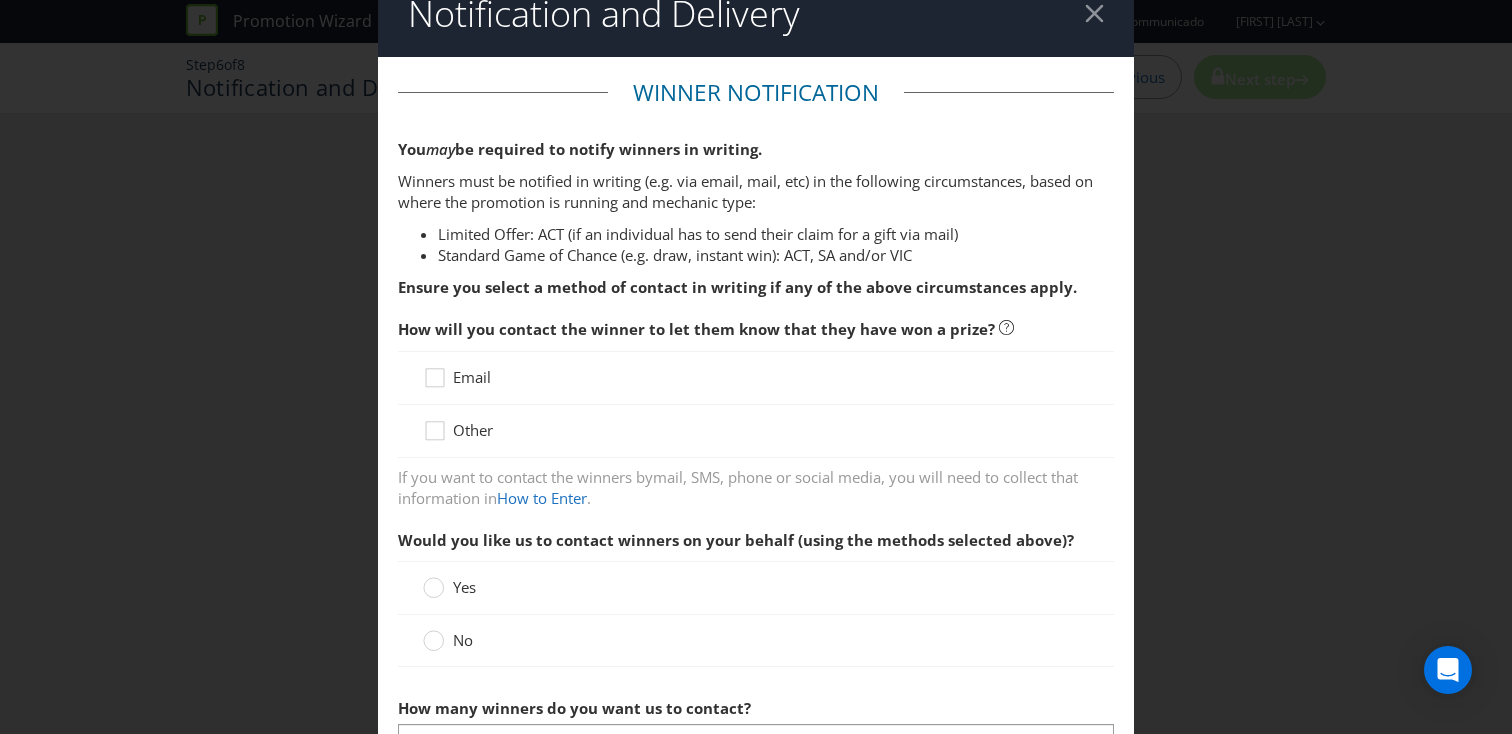 click on "Email" at bounding box center [472, 377] 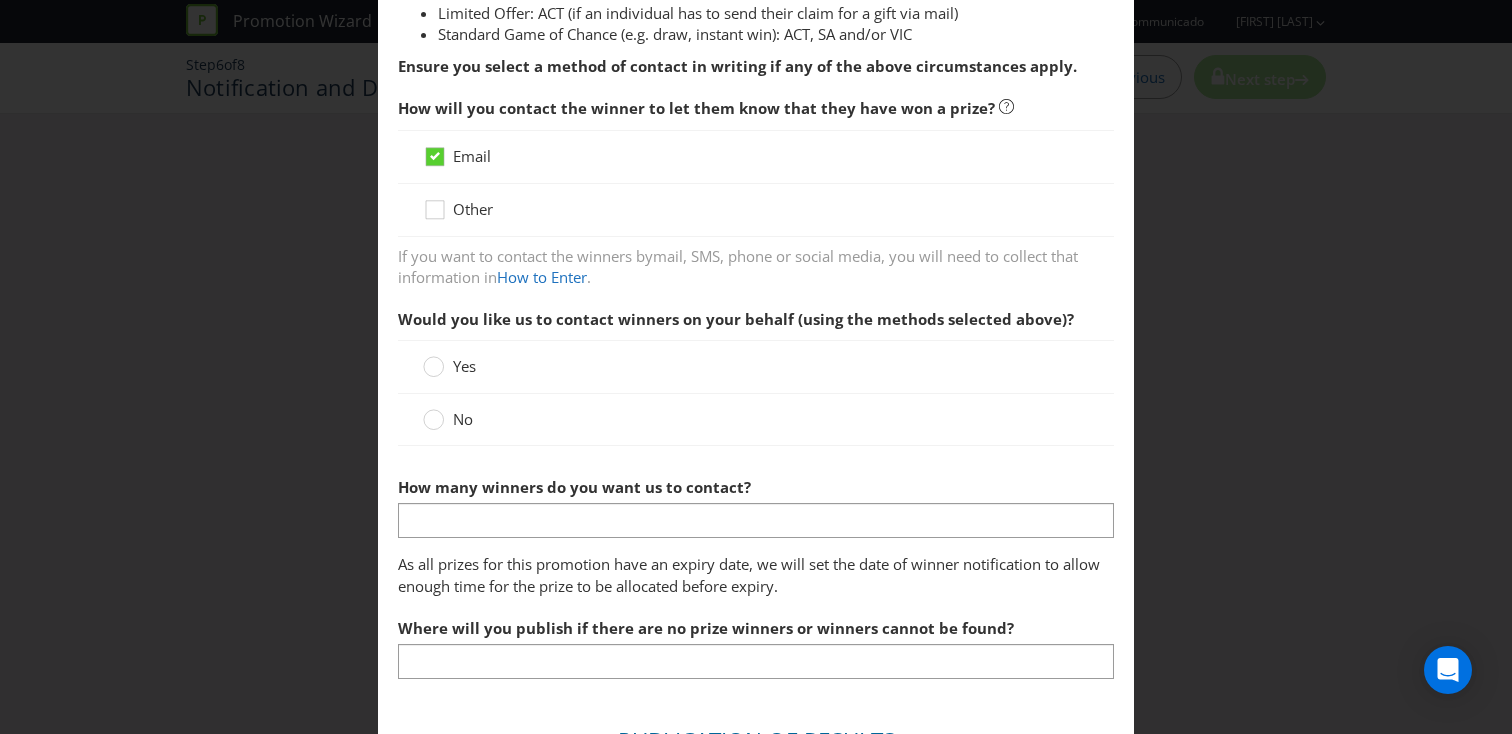 scroll, scrollTop: 252, scrollLeft: 0, axis: vertical 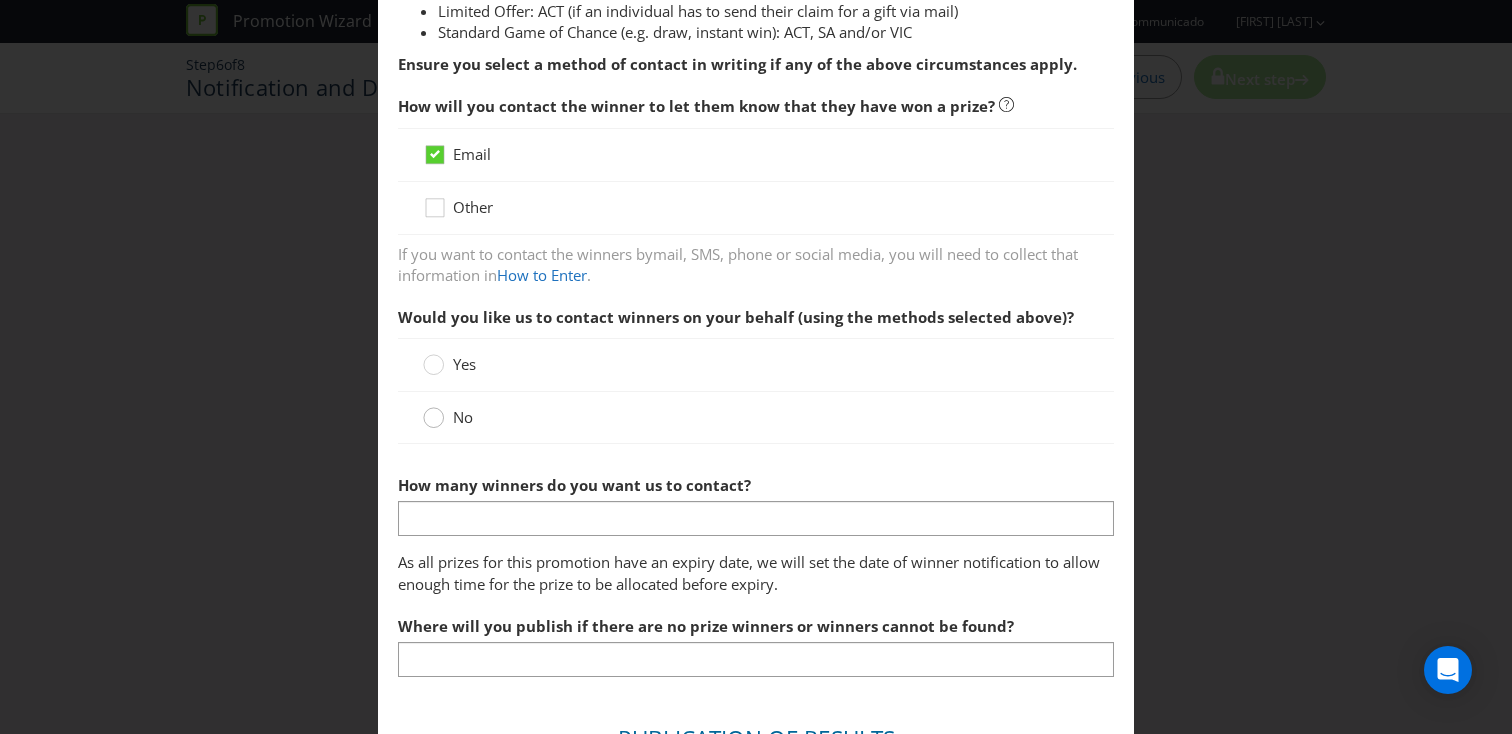 click at bounding box center (433, 420) 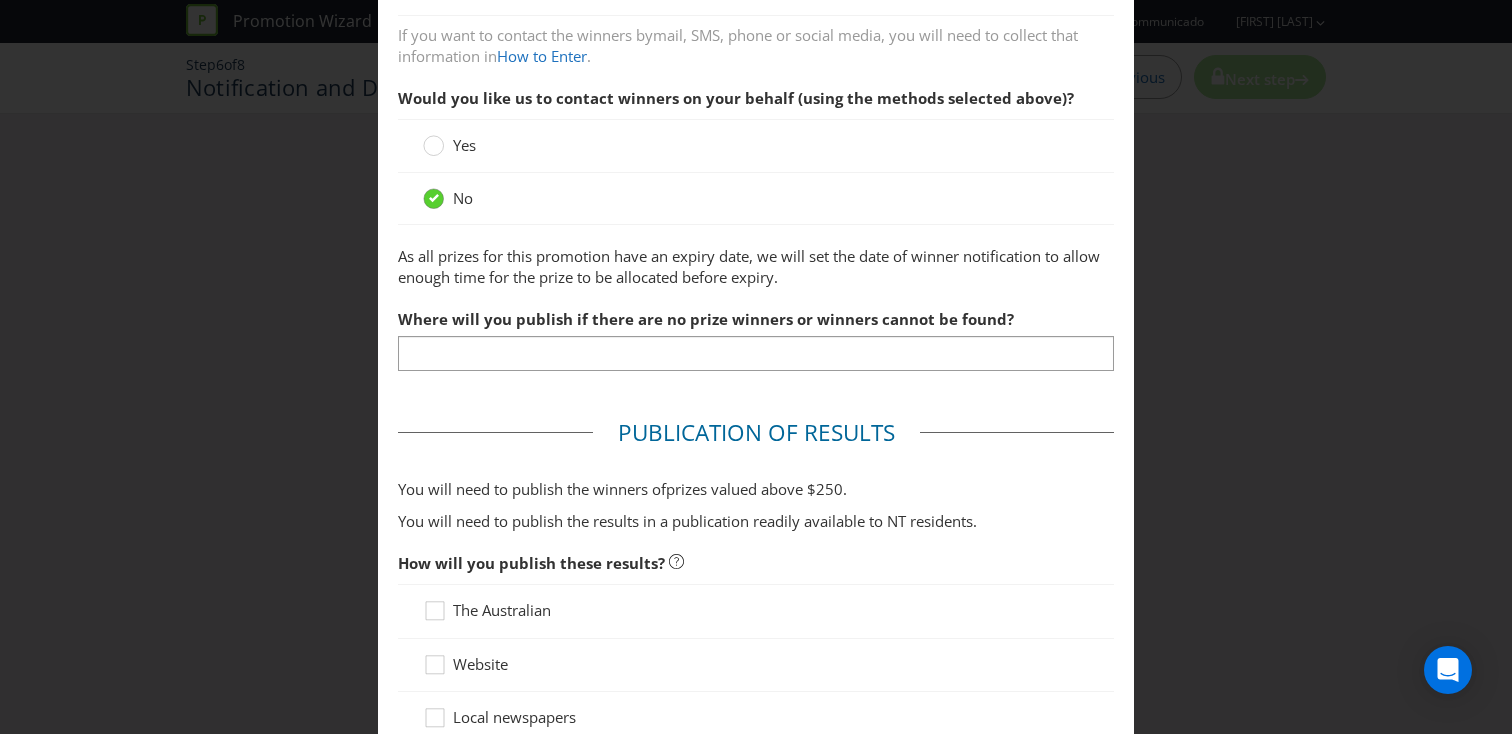 scroll, scrollTop: 478, scrollLeft: 0, axis: vertical 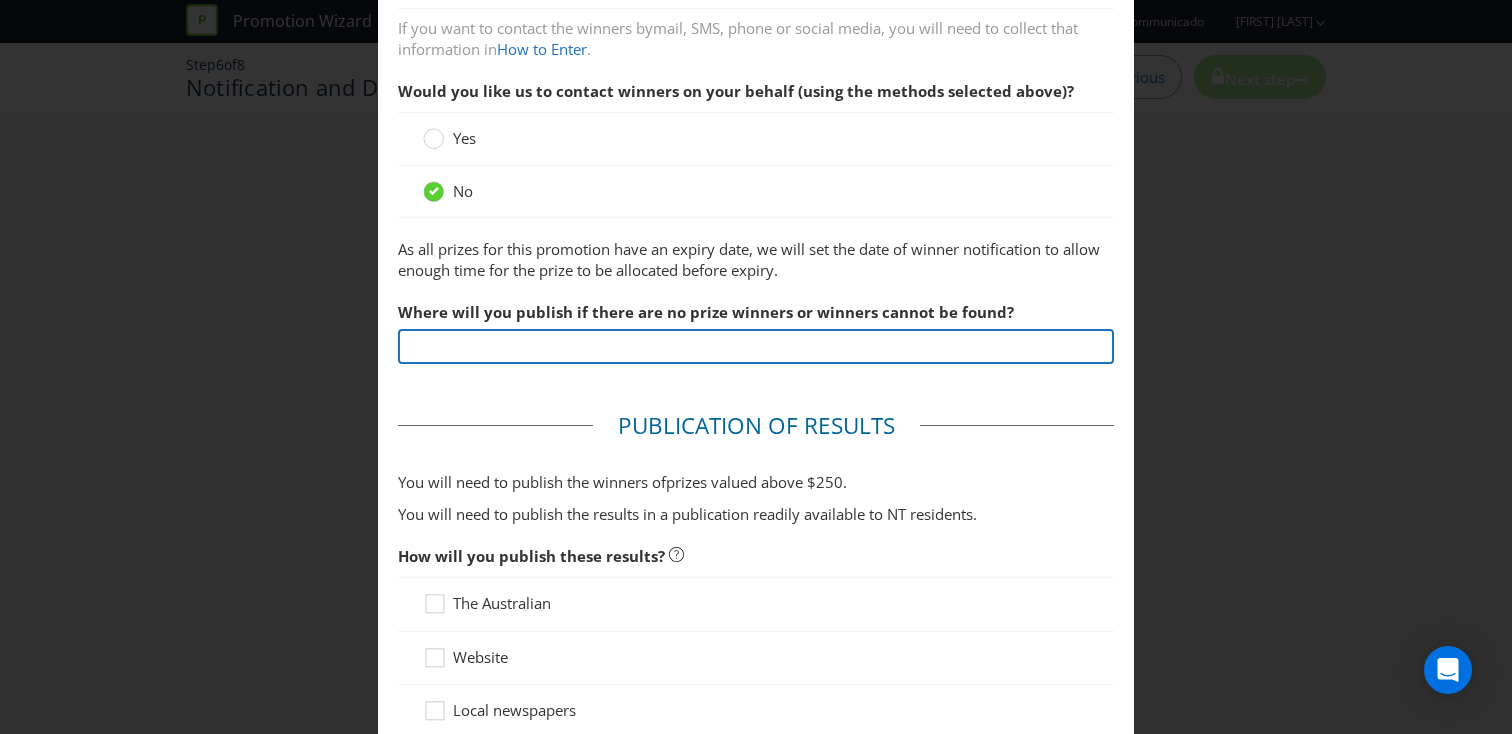click at bounding box center [756, 346] 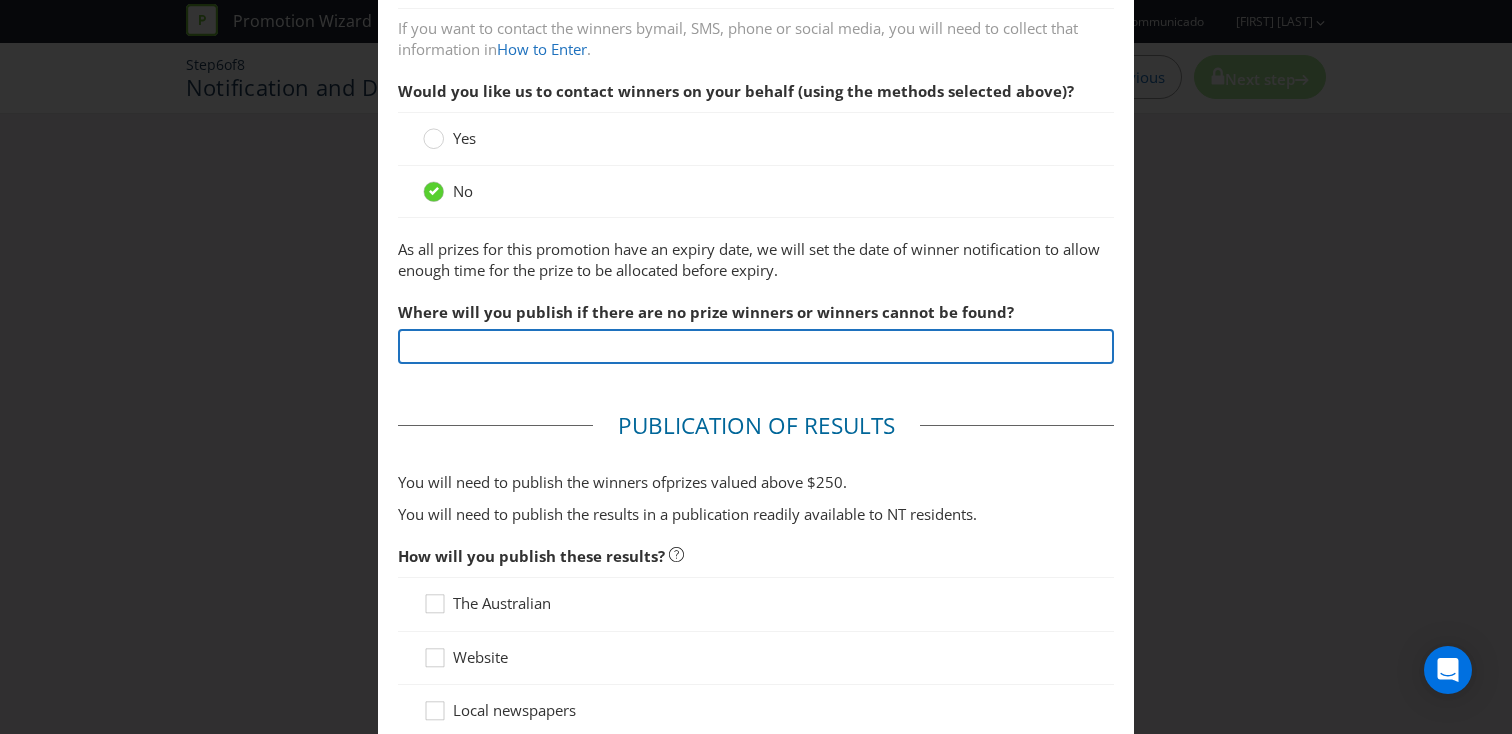 type on "www.wickedsister.com.au/win" 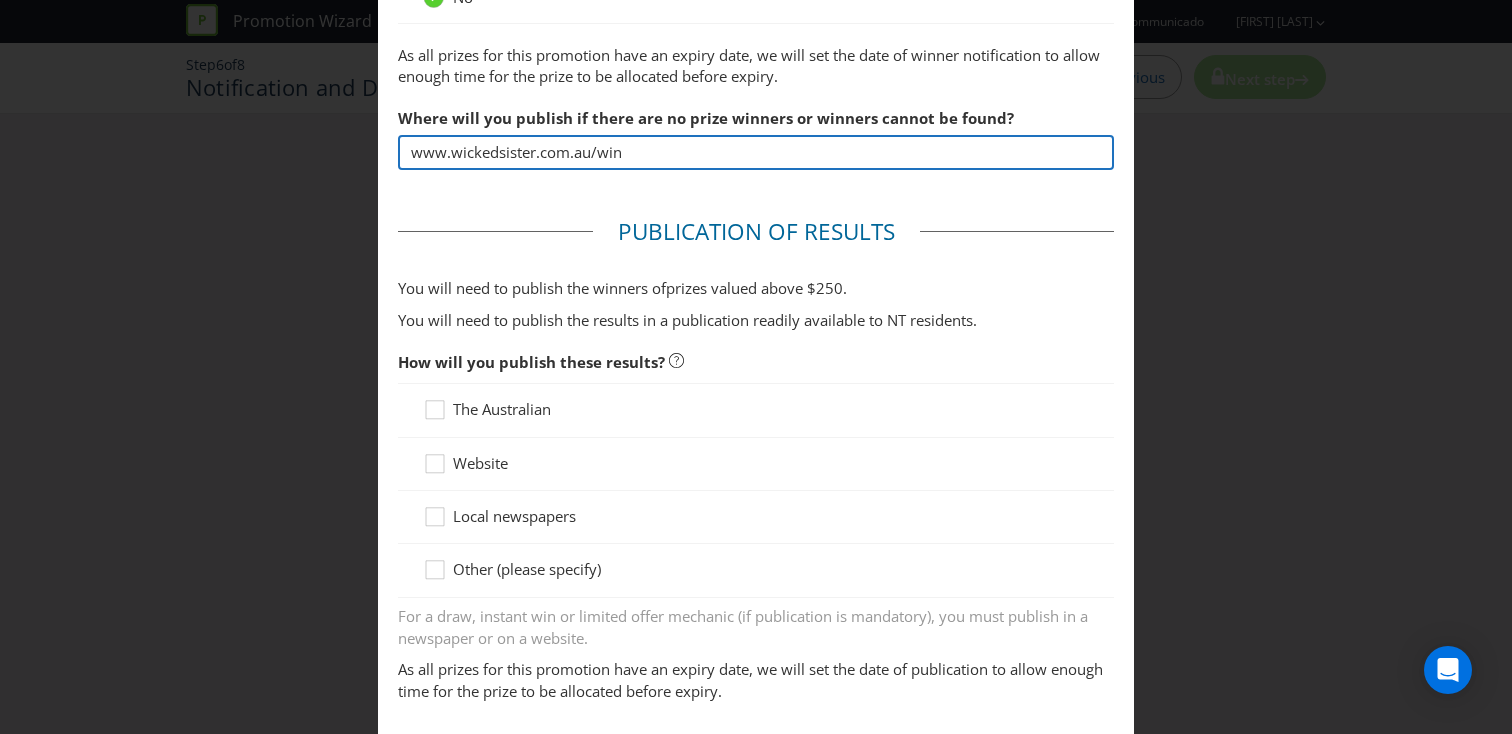 scroll, scrollTop: 678, scrollLeft: 0, axis: vertical 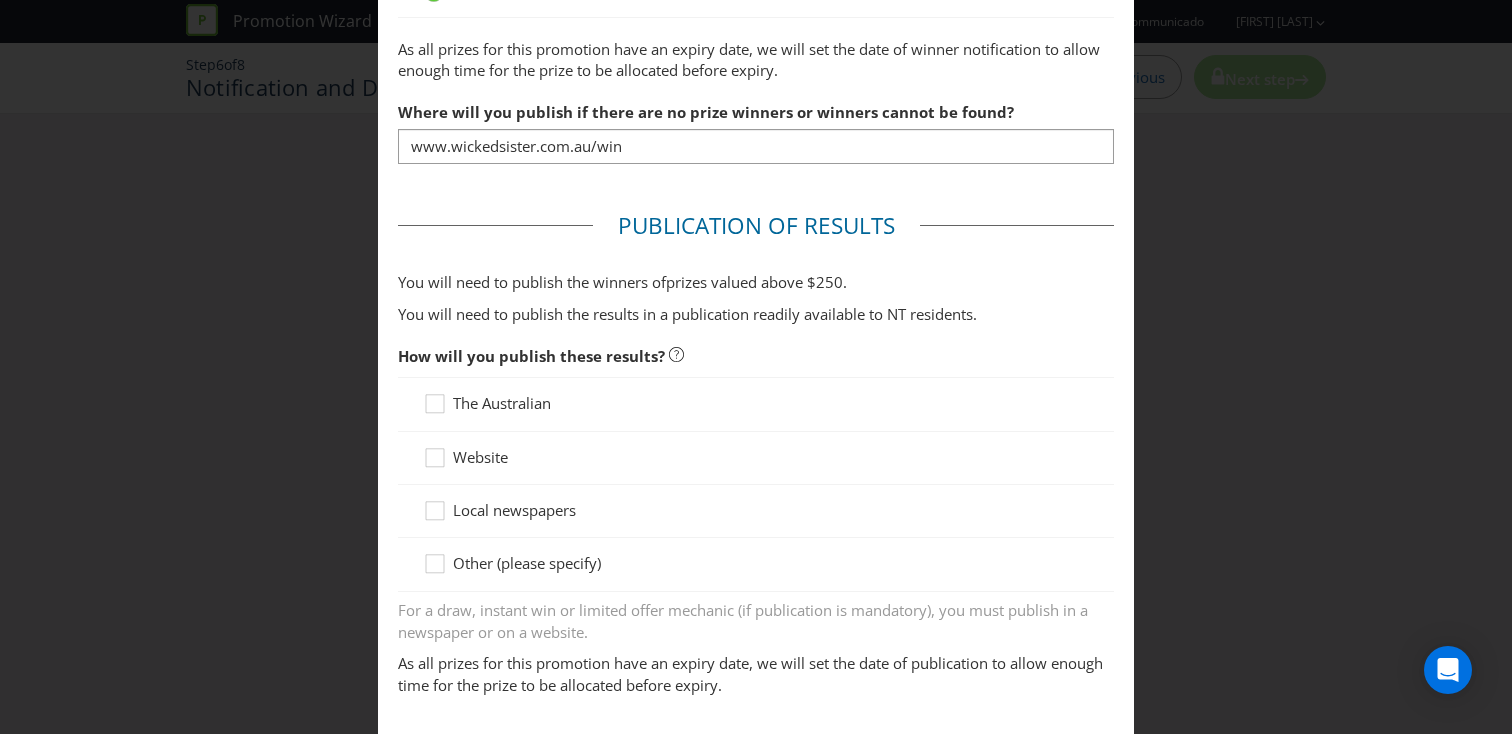 click on "Website" at bounding box center [480, 457] 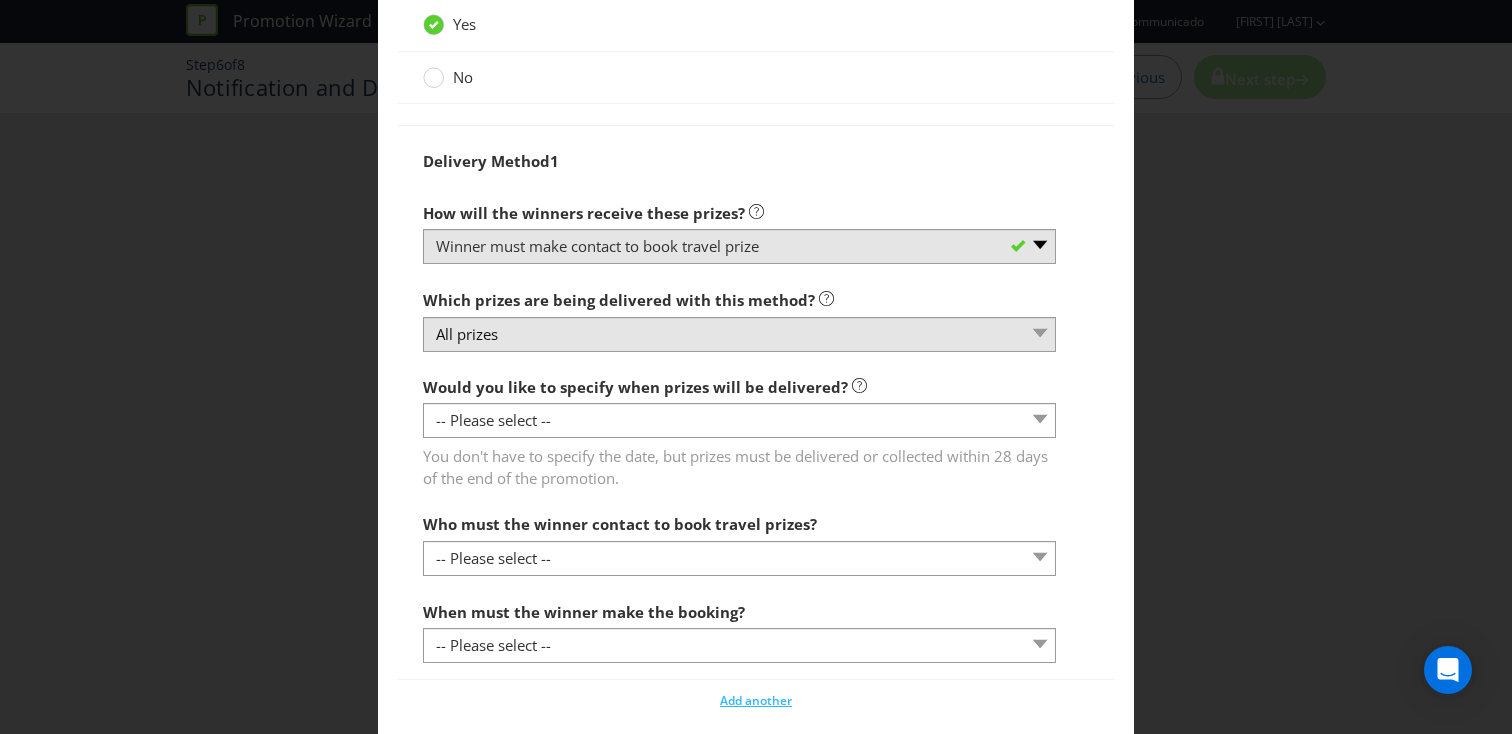 scroll, scrollTop: 1804, scrollLeft: 0, axis: vertical 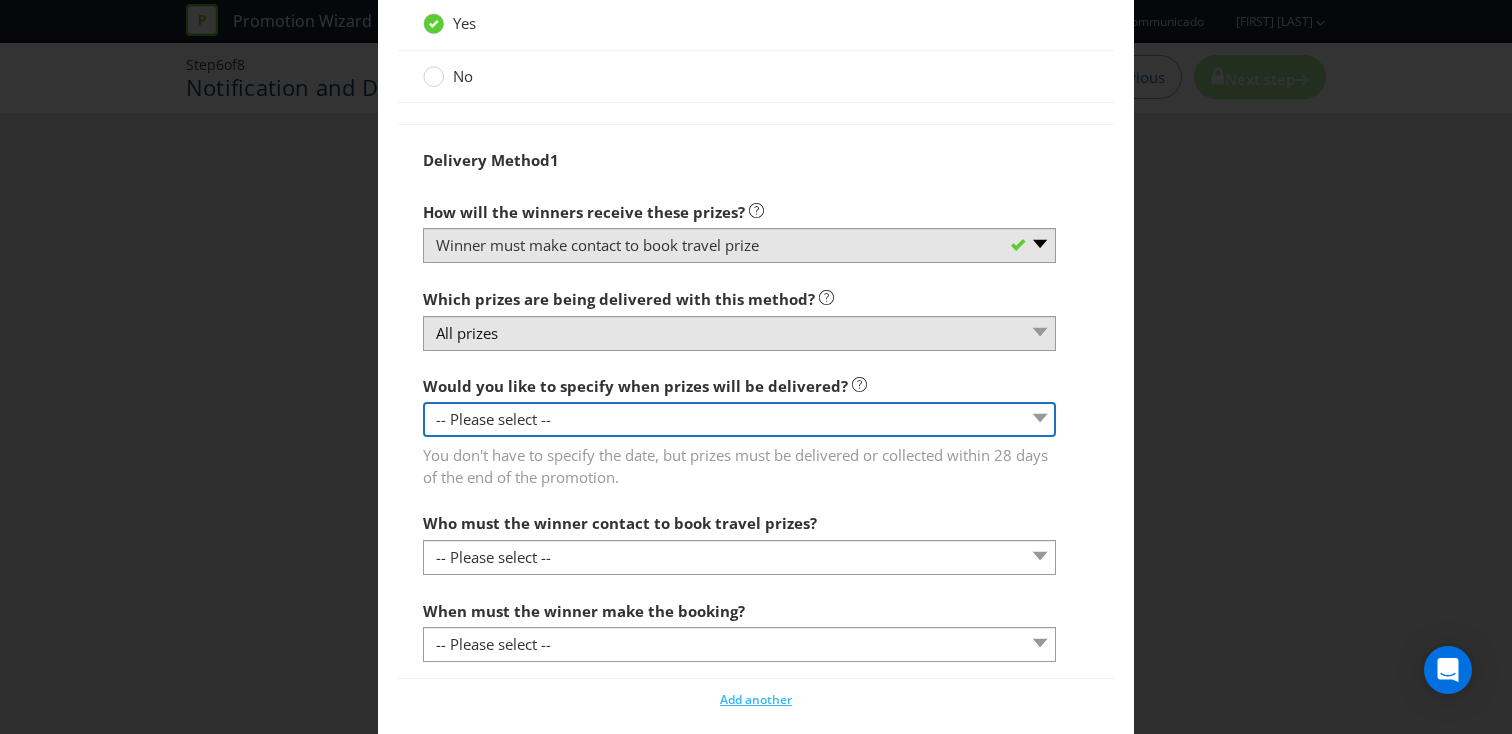 click on "-- Please select -- Yes, specific date (please specify) Yes, within a certain period No" at bounding box center (739, 419) 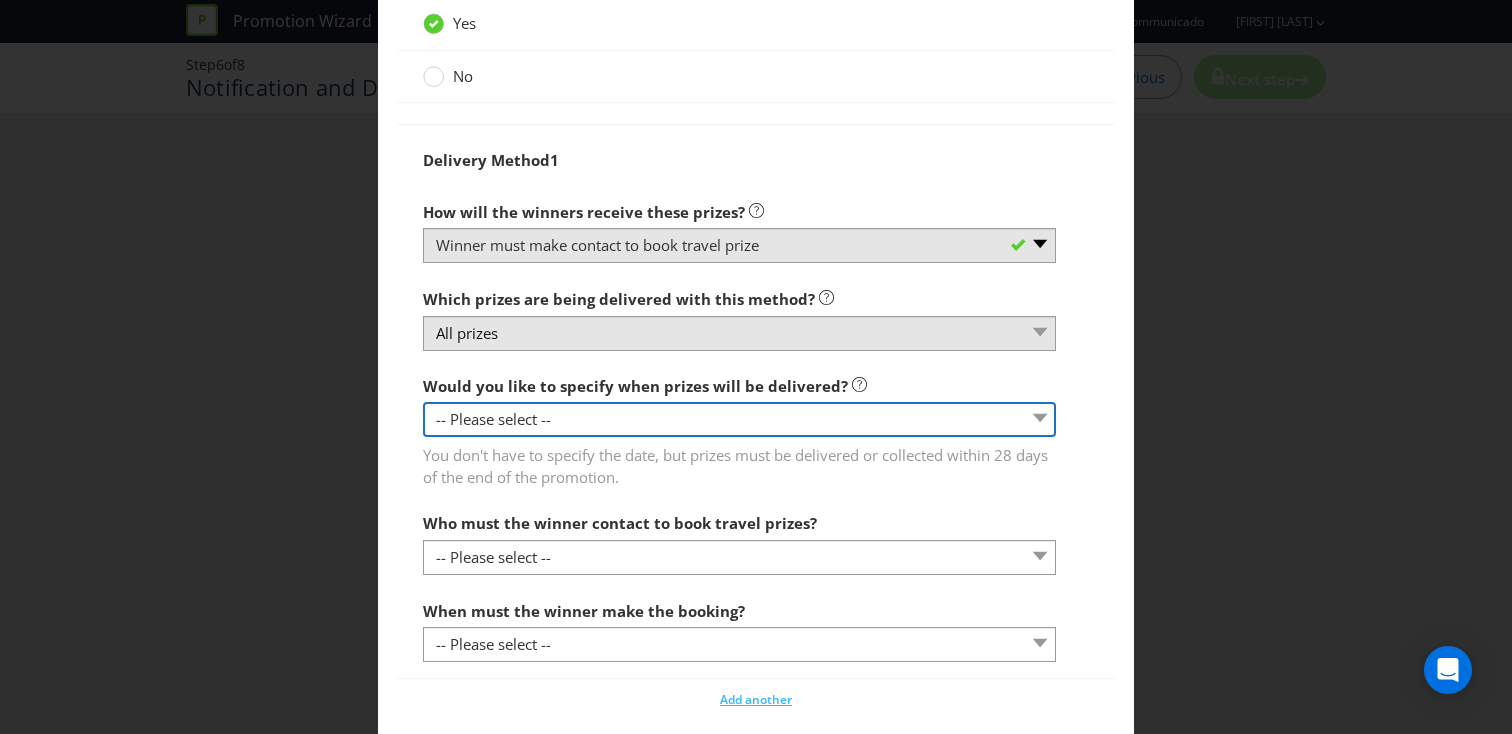 select on "NO" 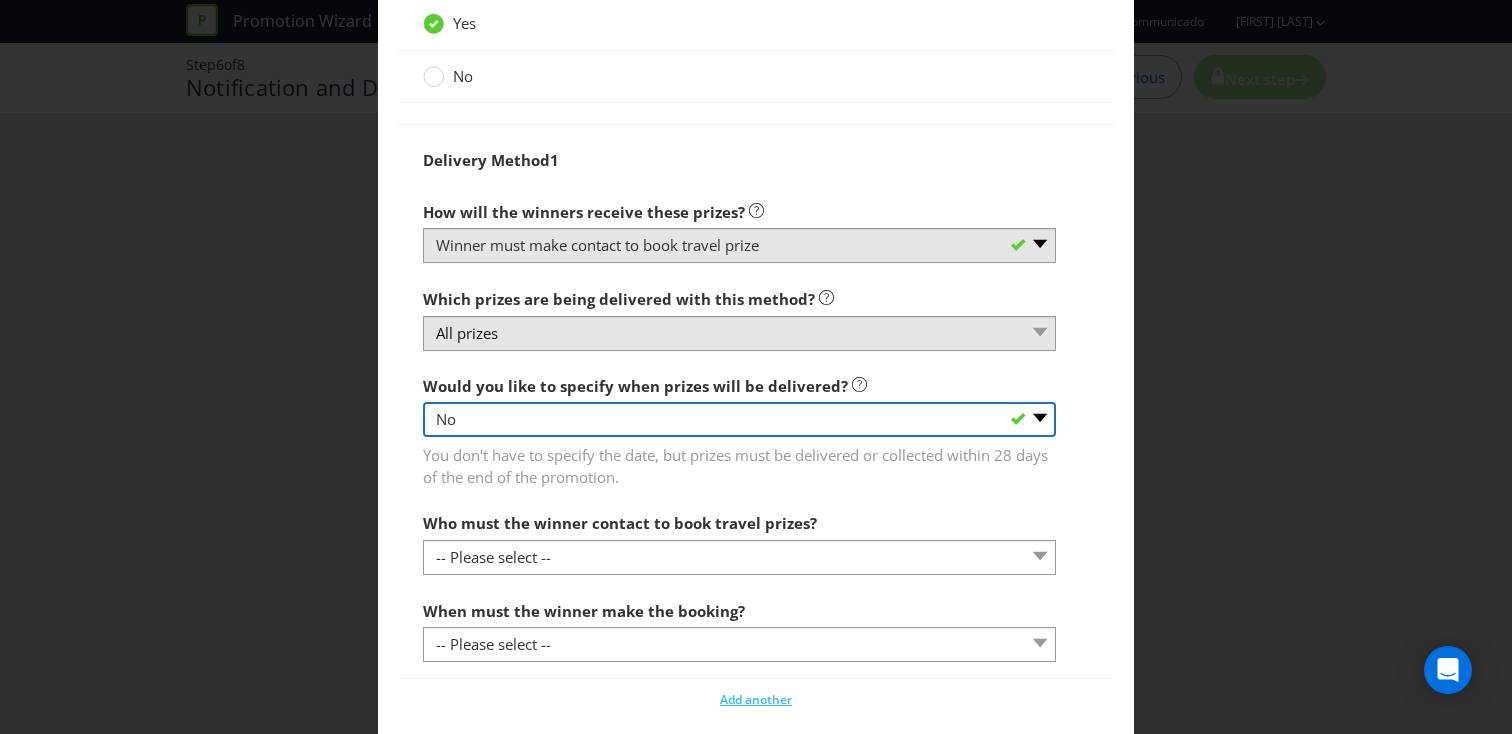 scroll, scrollTop: 1946, scrollLeft: 0, axis: vertical 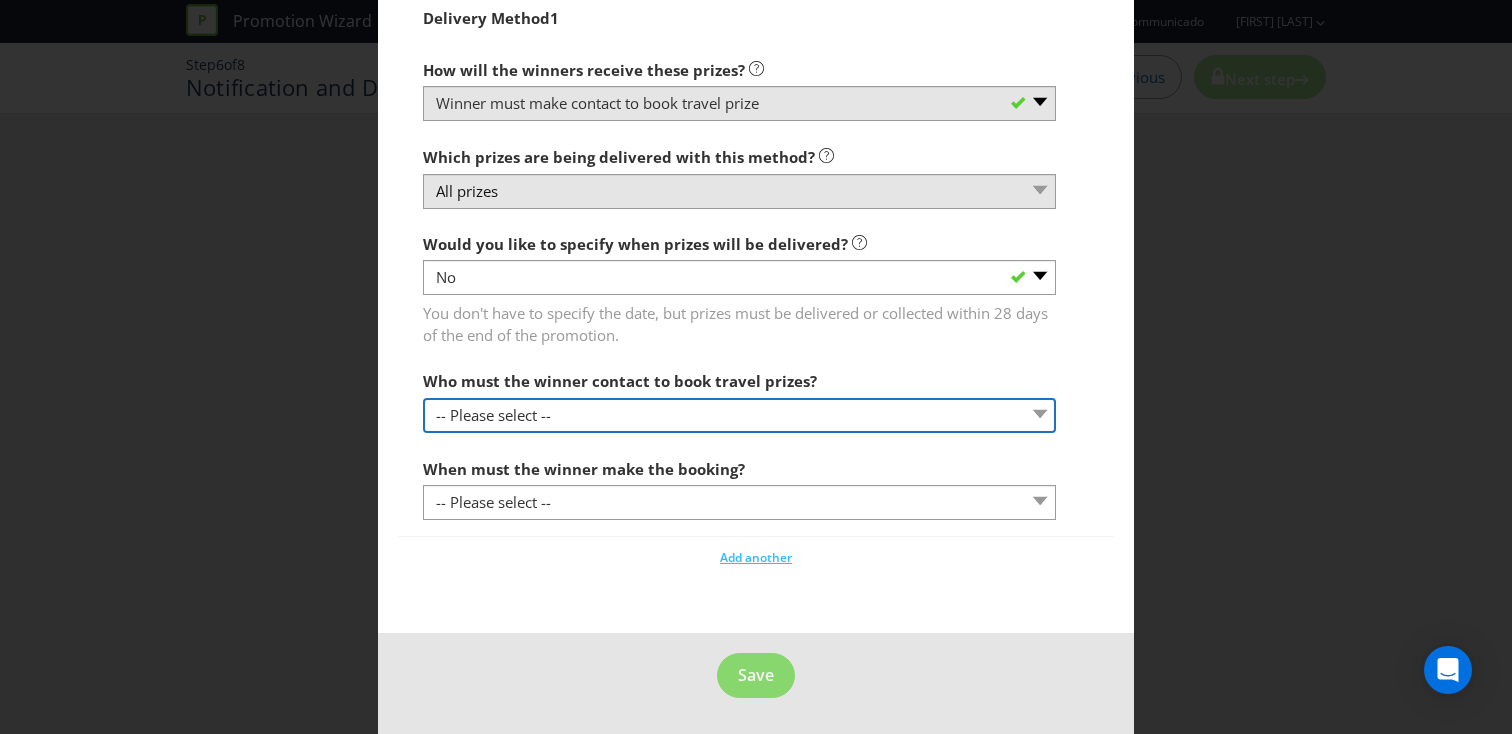 click on "-- Please select -- Promoter Travel supplier Agency Other (please specify)" at bounding box center [739, 415] 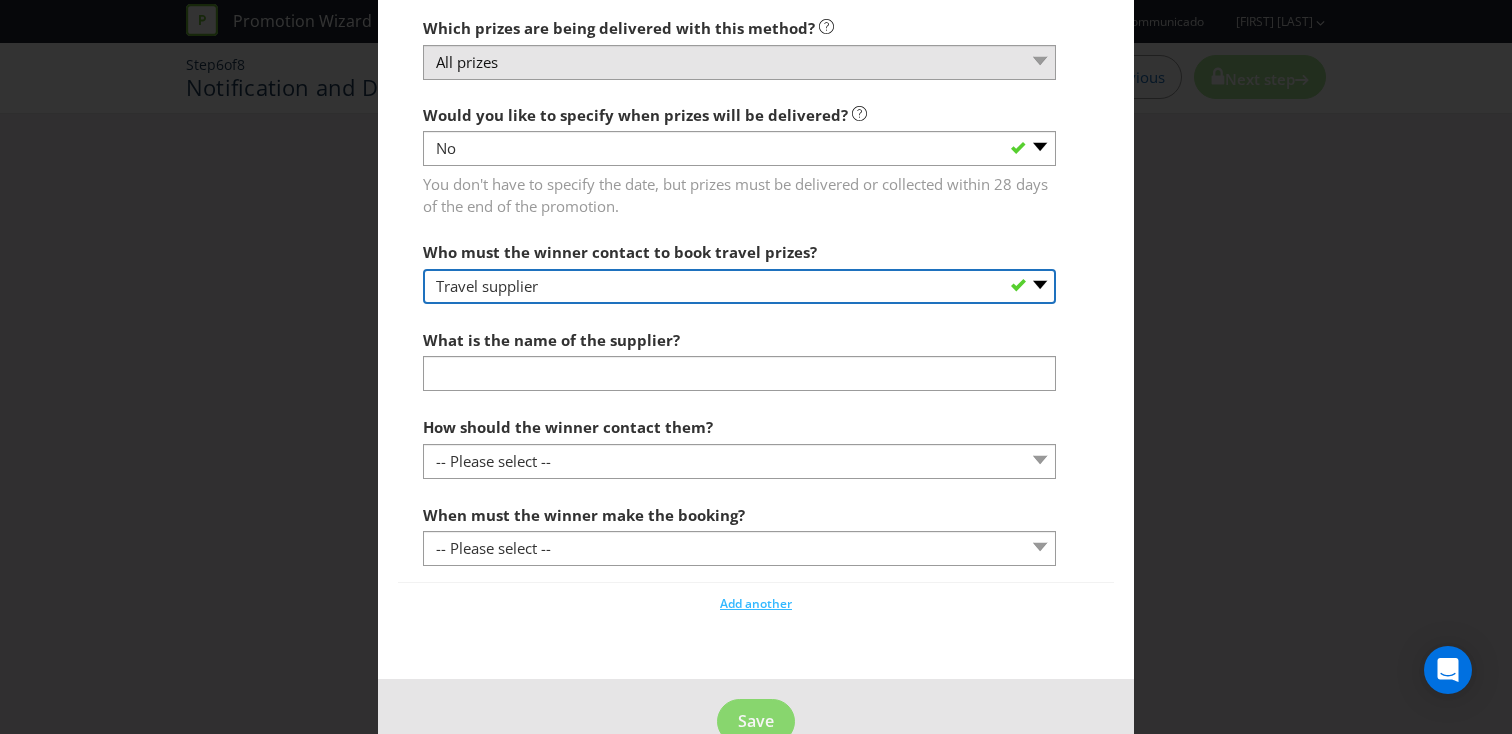 scroll, scrollTop: 2077, scrollLeft: 0, axis: vertical 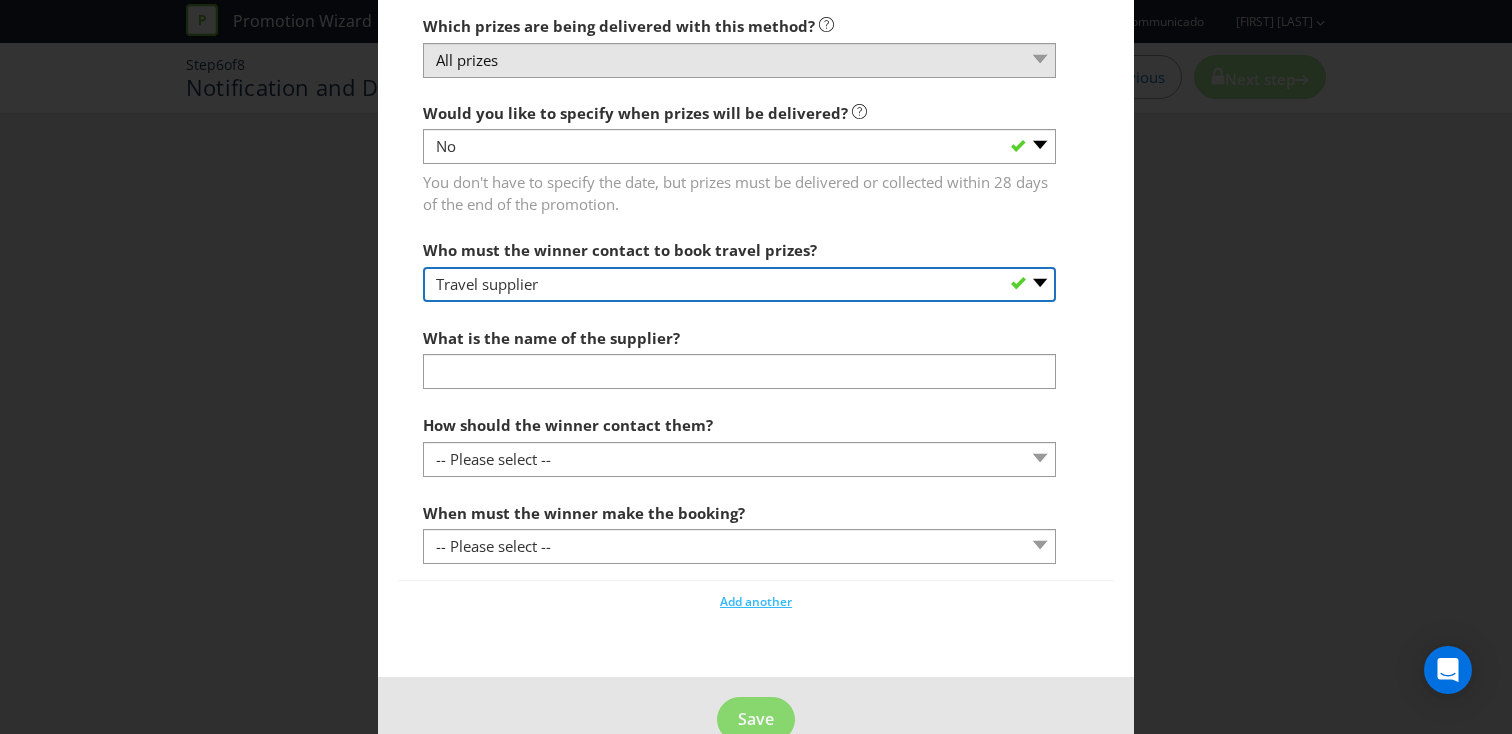 click on "-- Please select -- Promoter Travel supplier Agency Other (please specify)" at bounding box center [739, 284] 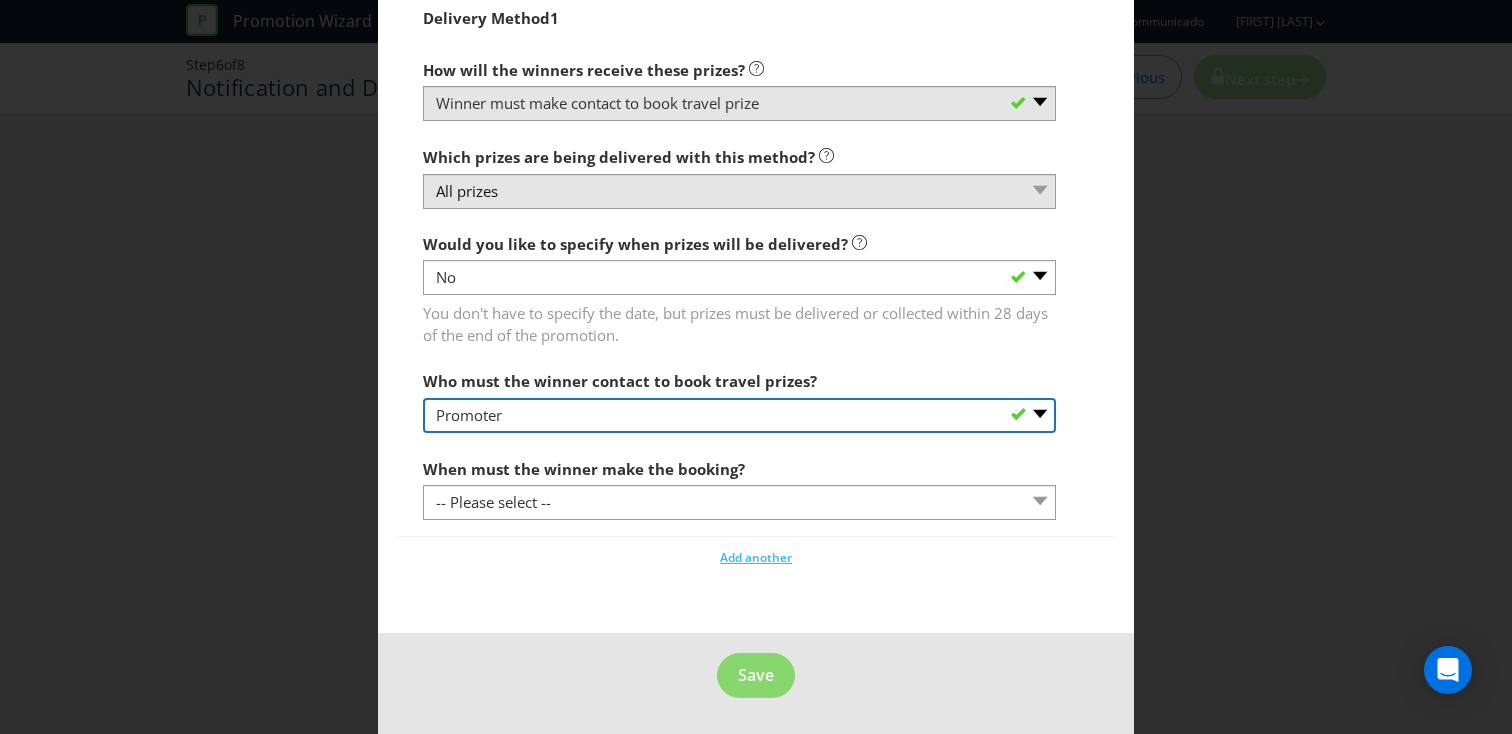 scroll, scrollTop: 1946, scrollLeft: 0, axis: vertical 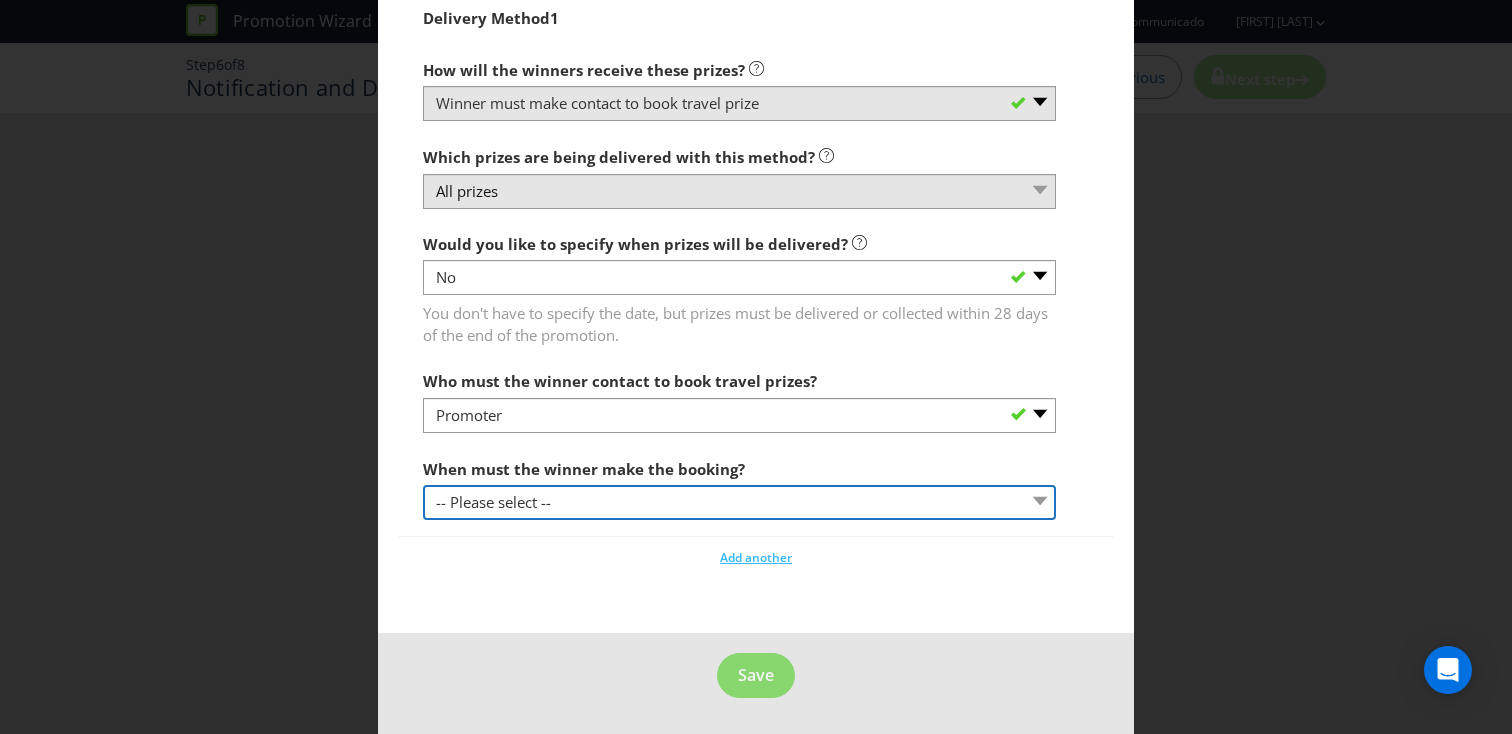 click on "-- Please select -- By a specific date (please specify) Within a certain period after being notified that they have won (please specify) Other (please specify)" at bounding box center (739, 502) 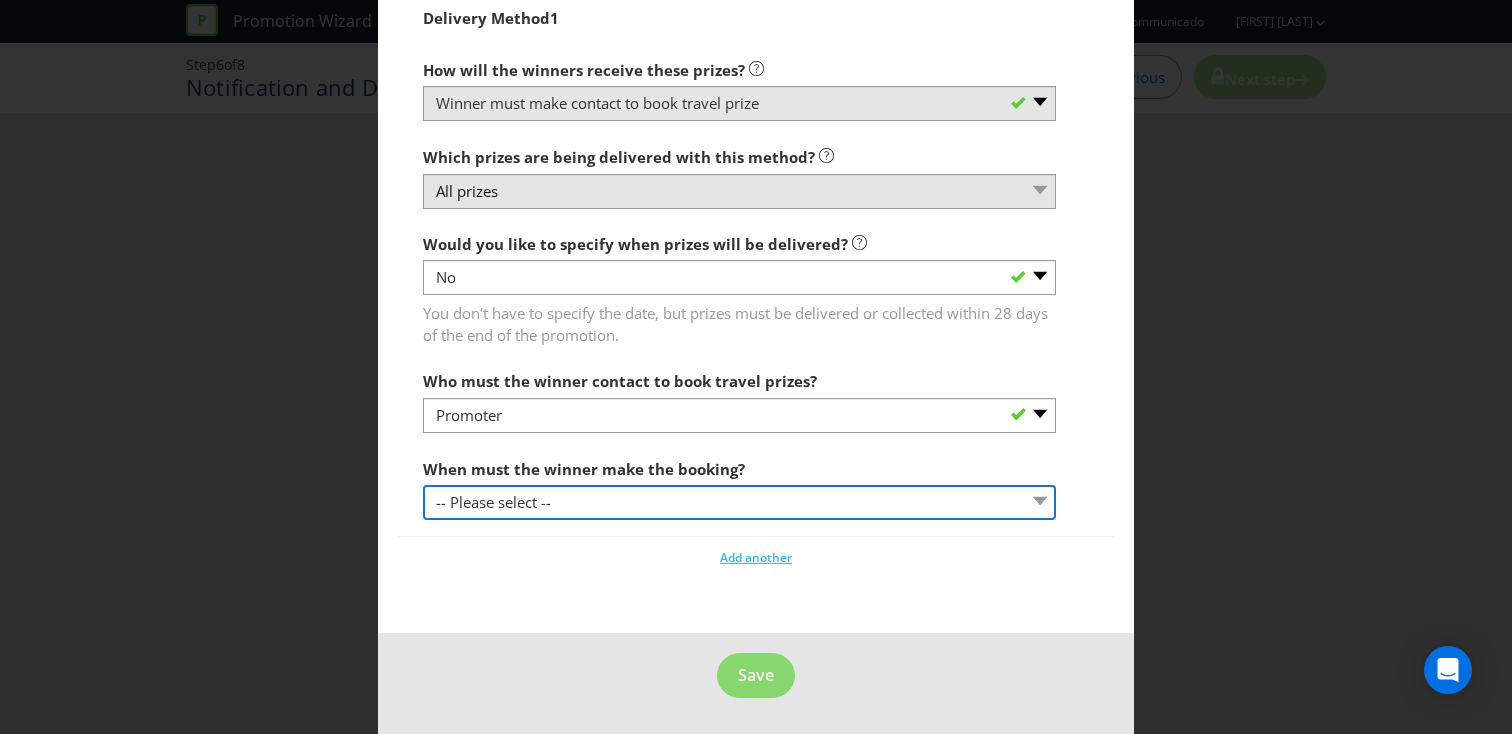 select on "BY_DATE" 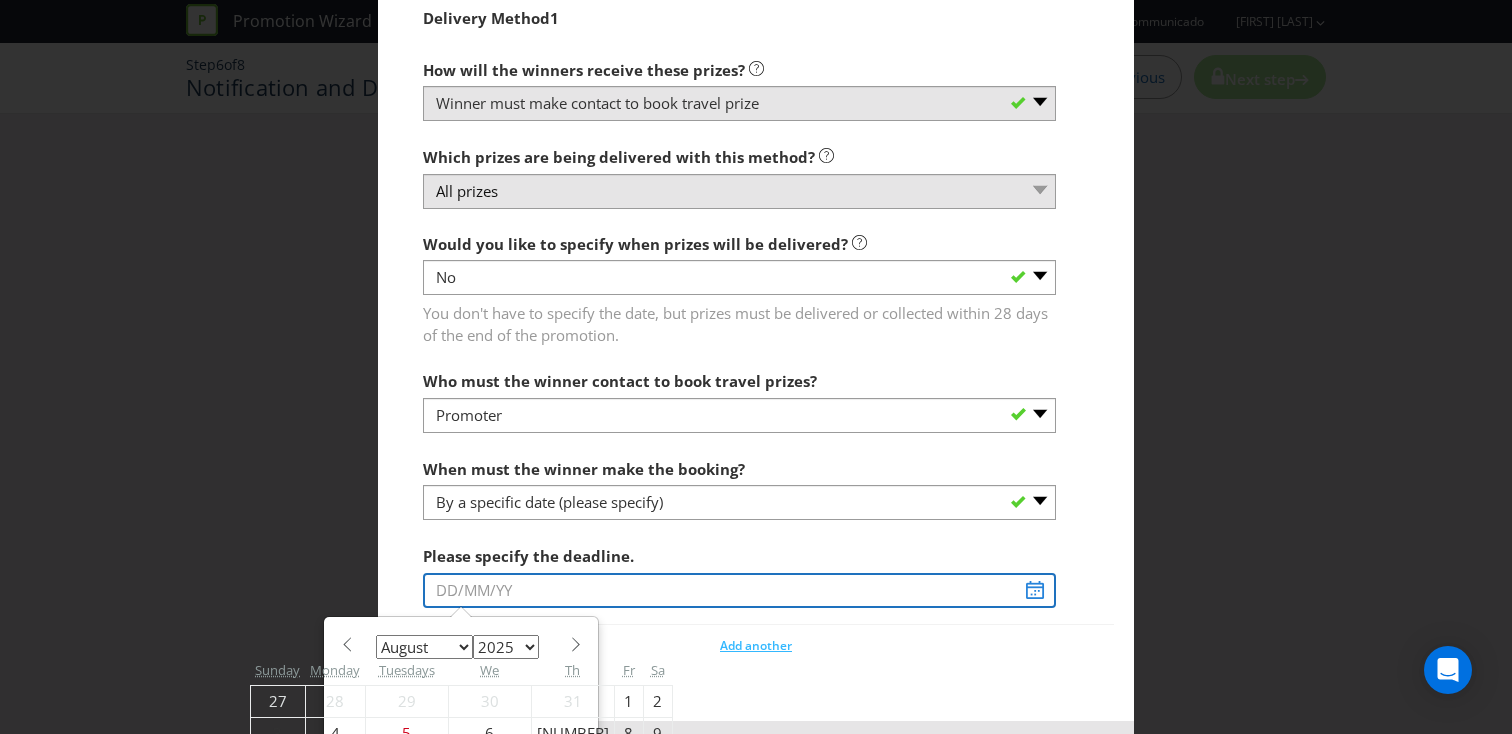 click at bounding box center [739, 590] 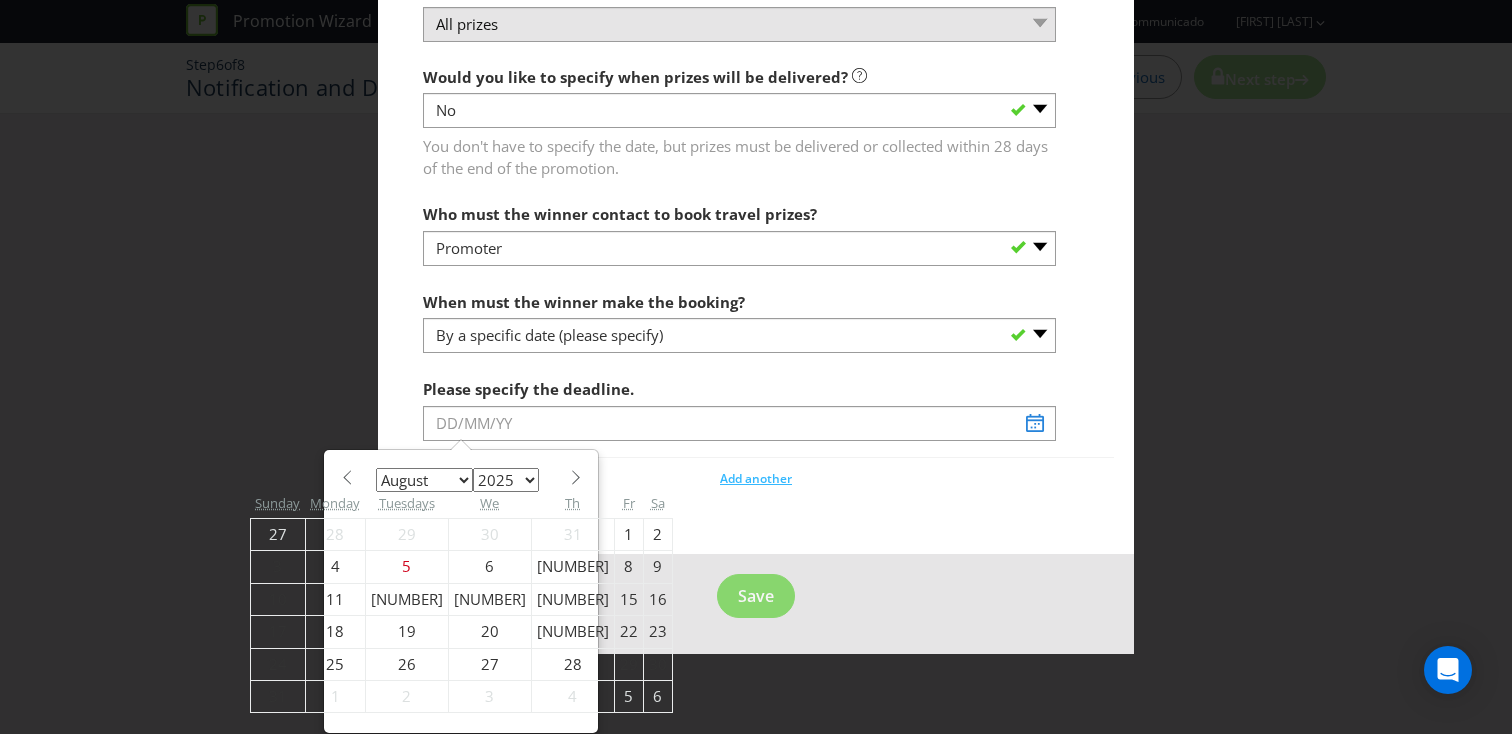 click on "23" at bounding box center (657, 632) 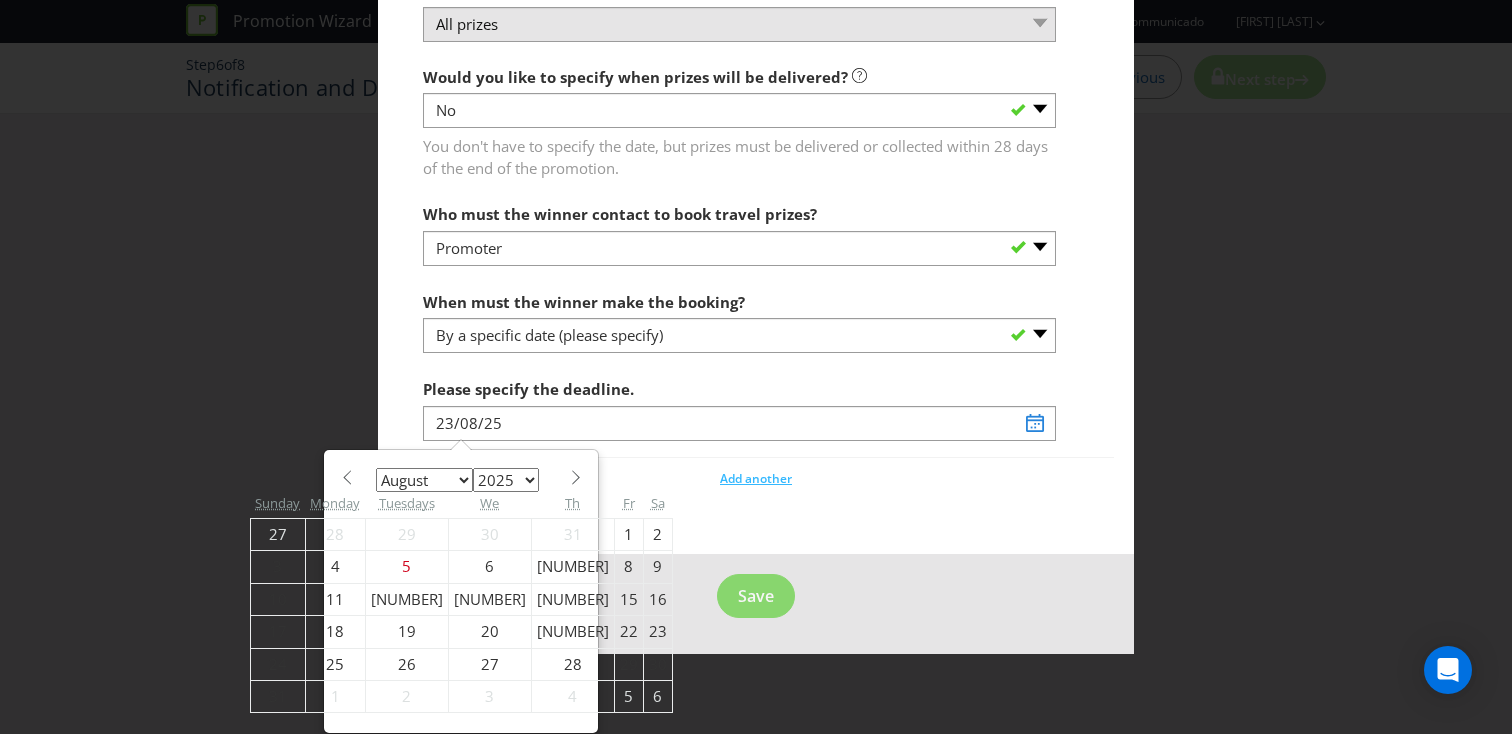scroll, scrollTop: 2033, scrollLeft: 0, axis: vertical 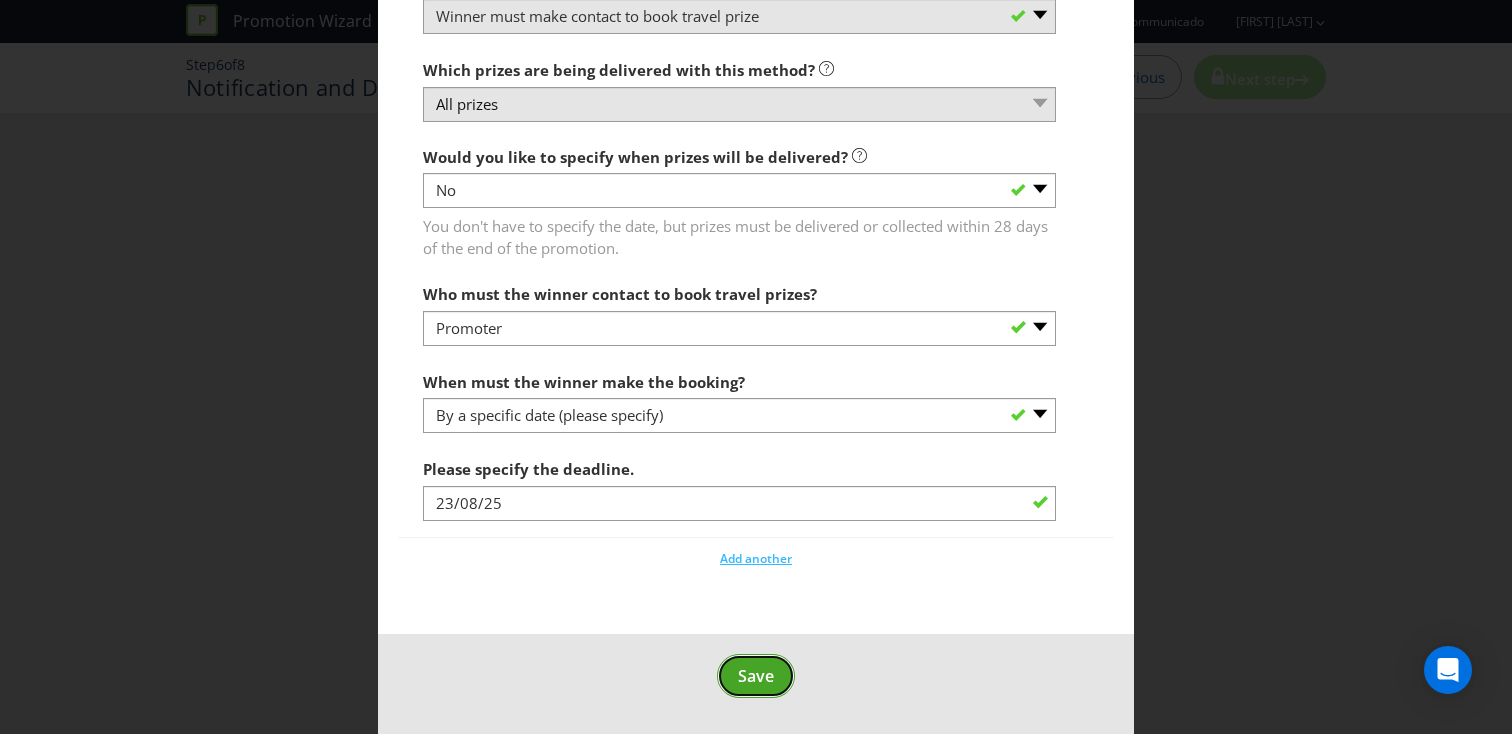 click on "Save" at bounding box center [756, 676] 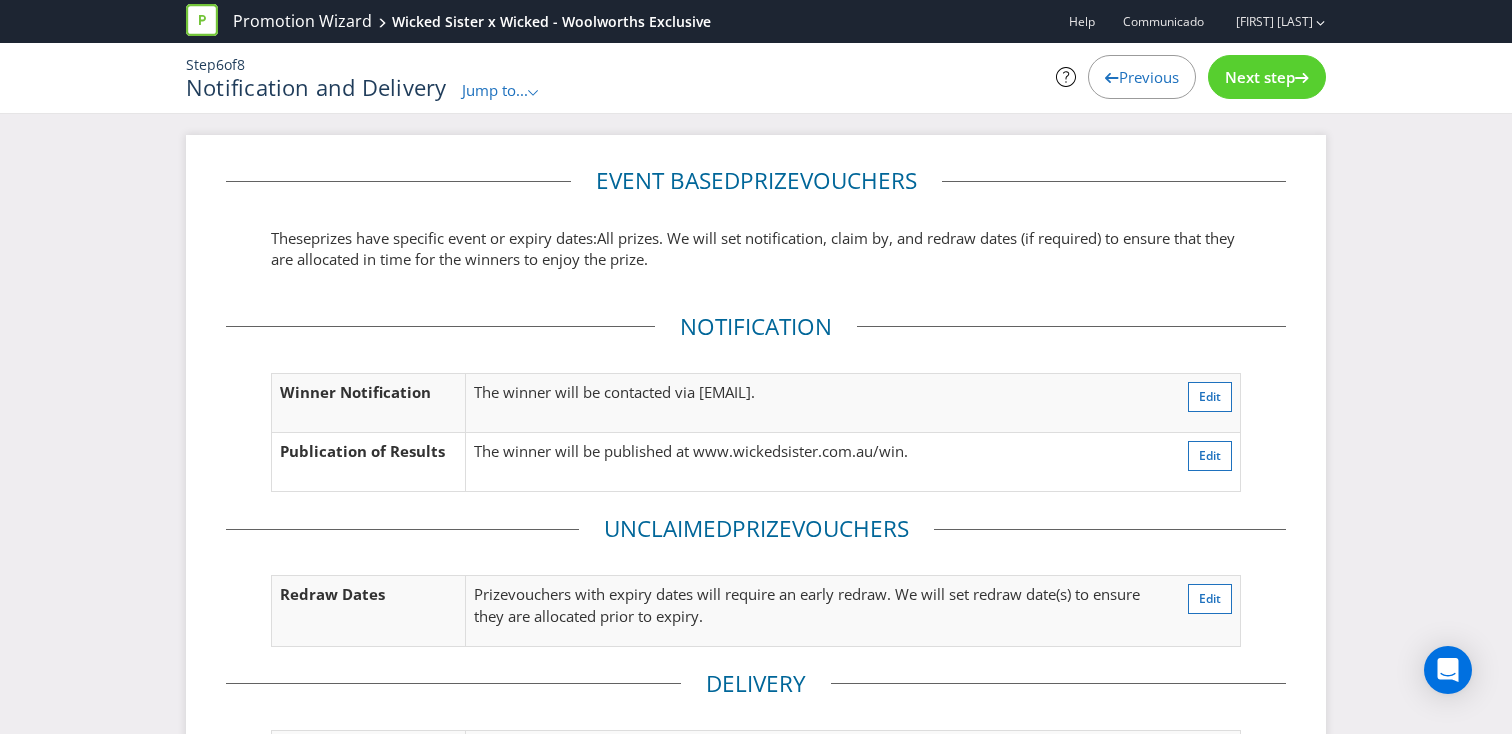 scroll, scrollTop: 297, scrollLeft: 0, axis: vertical 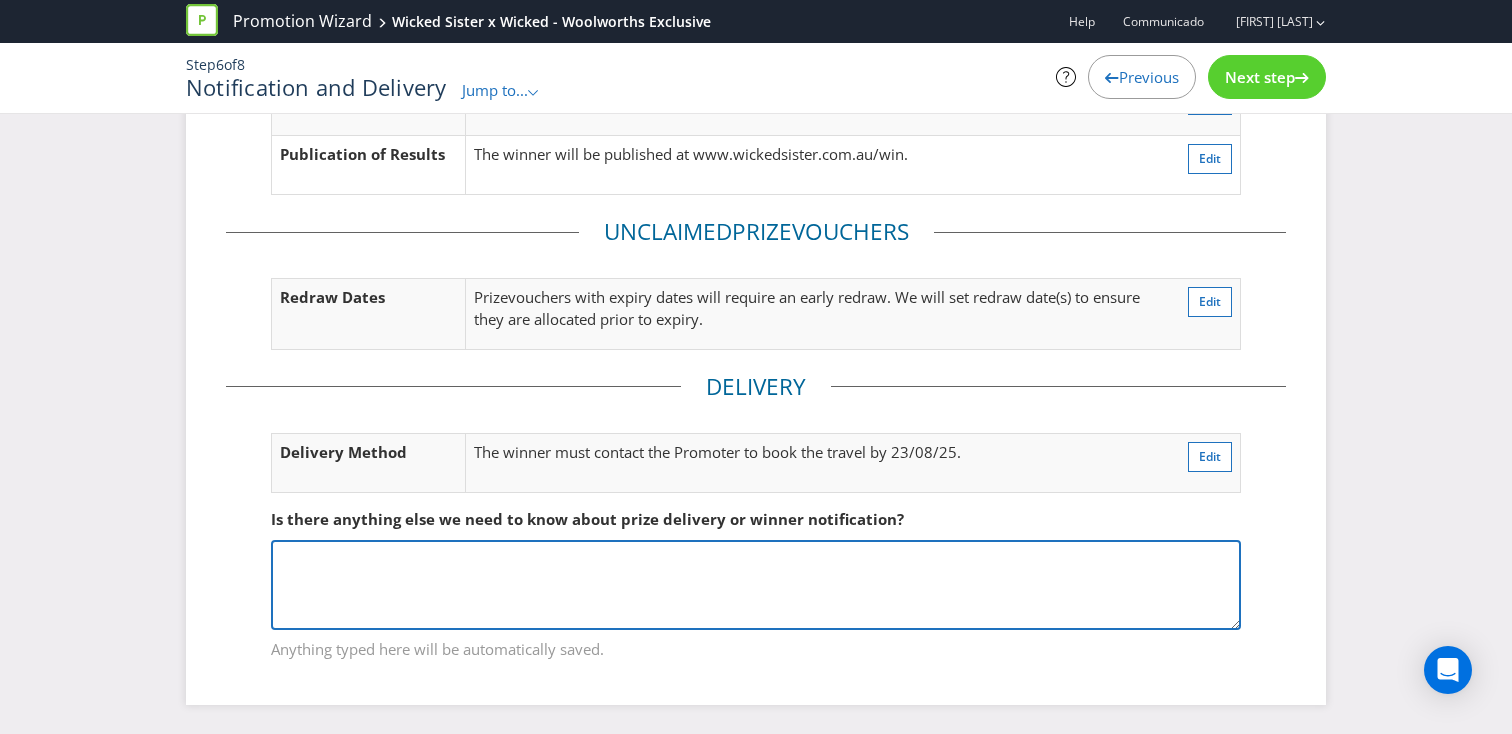 click at bounding box center [756, 585] 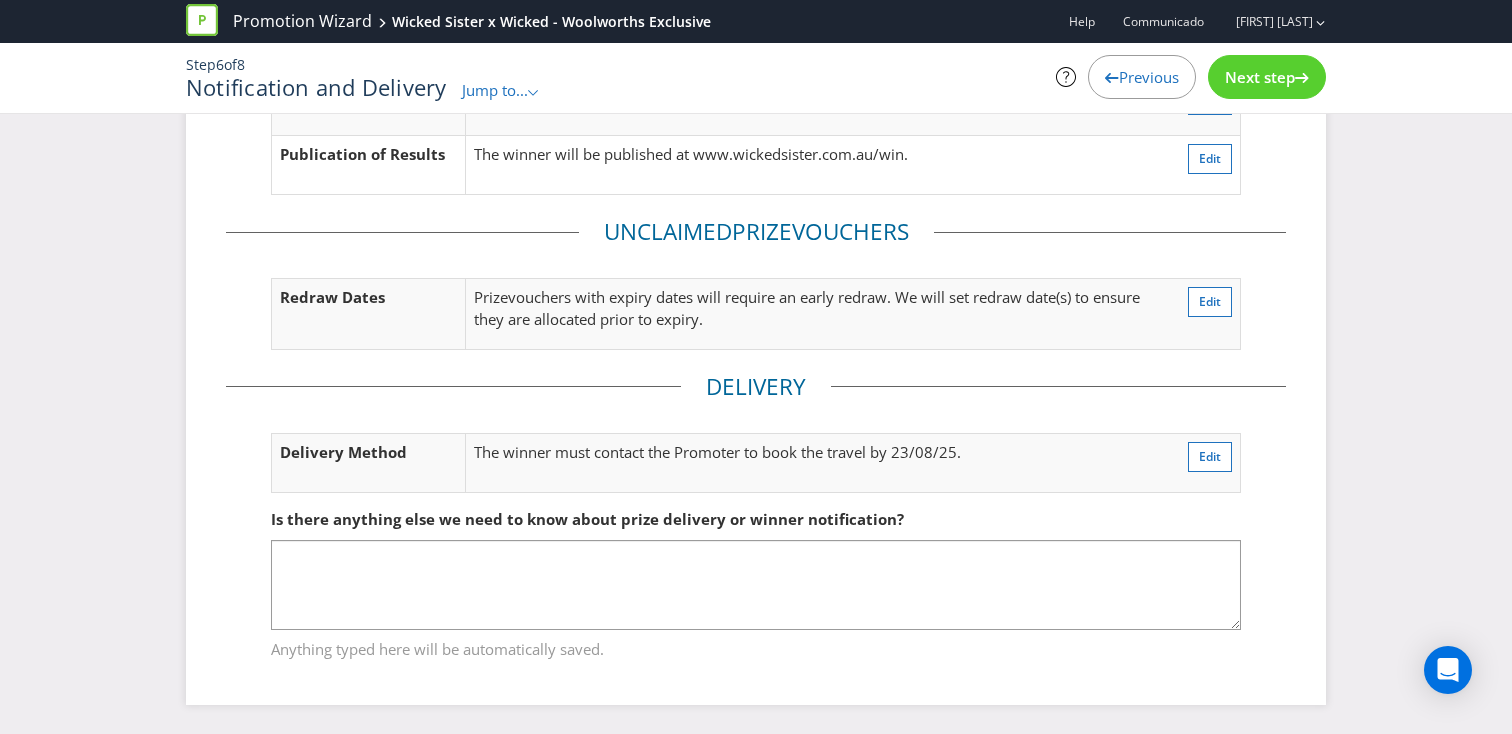 click on "Next step" at bounding box center [1260, 77] 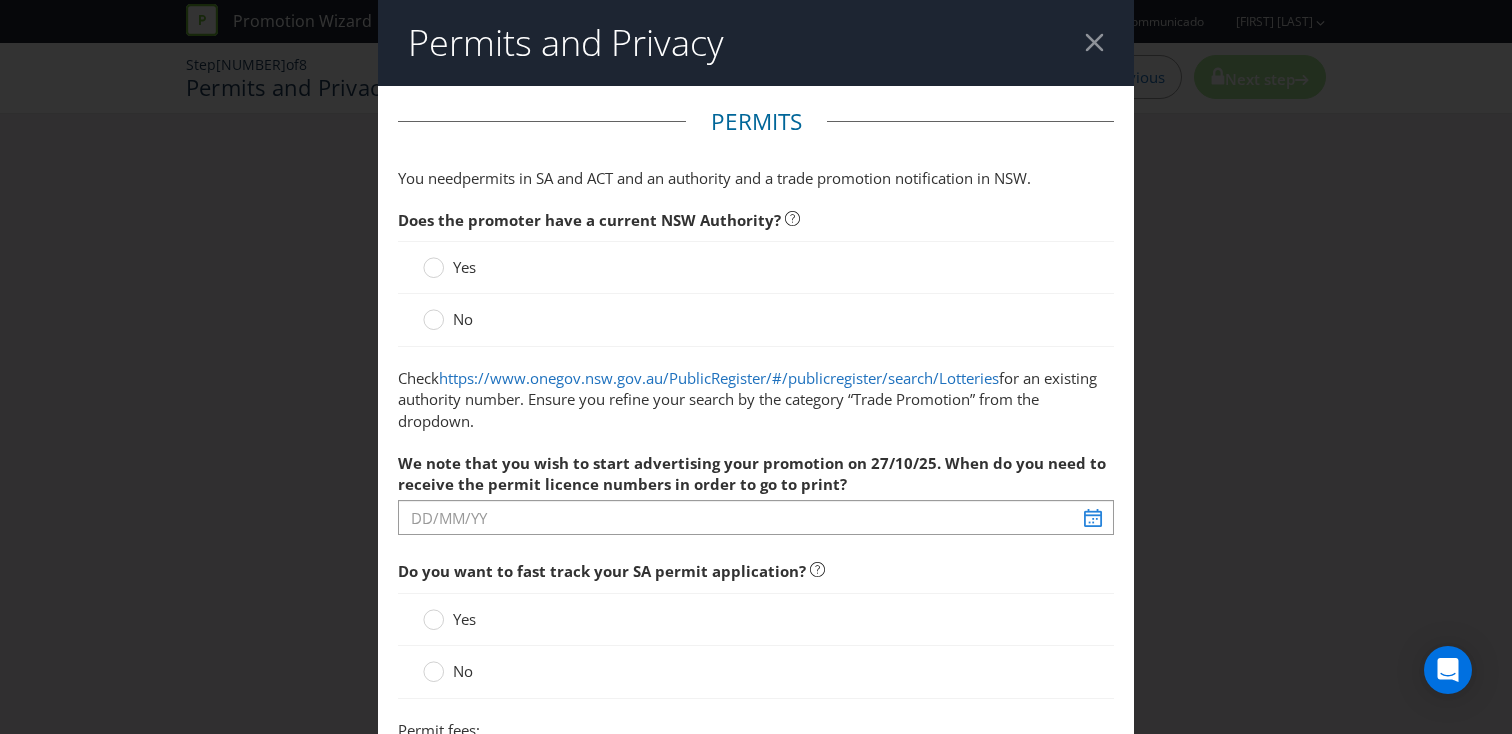 scroll, scrollTop: 0, scrollLeft: 0, axis: both 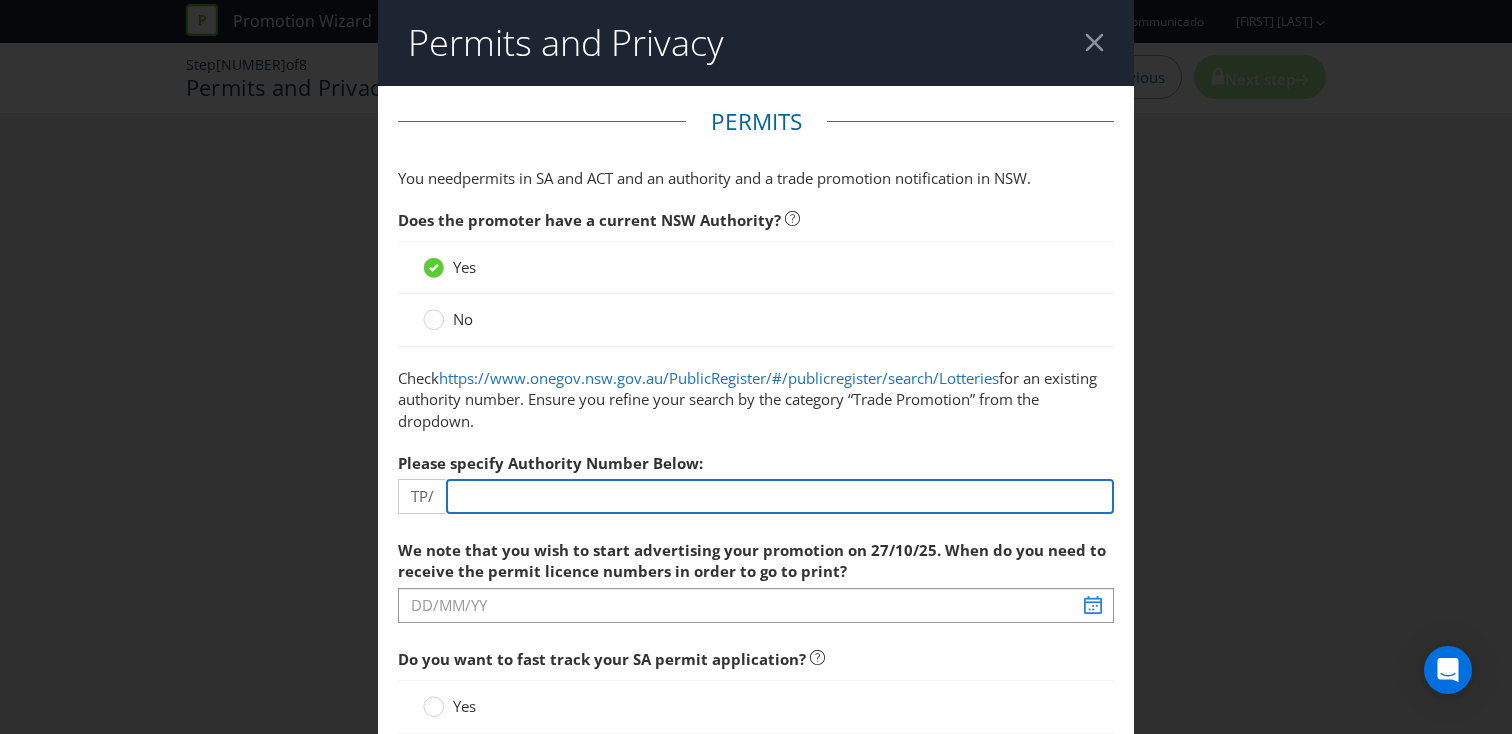 click at bounding box center (780, 496) 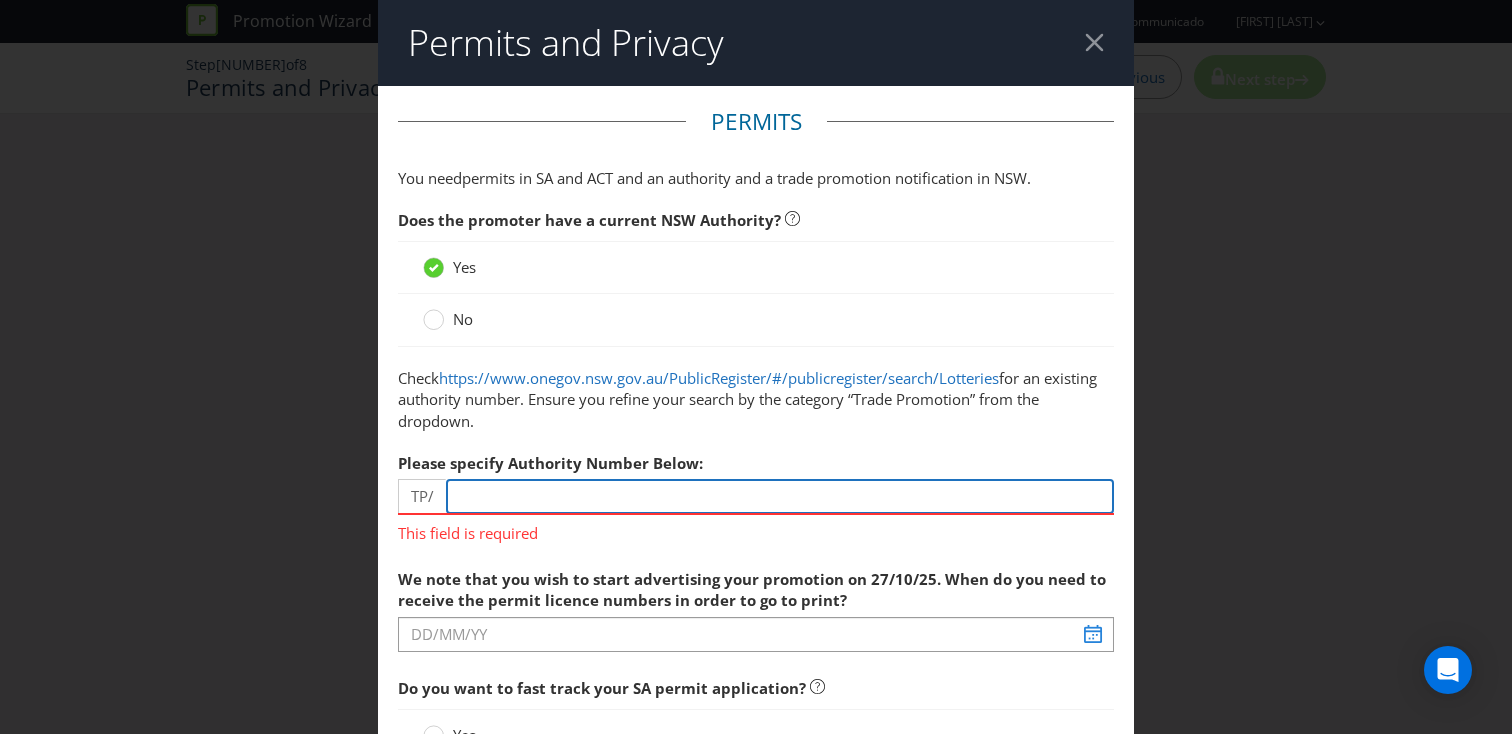 paste on "04385" 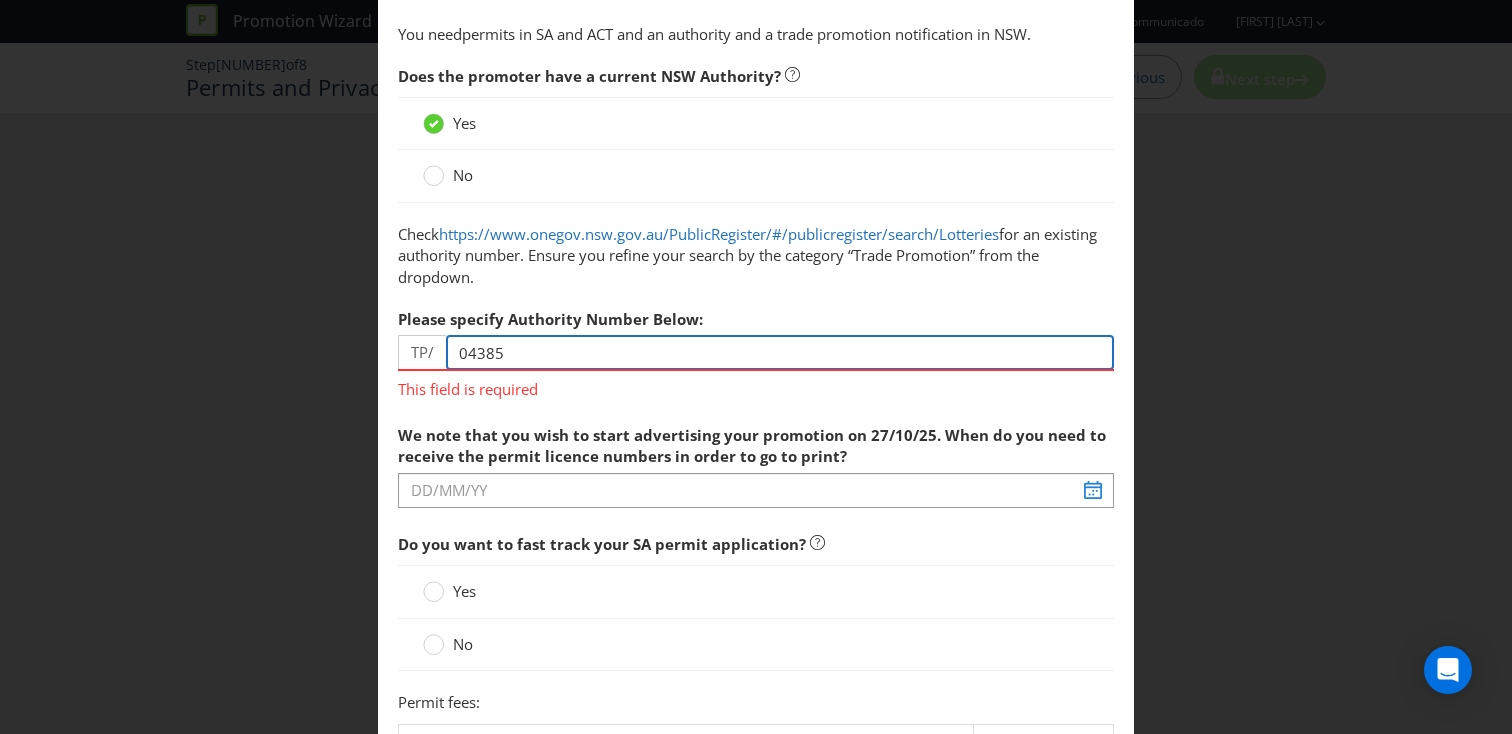 scroll, scrollTop: 159, scrollLeft: 0, axis: vertical 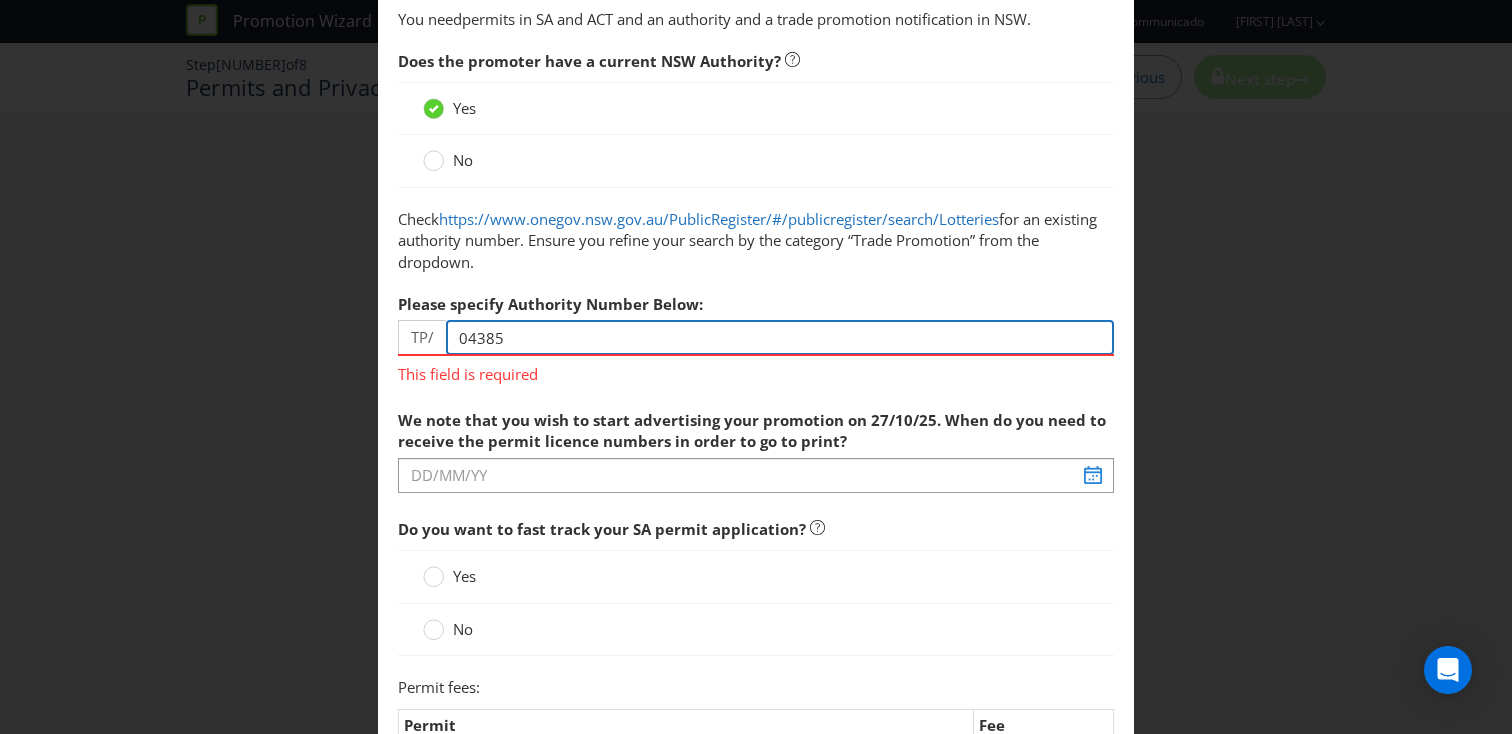 type on "04385" 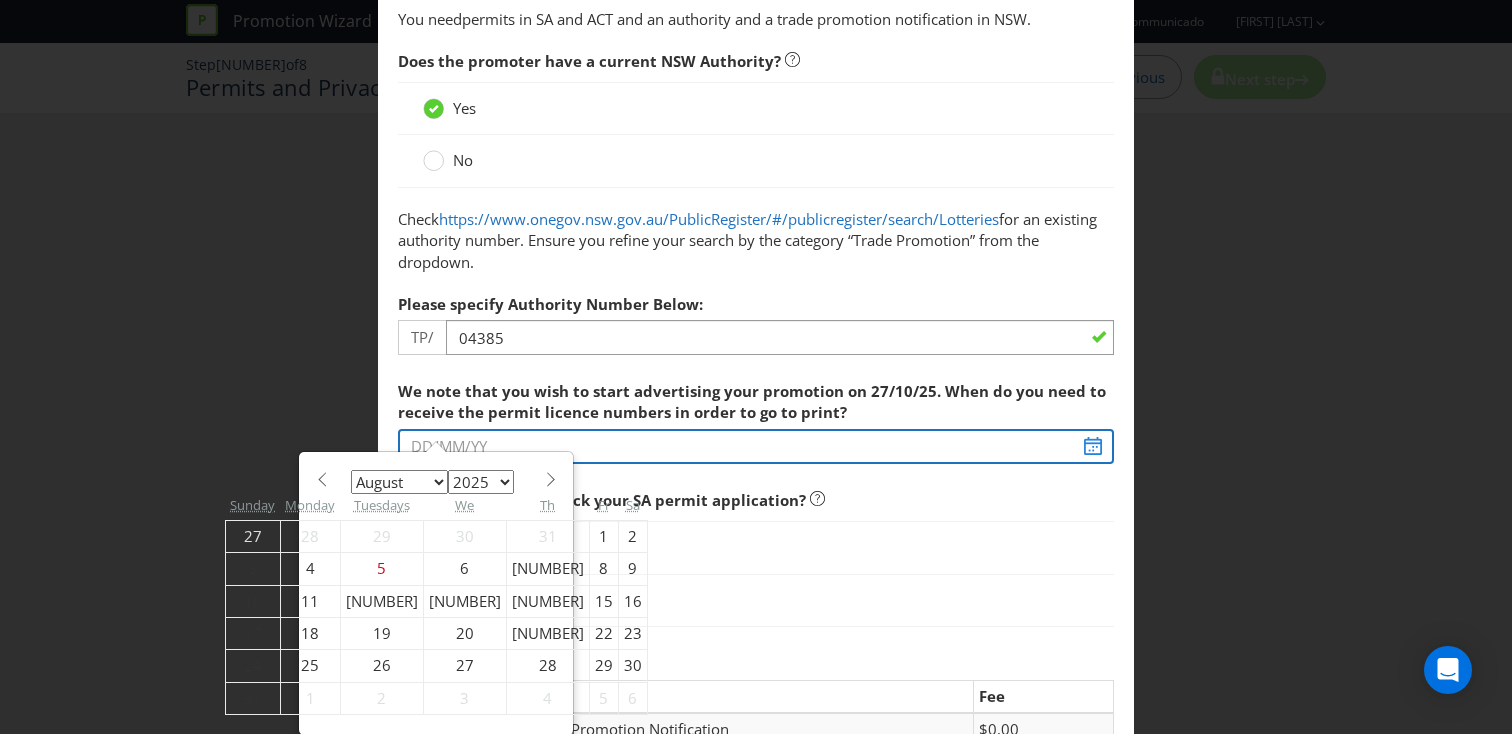 click on "We note that you wish to start advertising your promotion on 27/10/25. When do you need to receive the permit licence numbers in order to go to print?  January February March April May June July August September October November December 2025 2026 2027 2028 2029 2030 2031 2032 2033 2034 2035 Su Mo Tu We Th Fr Sa 27 28 29 30 31 1 2 3 4 5 6 7 8 9 10 11 12 13 14 15 16 17 18 19 20 21 22 23 24 25 26 27 28 29 30 31 1 2 3 4 5 6 Do you want to fast track your SA permit application?   Yes  No" at bounding box center [756, 504] 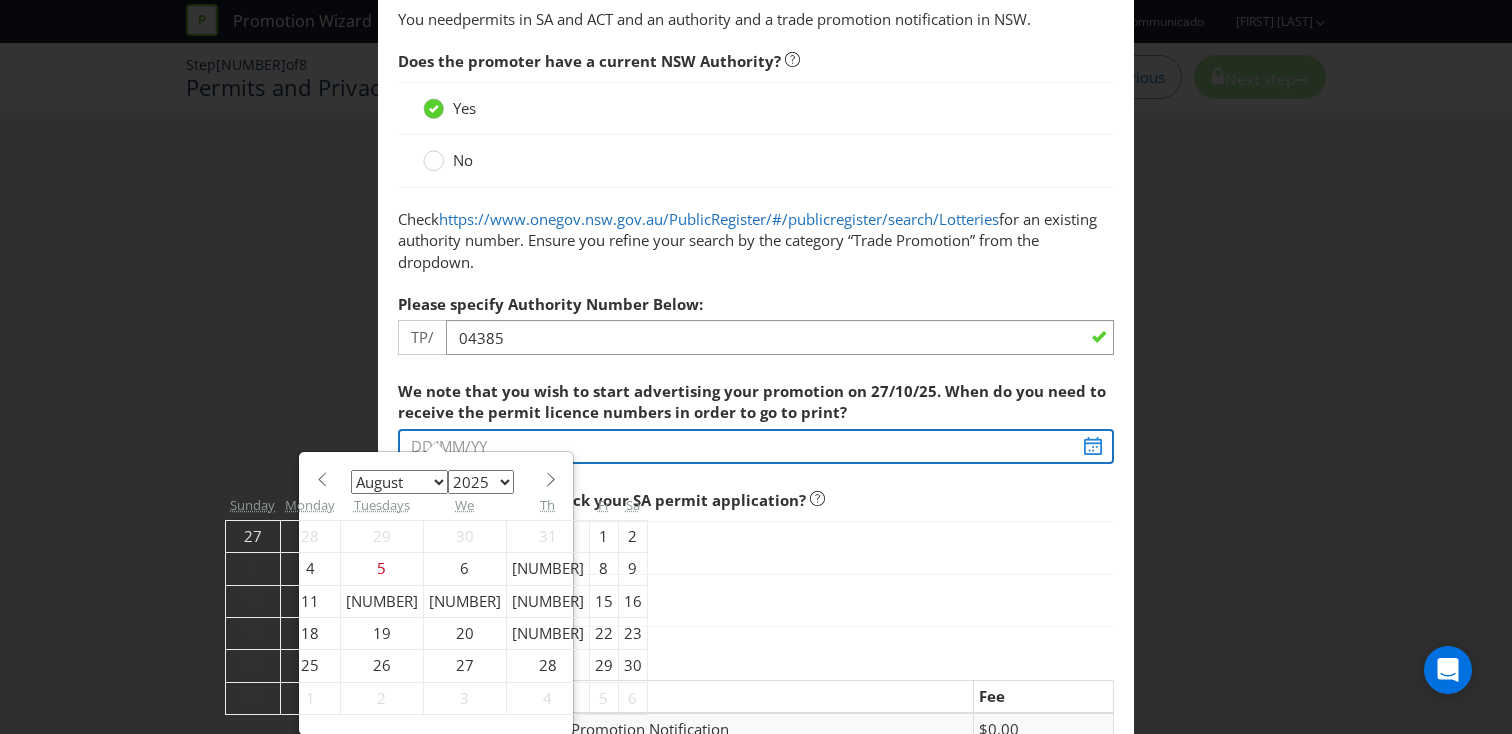 click at bounding box center (756, 446) 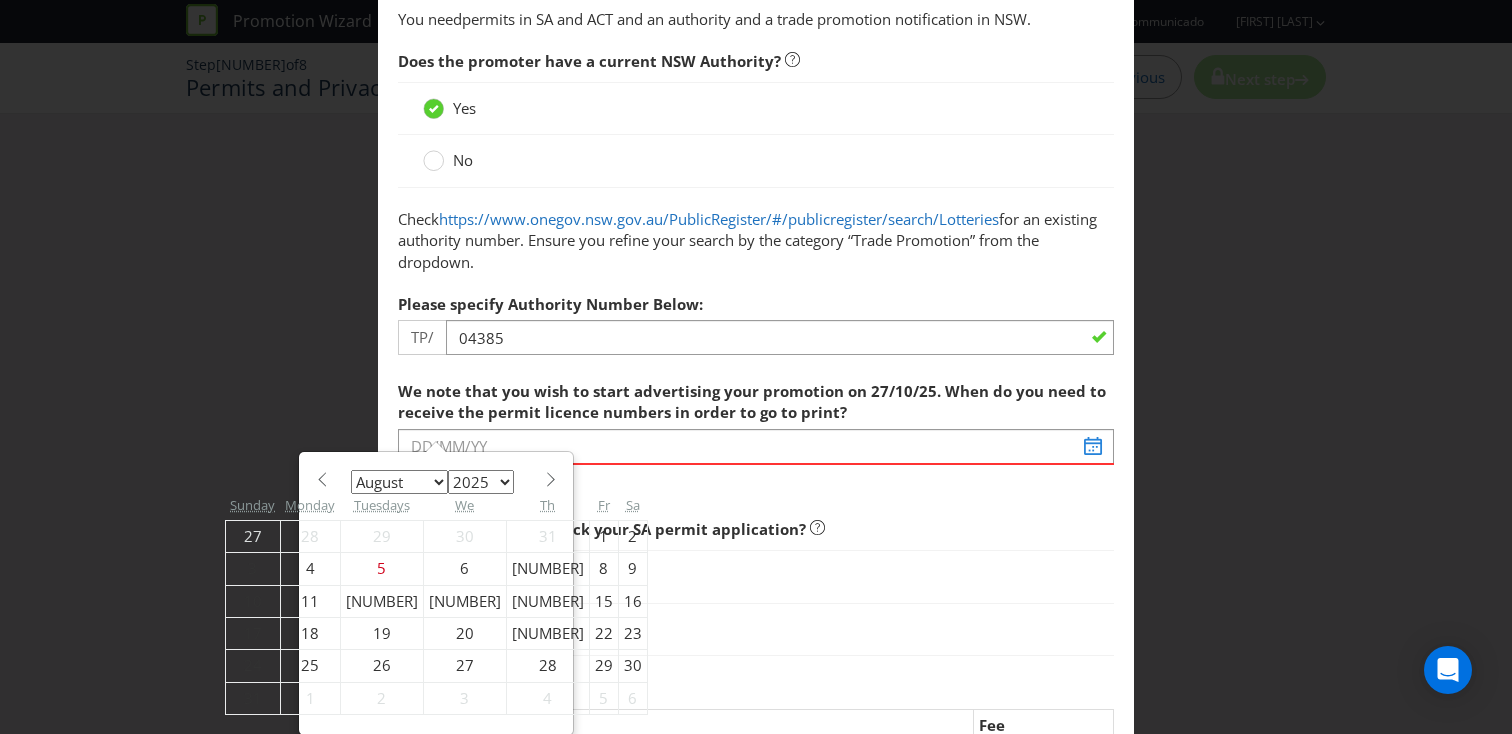 click at bounding box center [321, 479] 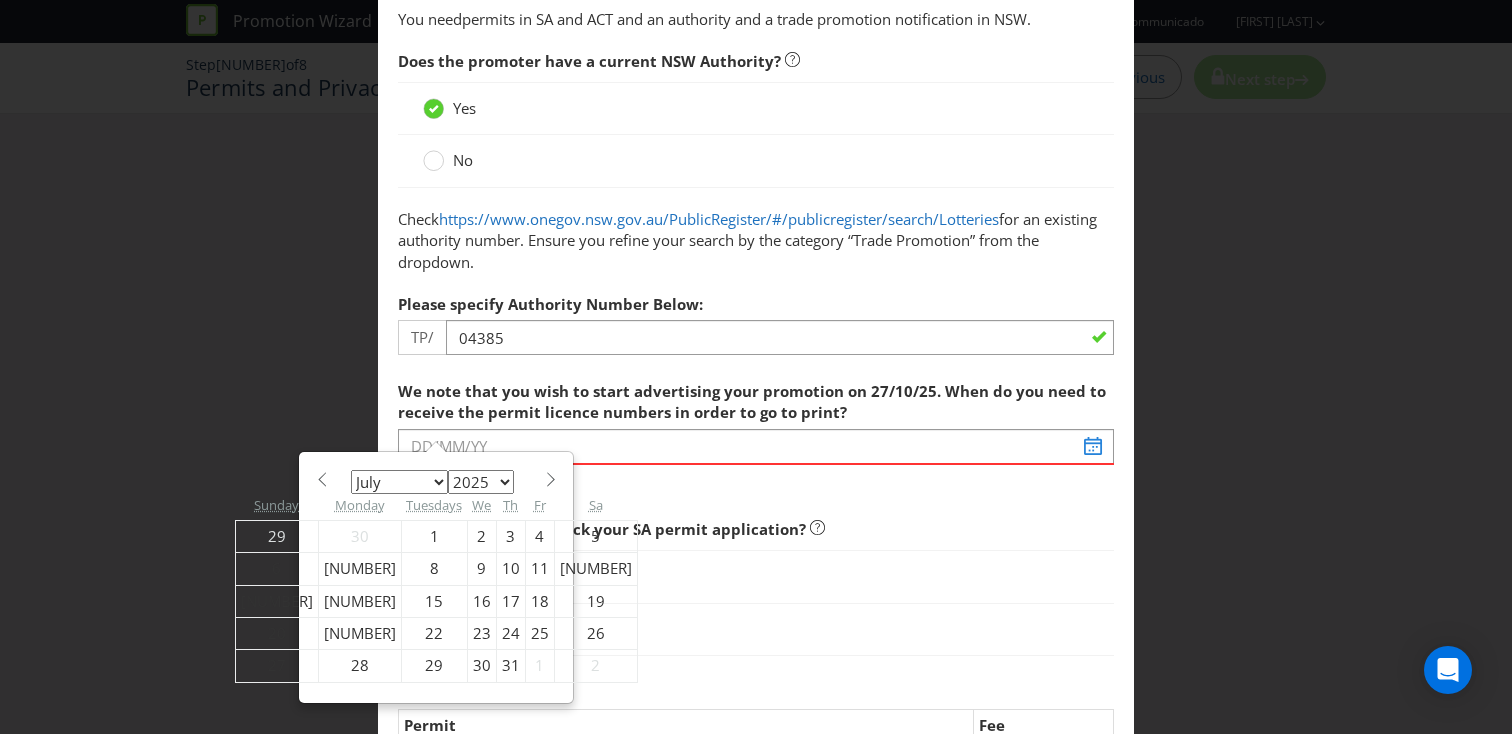 click at bounding box center [321, 479] 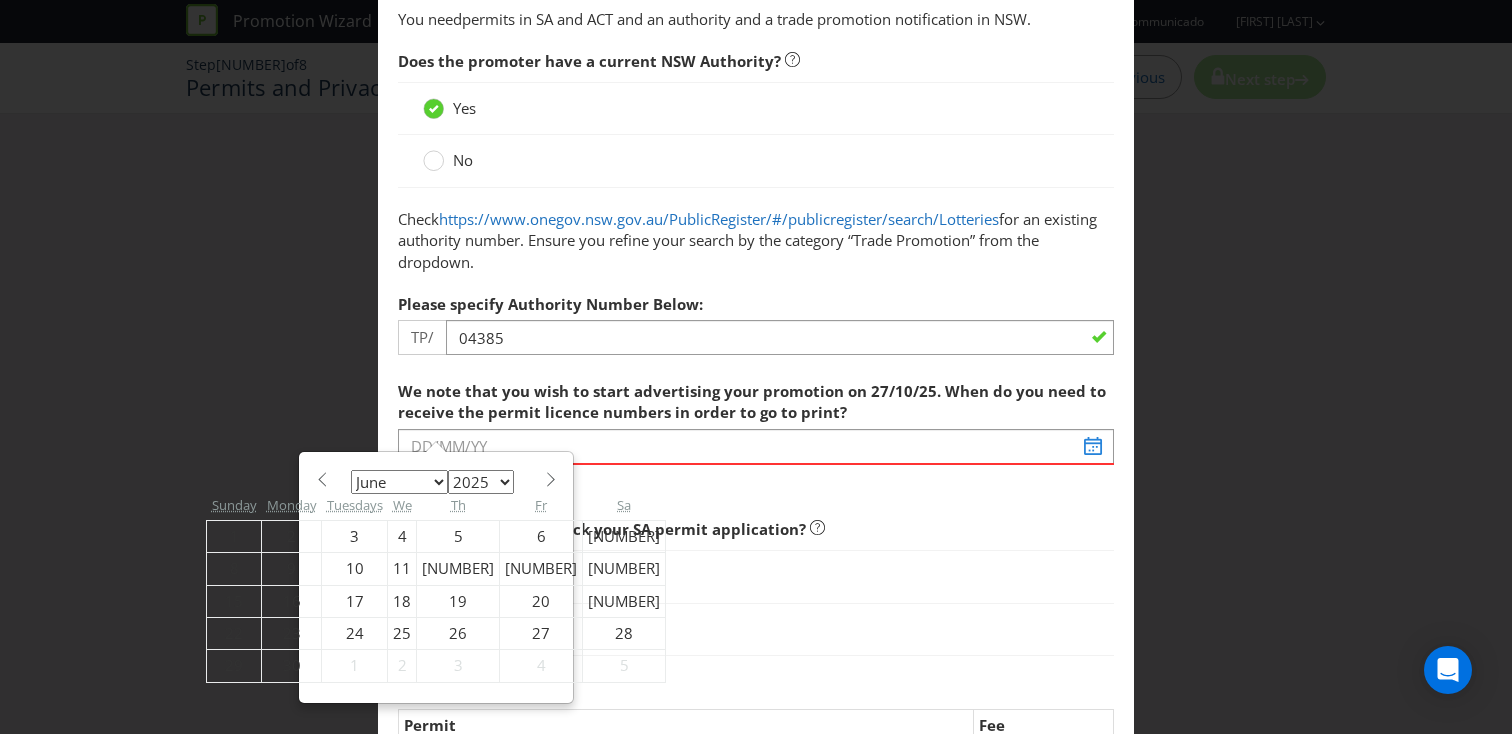 click on "January February March April May June July August September October November December 2025 2026 2027 2028 2029 2030 2031 2032 2033 2034 2035 Su Mo Tu We Th Fr Sa 1 2 3 4 5 6 7 8 9 10 11 12 13 14 15 16 17 18 19 20 21 22 23 24 25 26 27 28 29 30 1 2 3 4 5" at bounding box center (436, 577) 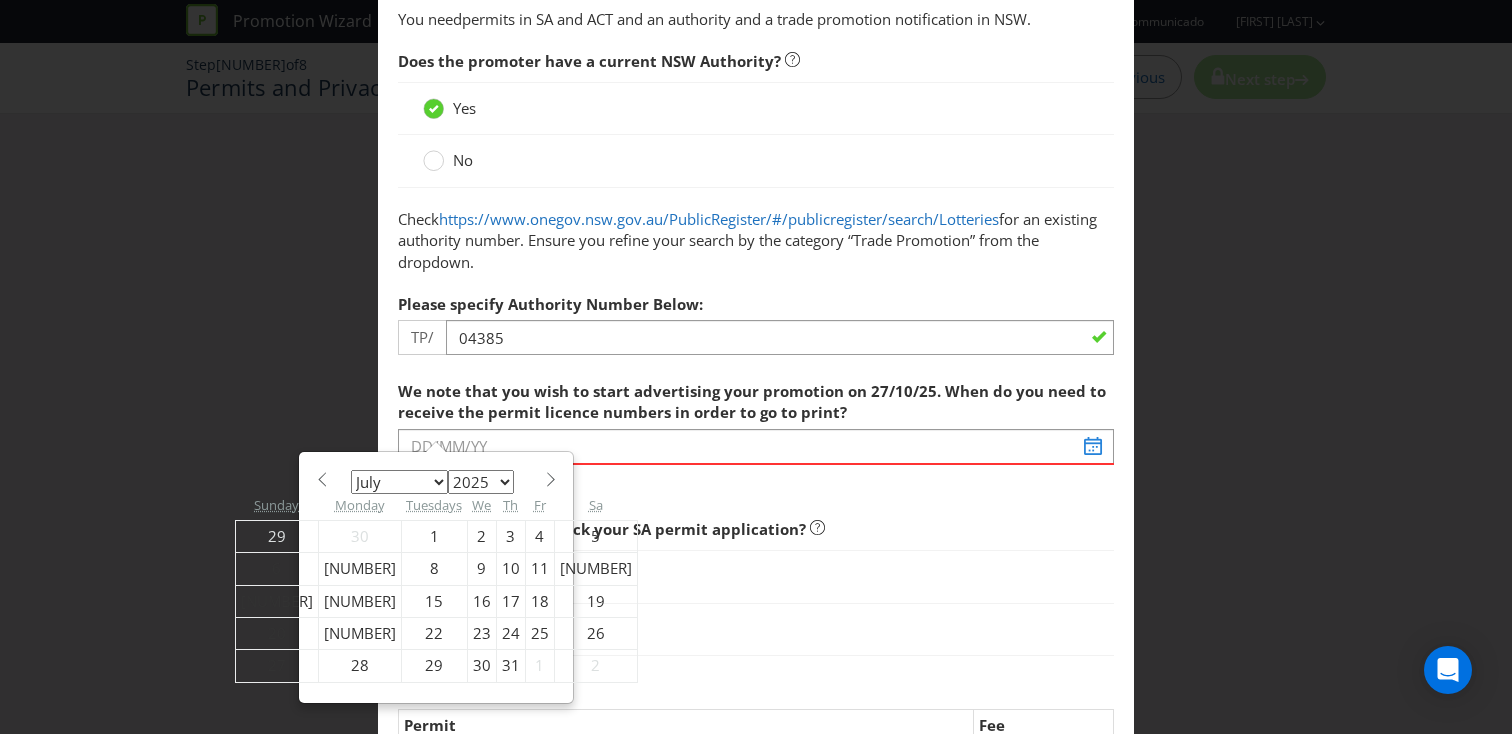 click at bounding box center [550, 479] 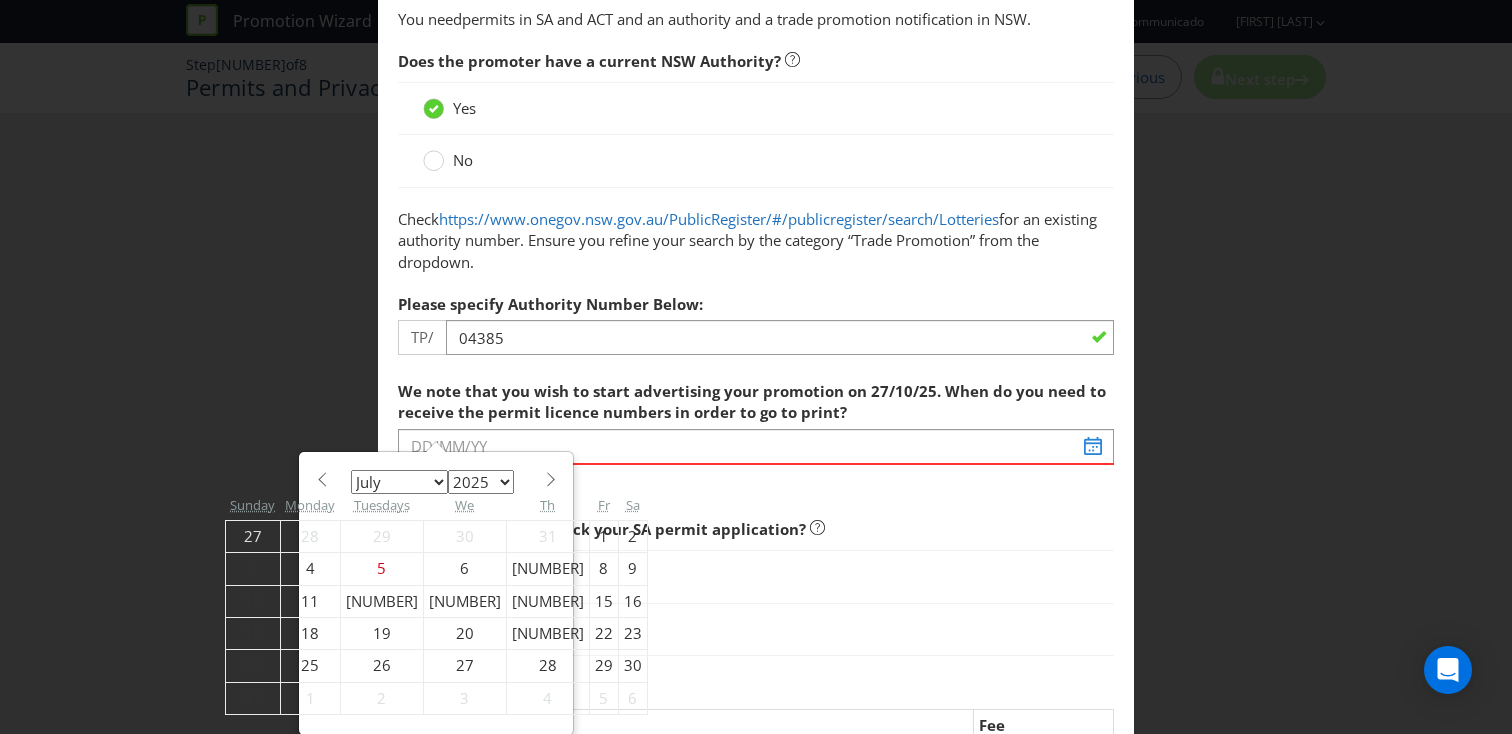 click on "11" at bounding box center [310, 601] 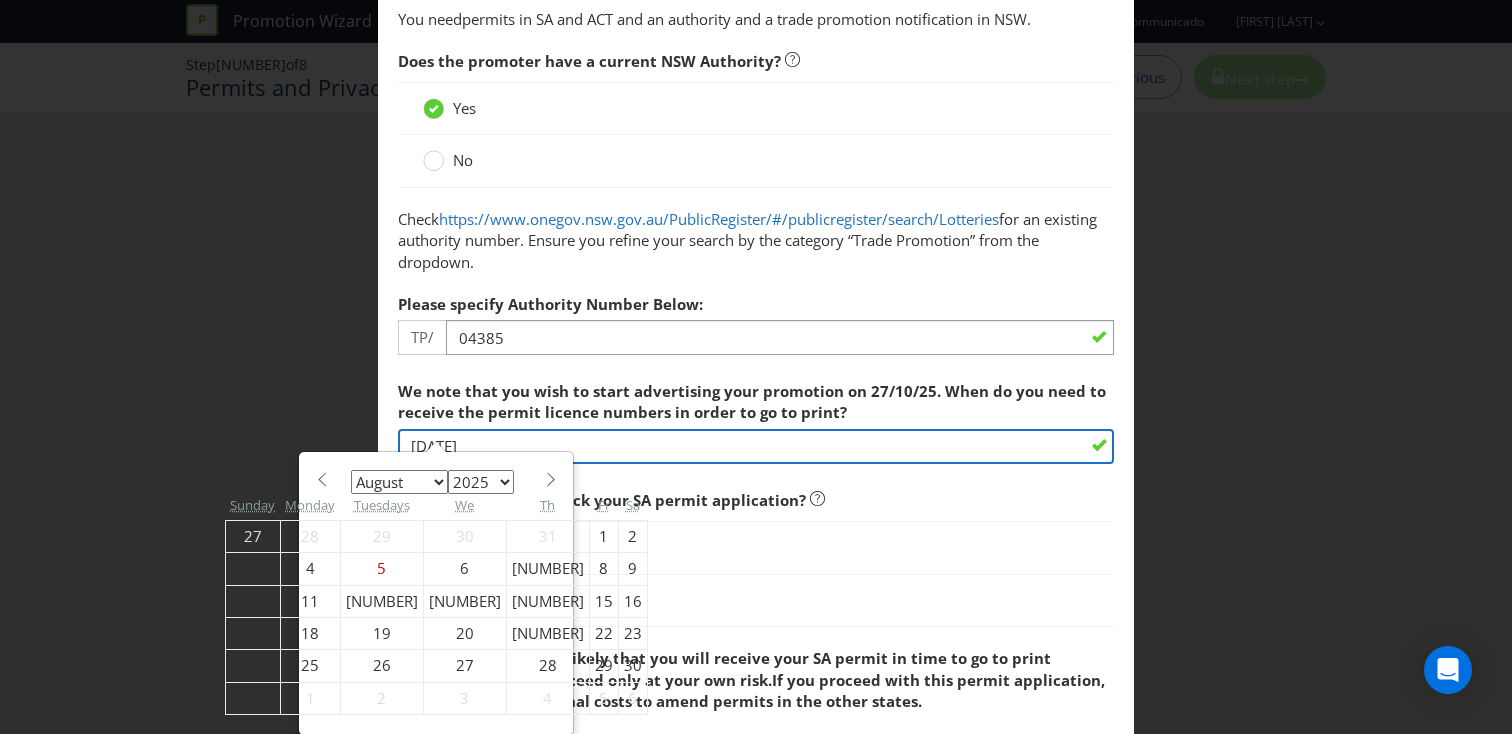click on "[DATE]" at bounding box center [756, 446] 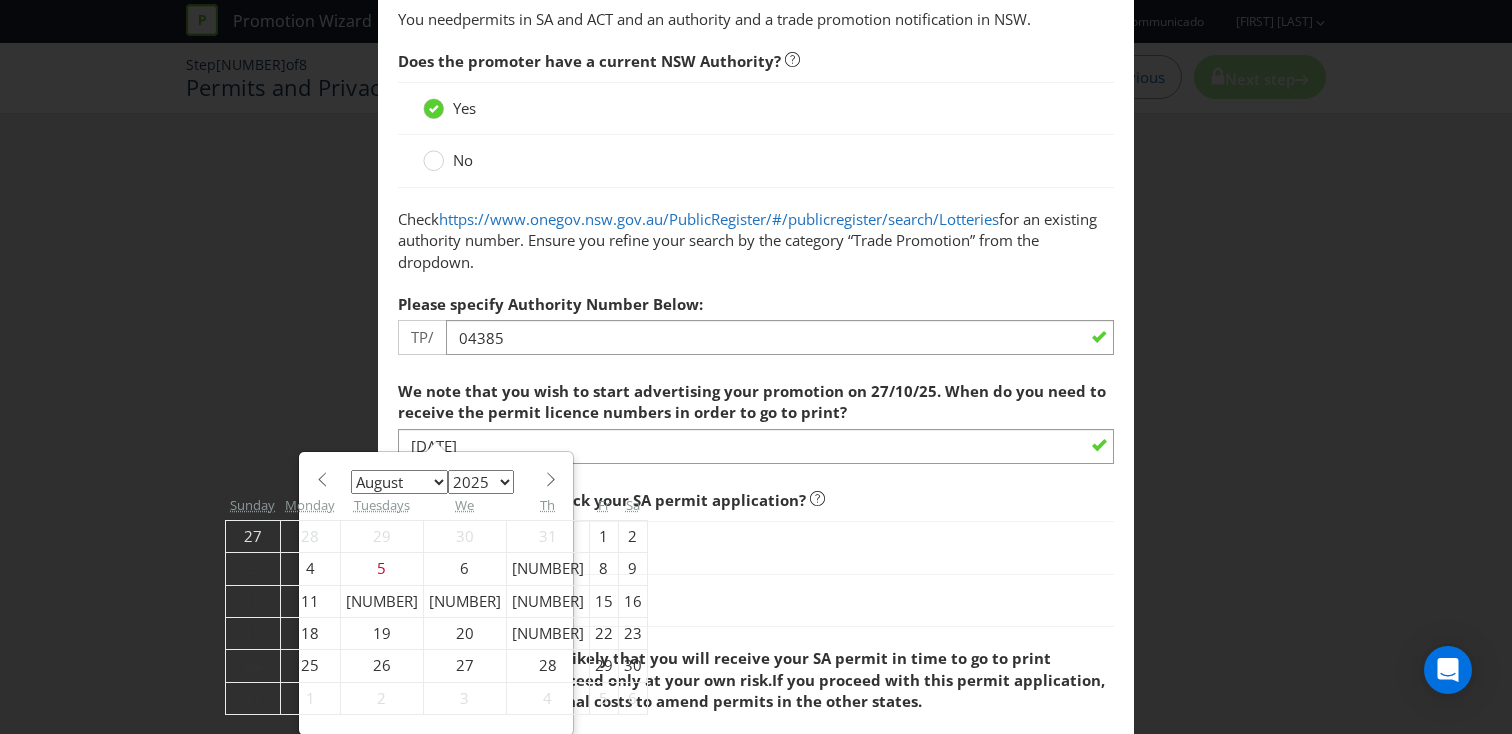 click on "15" at bounding box center [603, 601] 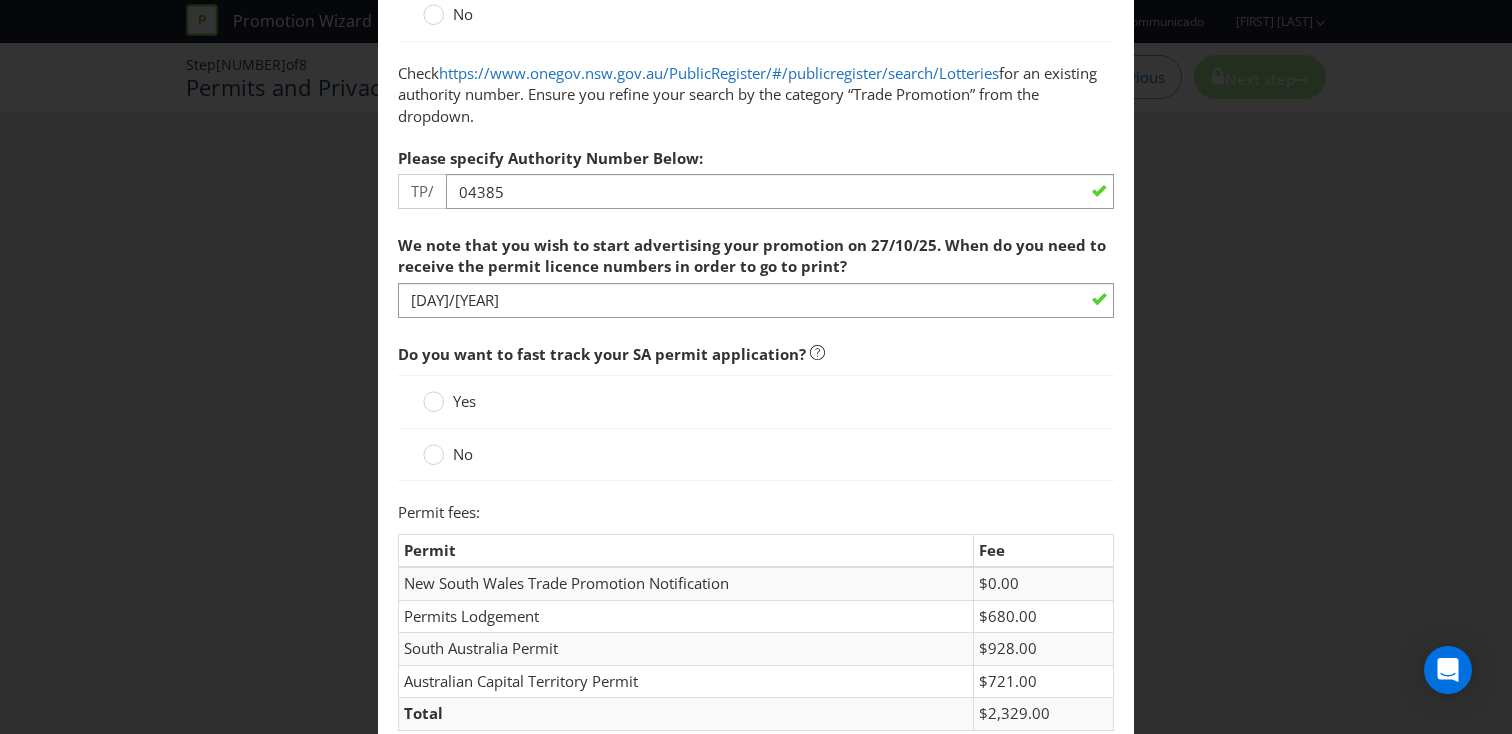 scroll, scrollTop: 310, scrollLeft: 0, axis: vertical 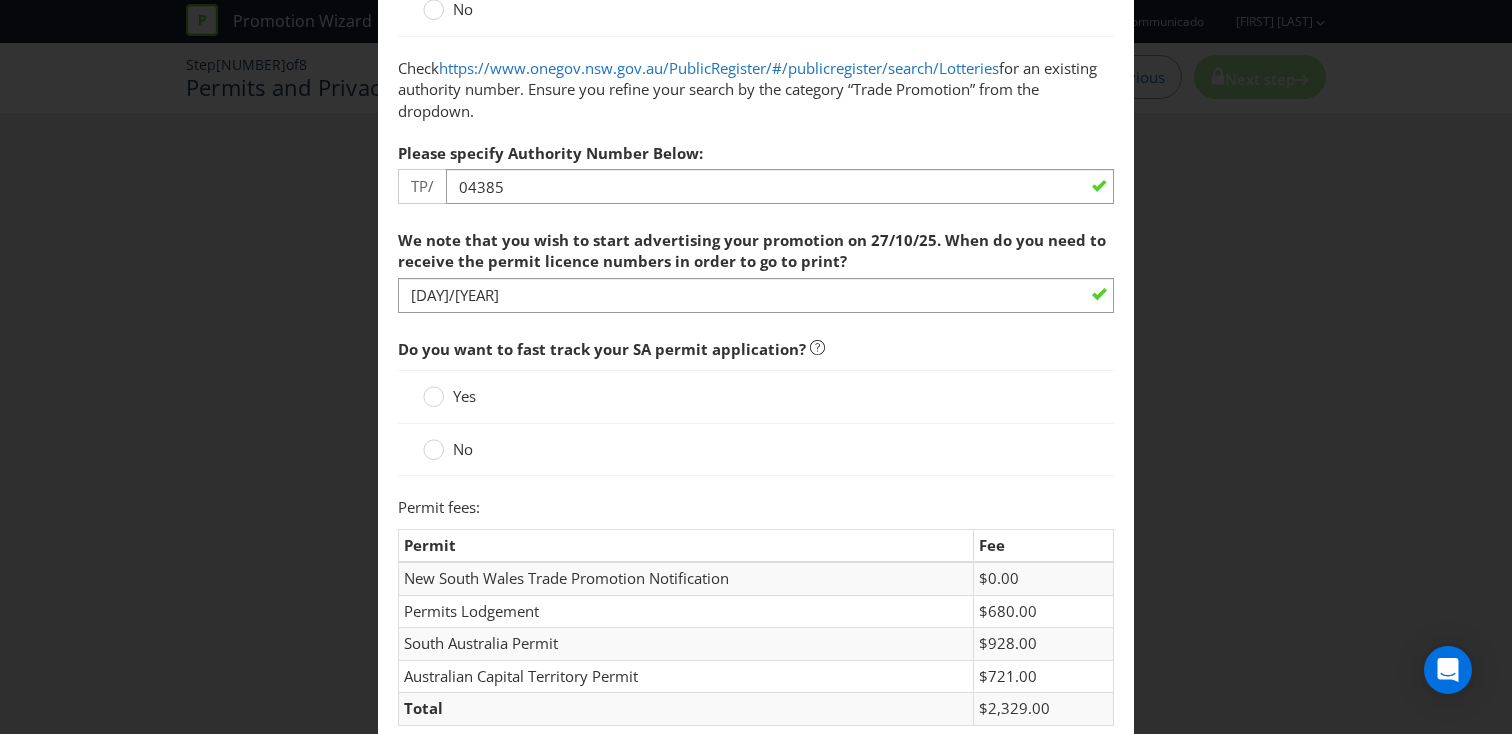 click on "Yes" at bounding box center [464, 396] 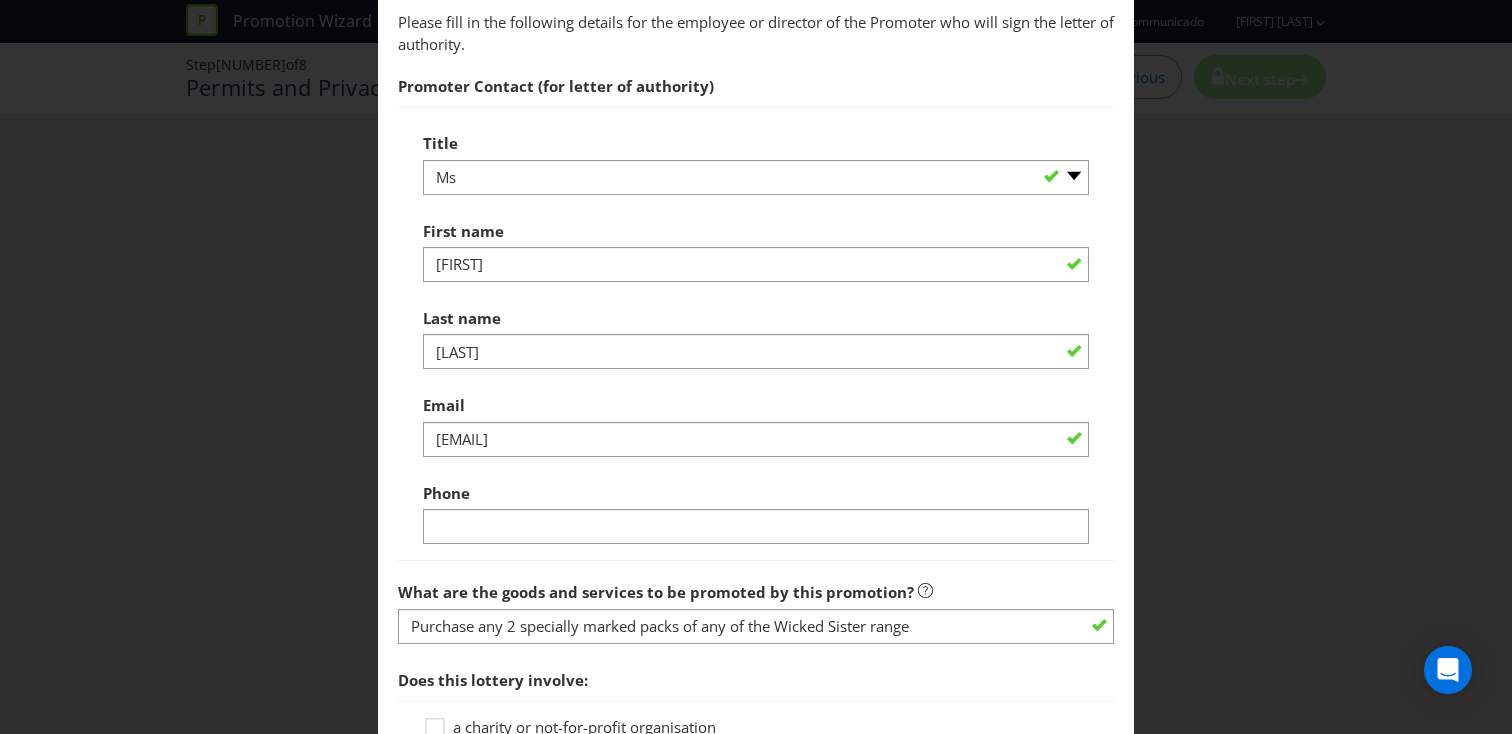 scroll, scrollTop: 1279, scrollLeft: 0, axis: vertical 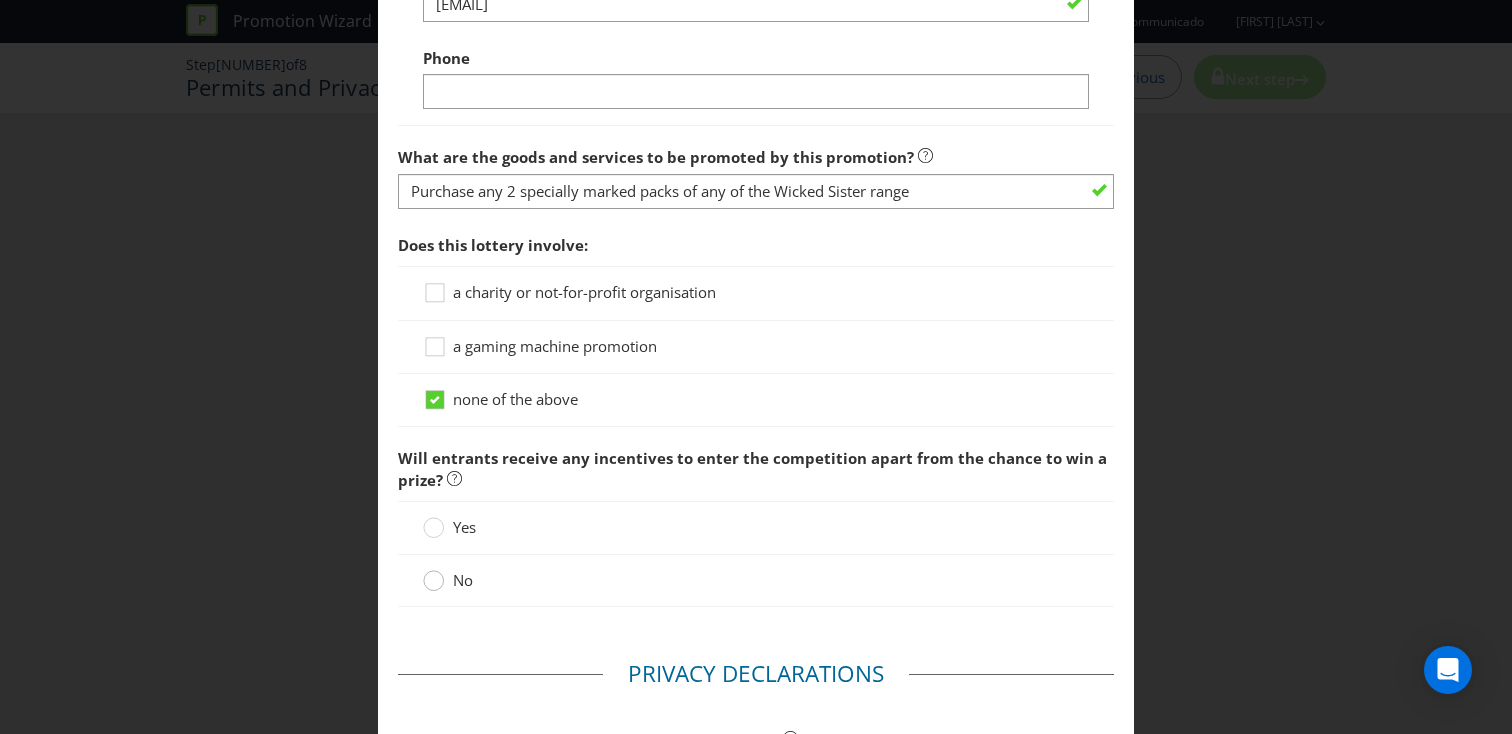 click 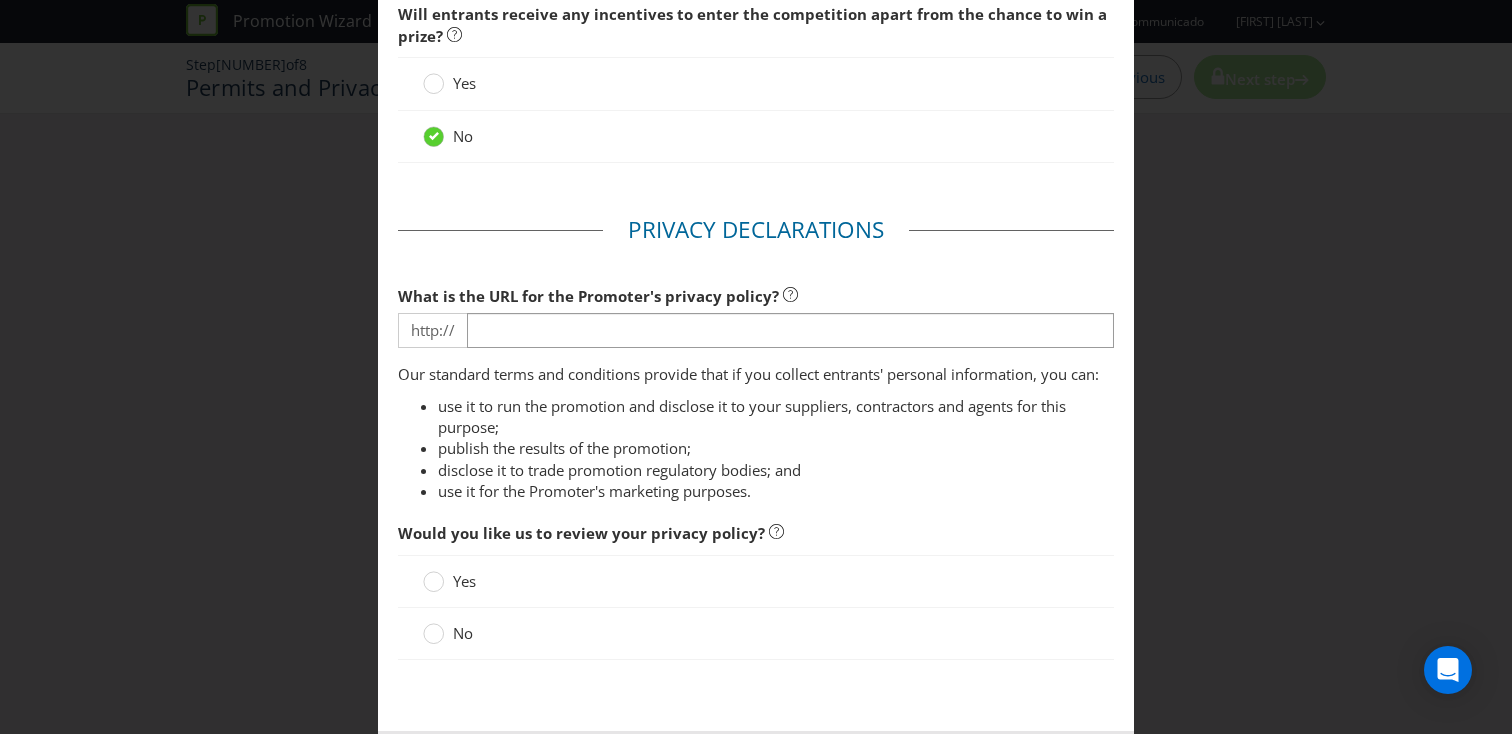 scroll, scrollTop: 2264, scrollLeft: 0, axis: vertical 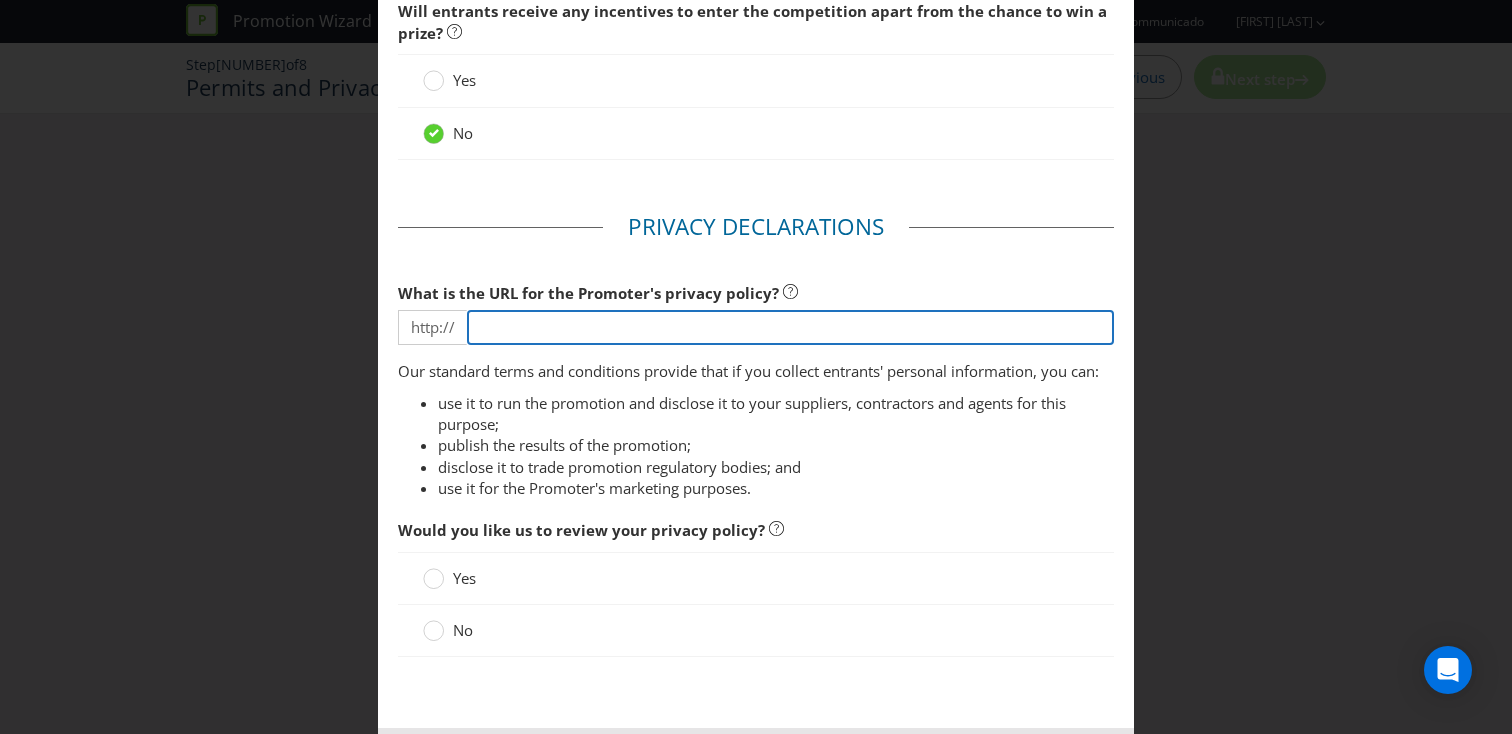 click at bounding box center (790, 327) 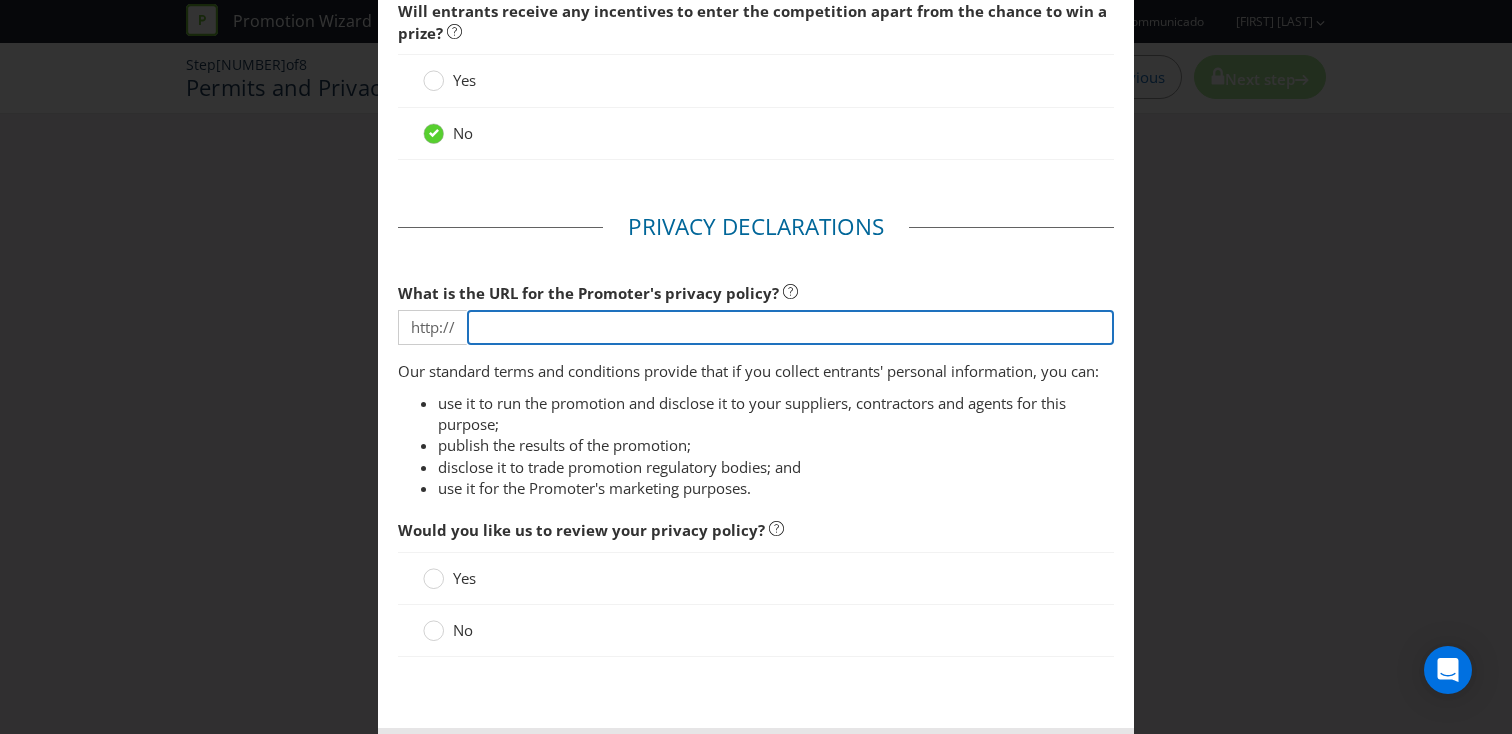 type on "(ABN 88 121 302 850)" 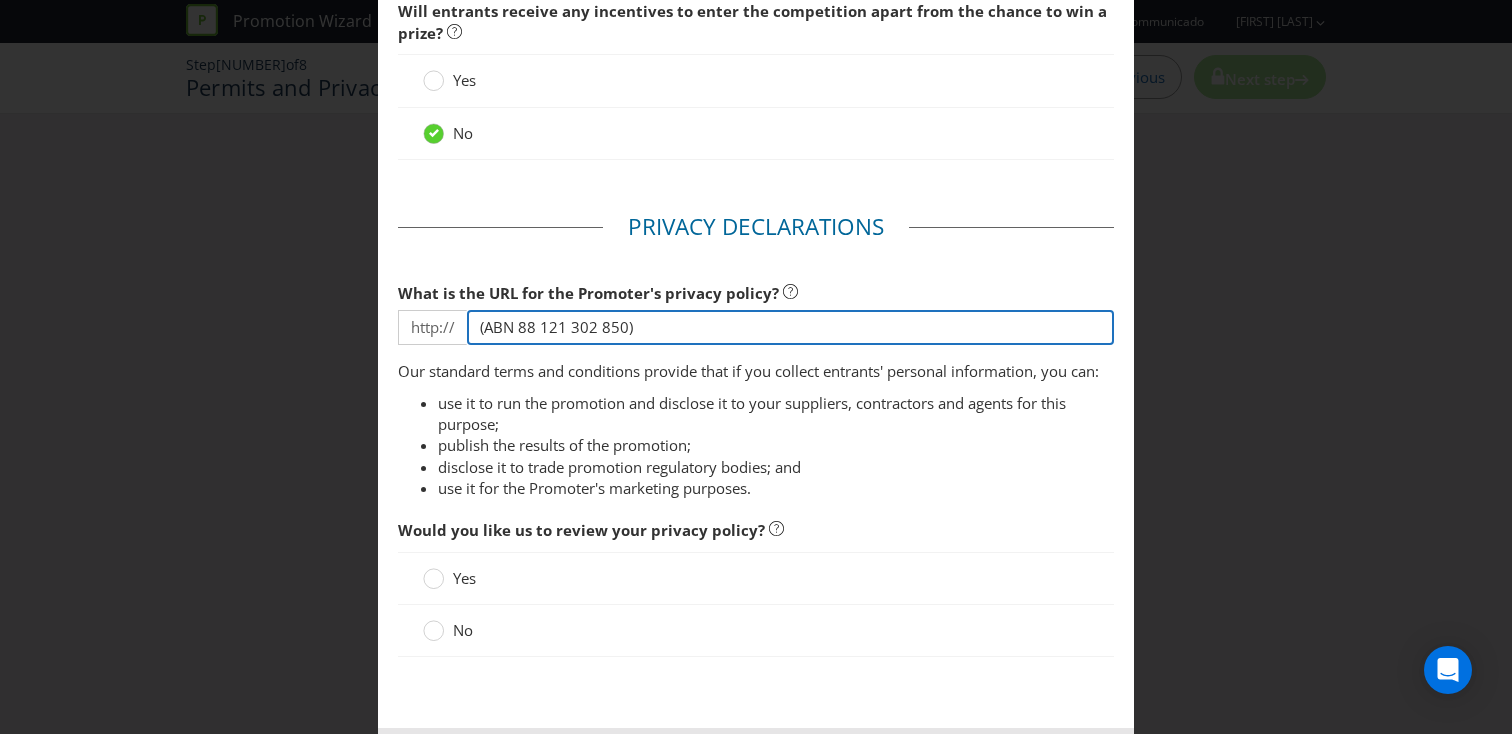 scroll, scrollTop: 2359, scrollLeft: 0, axis: vertical 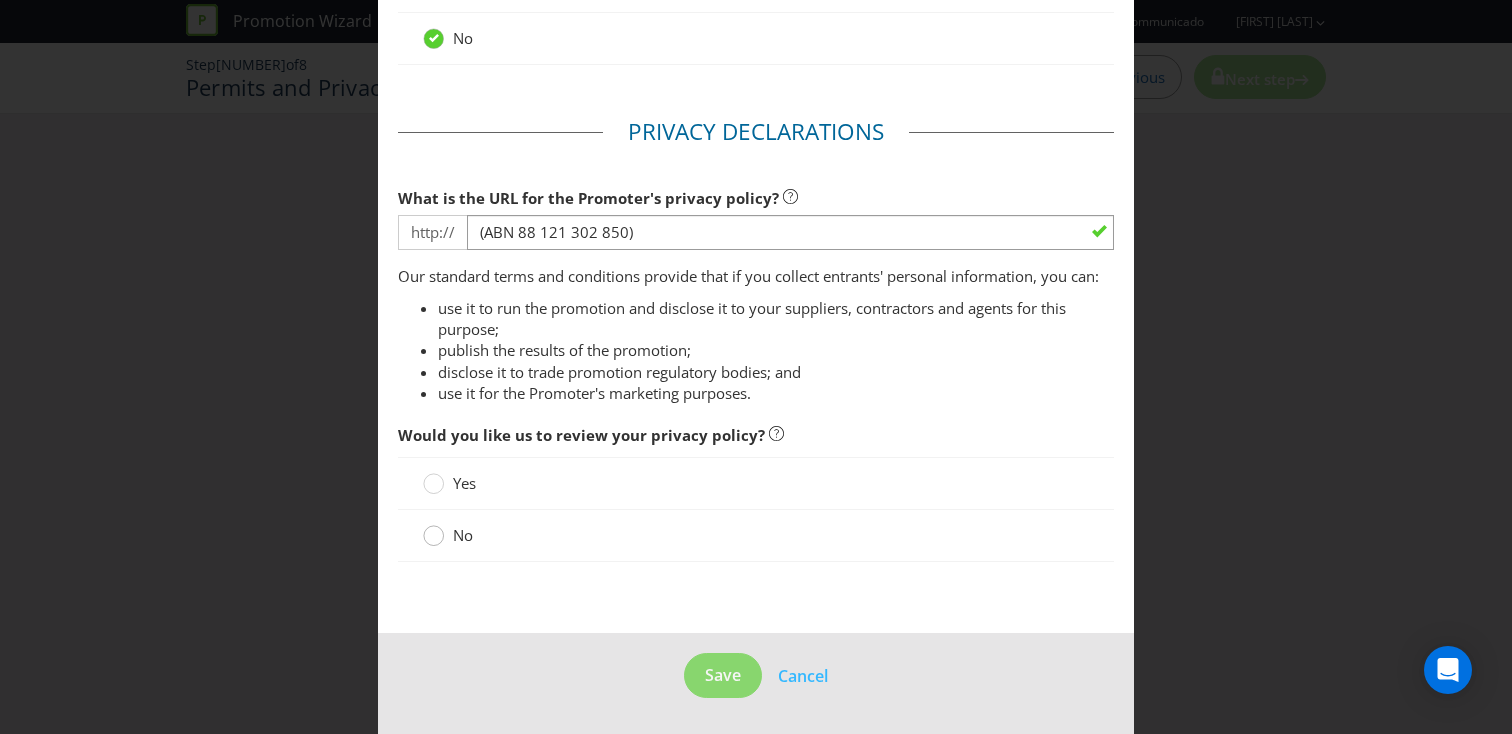 click 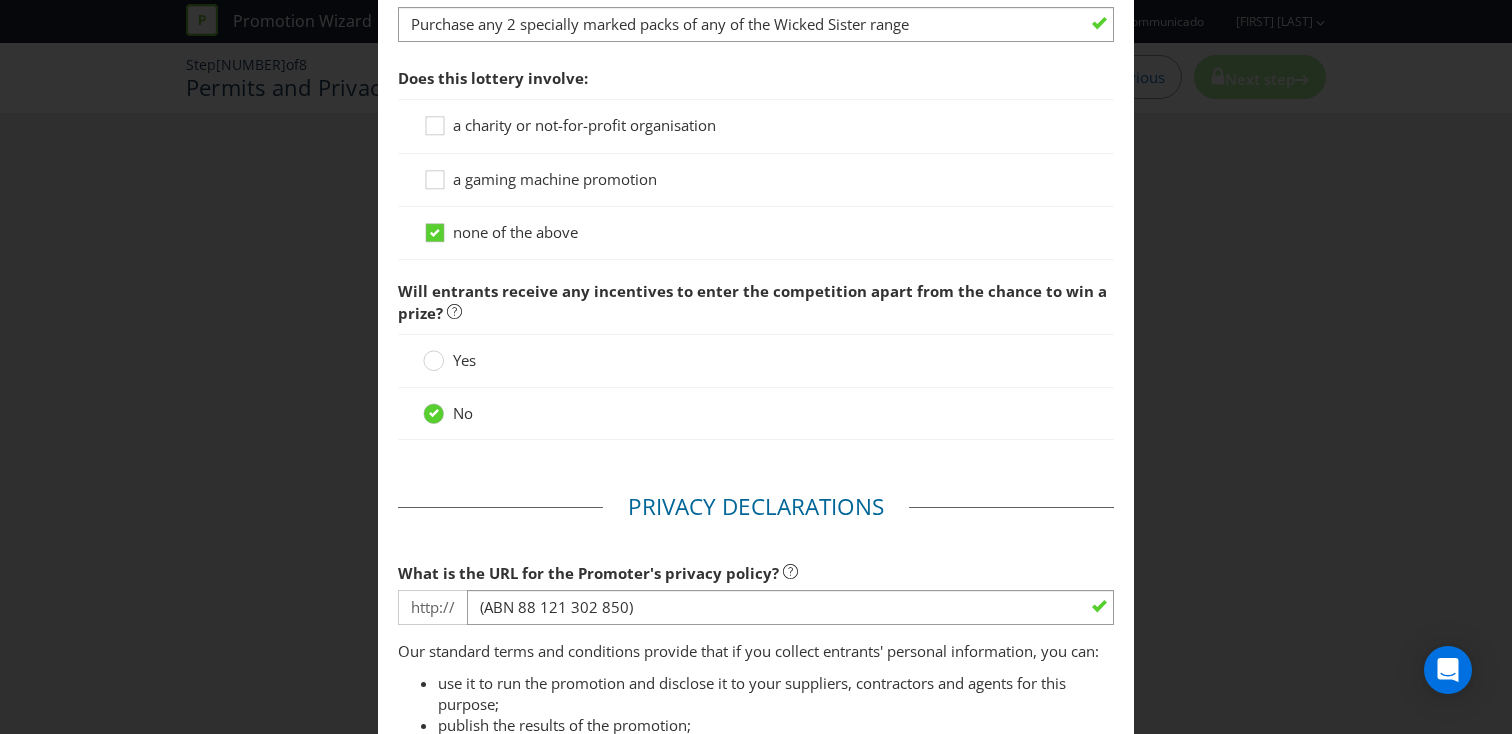 scroll, scrollTop: 2359, scrollLeft: 0, axis: vertical 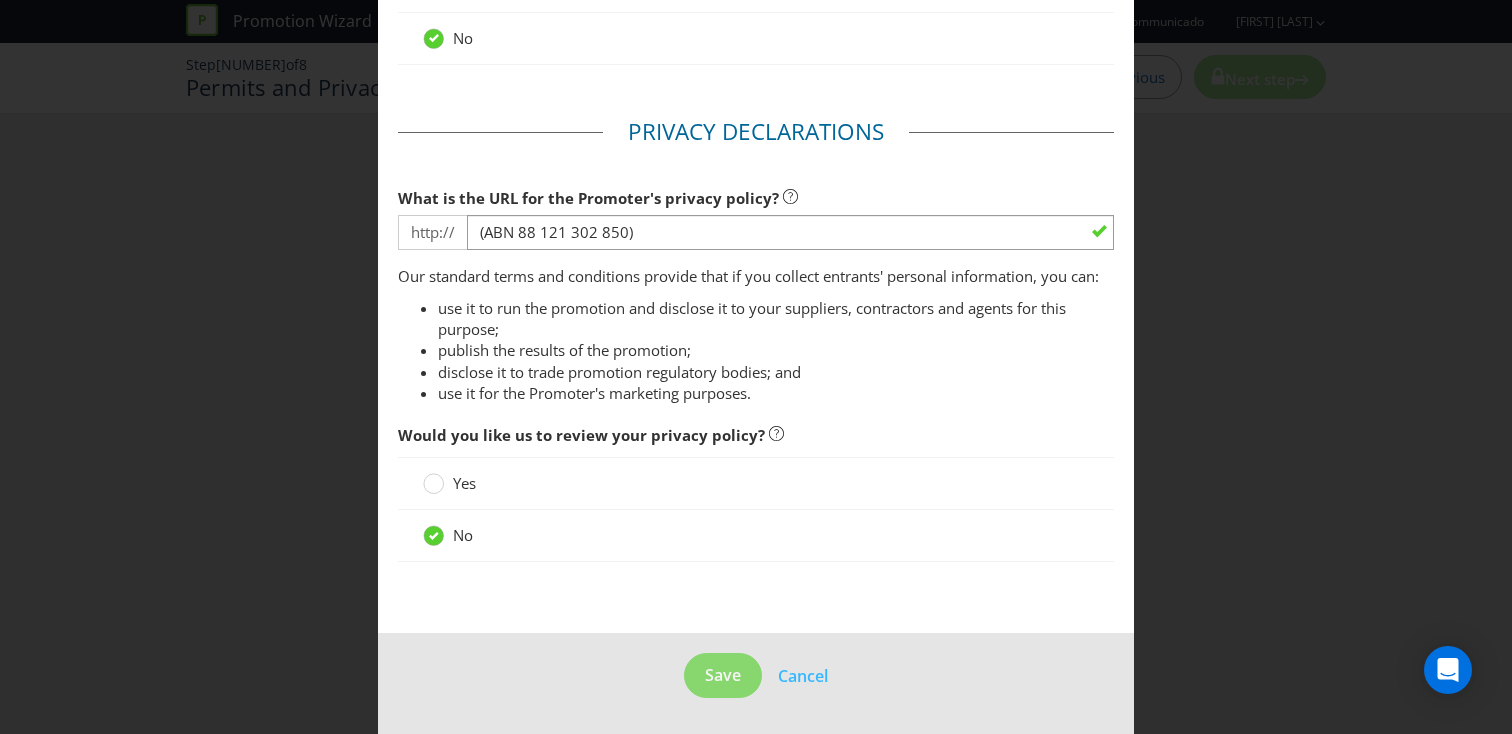 click on "Yes" at bounding box center [756, 483] 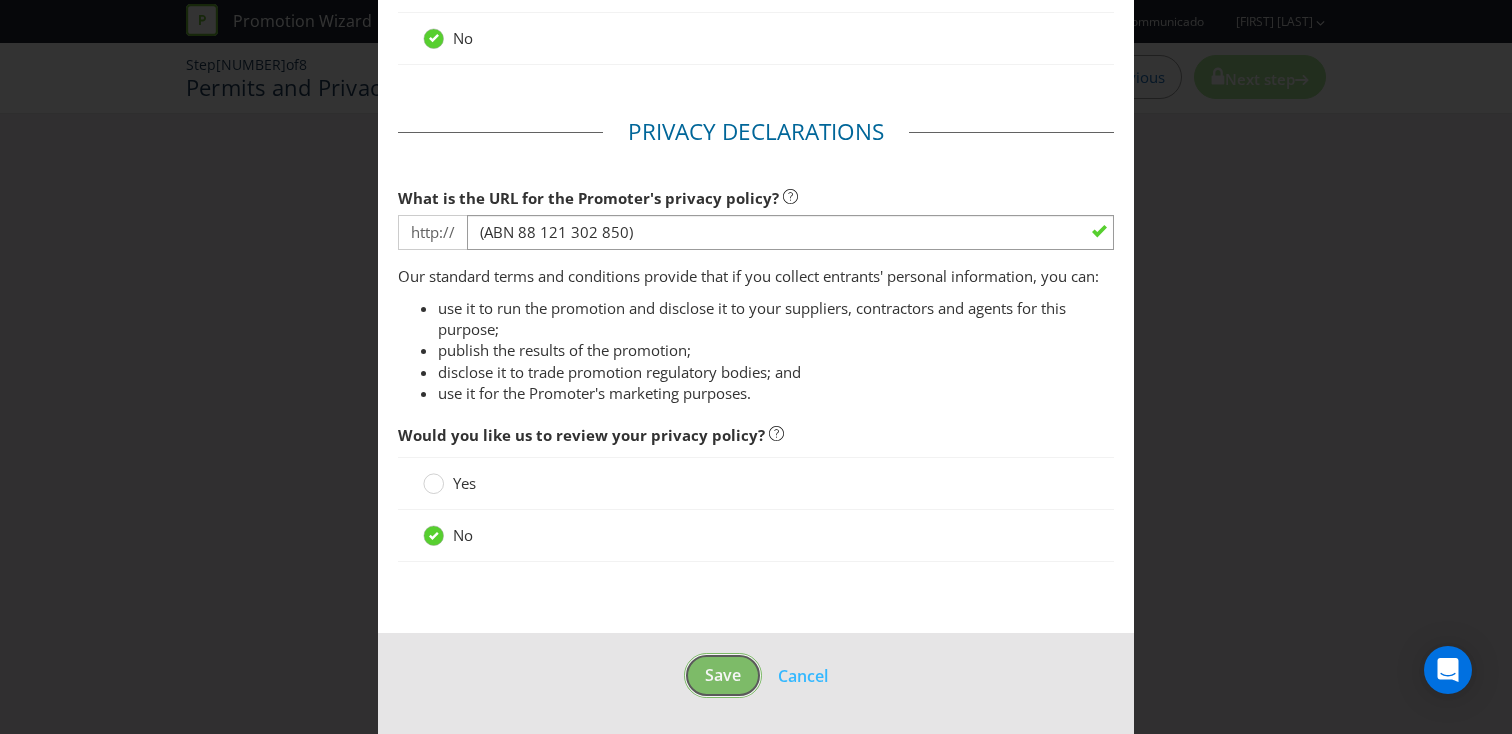 click on "Save" at bounding box center [723, 675] 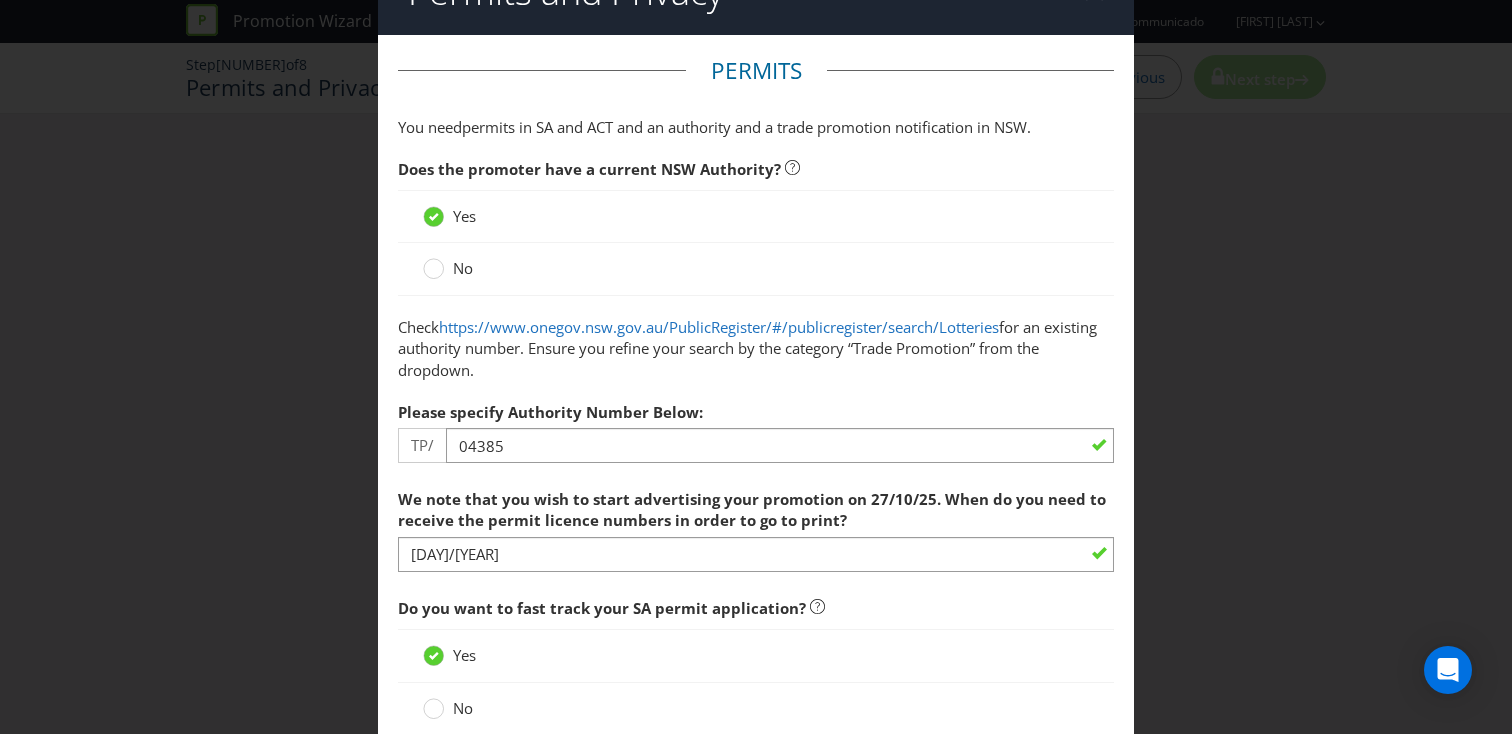 scroll, scrollTop: 103, scrollLeft: 0, axis: vertical 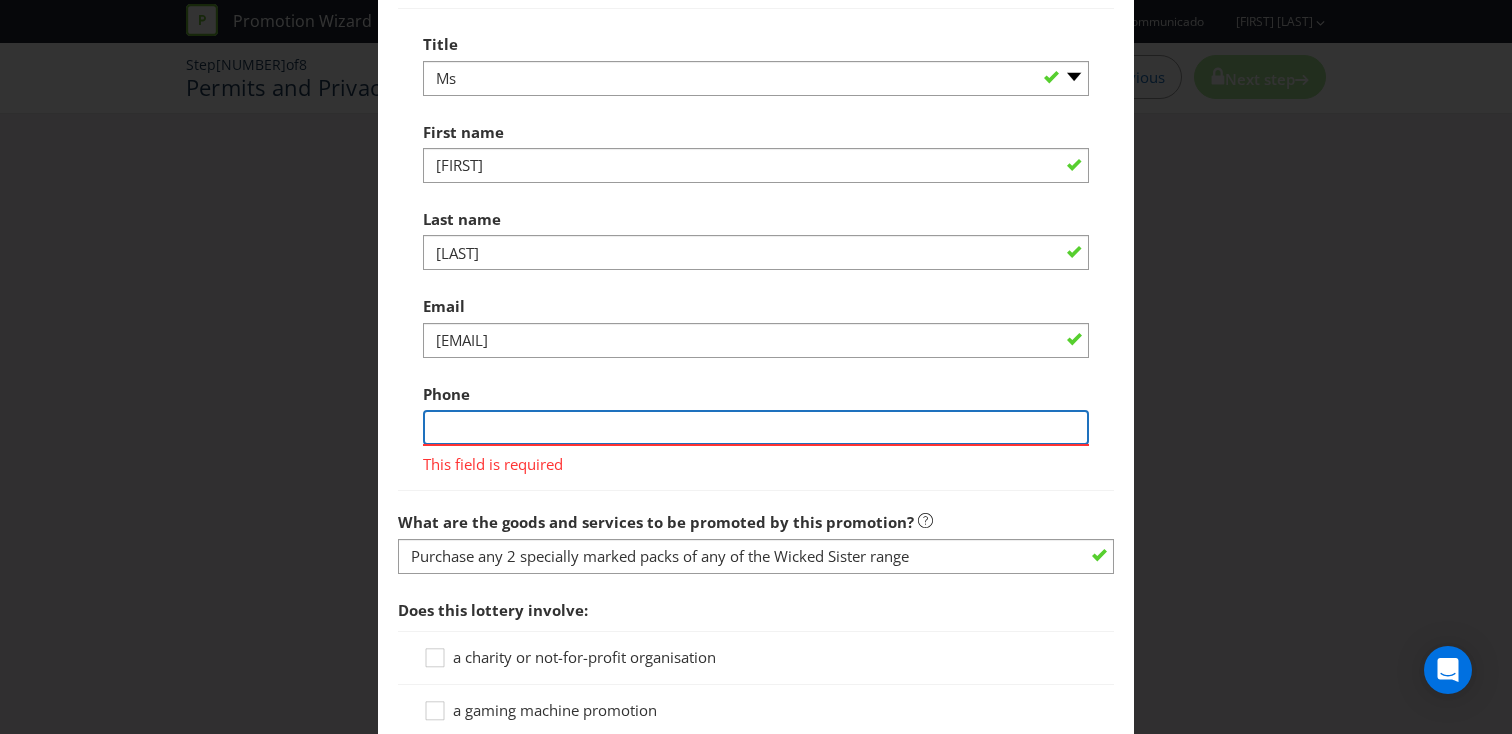 click at bounding box center (756, 427) 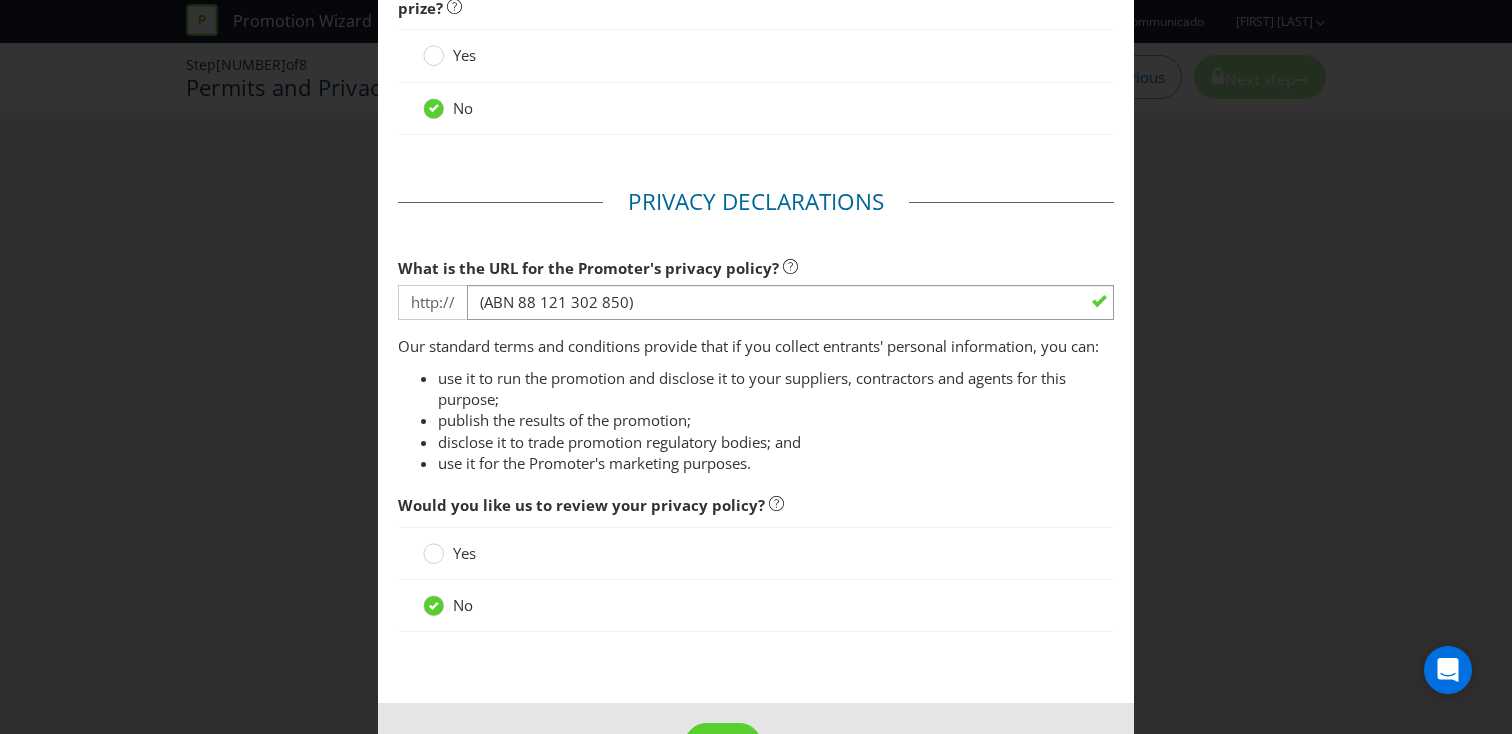 click on "use it to run the promotion and disclose it to your suppliers, contractors and agents for this purpose;" at bounding box center [776, 389] 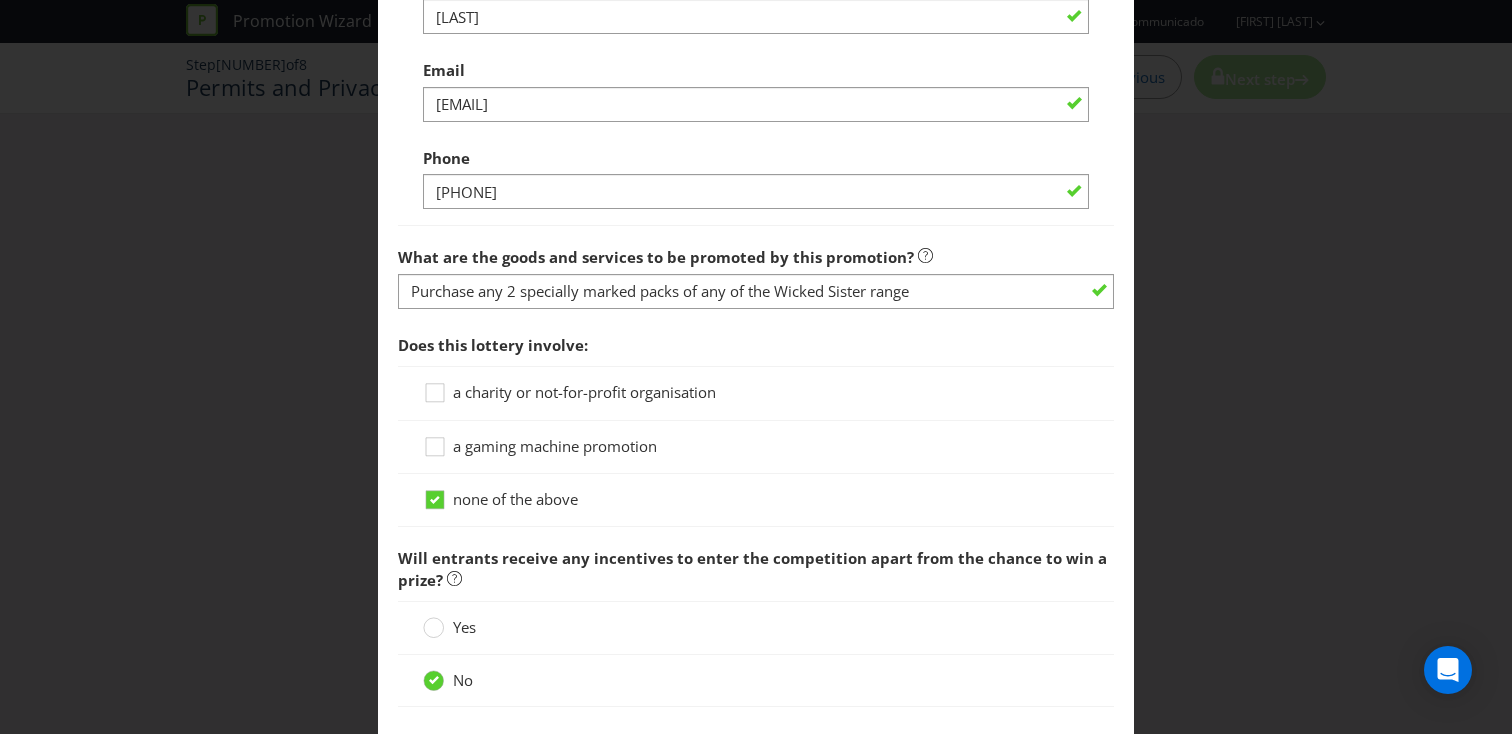 scroll, scrollTop: 2359, scrollLeft: 0, axis: vertical 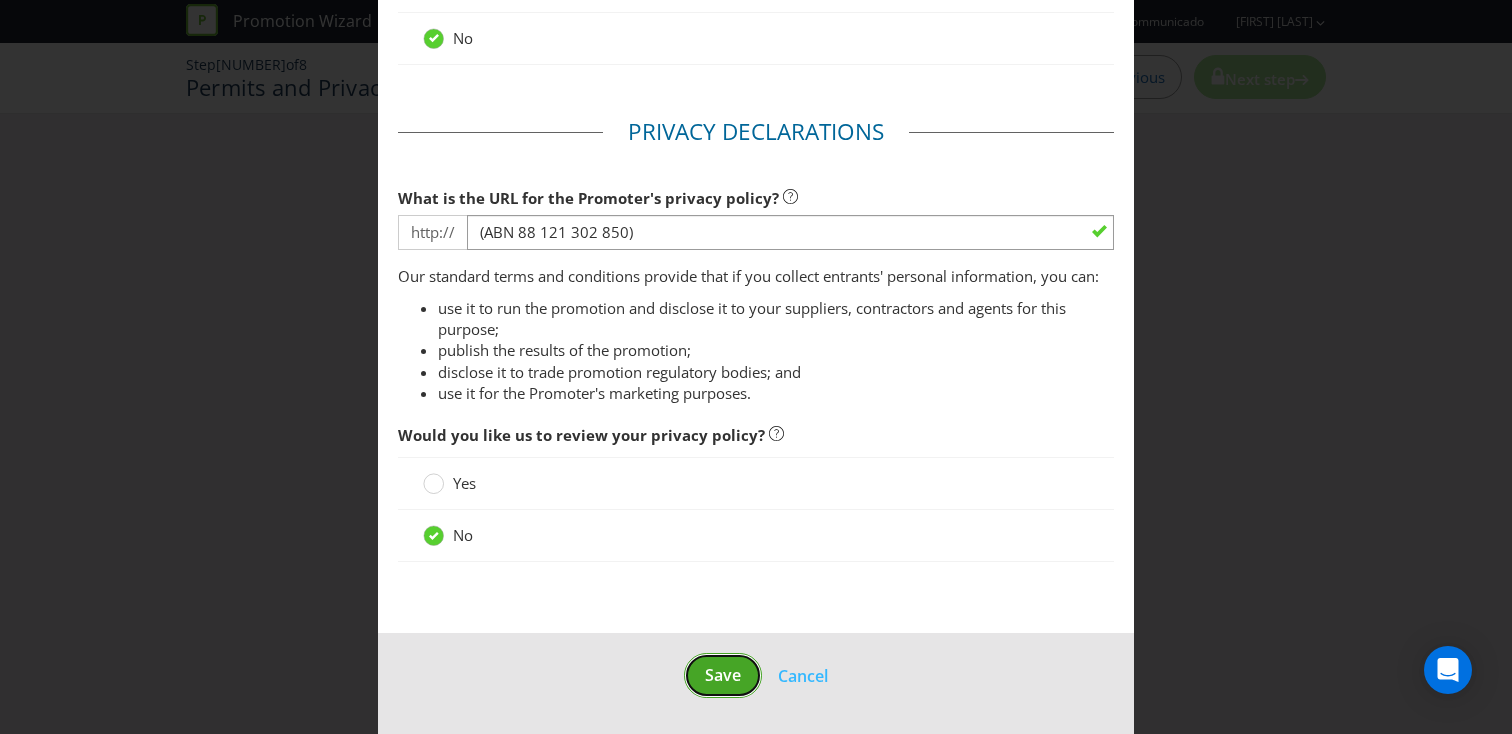 click on "Save" at bounding box center [723, 675] 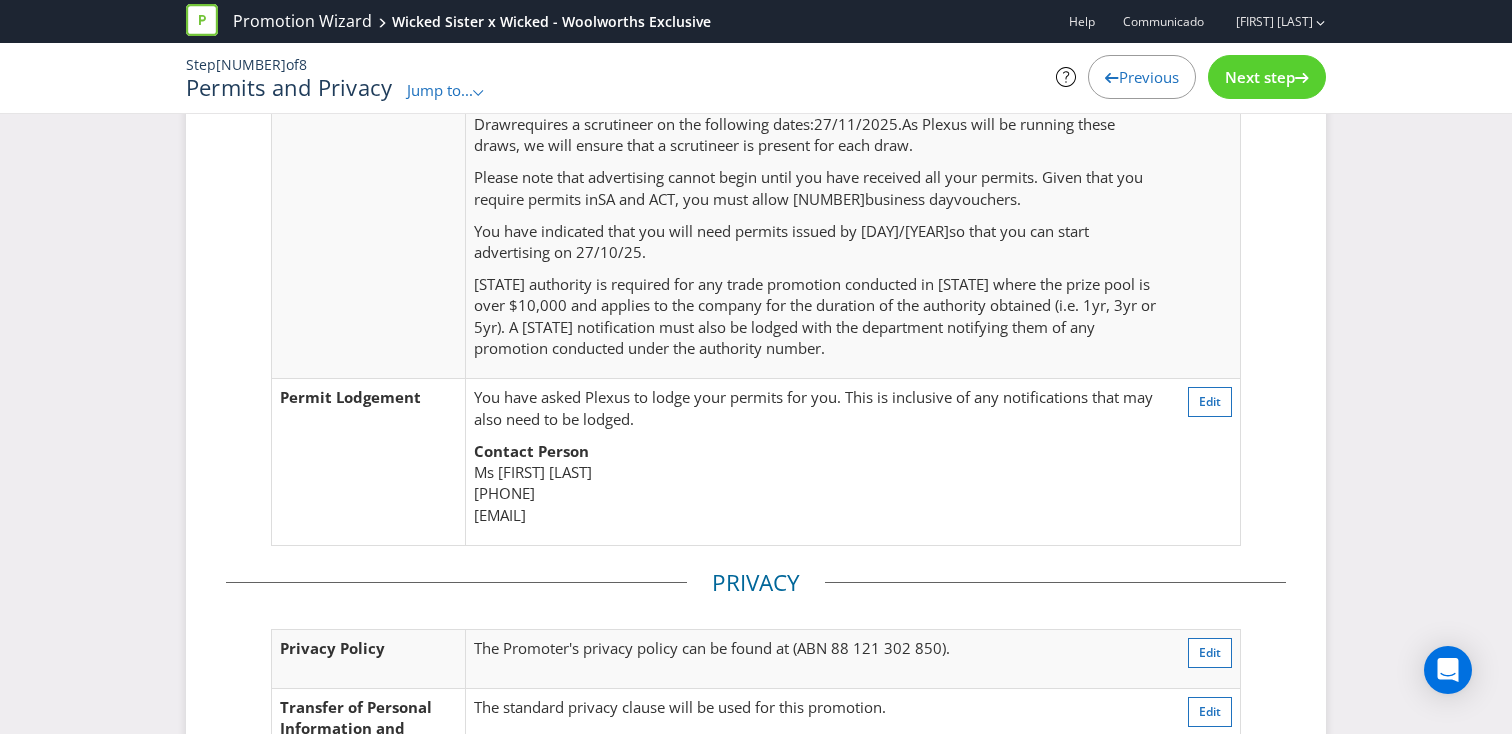 scroll, scrollTop: 0, scrollLeft: 0, axis: both 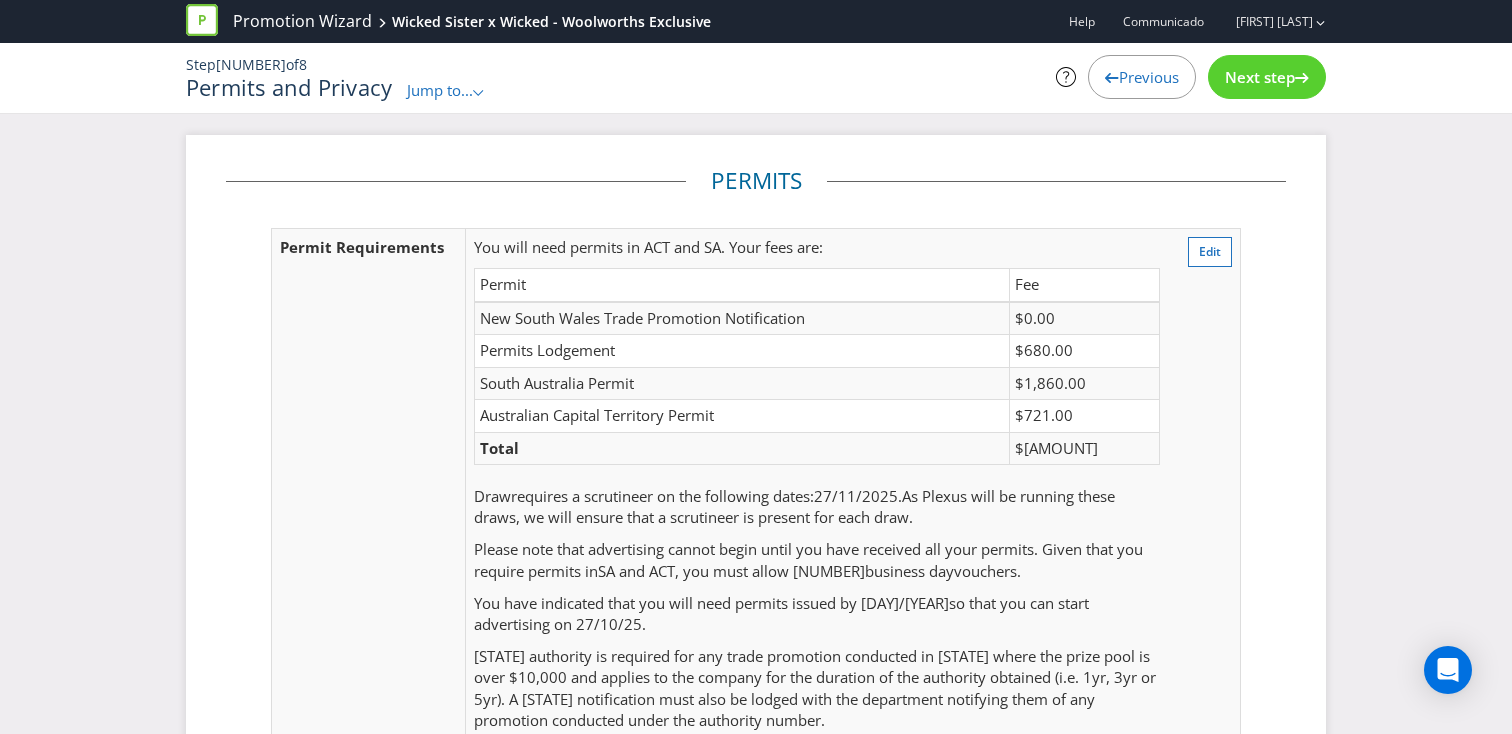 click on "Next step" at bounding box center (1260, 77) 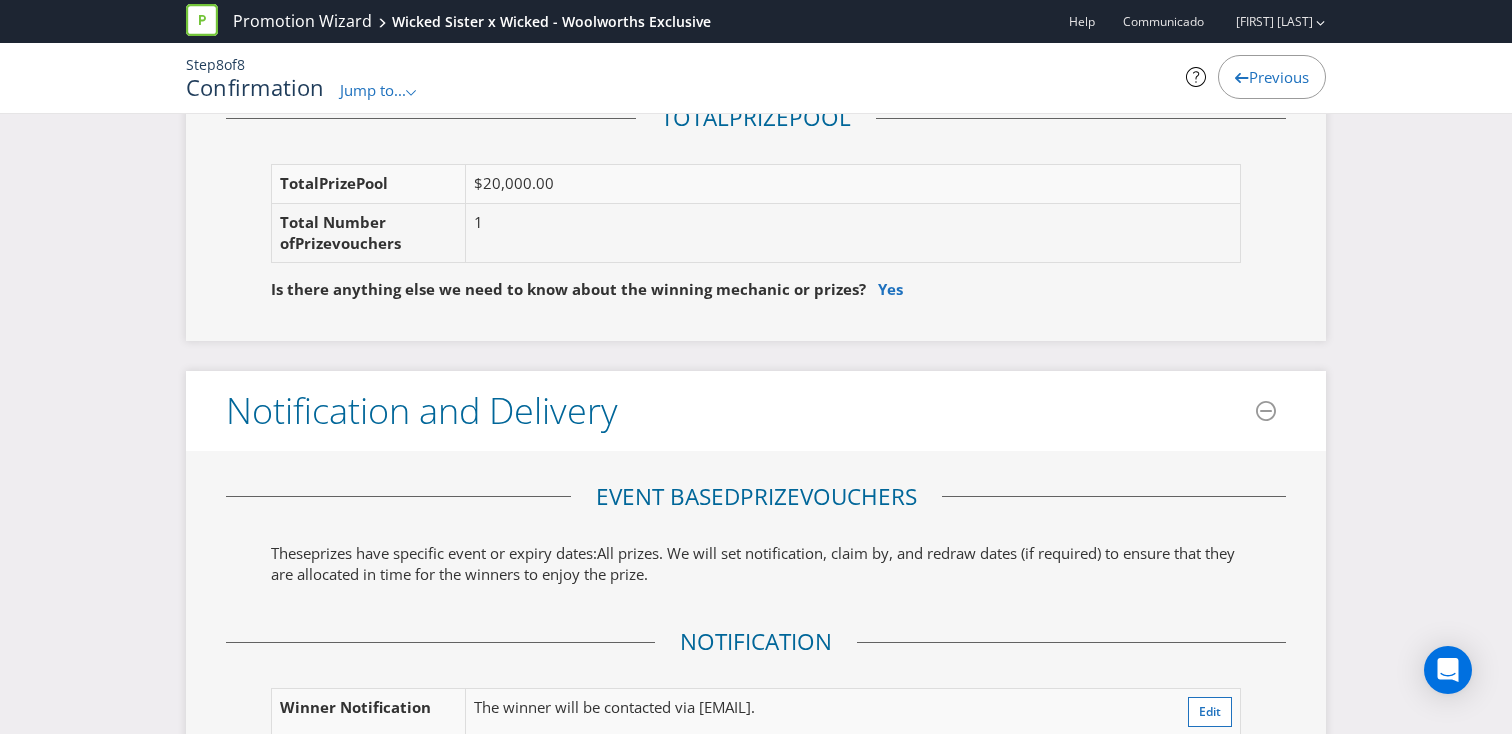 scroll, scrollTop: 2791, scrollLeft: 0, axis: vertical 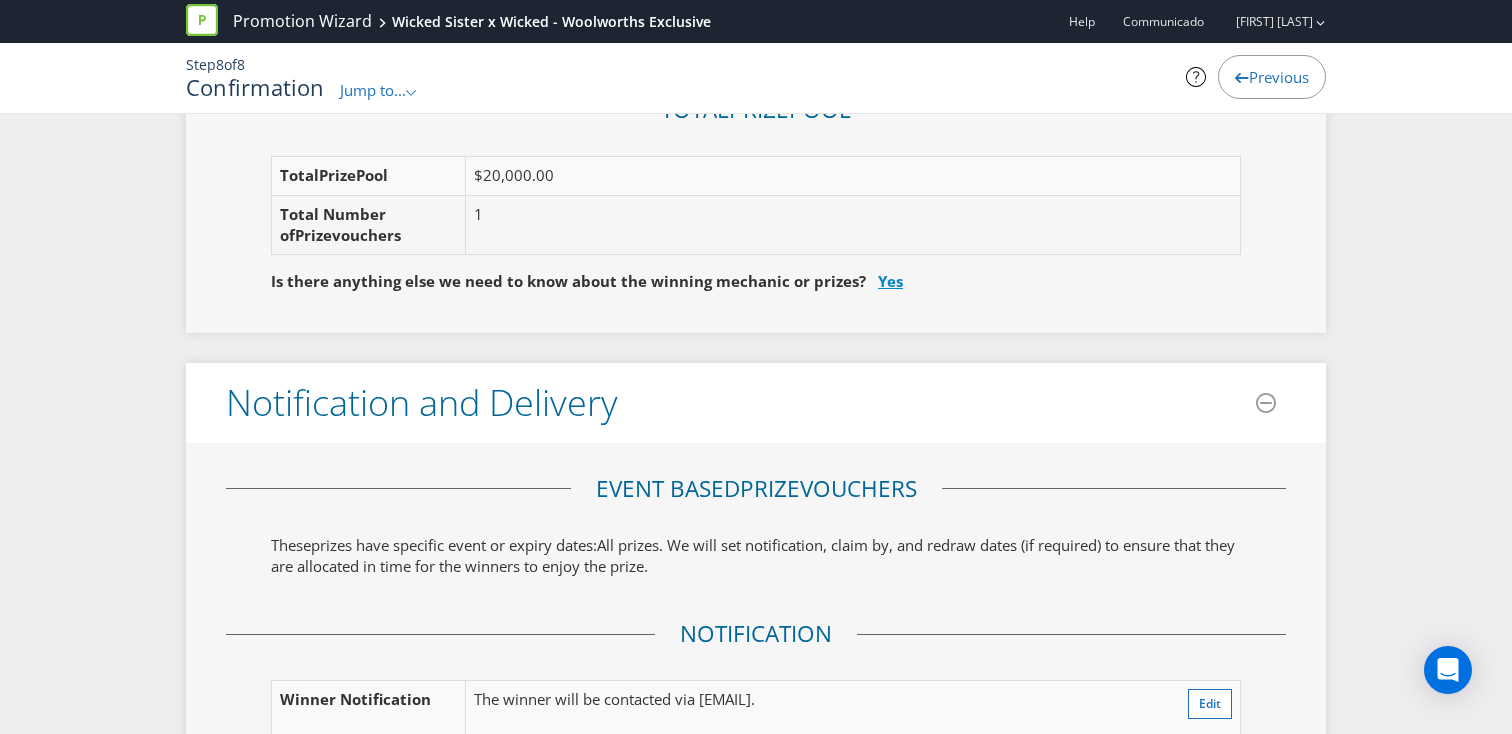 click on "Yes" at bounding box center (890, 281) 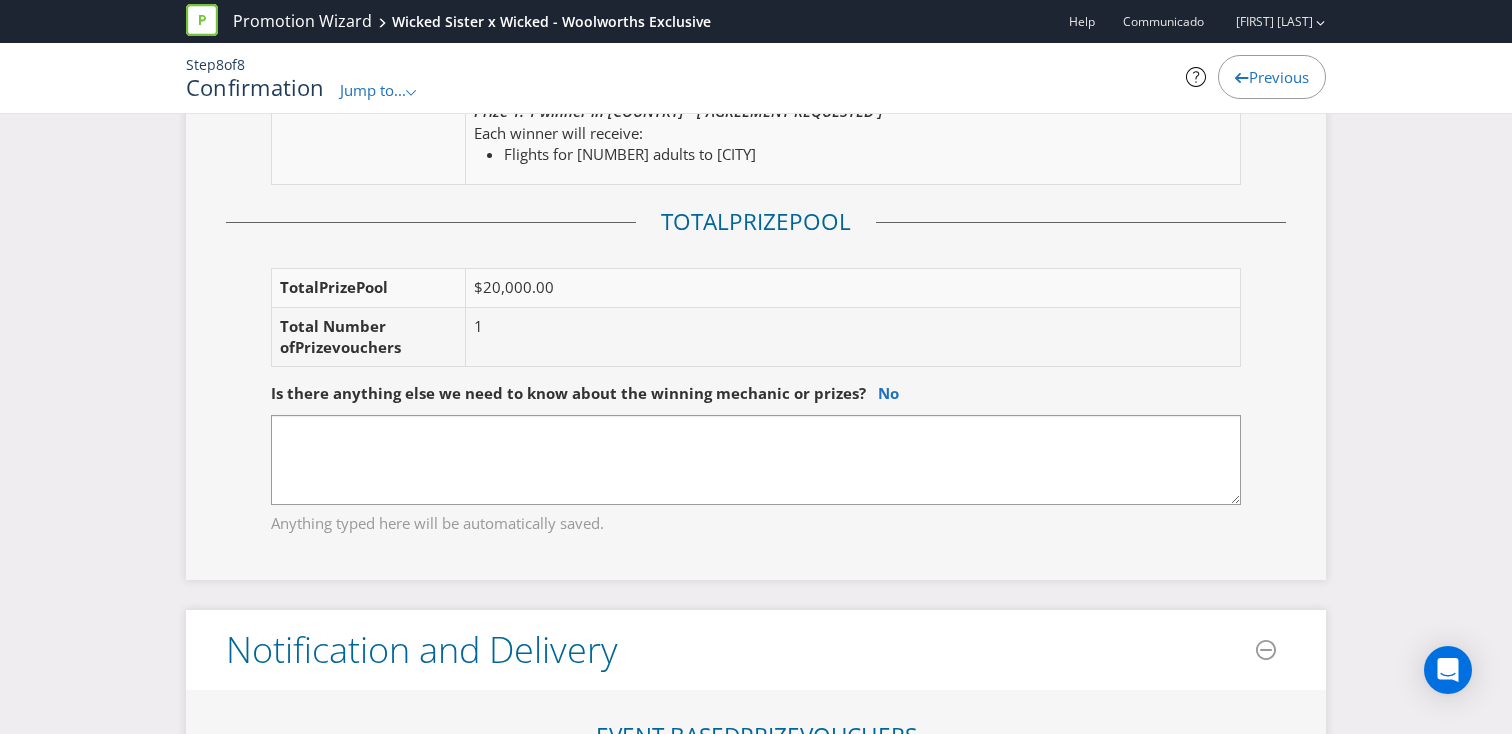 scroll, scrollTop: 2667, scrollLeft: 0, axis: vertical 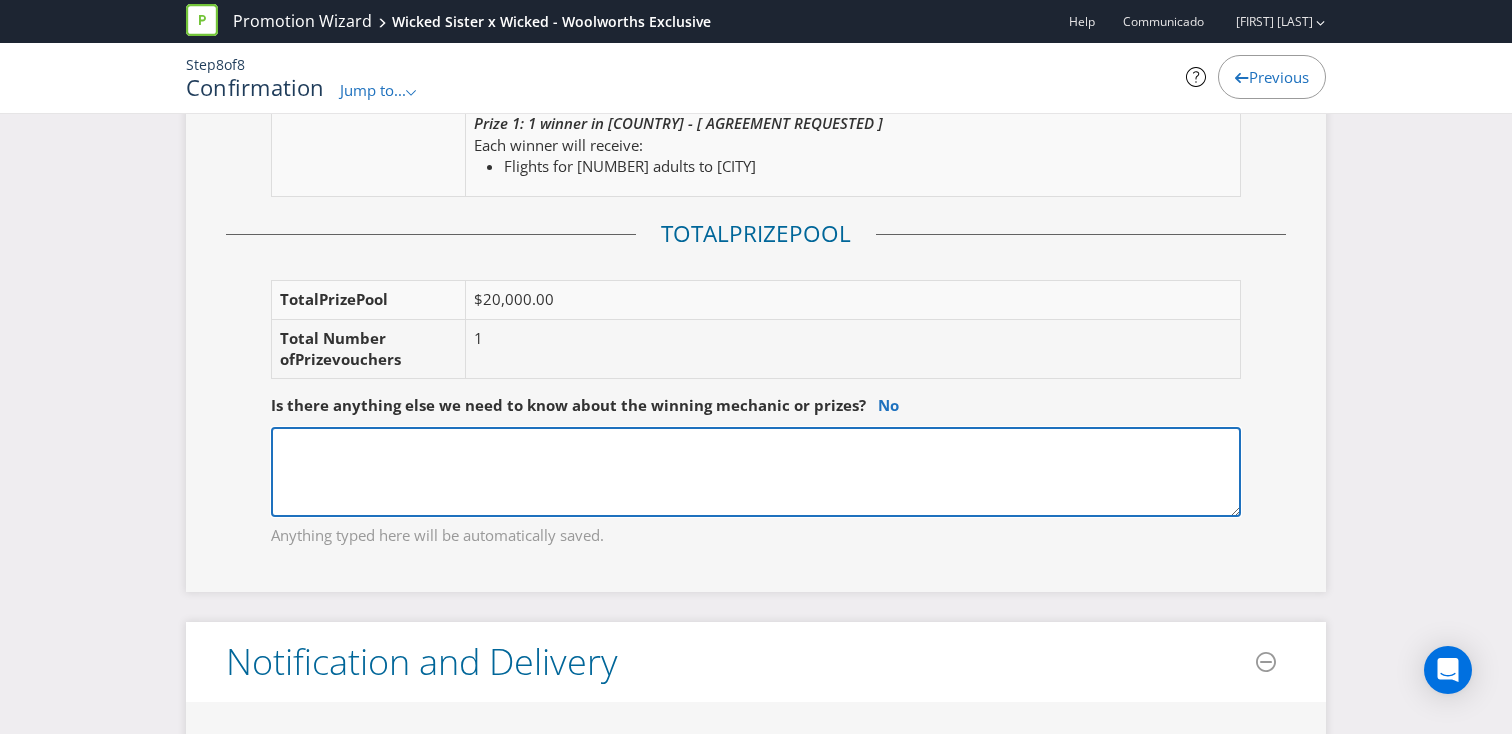 click at bounding box center [756, 472] 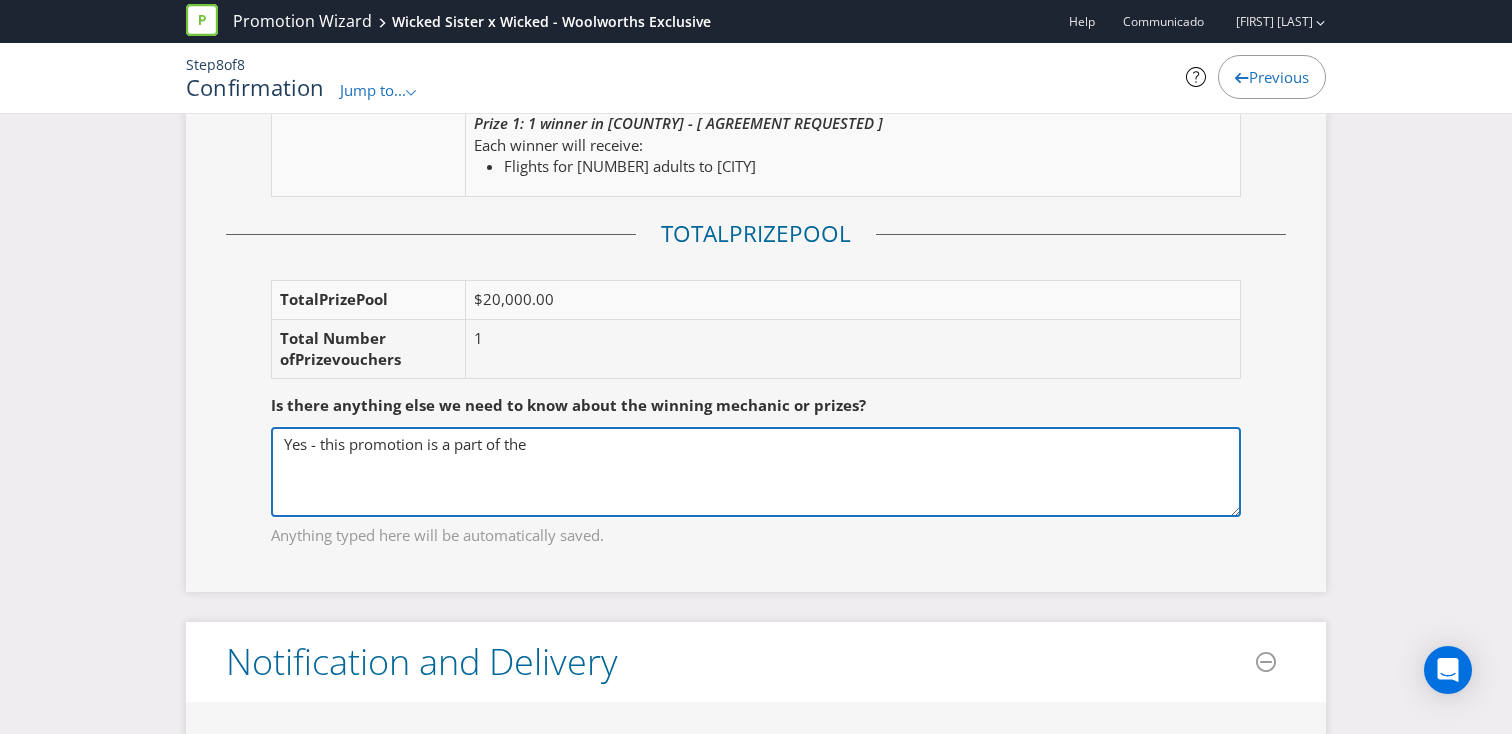 paste on "Wicked Sister x Wicked: For Good Movie Promotion" 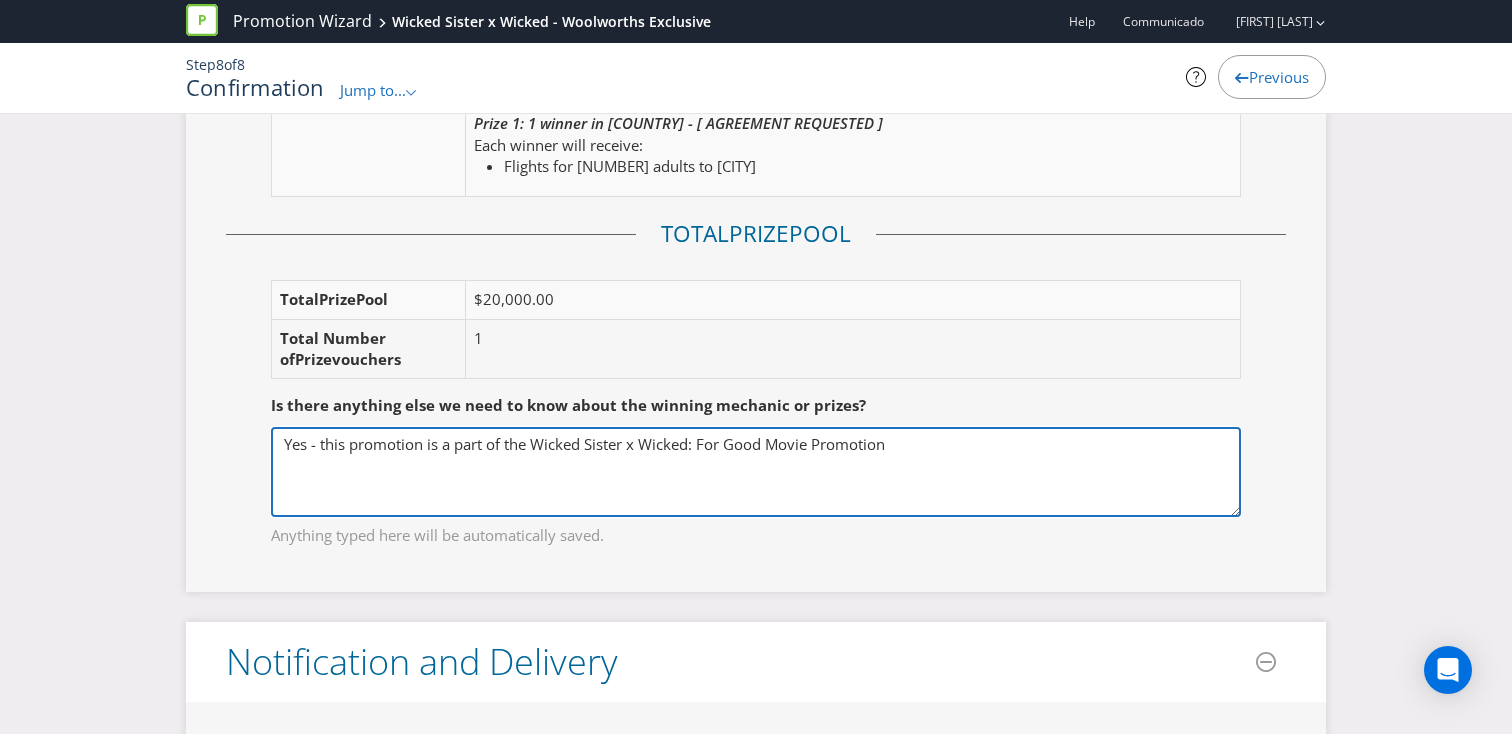 click on "Yes - this promotion is a part of the Wicked Sister x Wicked: For Good Movie Promotion" at bounding box center [756, 472] 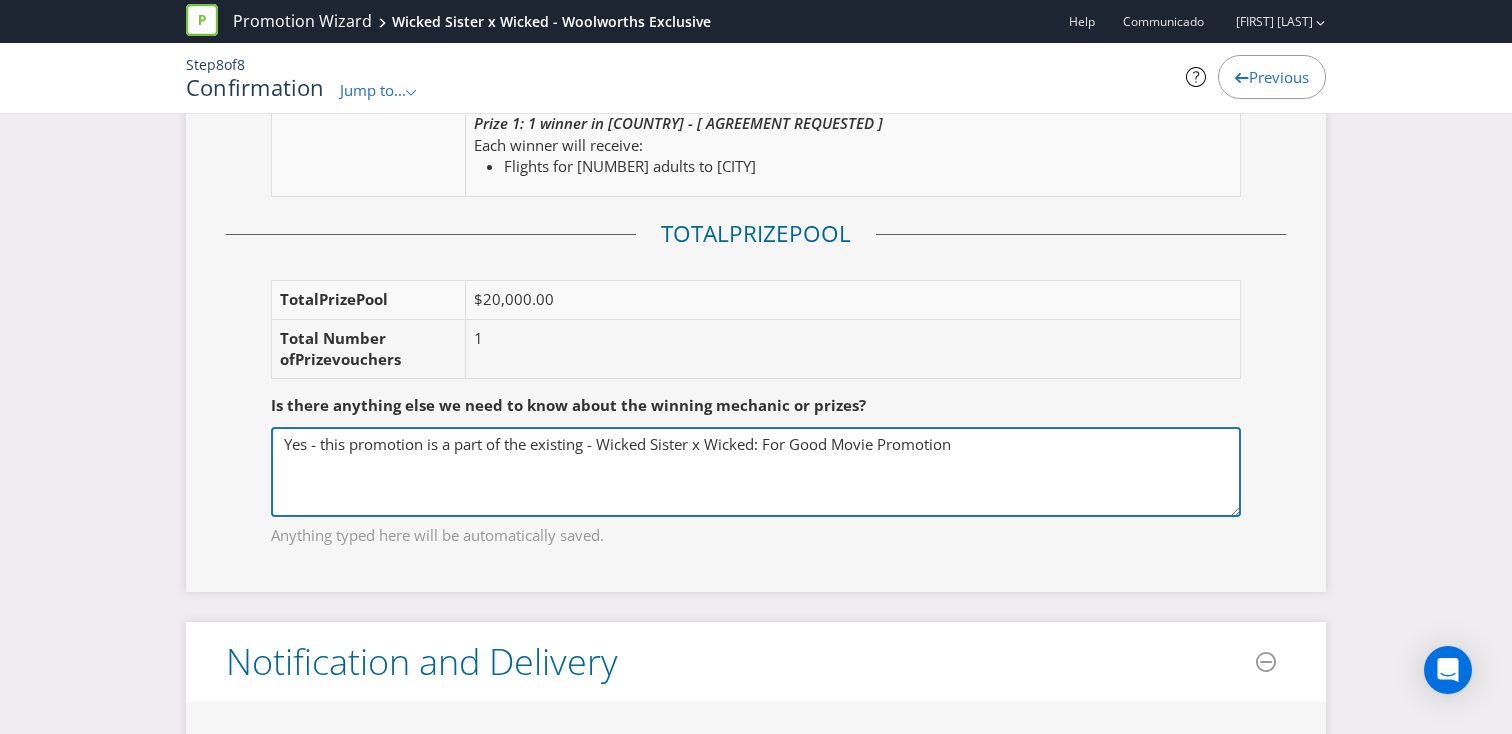 drag, startPoint x: 834, startPoint y: 443, endPoint x: 758, endPoint y: 444, distance: 76.00658 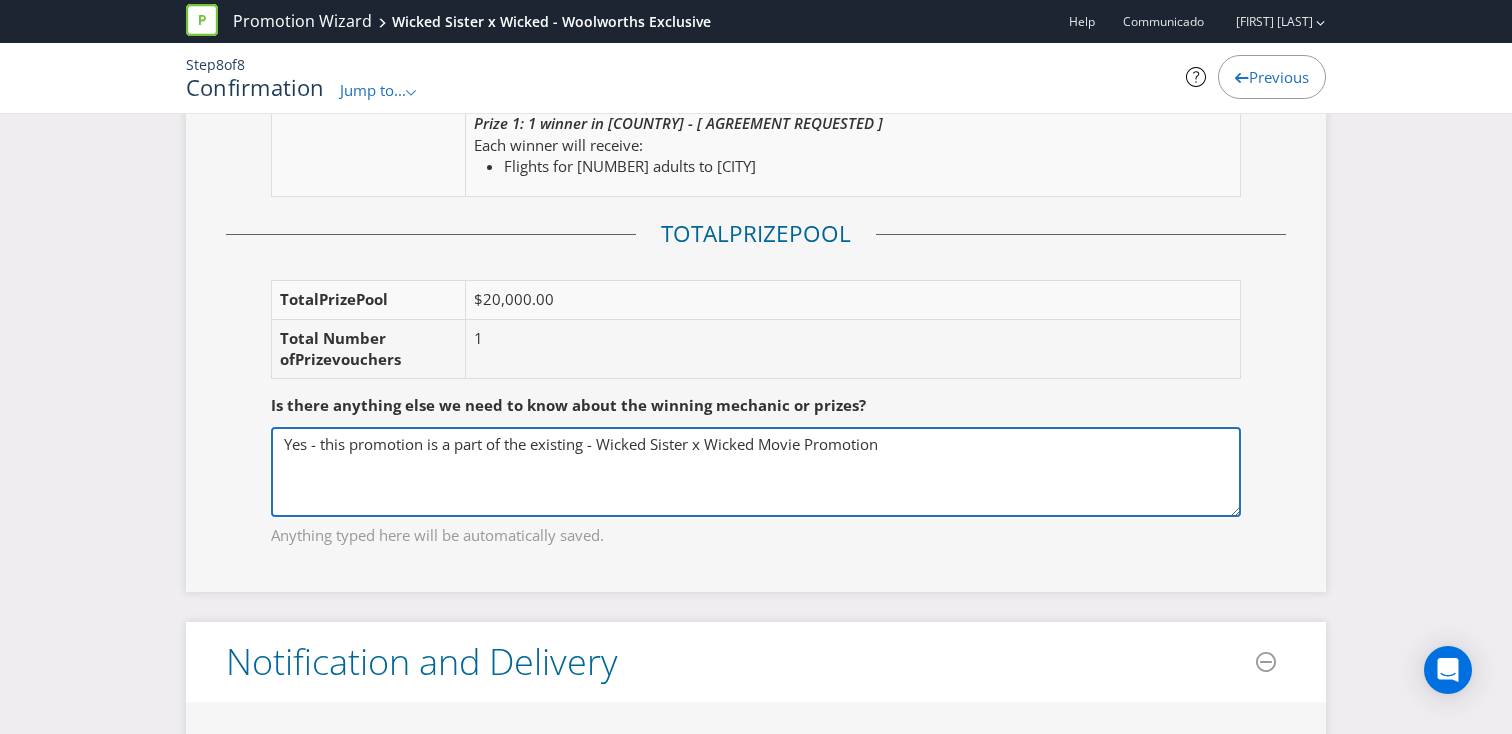 click on "Yes - this promotion is a part of the existing - Wicked Sister x Wicked Movie Promotion" at bounding box center (756, 472) 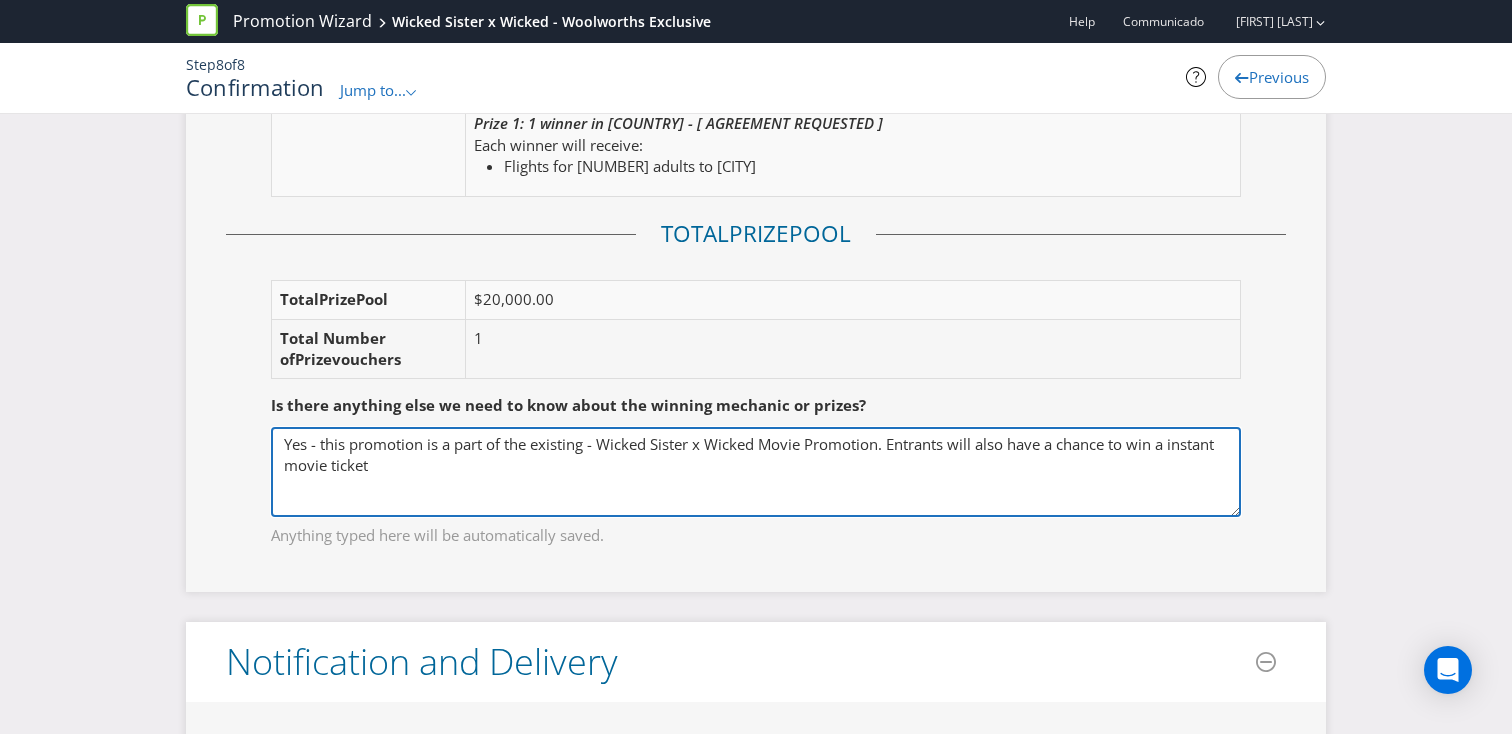 drag, startPoint x: 397, startPoint y: 486, endPoint x: 372, endPoint y: 480, distance: 25.70992 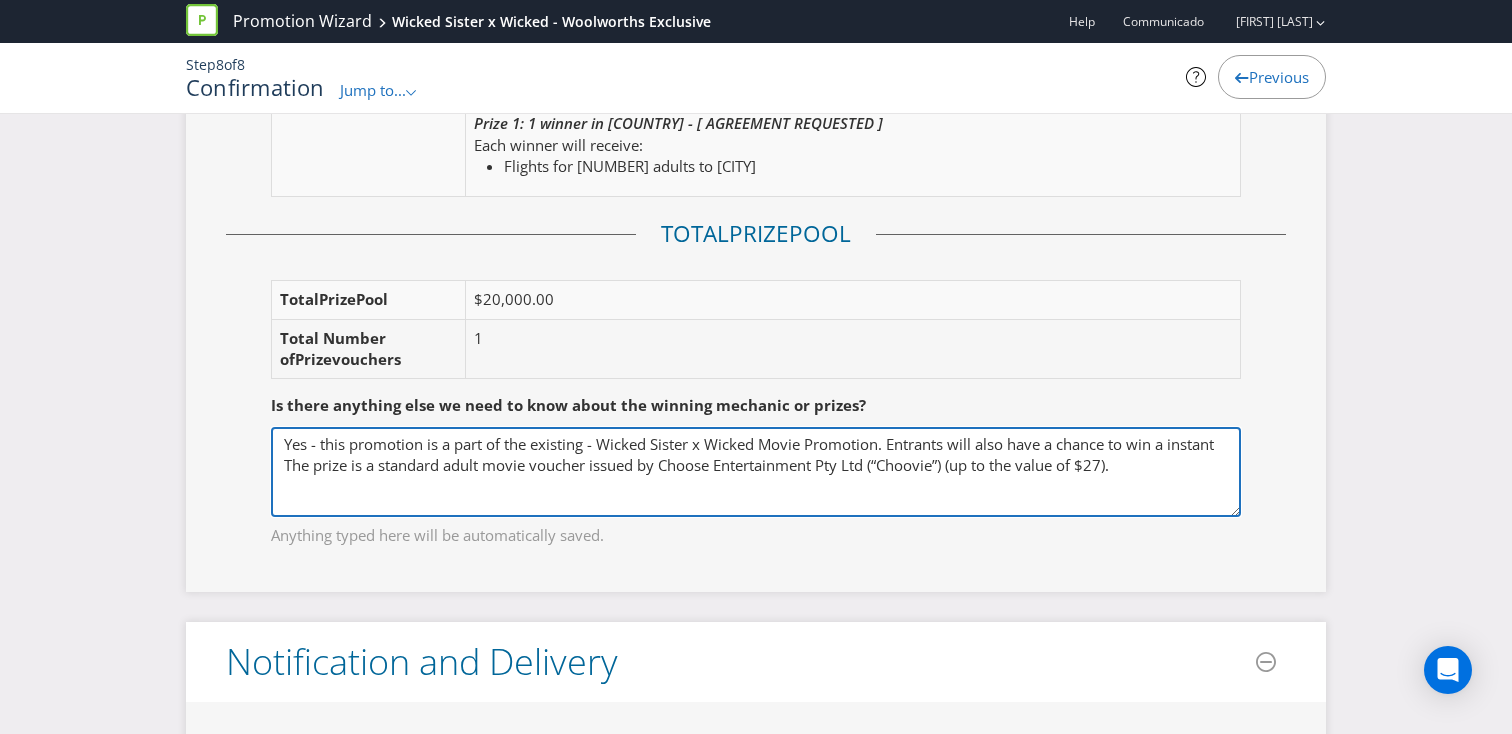 drag, startPoint x: 361, startPoint y: 464, endPoint x: 268, endPoint y: 464, distance: 93 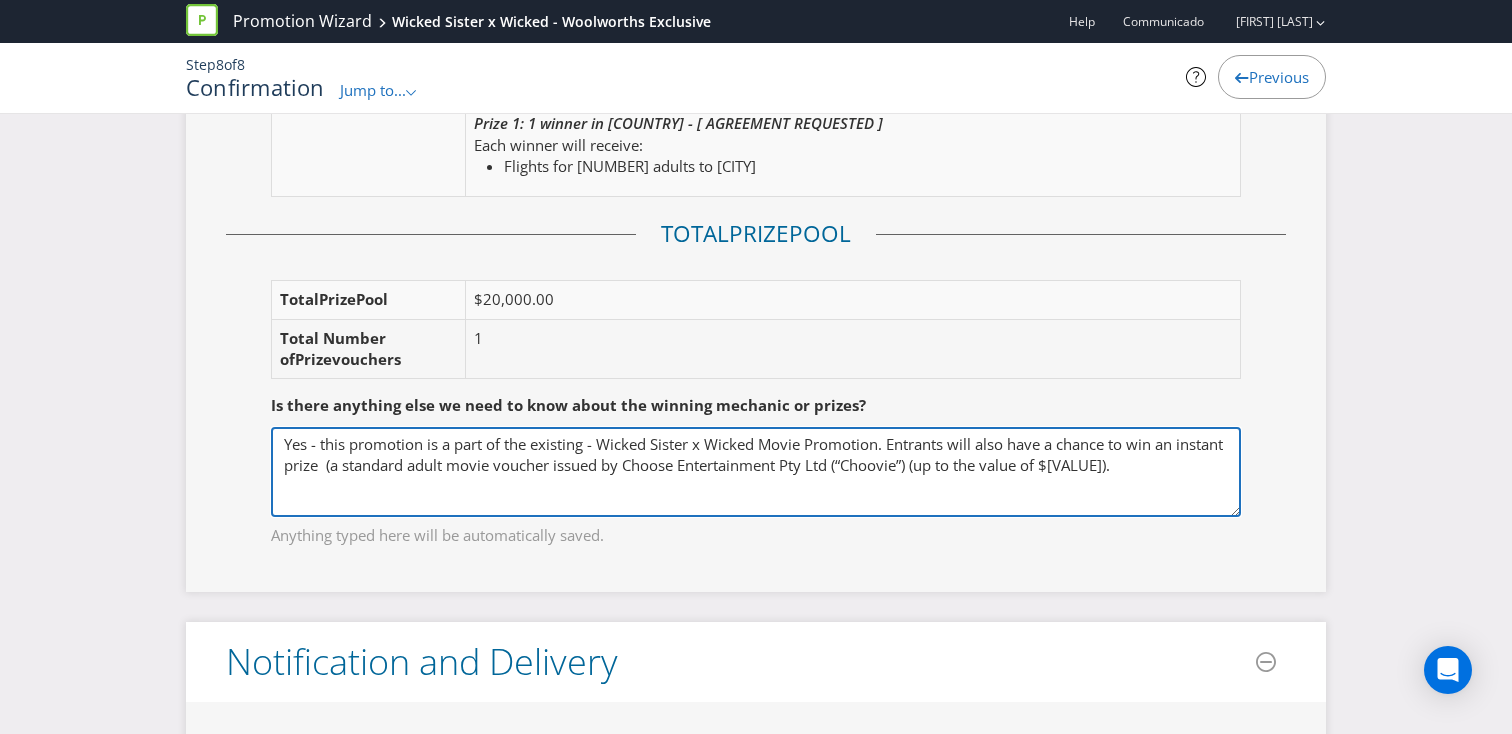 click on "Yes - this promotion is a part of the existing - Wicked Sister x Wicked Movie Promotion. Entrants will also have a chance to win an instant prize  (a standard adult movie voucher issued by Choose Entertainment Pty Ltd (“Choovie”) (up to the value of $[VALUE])." at bounding box center [756, 472] 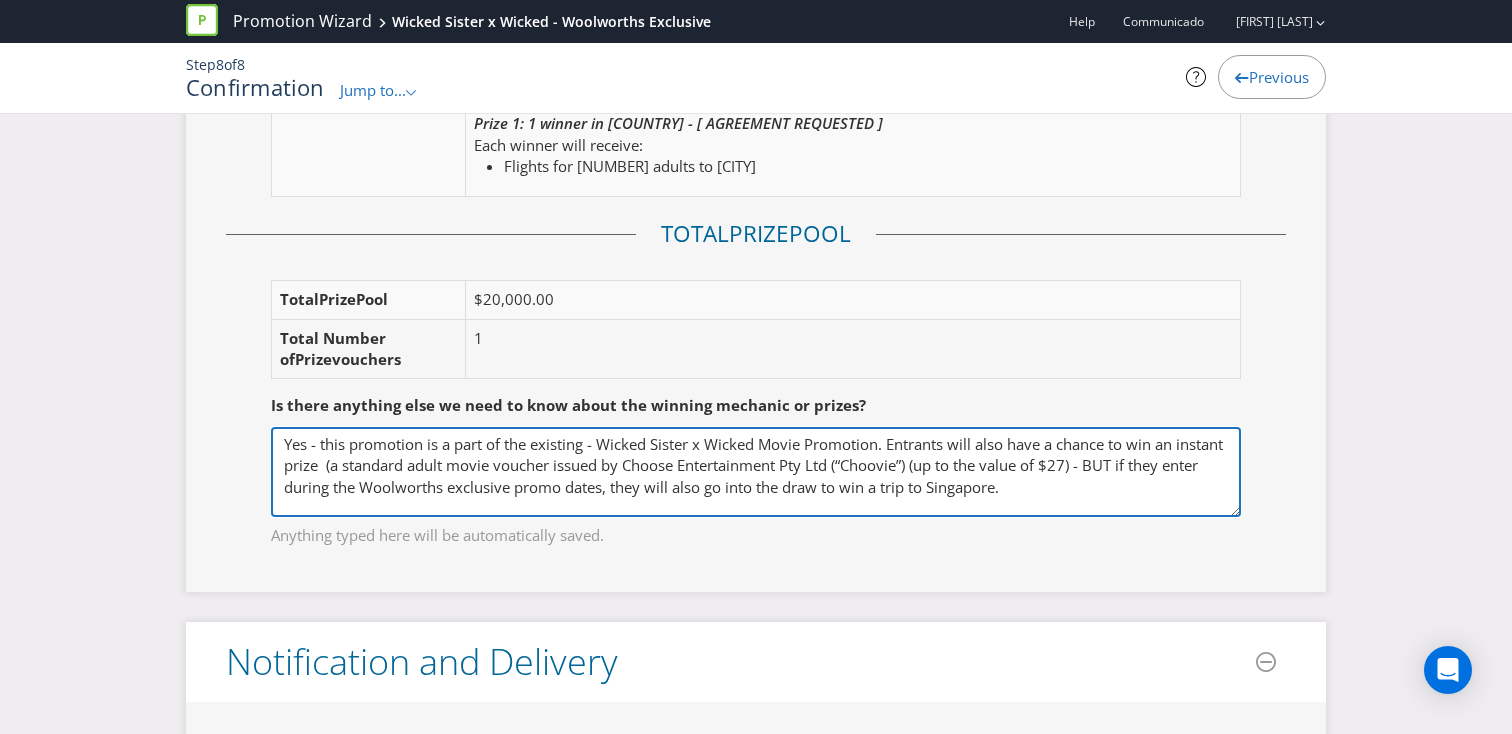 click on "Yes - this promotion is a part of the existing - Wicked Sister x Wicked Movie Promotion. Entrants will also have a chance to win an instant prize  (a standard adult movie voucher issued by Choose Entertainment Pty Ltd (“Choovie”) (up to the value of $27) - BUT if they enter during the Woolworths exclusive promo dates, they will also go into the draw to win a trip to Singapore." at bounding box center [756, 472] 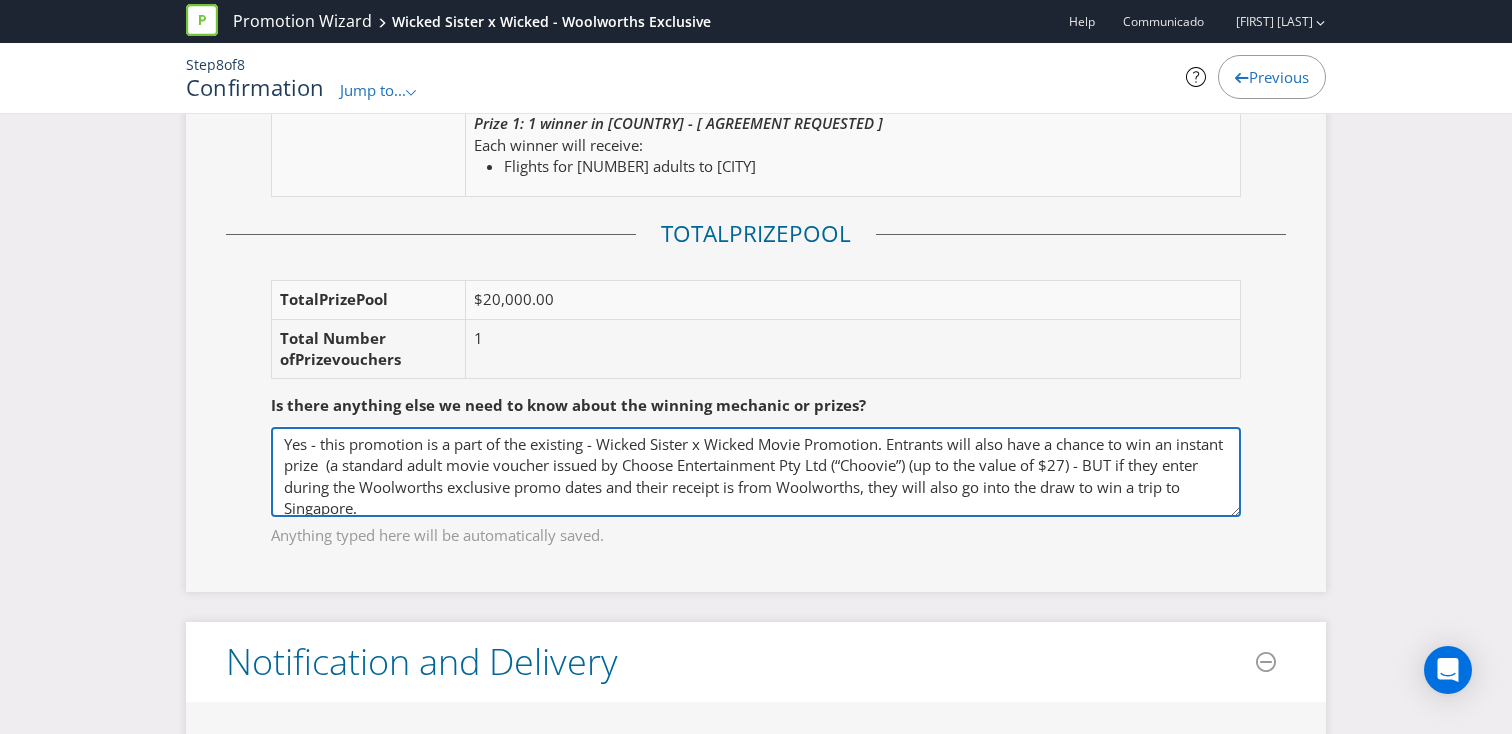 drag, startPoint x: 392, startPoint y: 505, endPoint x: 204, endPoint y: 399, distance: 215.824 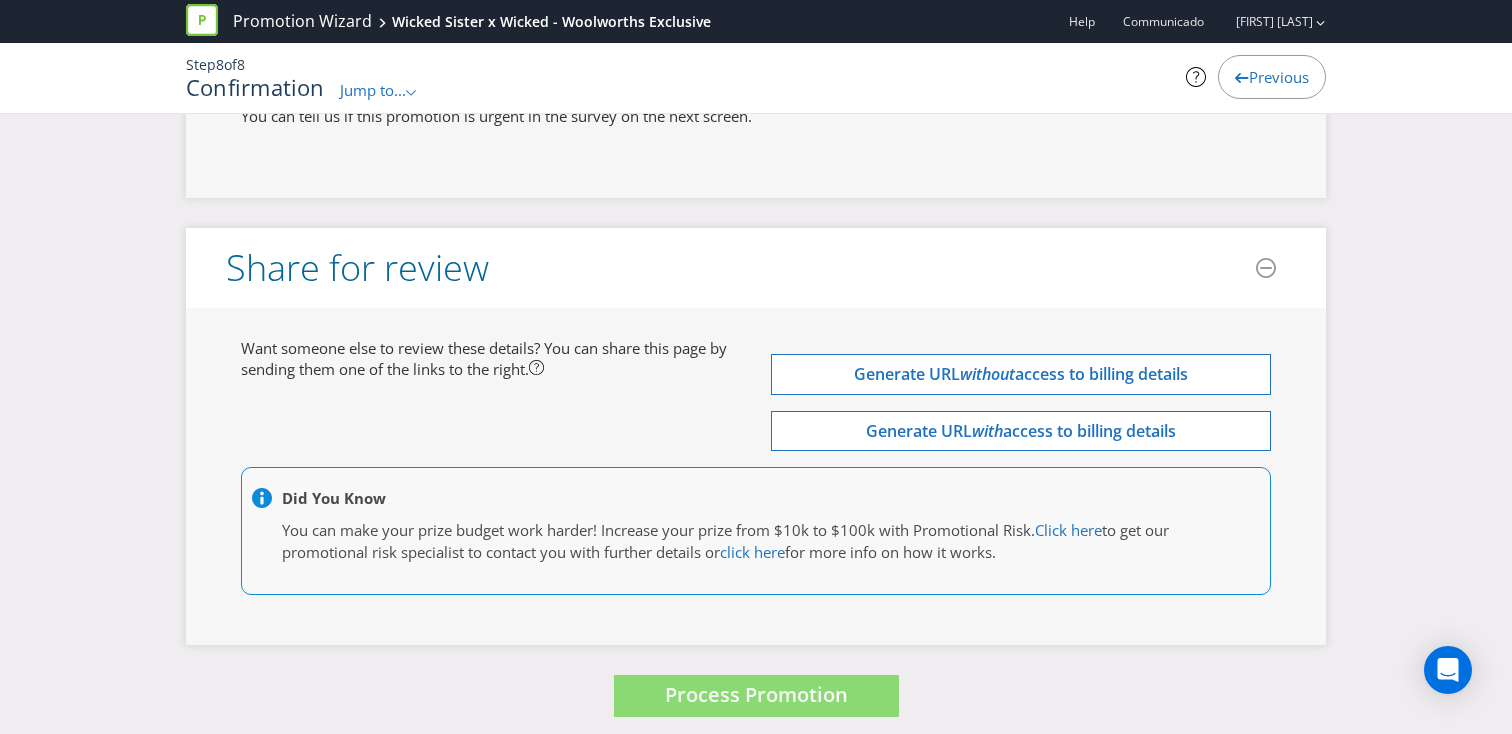 scroll, scrollTop: 7396, scrollLeft: 0, axis: vertical 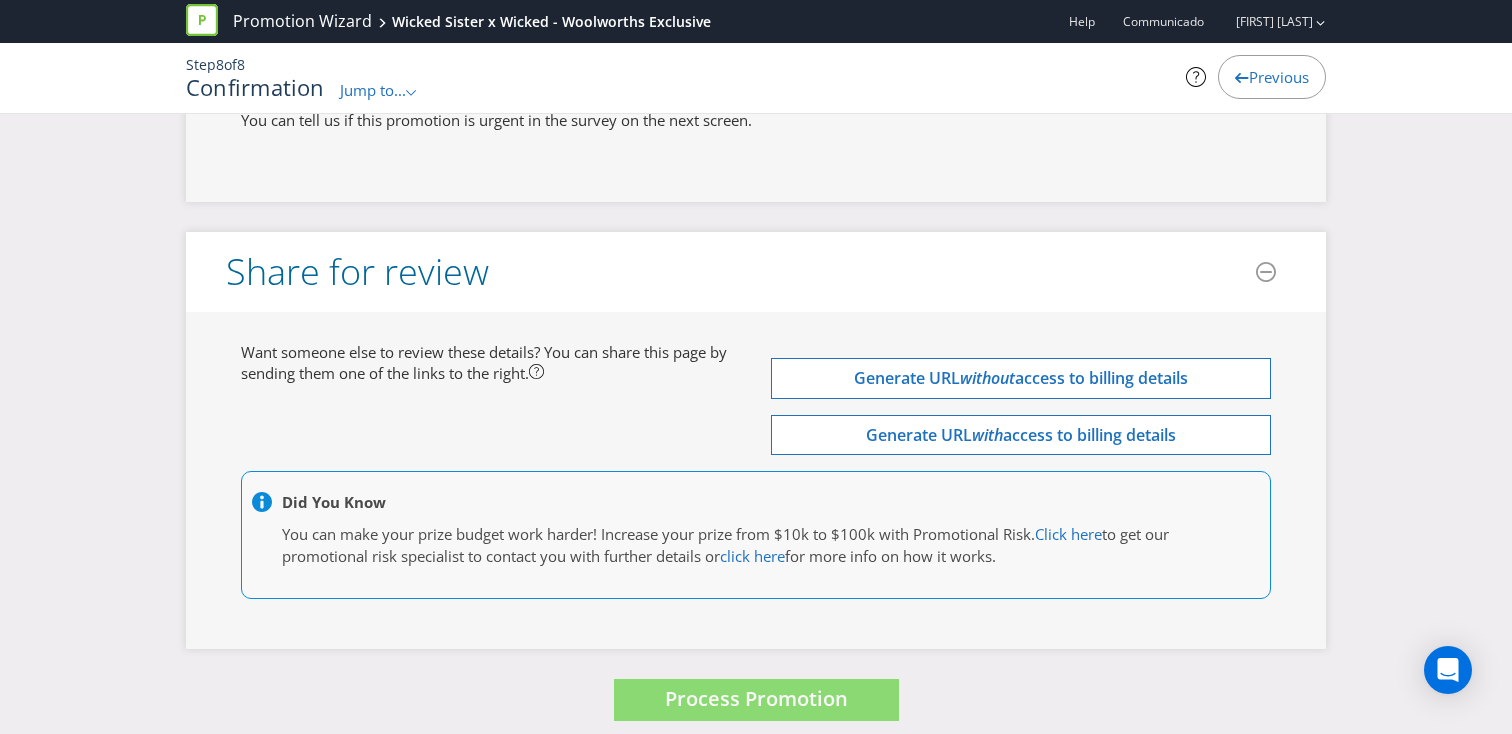 type on "Yes - this promotion is a part of the existing - Wicked Sister x Wicked Movie Promotion. Entrants will also have a chance to win an instant prize  (a standard adult movie voucher issued by Choose Entertainment Pty Ltd (“Choovie”) (up to the value of $27) - BUT if they enter during the Woolworths exclusive promo dates and their receipt is from Woolworths, they will also go into the draw to win a trip to Singapore." 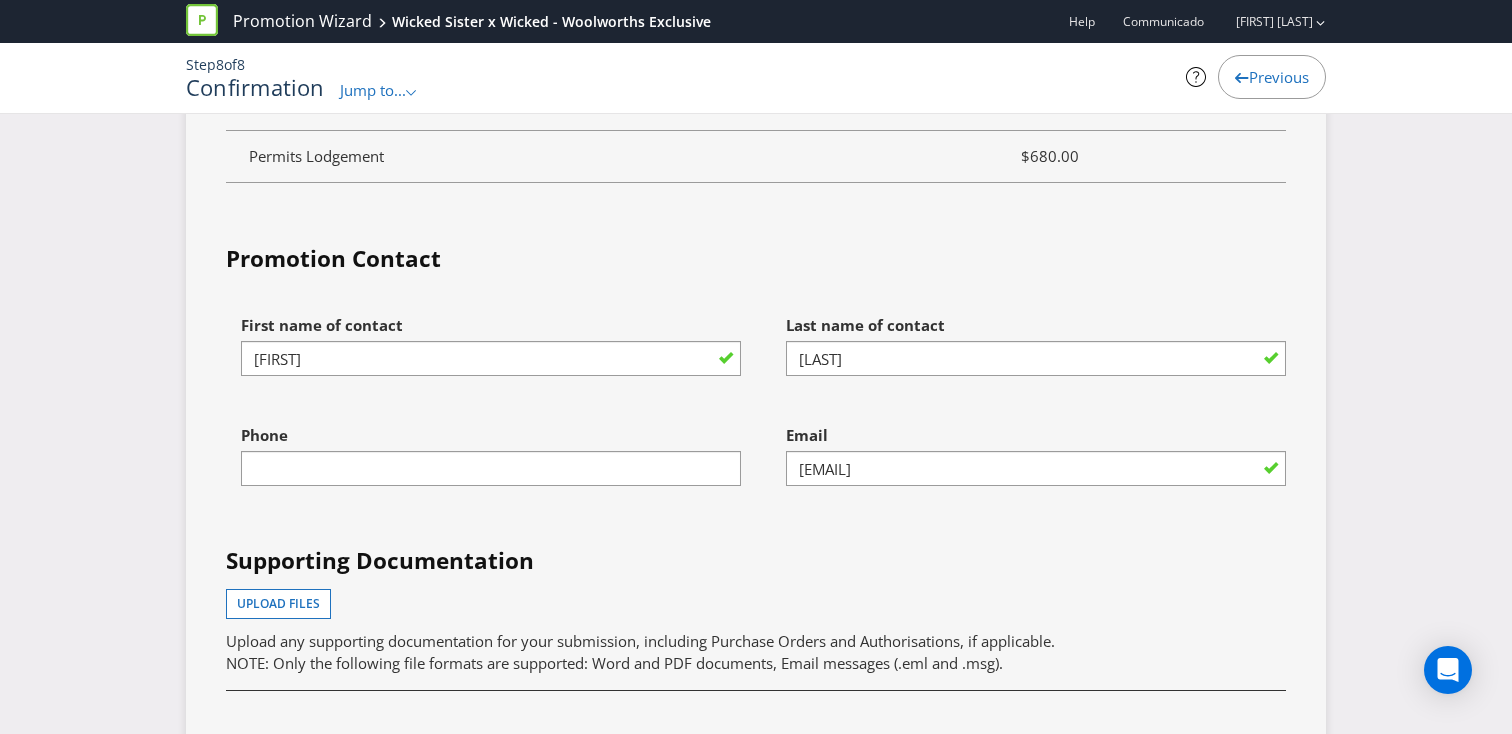 scroll, scrollTop: 6585, scrollLeft: 0, axis: vertical 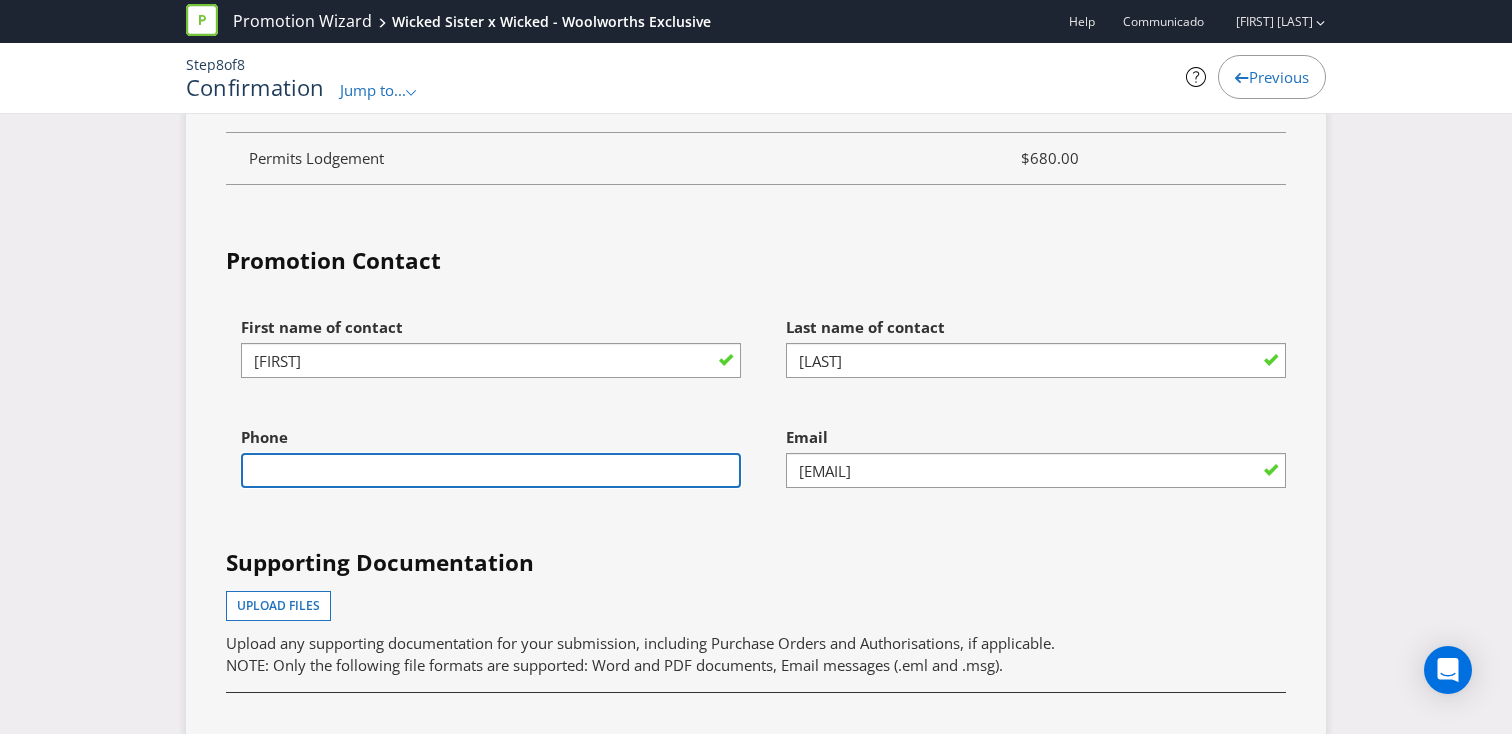 click at bounding box center [491, 470] 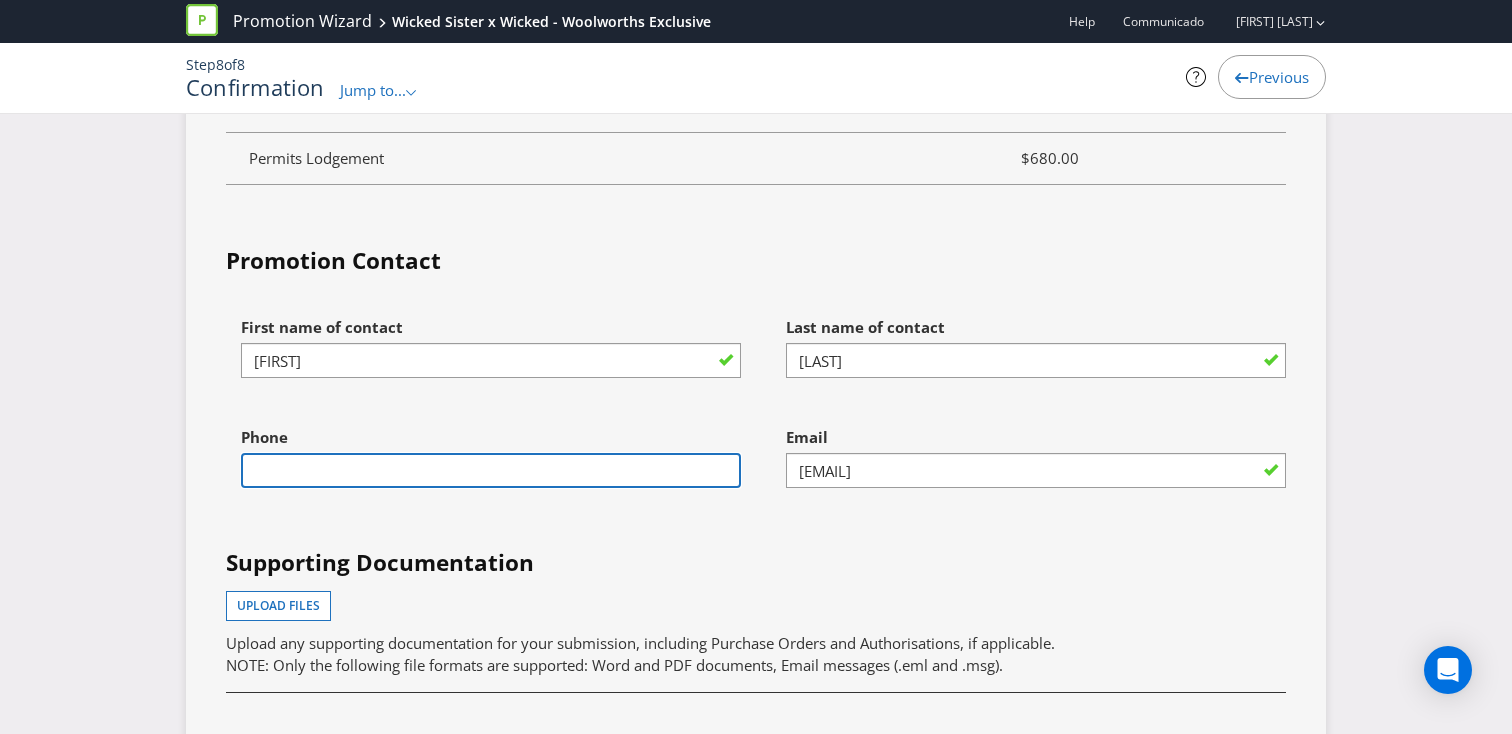 type on "[PHONE]" 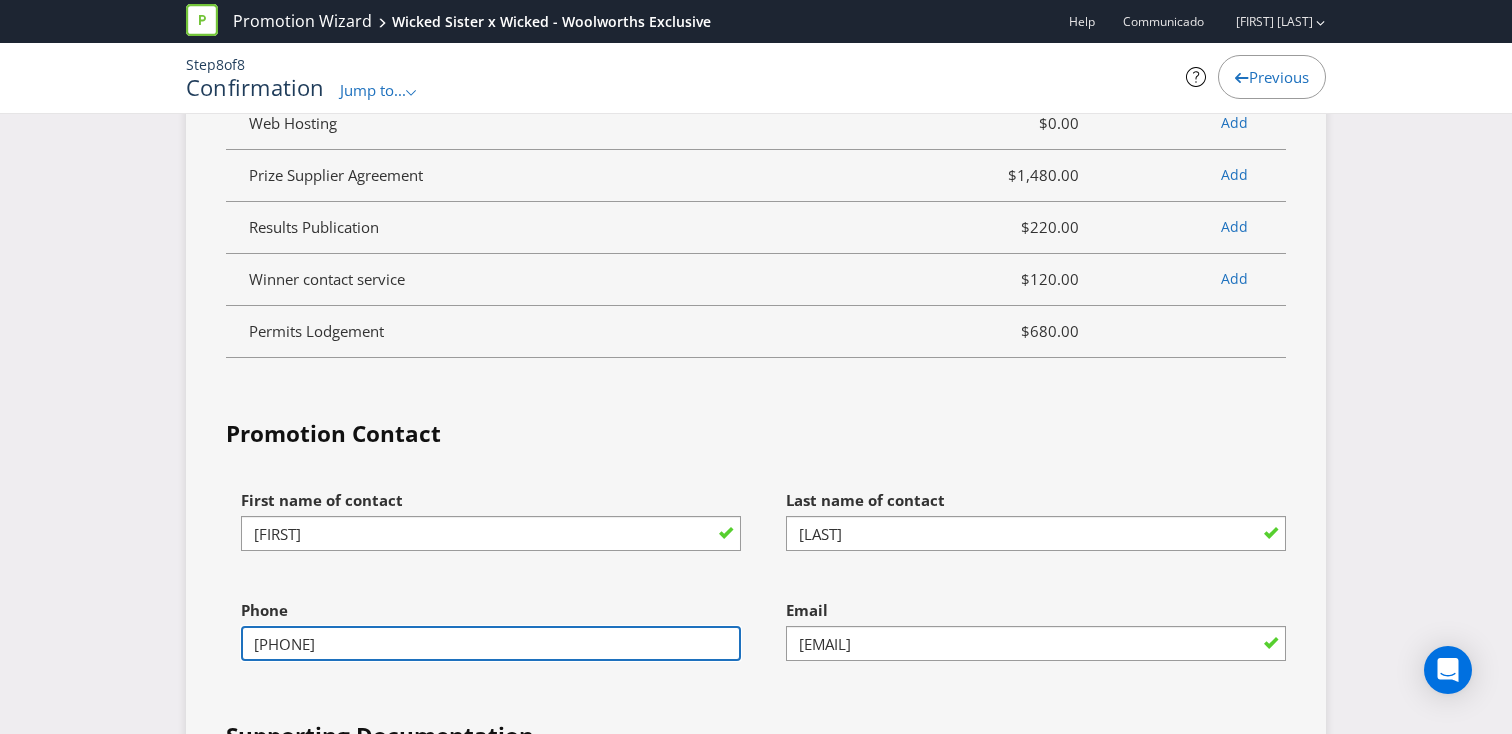 scroll, scrollTop: 5502, scrollLeft: 0, axis: vertical 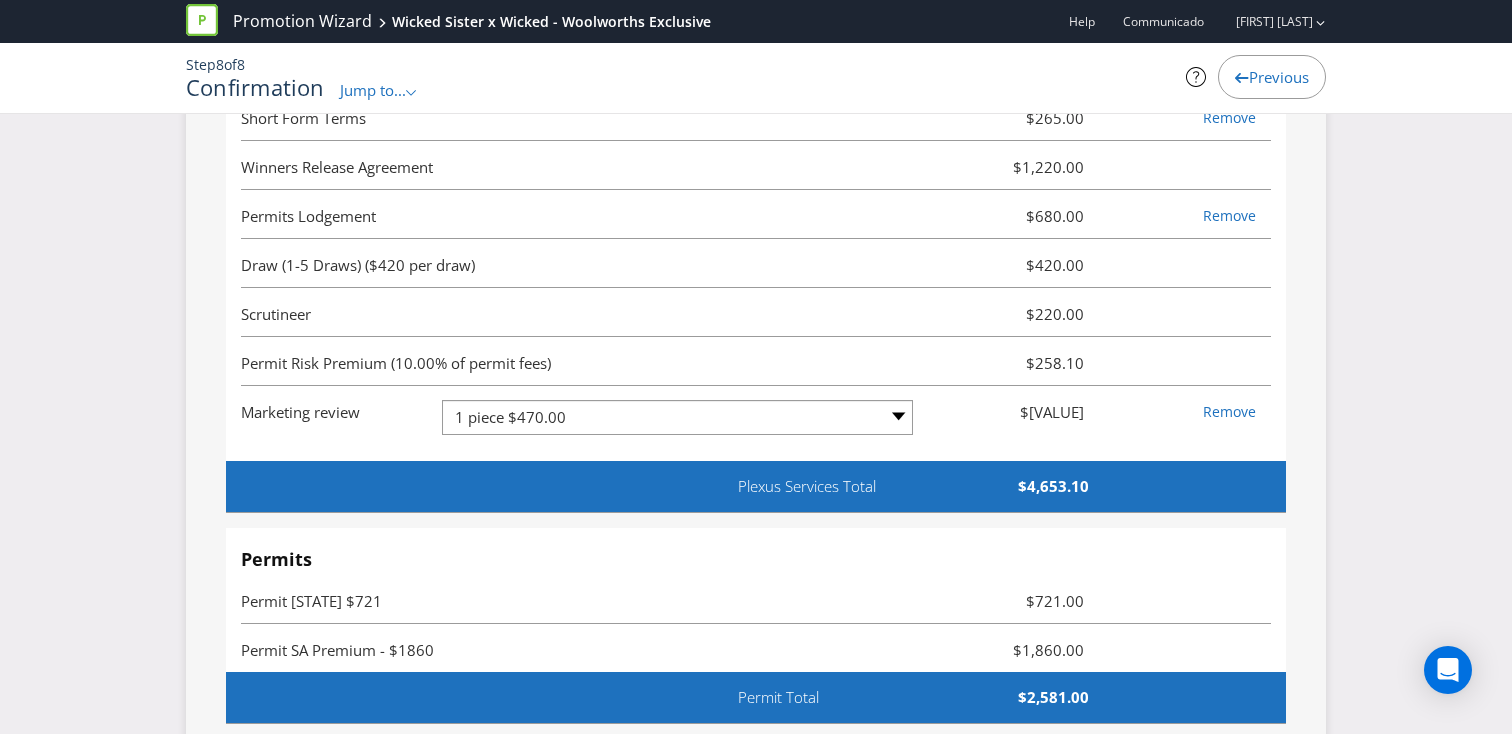 click on "Permits" at bounding box center (756, 560) 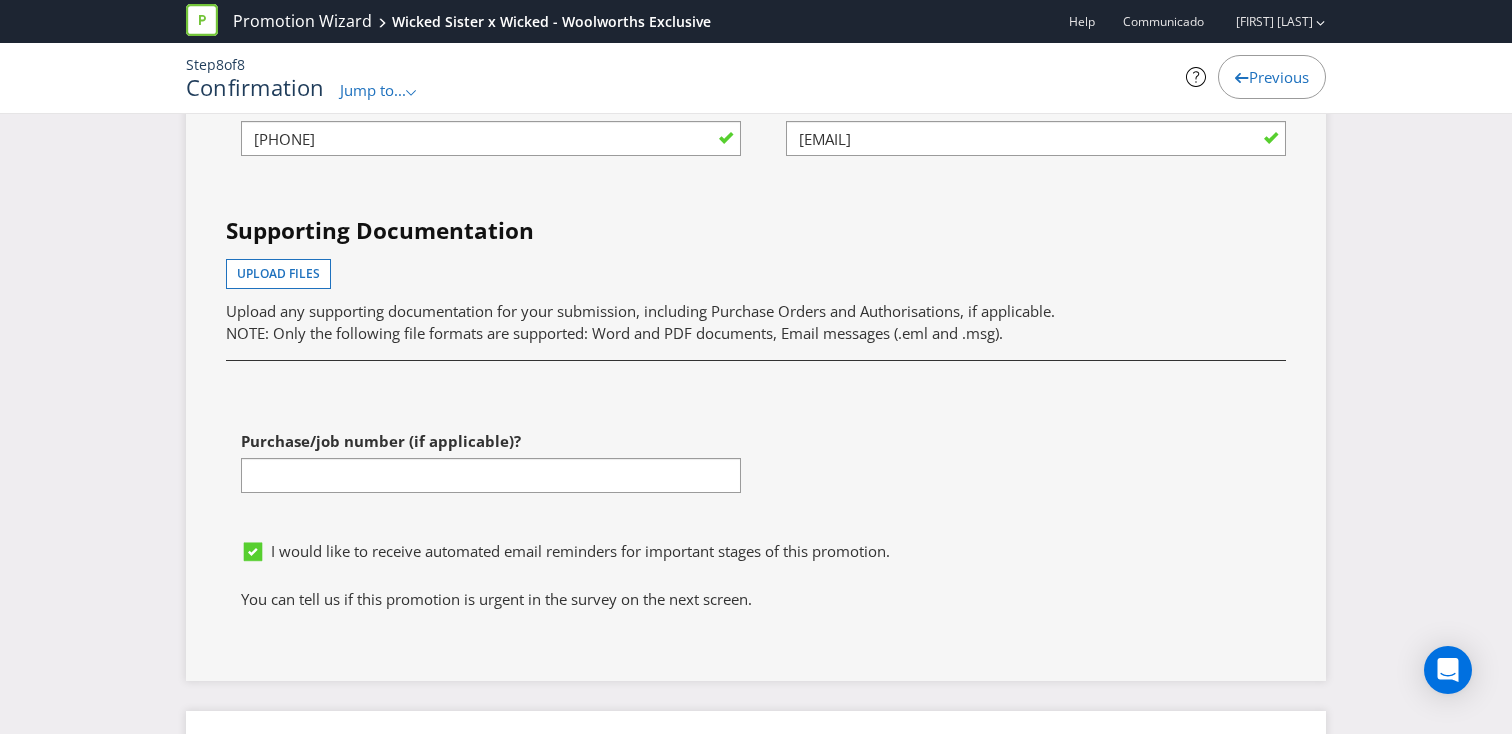 scroll, scrollTop: 7413, scrollLeft: 0, axis: vertical 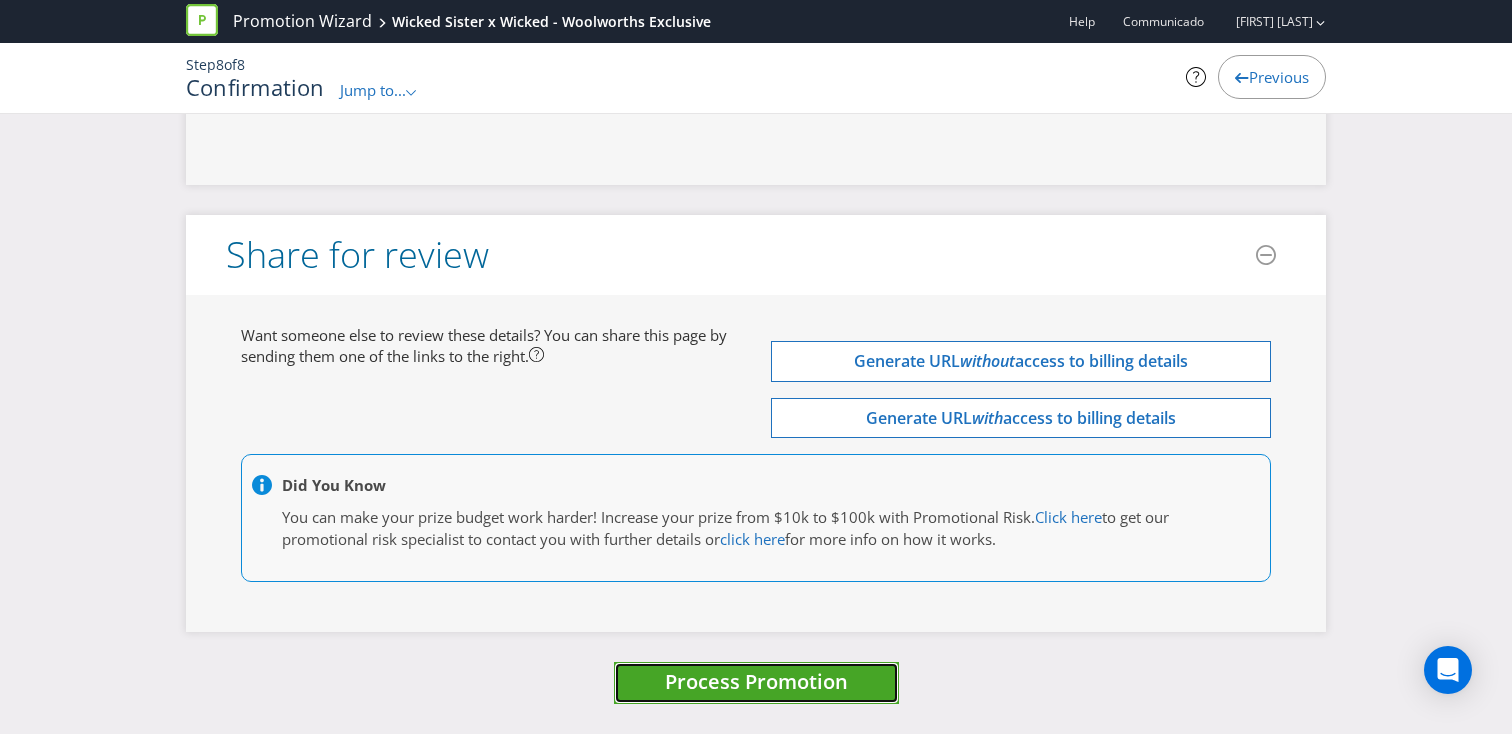 click on "Process Promotion" at bounding box center (756, 681) 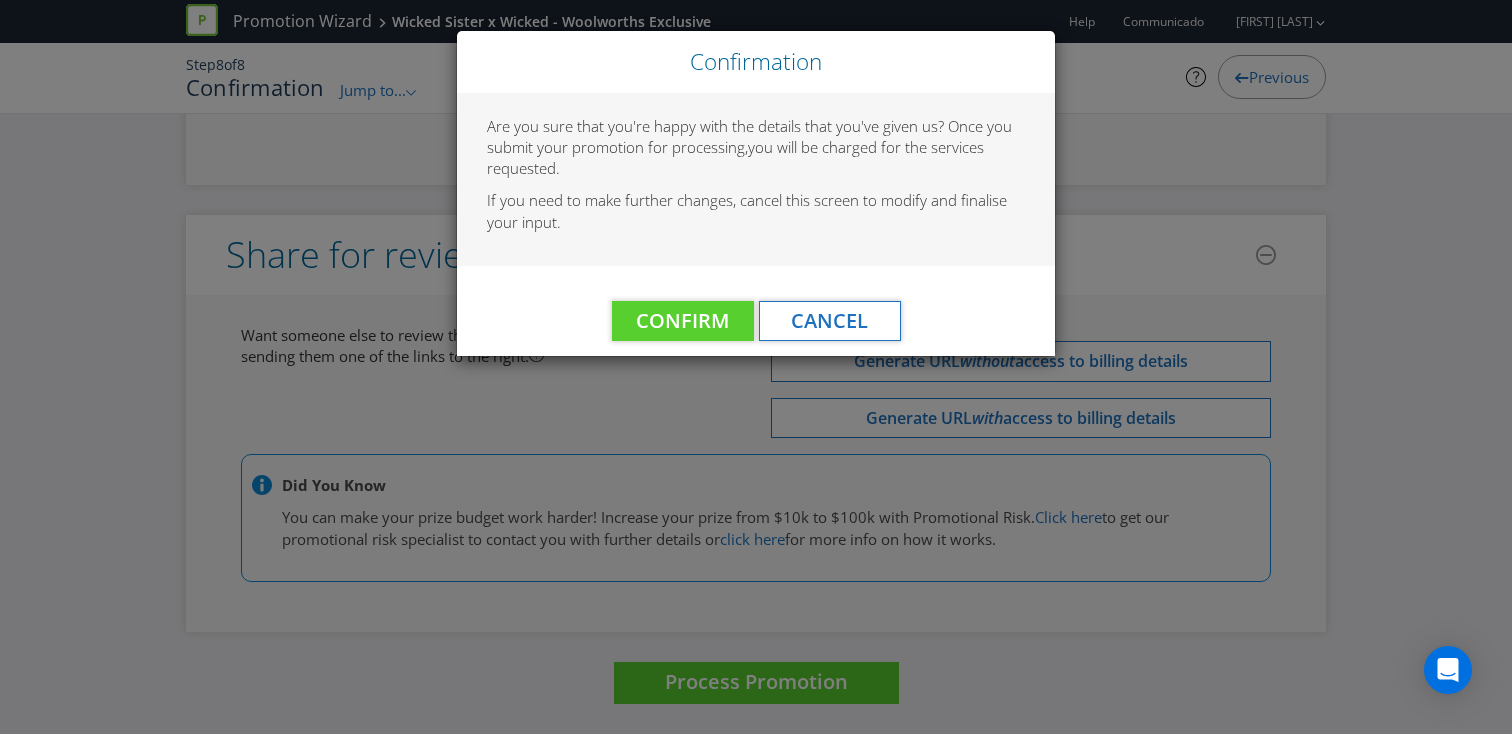 click on "Confirm Cancel" at bounding box center [756, 311] 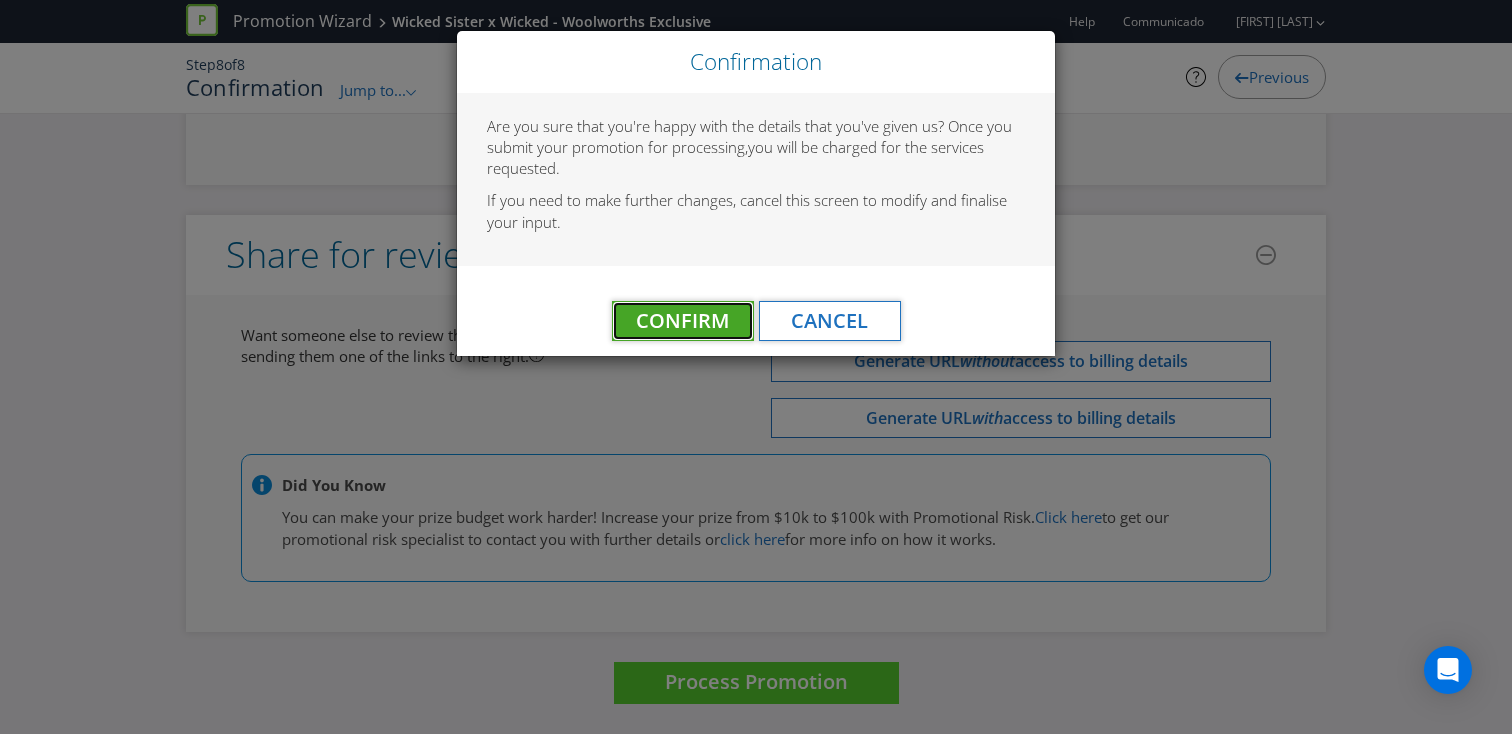 click on "Confirm" at bounding box center [682, 320] 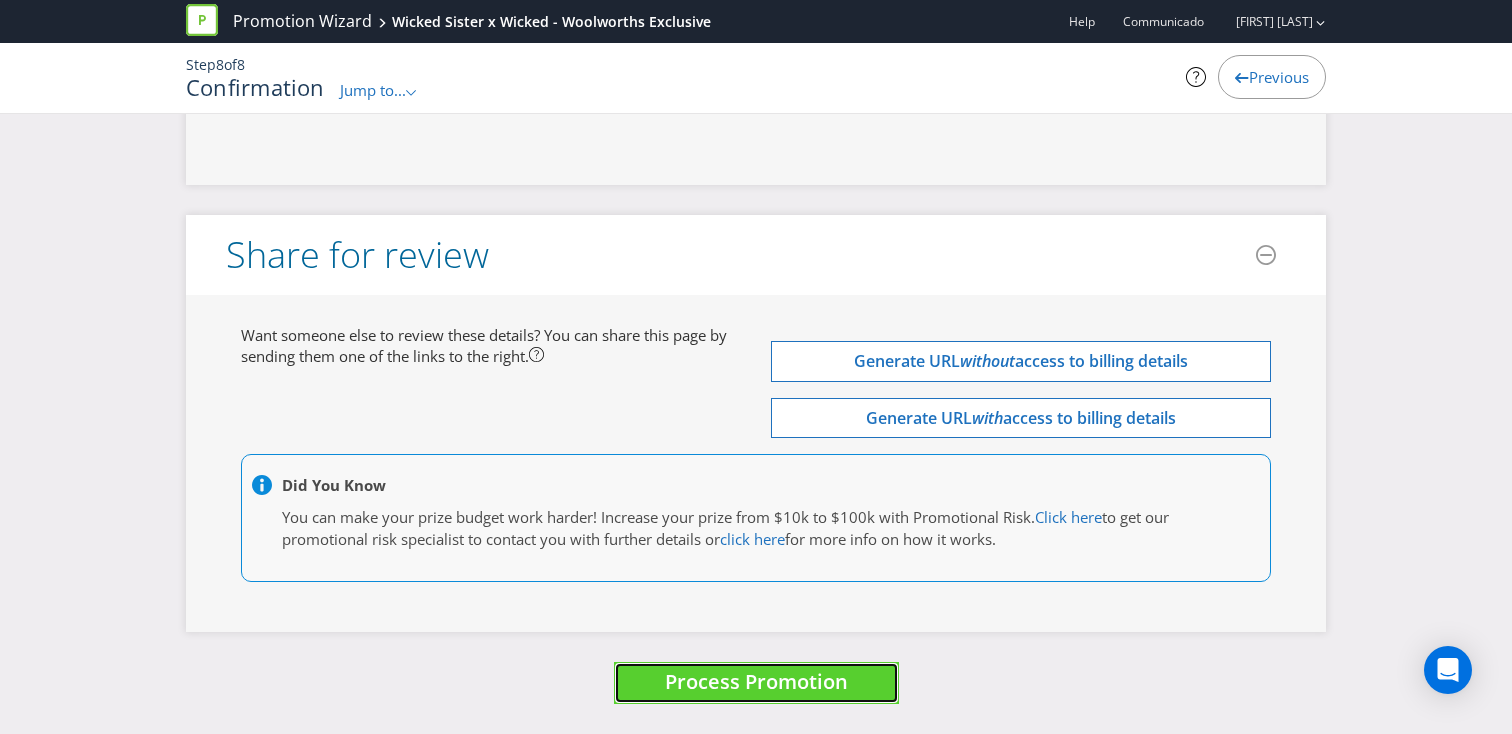 scroll, scrollTop: 0, scrollLeft: 0, axis: both 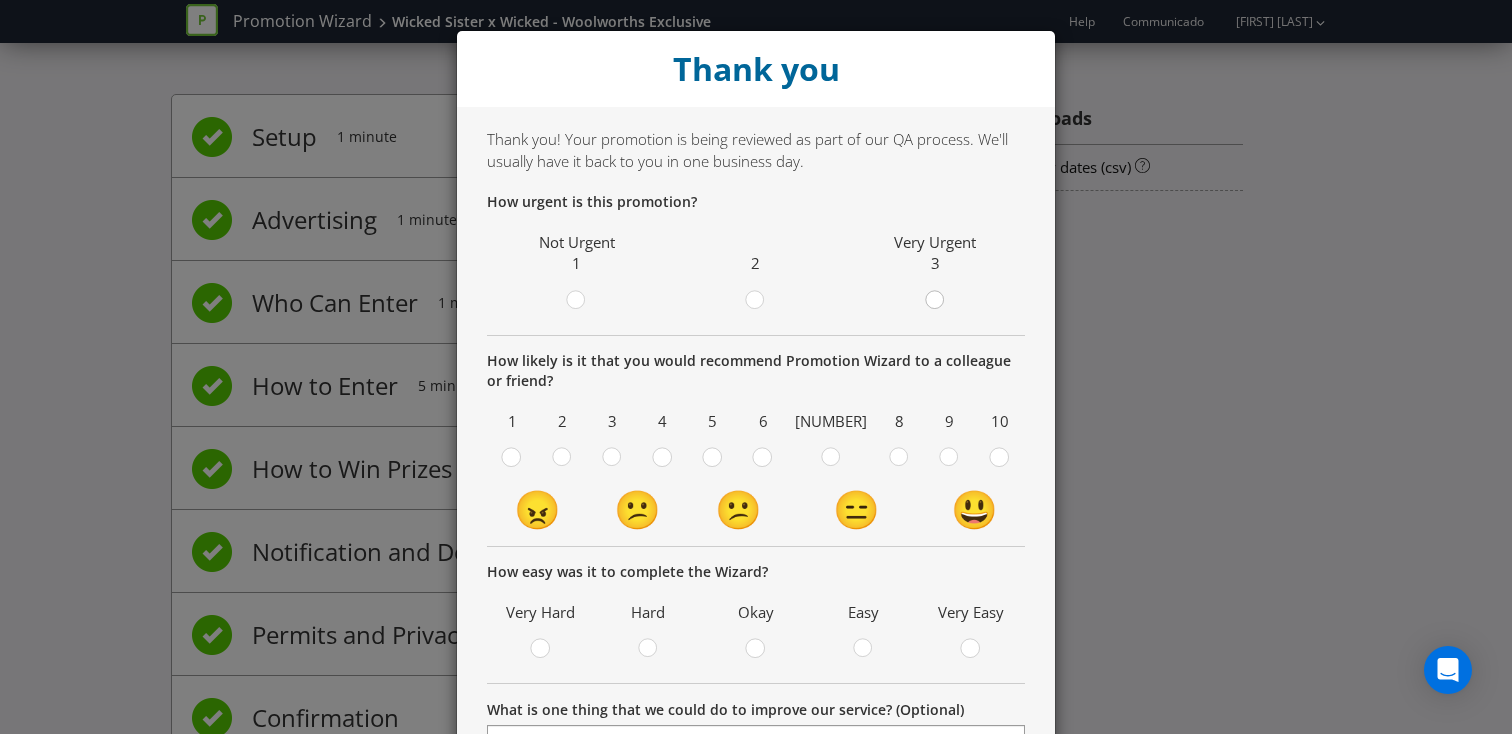 click 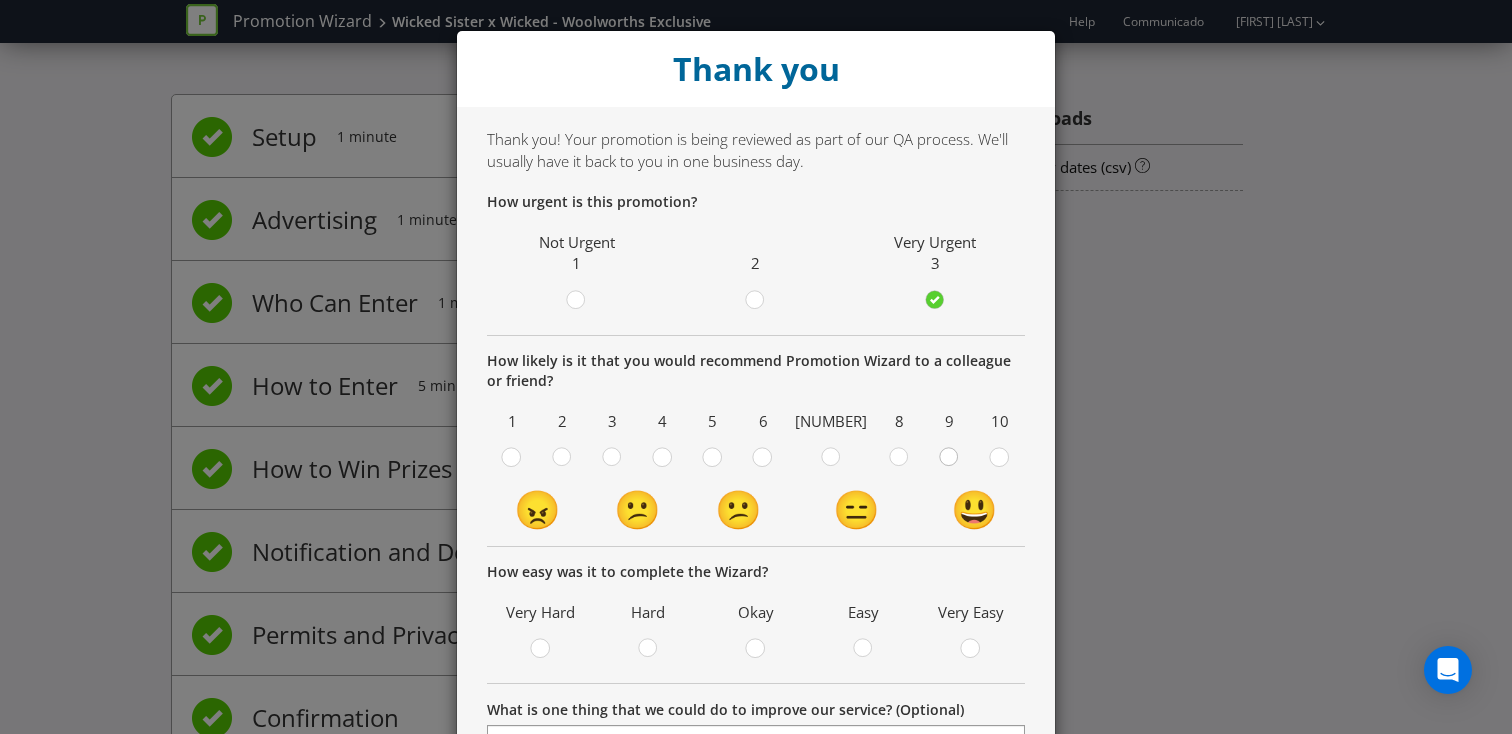 click 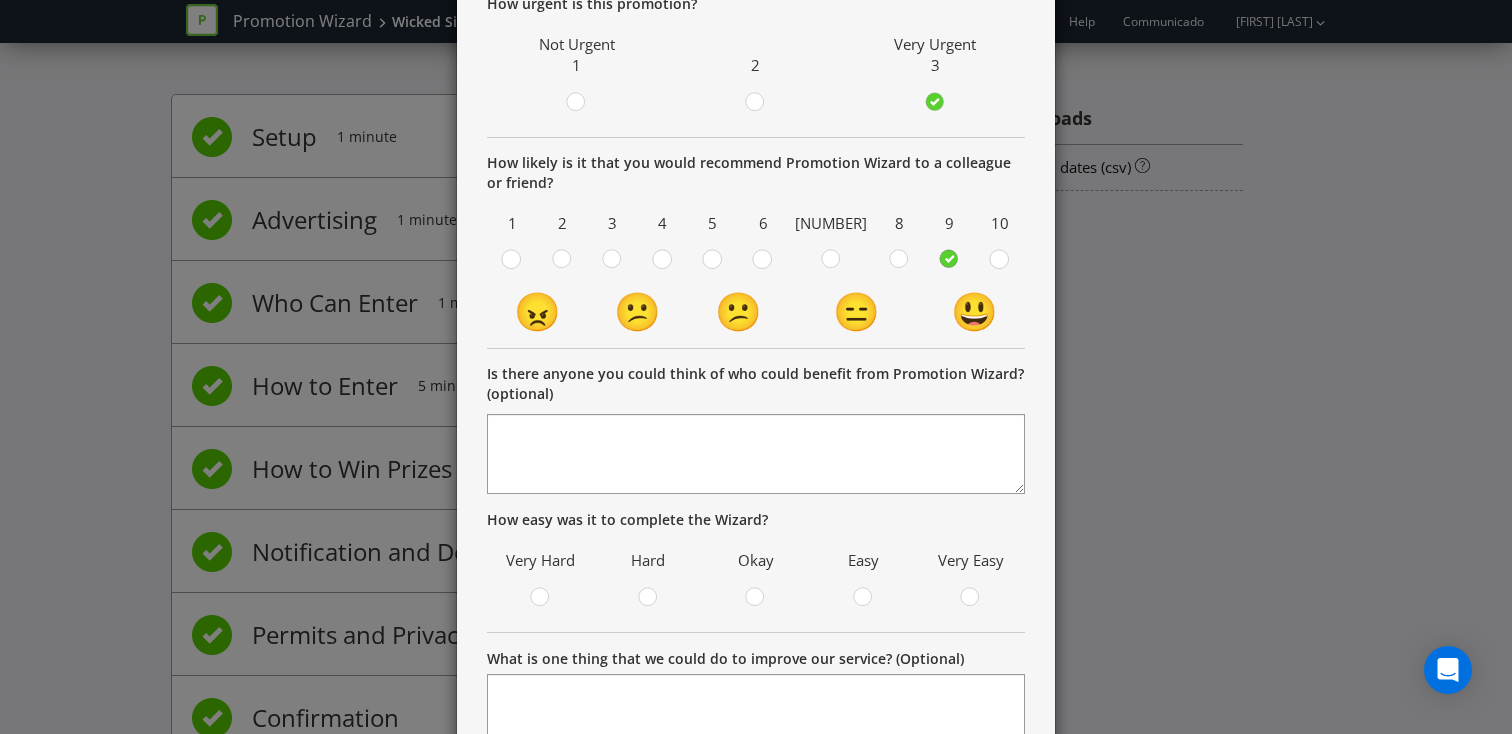 scroll, scrollTop: 222, scrollLeft: 0, axis: vertical 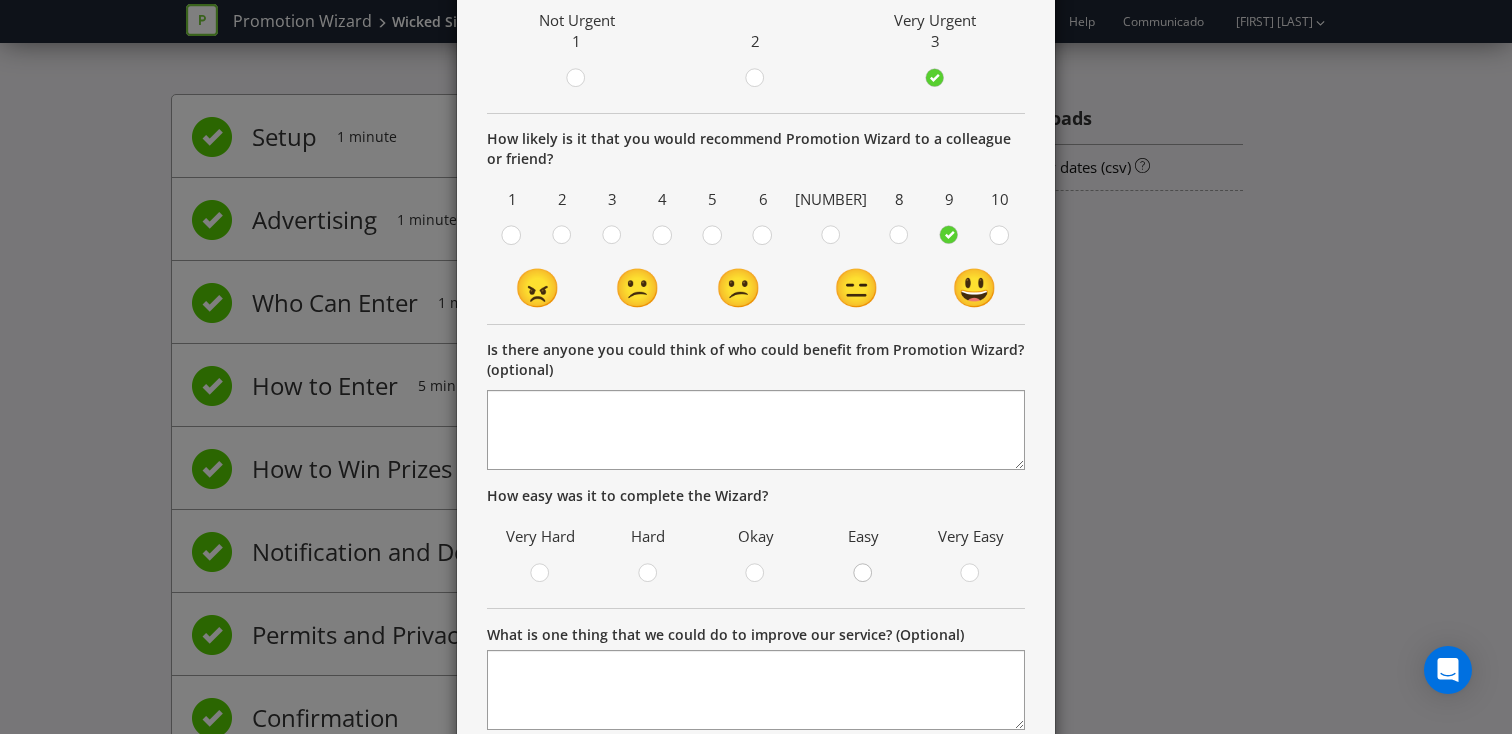 click 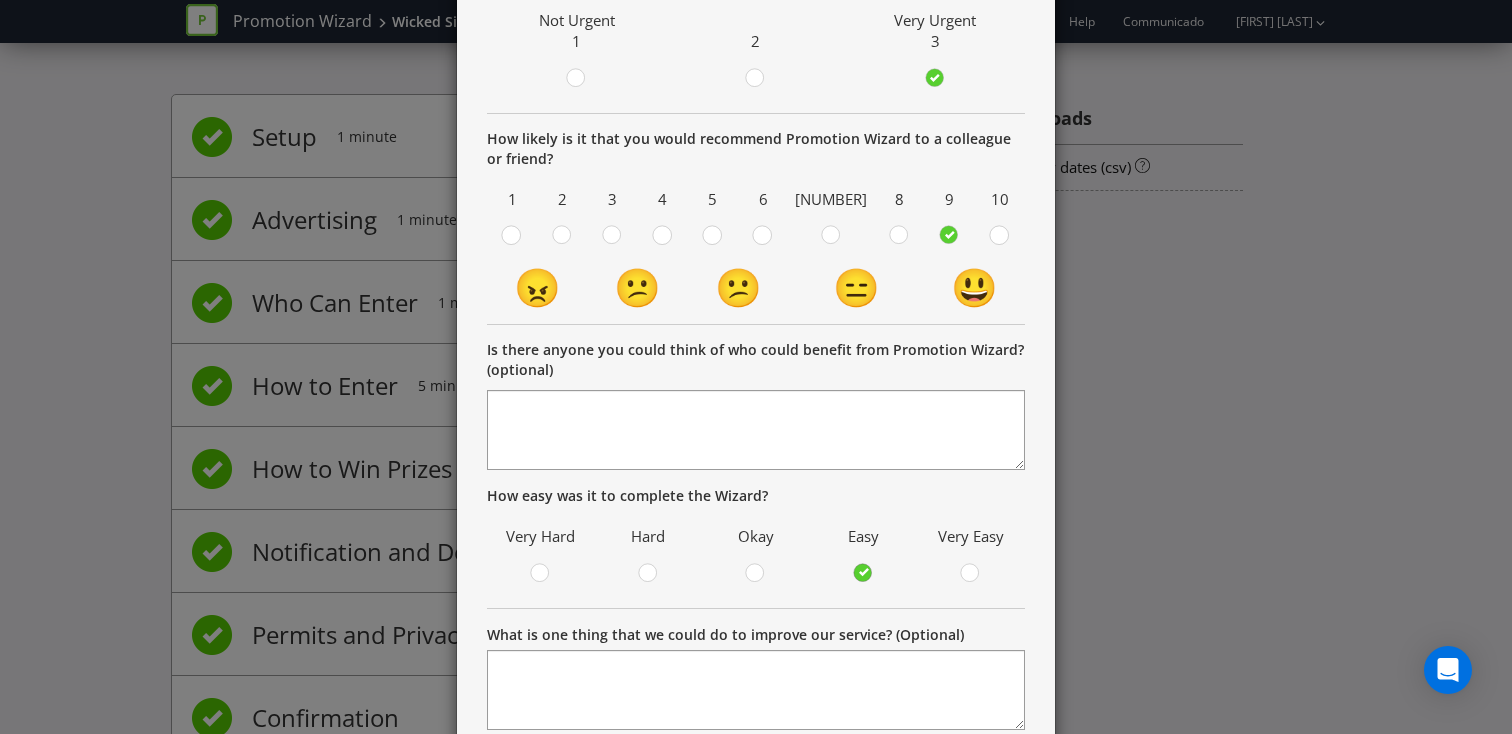 scroll, scrollTop: 482, scrollLeft: 0, axis: vertical 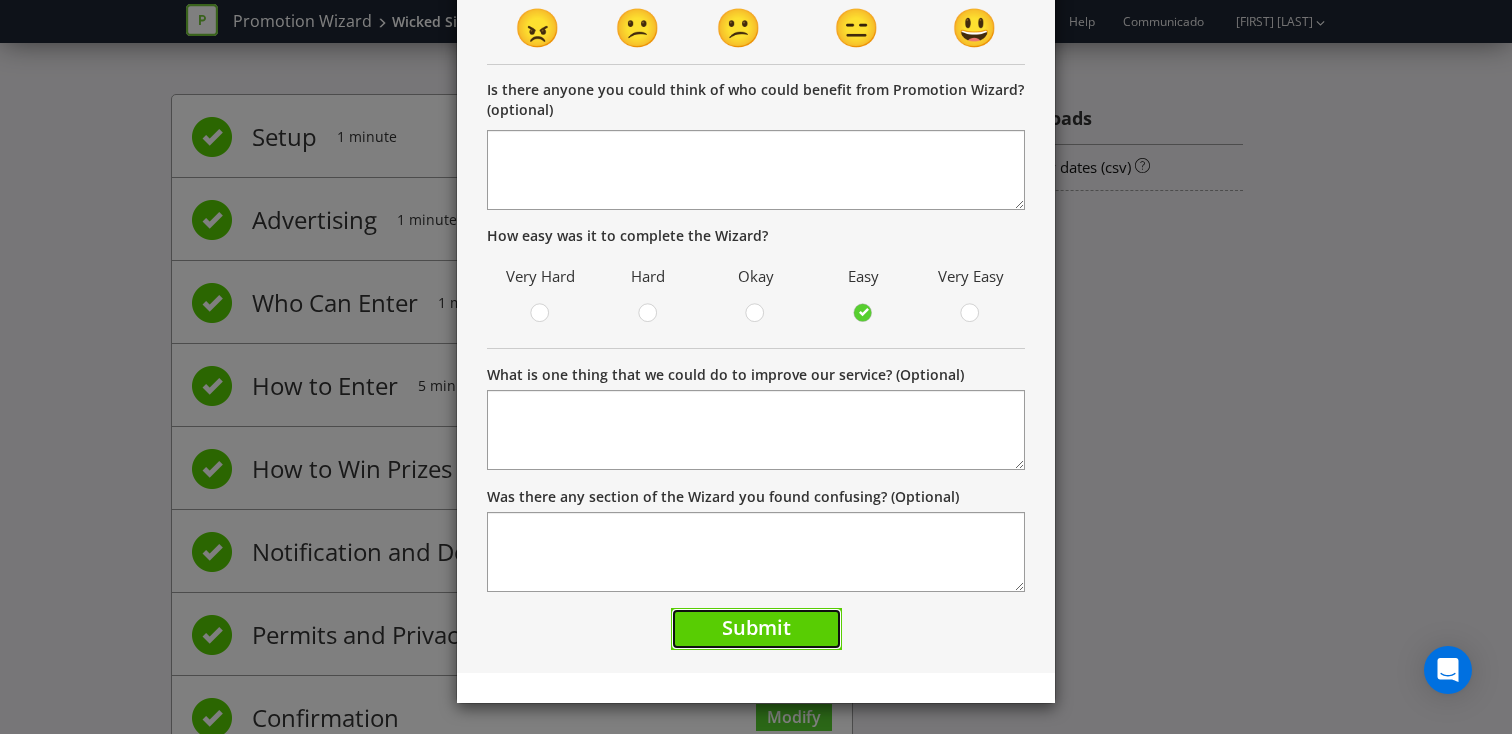 click on "Submit" at bounding box center [756, 629] 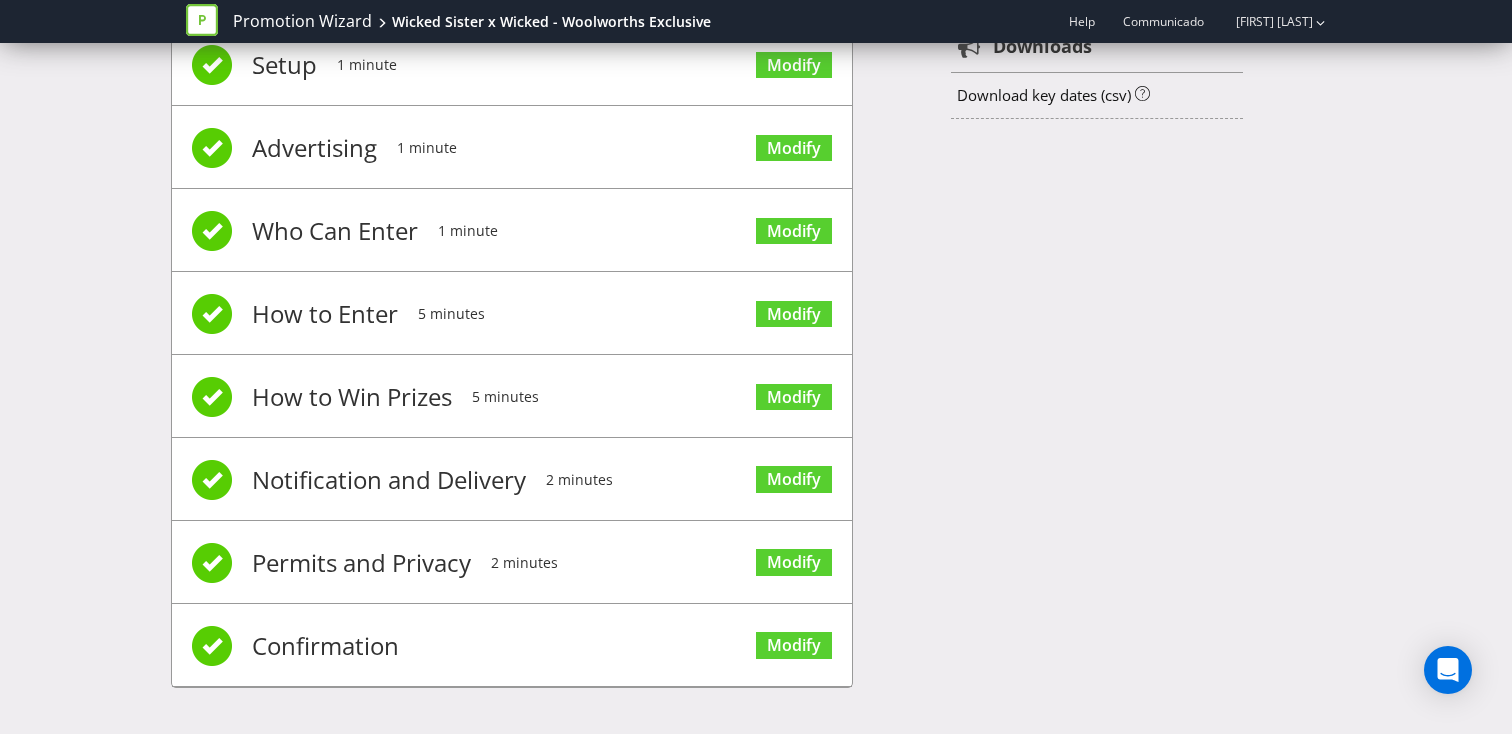 scroll, scrollTop: 0, scrollLeft: 0, axis: both 